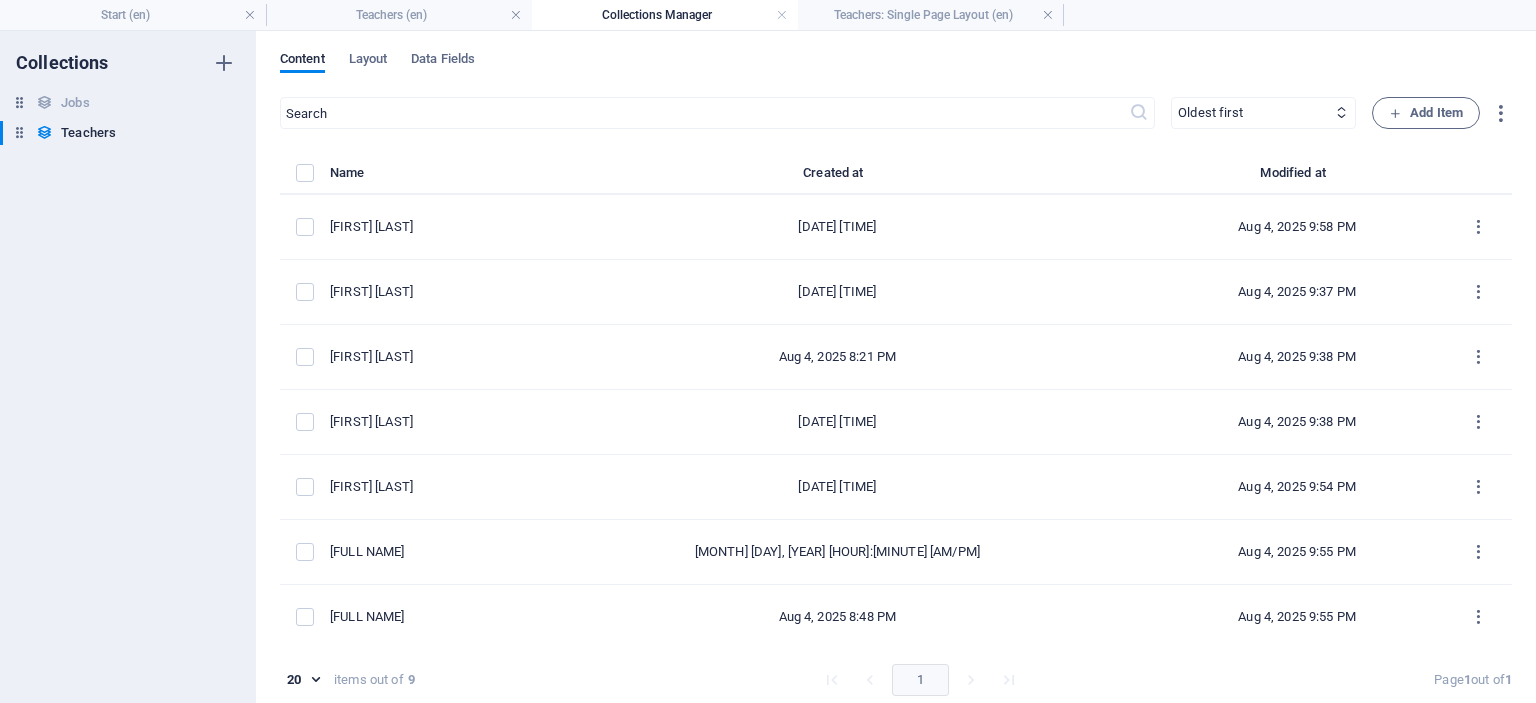 select on "createdAt_ASC" 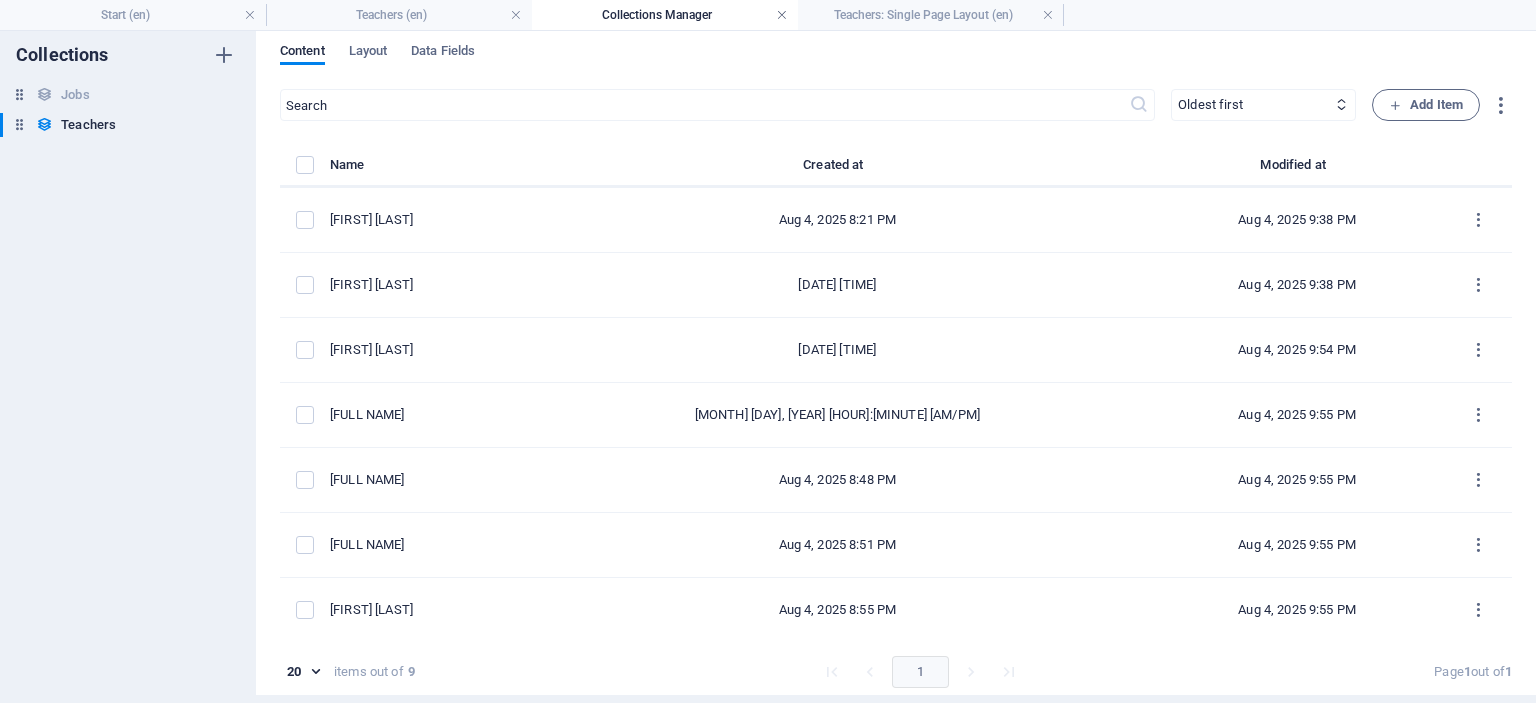 click at bounding box center (782, 15) 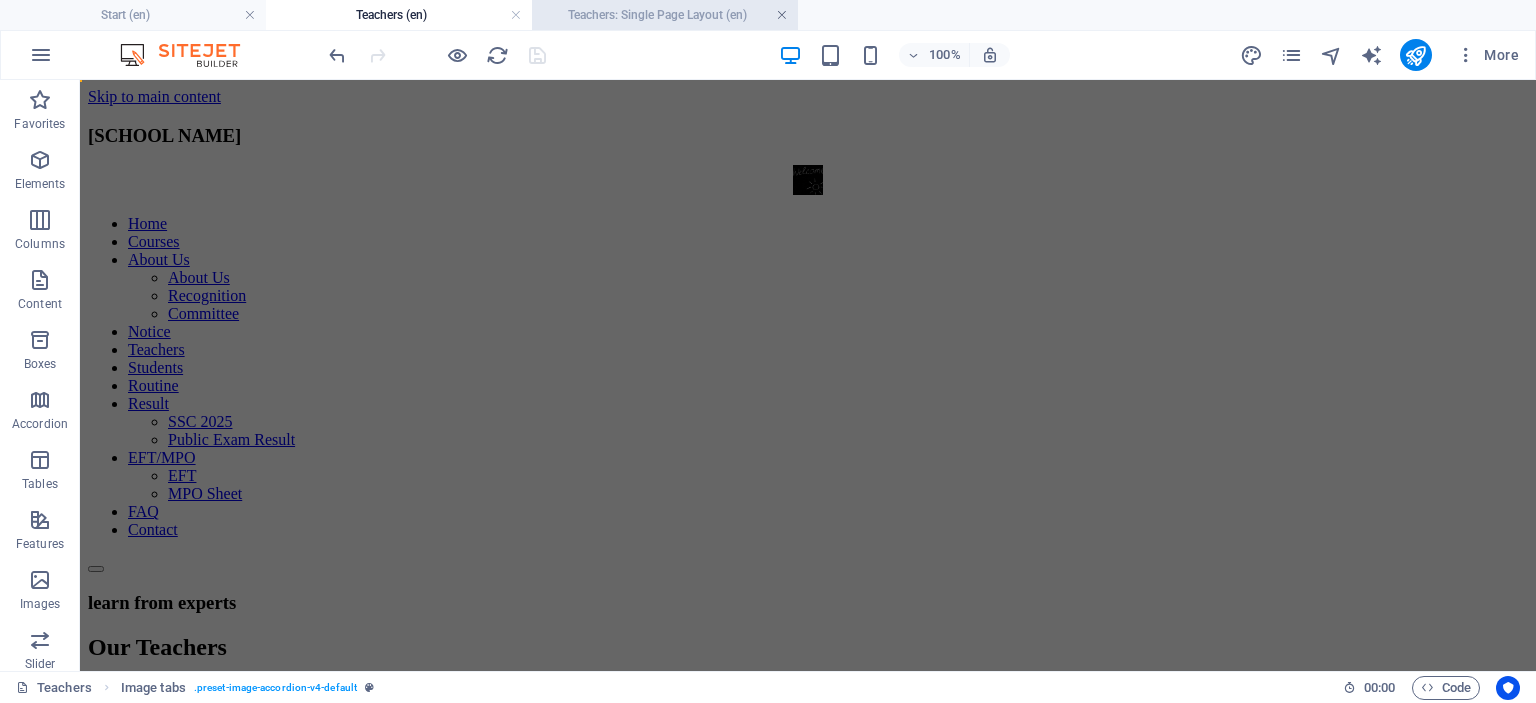 click at bounding box center [782, 15] 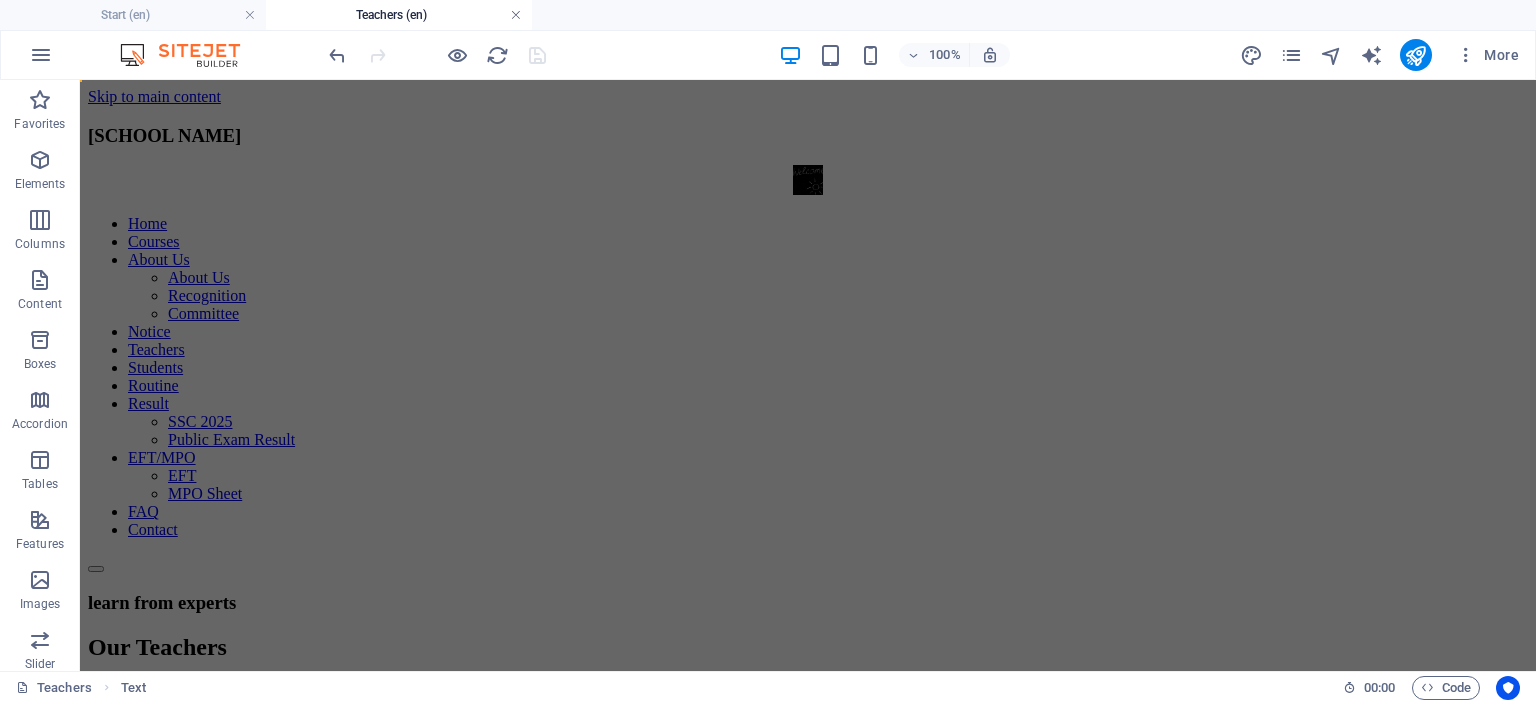 click at bounding box center (516, 15) 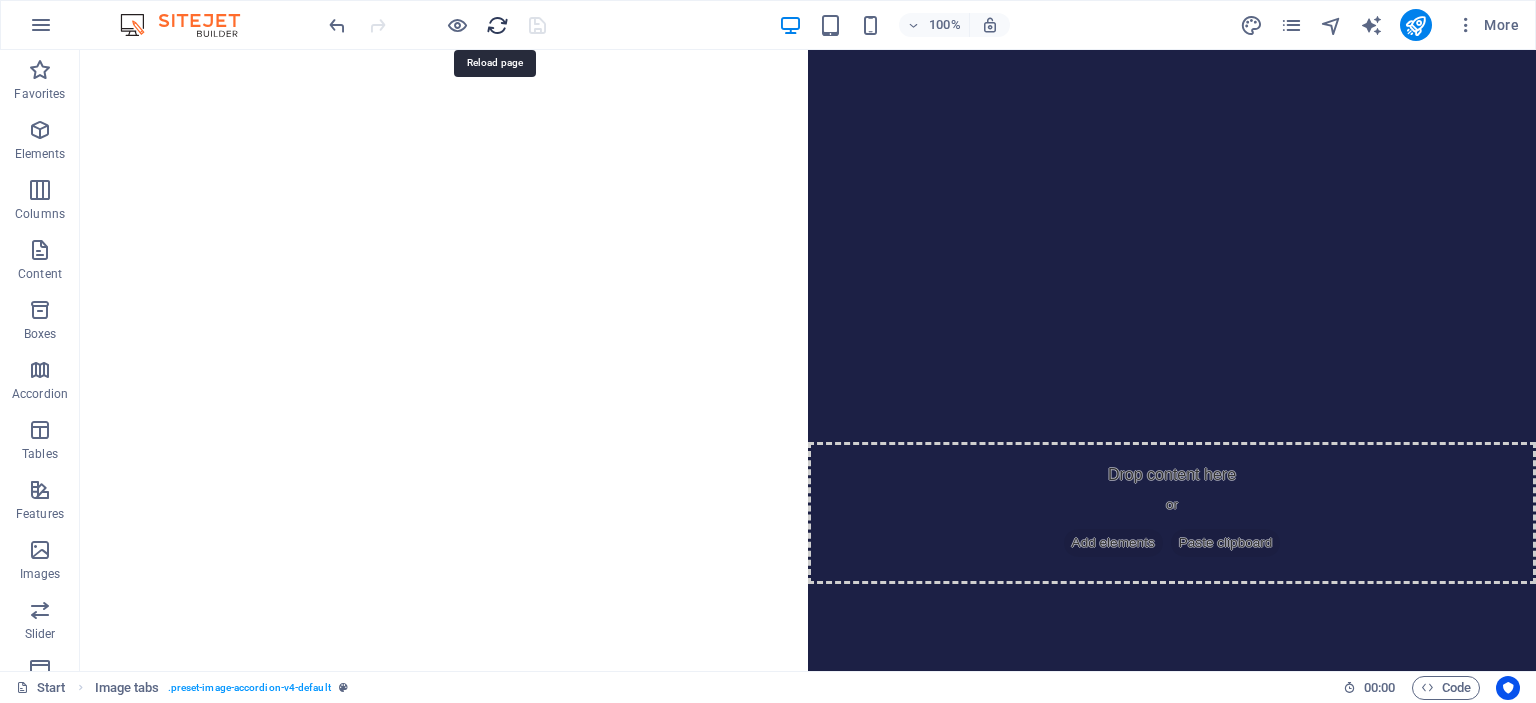 click at bounding box center (497, 25) 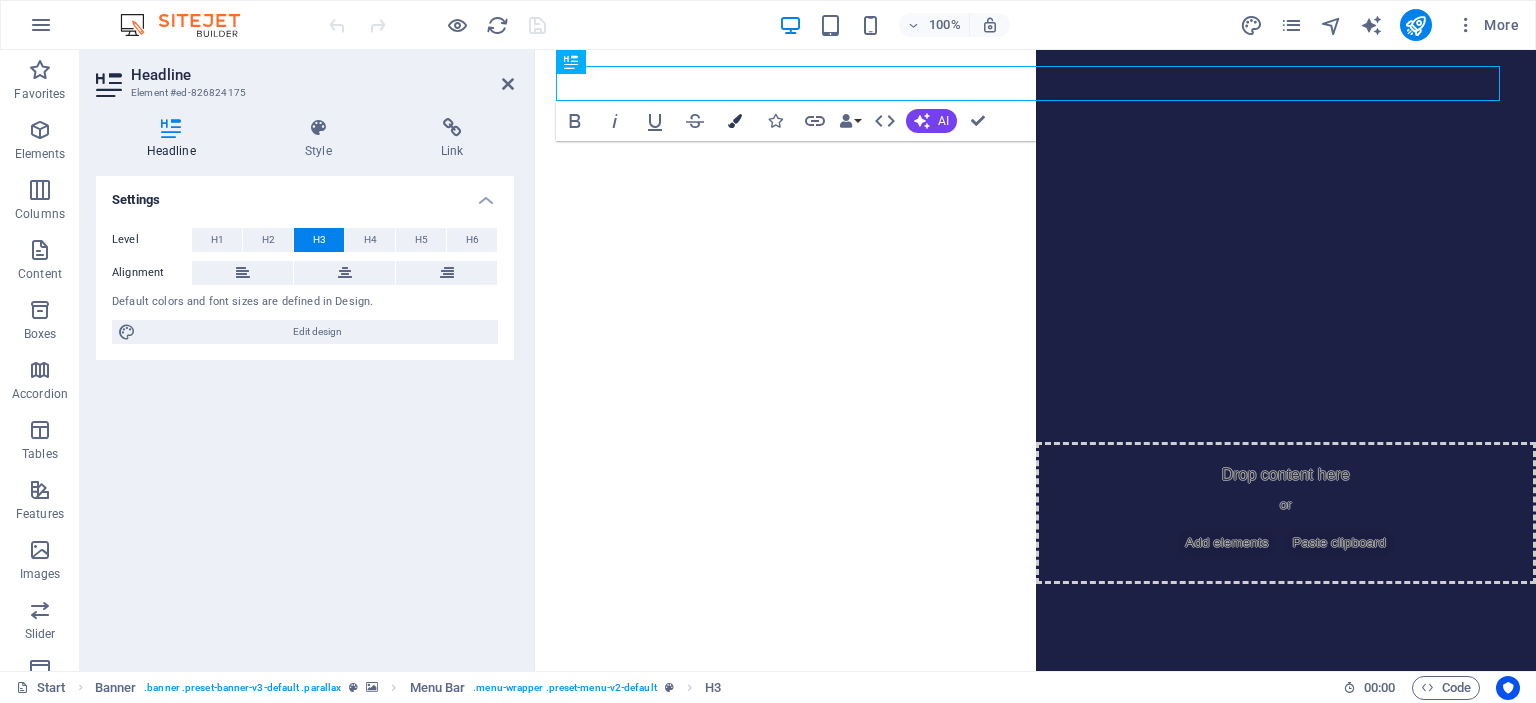 click at bounding box center (735, 121) 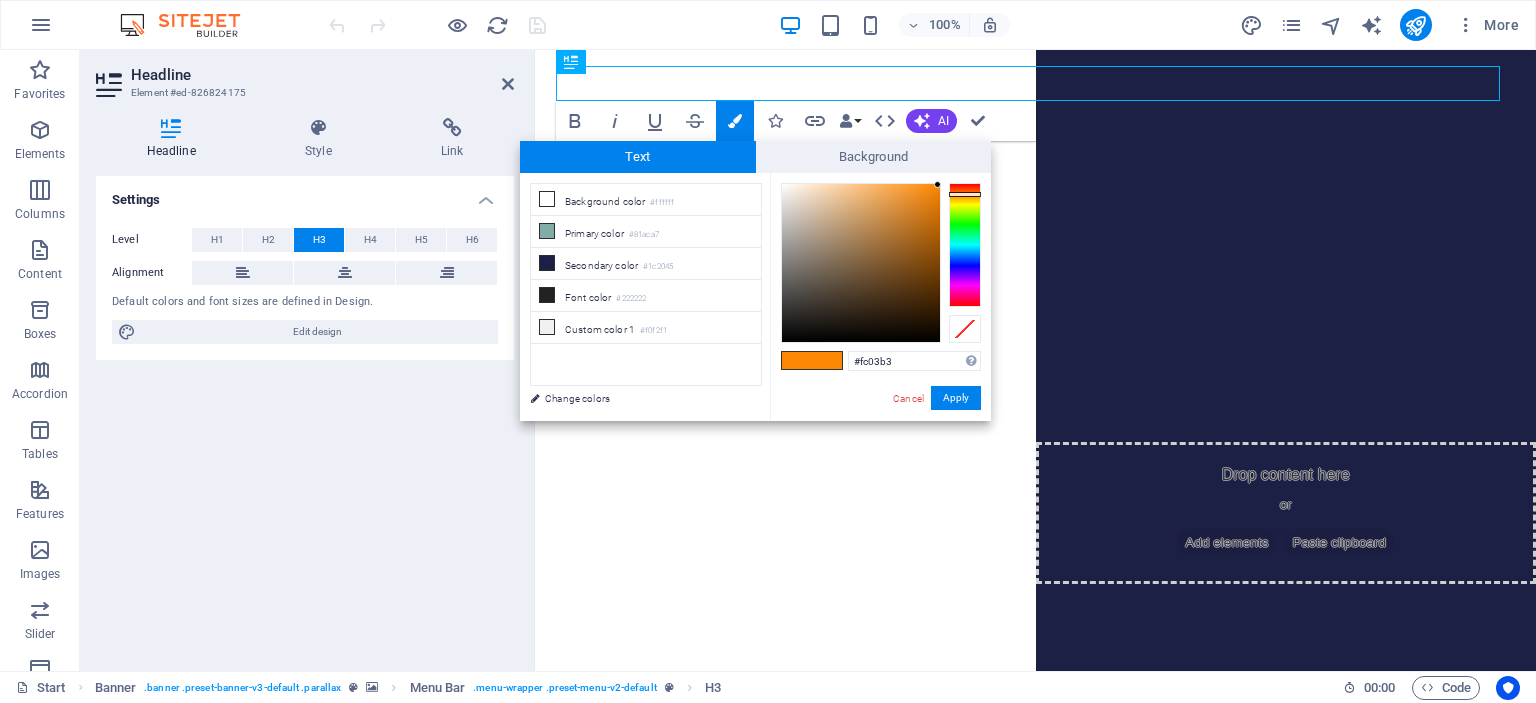 click at bounding box center [965, 245] 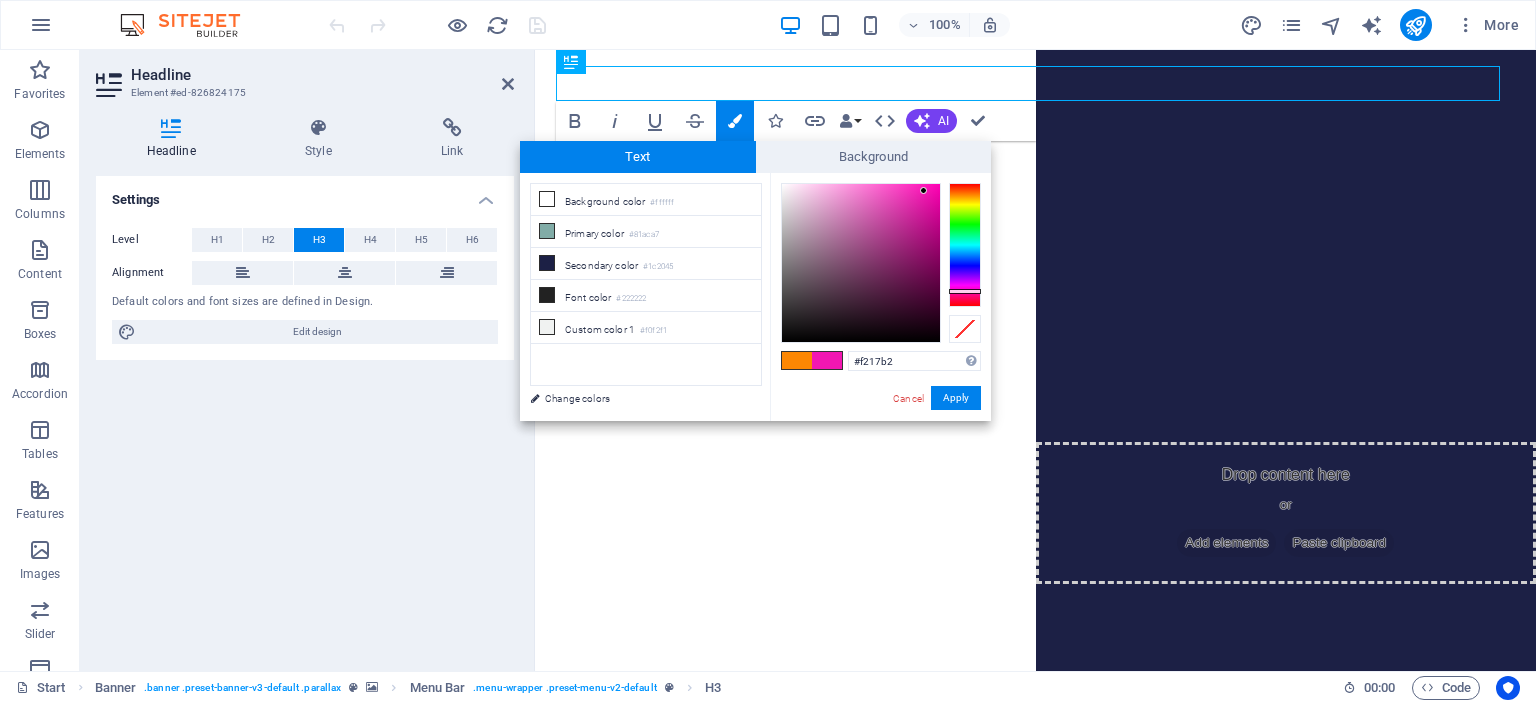 click at bounding box center (861, 263) 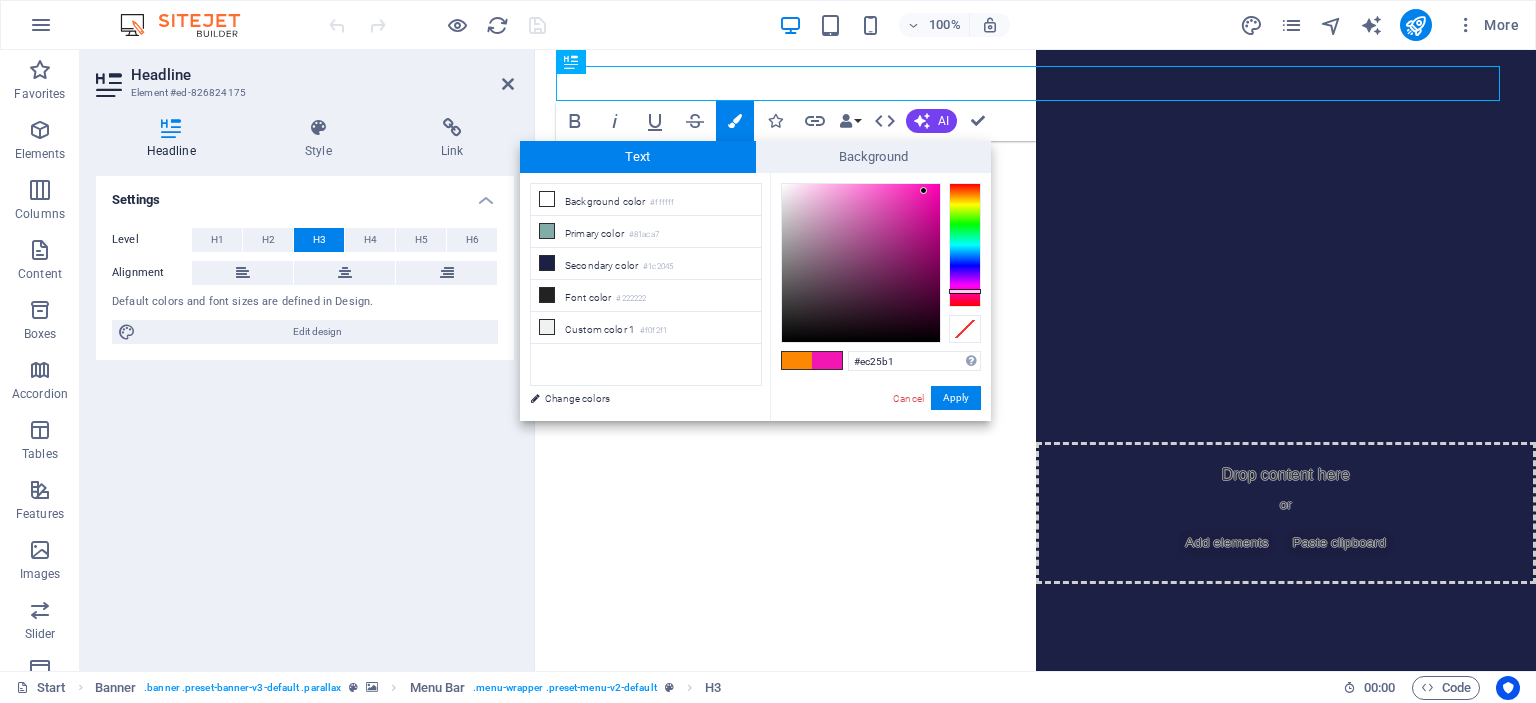 click at bounding box center (861, 263) 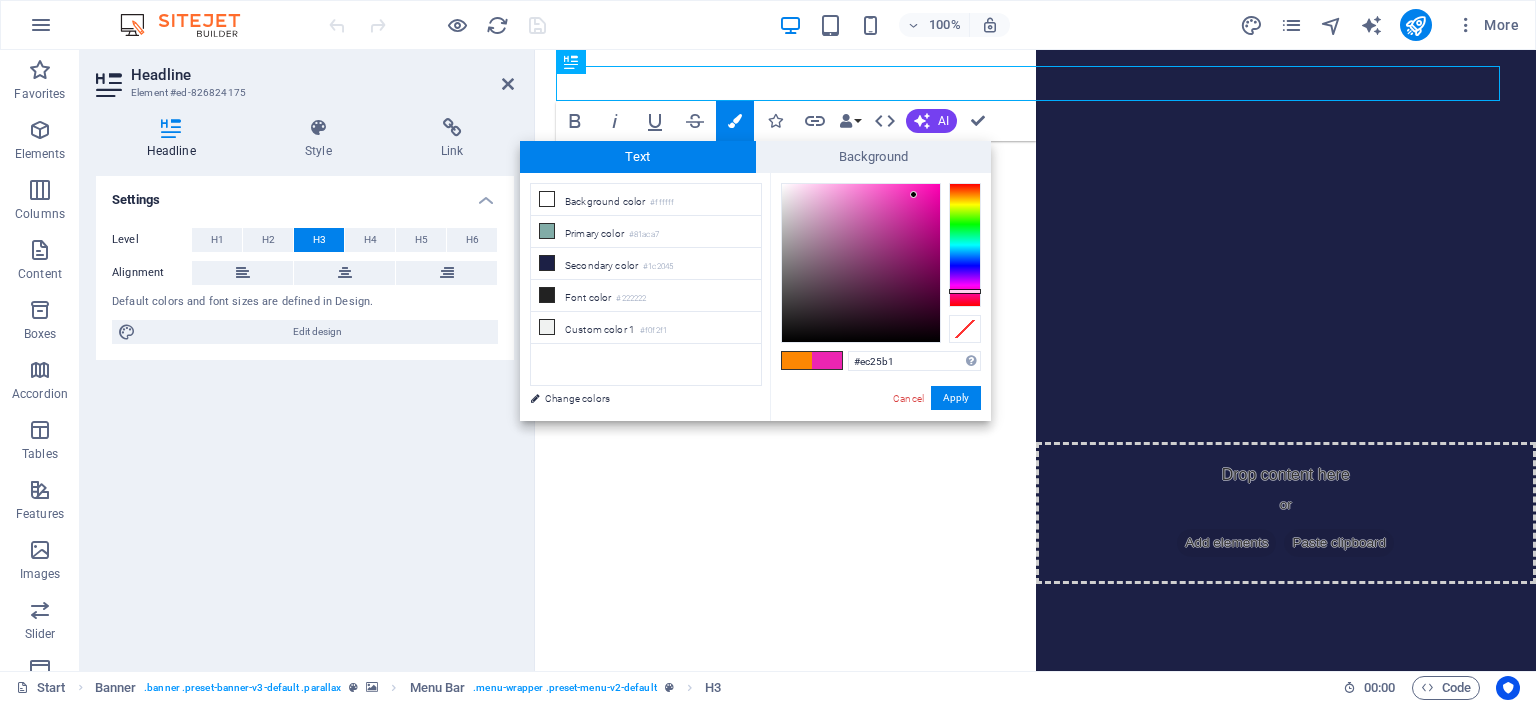 type on "#f242be" 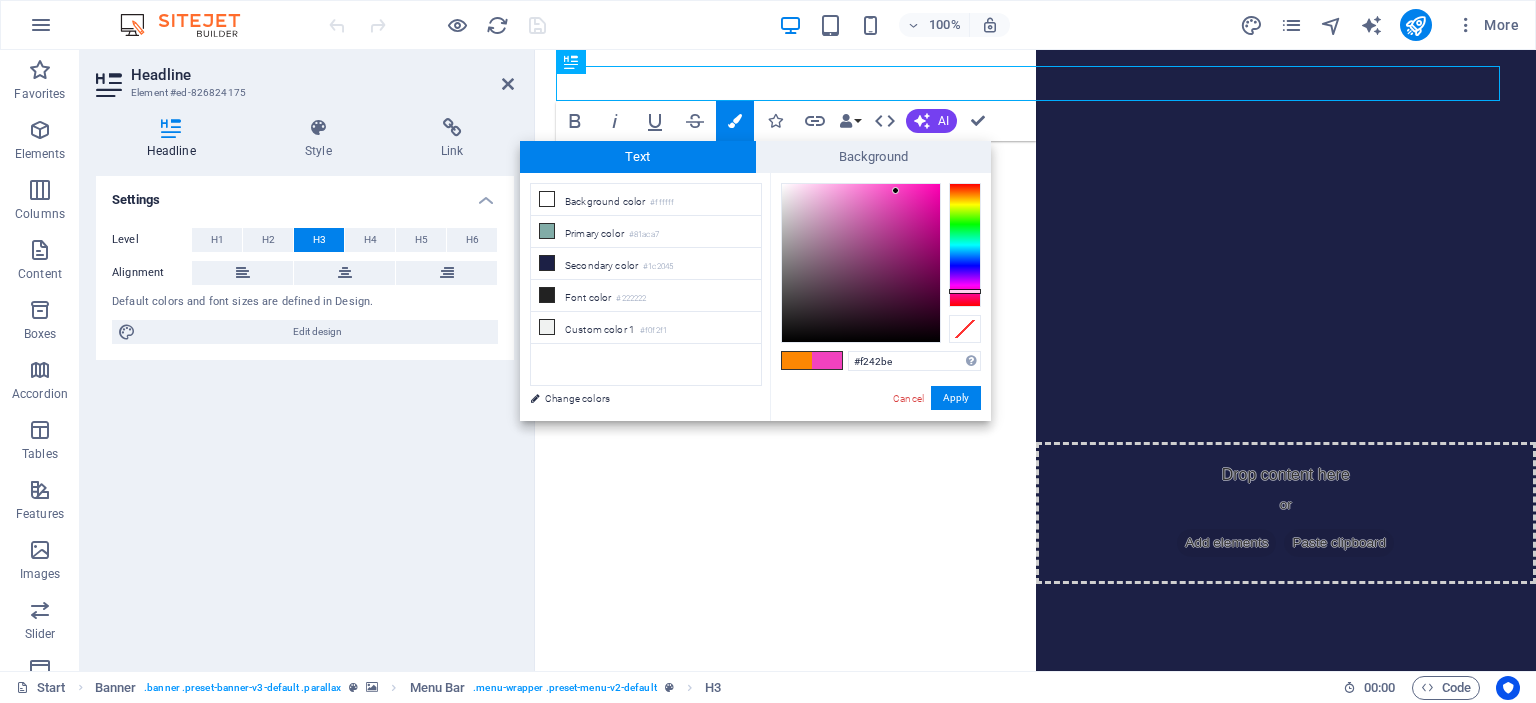 click at bounding box center [861, 263] 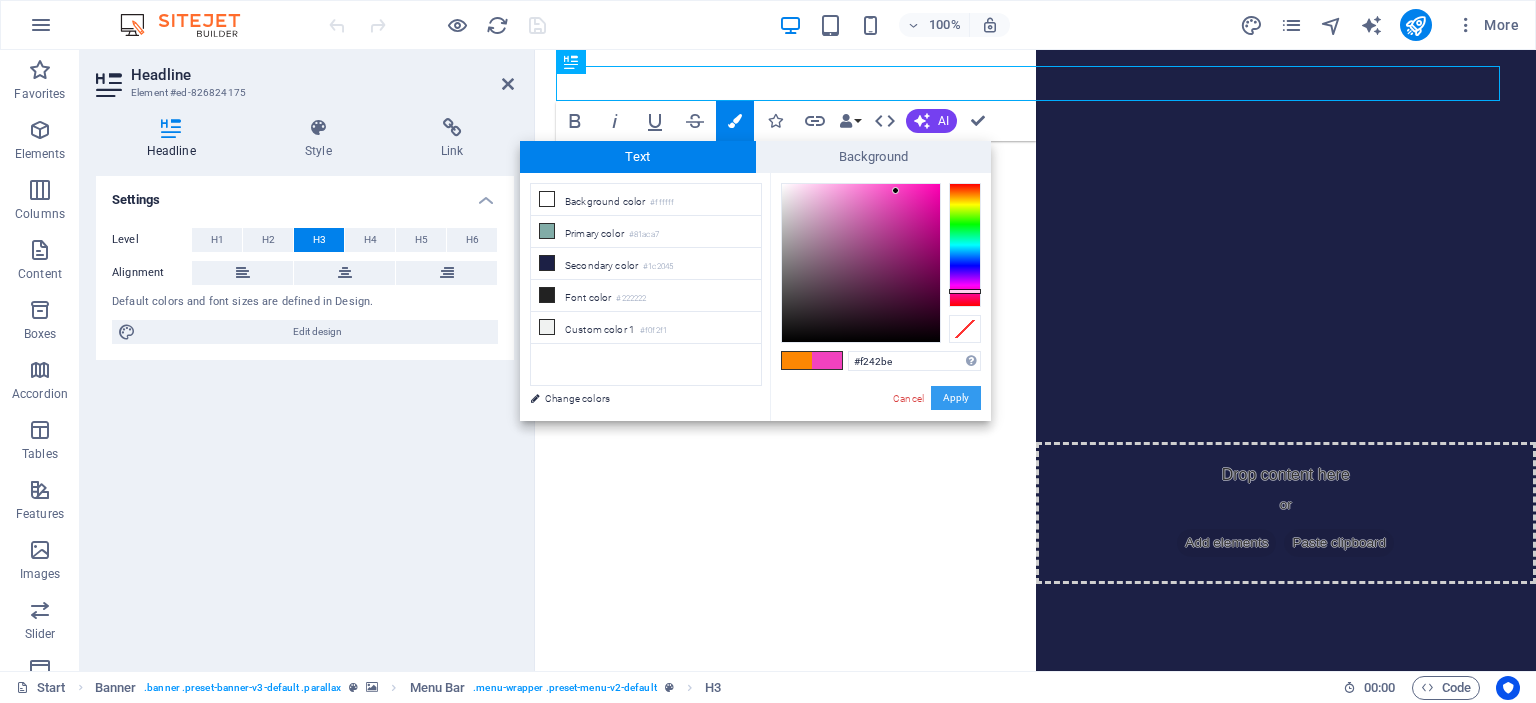 click on "Apply" at bounding box center [956, 398] 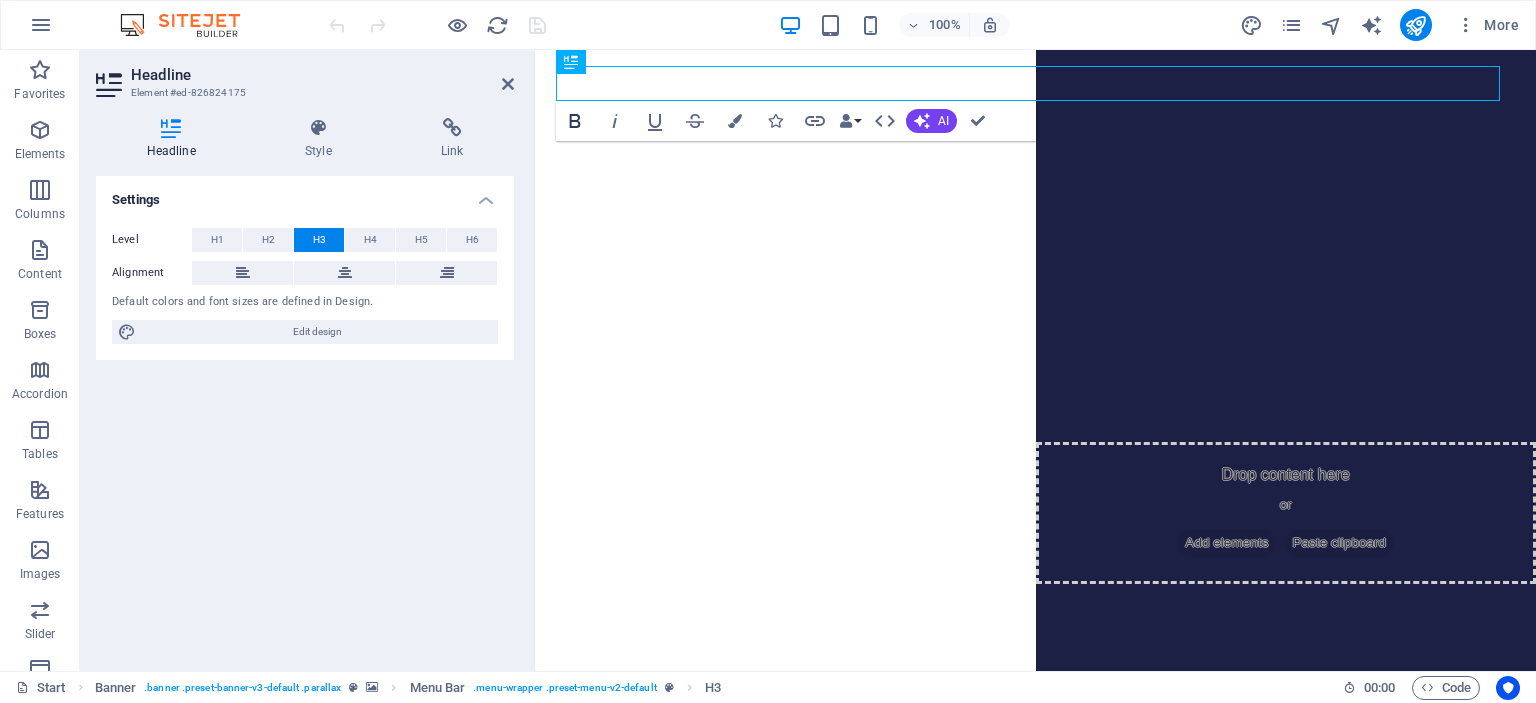 click 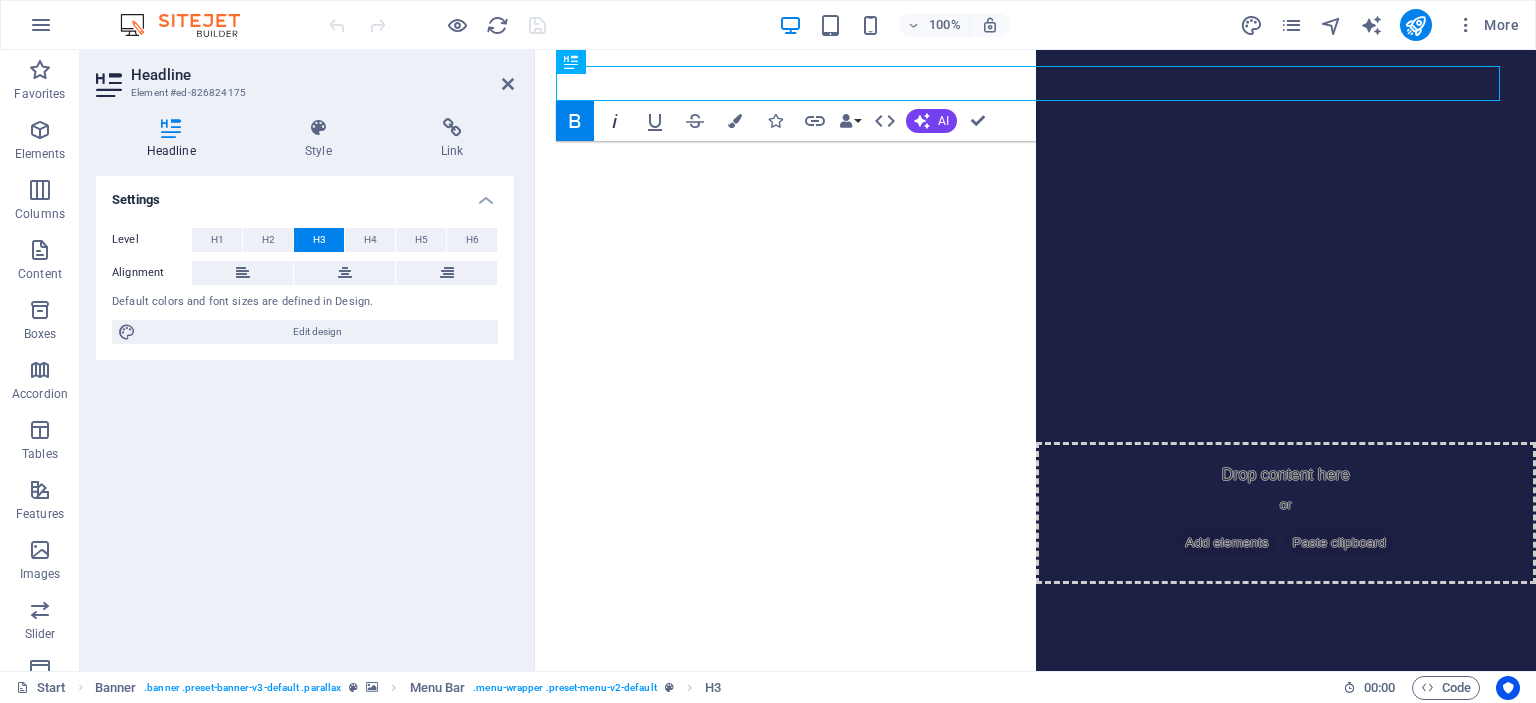 click 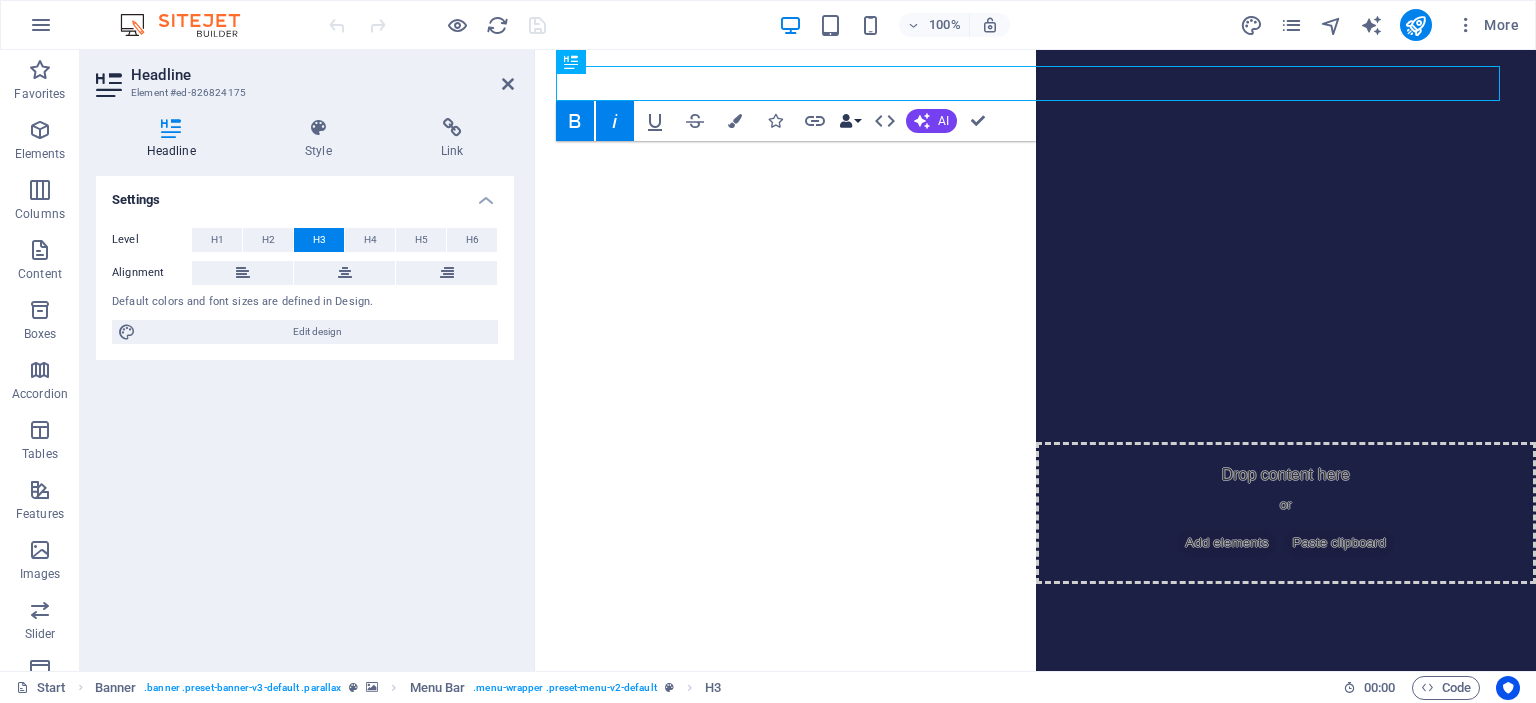 click on "Data Bindings" at bounding box center [850, 121] 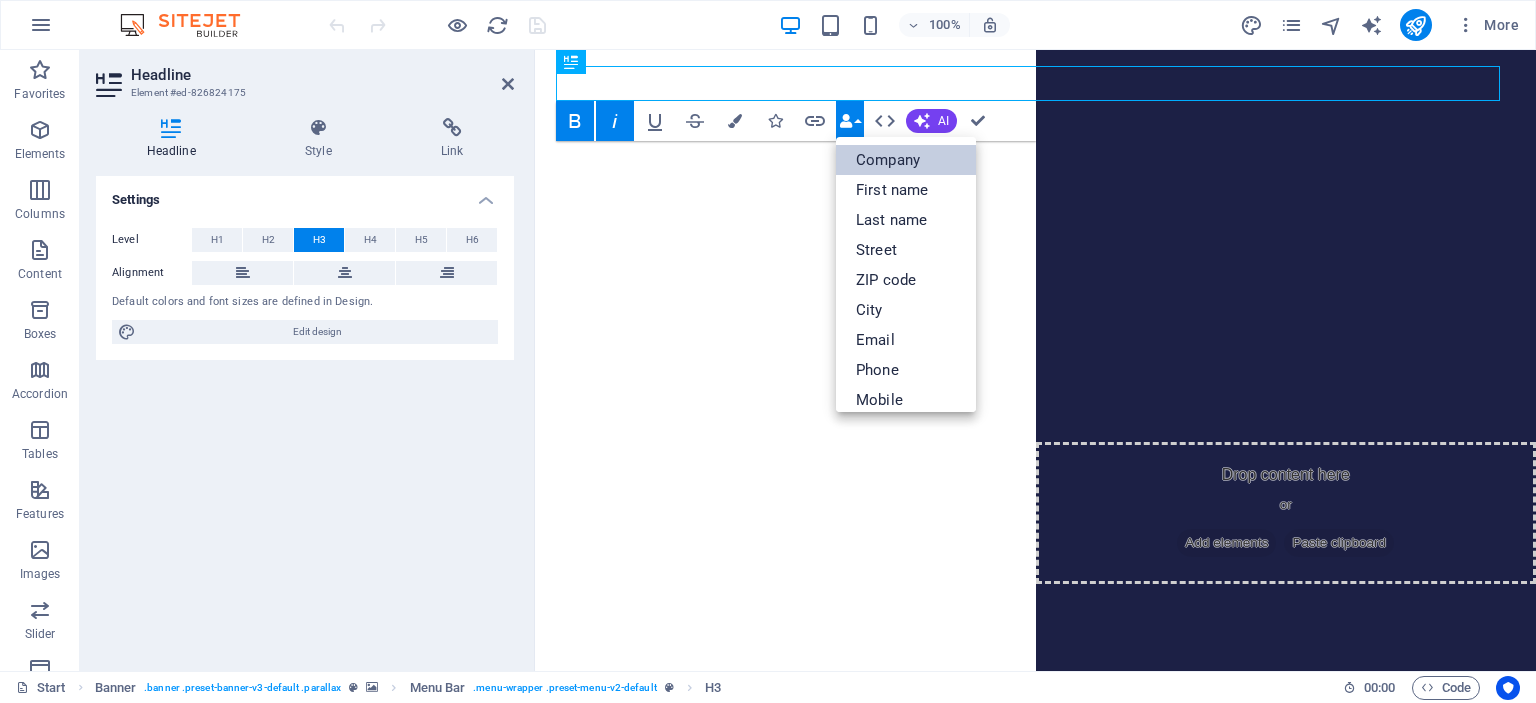 click on "Company" at bounding box center (906, 160) 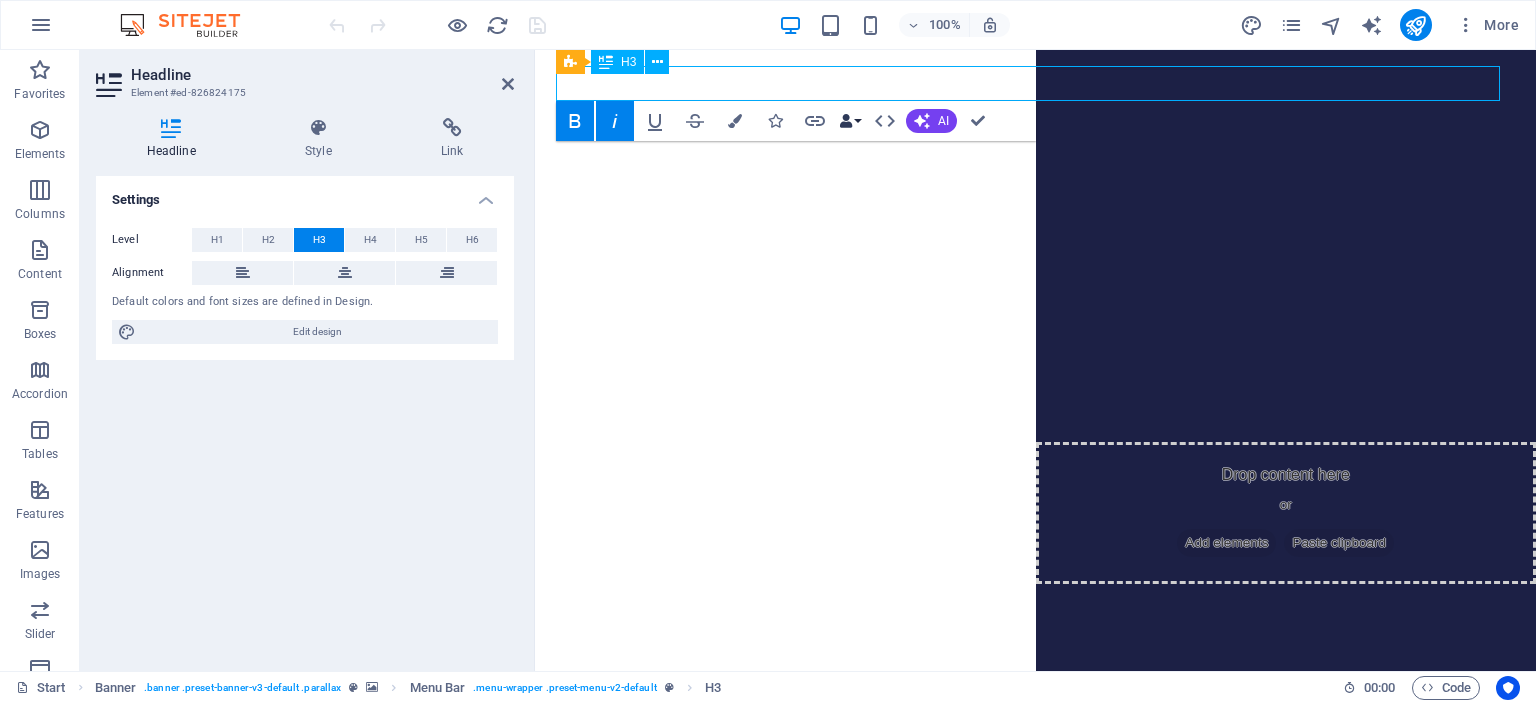 click on "Data Bindings" at bounding box center [850, 121] 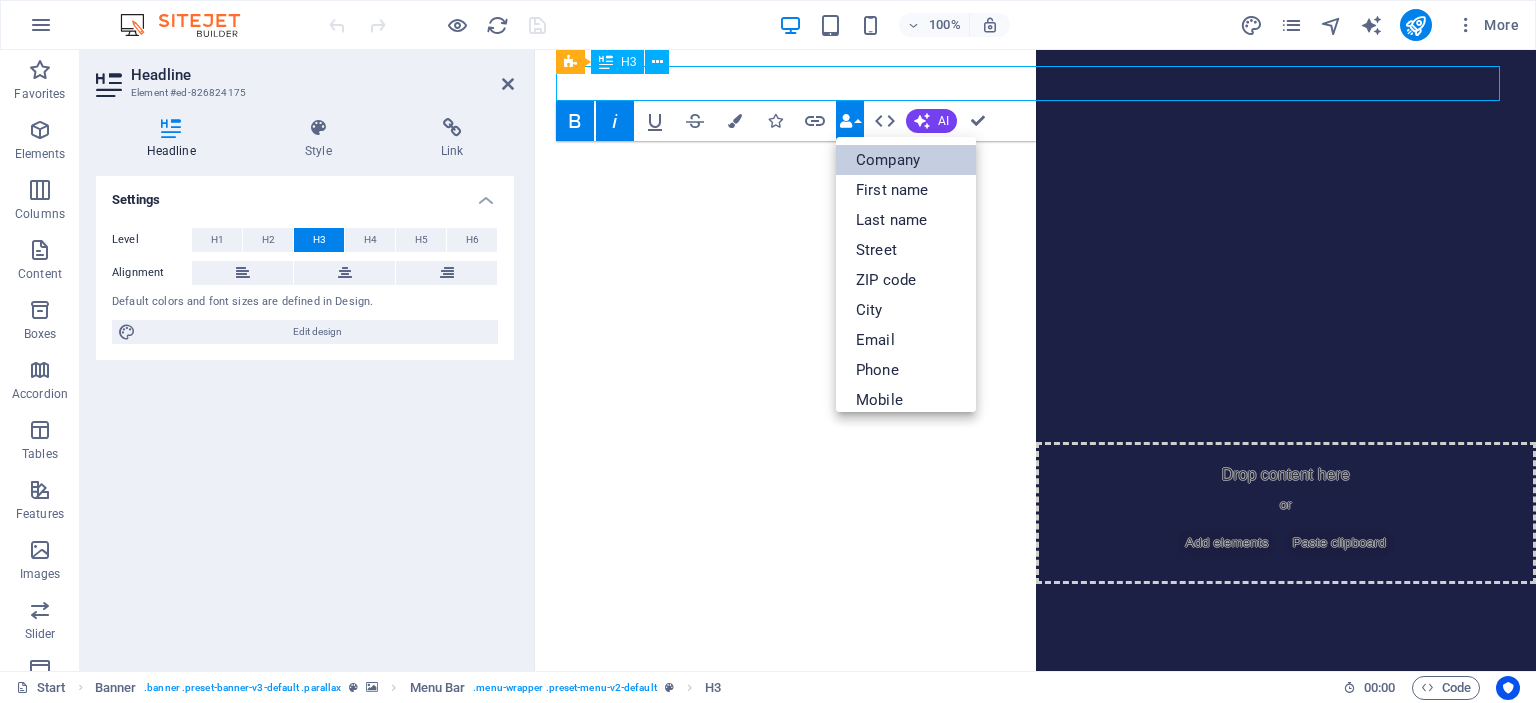 click on "Company" at bounding box center (906, 160) 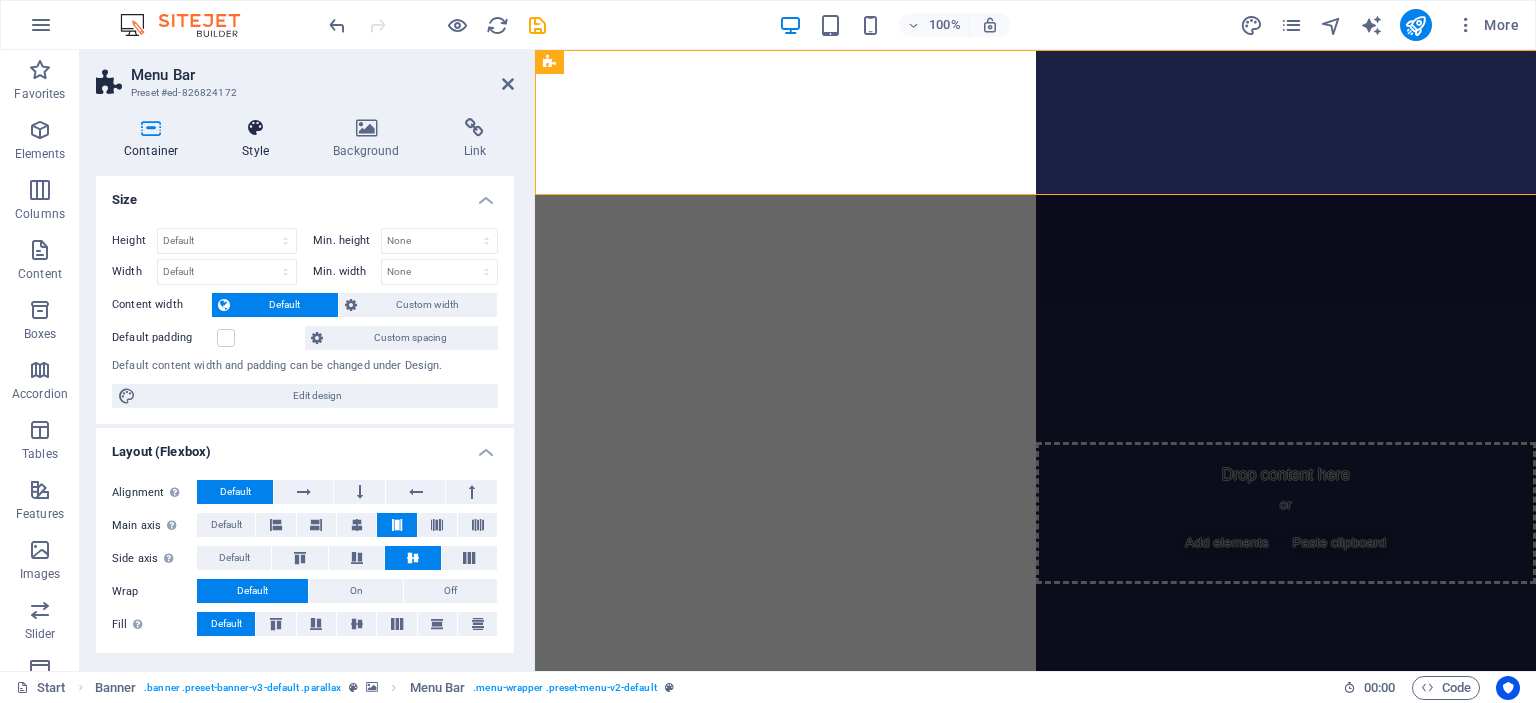 select on "rem" 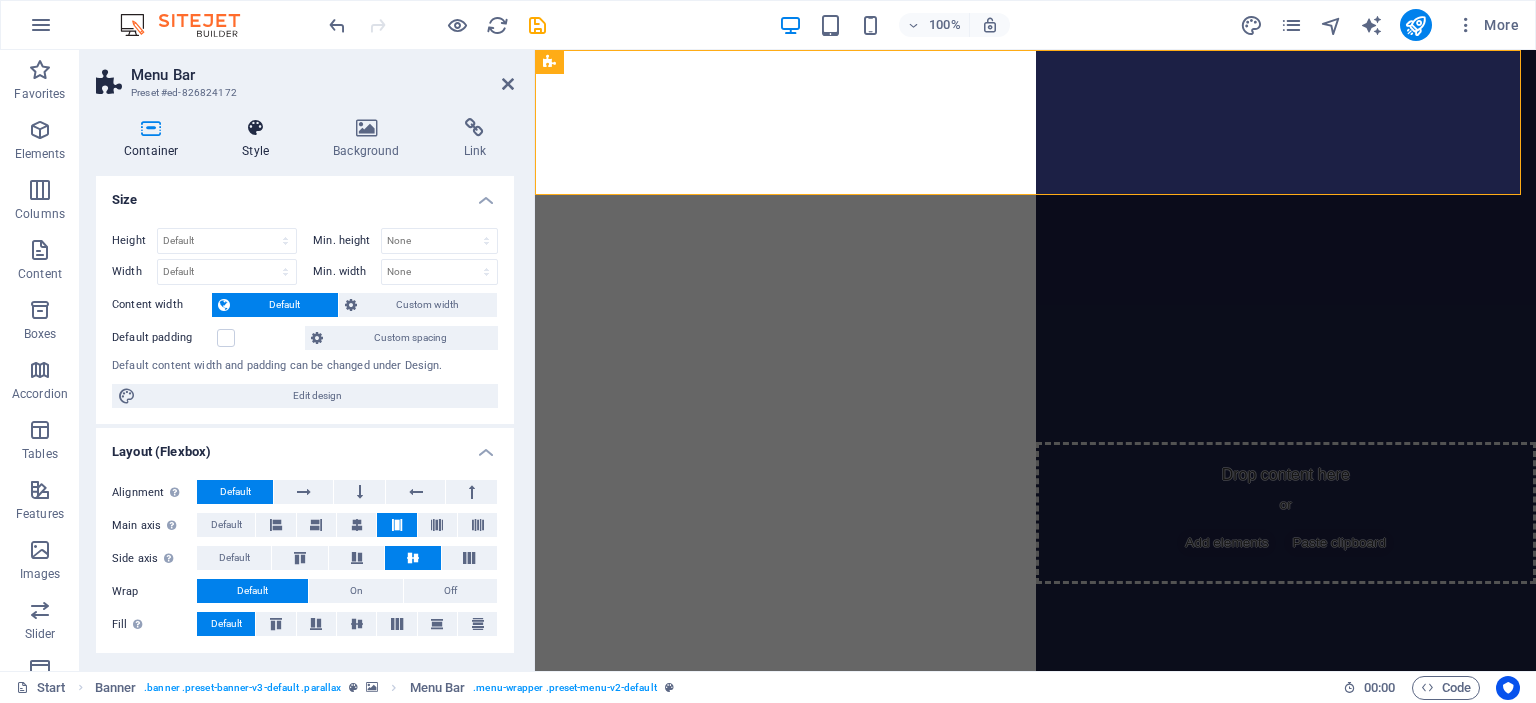 click on "Style" at bounding box center (259, 139) 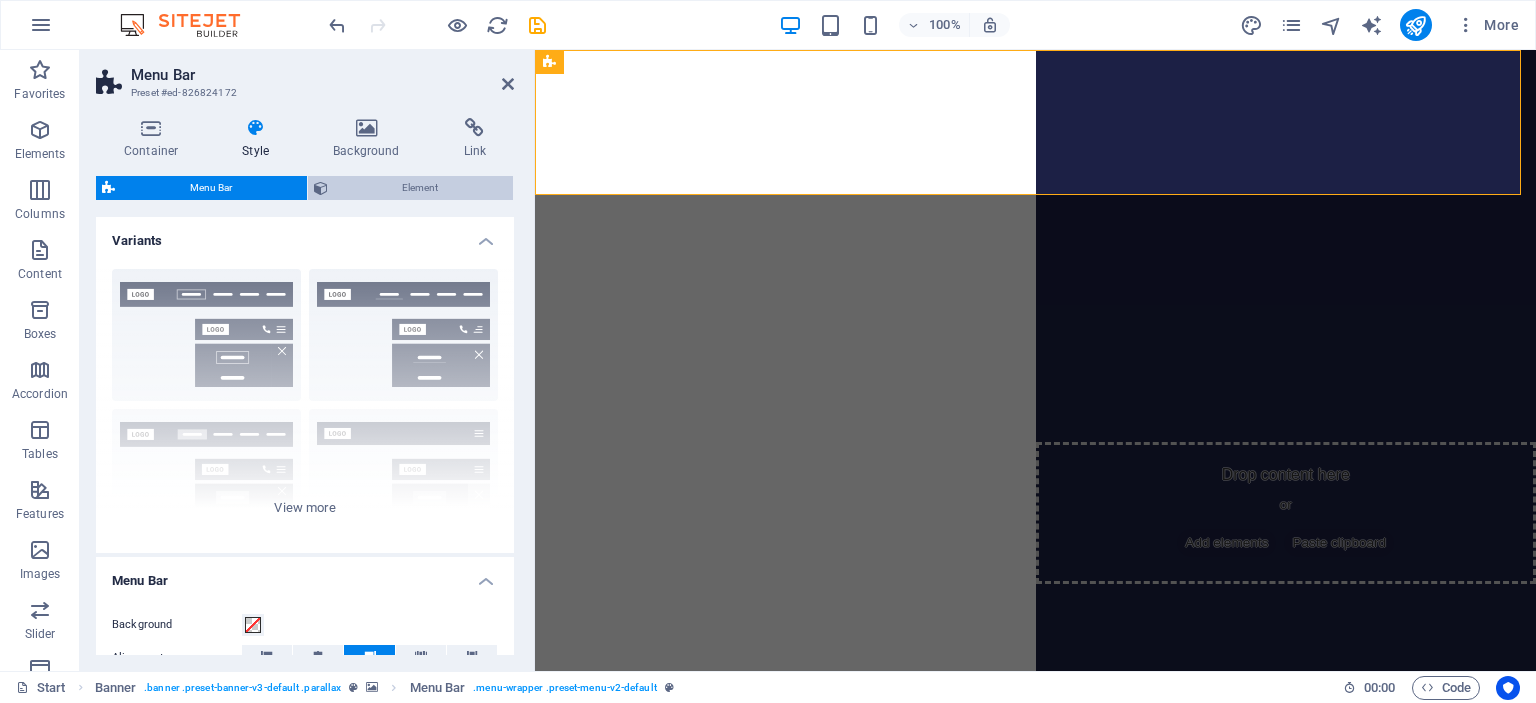 click on "Element" at bounding box center [421, 188] 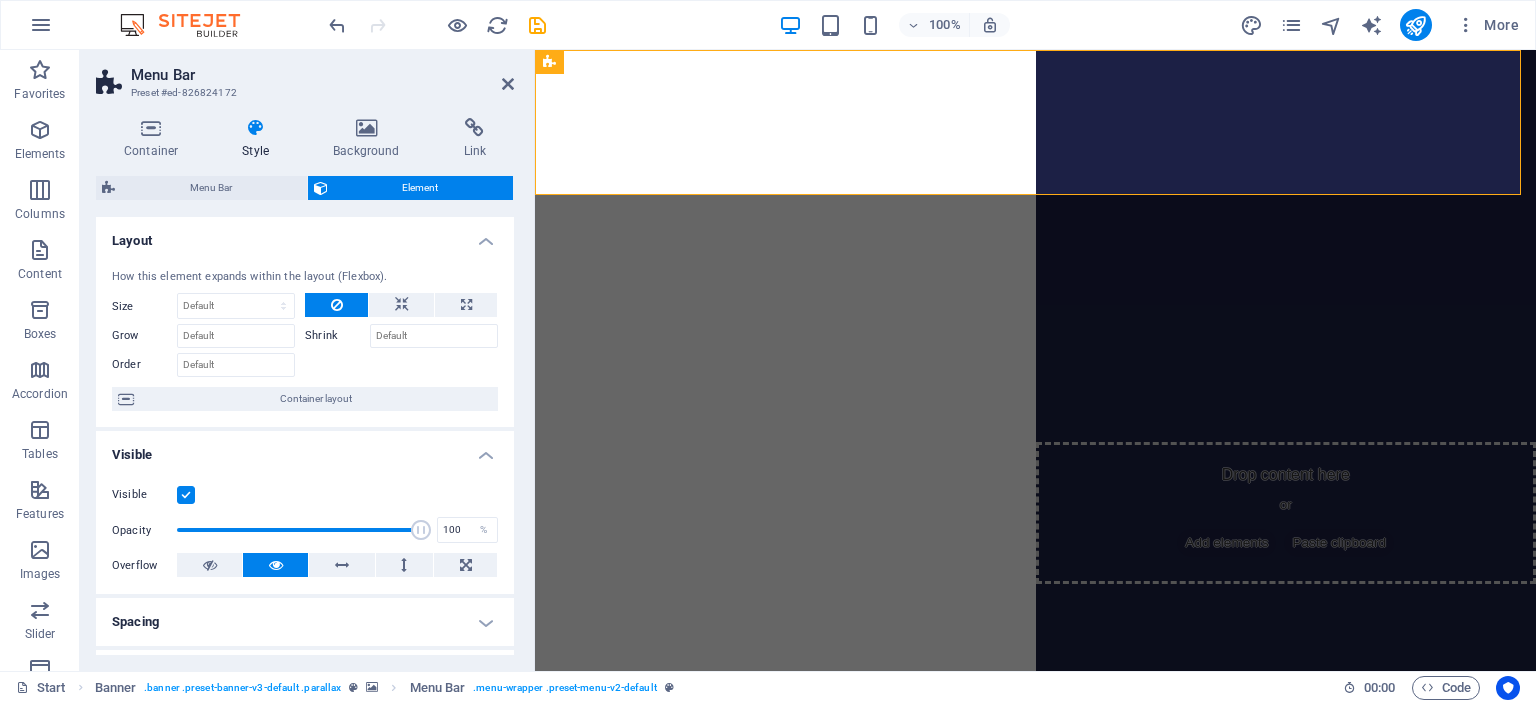 click on "Layout" at bounding box center (305, 235) 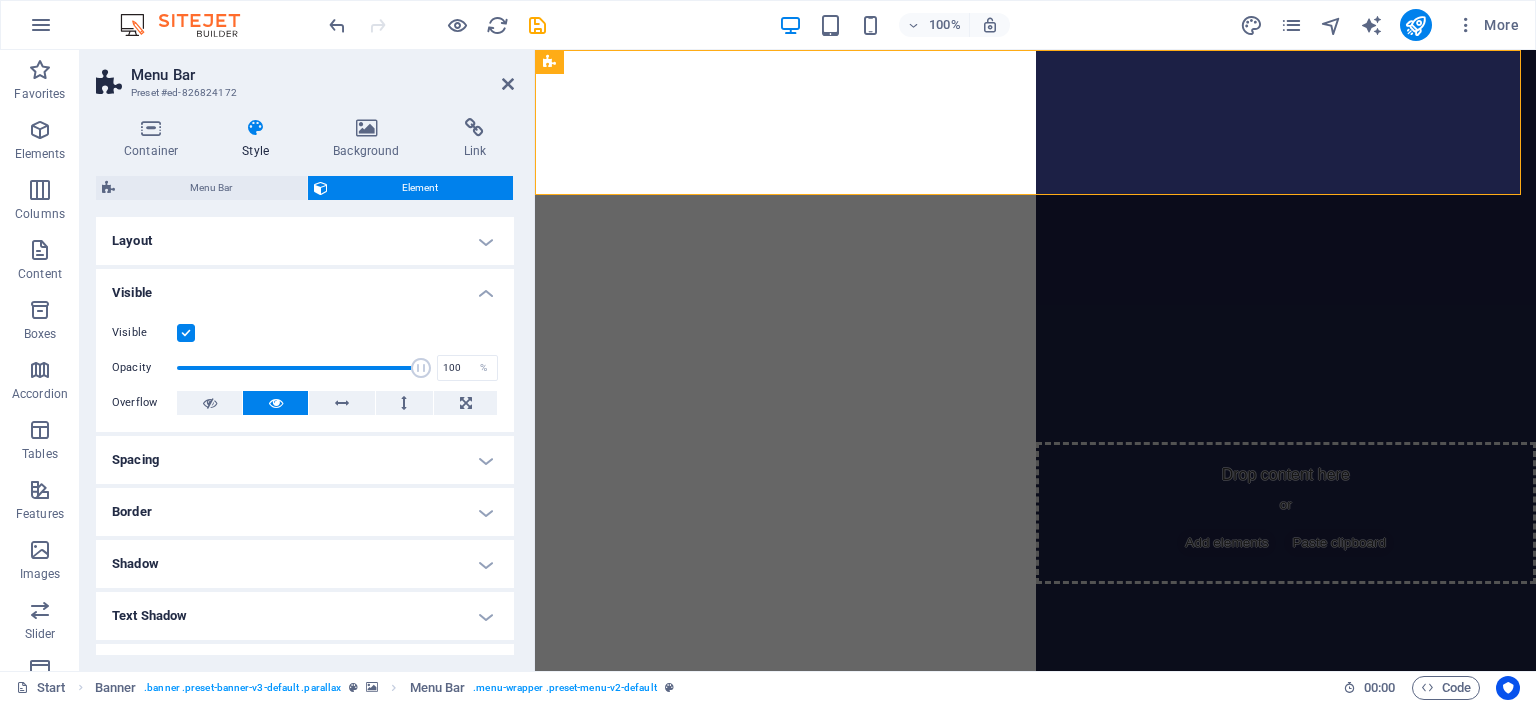 click on "Layout" at bounding box center [305, 241] 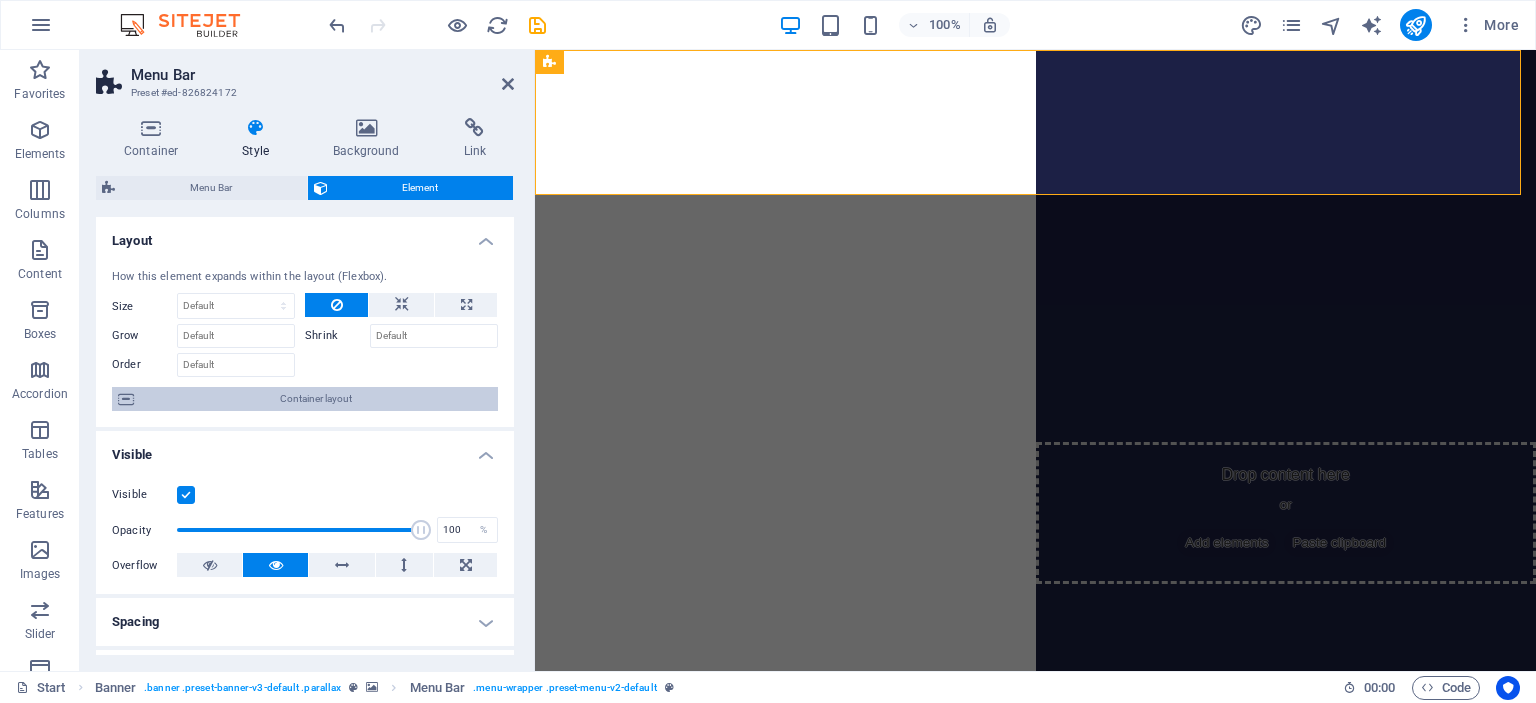 click on "Container layout" at bounding box center [316, 399] 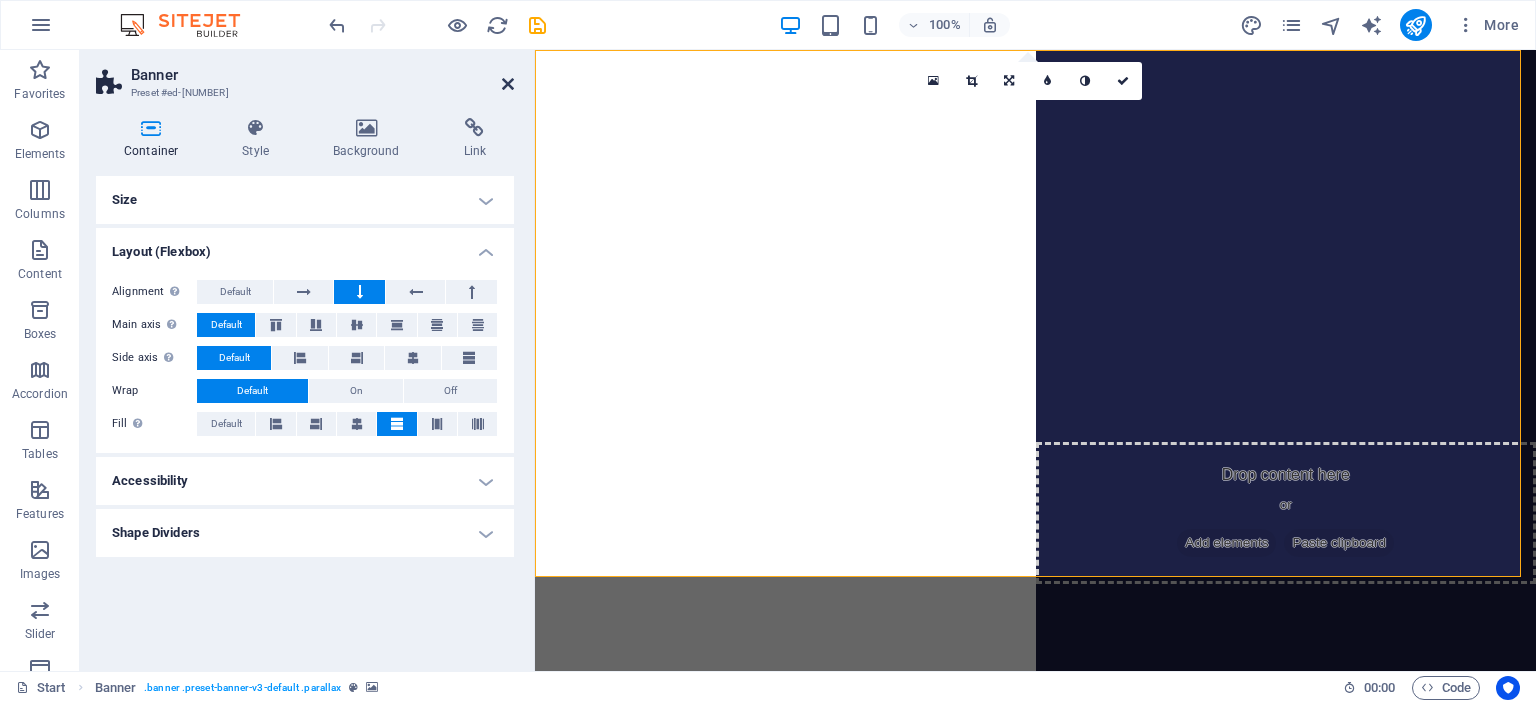 click at bounding box center [508, 84] 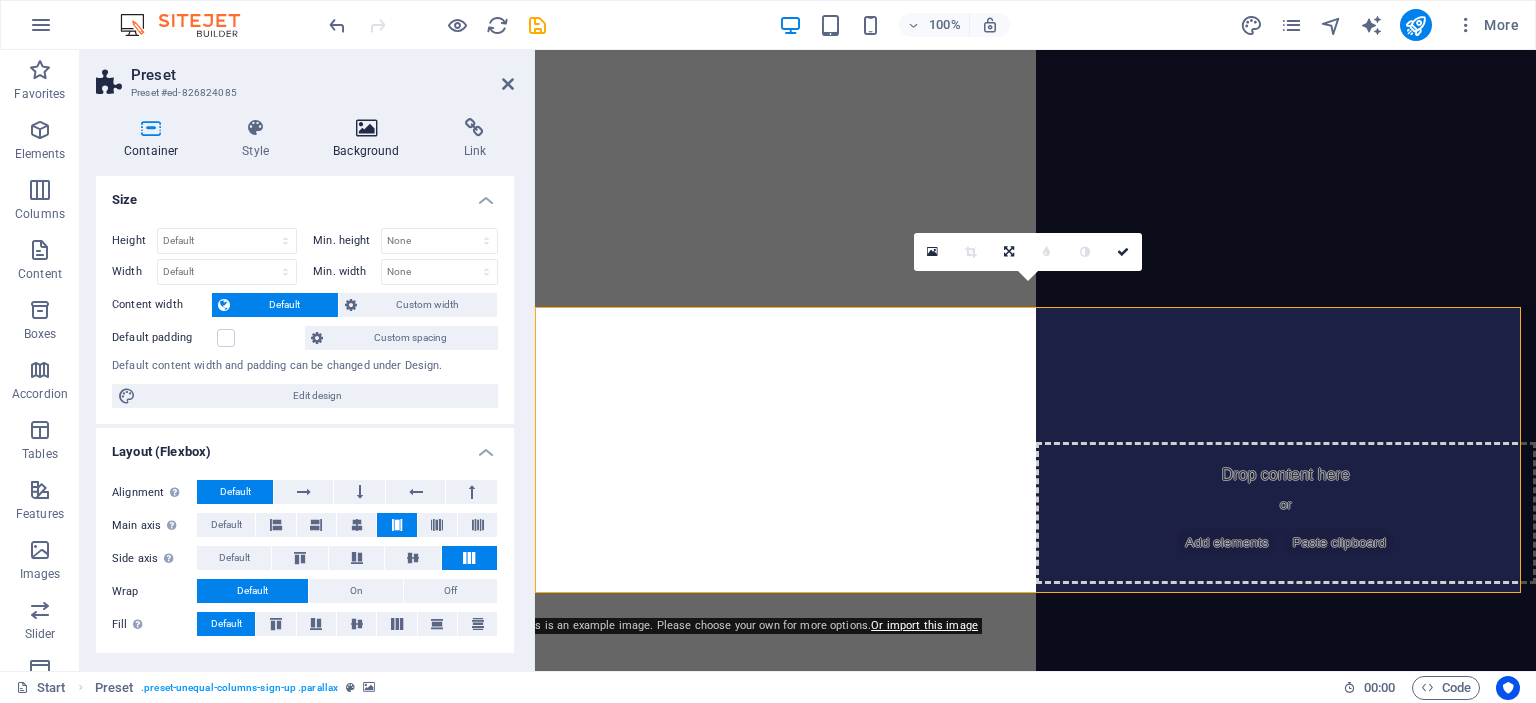click at bounding box center [366, 128] 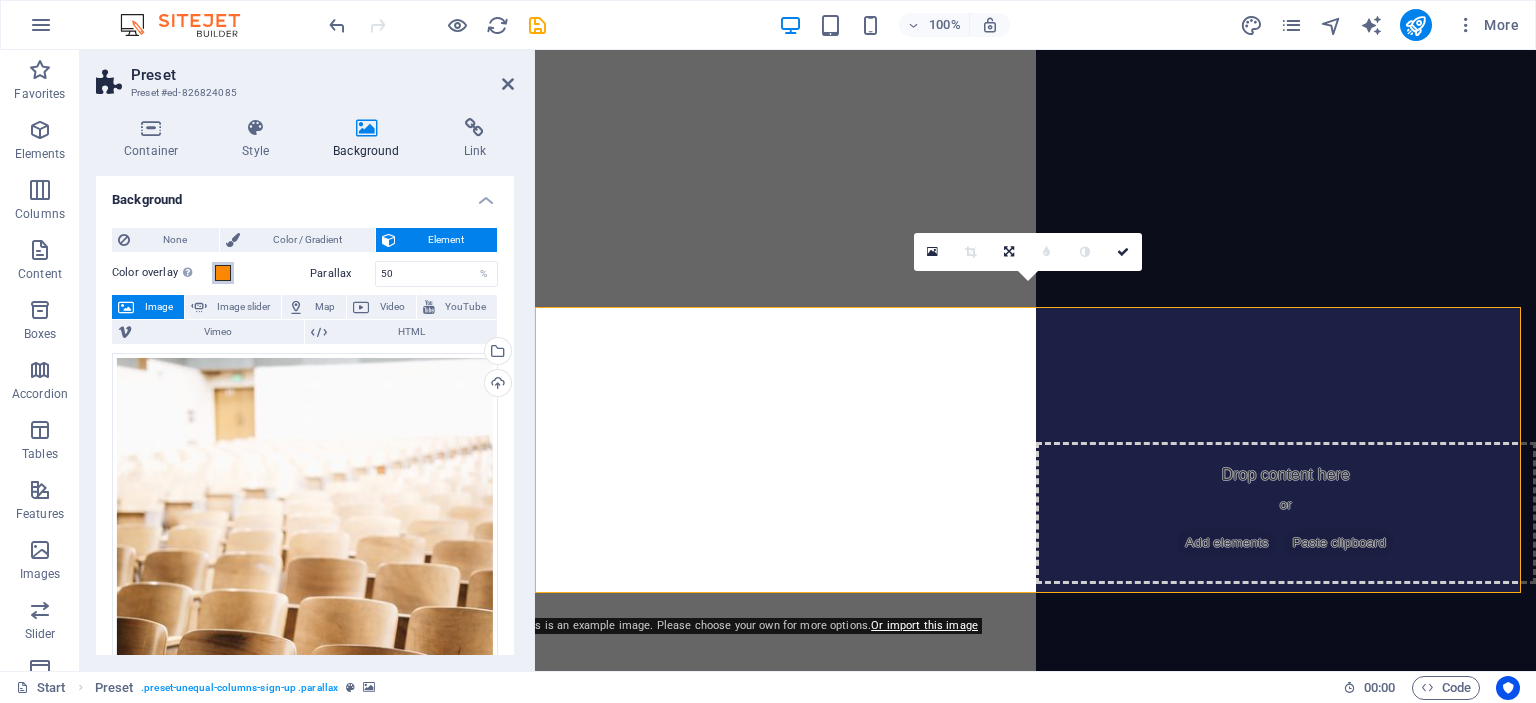 click at bounding box center [223, 273] 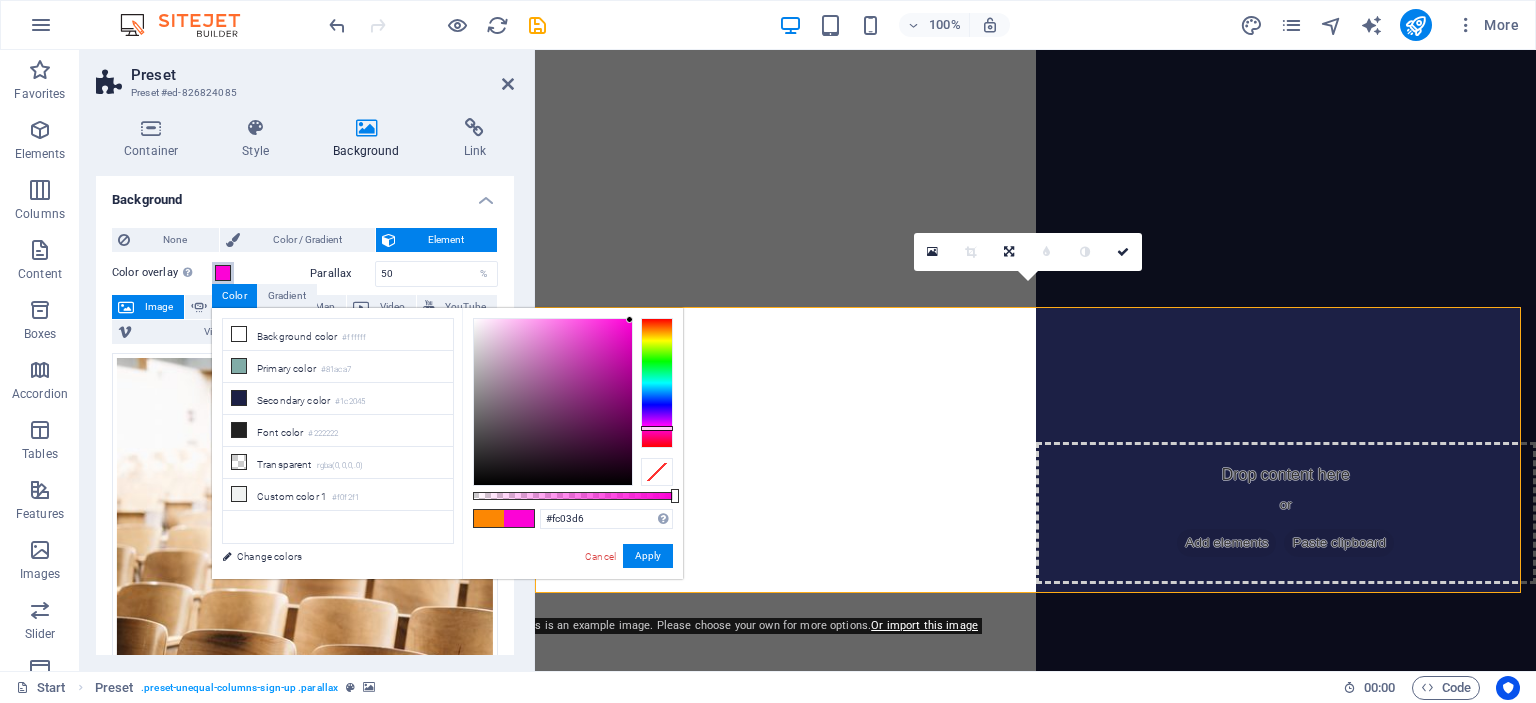 click at bounding box center (657, 383) 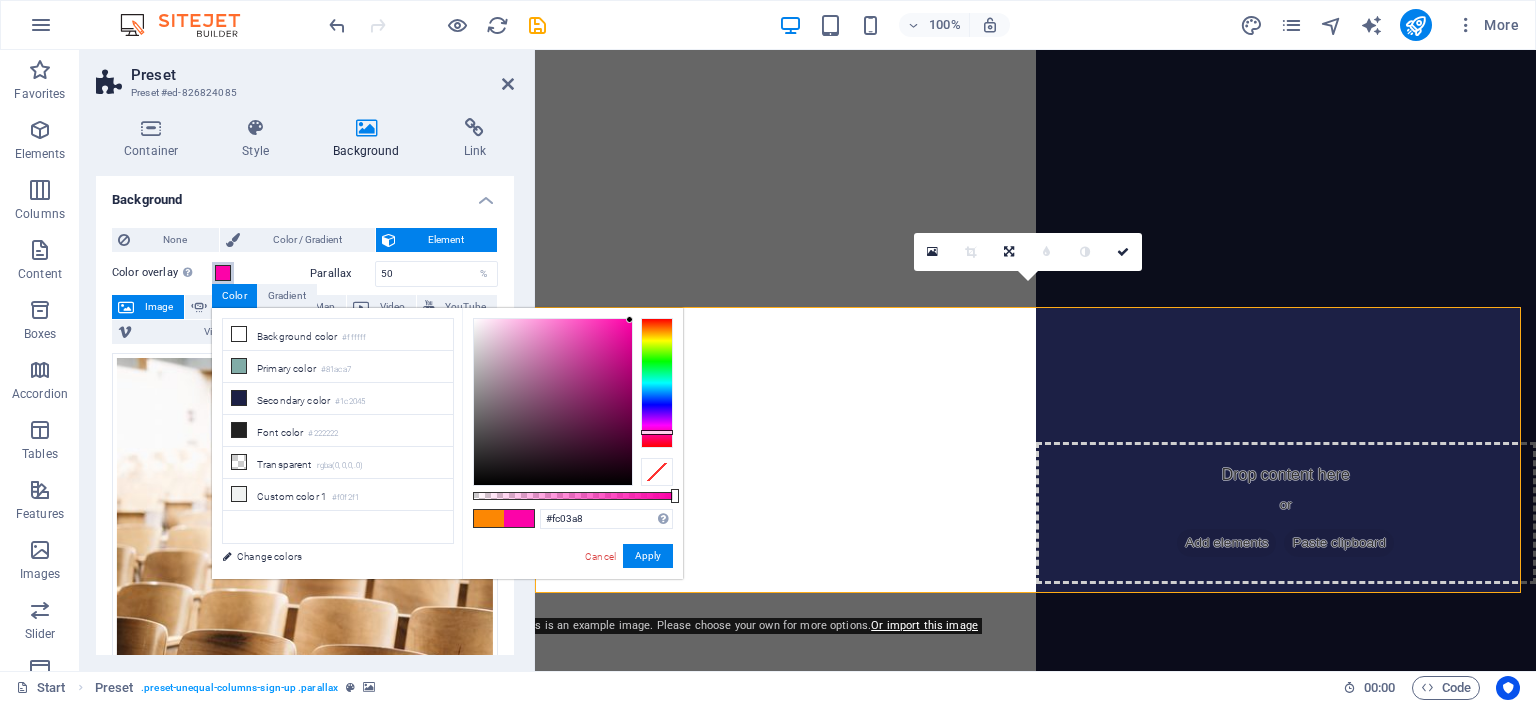 click at bounding box center [657, 383] 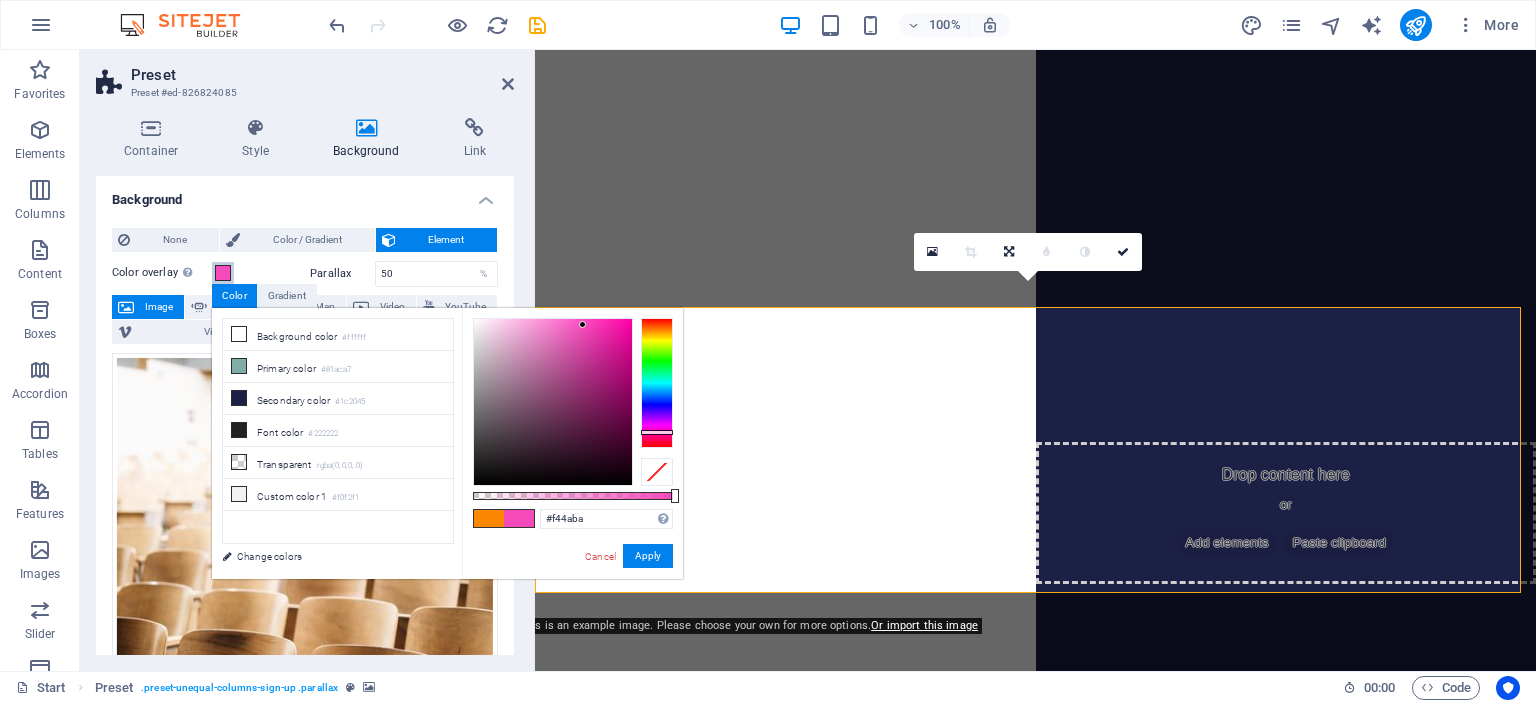 click at bounding box center (553, 402) 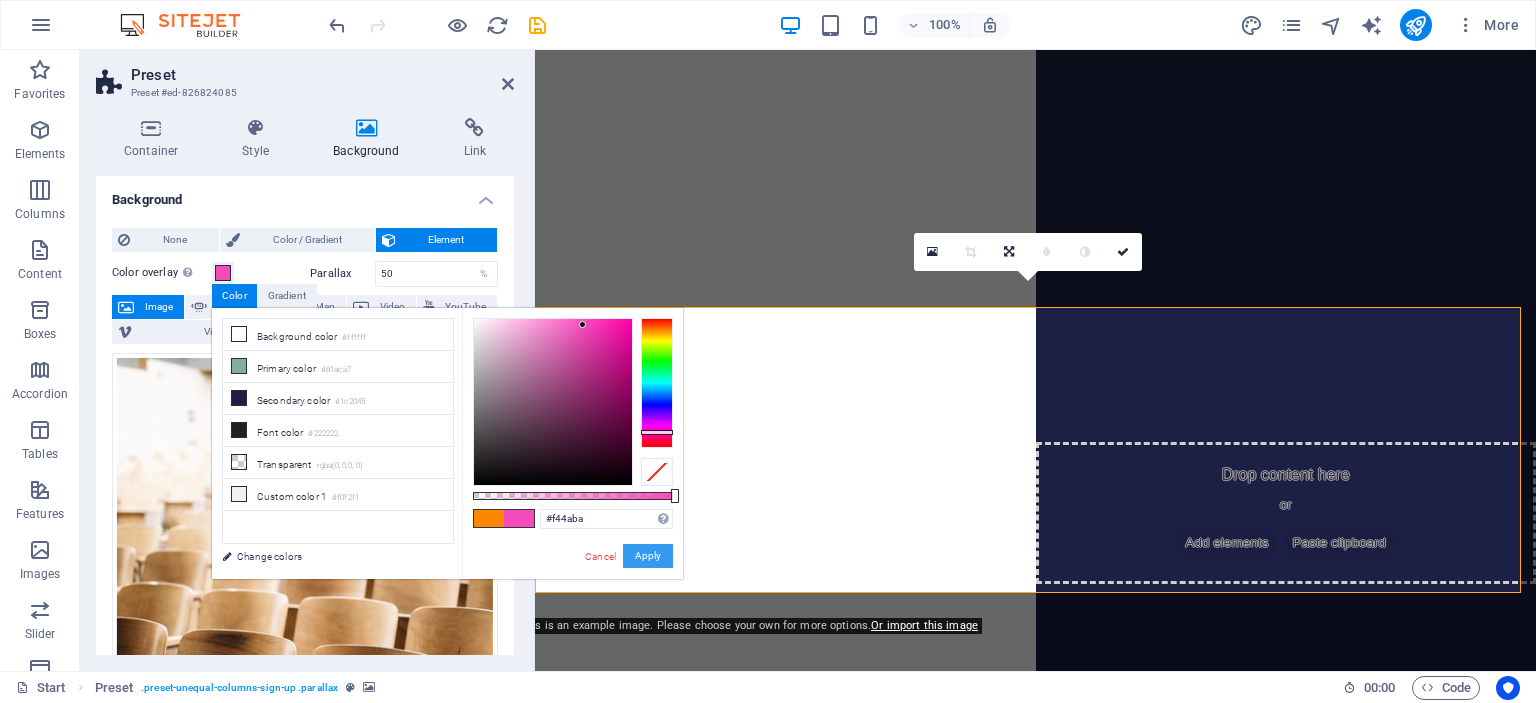 click on "Apply" at bounding box center (648, 556) 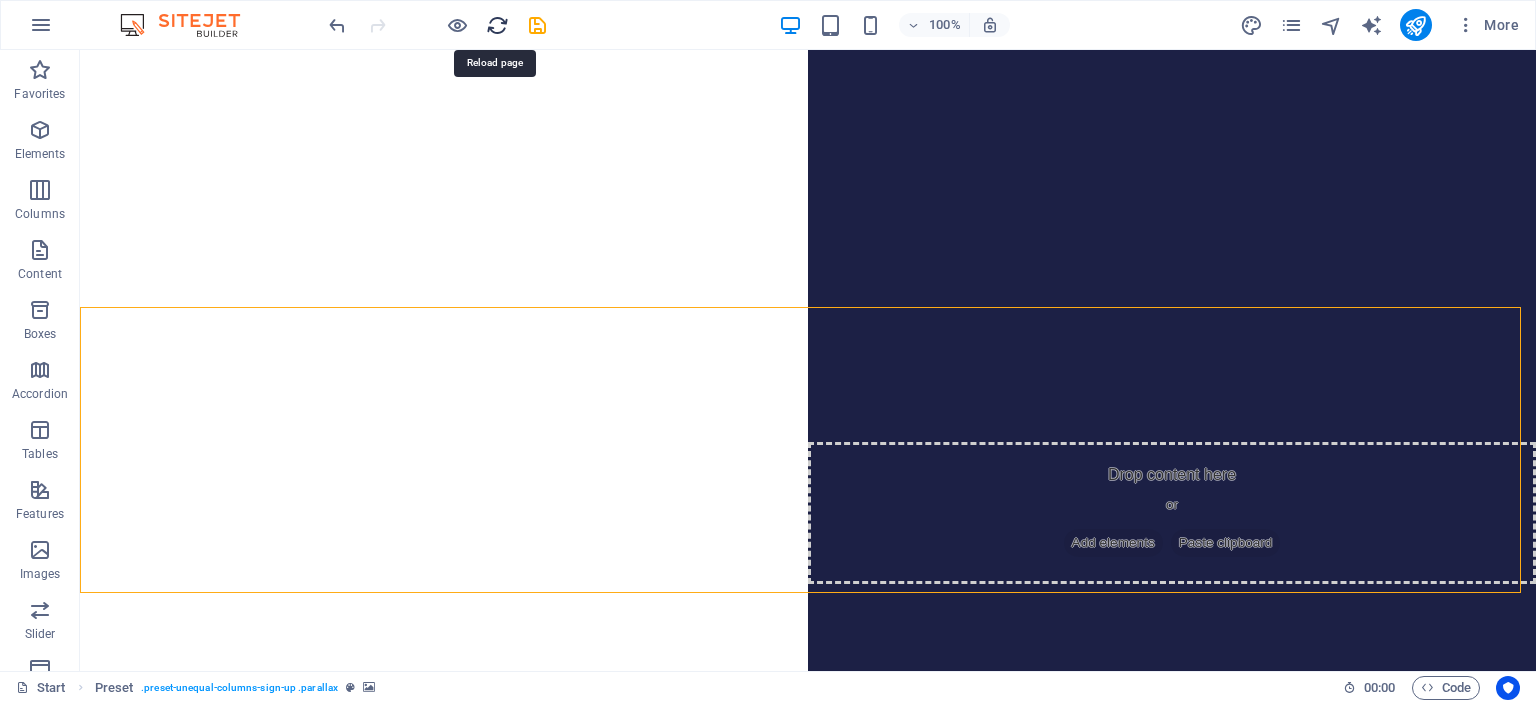 click at bounding box center (497, 25) 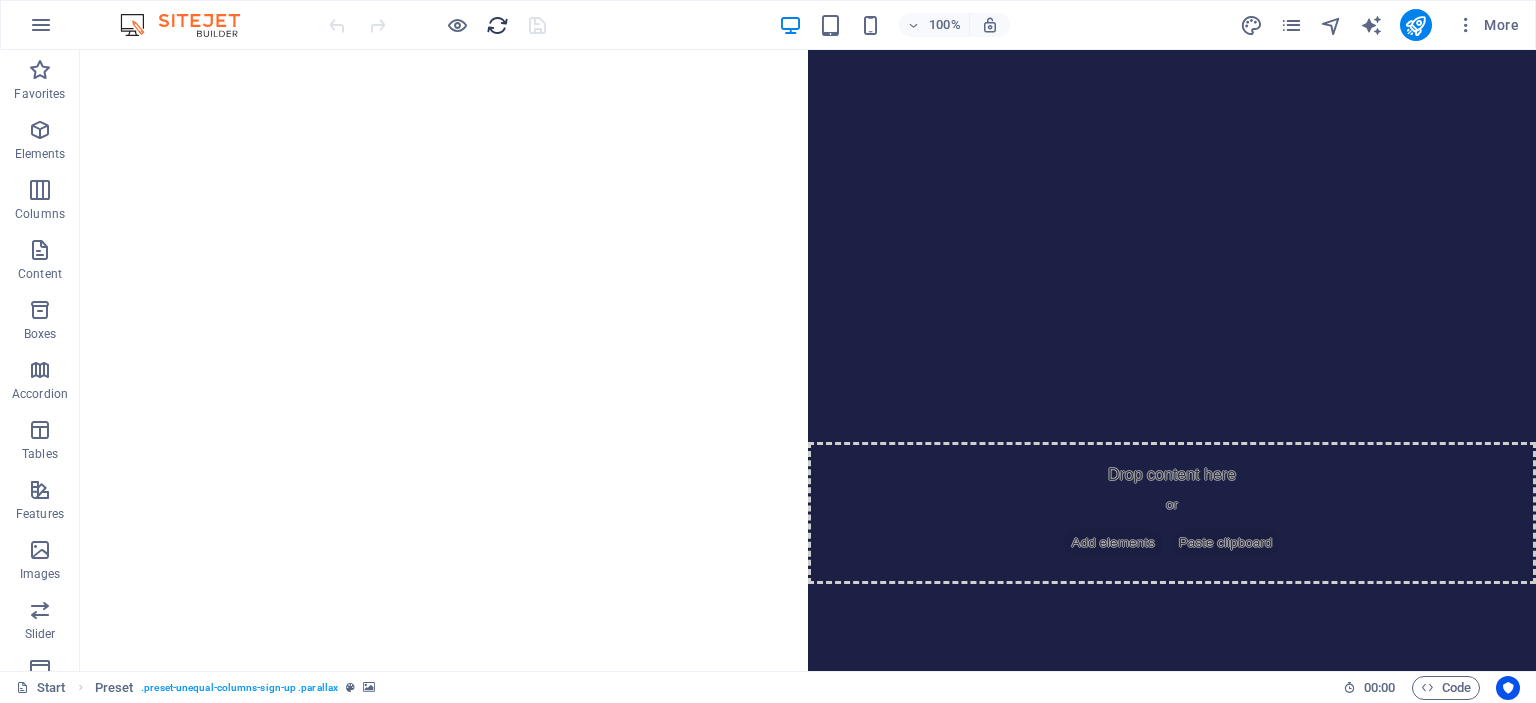 type 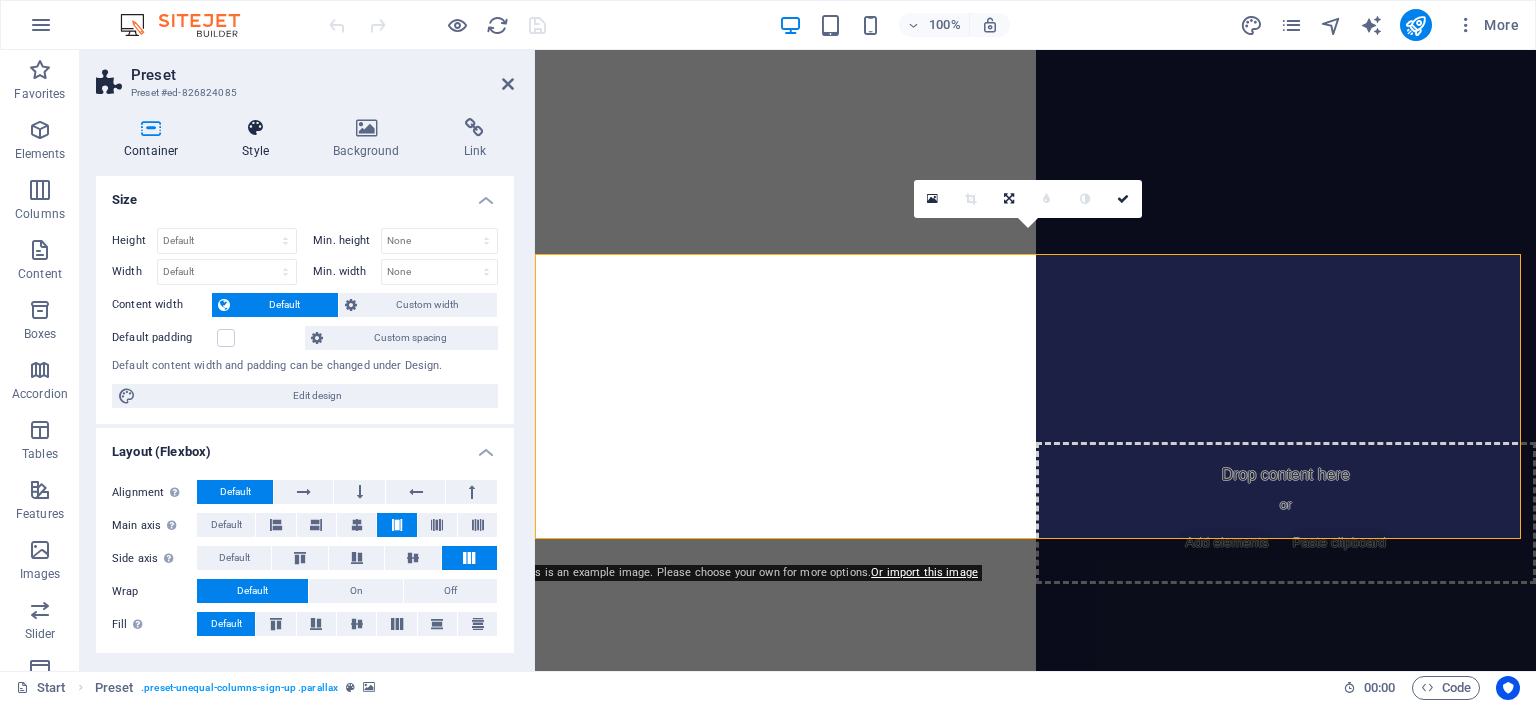 click on "Style" at bounding box center (259, 139) 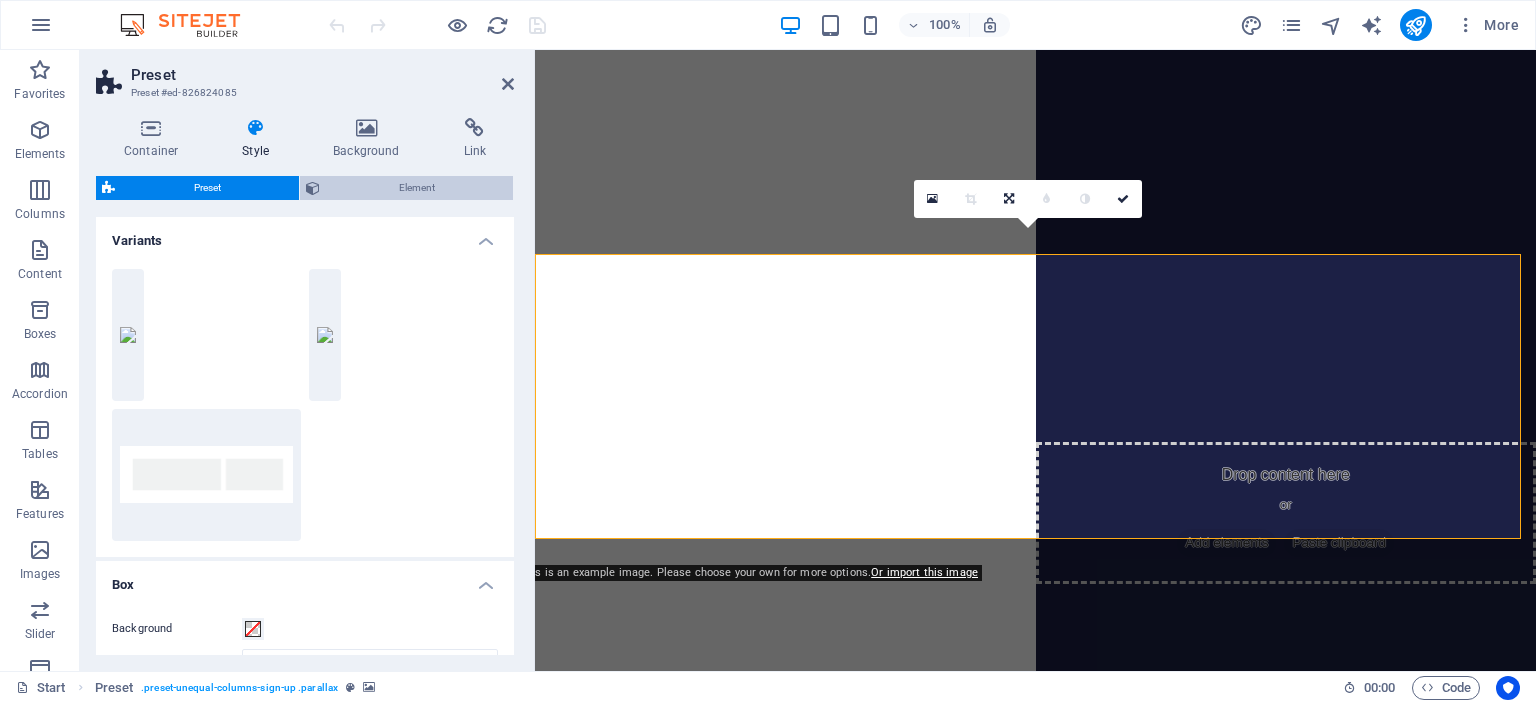 click on "Element" at bounding box center (416, 188) 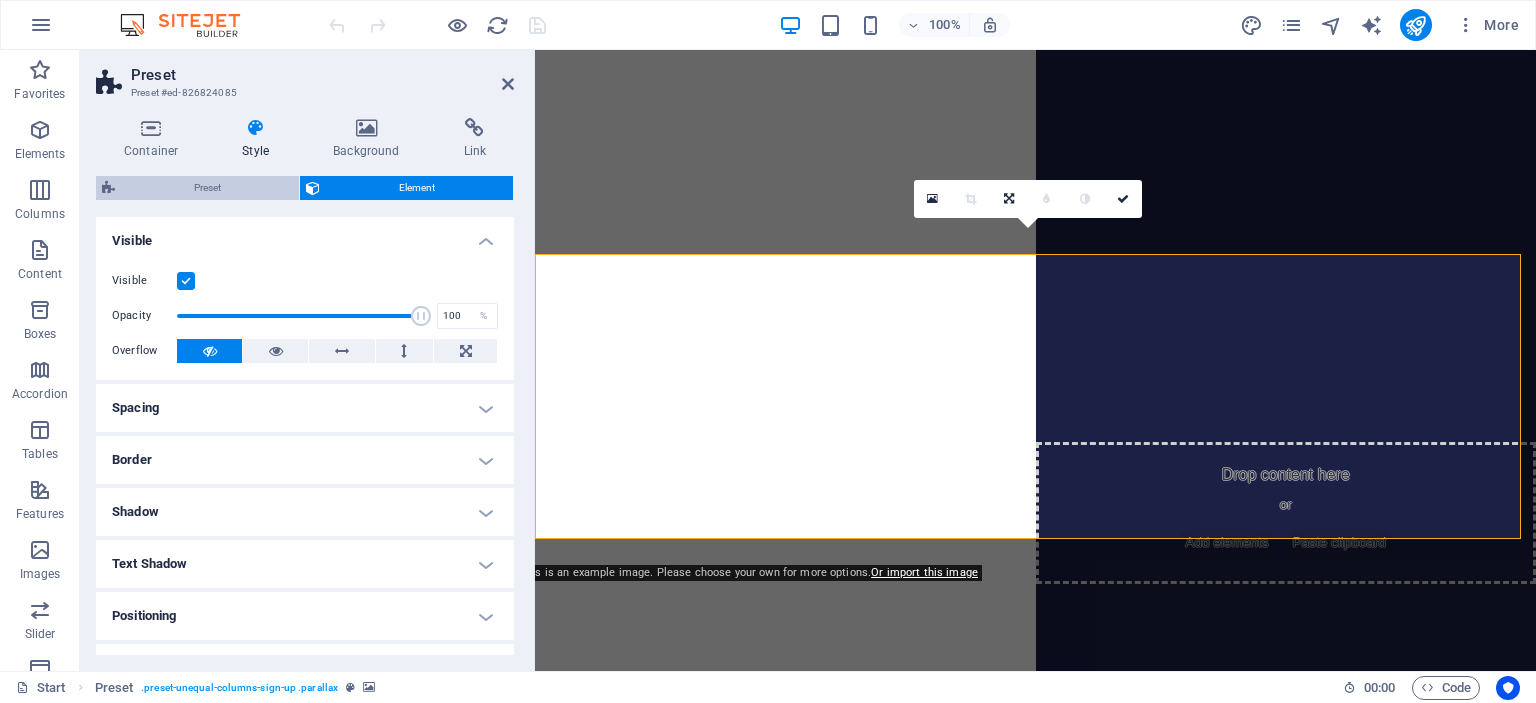 click on "Preset" at bounding box center (207, 188) 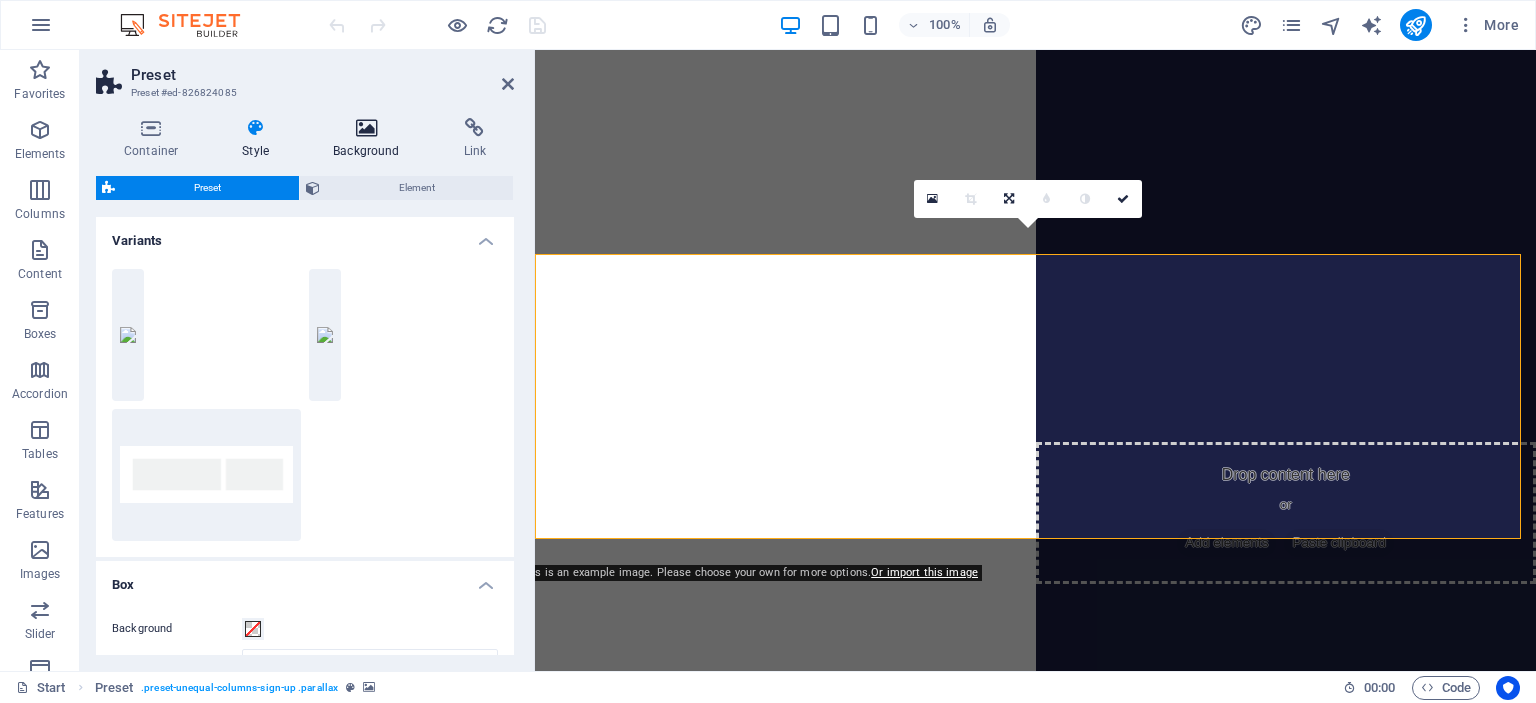 click at bounding box center (366, 128) 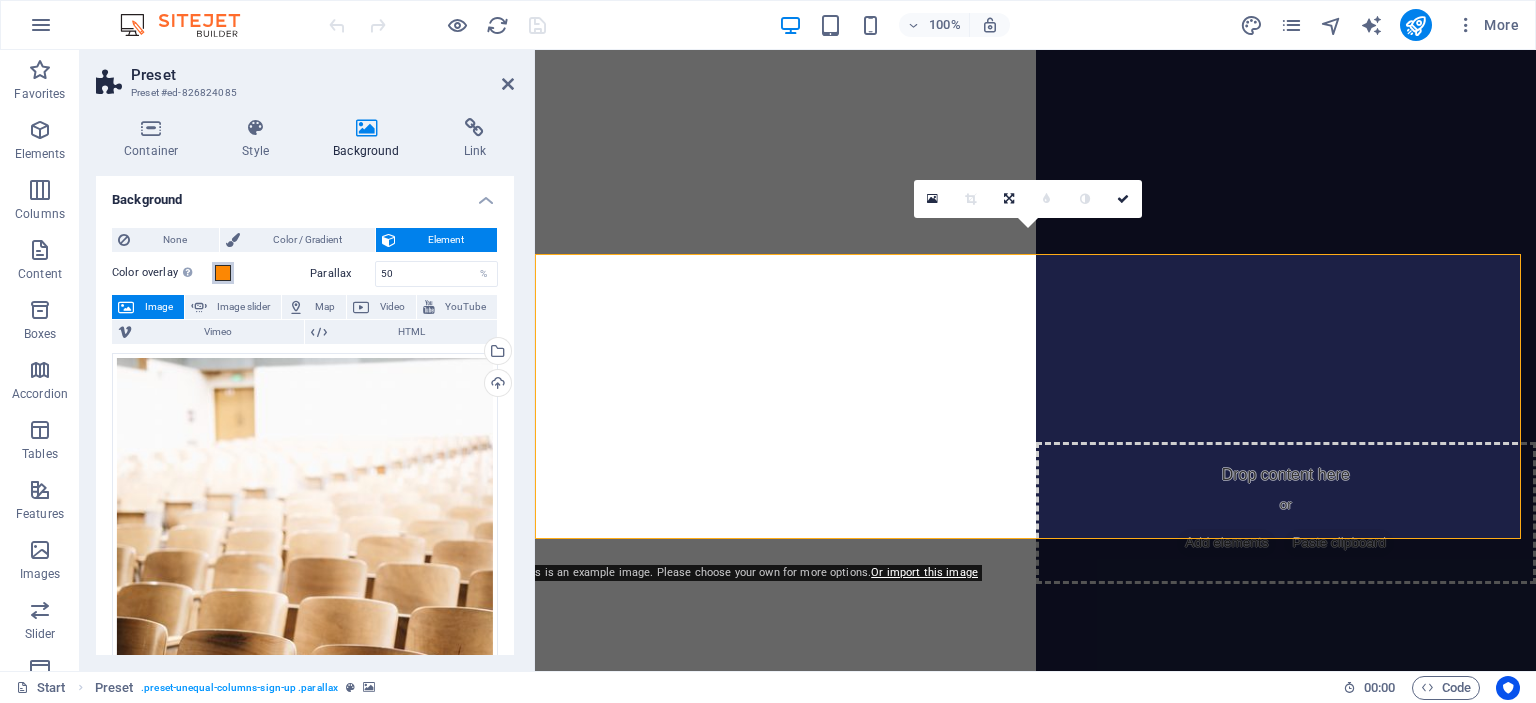 click at bounding box center [223, 273] 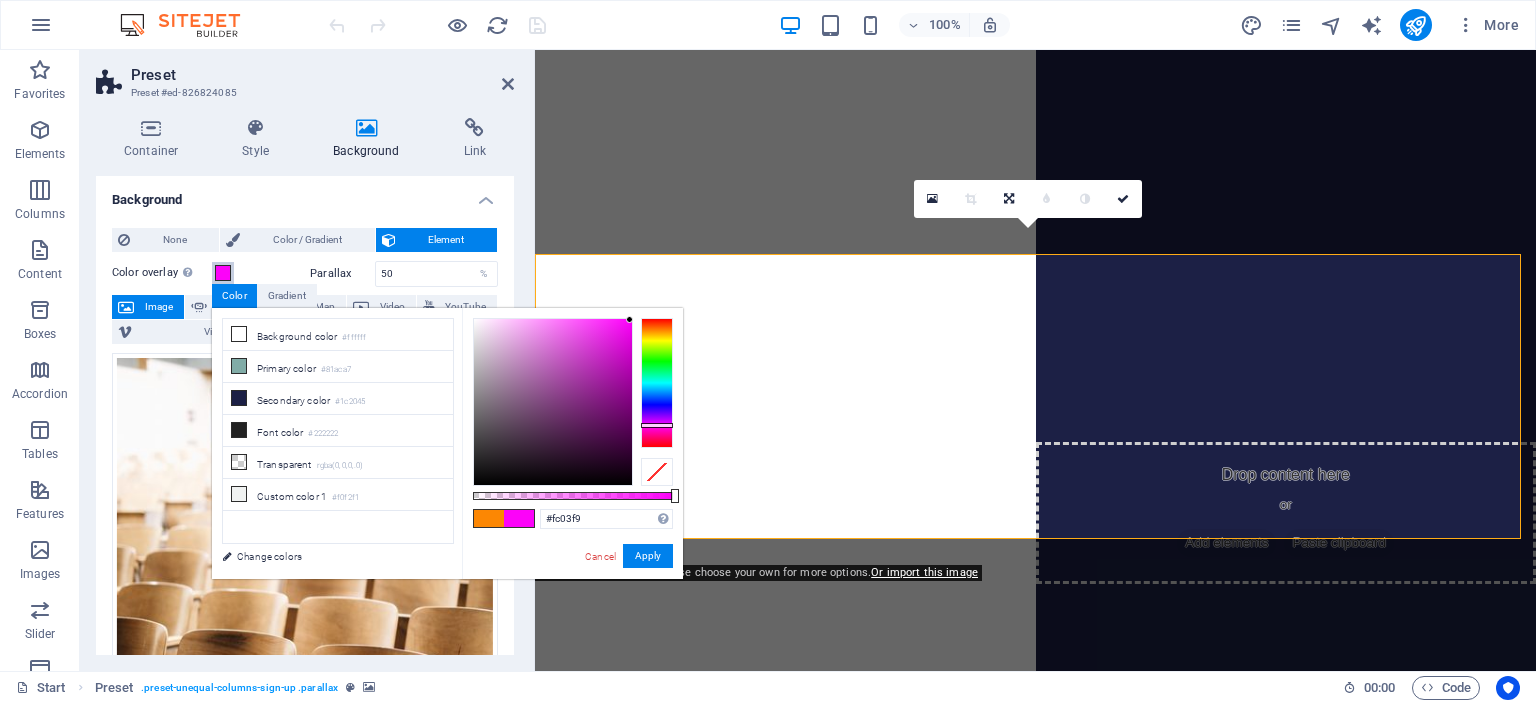 click at bounding box center (657, 383) 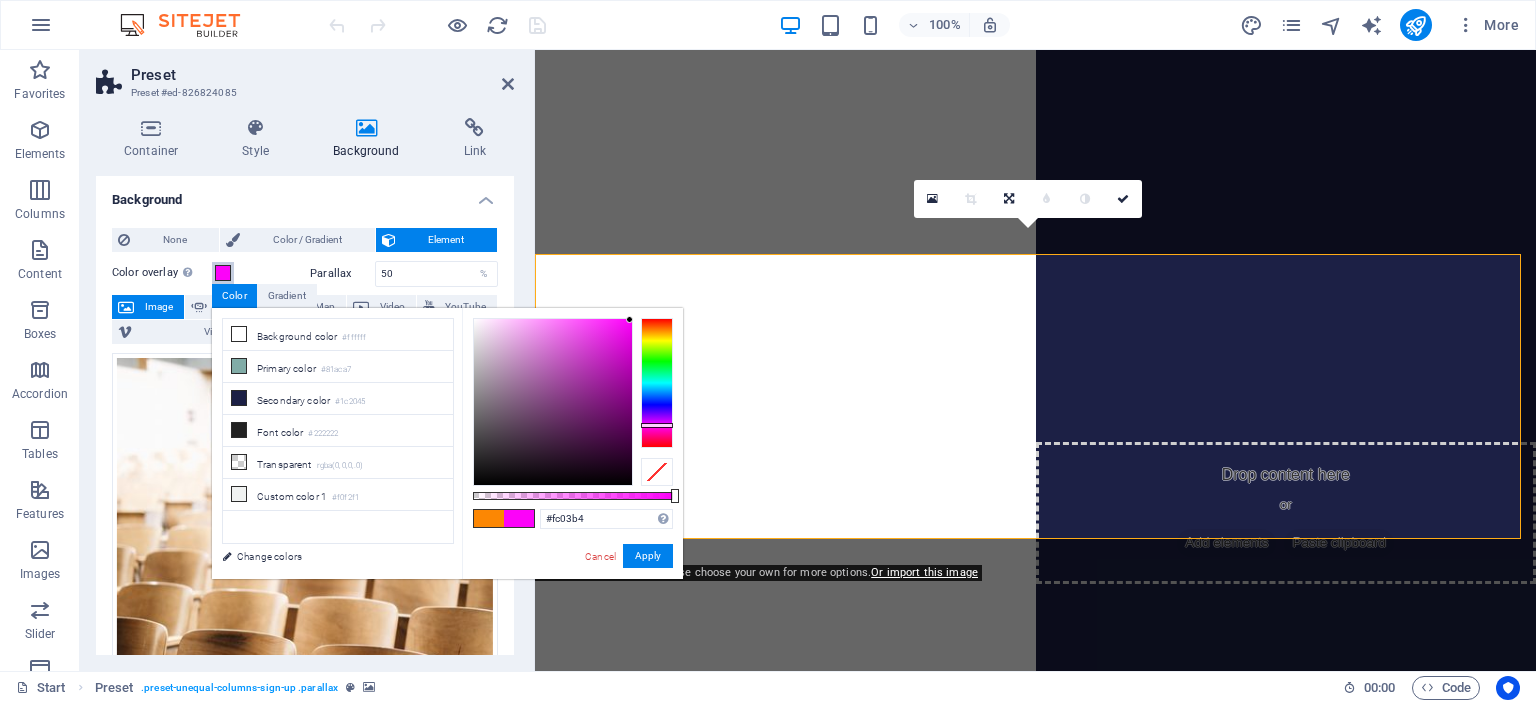 click at bounding box center [657, 383] 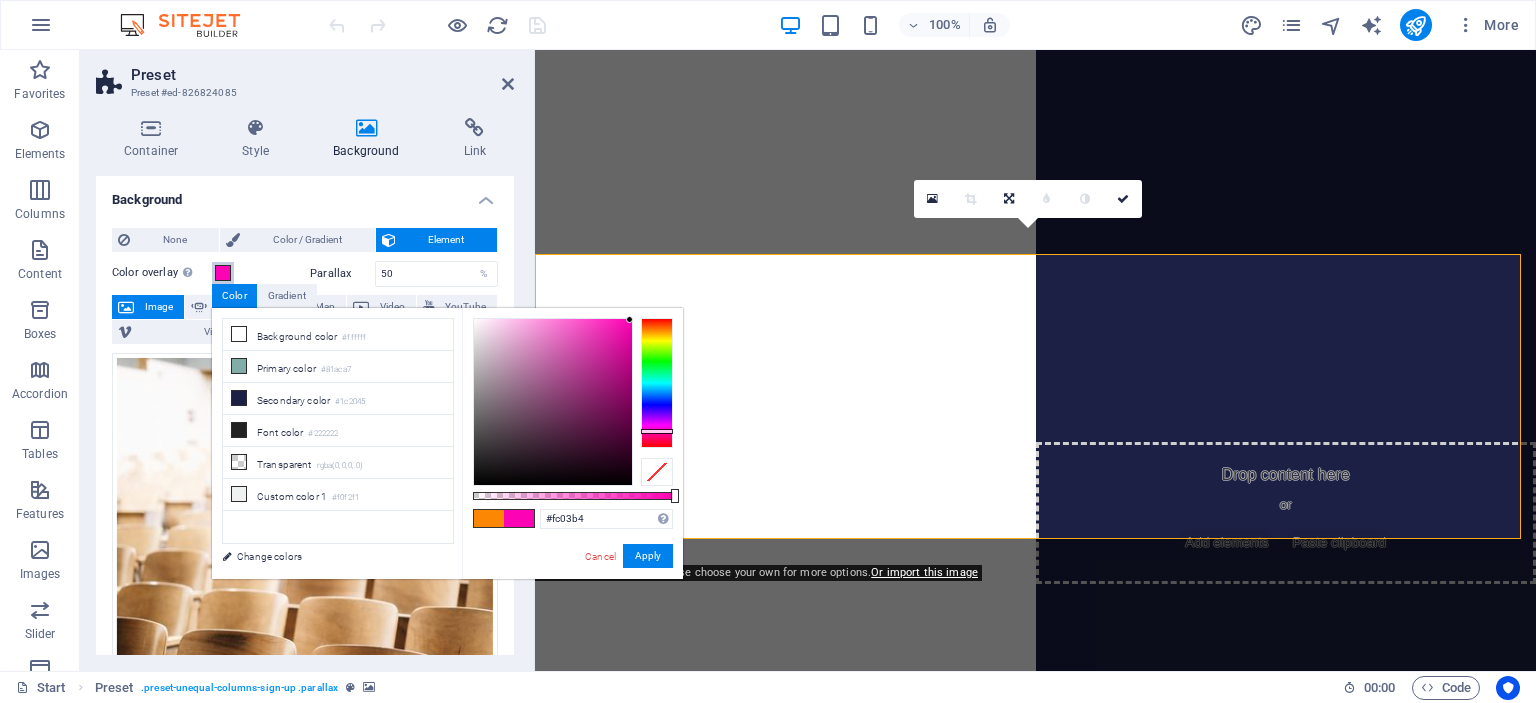 type on "#f746c3" 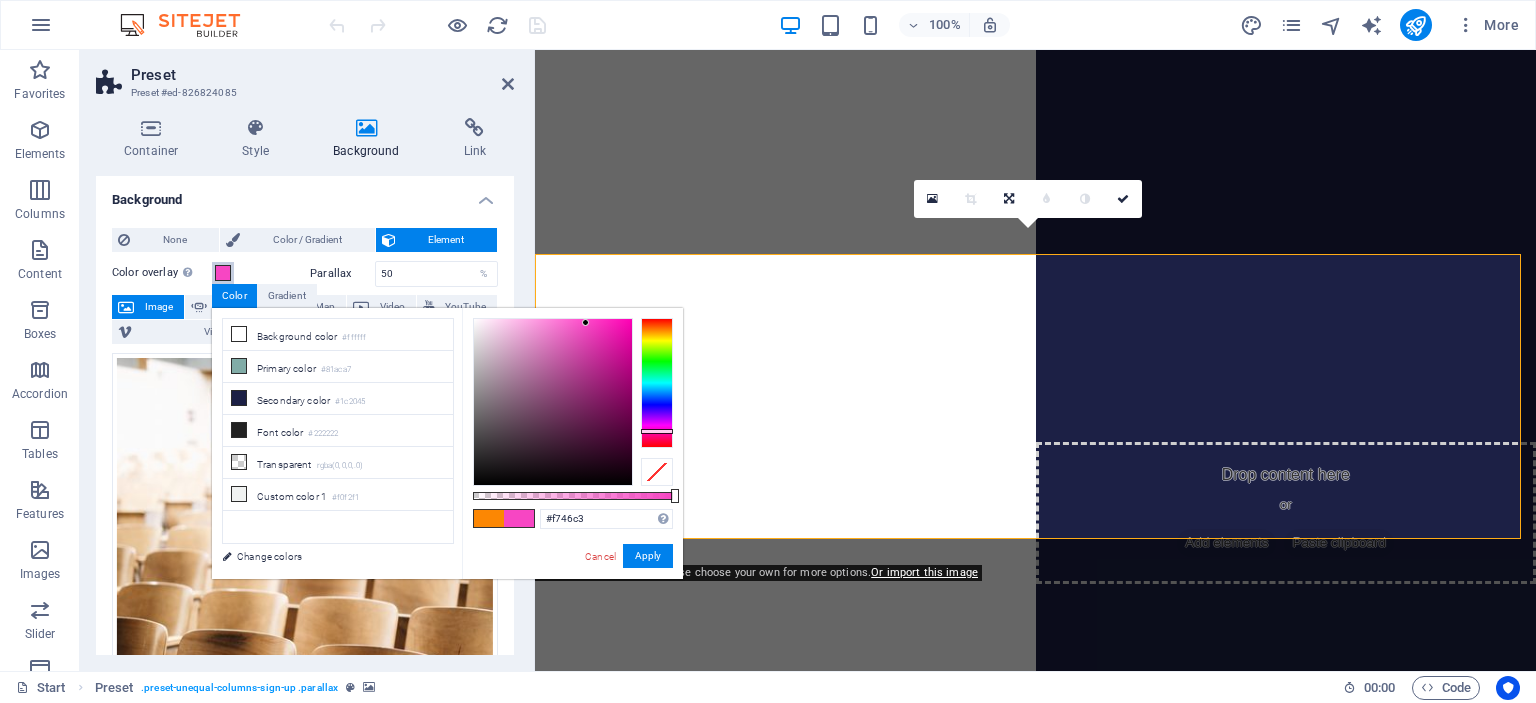 click at bounding box center (553, 402) 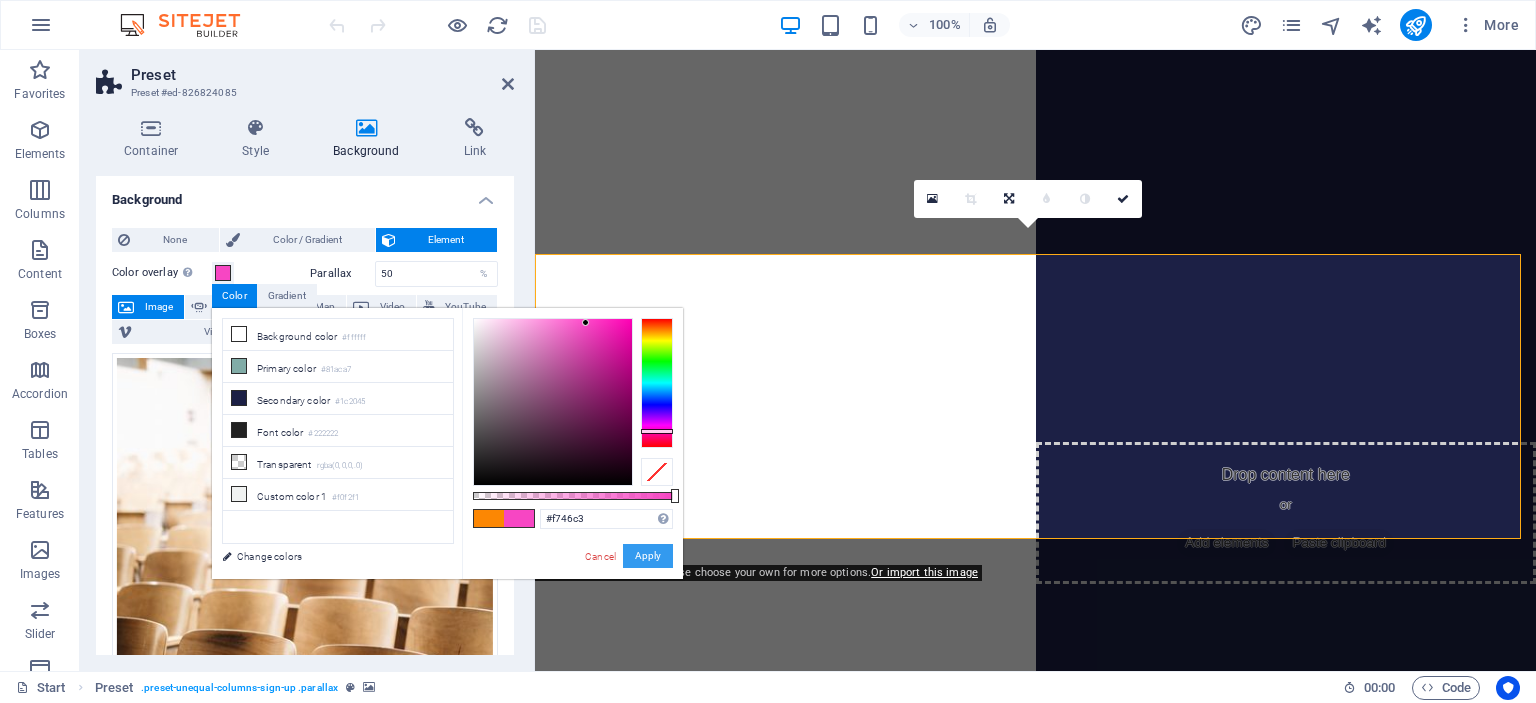 click on "Apply" at bounding box center (648, 556) 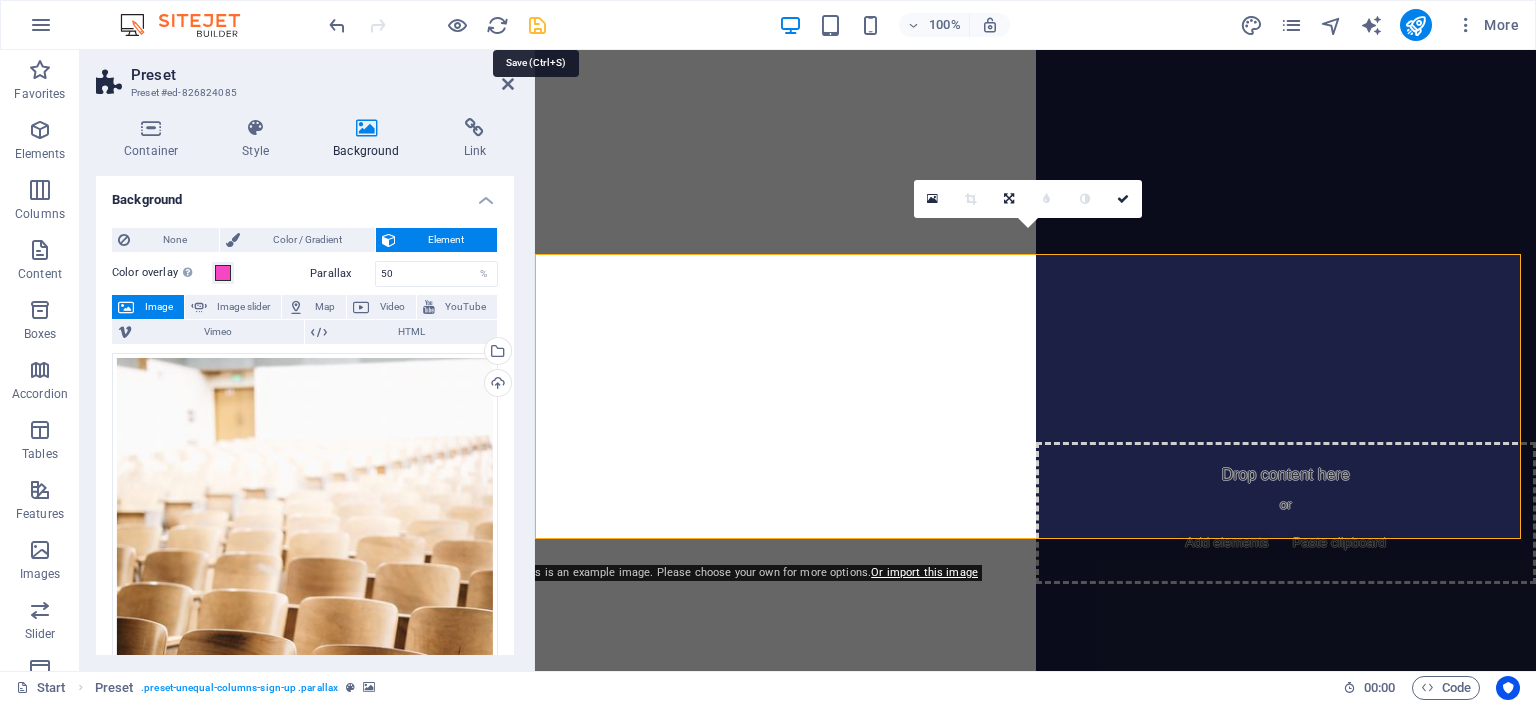 click at bounding box center (537, 25) 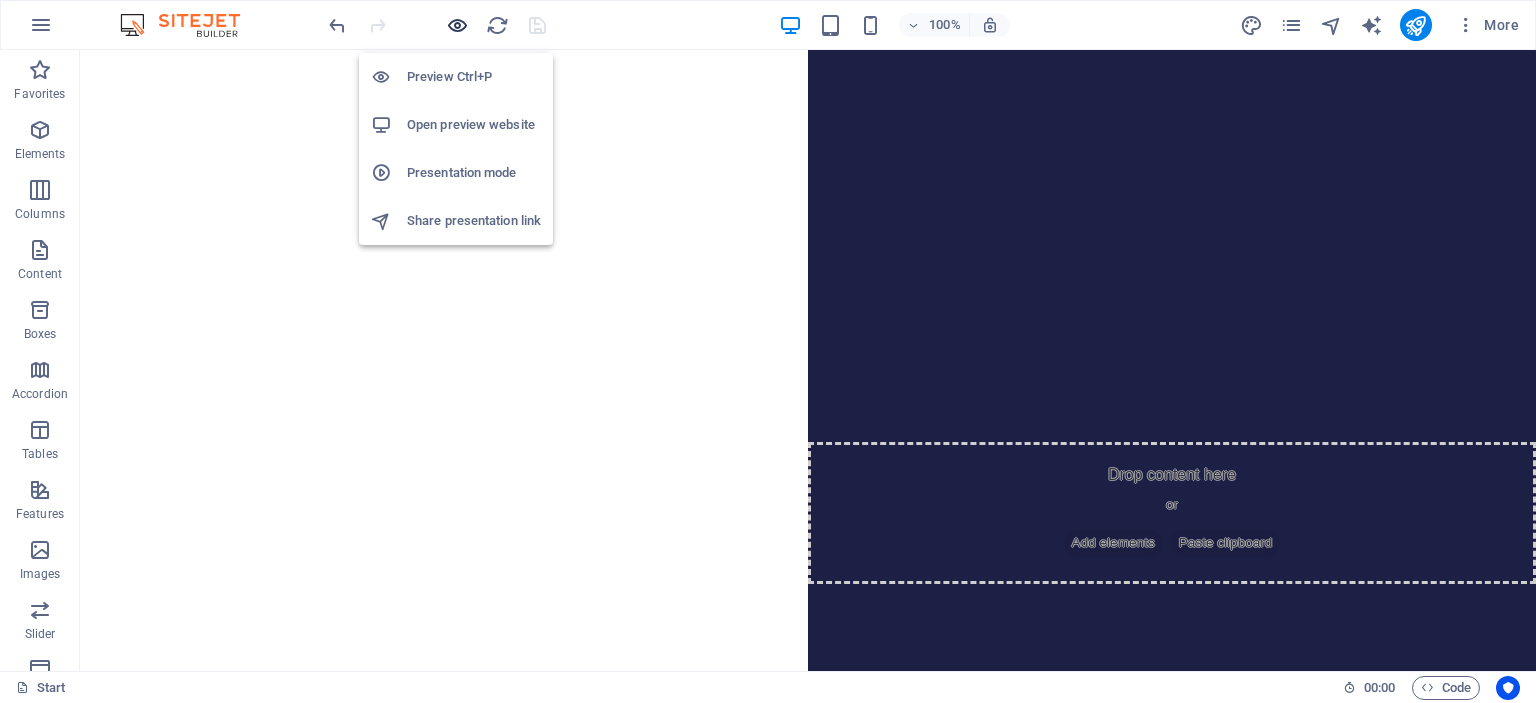 click at bounding box center [457, 25] 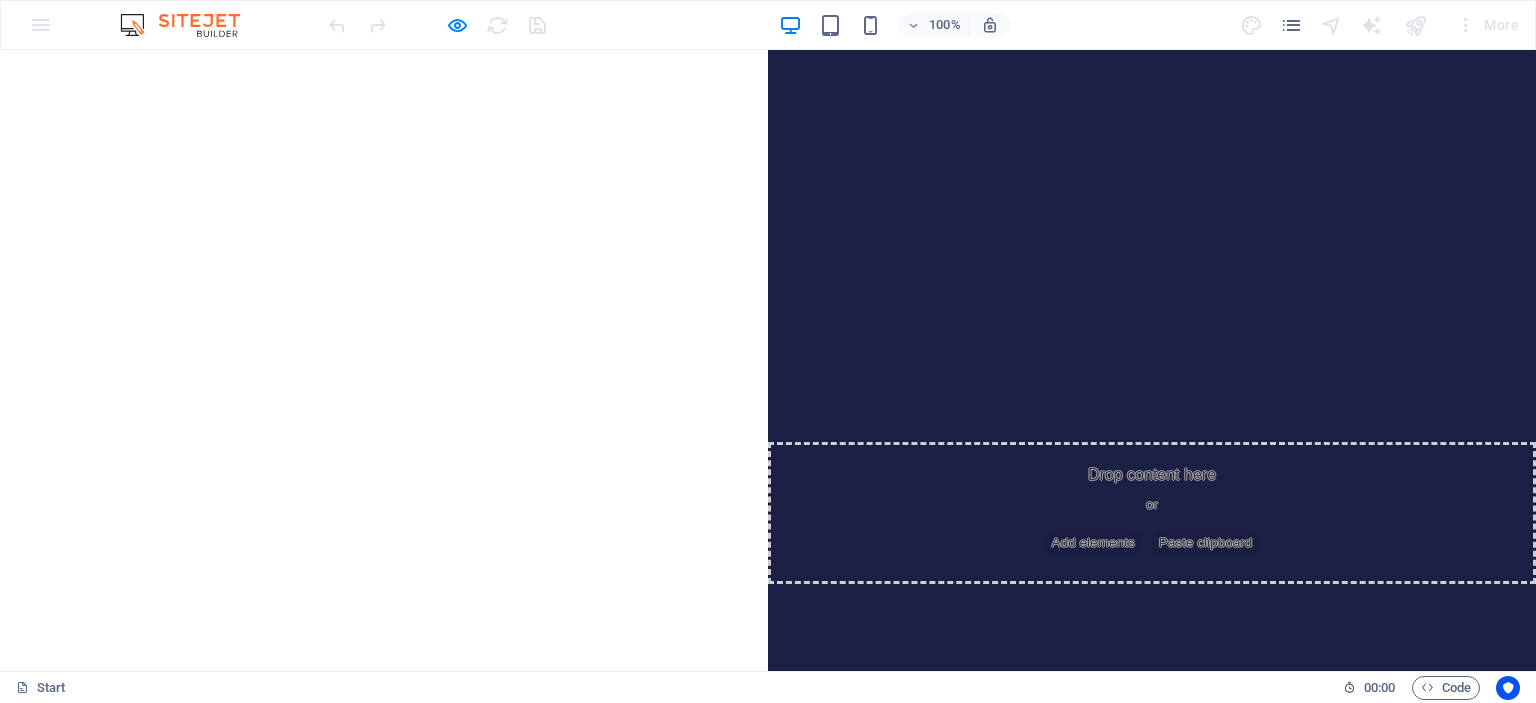 type 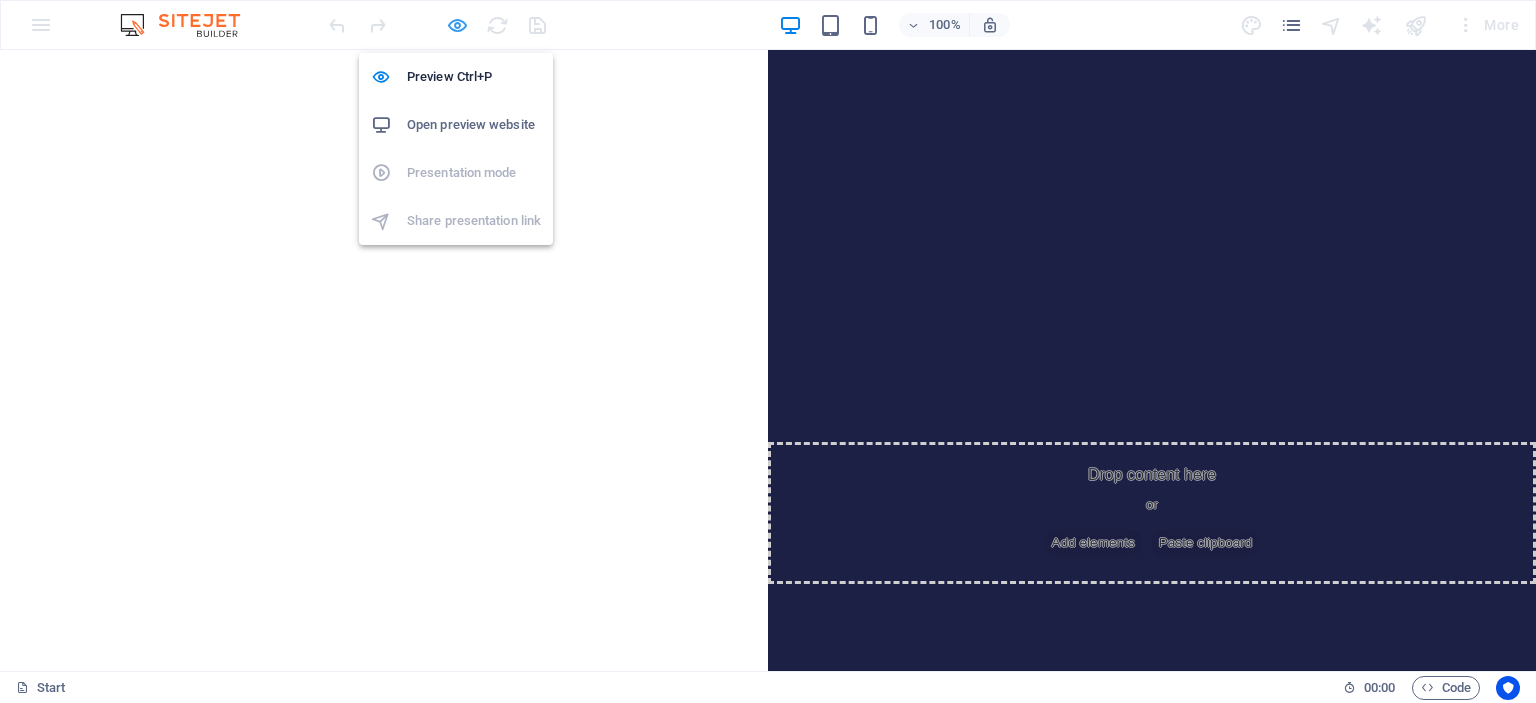 click at bounding box center [457, 25] 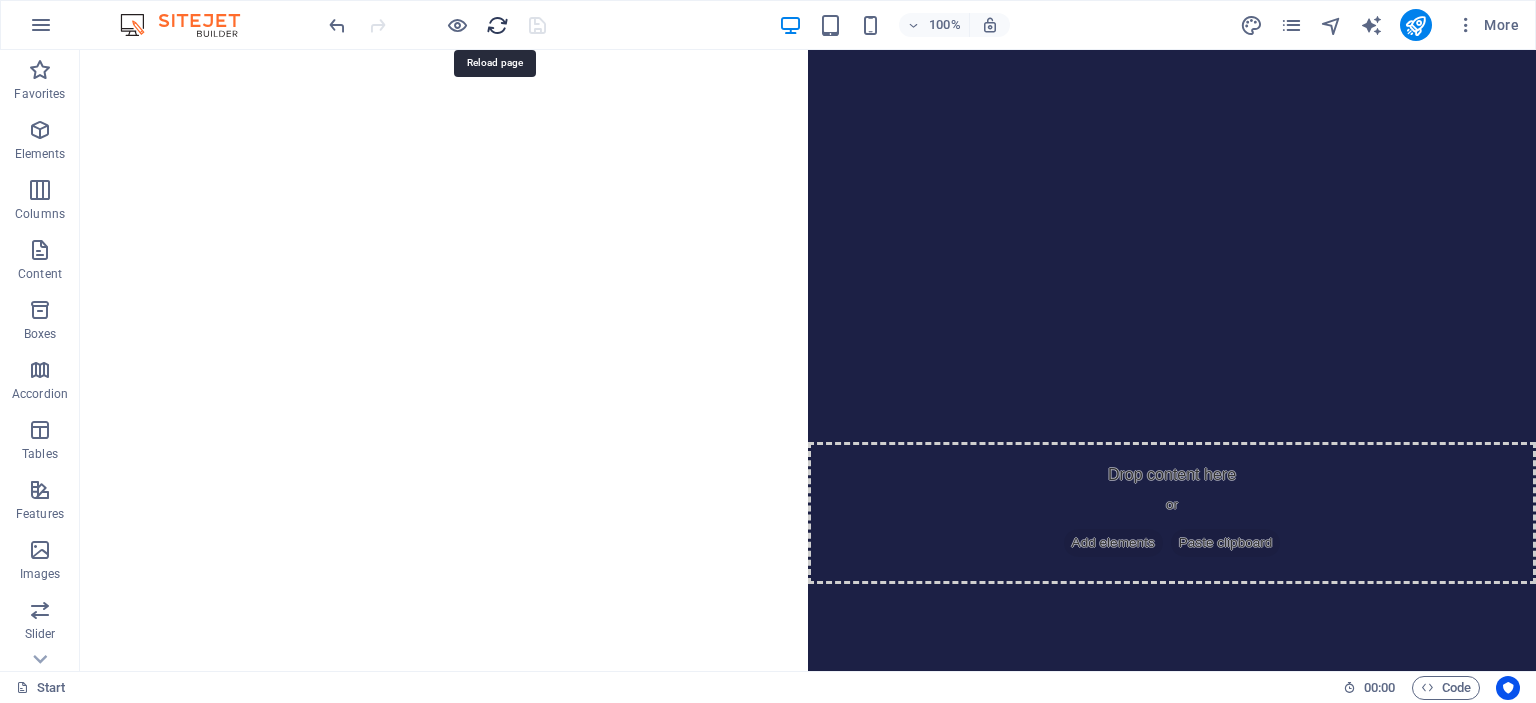 click at bounding box center (497, 25) 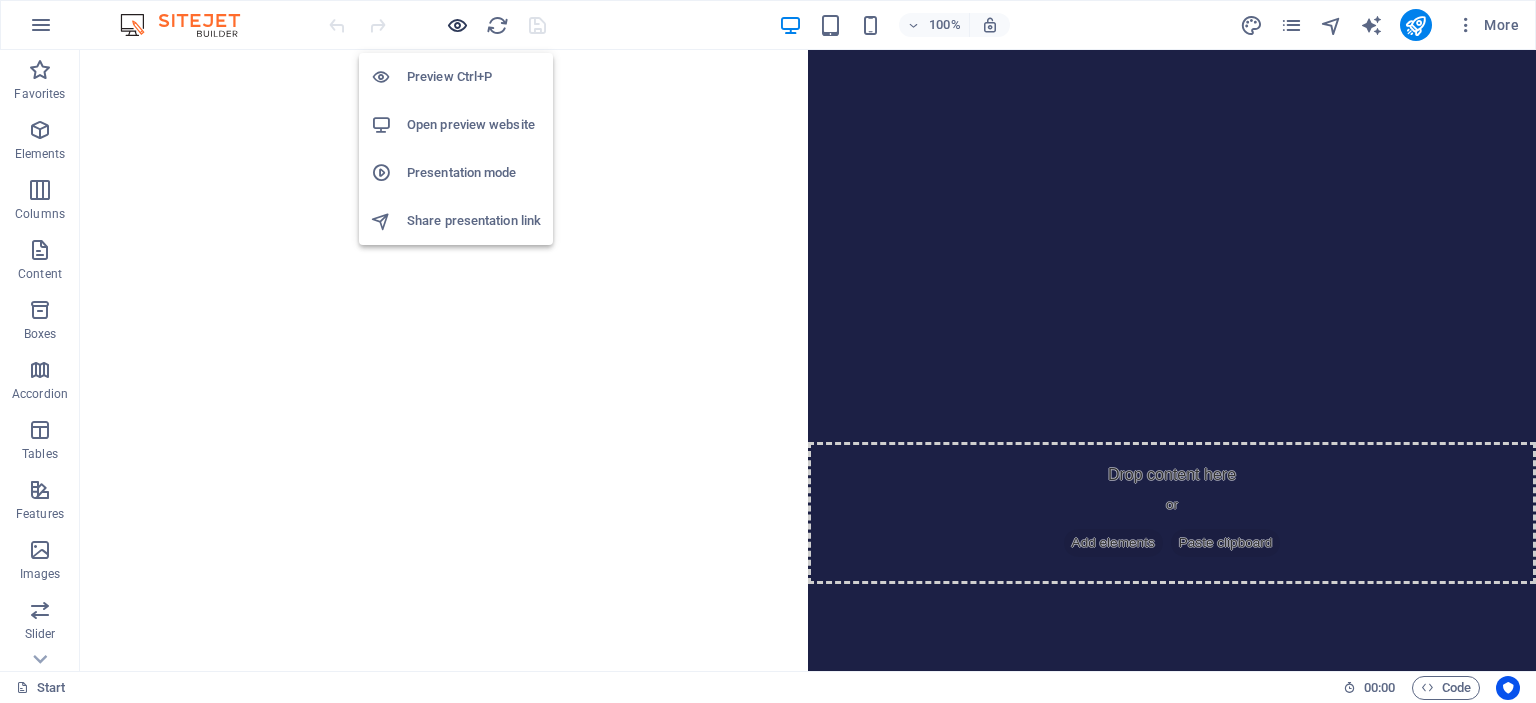 click at bounding box center (457, 25) 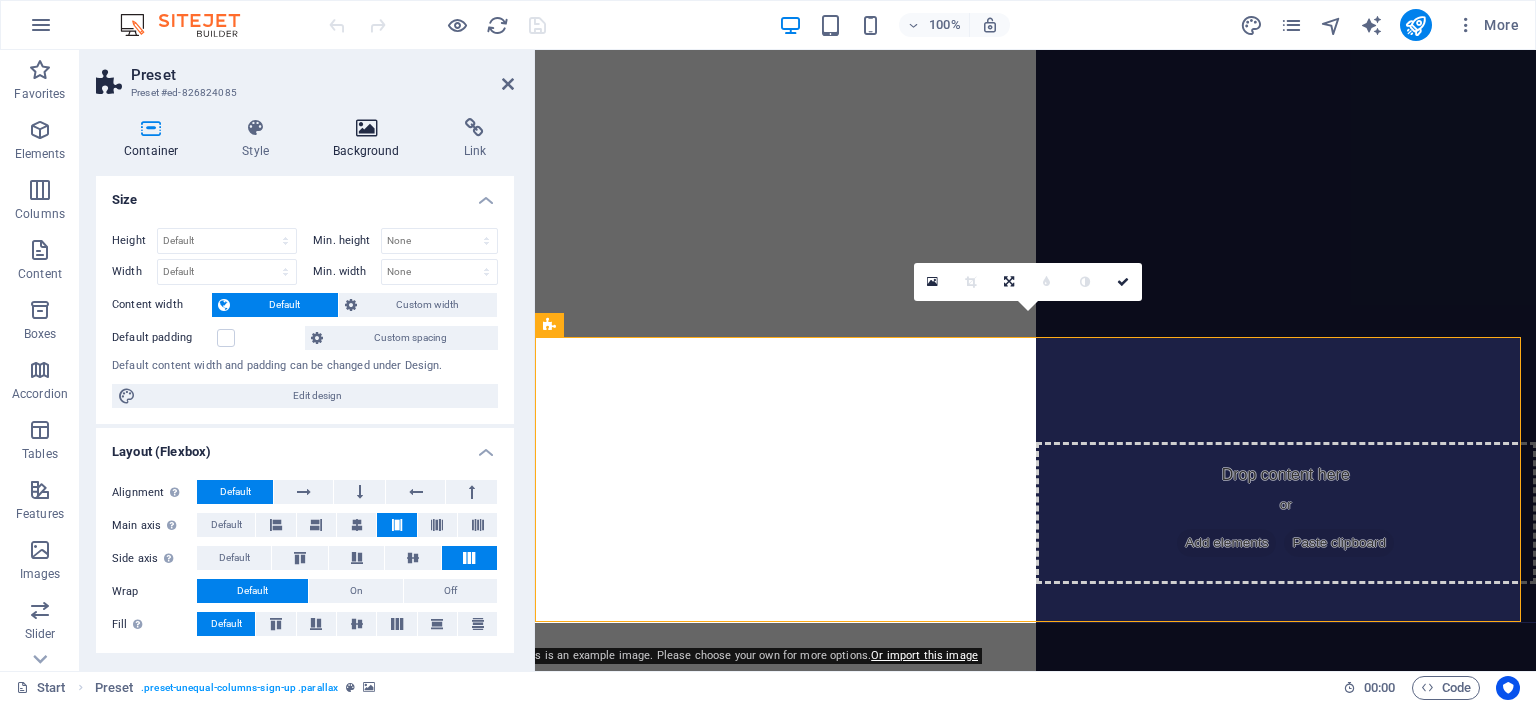 click at bounding box center (366, 128) 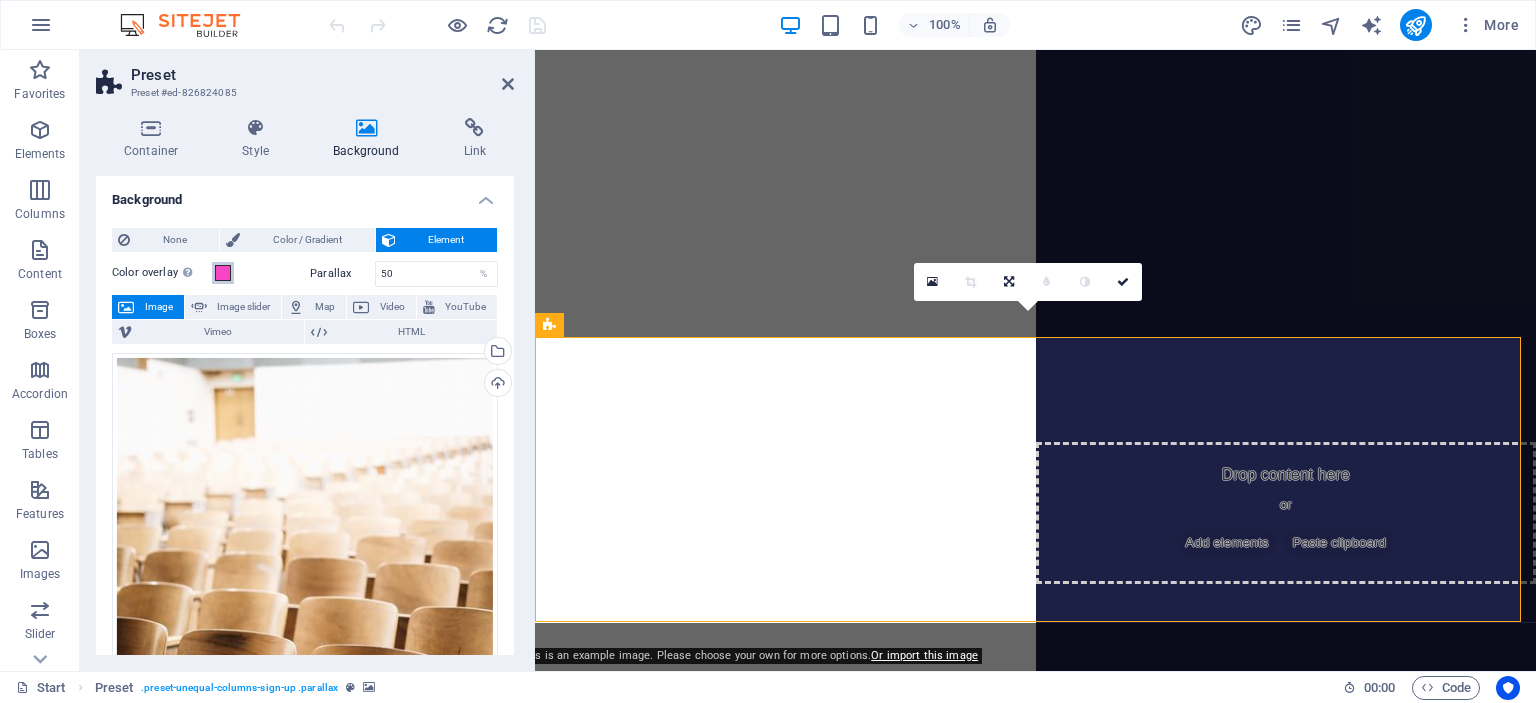click at bounding box center (223, 273) 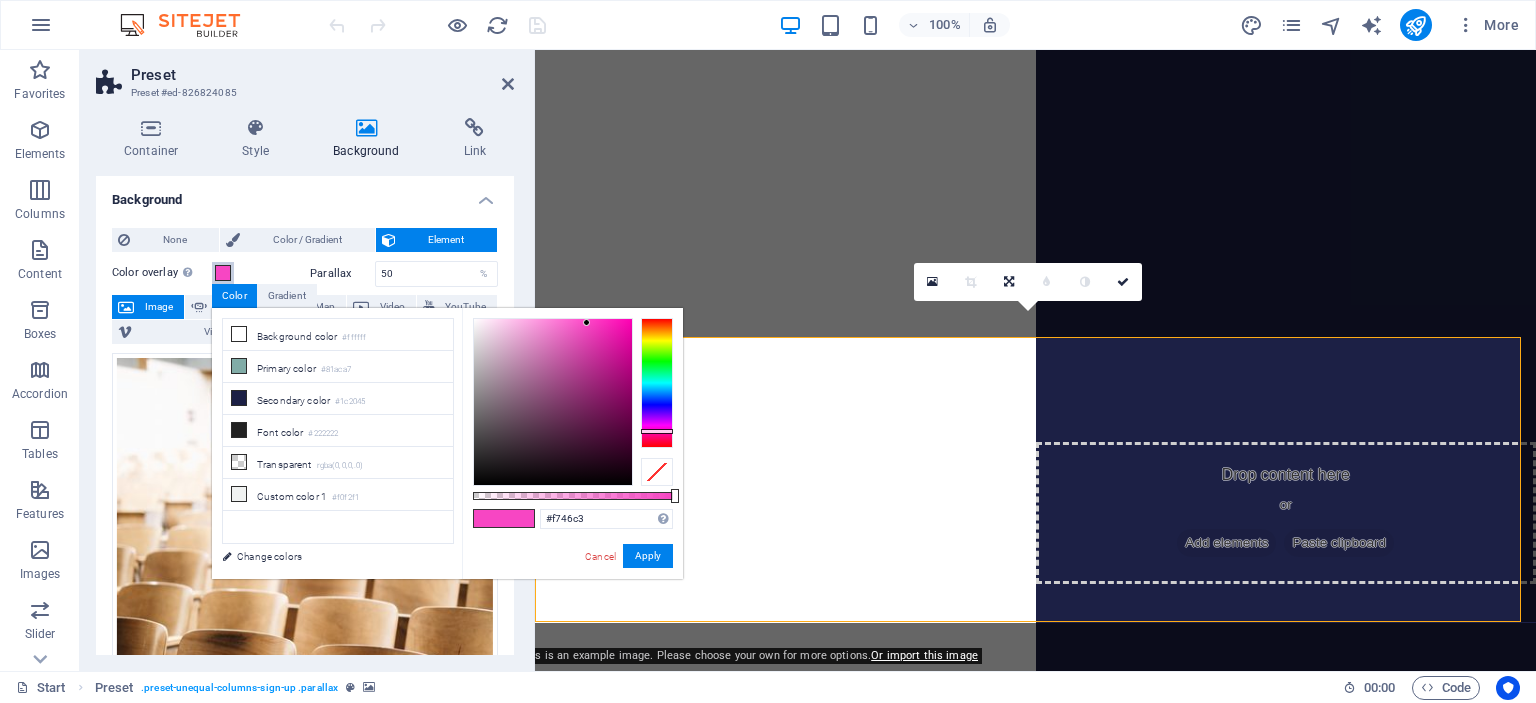 click at bounding box center [223, 273] 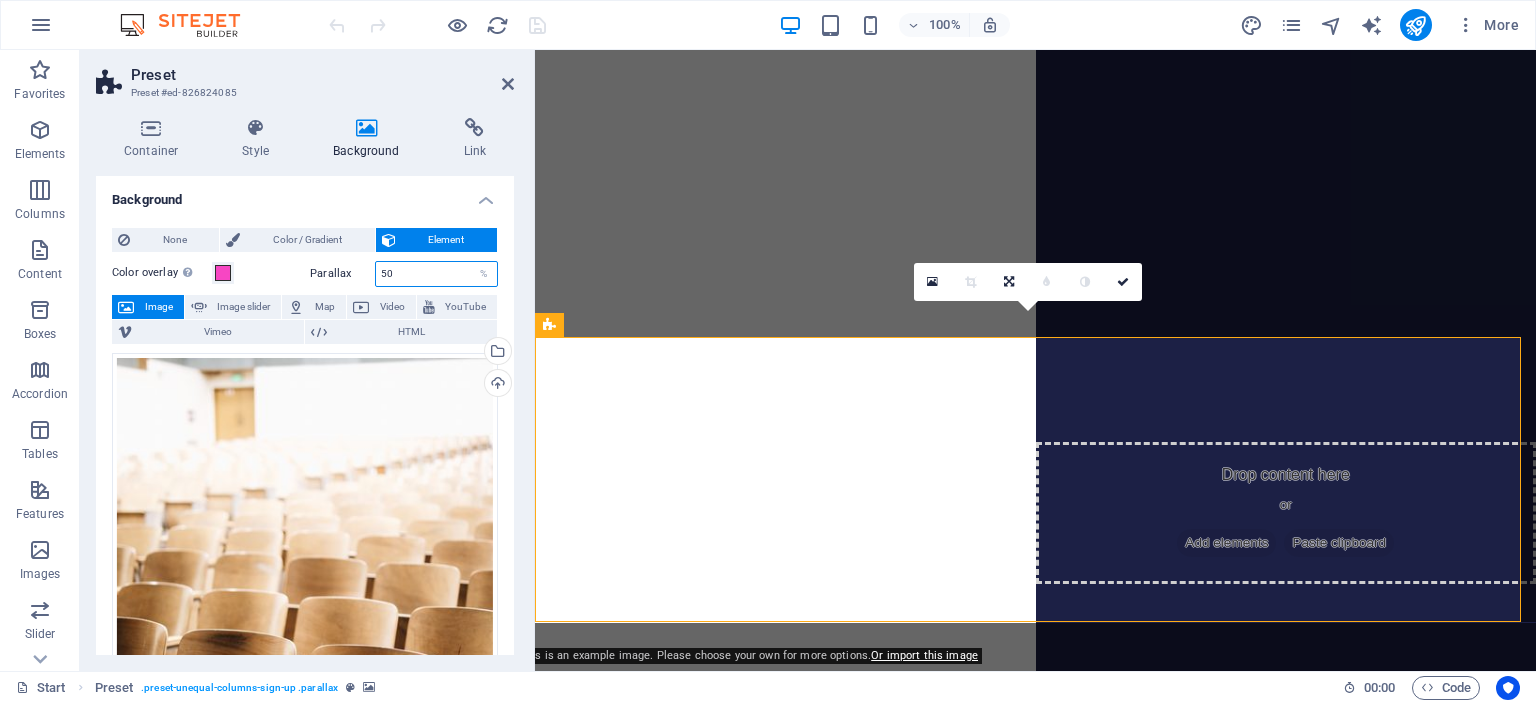 click on "50" at bounding box center (436, 274) 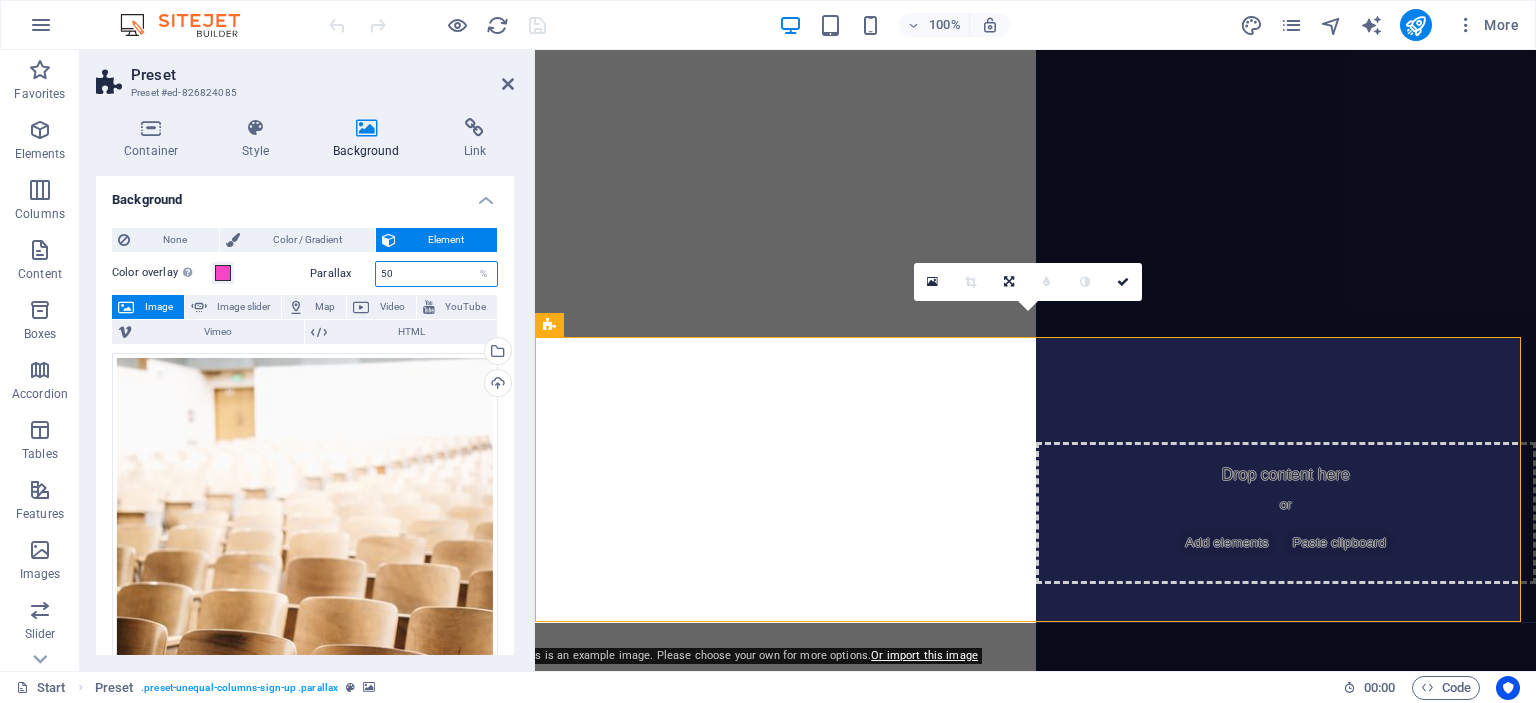 click on "50" at bounding box center (436, 274) 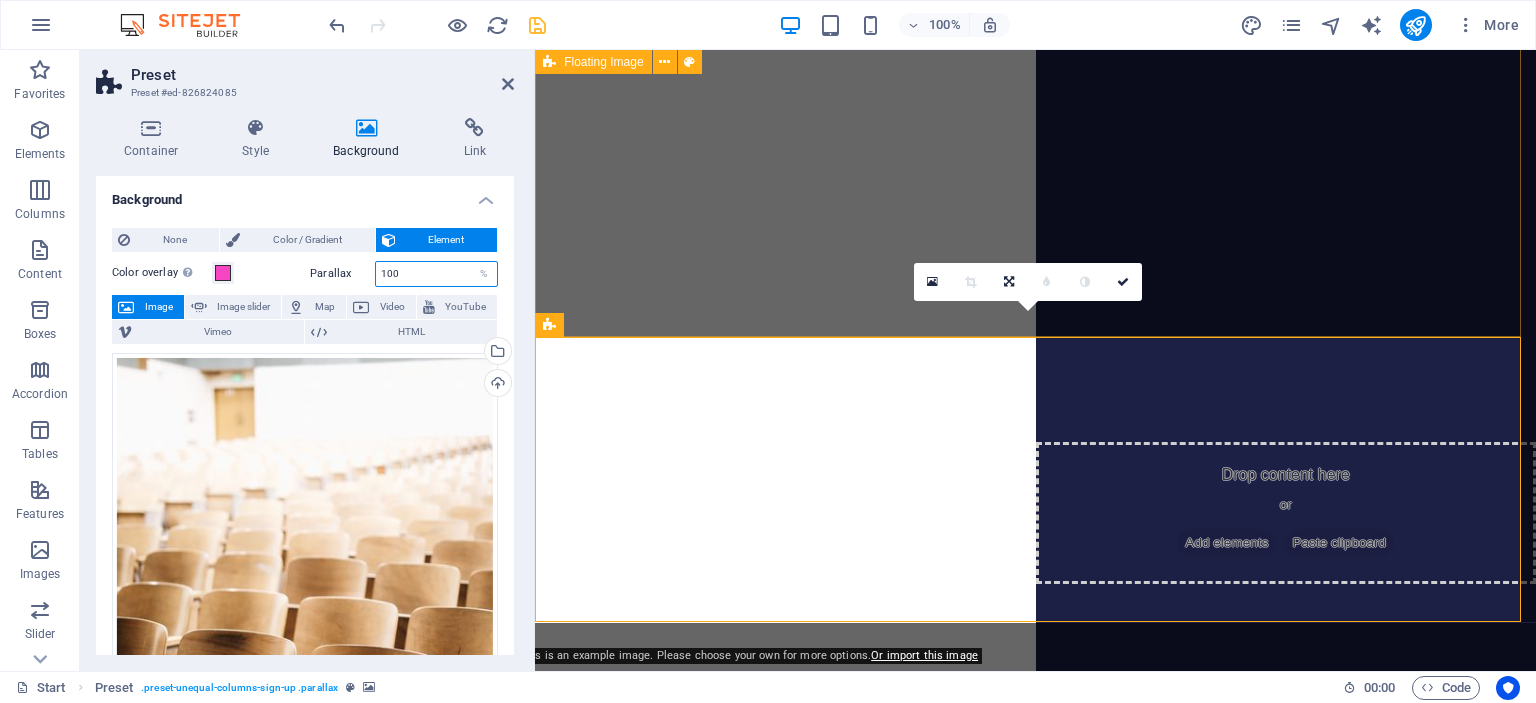 type on "100" 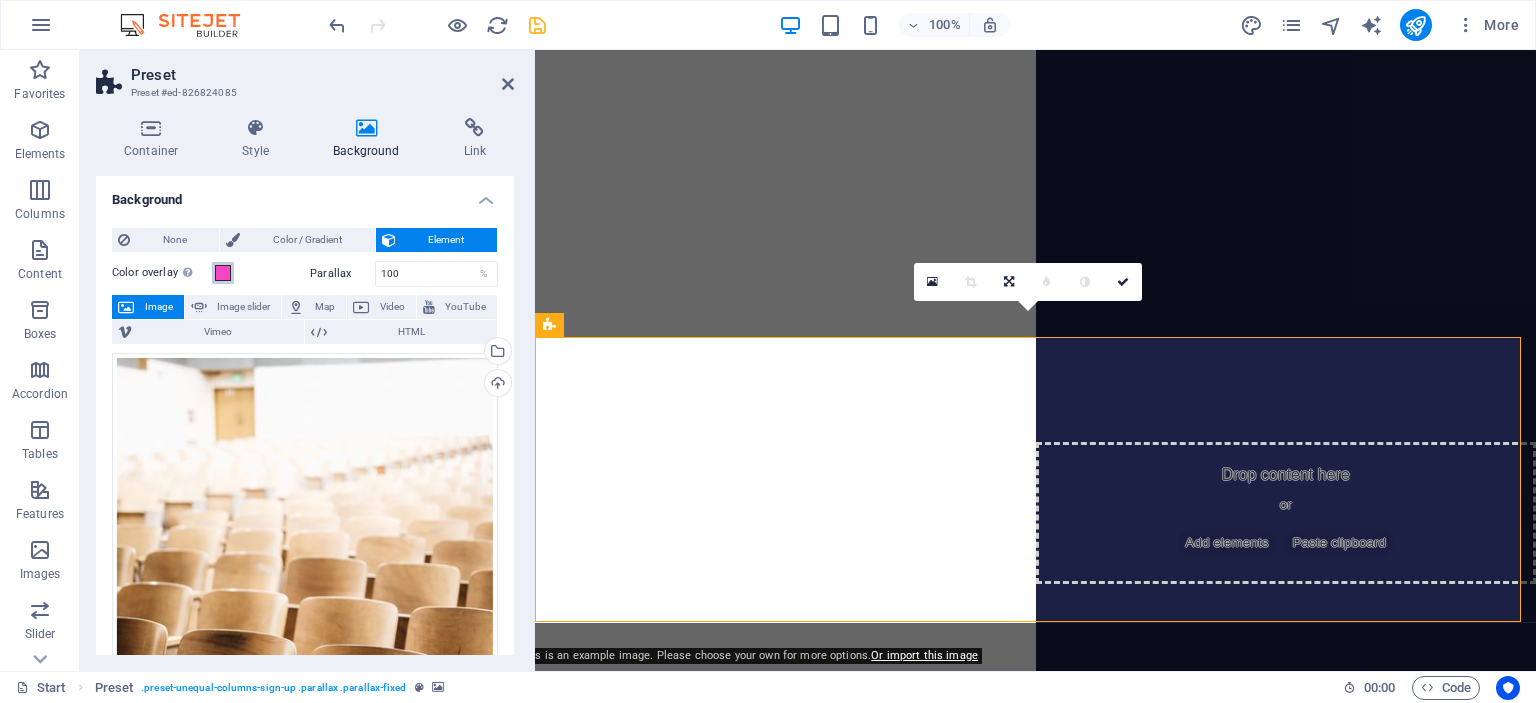 click at bounding box center (223, 273) 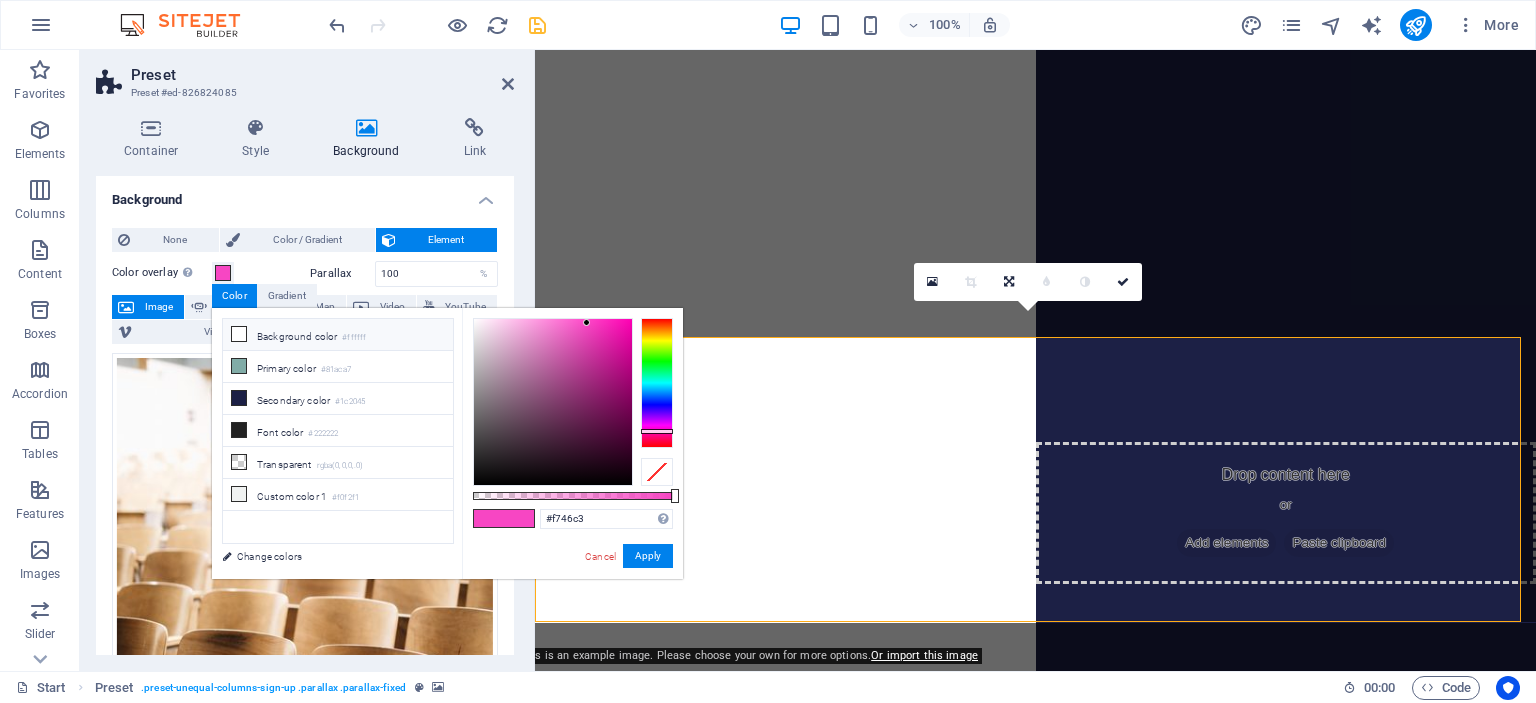 click on "Background color
#ffffff" at bounding box center [338, 335] 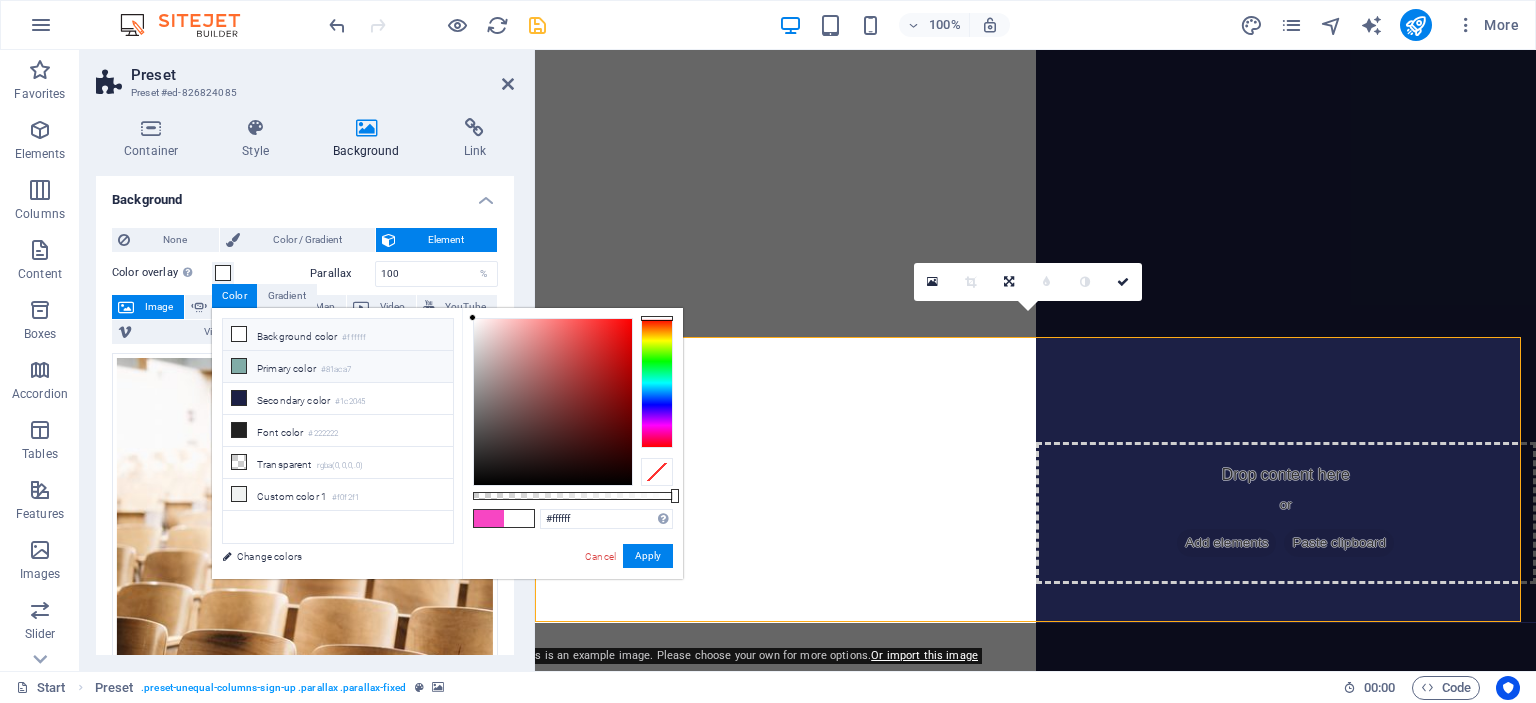 click on "Primary color
#81aca7" at bounding box center (338, 367) 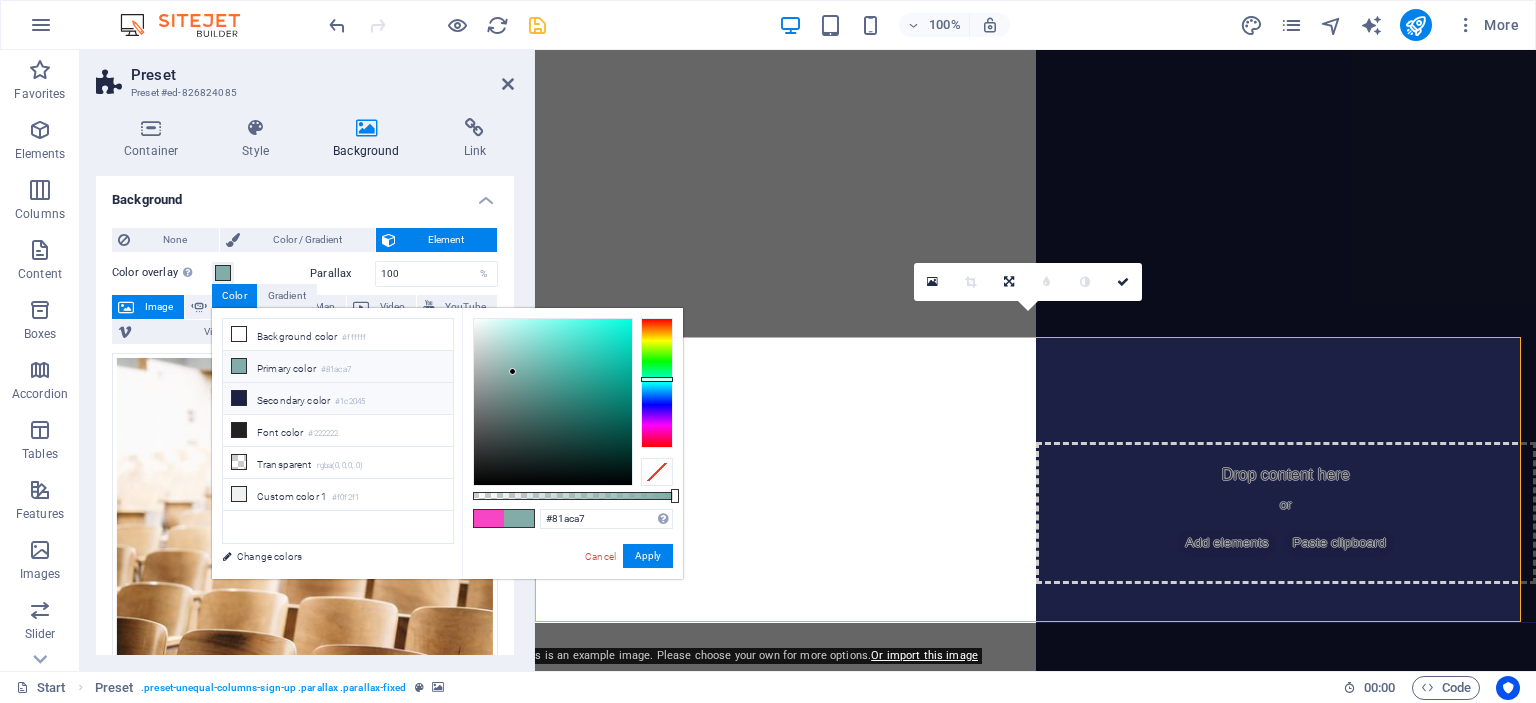 click on "Secondary color
#1c2045" at bounding box center [338, 399] 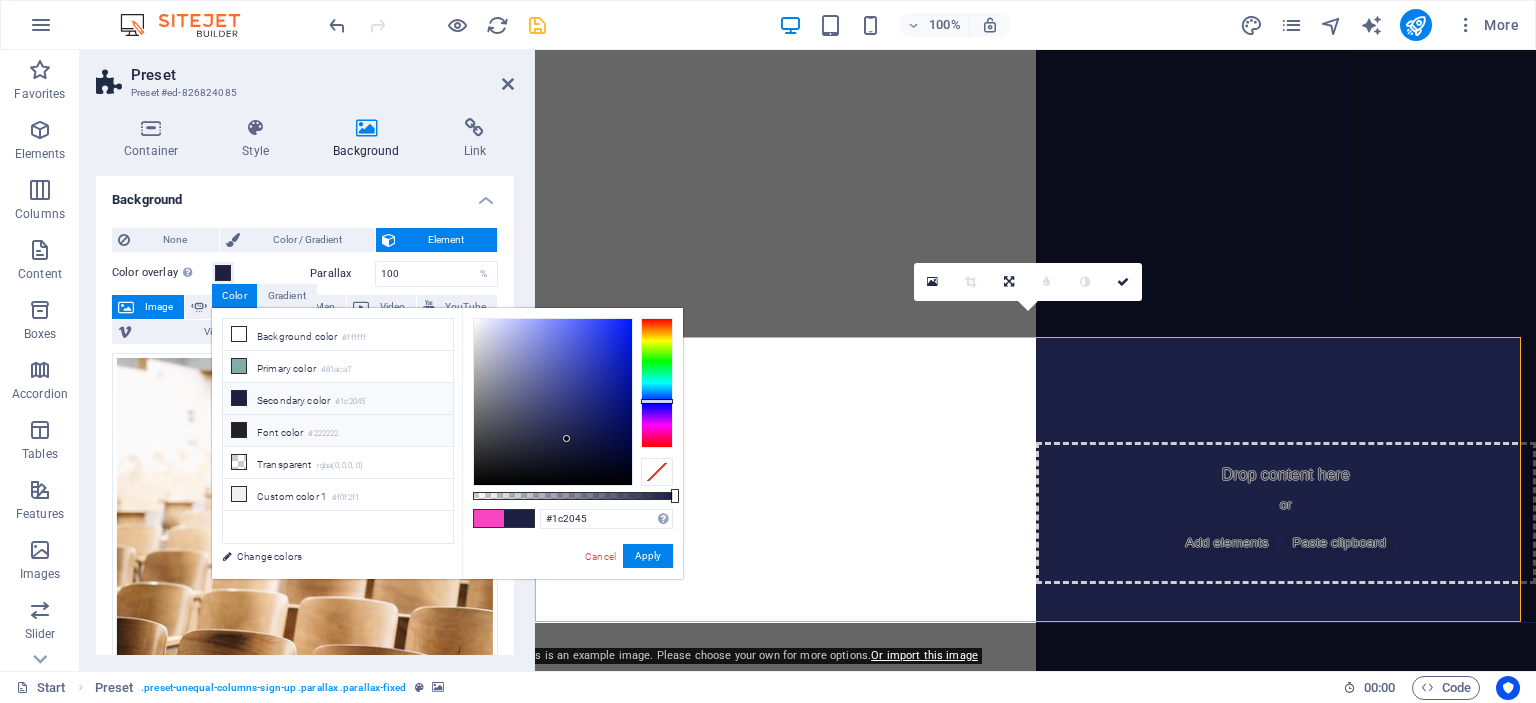 click on "#222222" at bounding box center (323, 434) 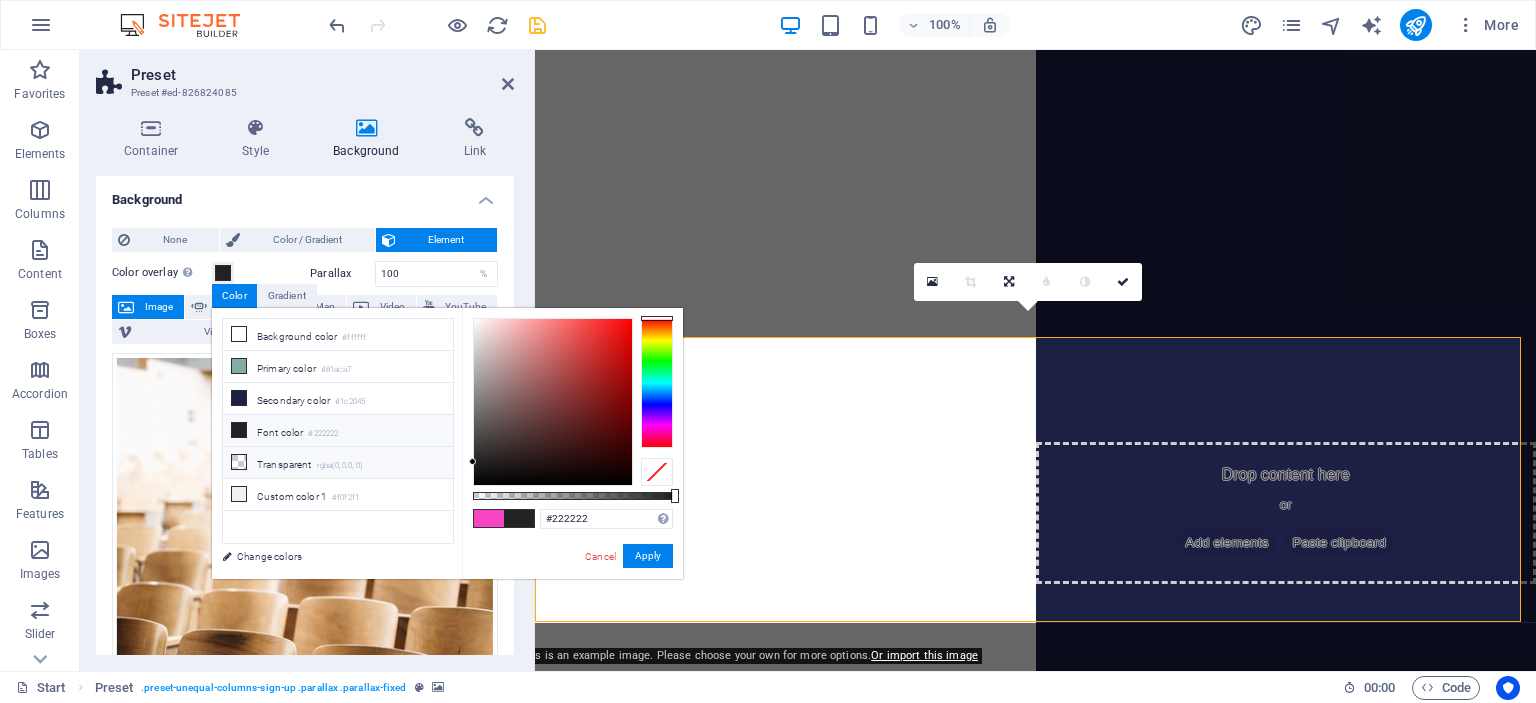 click on "rgba(0,0,0,.0)" at bounding box center [340, 466] 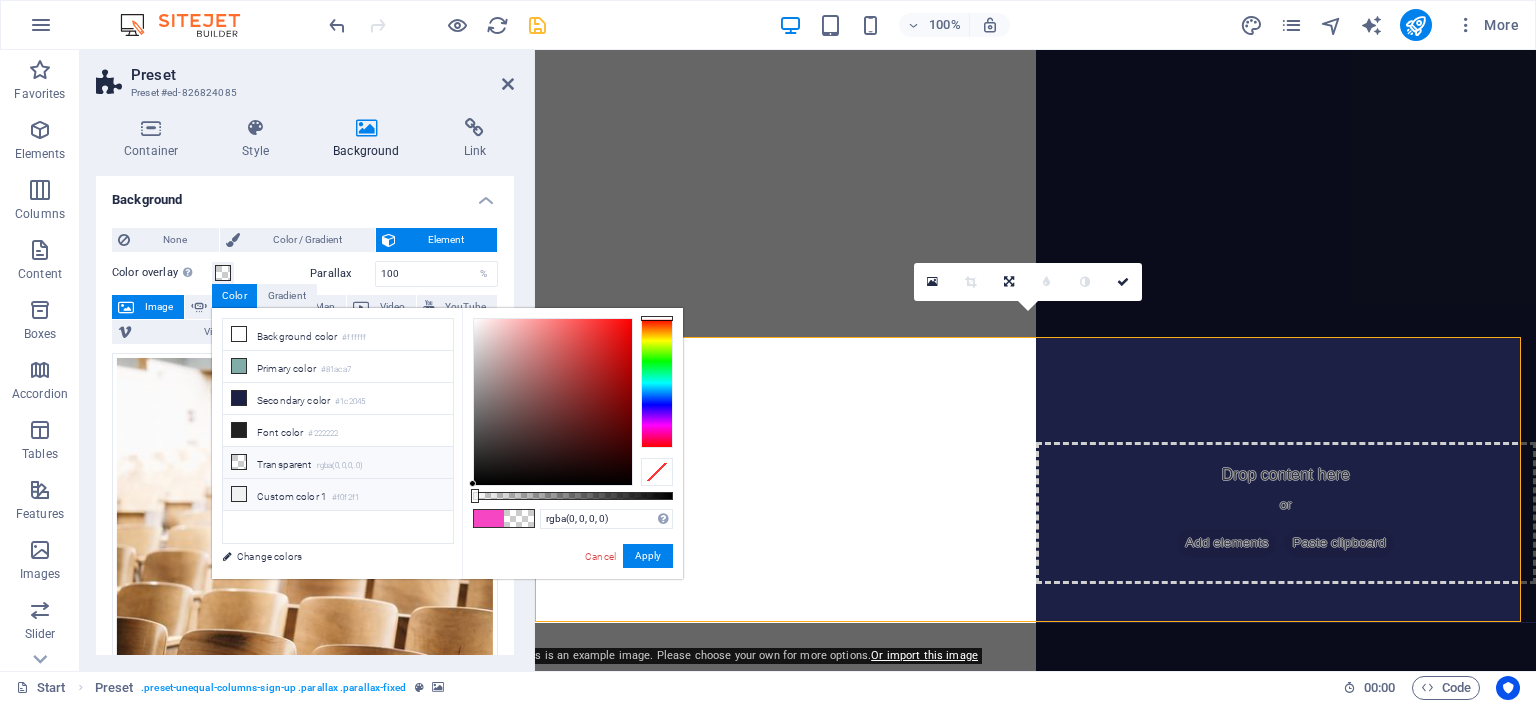 click on "Custom color 1
#f0f2f1" at bounding box center (338, 495) 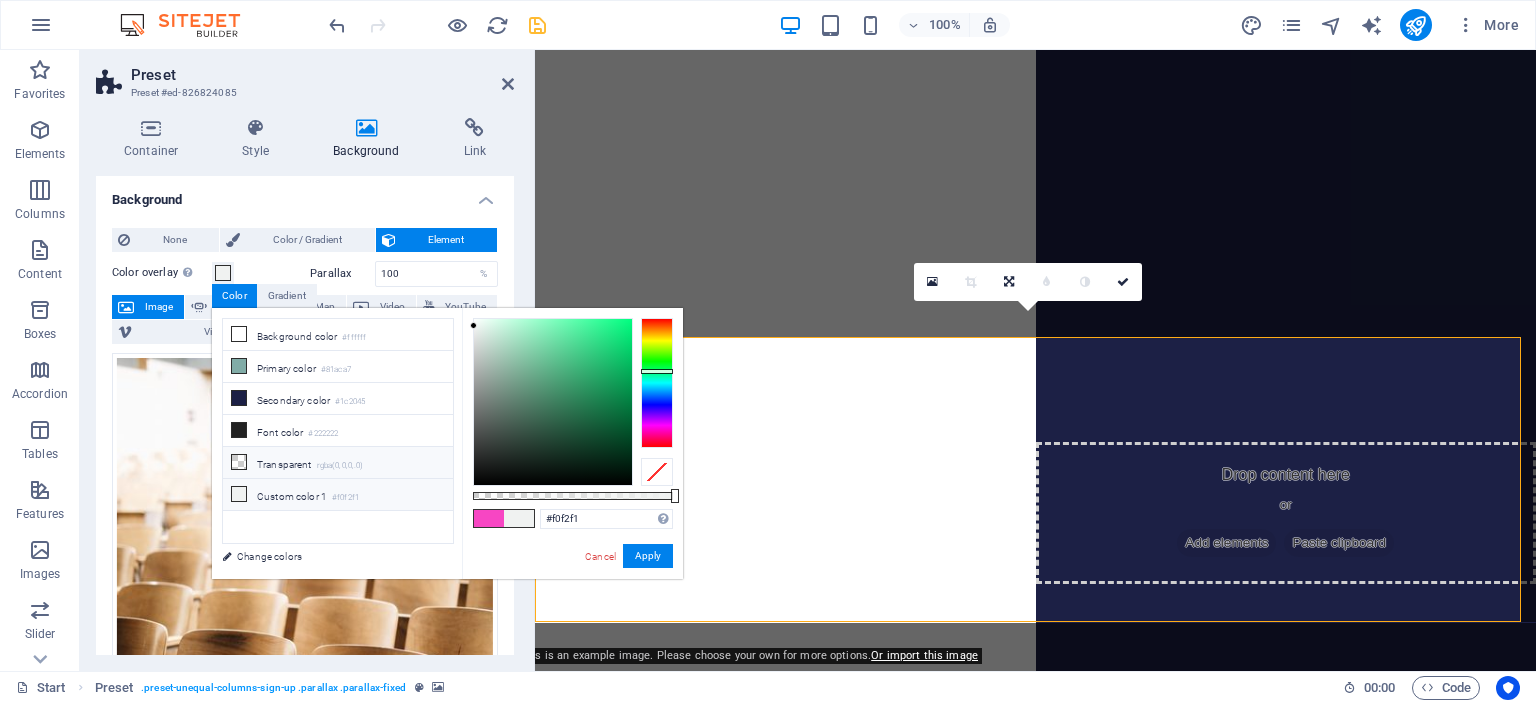 click on "rgba(0,0,0,.0)" at bounding box center [340, 466] 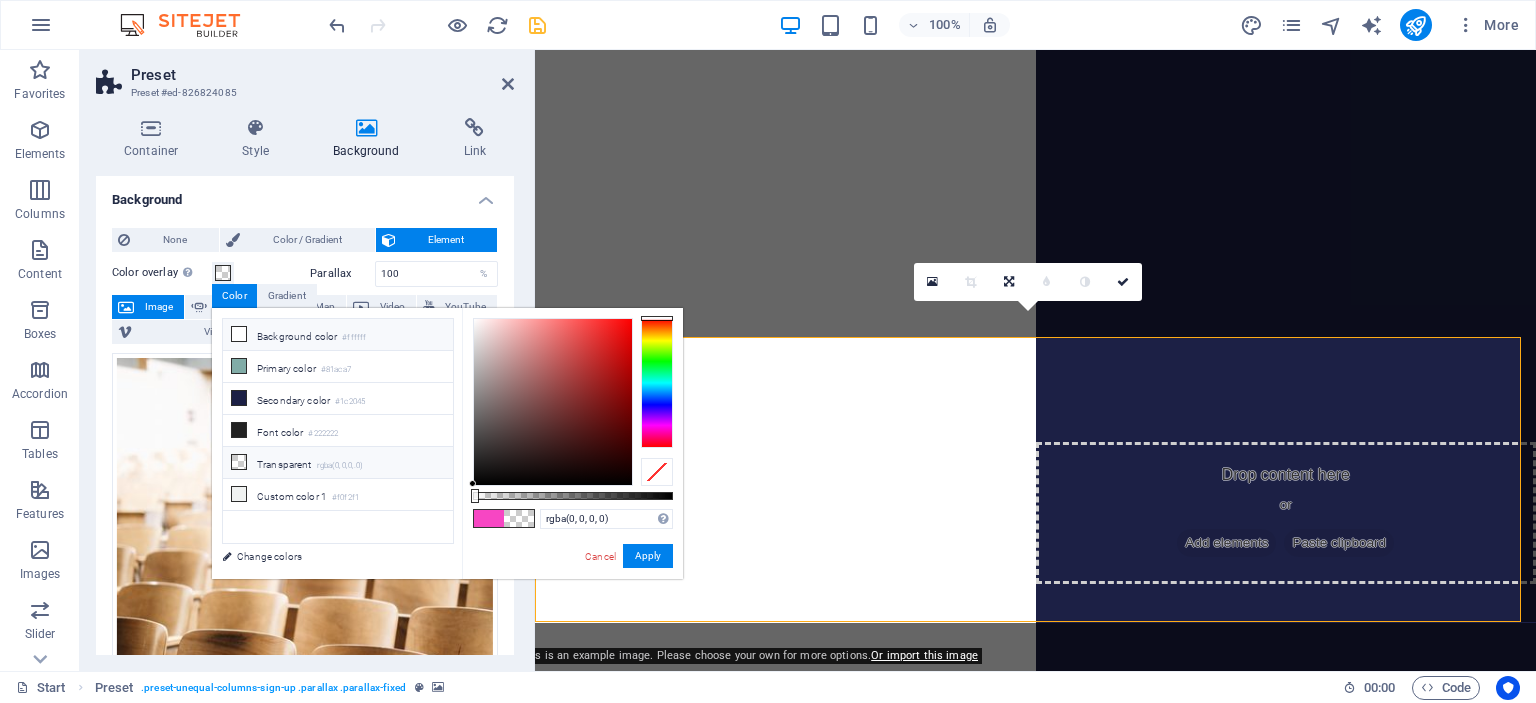 click on "Background color
#ffffff" at bounding box center [338, 335] 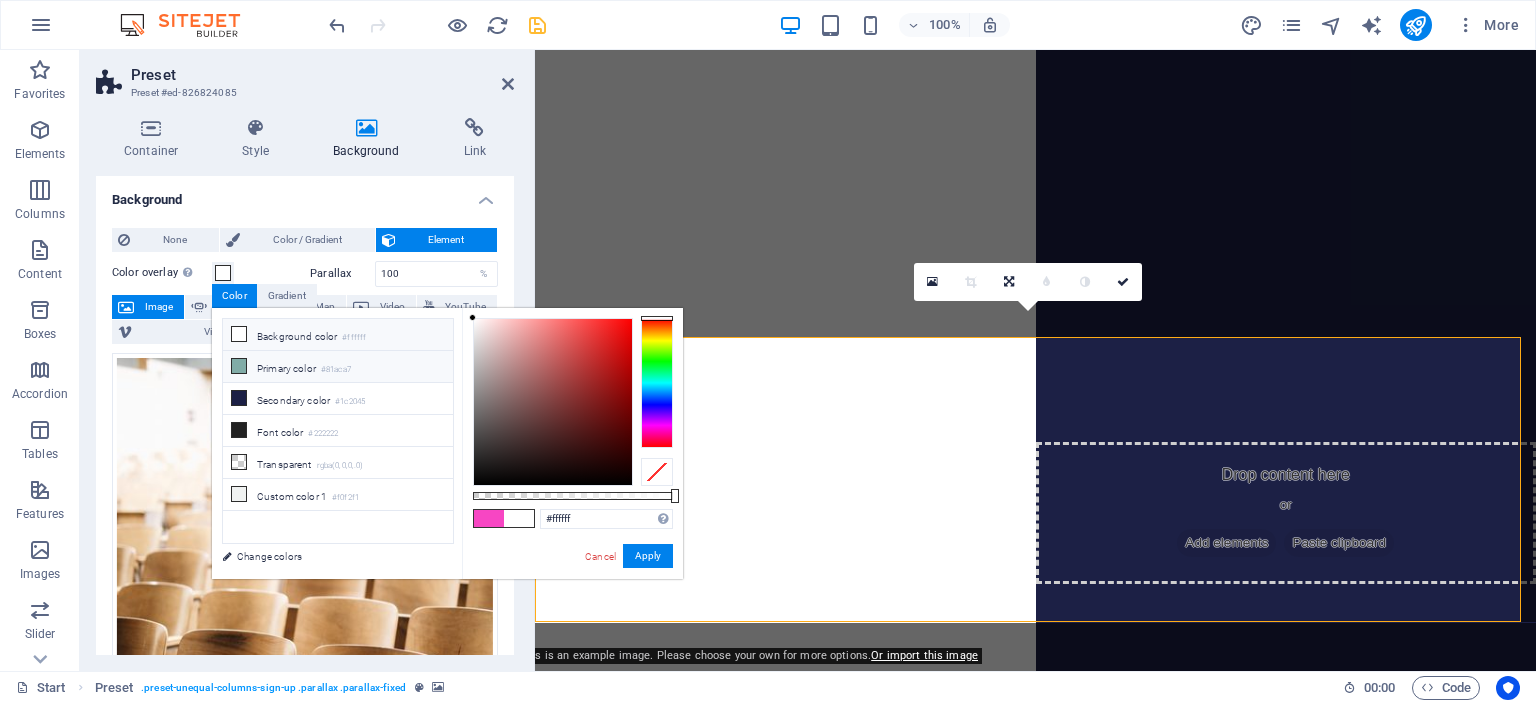 click on "Primary color
#81aca7" at bounding box center (338, 367) 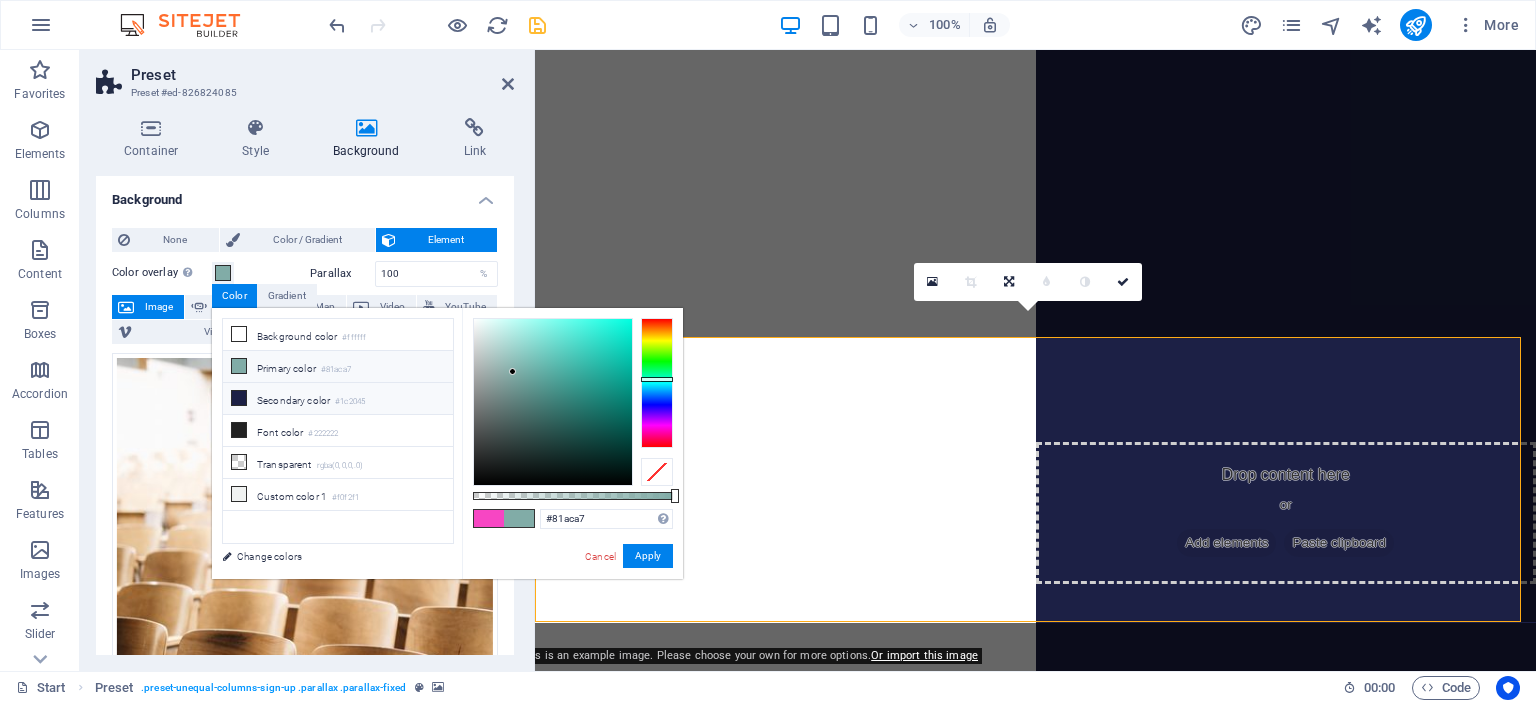 click on "Secondary color
#1c2045" at bounding box center [338, 399] 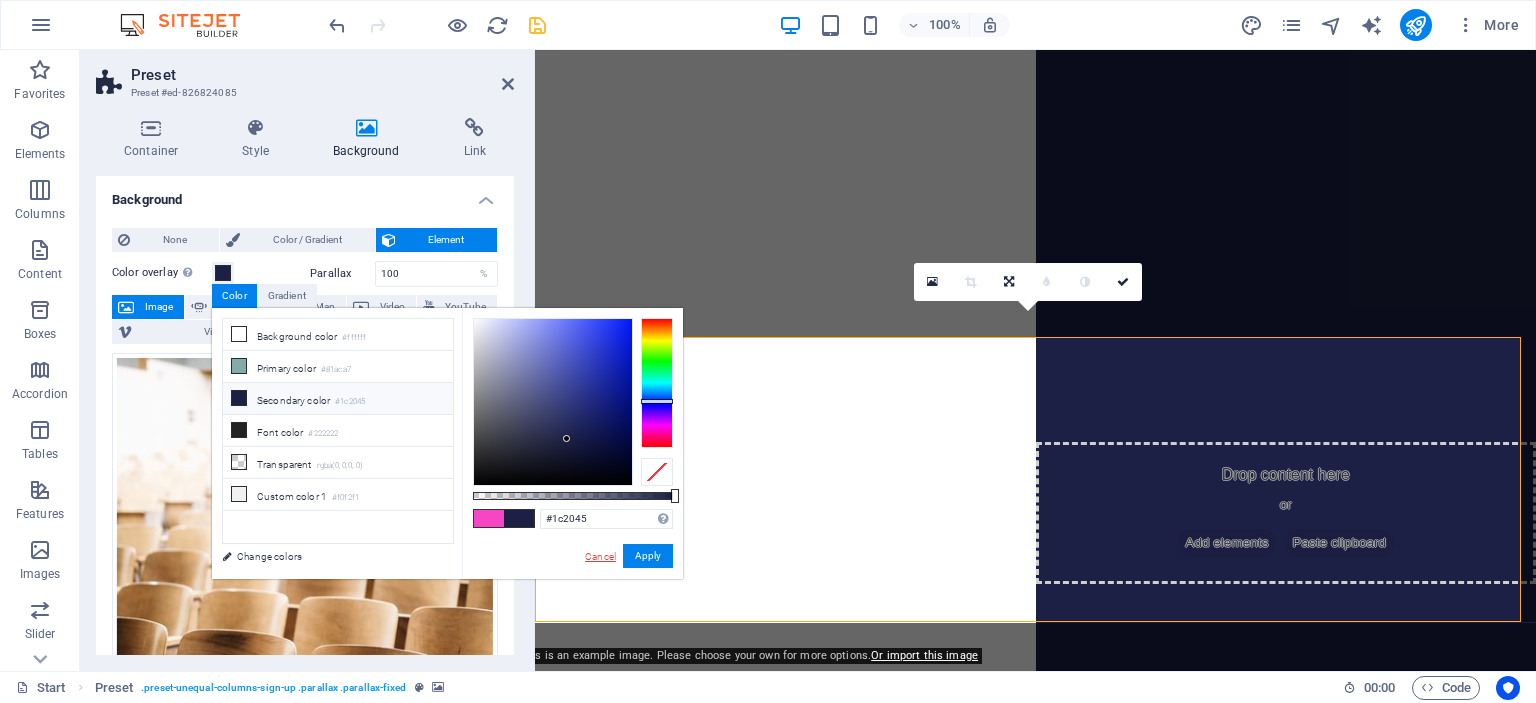 click on "Cancel" at bounding box center (600, 556) 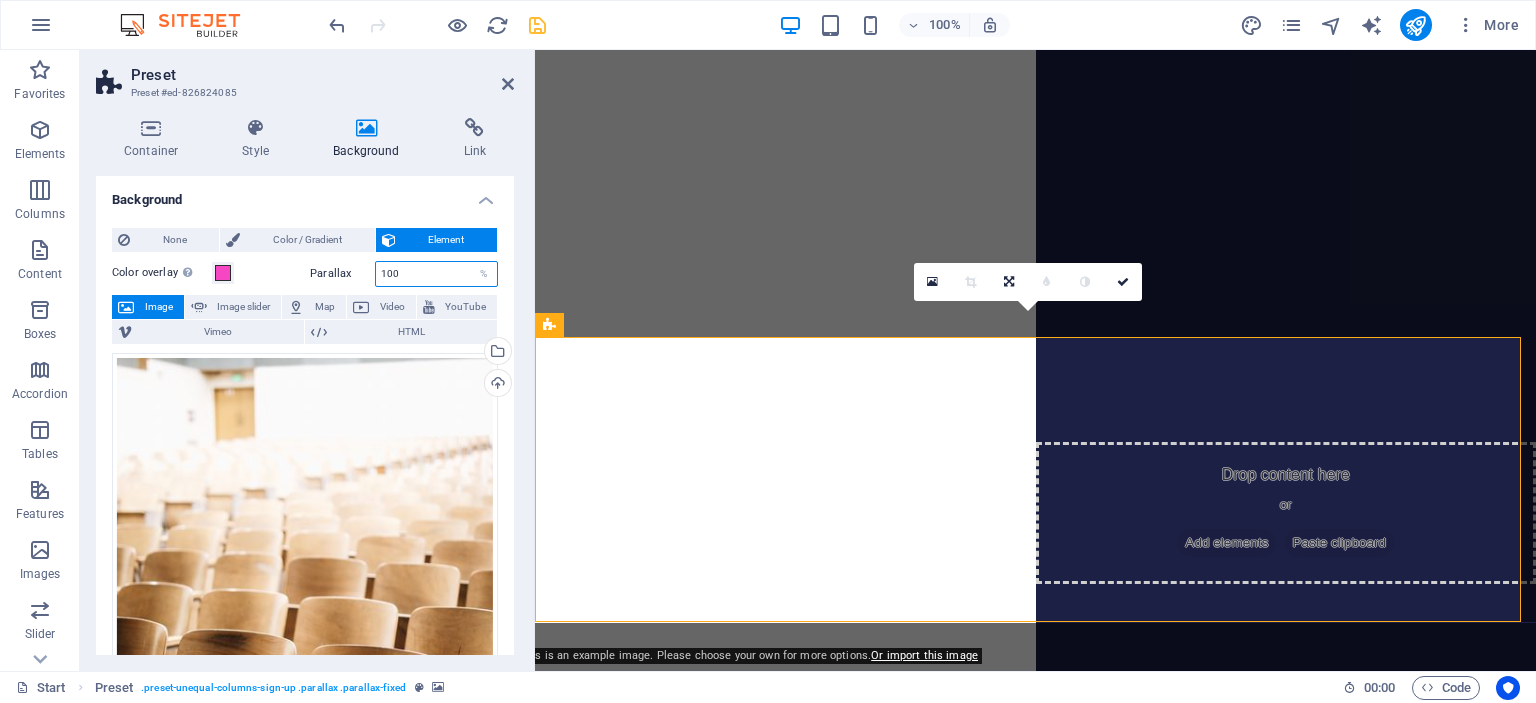click on "100" at bounding box center (436, 274) 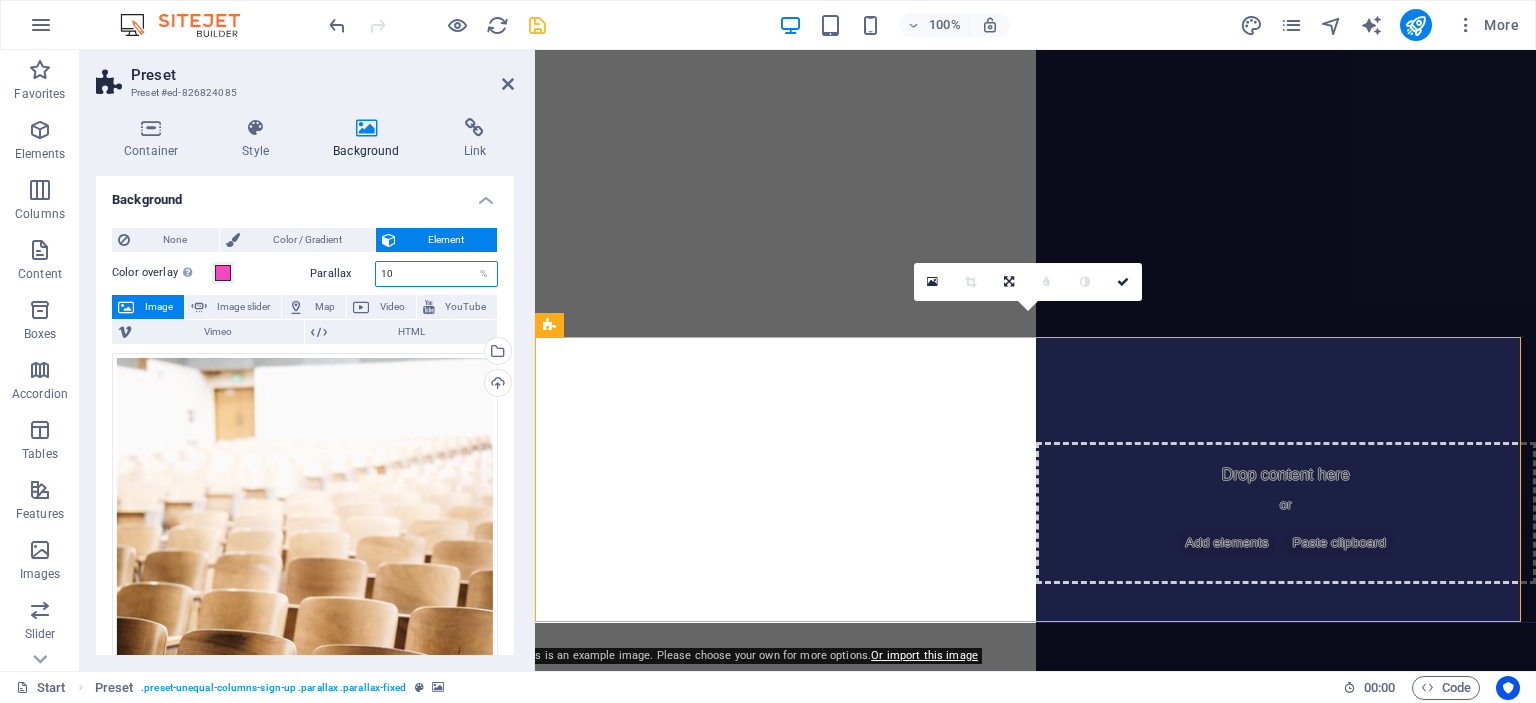 type on "10" 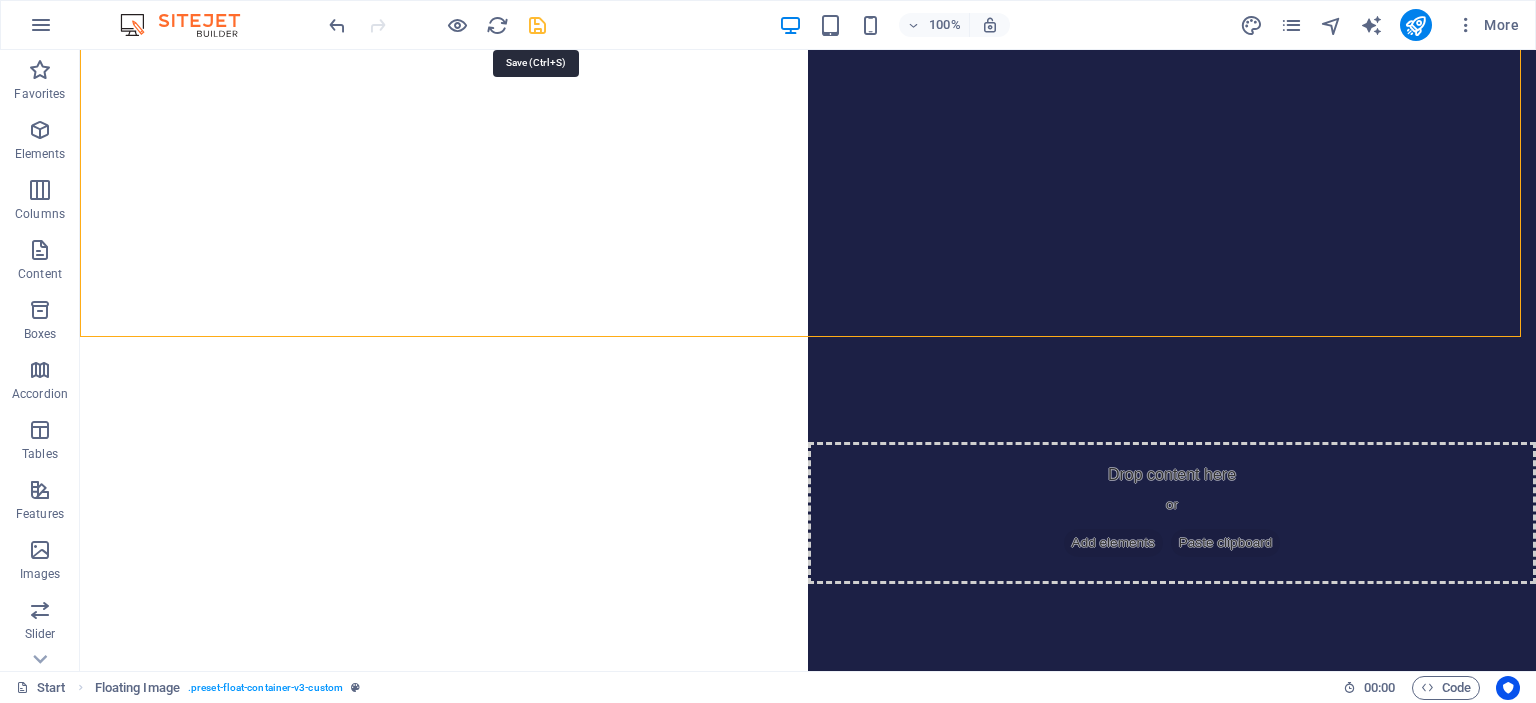 click at bounding box center (537, 25) 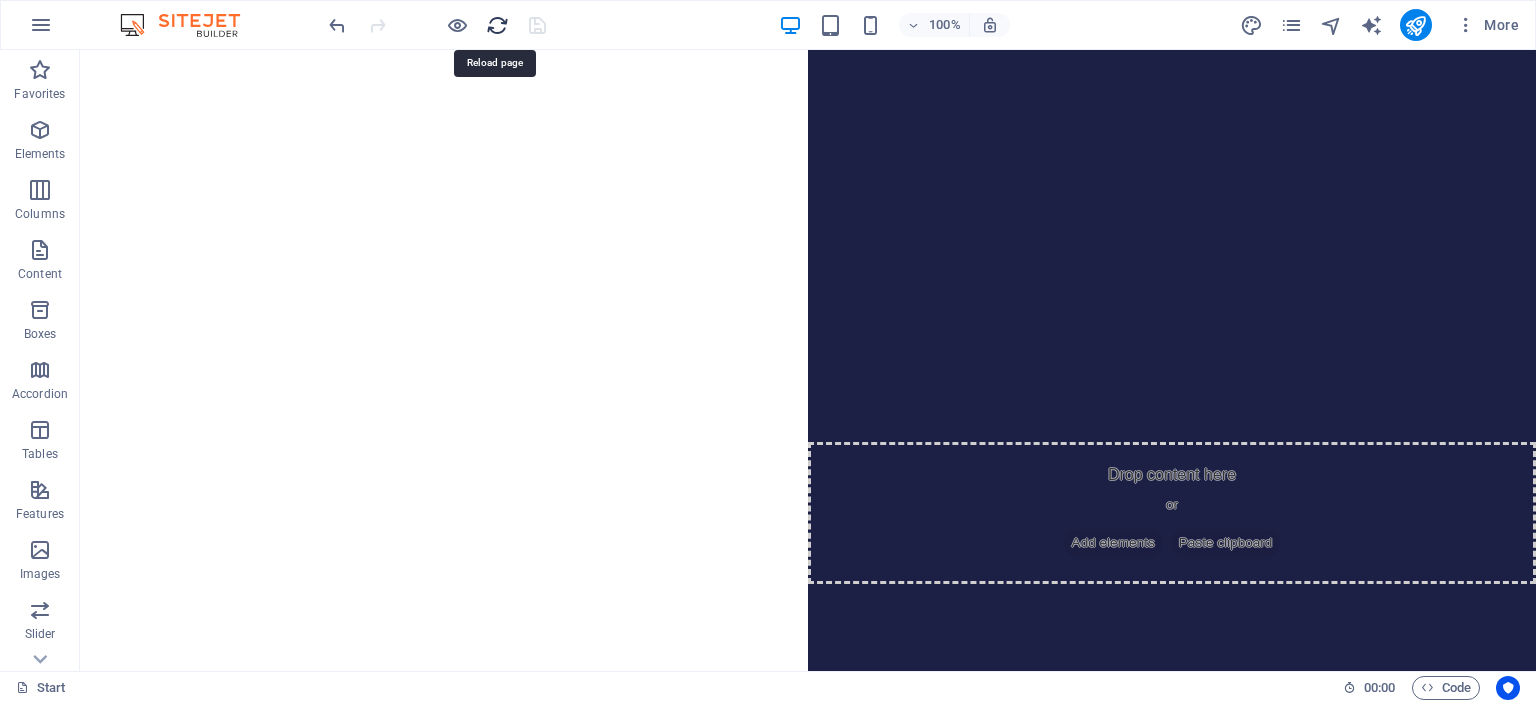 click at bounding box center (497, 25) 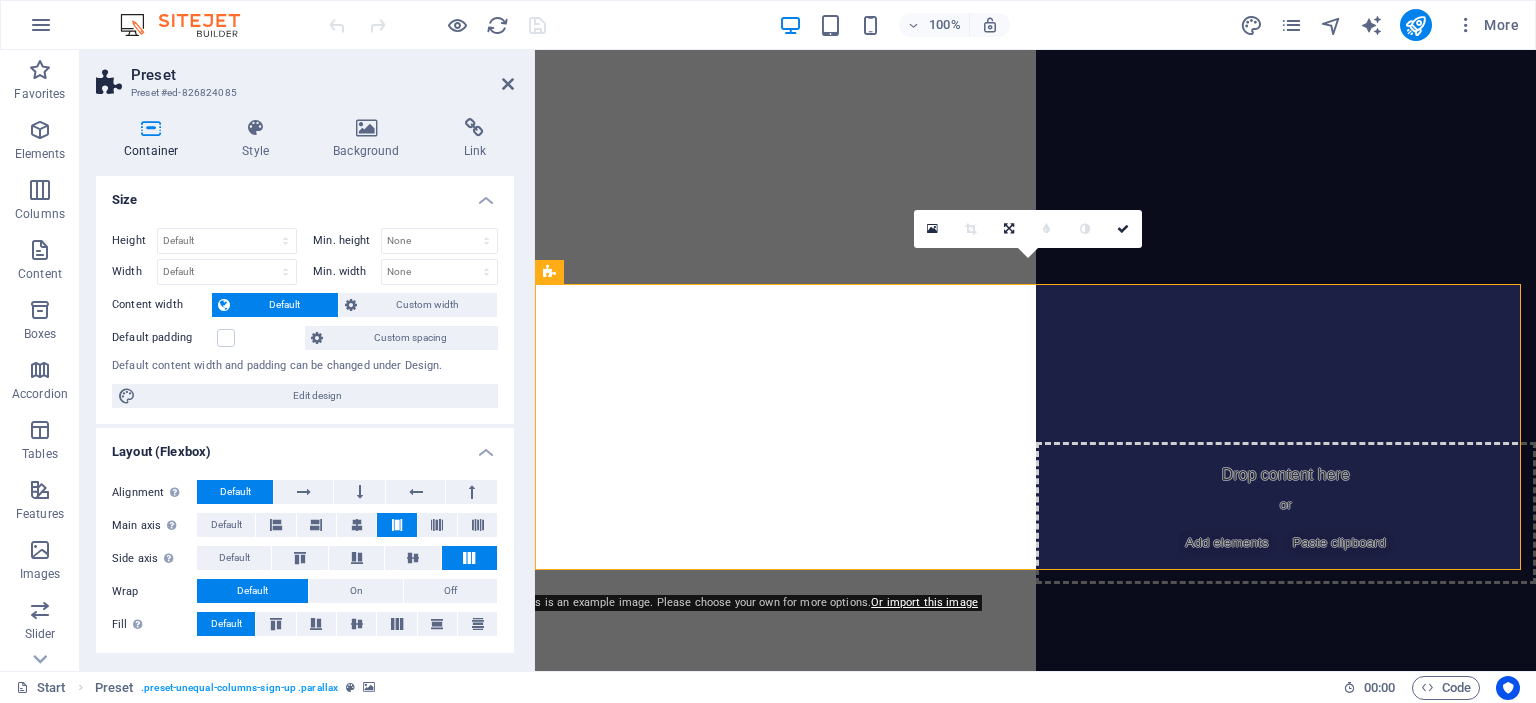 drag, startPoint x: 158, startPoint y: 119, endPoint x: 279, endPoint y: 68, distance: 131.30879 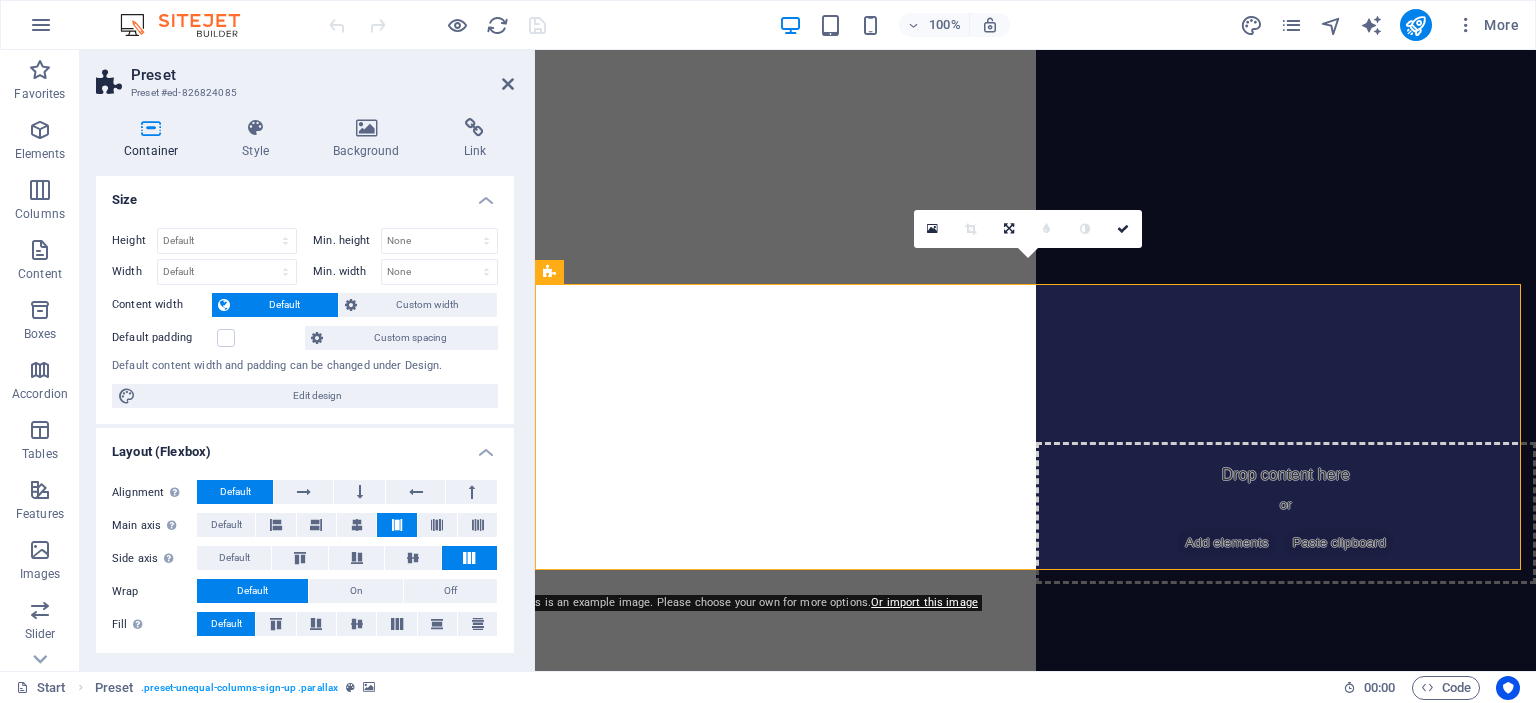 click on "Preset" at bounding box center (322, 75) 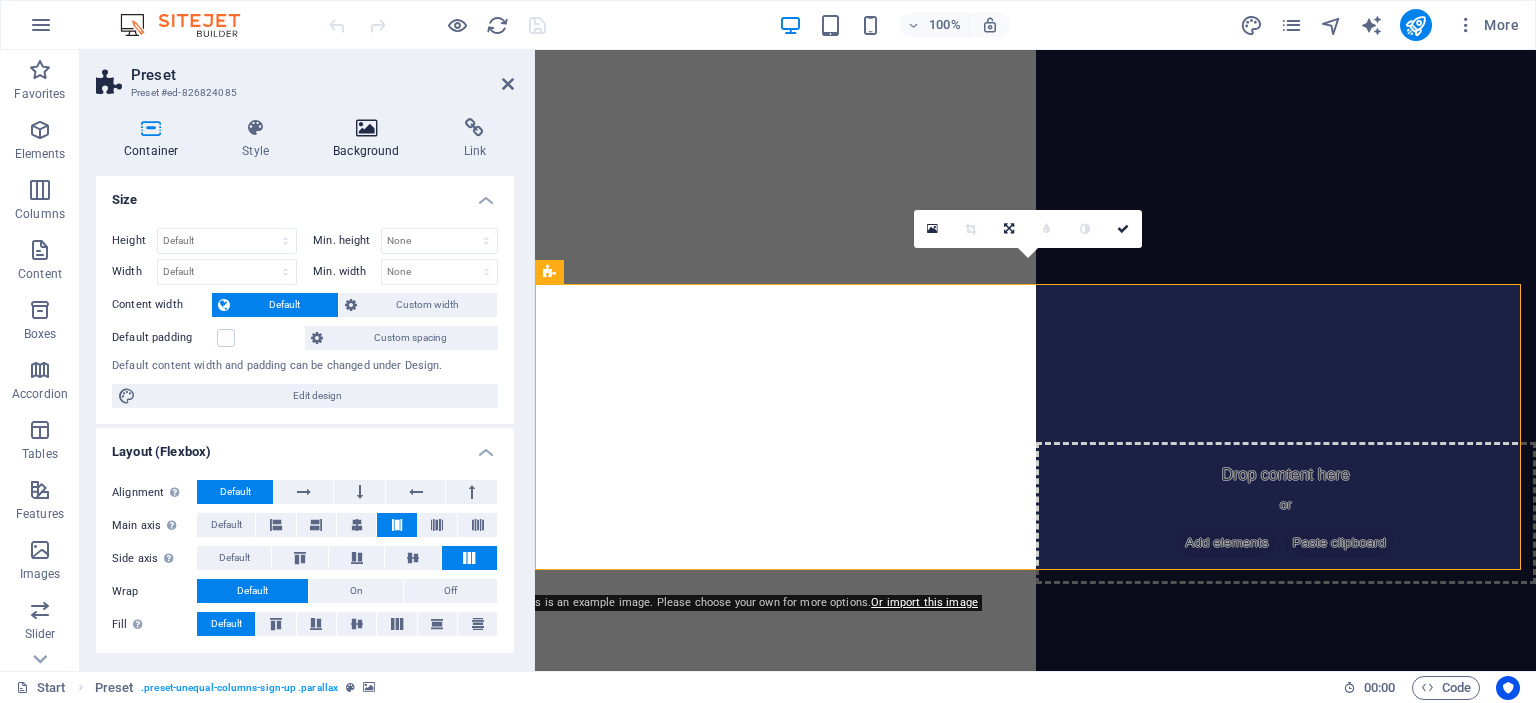 click on "Background" at bounding box center [370, 139] 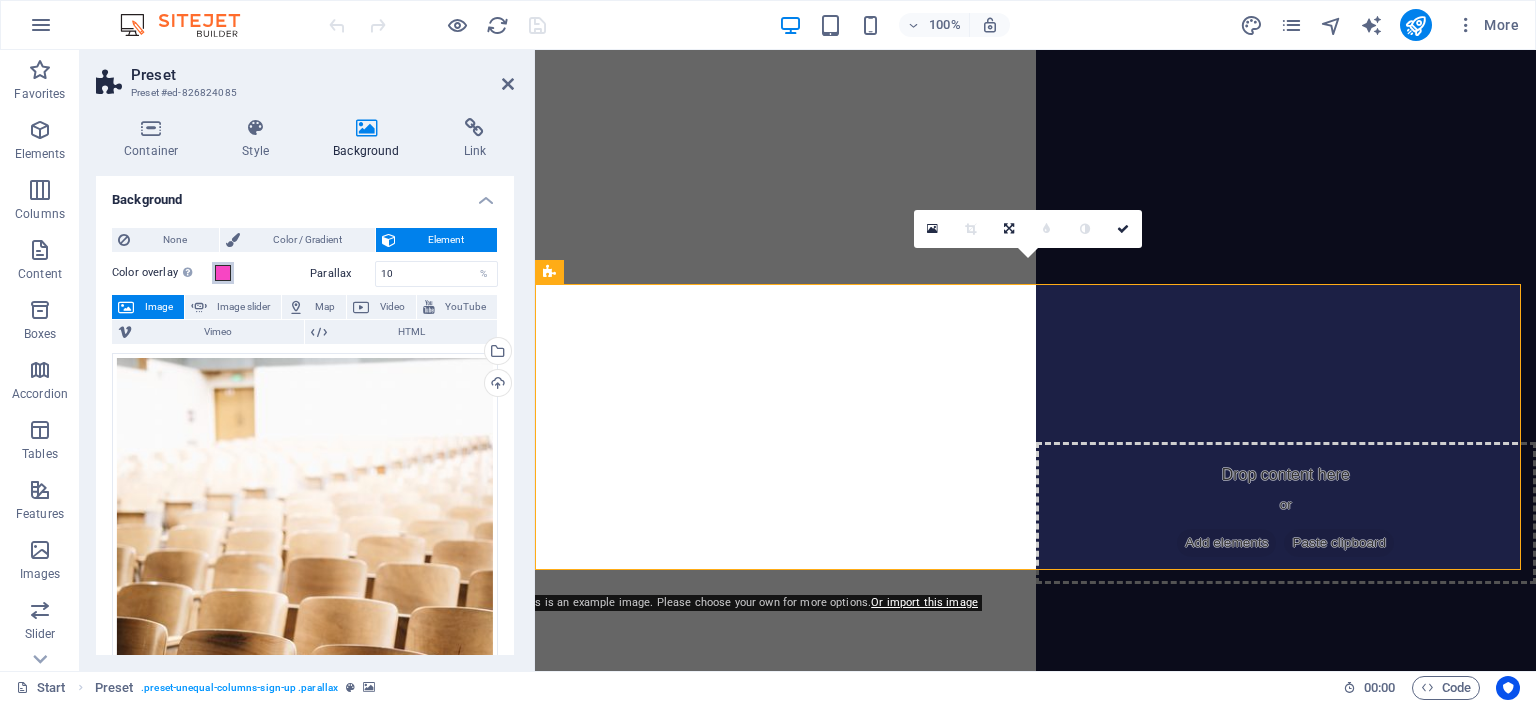 click at bounding box center (223, 273) 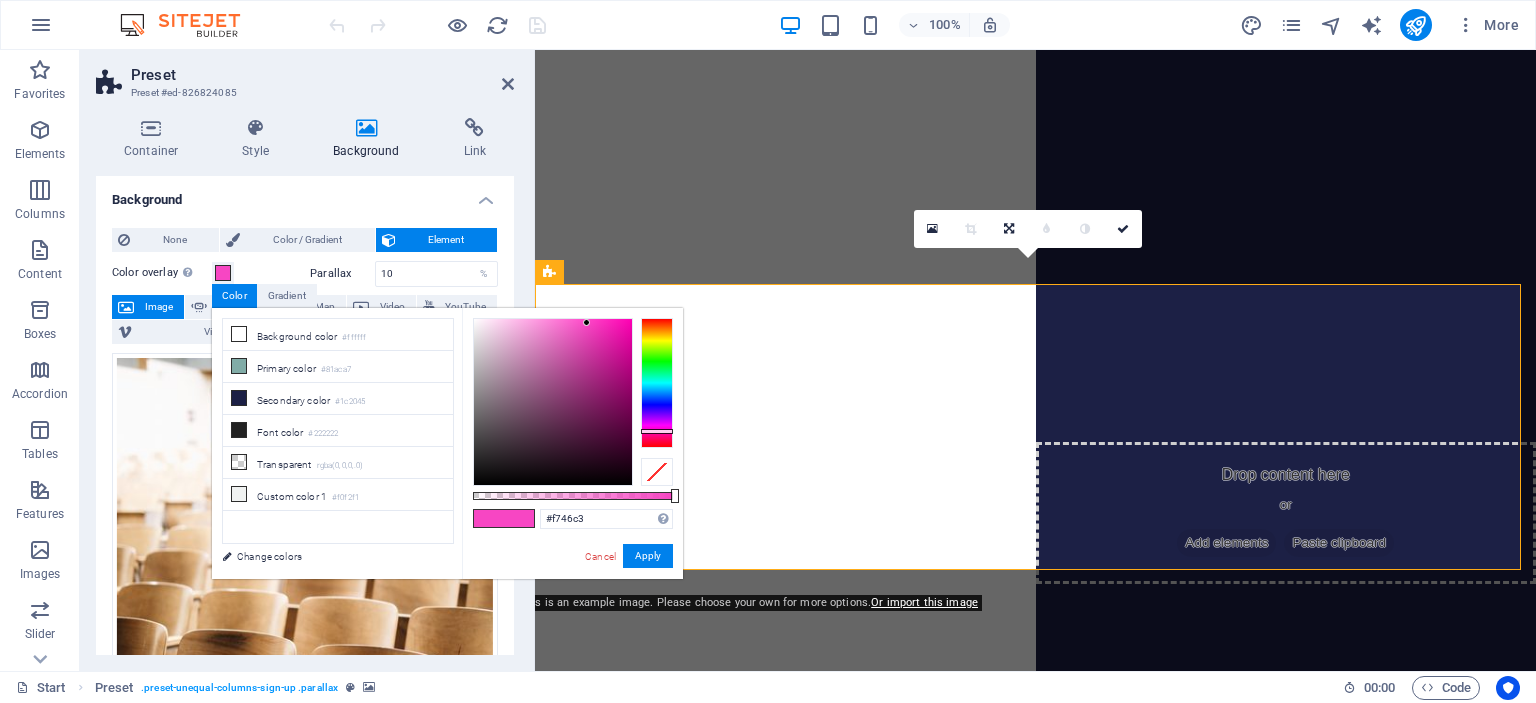 click at bounding box center (519, 518) 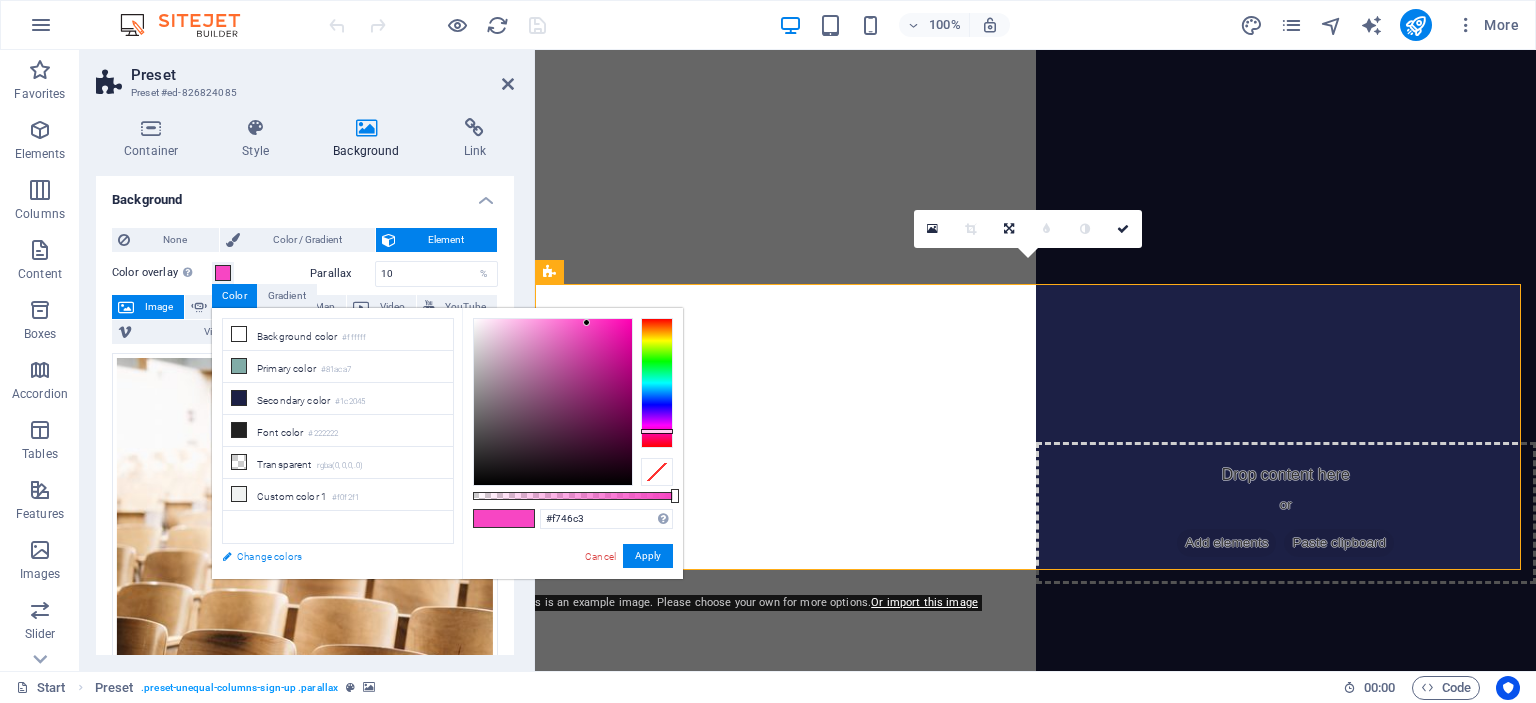 click on "Change colors" at bounding box center (328, 556) 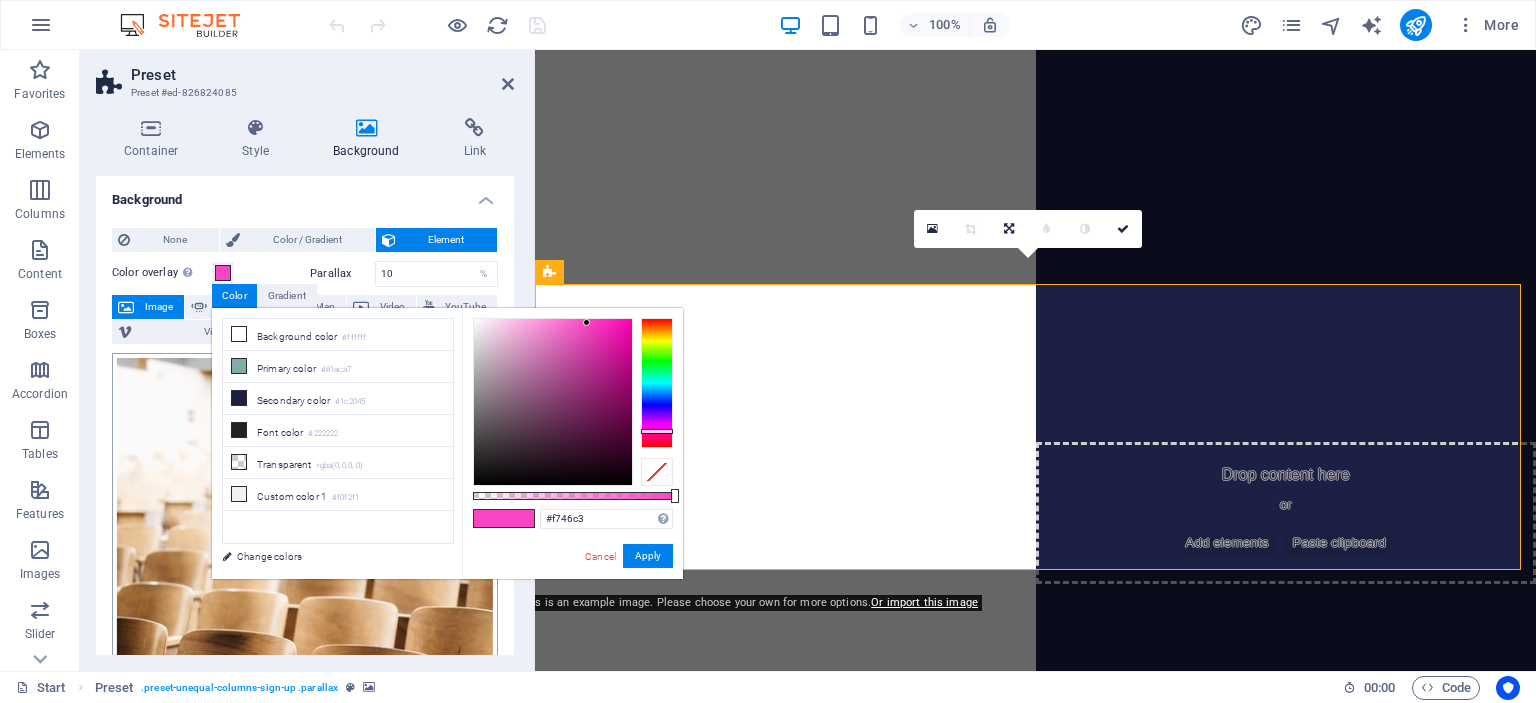 select on "px" 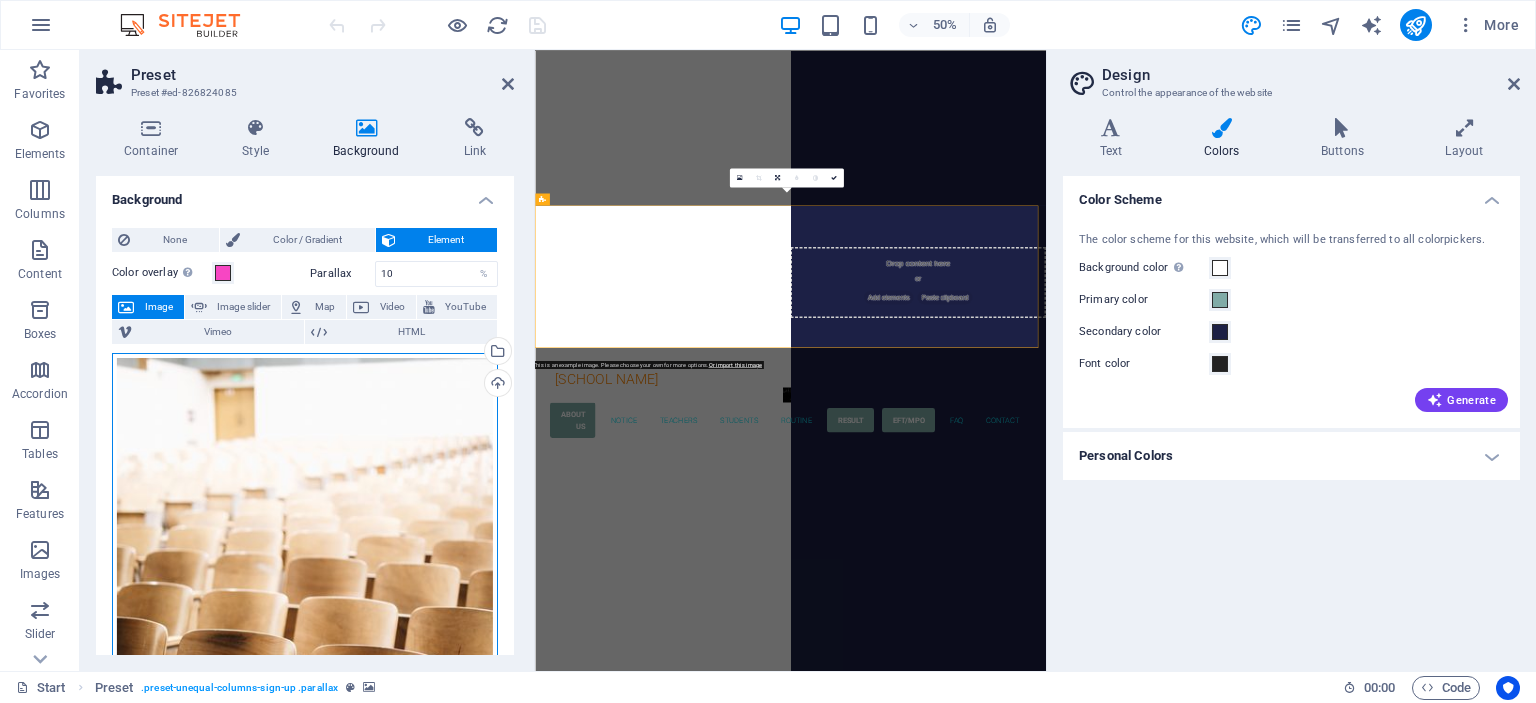 click on "Drag files here, click to choose files or select files from Files or our free stock photos & videos" at bounding box center (305, 640) 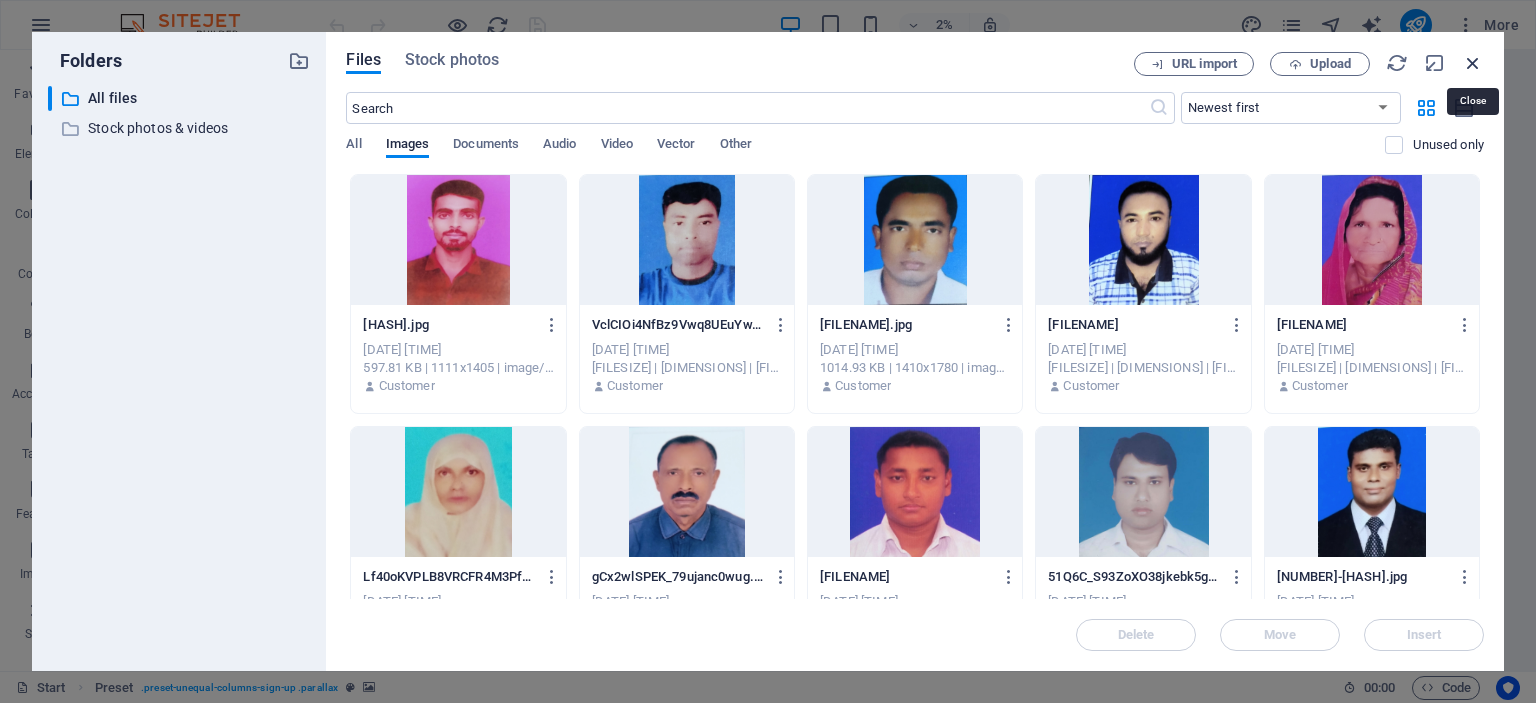 click at bounding box center [1473, 63] 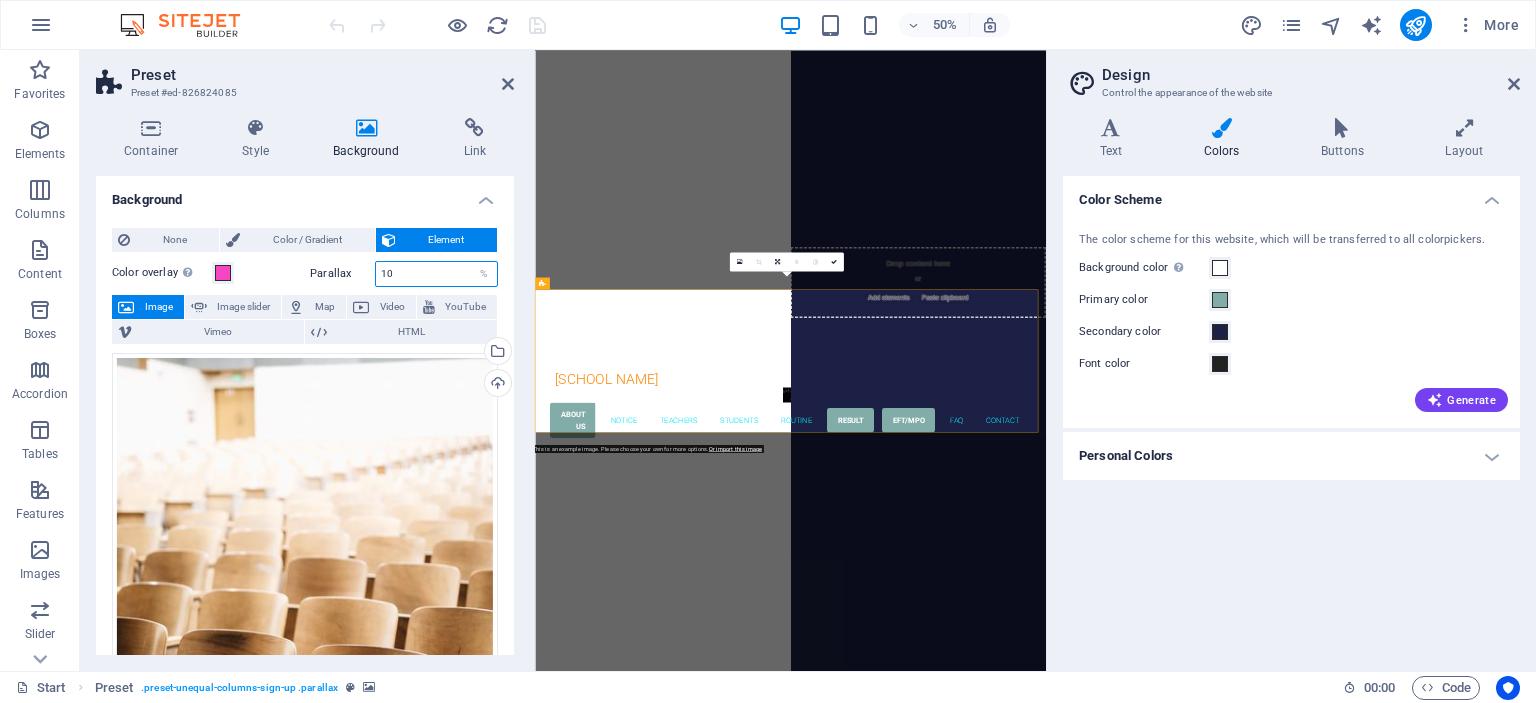 click on "10" at bounding box center [436, 274] 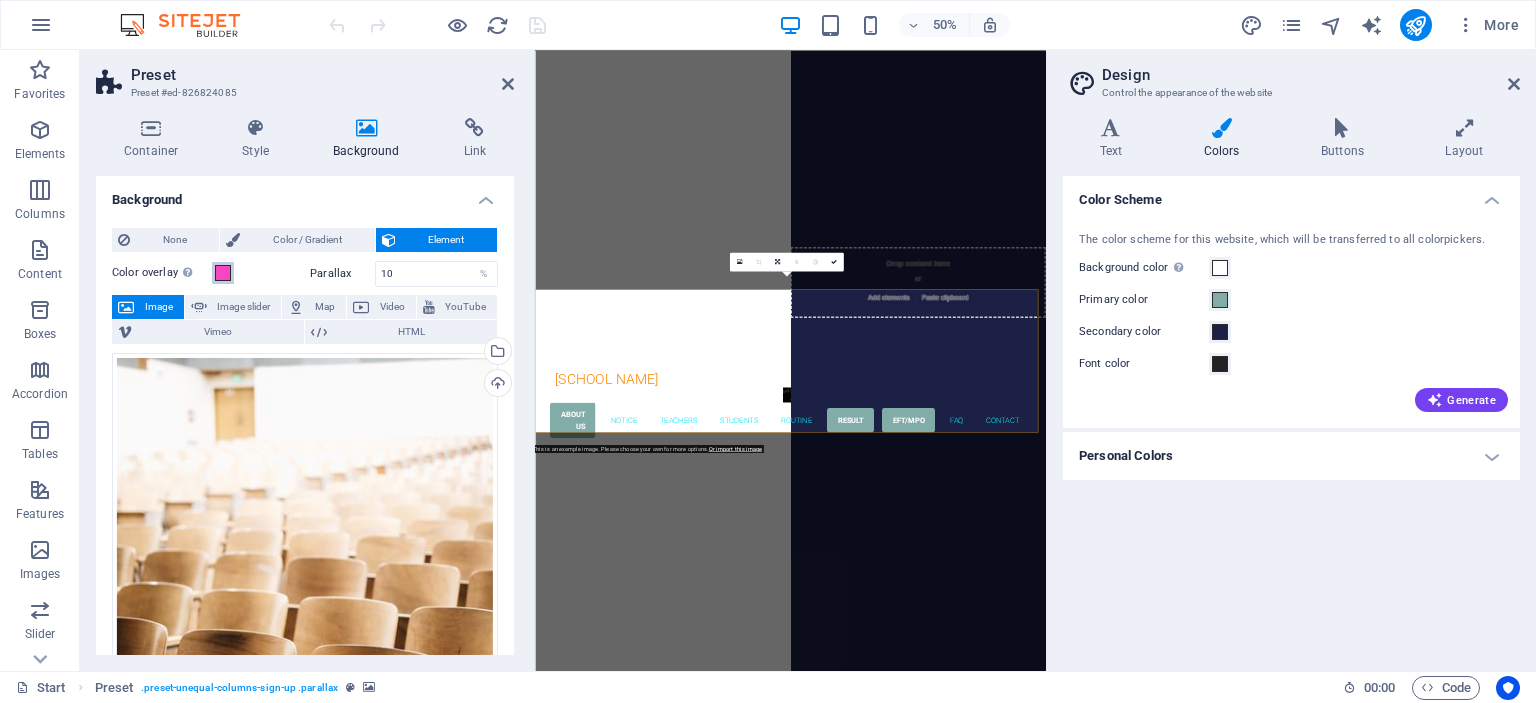 click at bounding box center (223, 273) 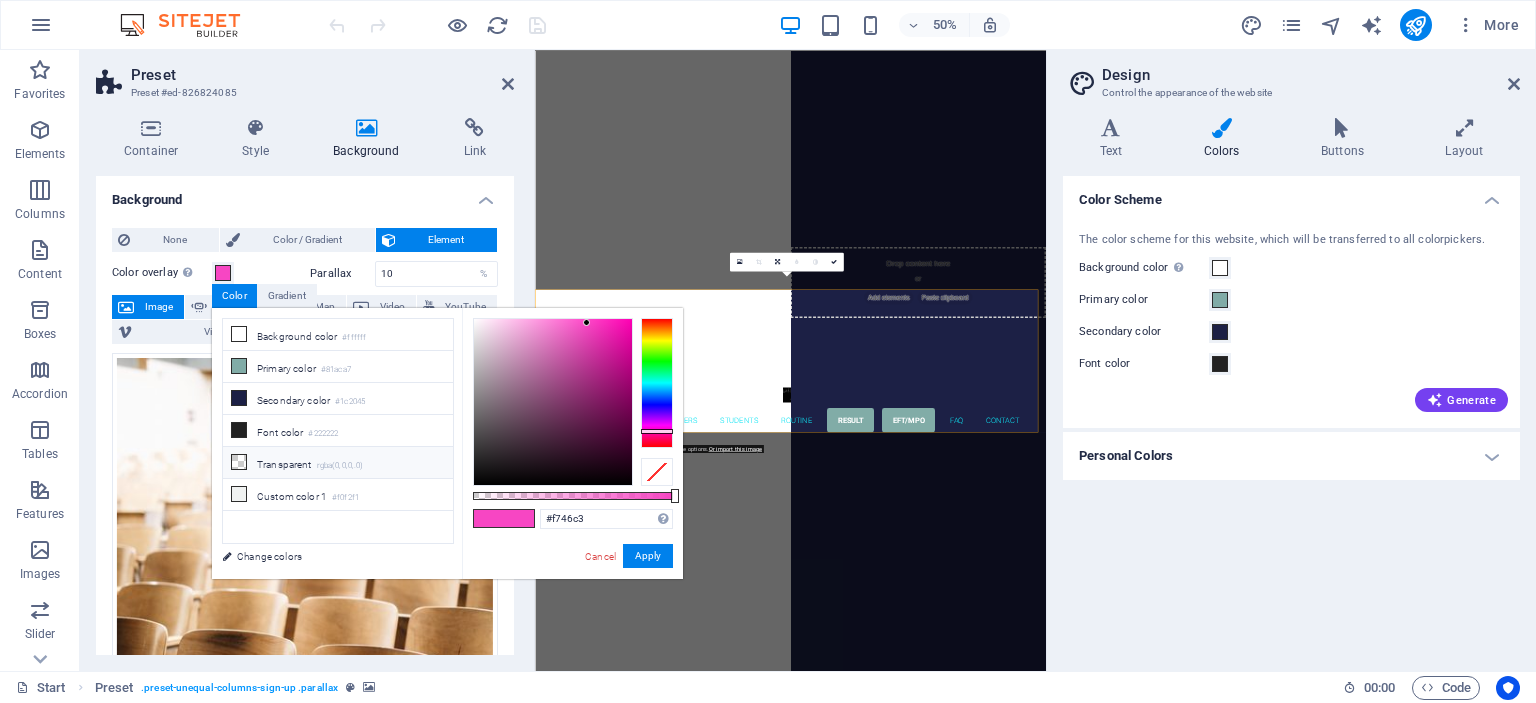click on "Transparent
rgba(0,0,0,.0)" at bounding box center (338, 463) 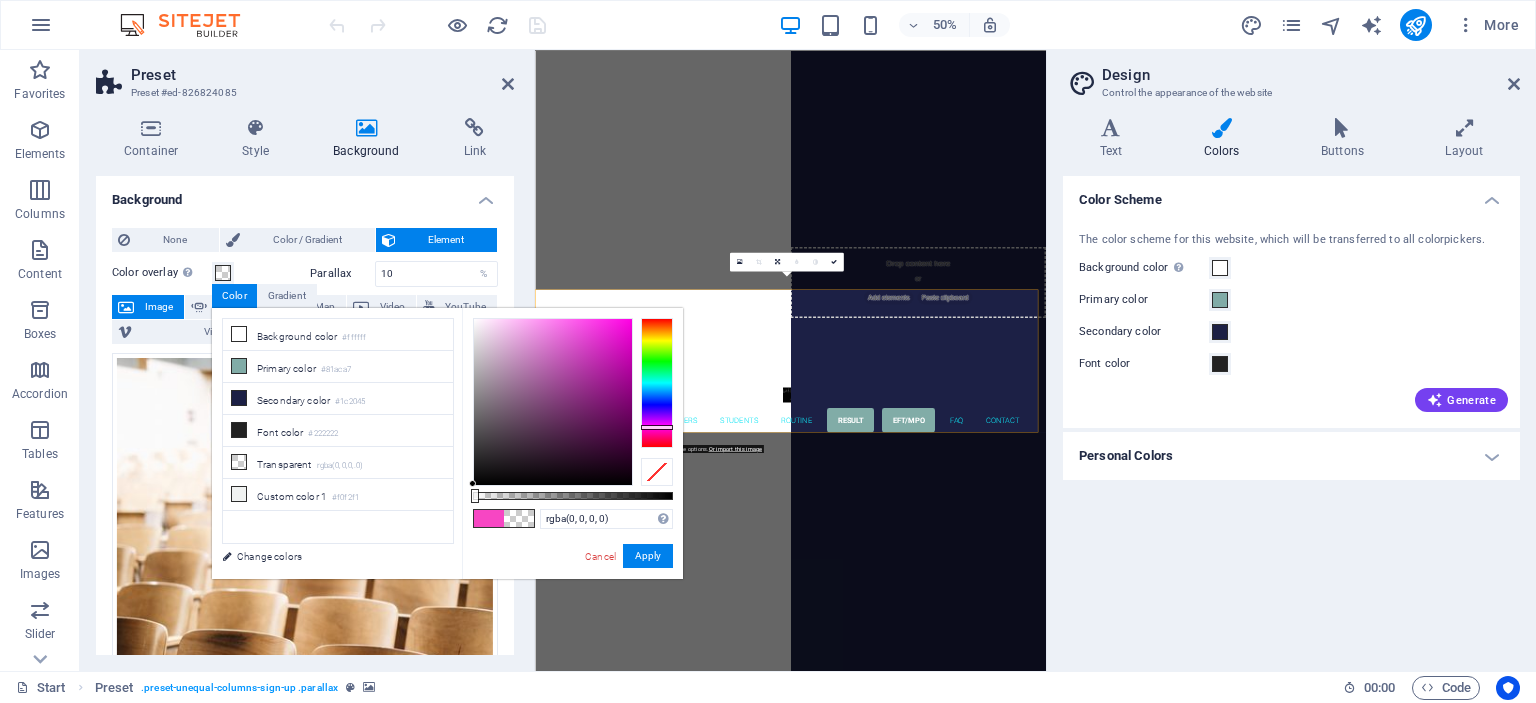 click at bounding box center (657, 383) 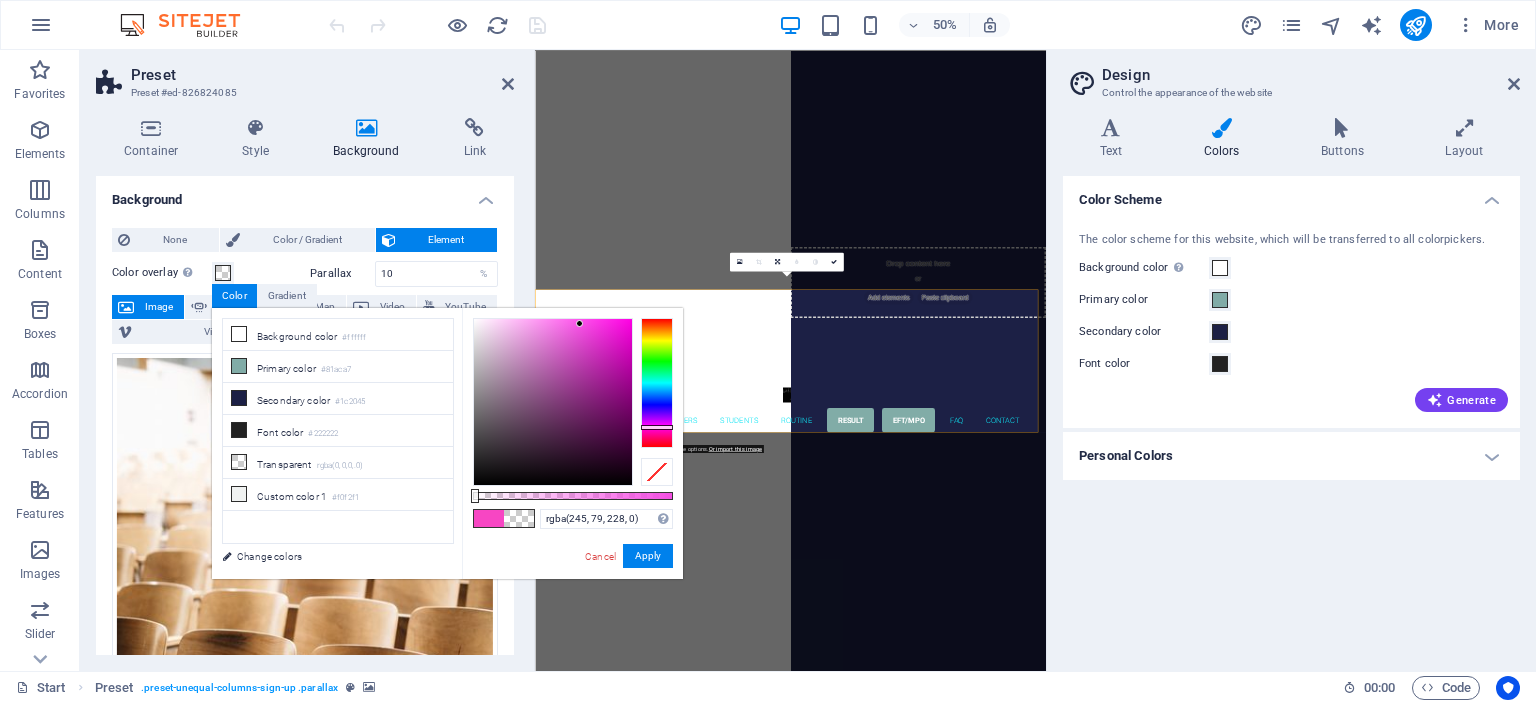 click at bounding box center (553, 402) 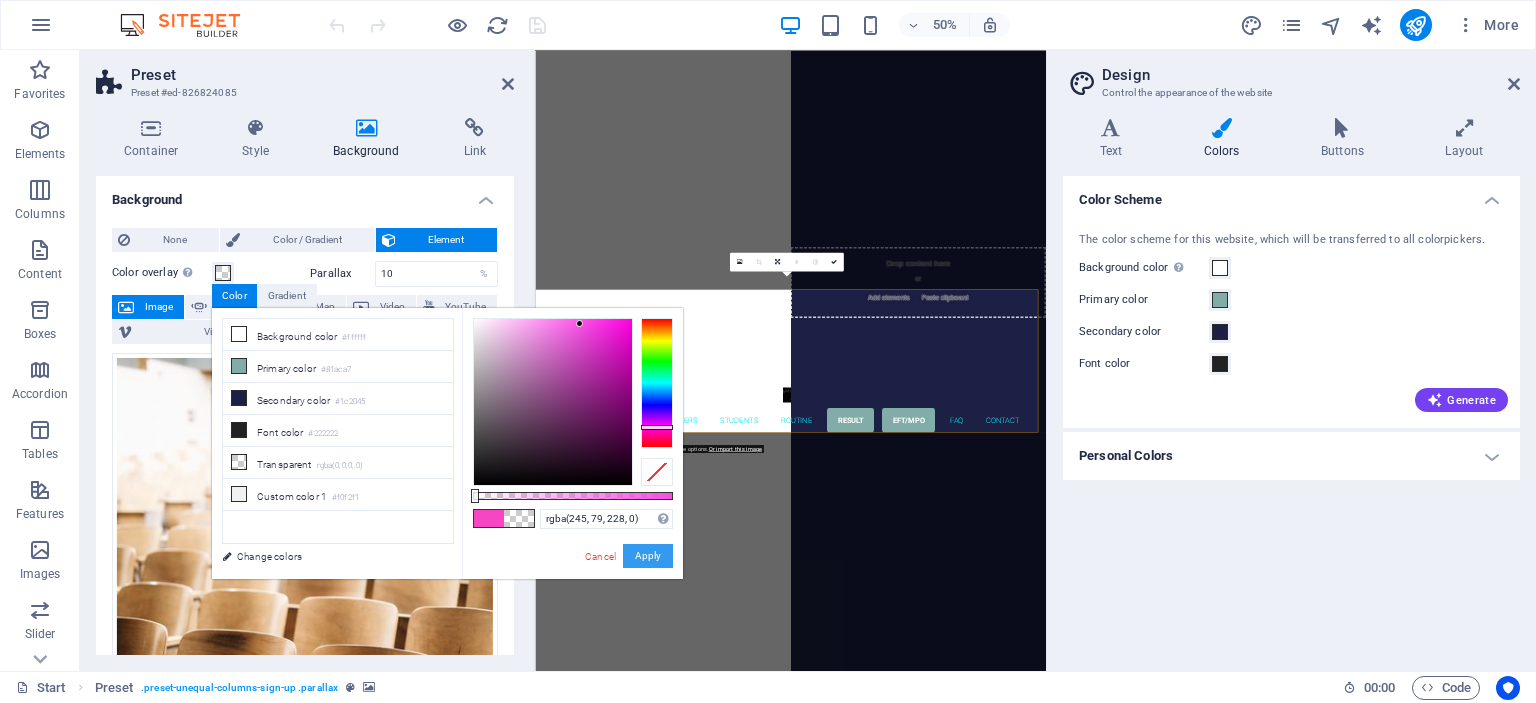 click on "Apply" at bounding box center [648, 556] 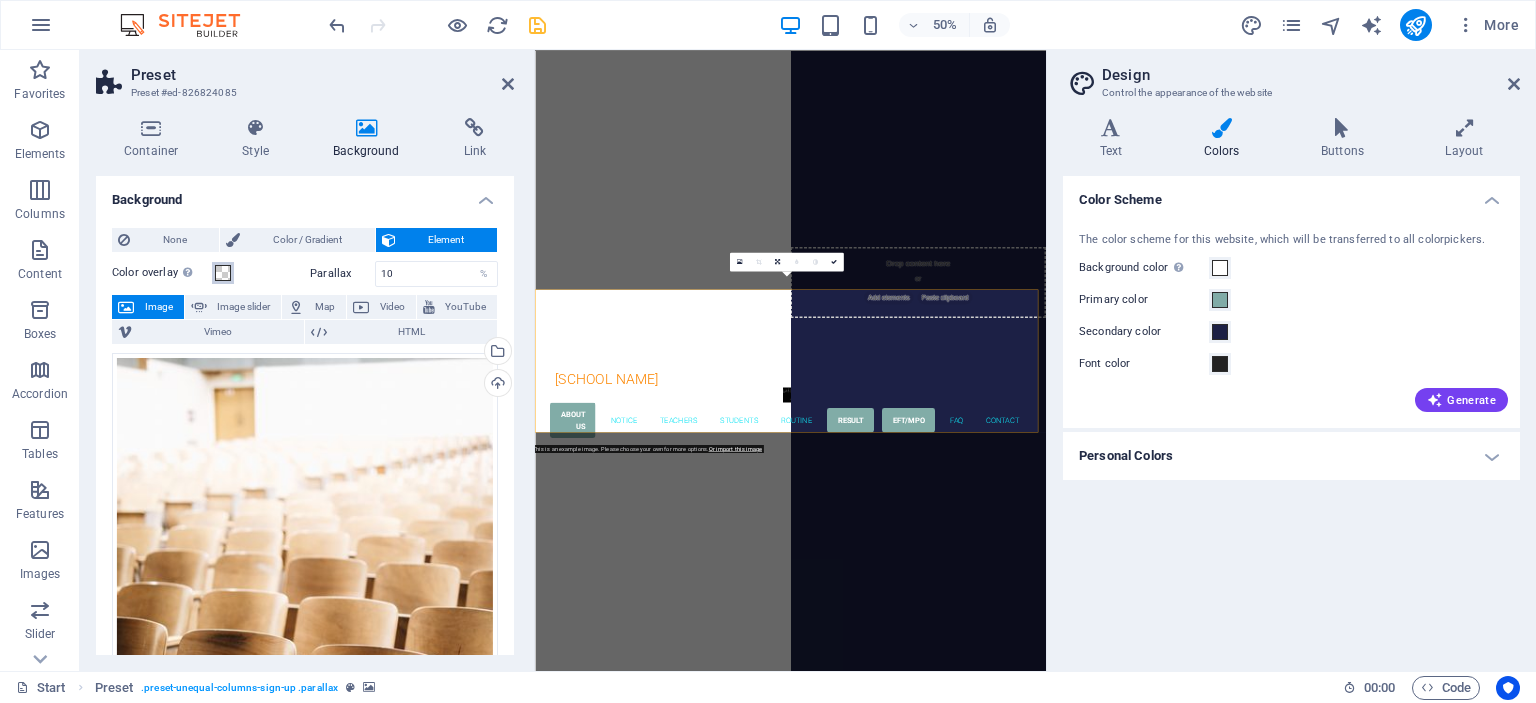 click at bounding box center (223, 273) 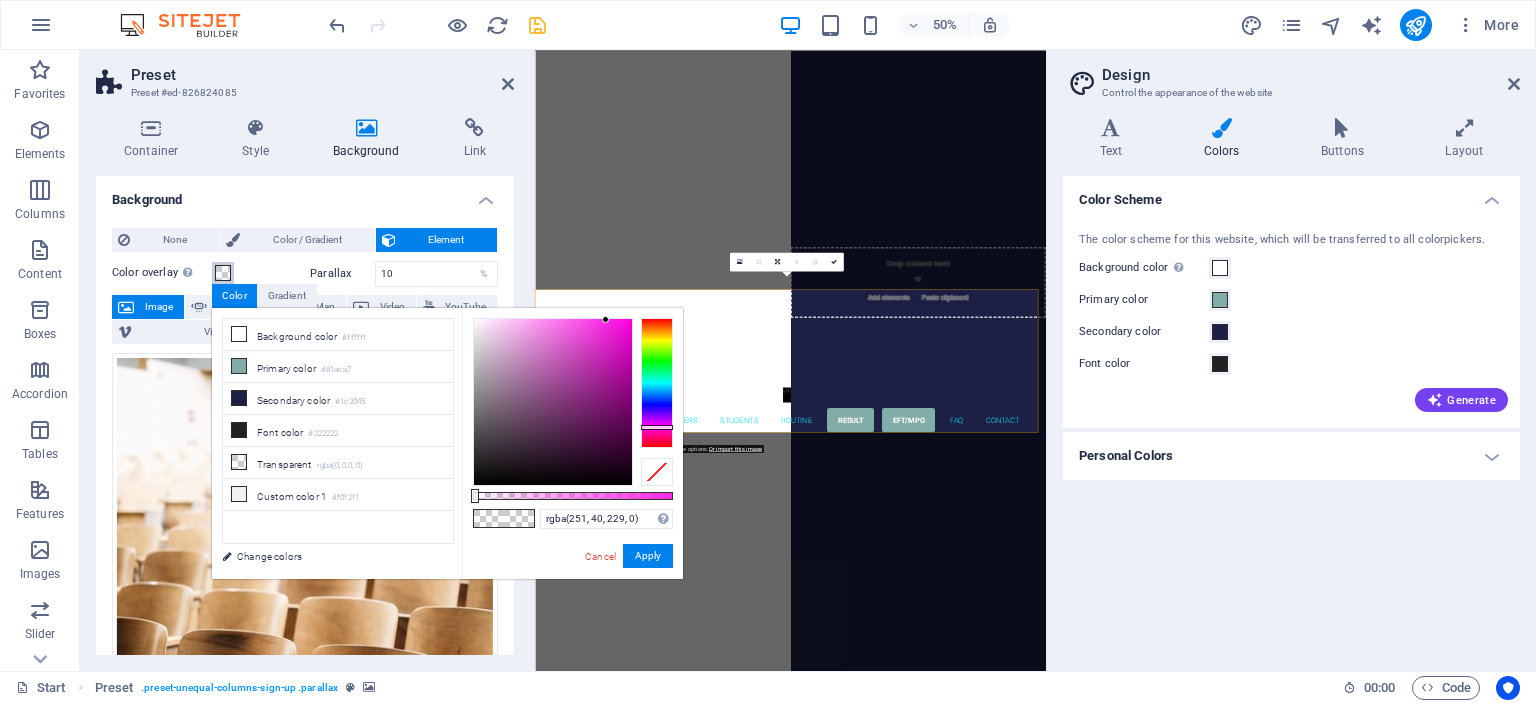 click at bounding box center [553, 402] 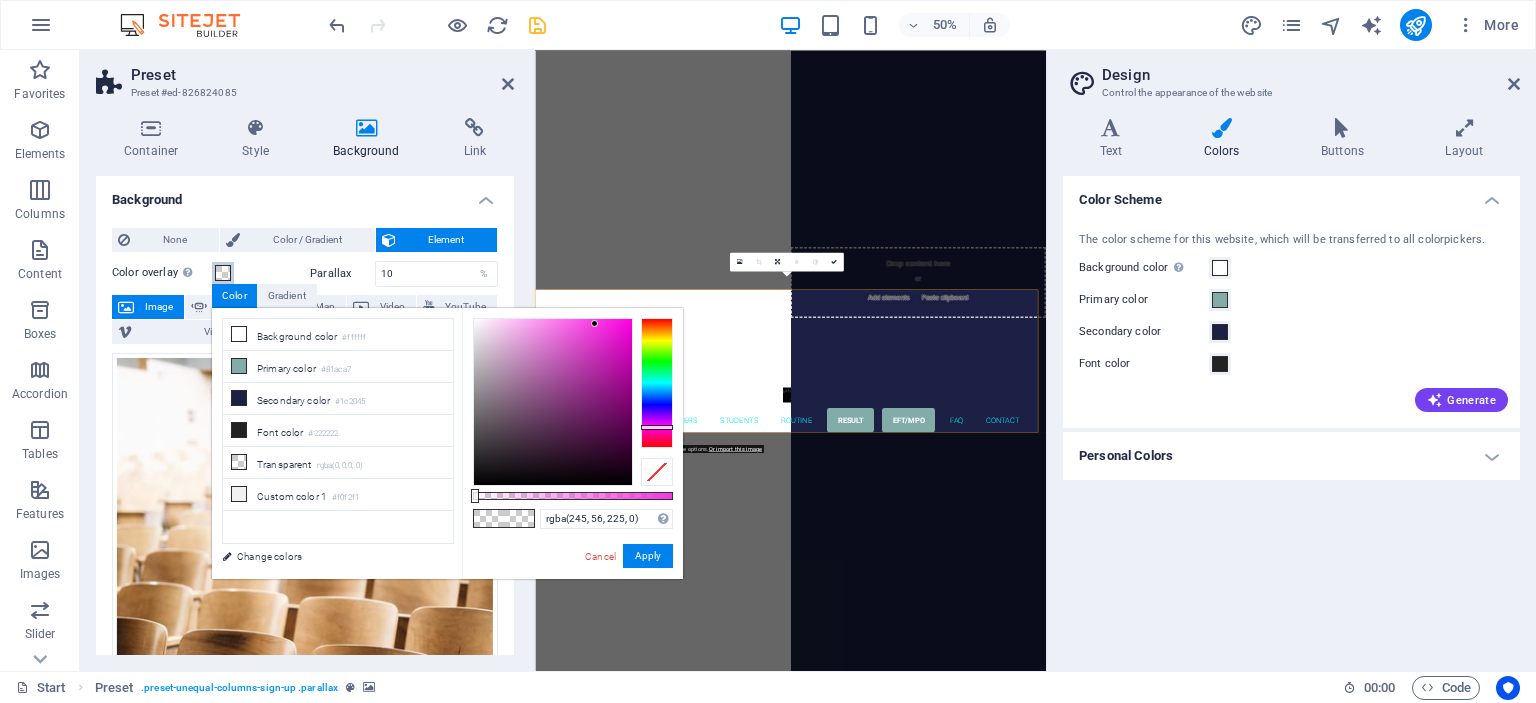 click at bounding box center (553, 402) 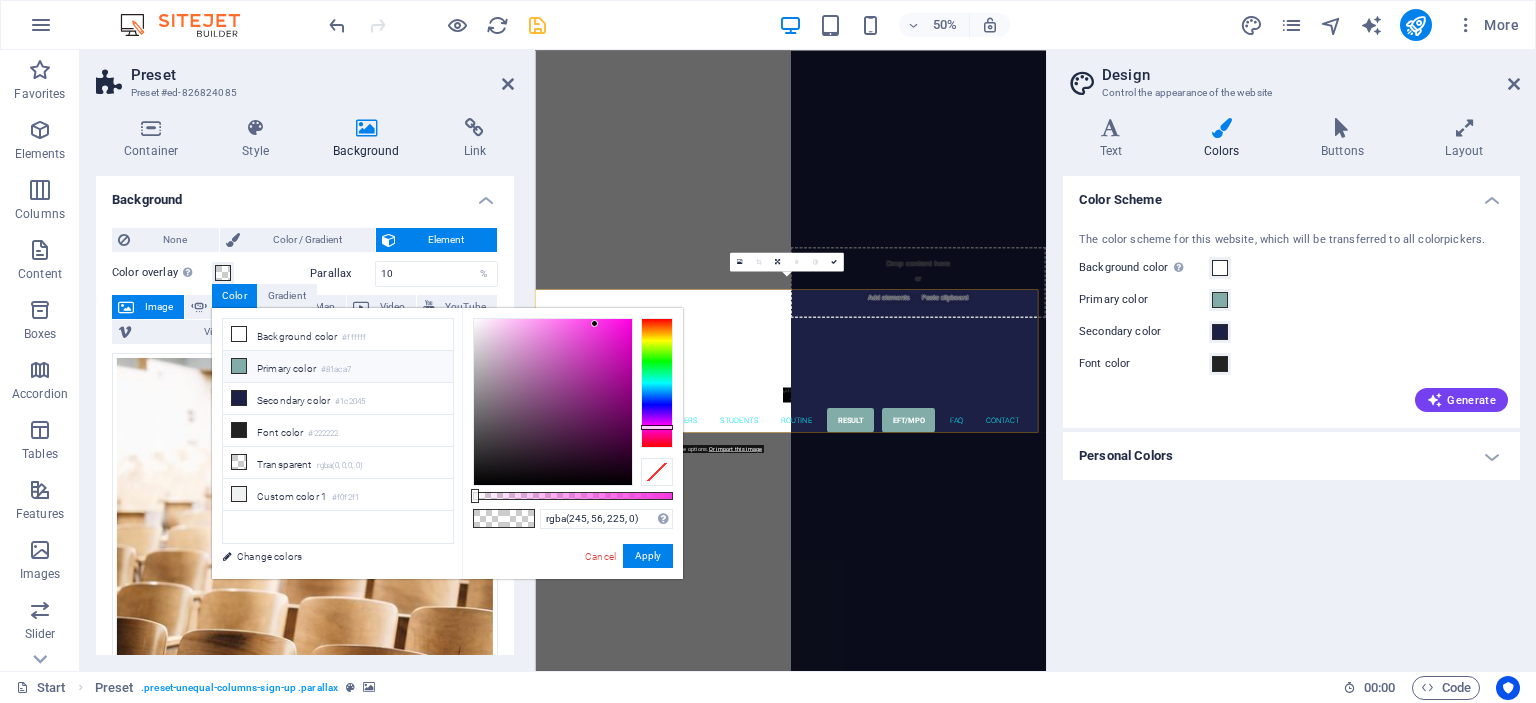 click on "Primary color
#81aca7" at bounding box center (338, 367) 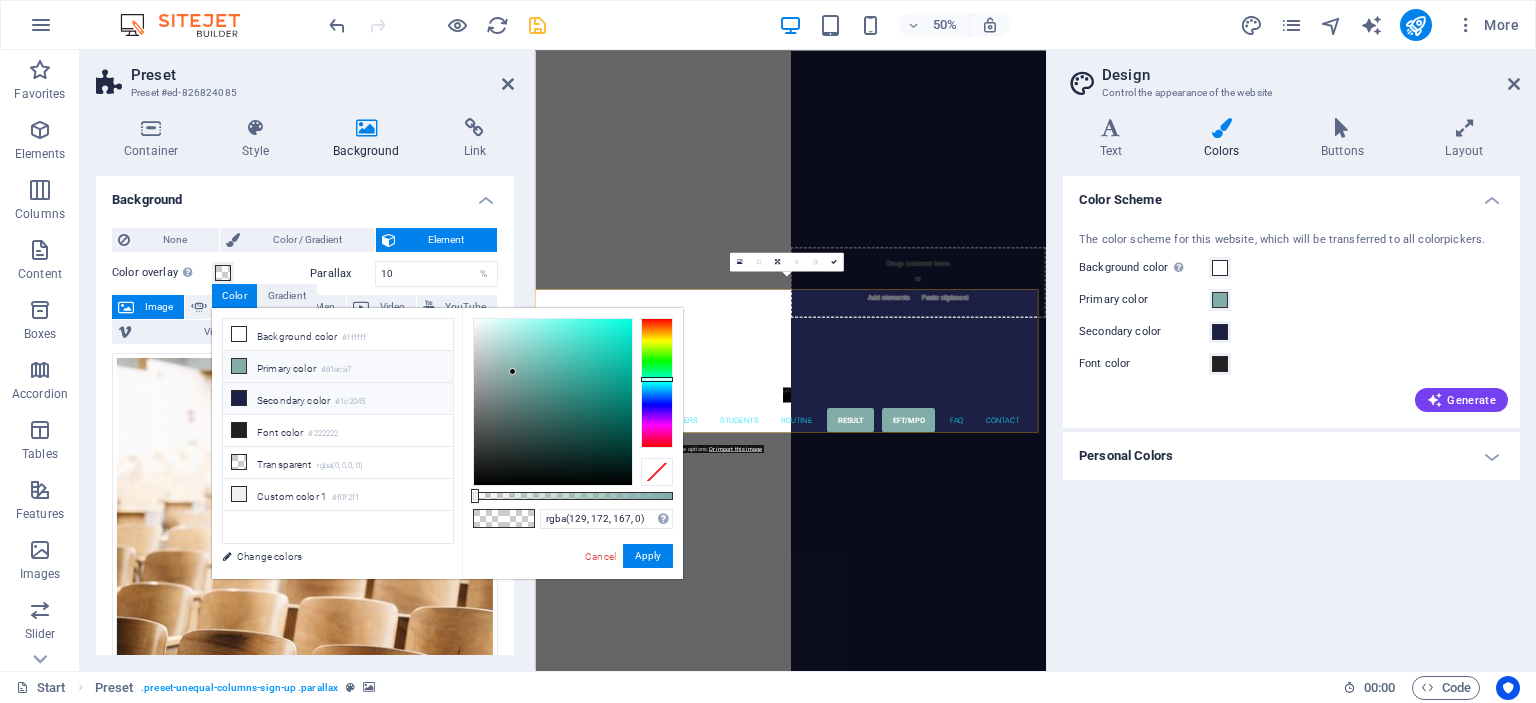 click on "Secondary color
#1c2045" at bounding box center [338, 399] 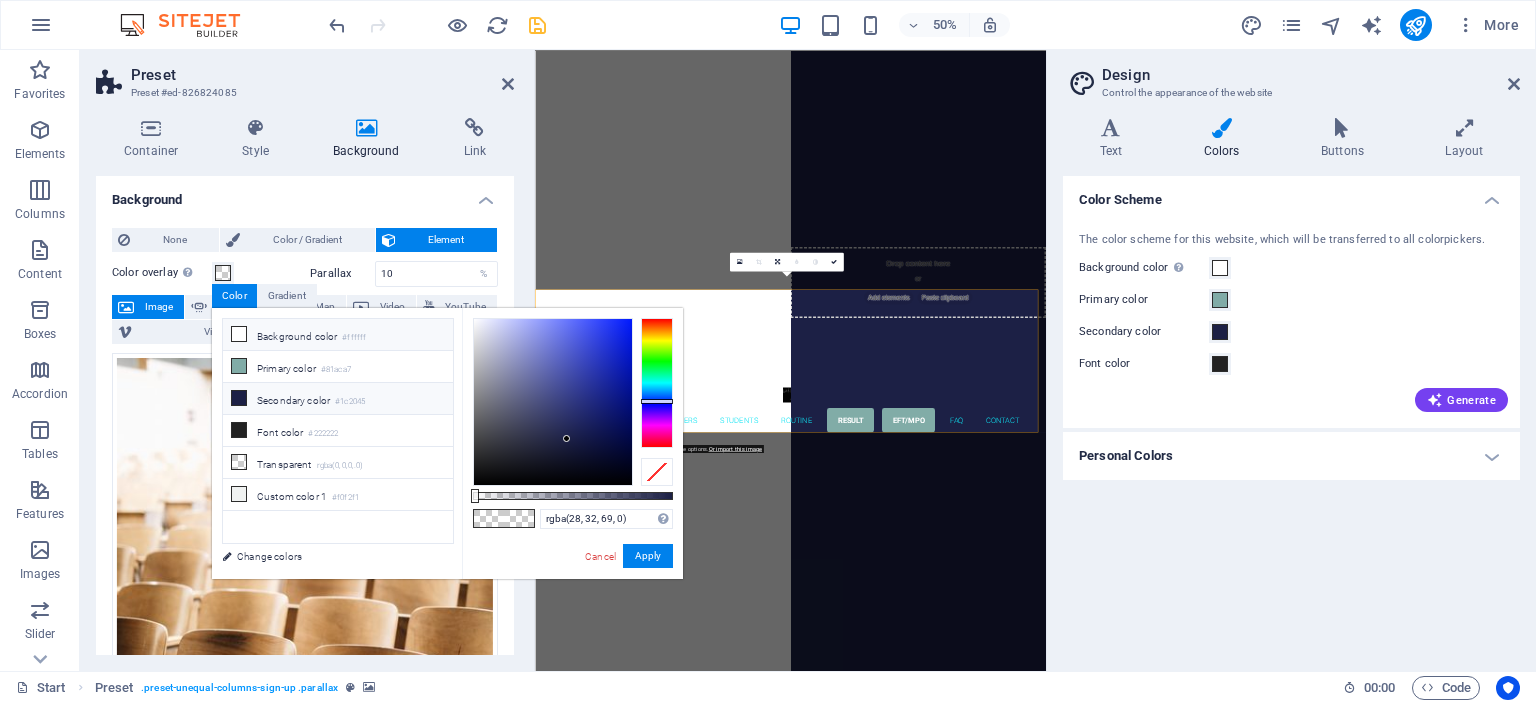 click on "Background color
#ffffff" at bounding box center [338, 335] 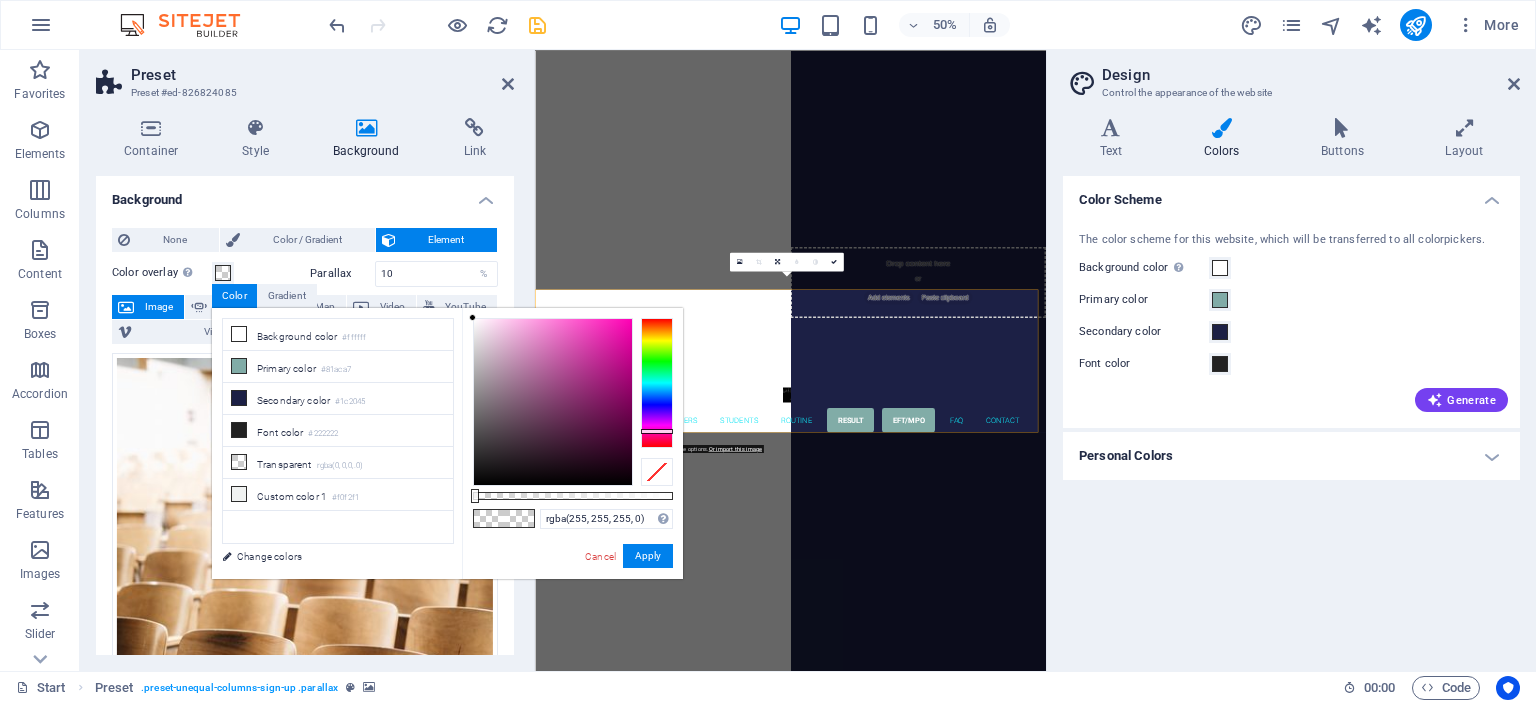 click at bounding box center [657, 383] 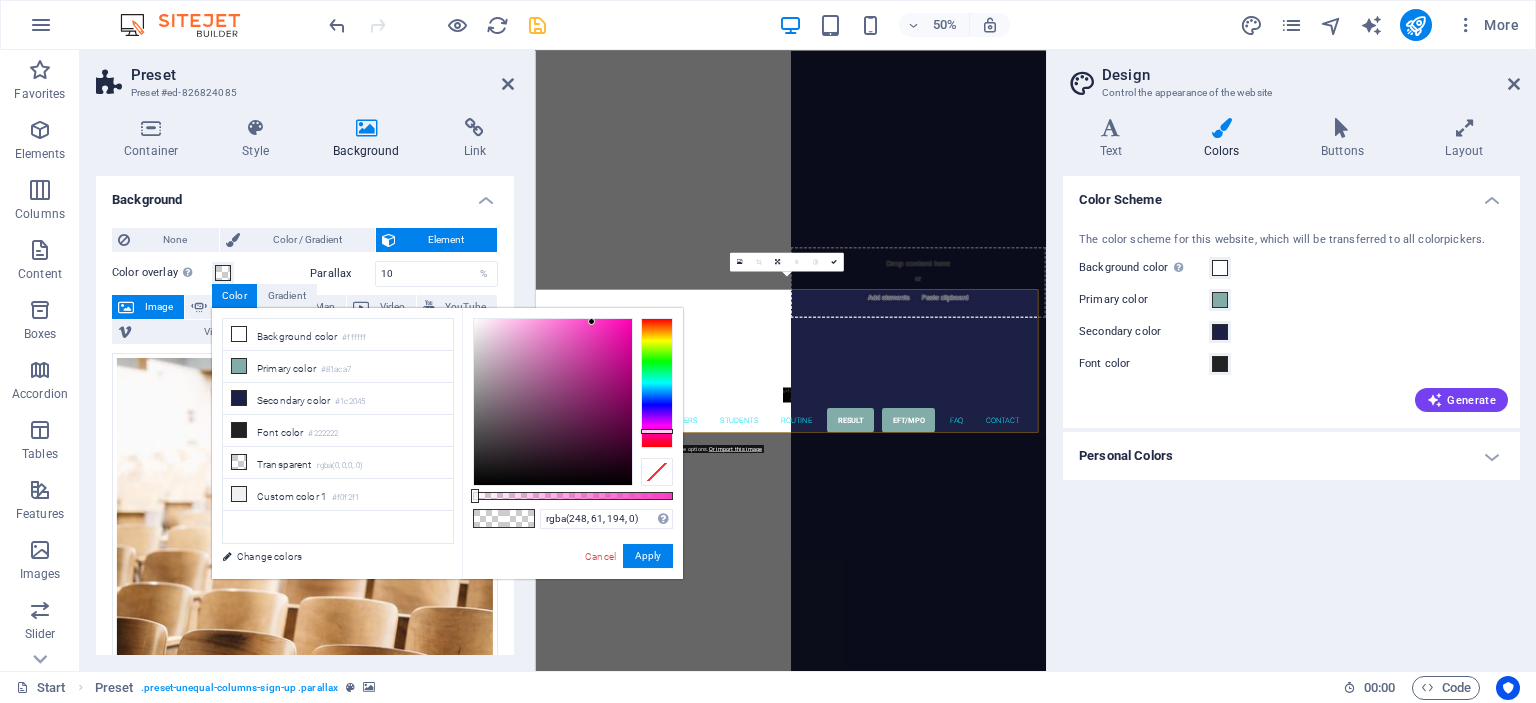 click at bounding box center (553, 402) 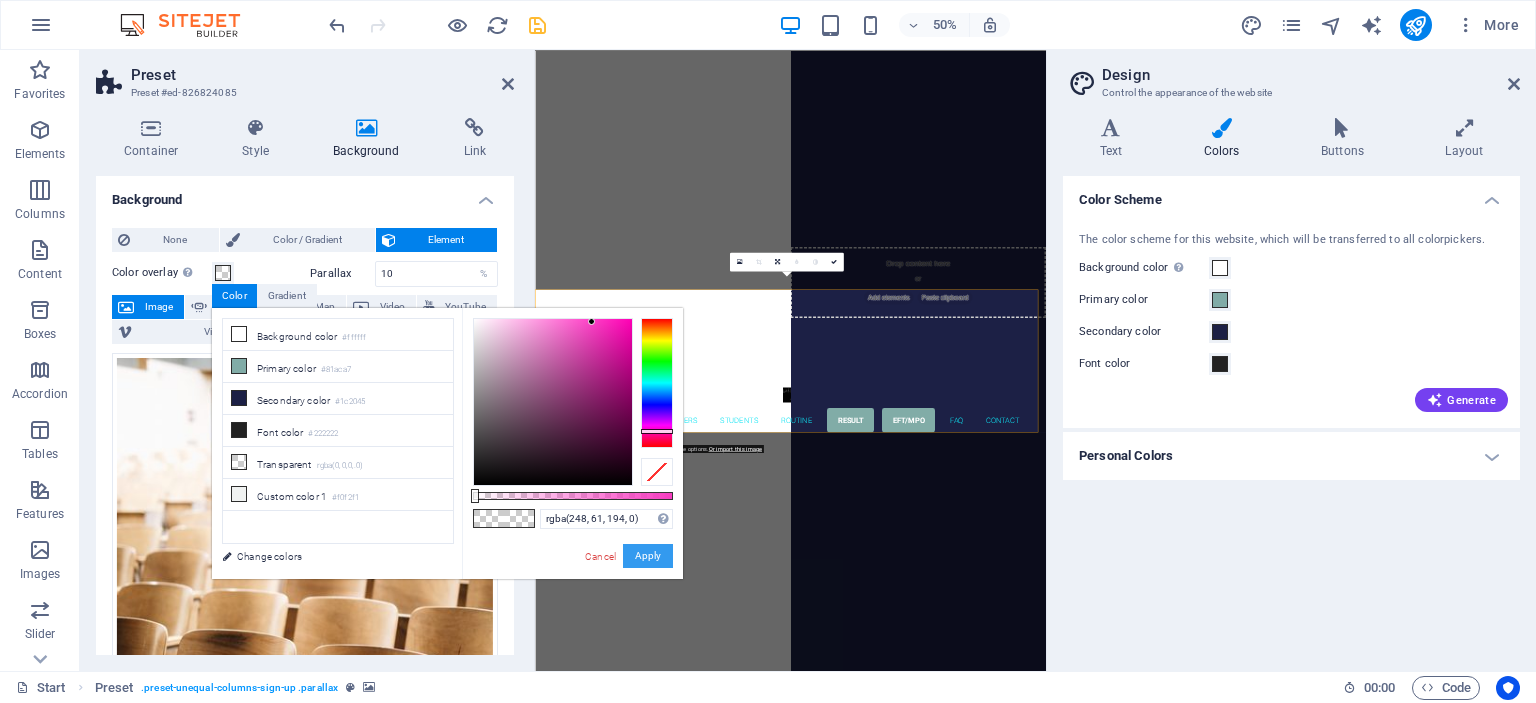 click on "Apply" at bounding box center [648, 556] 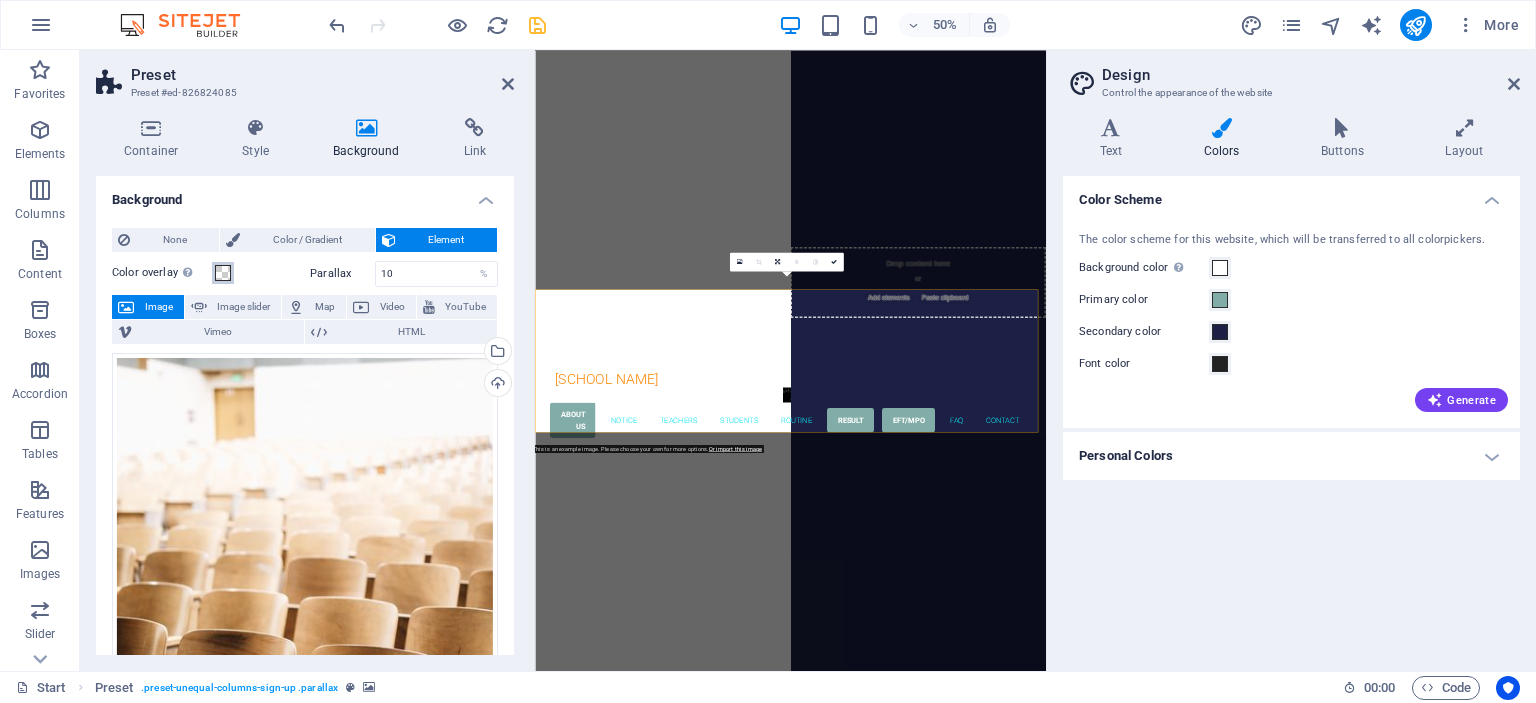 click at bounding box center [223, 273] 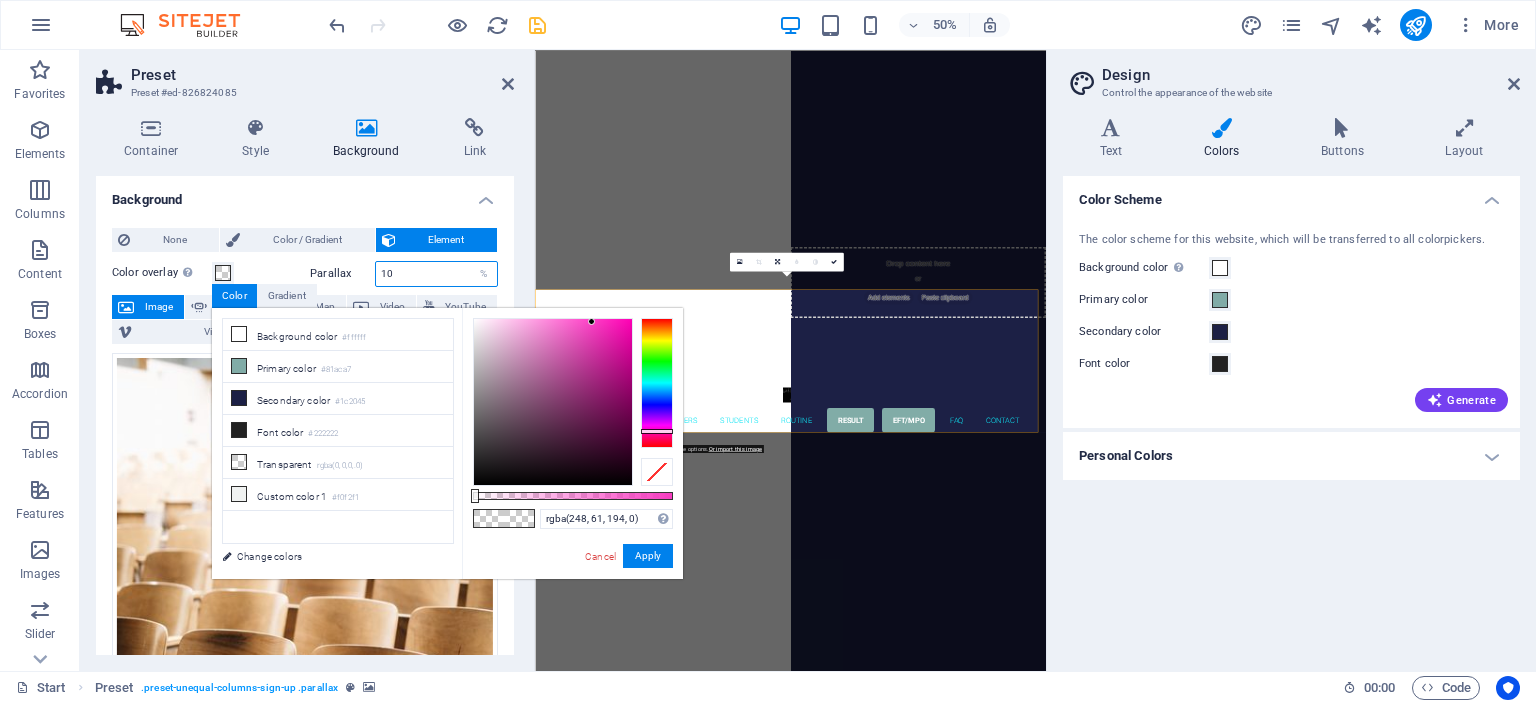 click on "10" at bounding box center [436, 274] 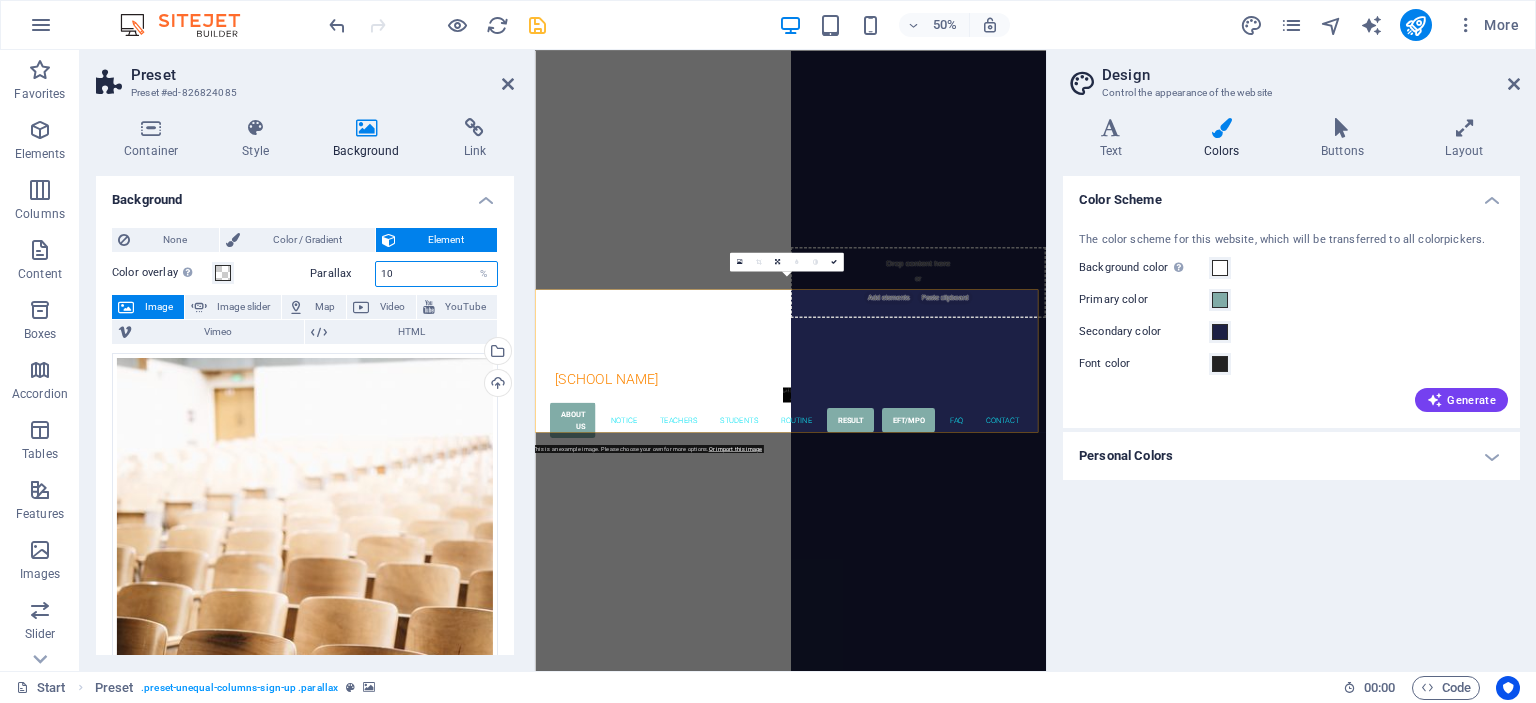 click on "10" at bounding box center (436, 274) 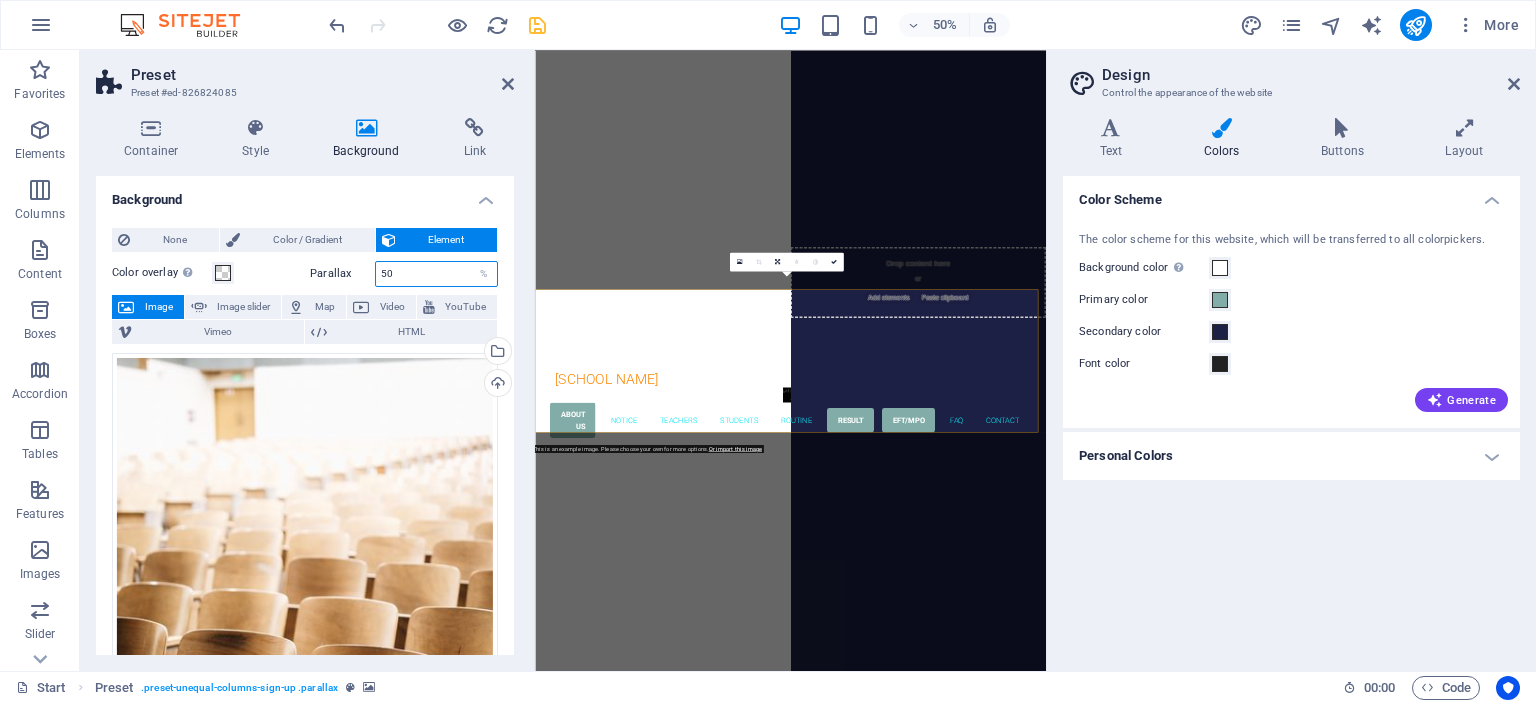type on "50" 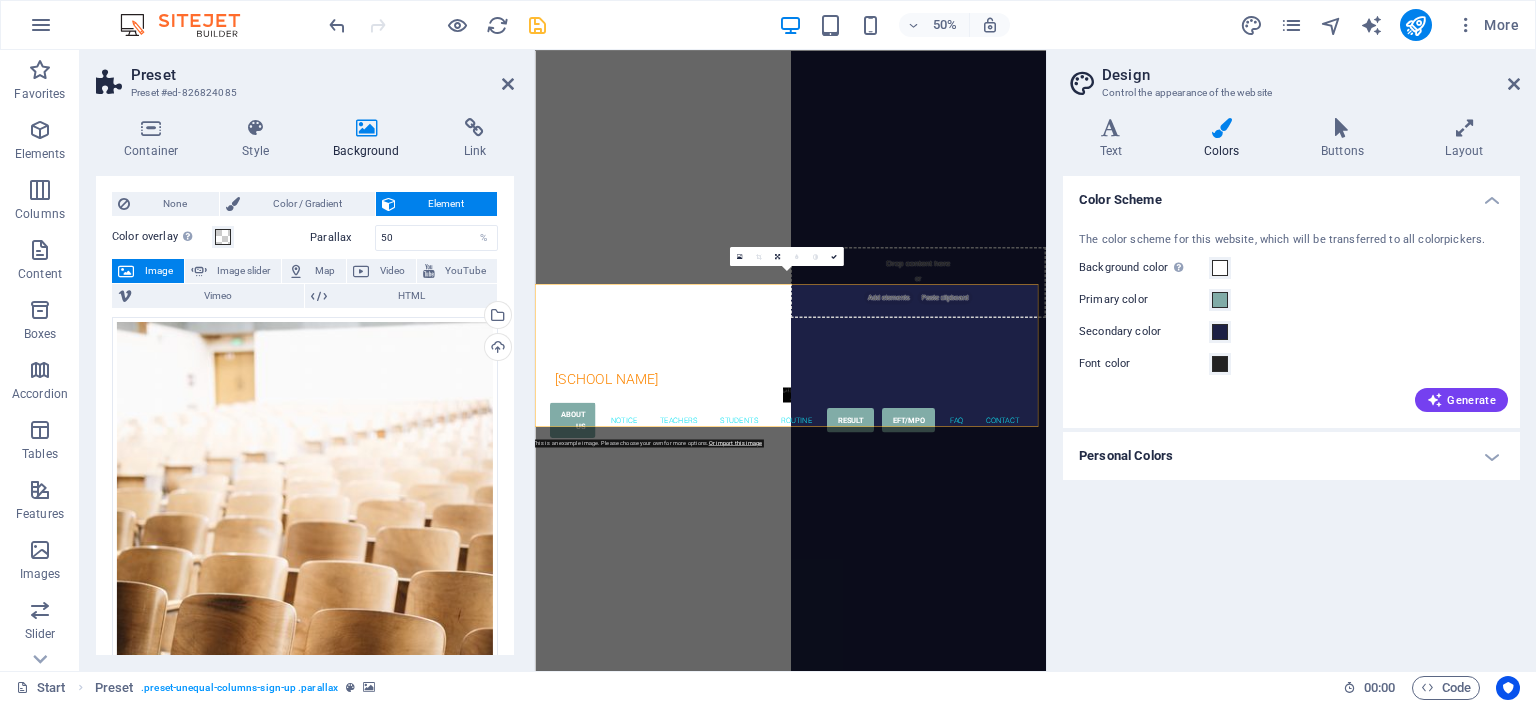 scroll, scrollTop: 0, scrollLeft: 0, axis: both 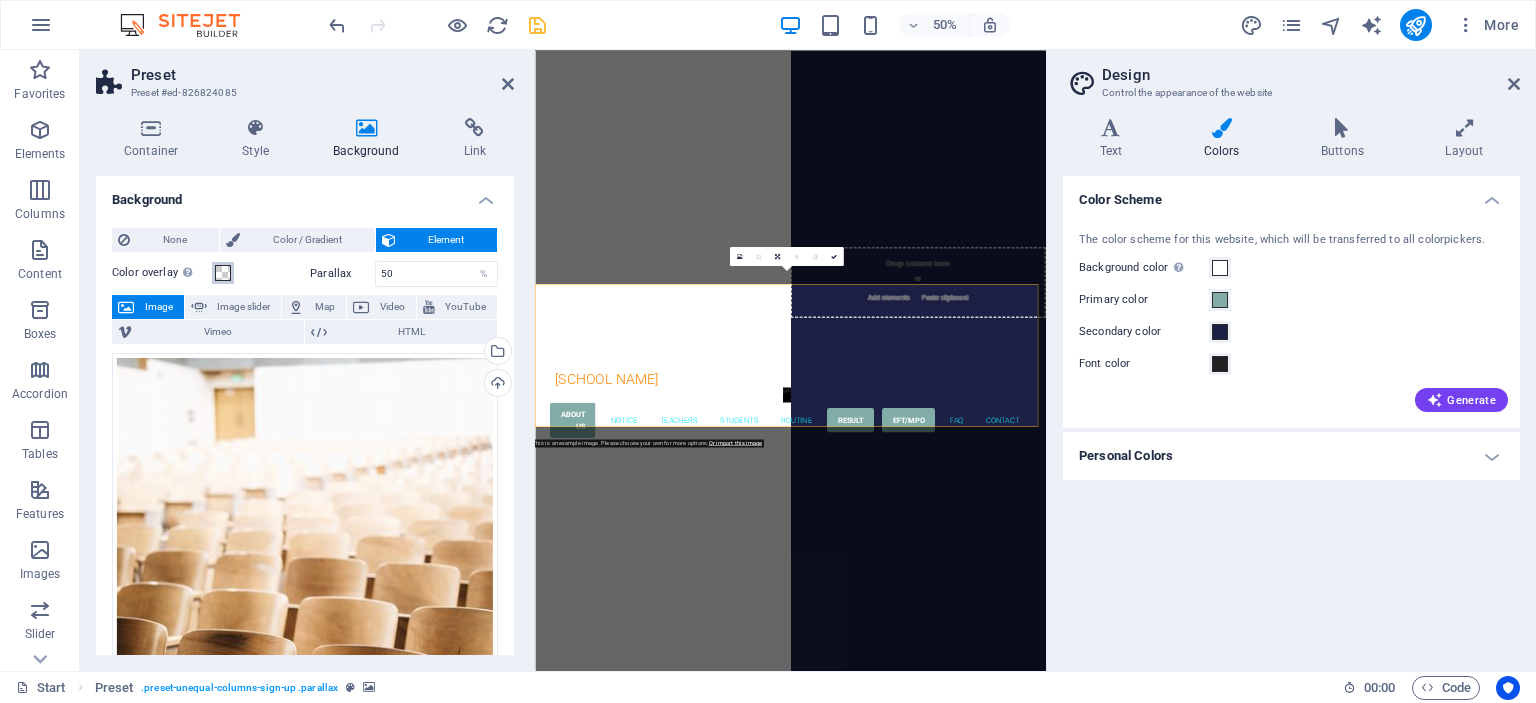 click at bounding box center [223, 273] 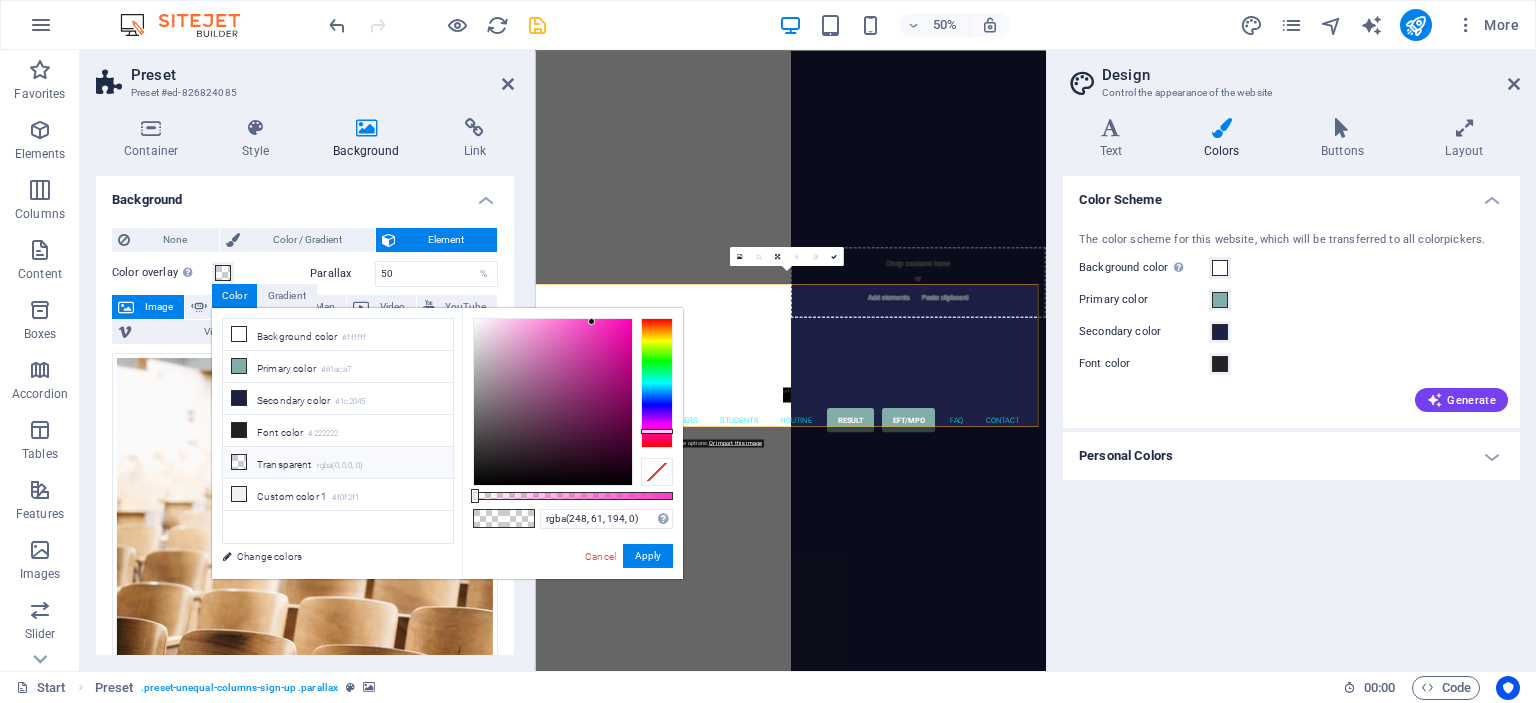 click on "rgba(0,0,0,.0)" at bounding box center (340, 466) 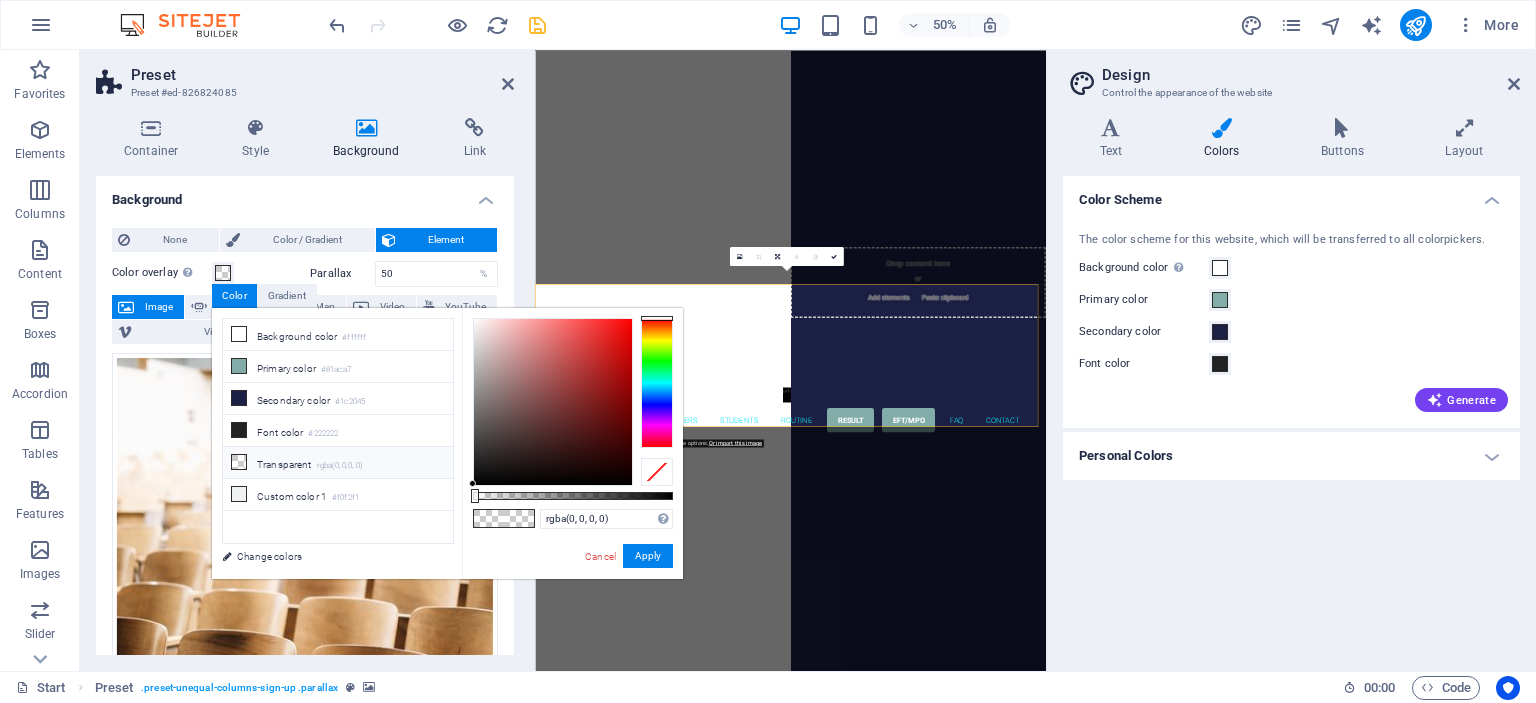 click at bounding box center (519, 518) 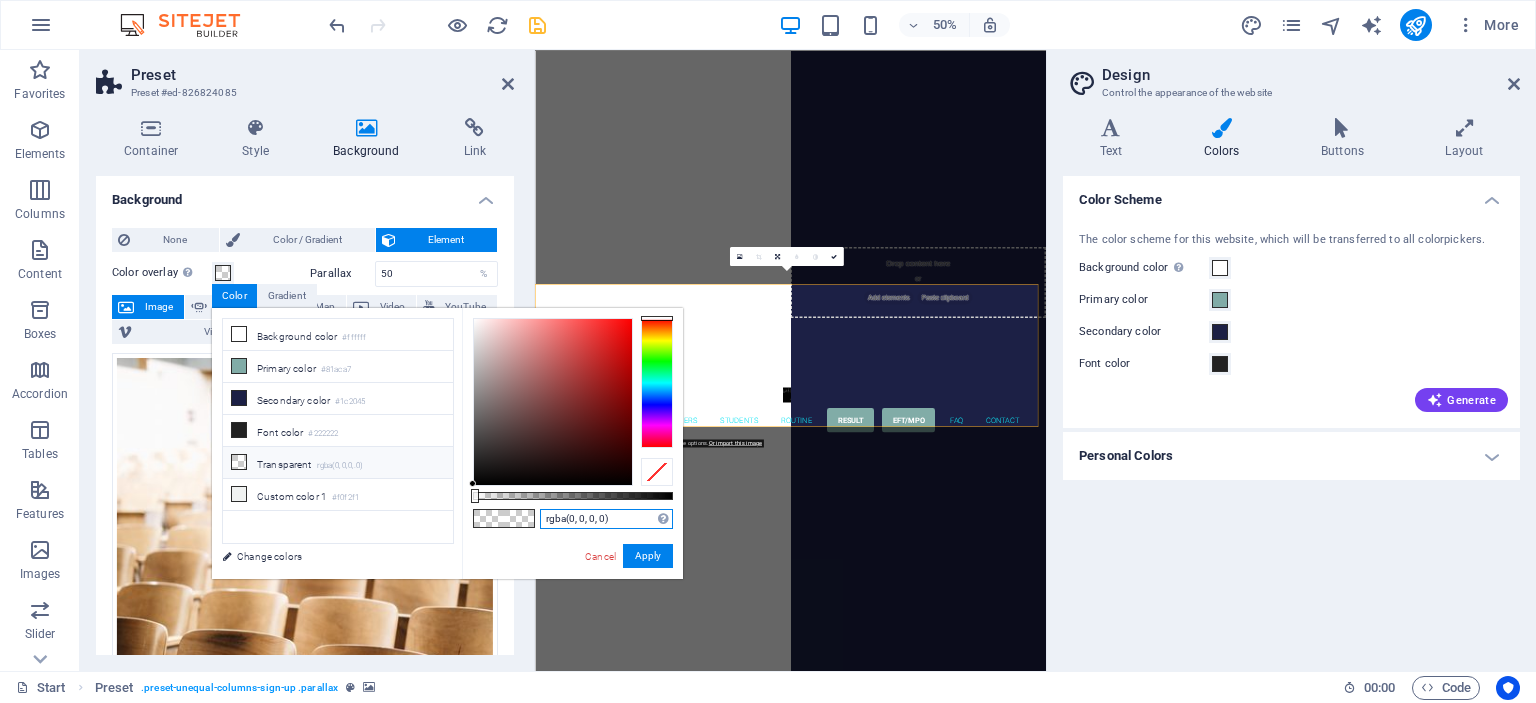 click on "rgba(0, 0, 0, 0)" at bounding box center [606, 519] 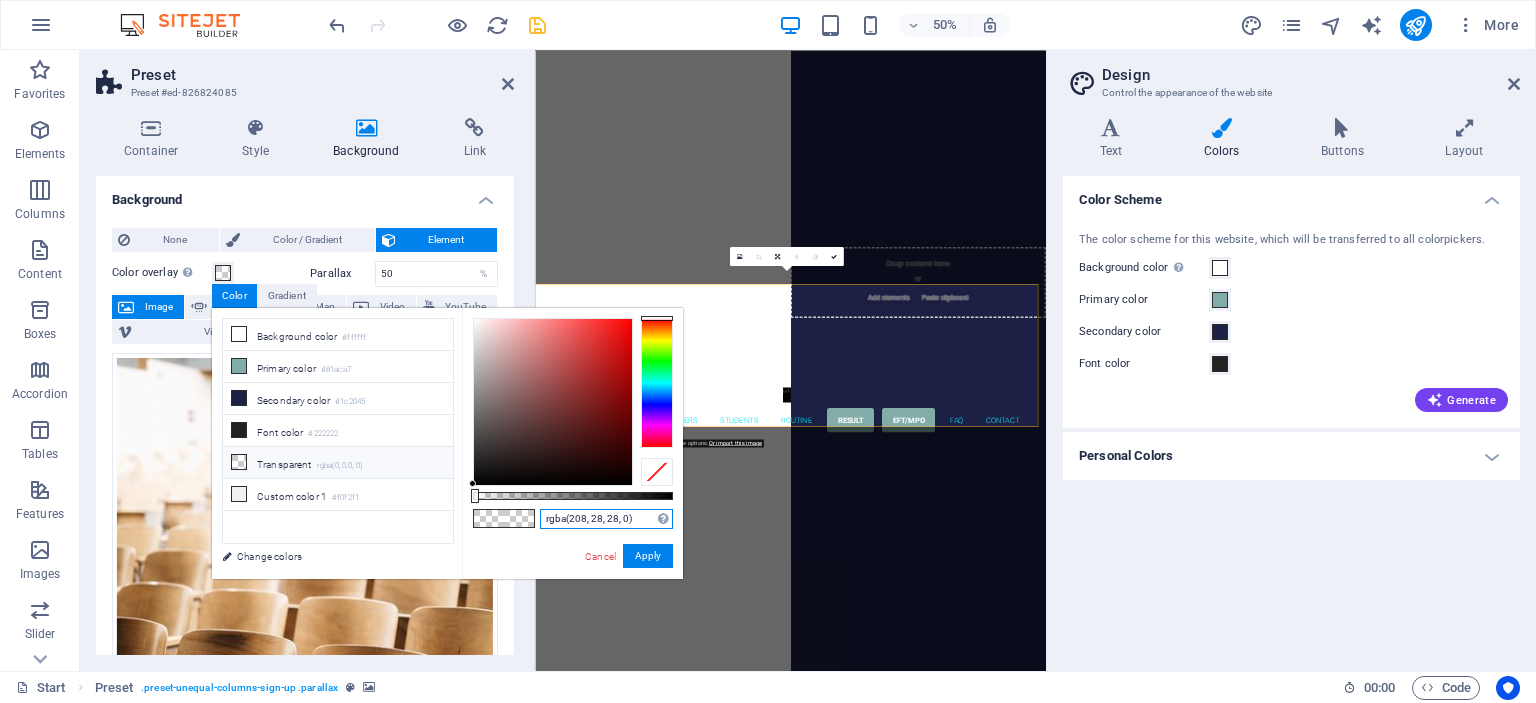 click at bounding box center [553, 402] 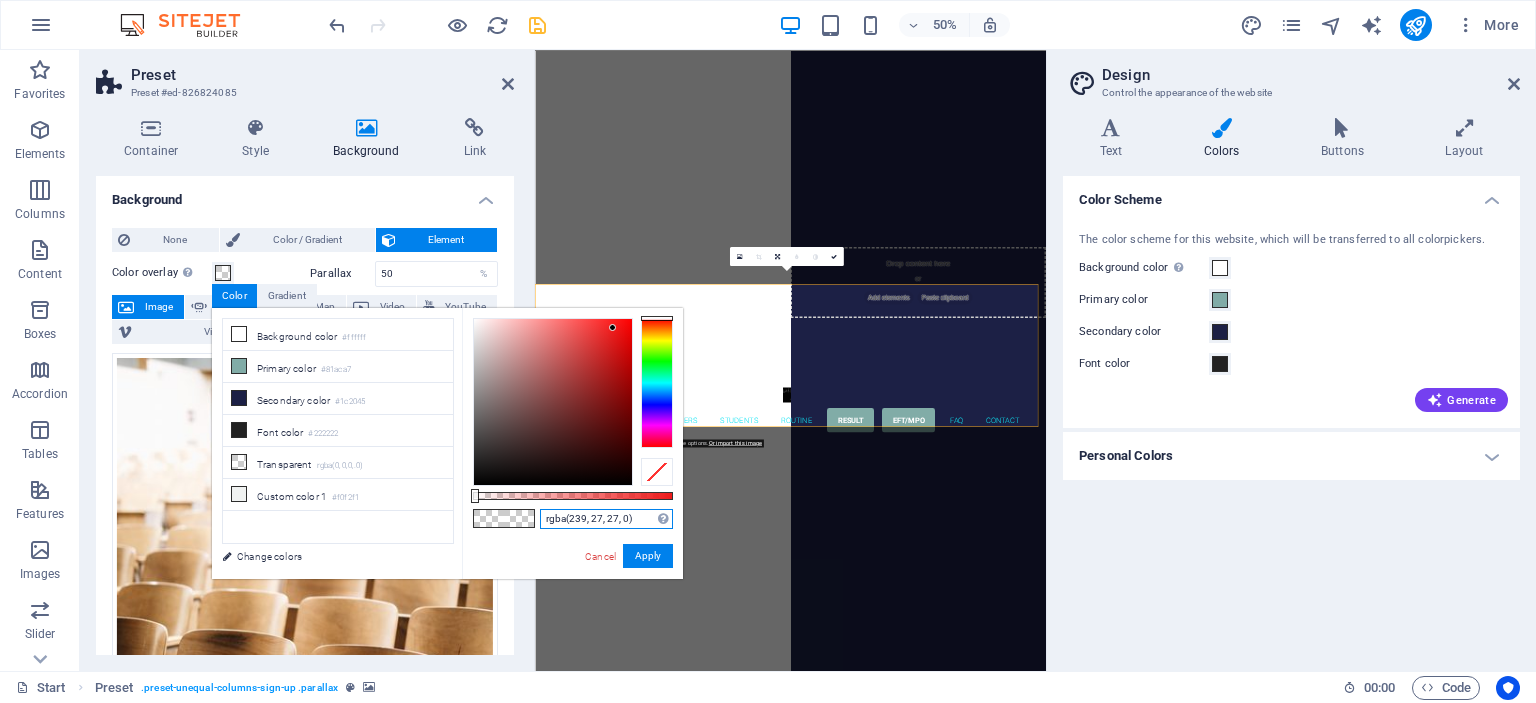 click at bounding box center [553, 402] 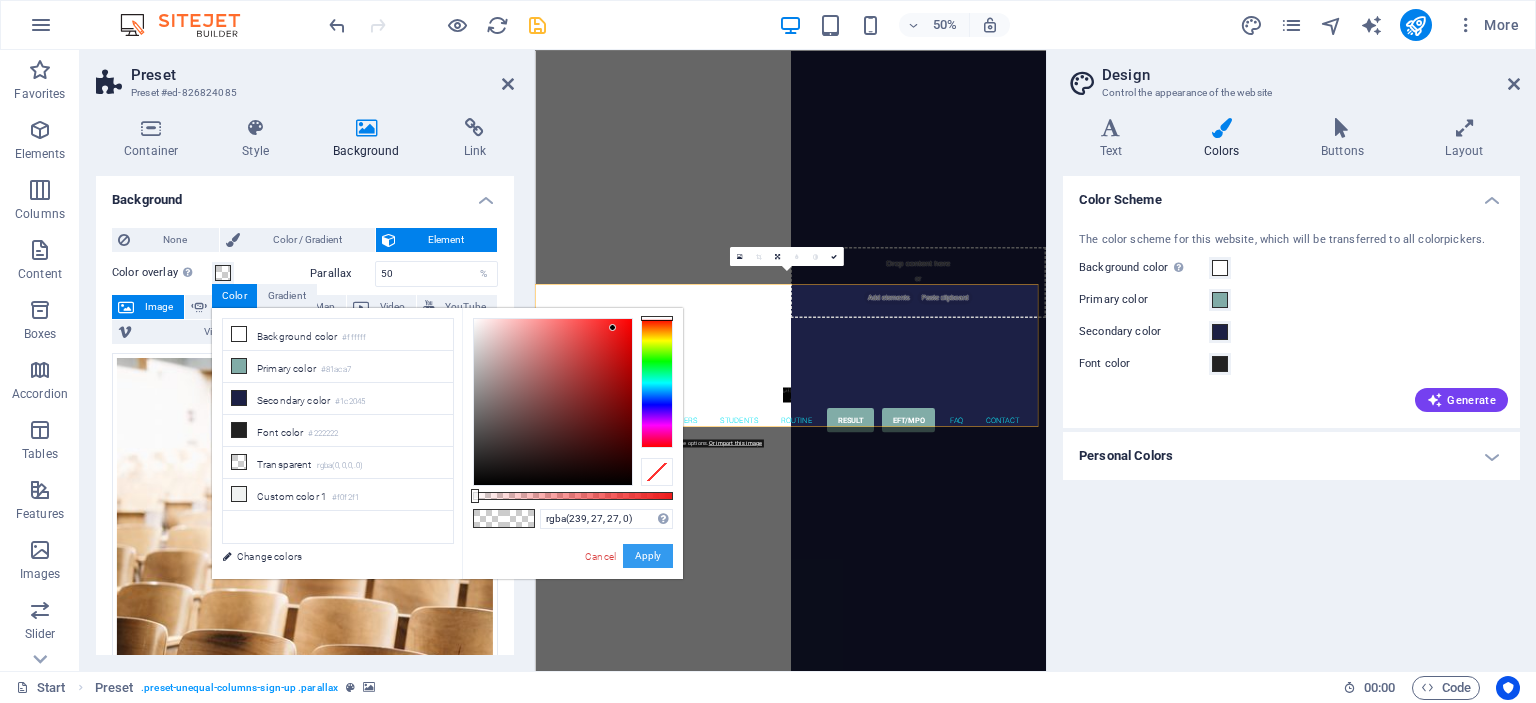 click on "Apply" at bounding box center (648, 556) 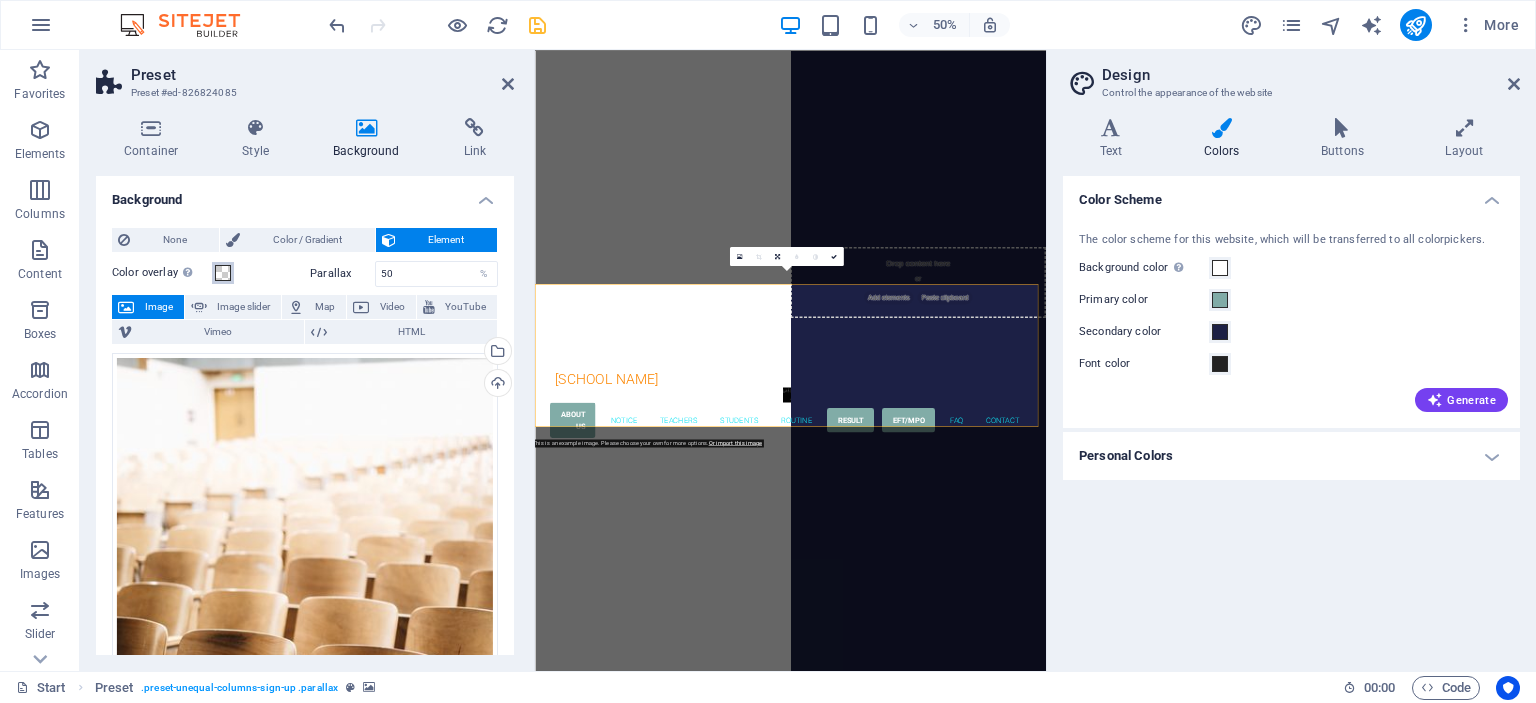 click at bounding box center (223, 273) 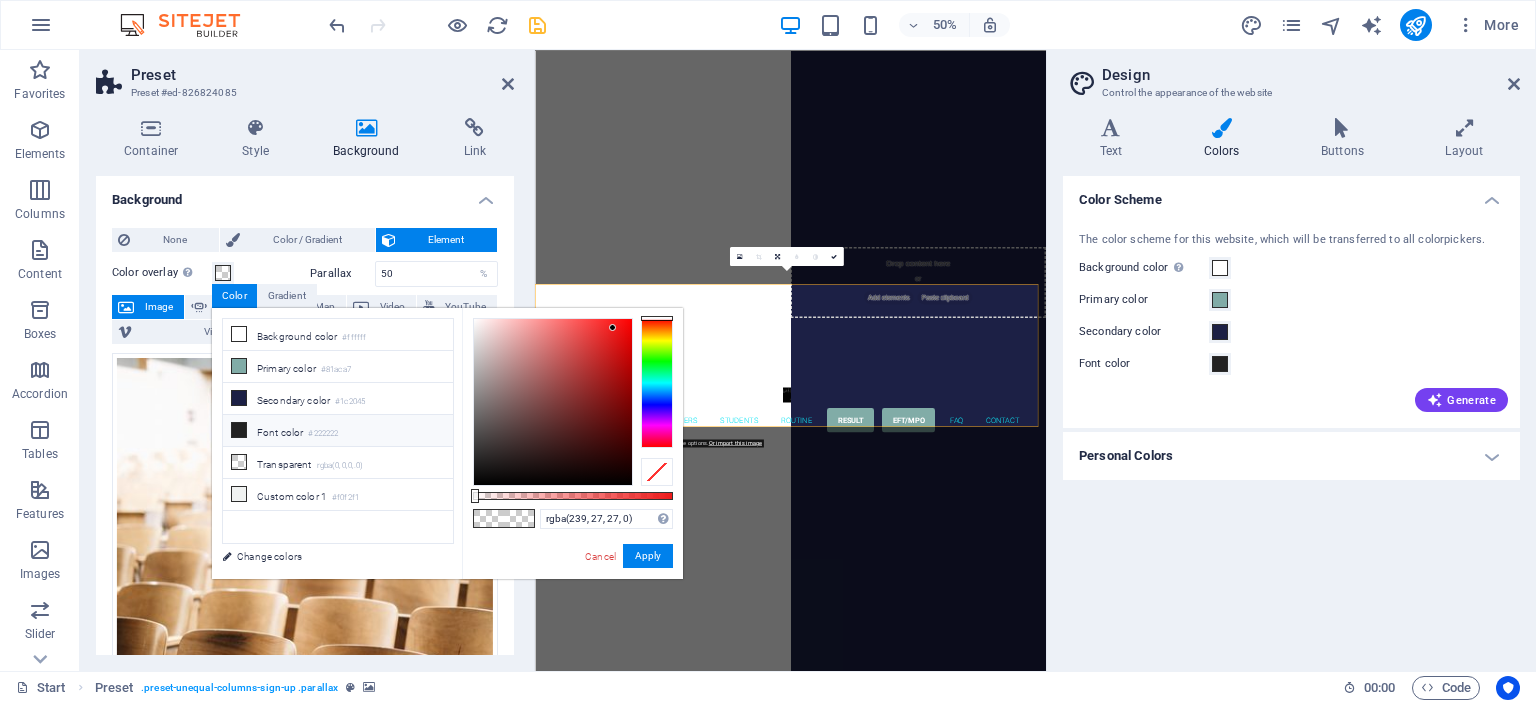 click on "Font color
#222222" at bounding box center (338, 431) 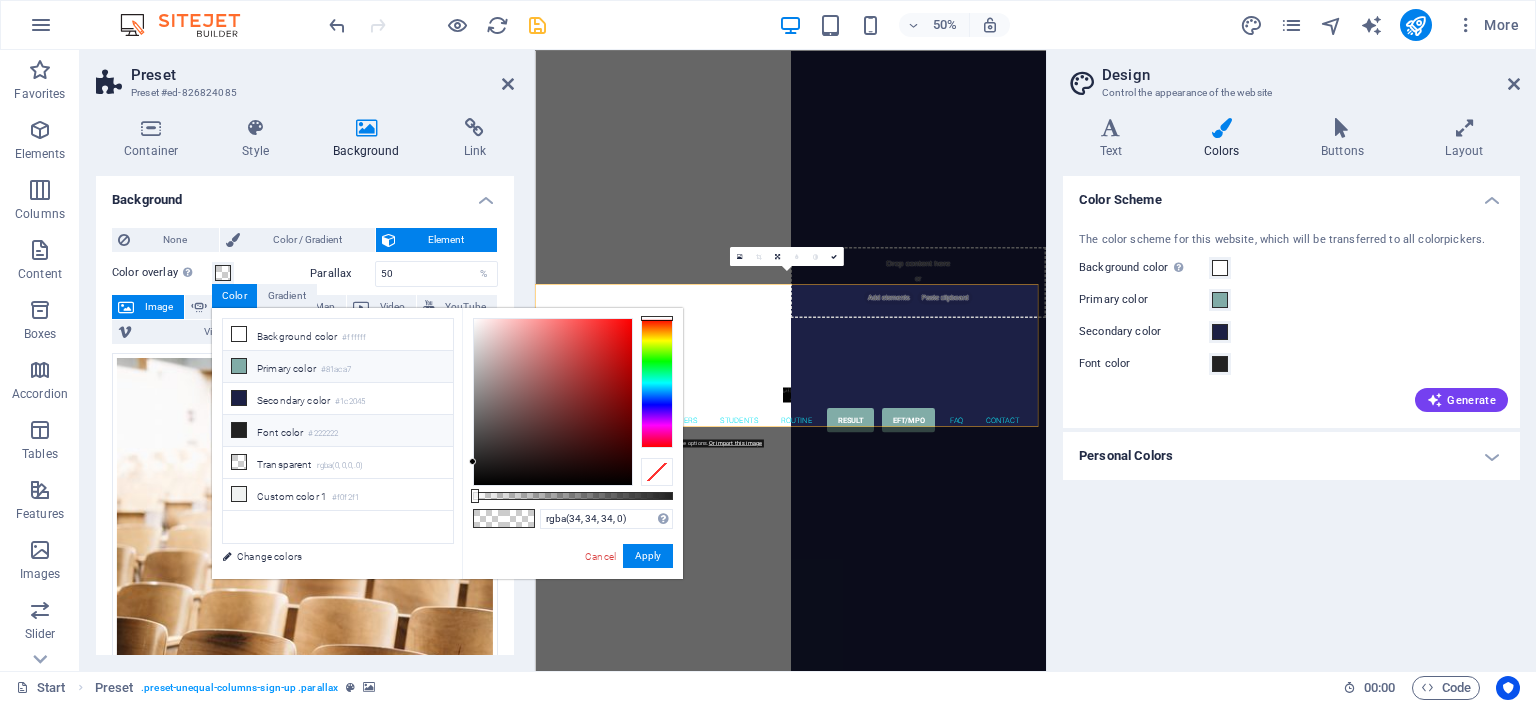 click on "Primary color
#81aca7" at bounding box center [338, 367] 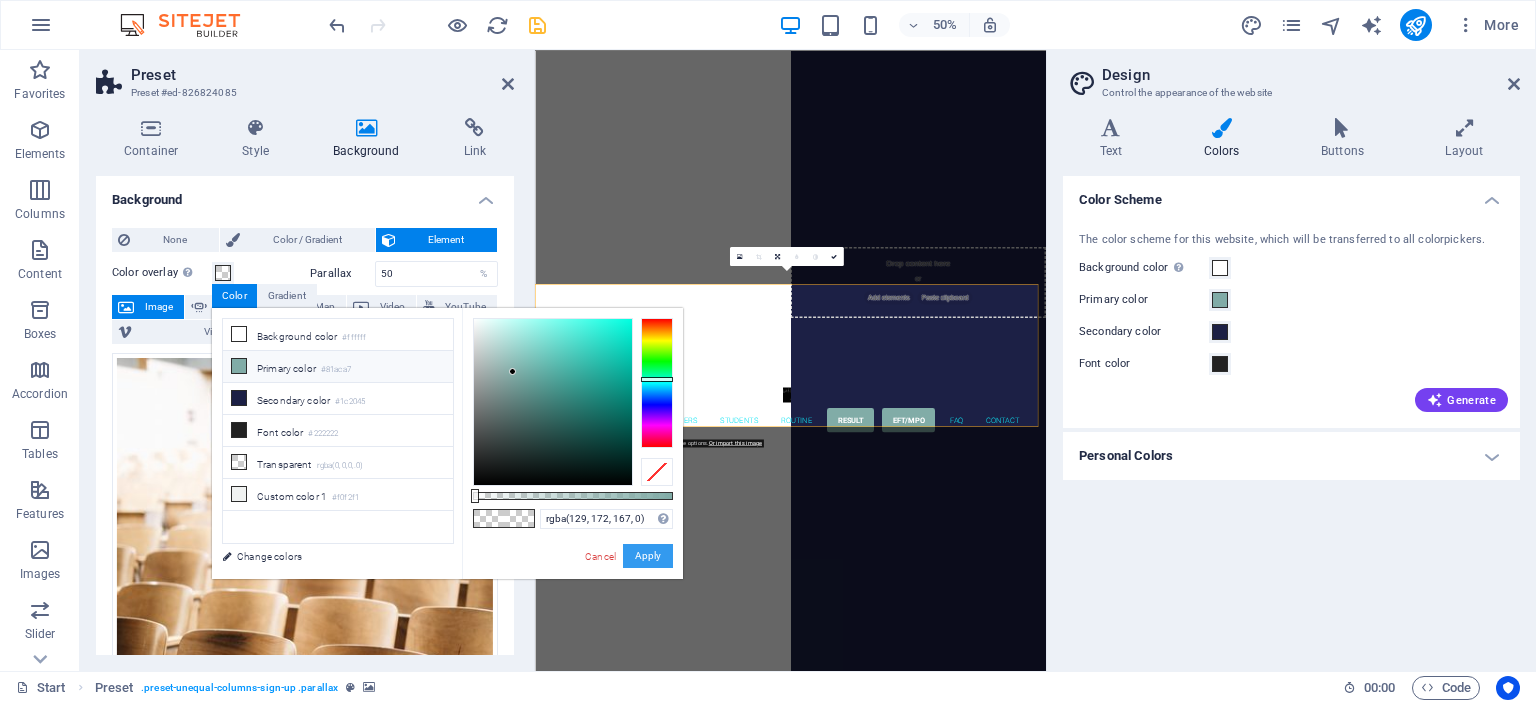 click on "Apply" at bounding box center (648, 556) 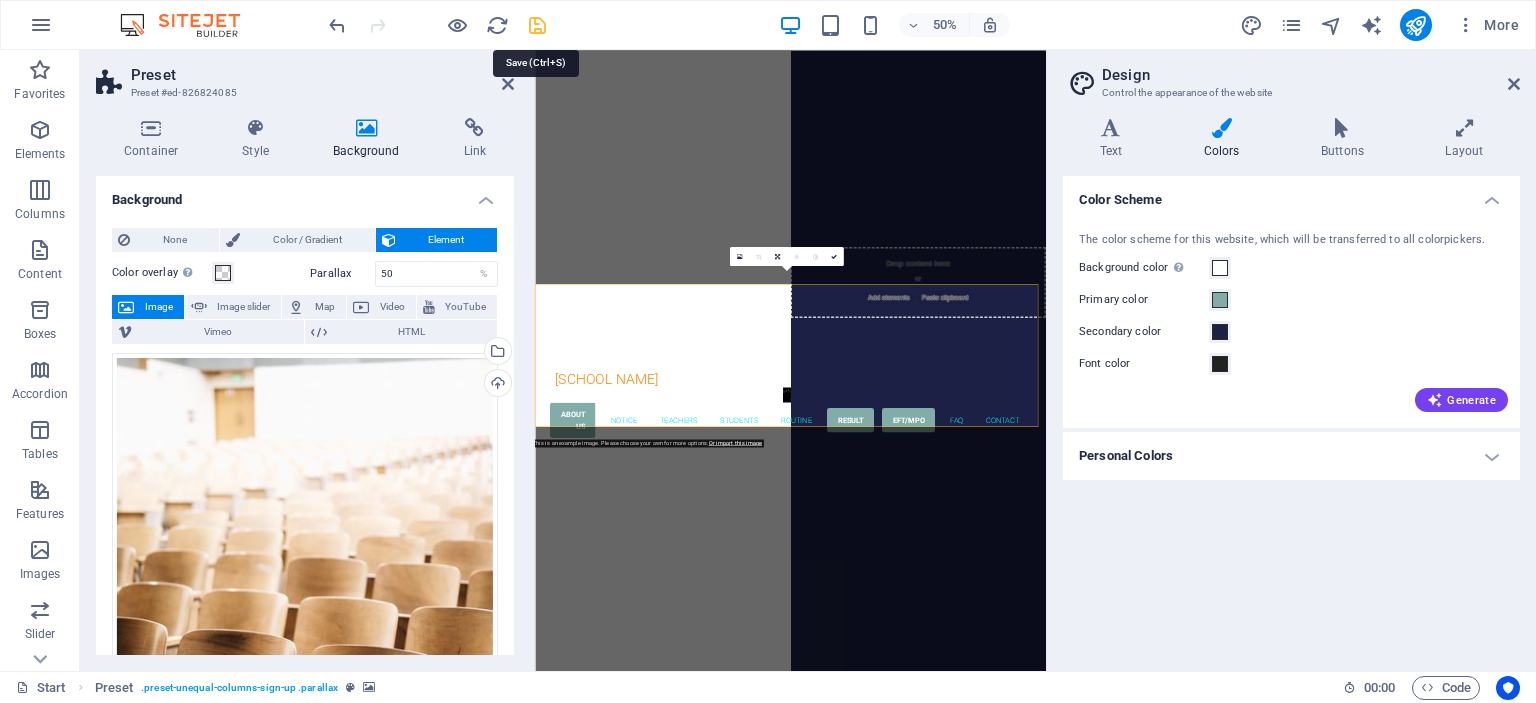 click at bounding box center (537, 25) 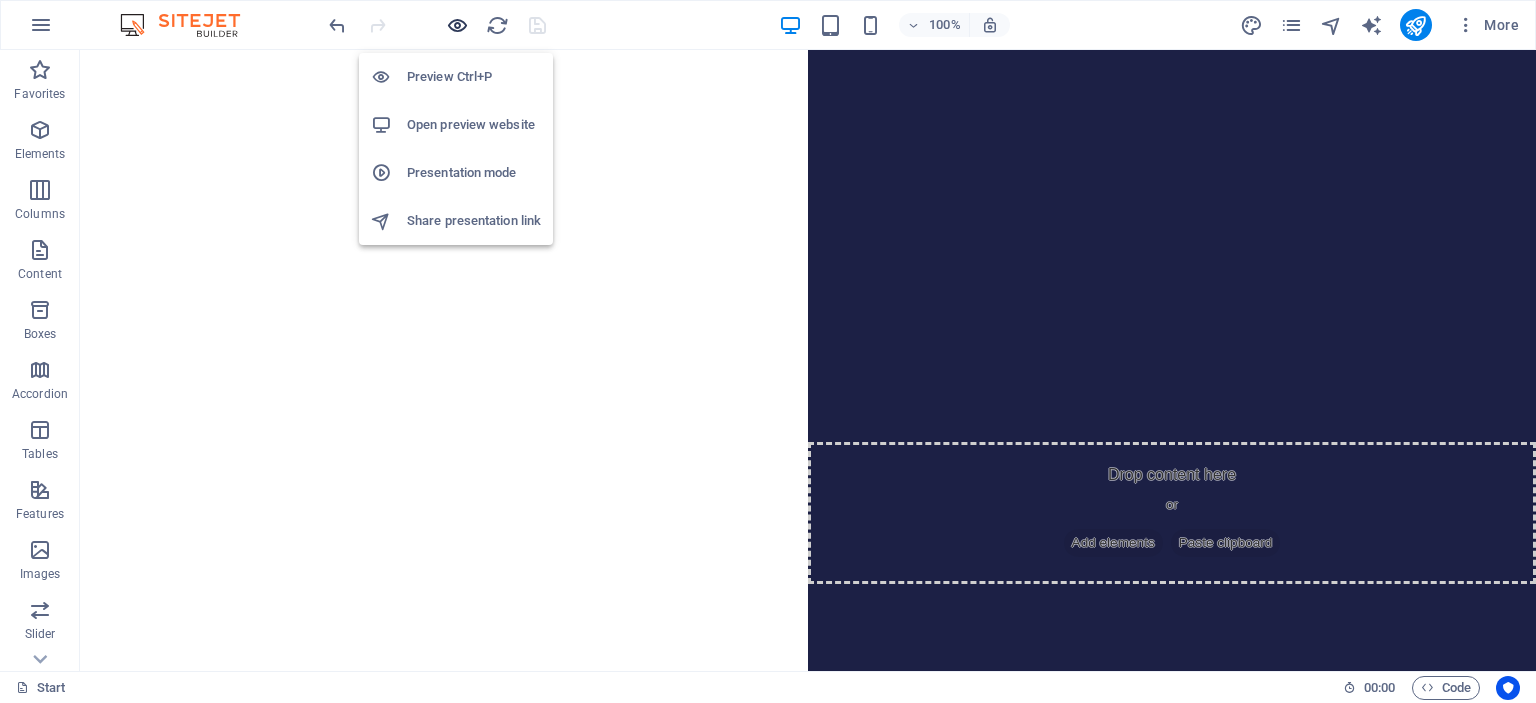 click at bounding box center (457, 25) 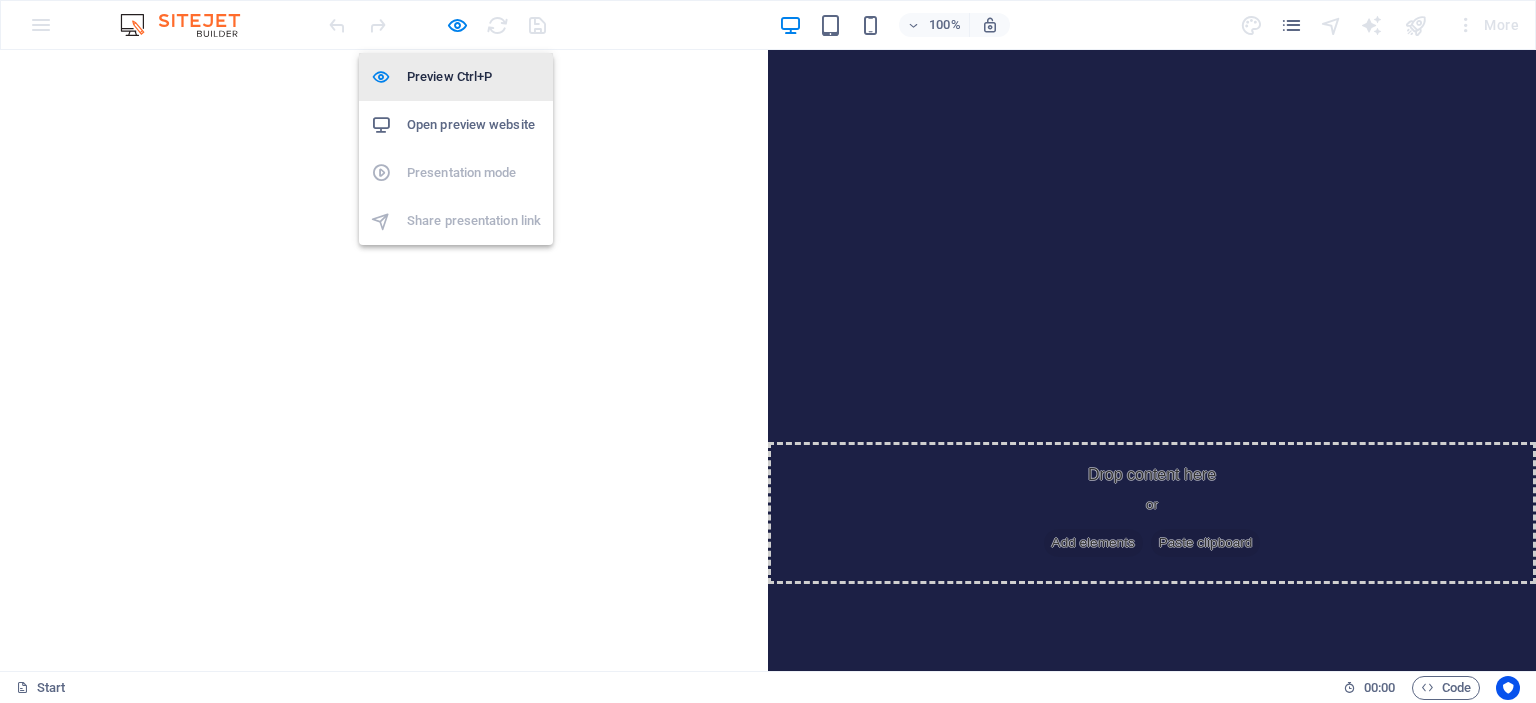 click on "Preview Ctrl+P" at bounding box center (474, 77) 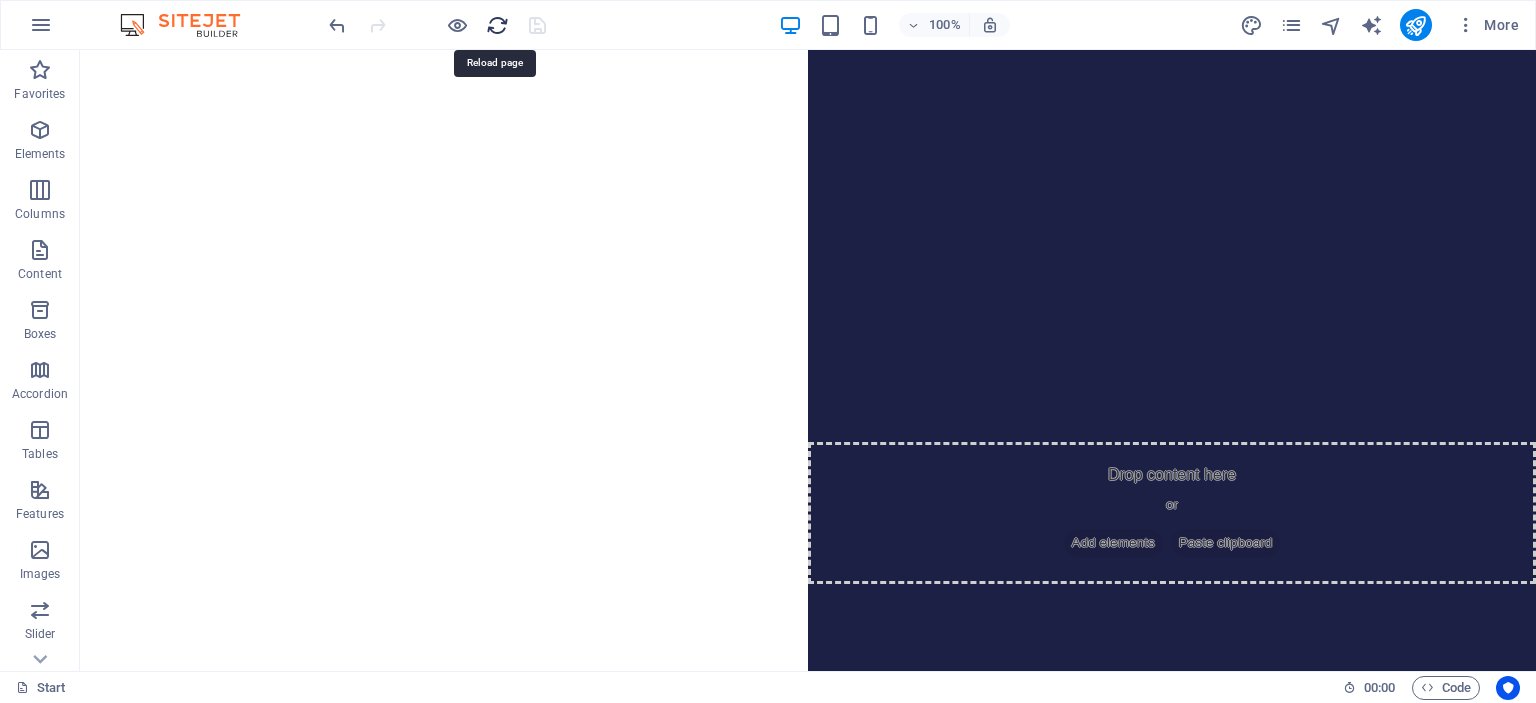 click at bounding box center (497, 25) 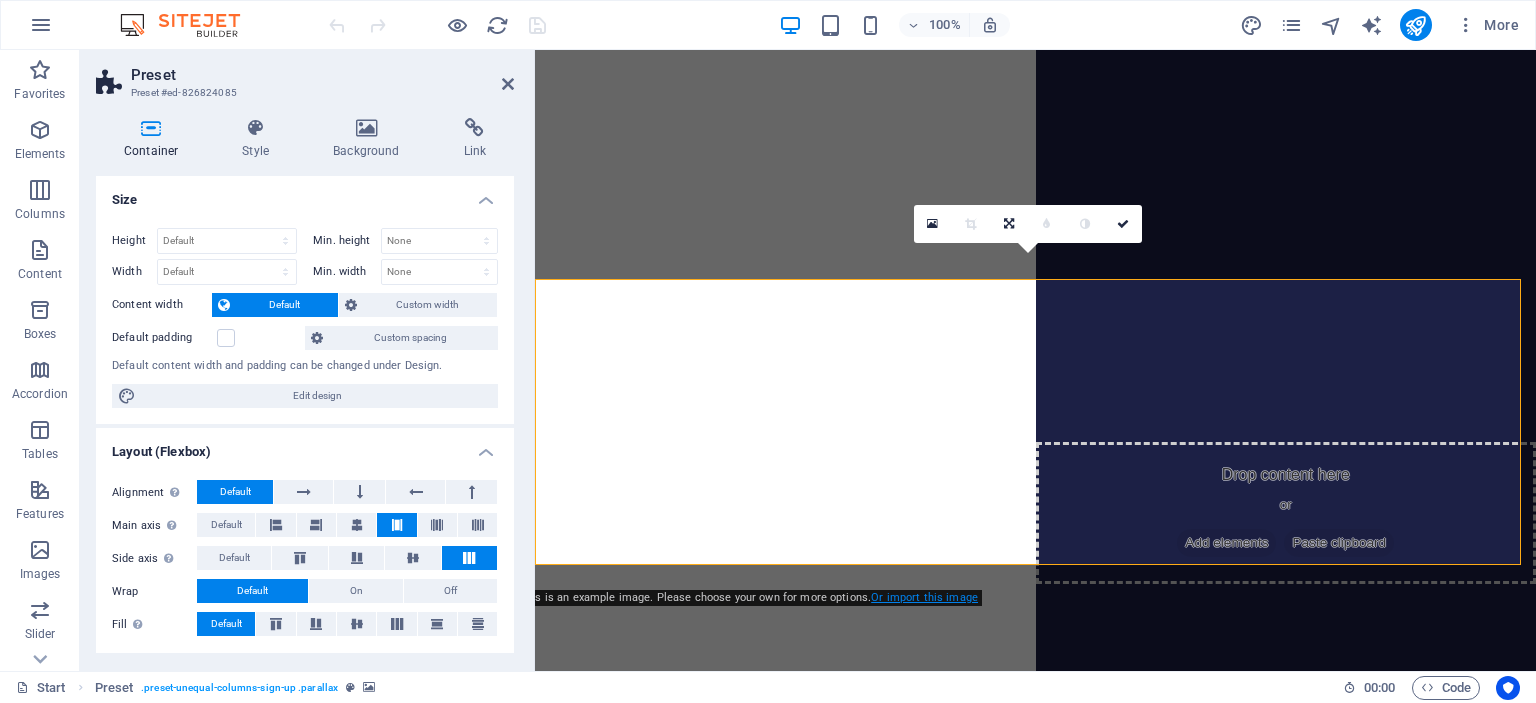 click on "Or import this image" at bounding box center (924, 597) 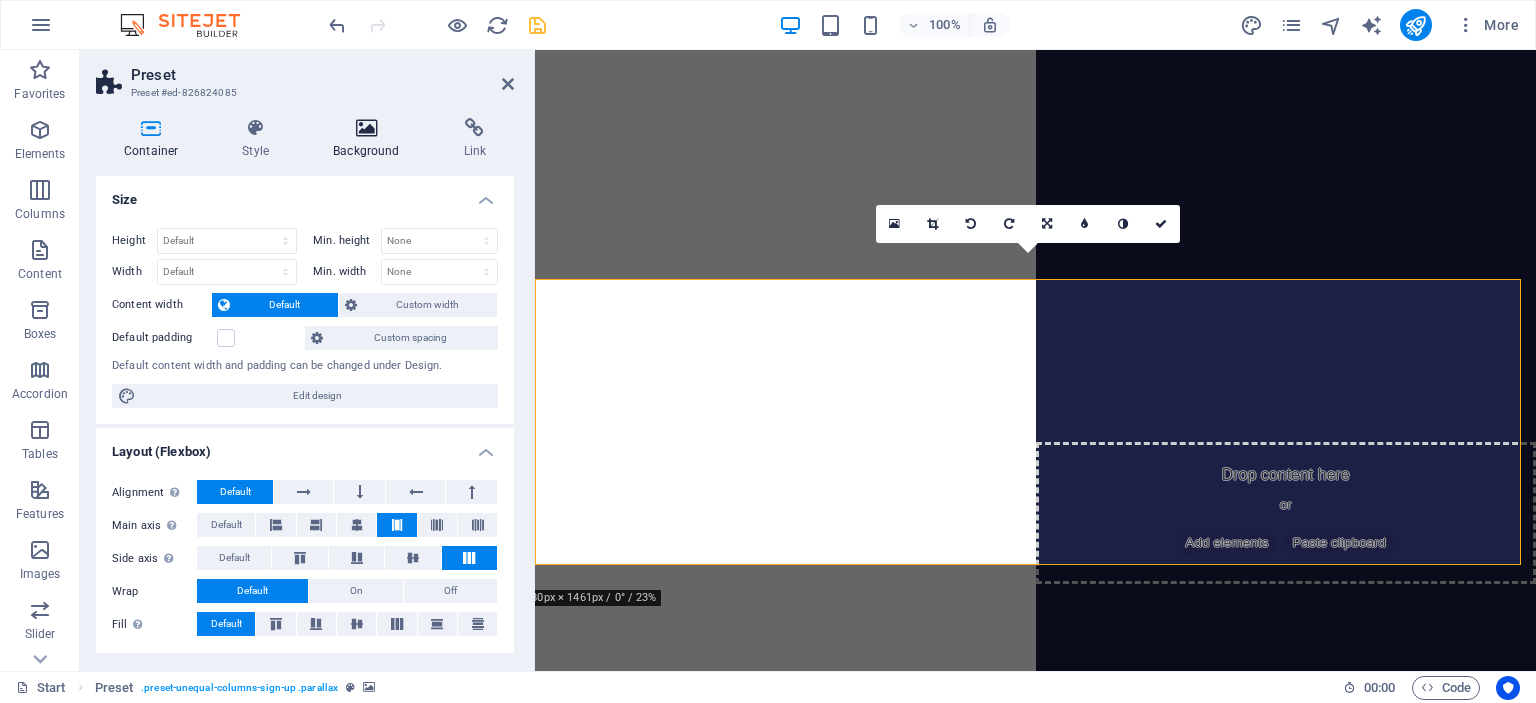 click at bounding box center [366, 128] 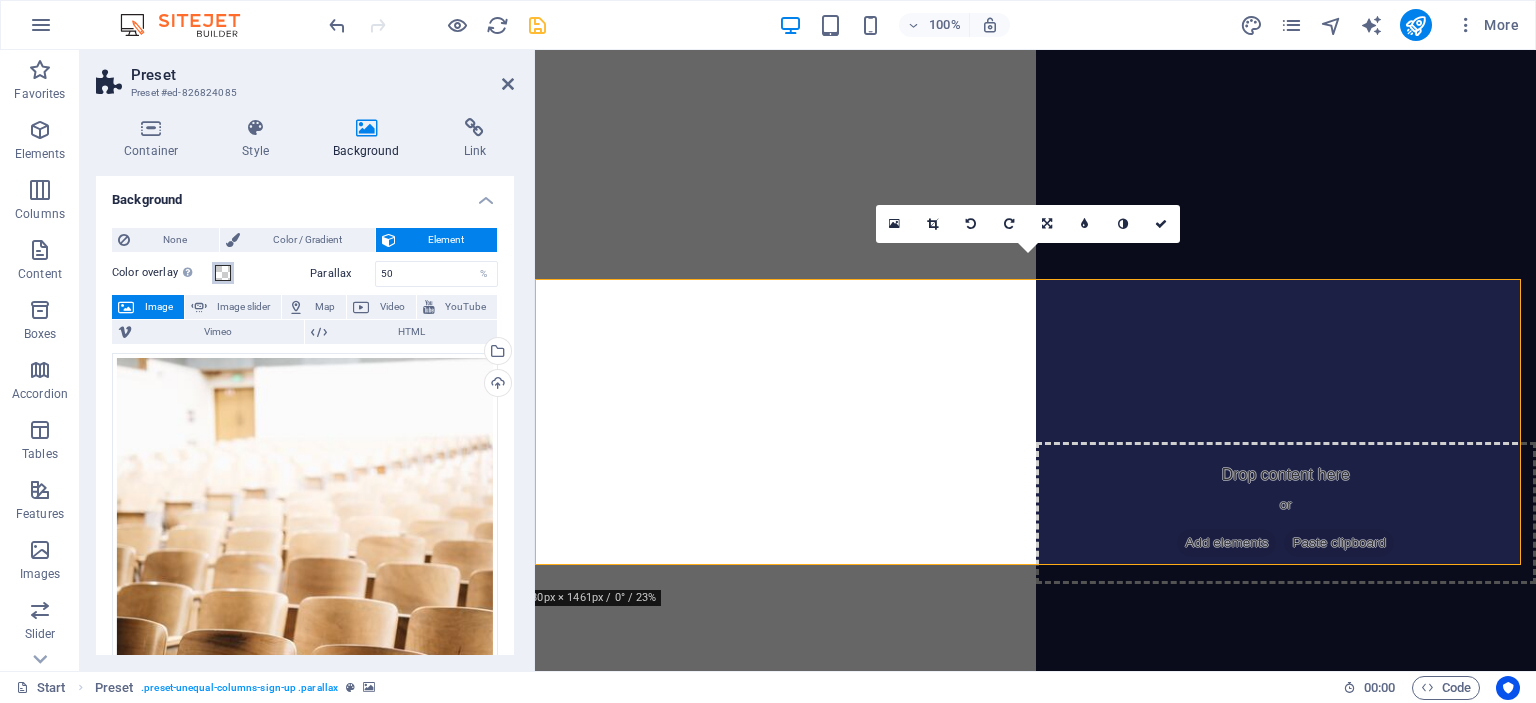 click at bounding box center [223, 273] 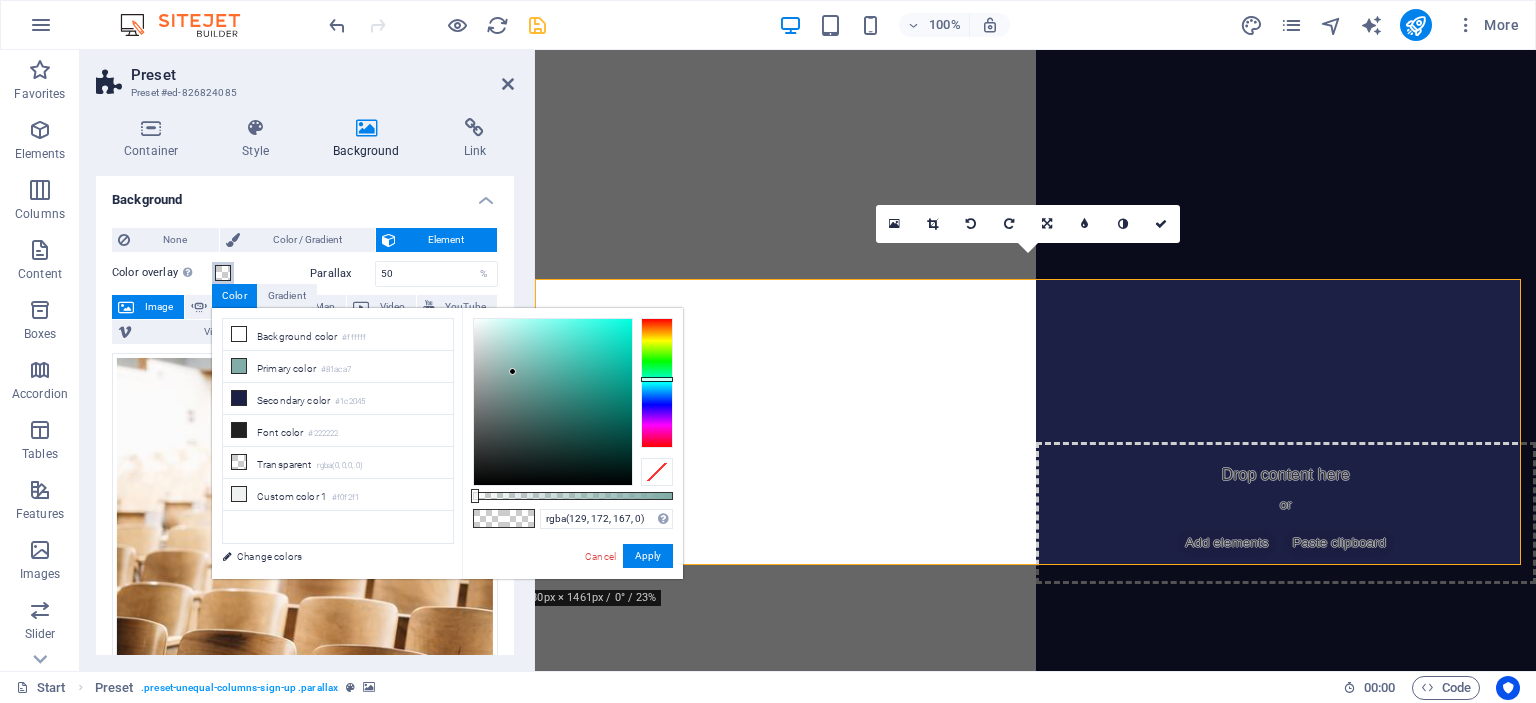 click at bounding box center (223, 273) 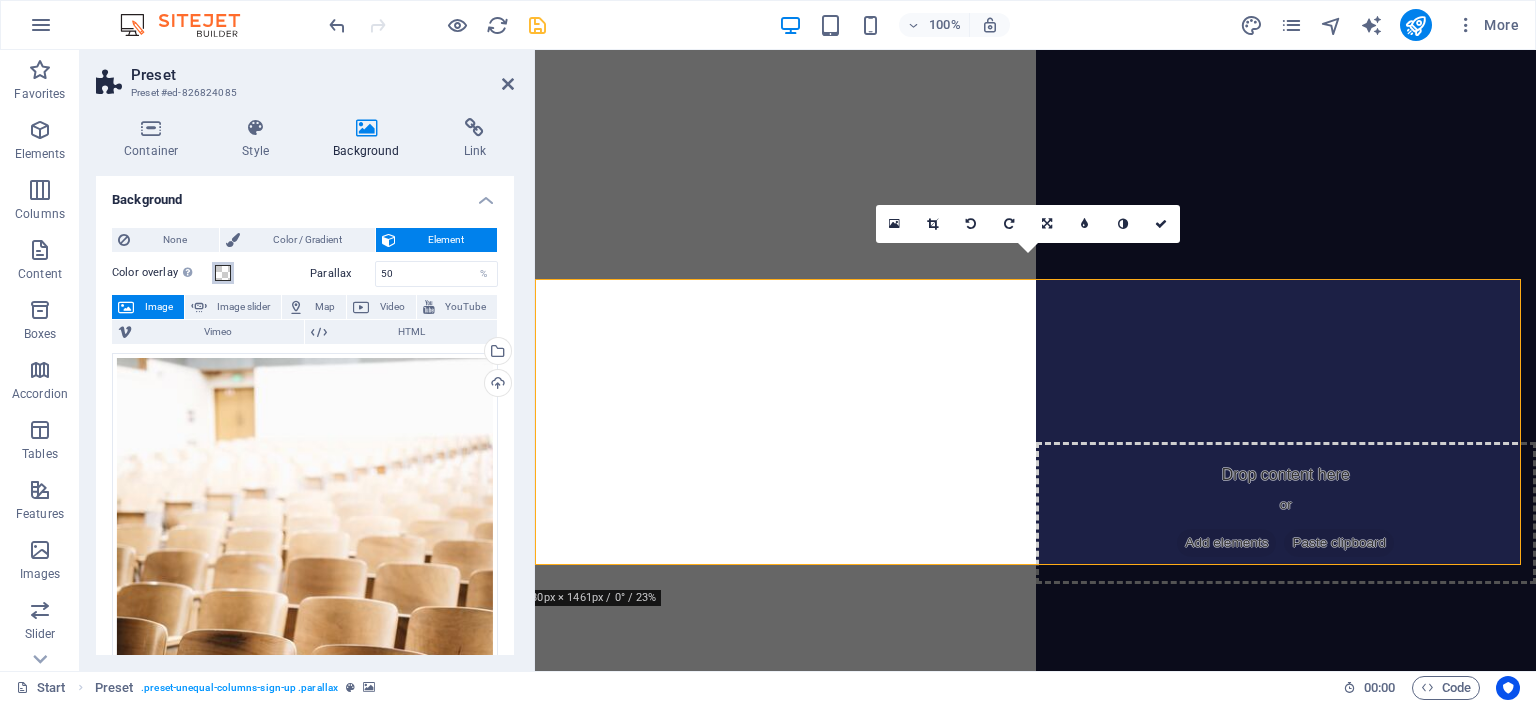click at bounding box center [223, 273] 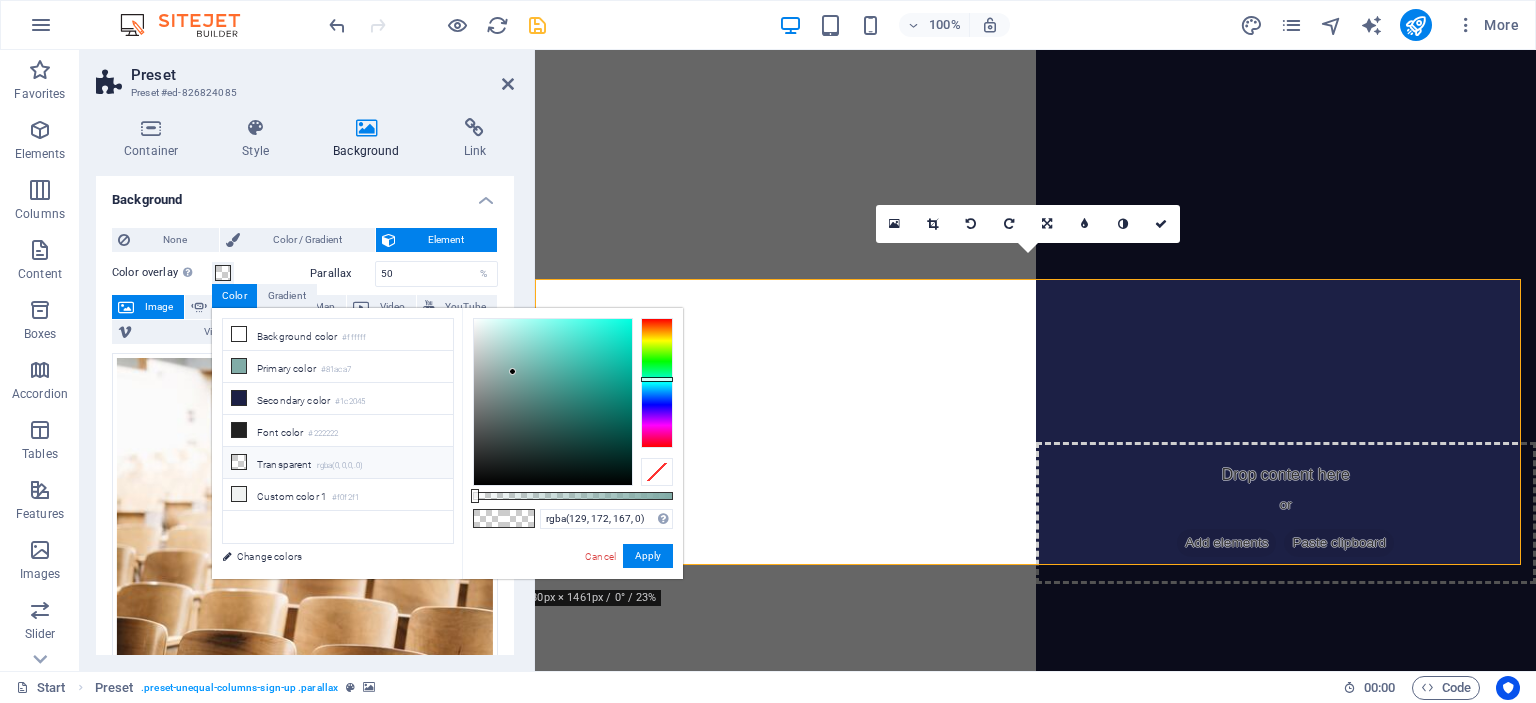 click on "rgba(0,0,0,.0)" at bounding box center (340, 466) 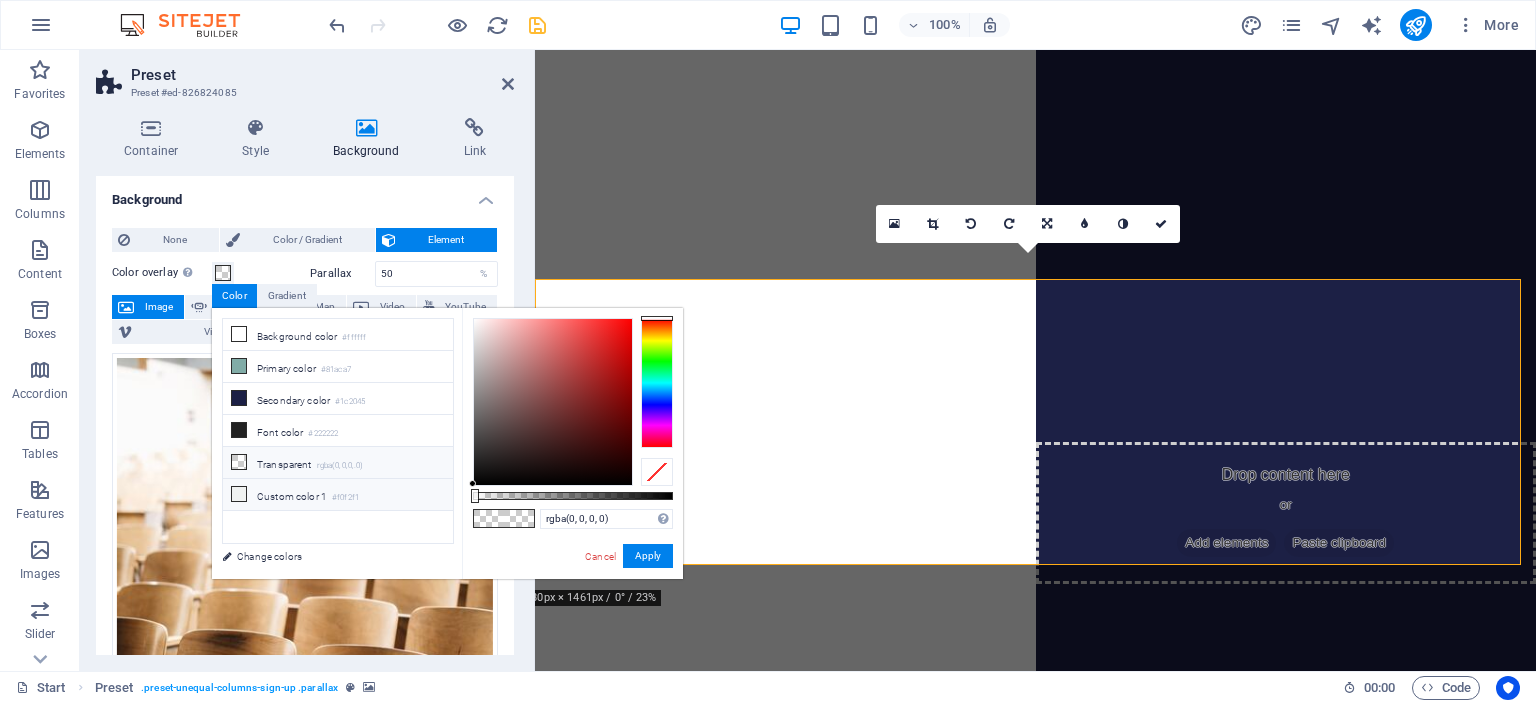 click on "Custom color 1
#f0f2f1" at bounding box center (338, 495) 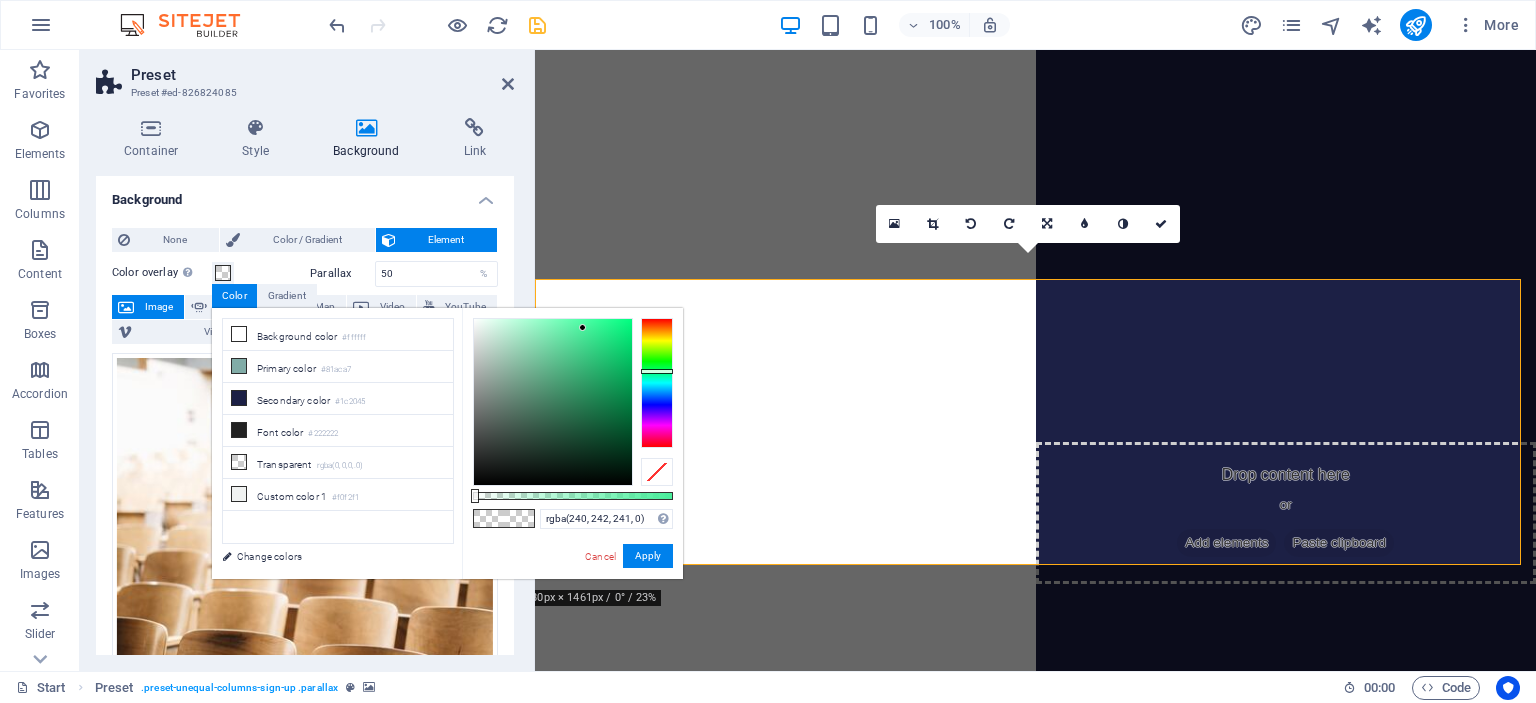 type on "rgba(73, 239, 156, 0)" 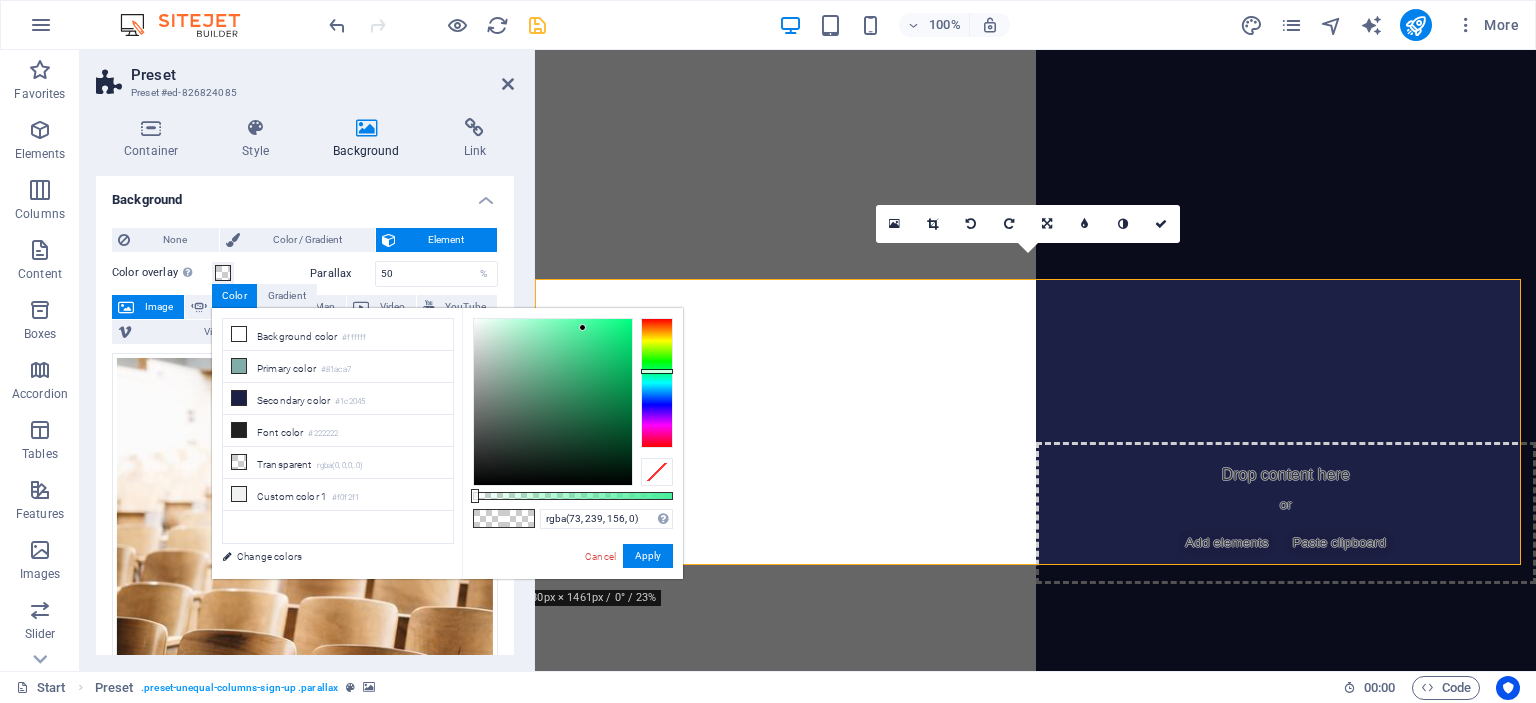 click at bounding box center (553, 402) 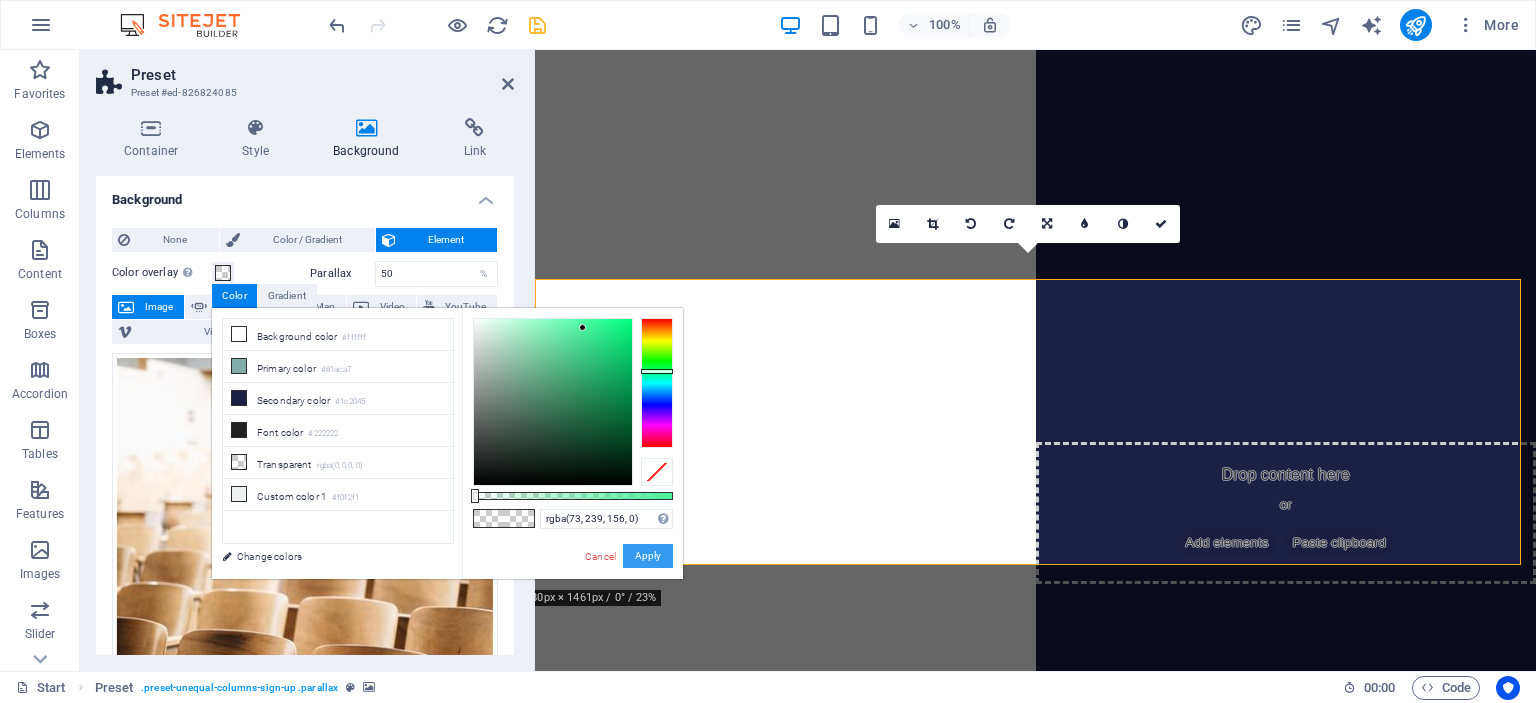 click on "Apply" at bounding box center [648, 556] 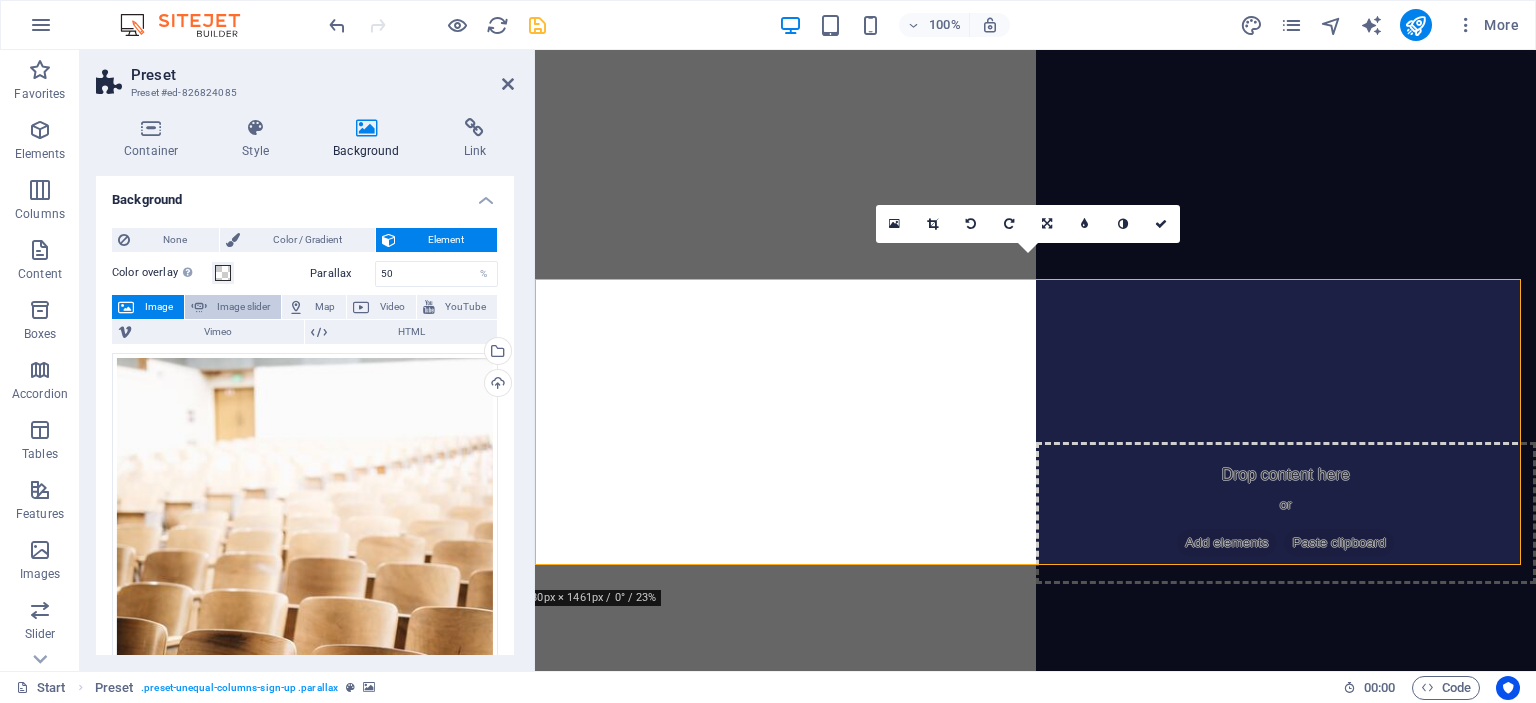 click on "Image slider" at bounding box center (244, 307) 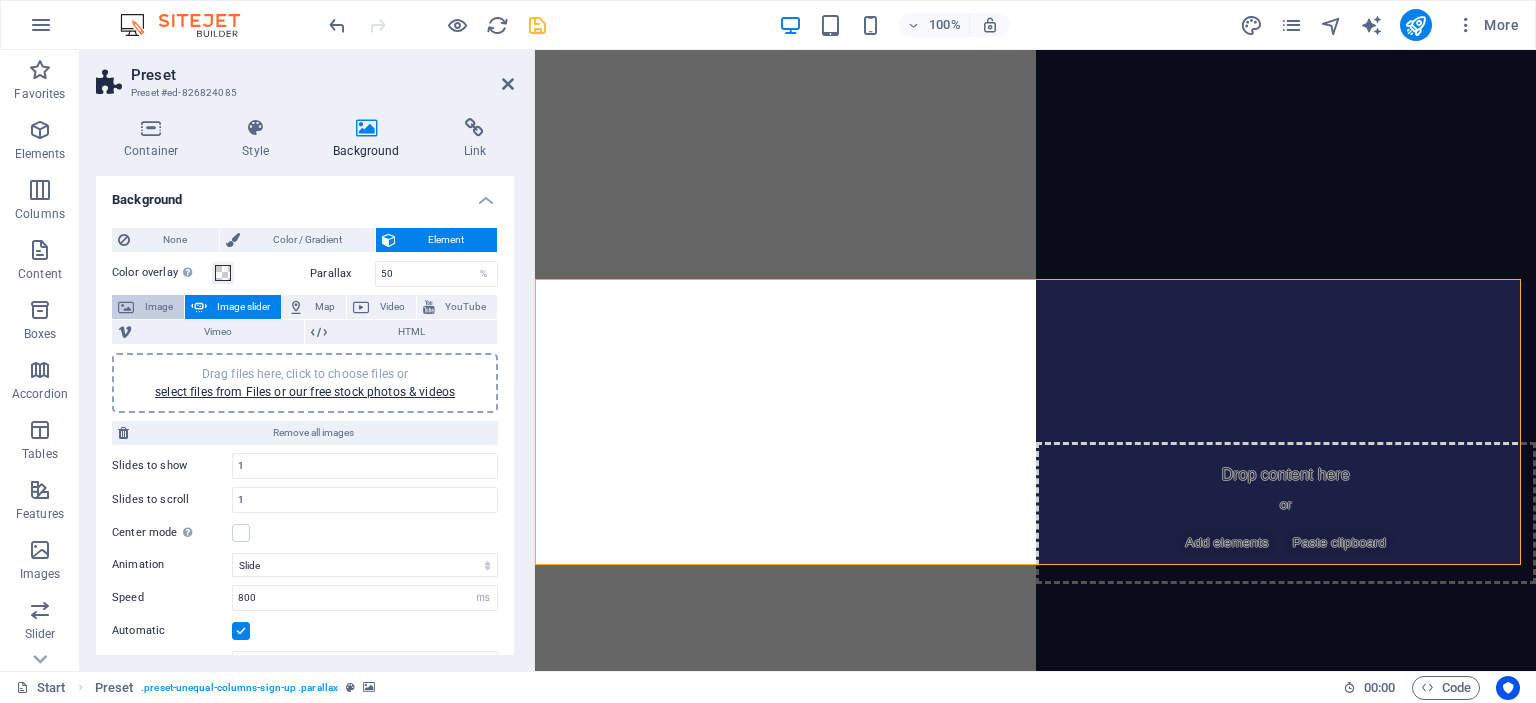 click on "Image" at bounding box center [159, 307] 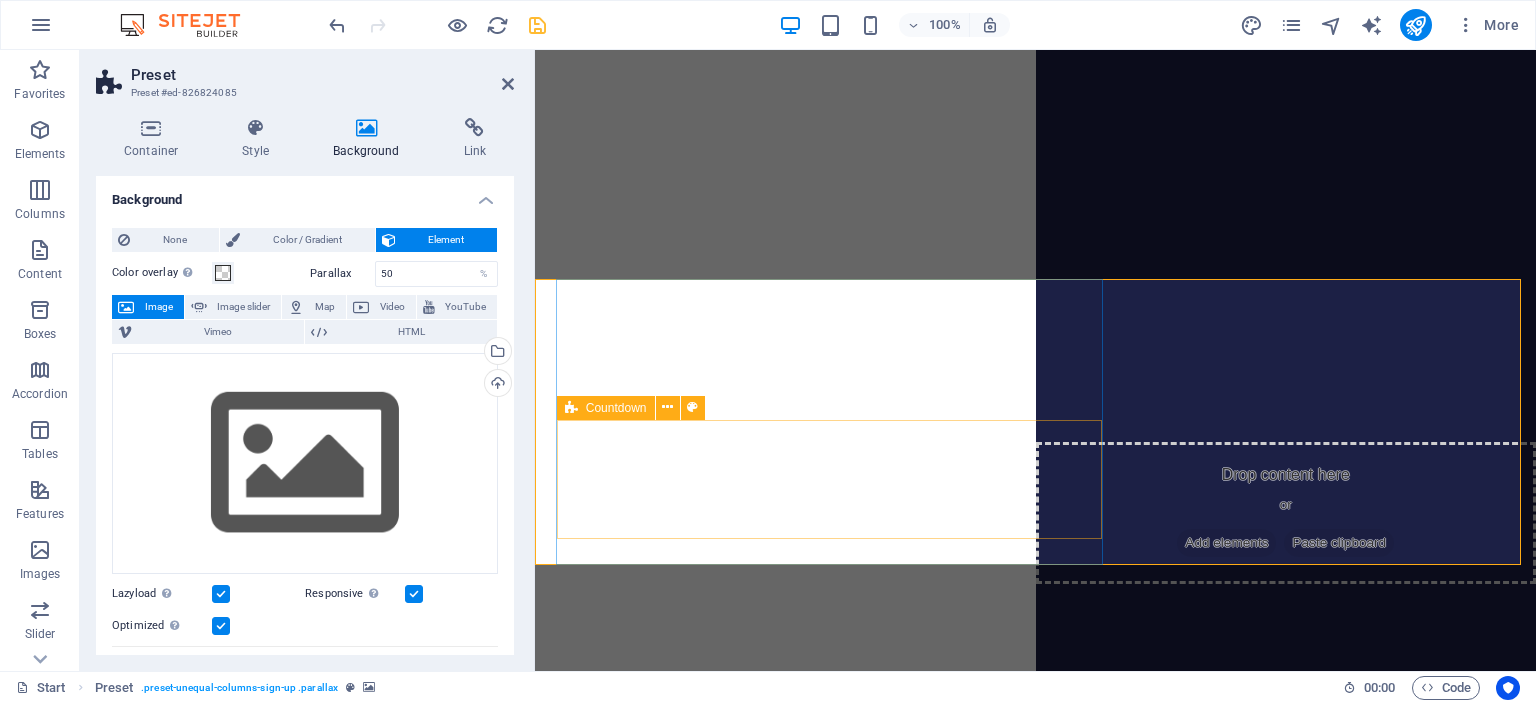 type 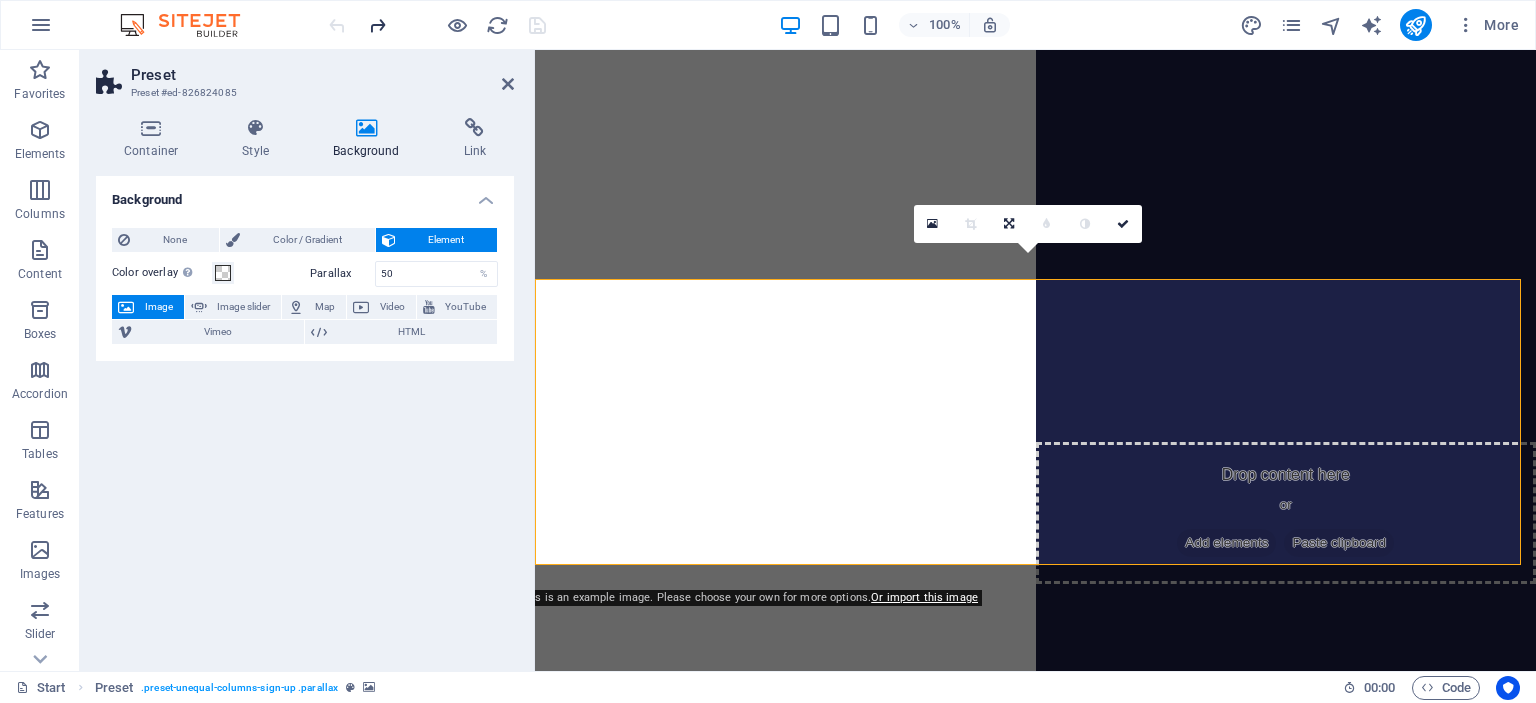 click at bounding box center (377, 25) 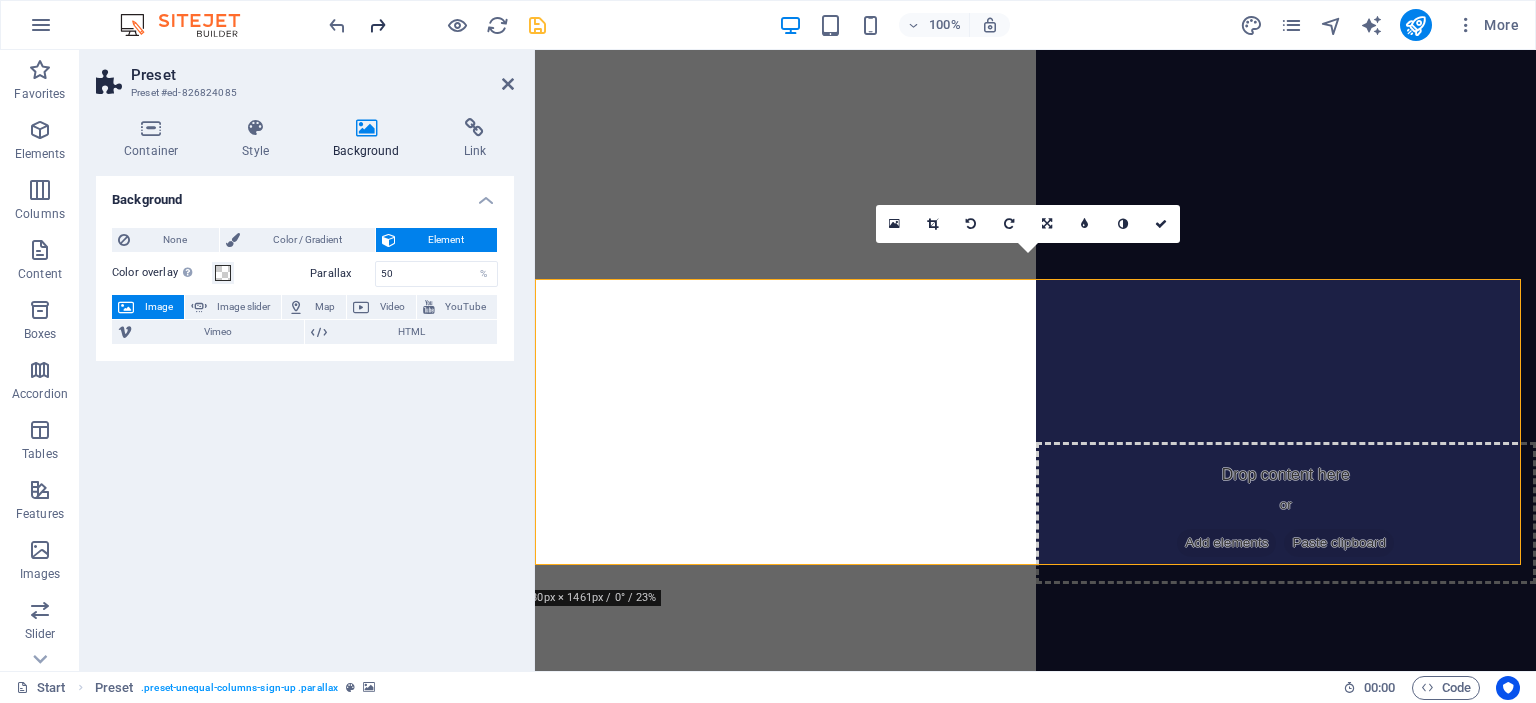 click at bounding box center [377, 25] 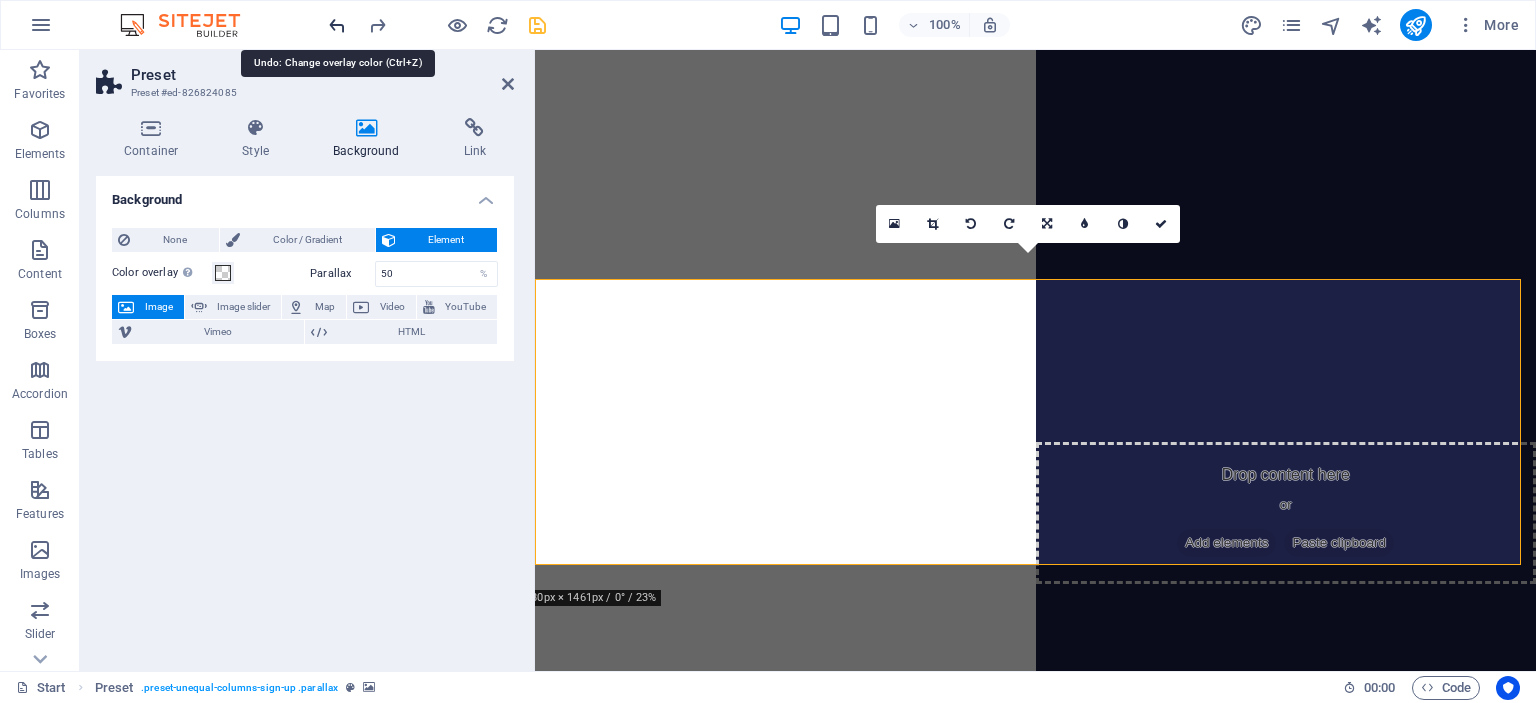 click at bounding box center (337, 25) 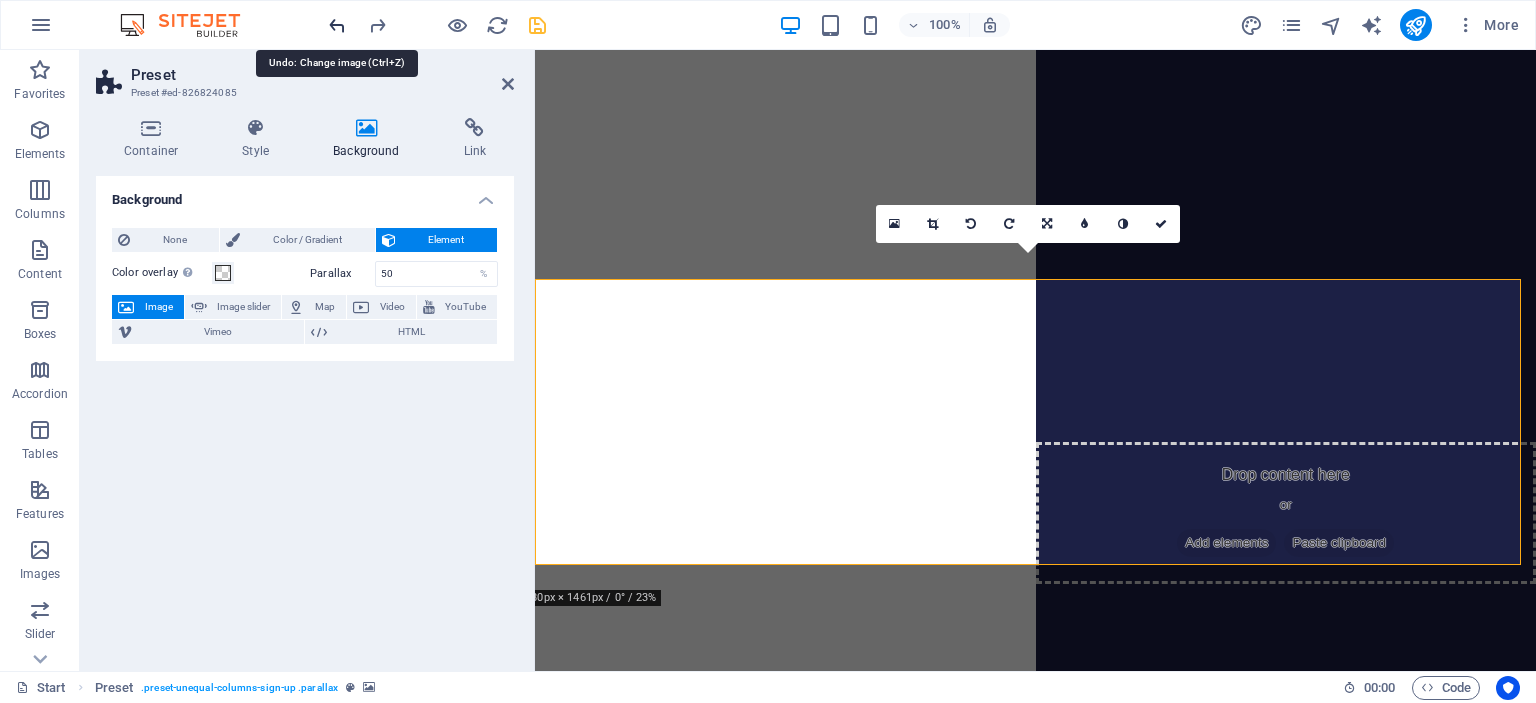 click at bounding box center [337, 25] 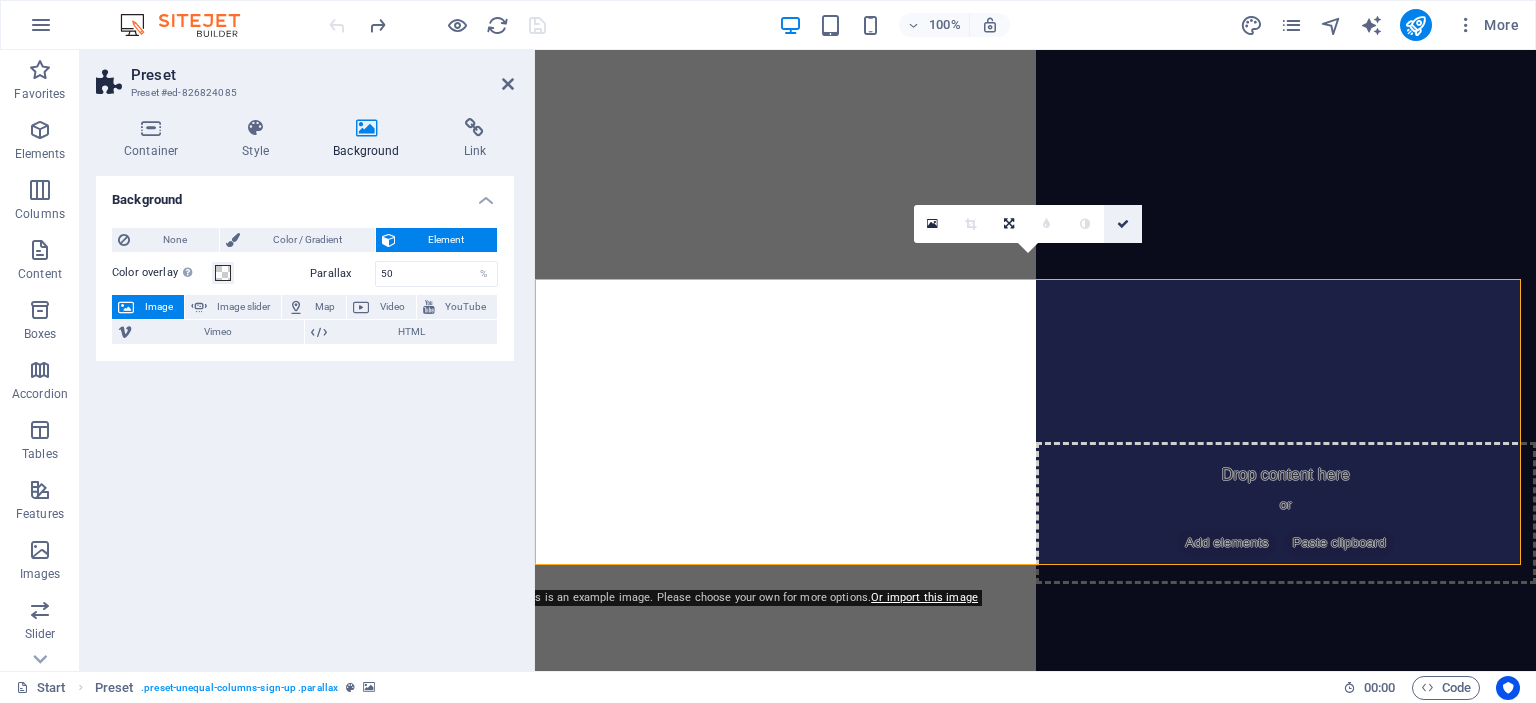 click at bounding box center [1123, 224] 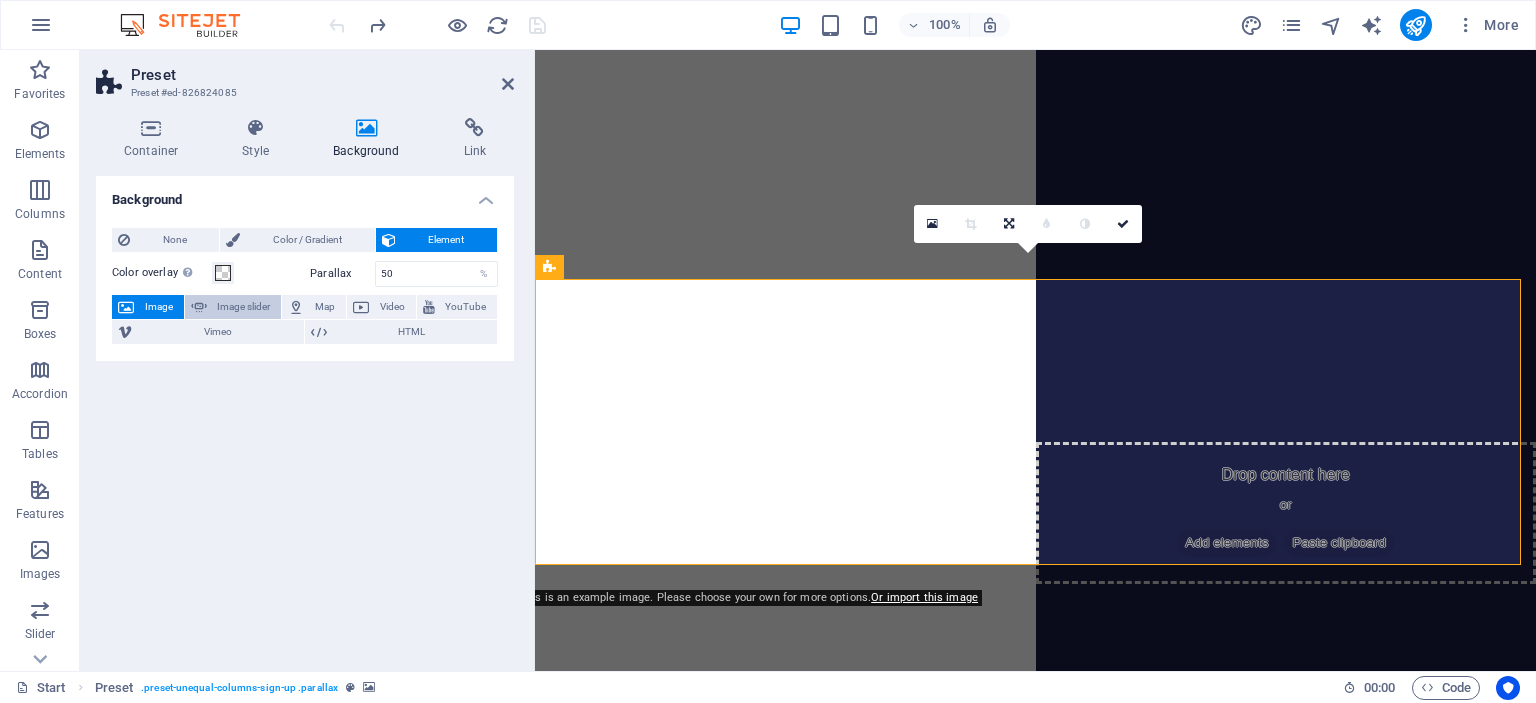 click on "Image slider" at bounding box center [244, 307] 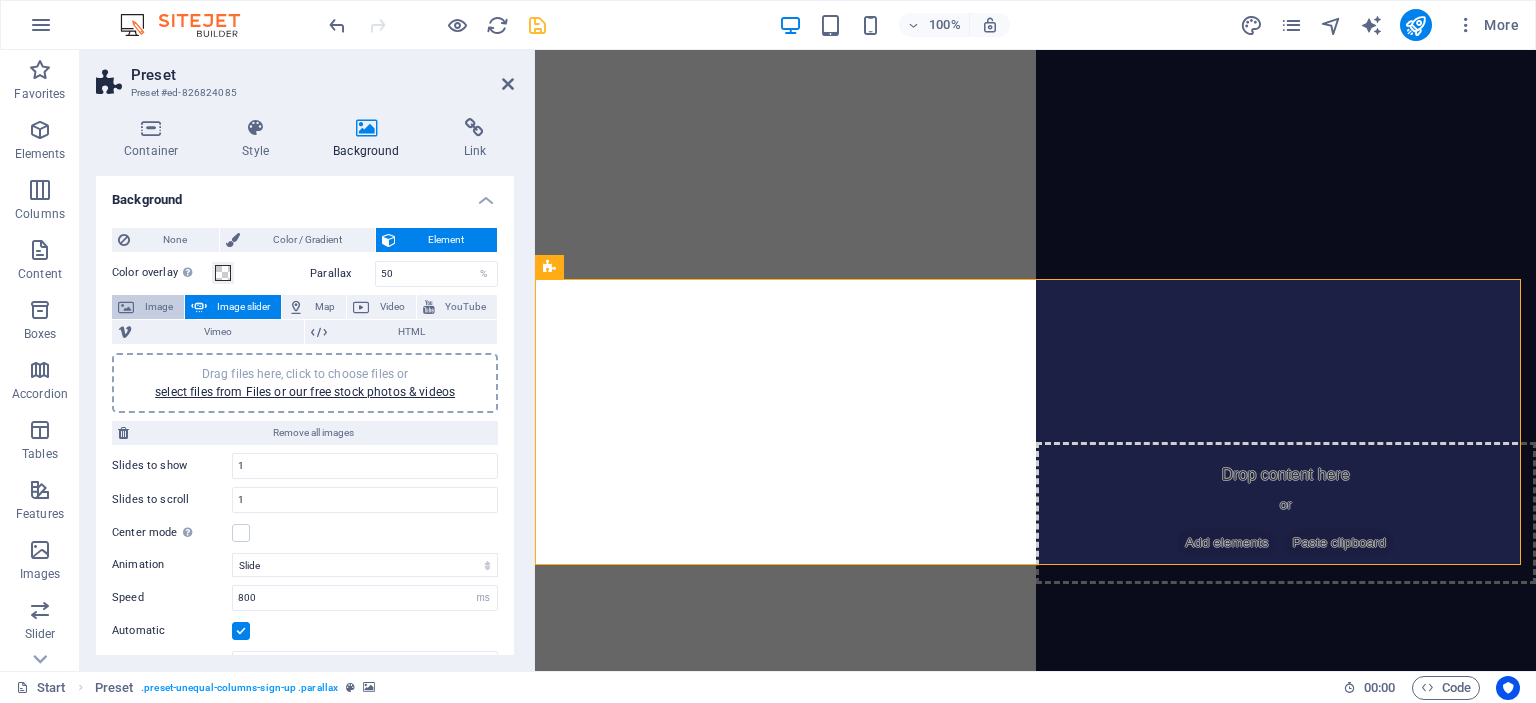 click on "Image" at bounding box center [159, 307] 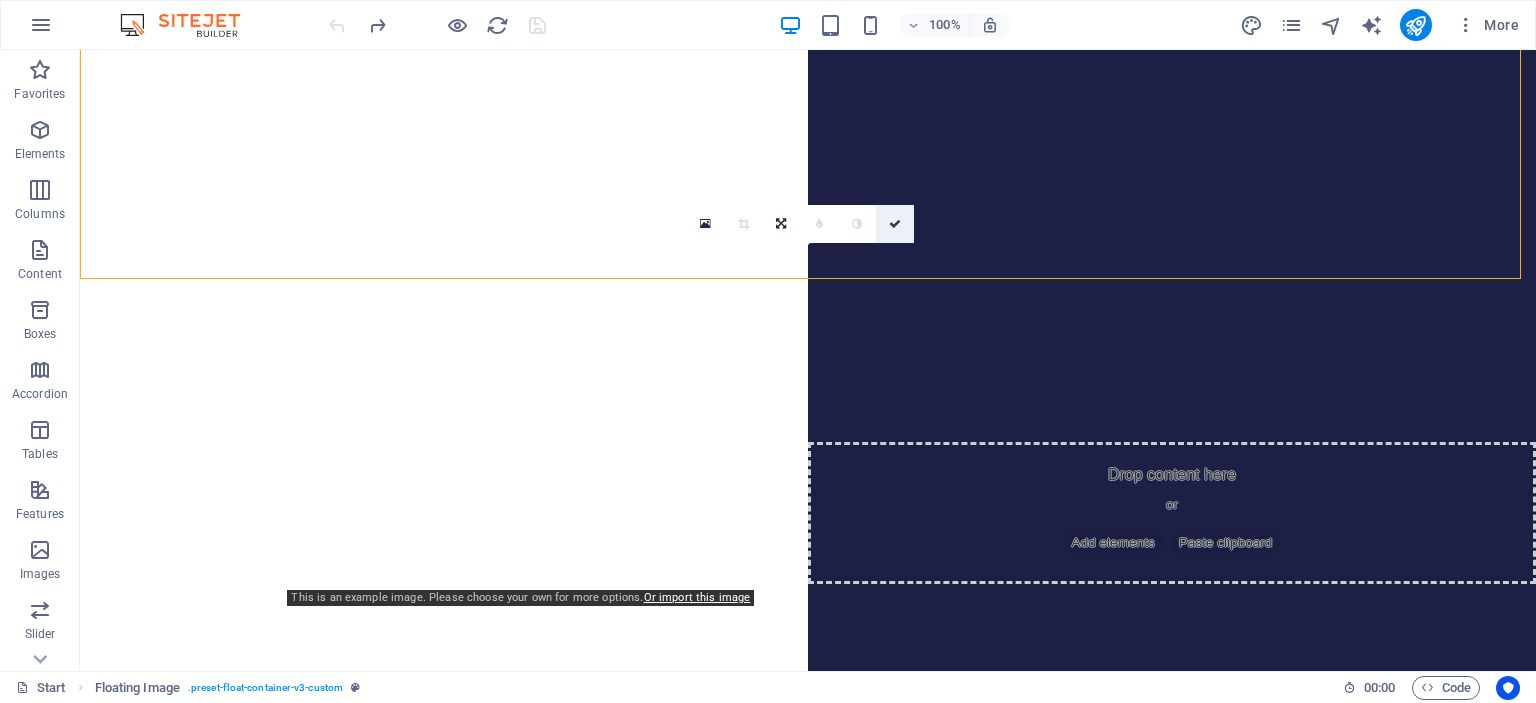 click at bounding box center [895, 224] 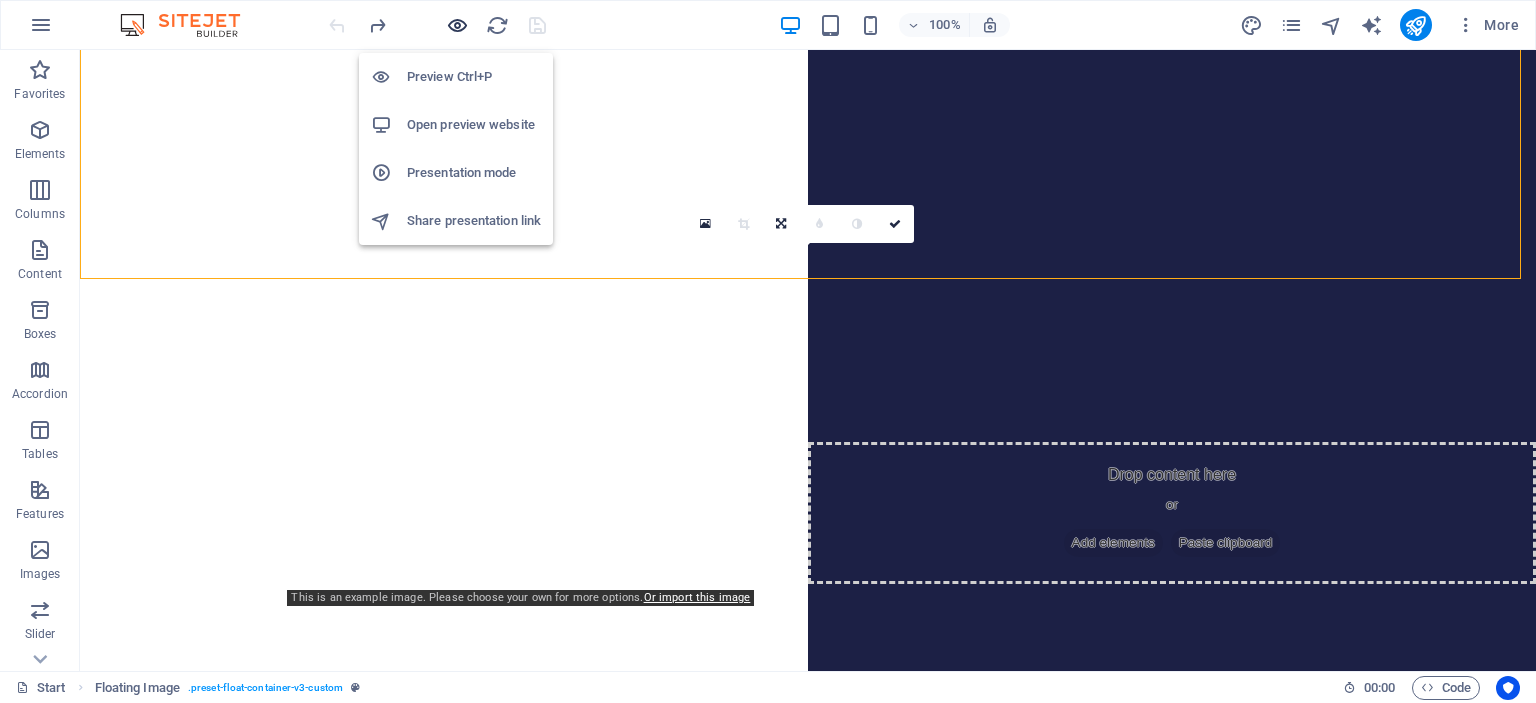 click at bounding box center (457, 25) 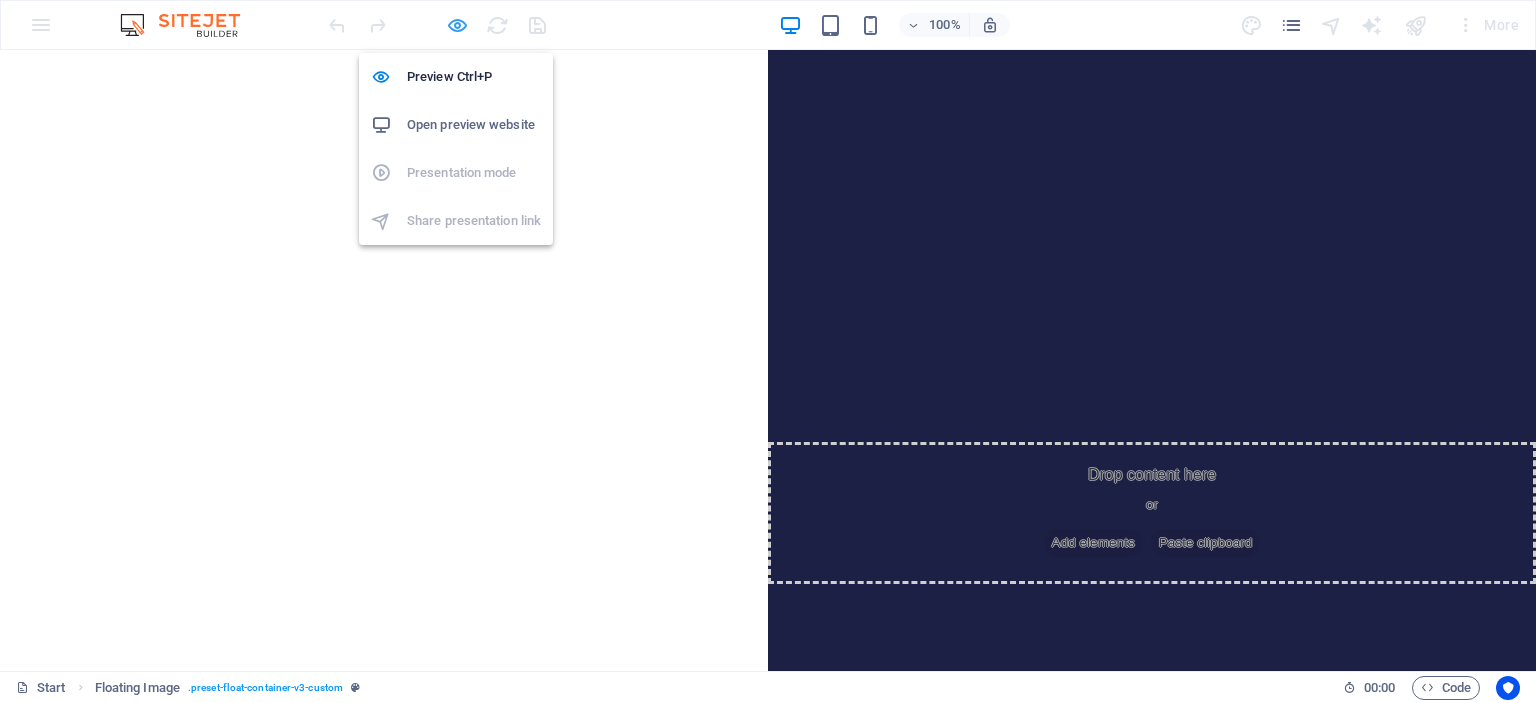 click at bounding box center [457, 25] 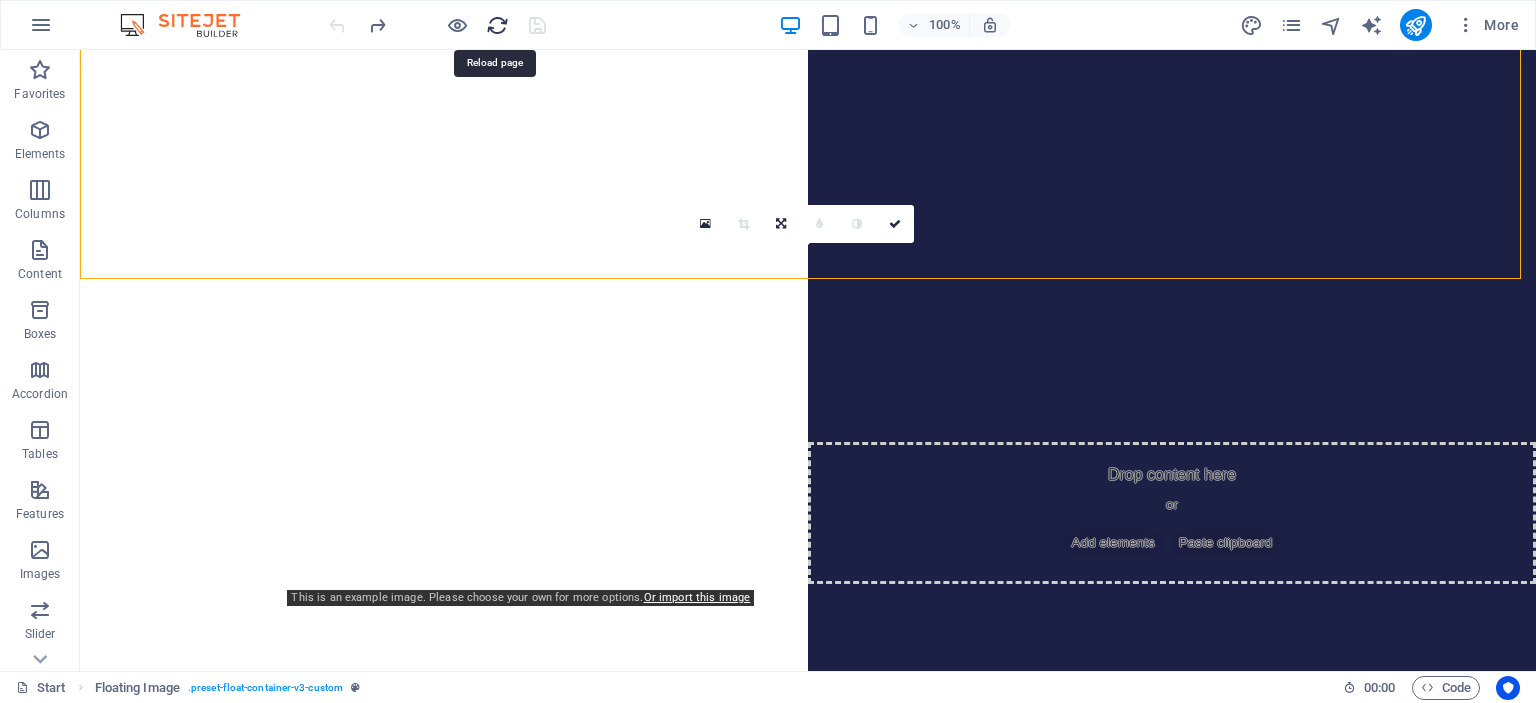 click at bounding box center [497, 25] 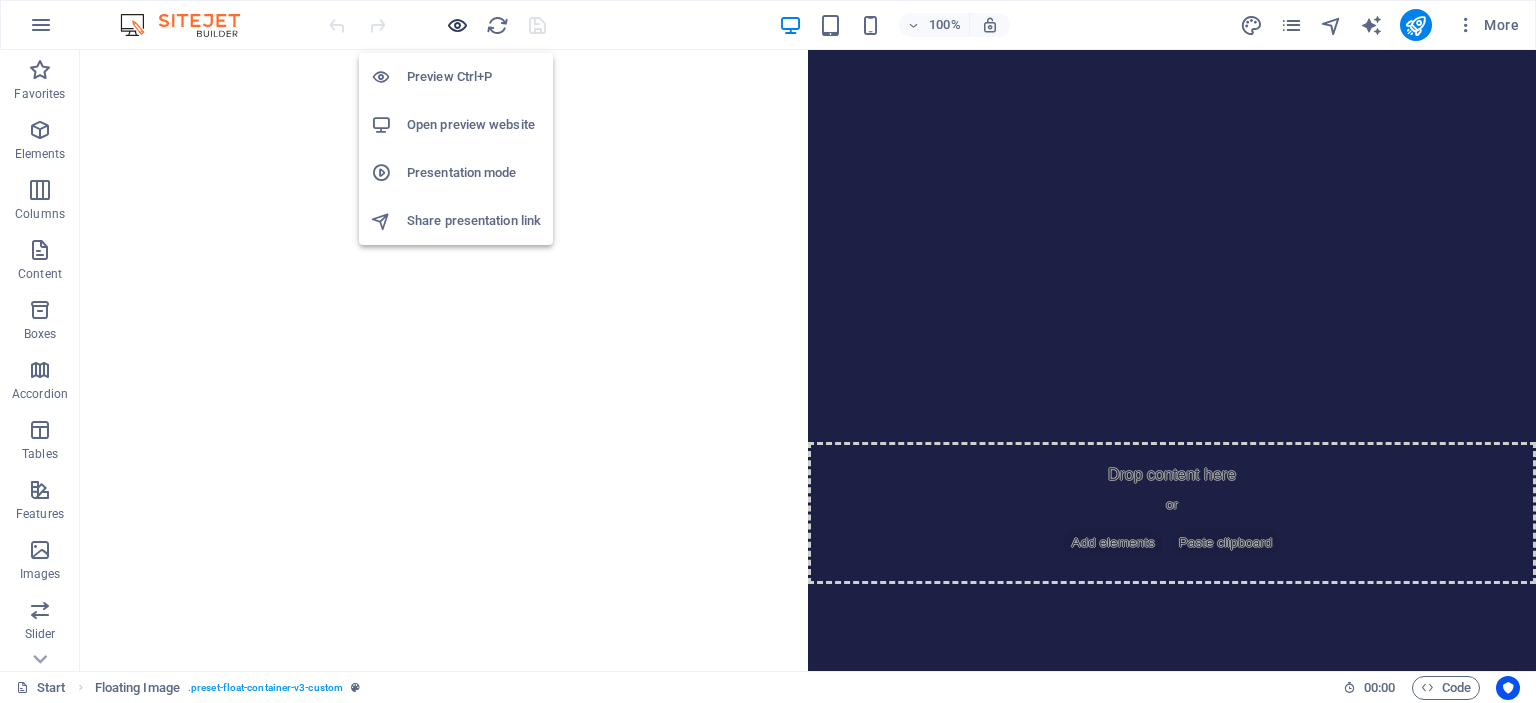 click at bounding box center (457, 25) 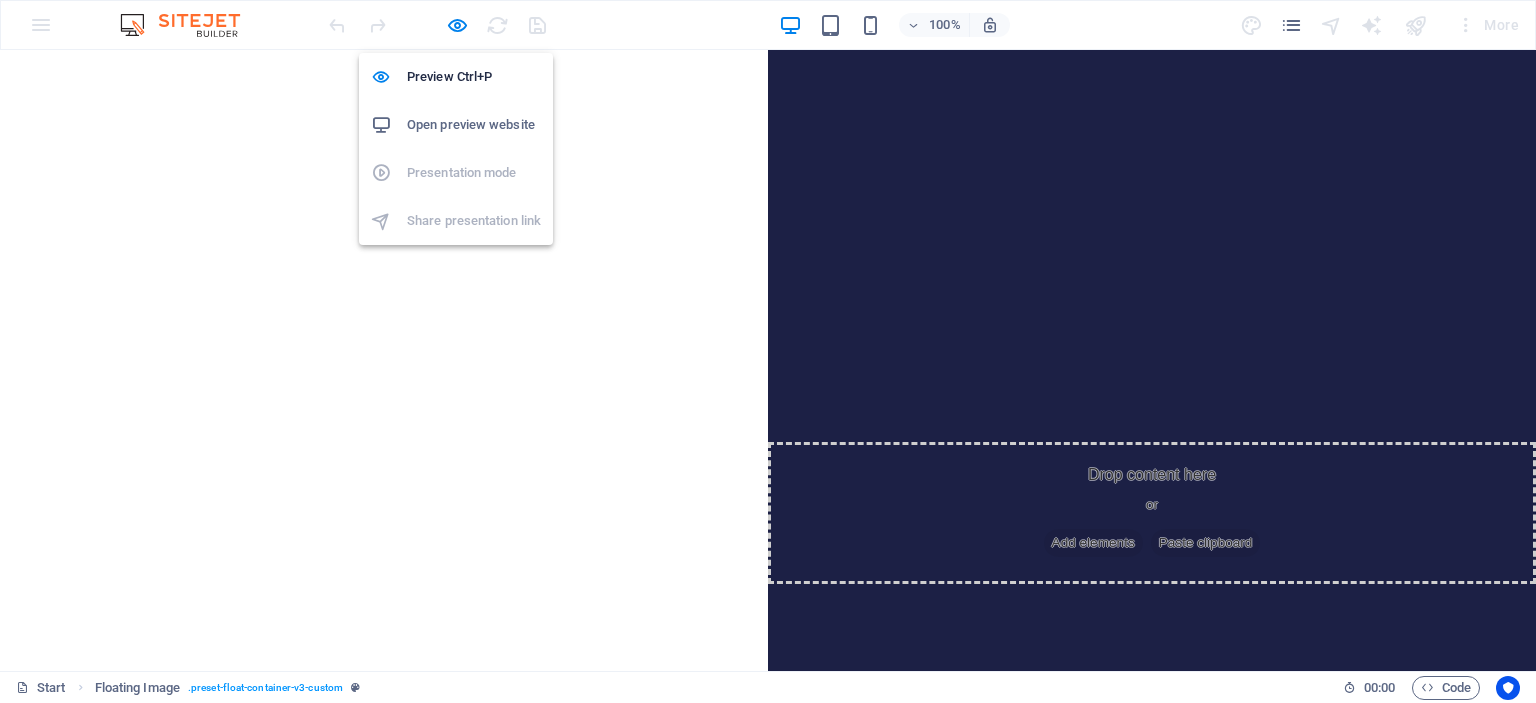click on "Open preview website" at bounding box center (474, 125) 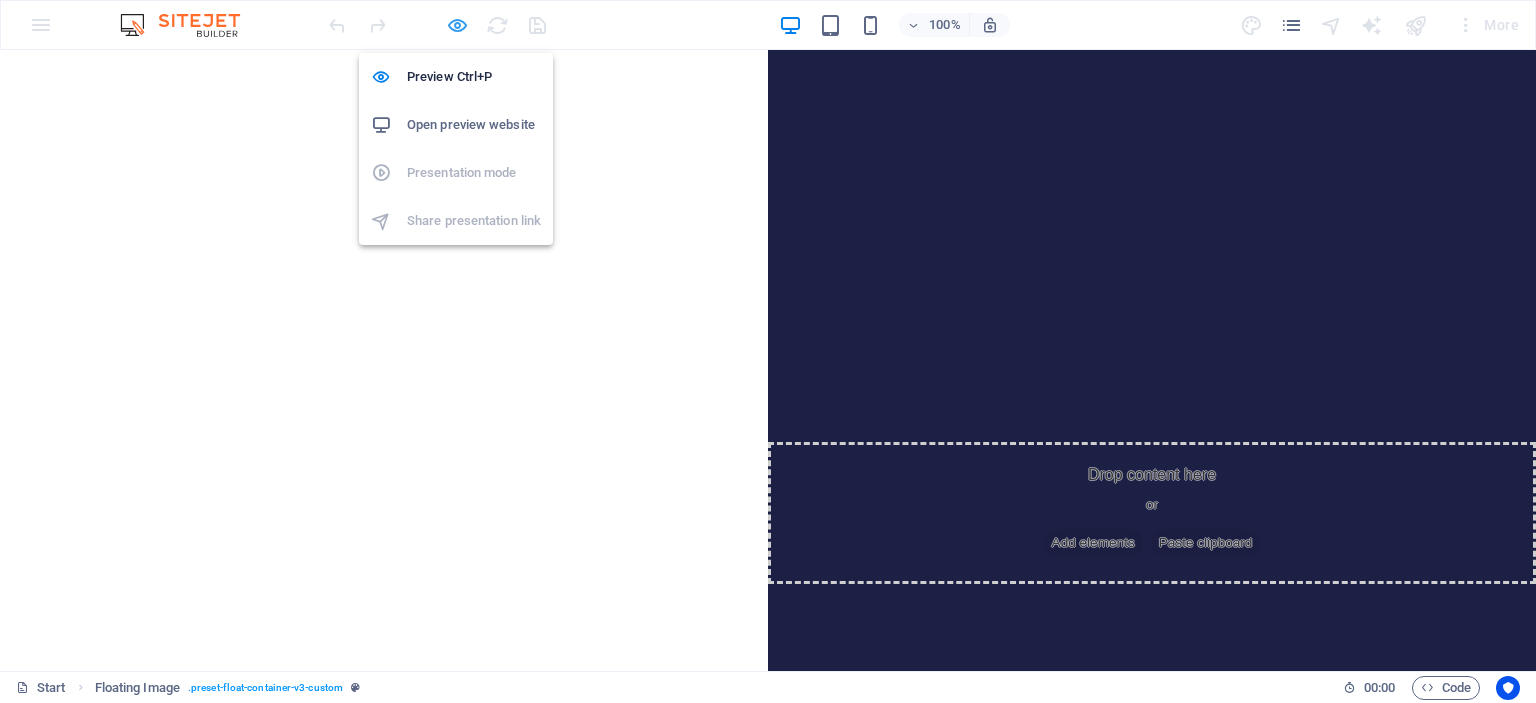 click at bounding box center (457, 25) 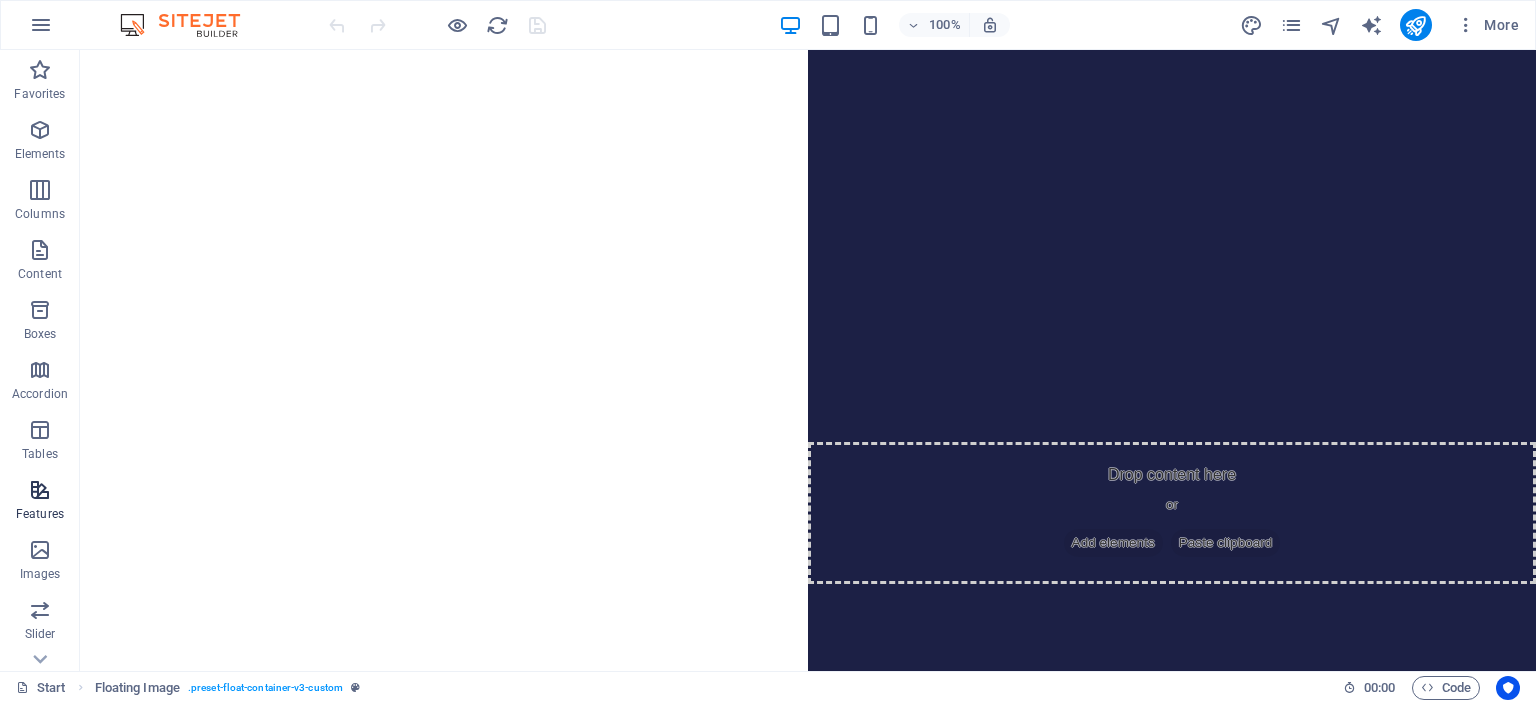 click at bounding box center [40, 490] 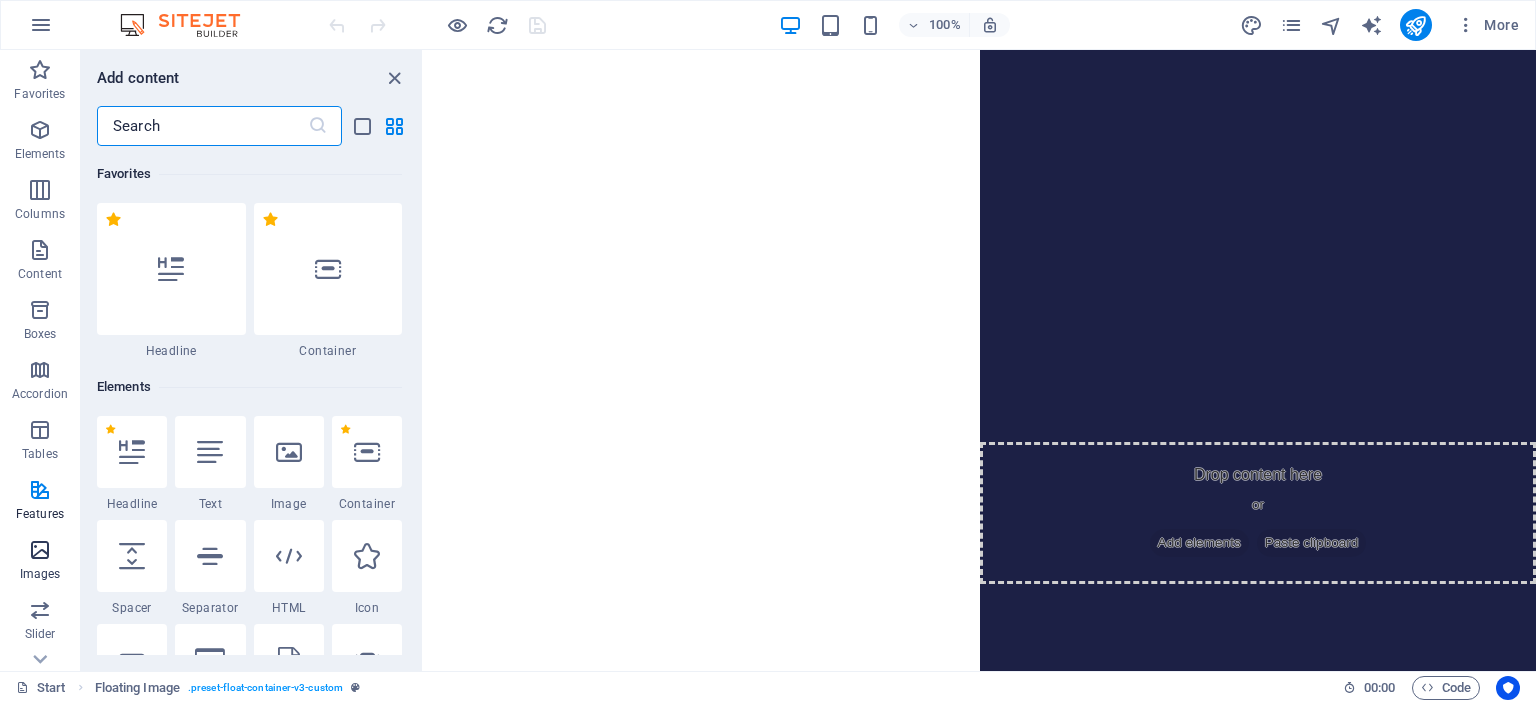 scroll, scrollTop: 7795, scrollLeft: 0, axis: vertical 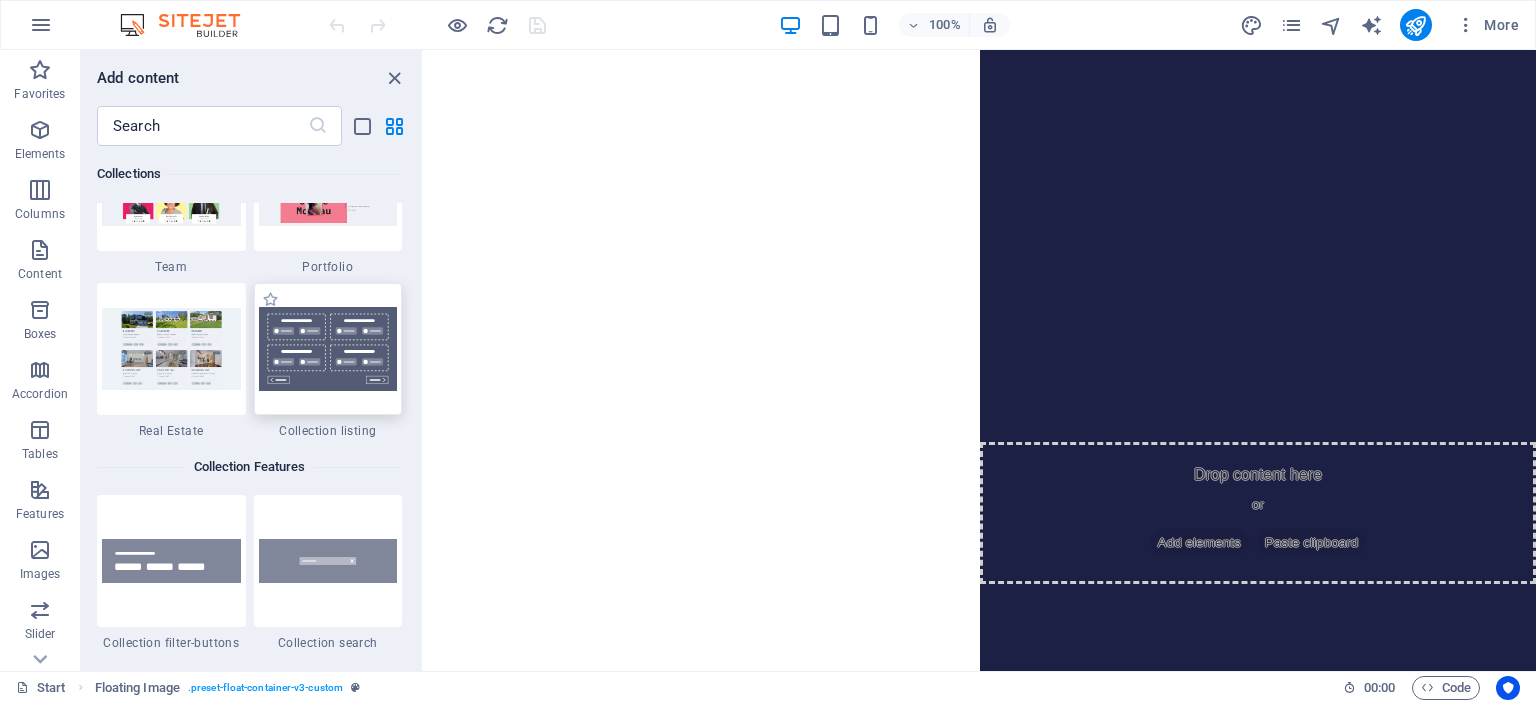 click at bounding box center [328, 349] 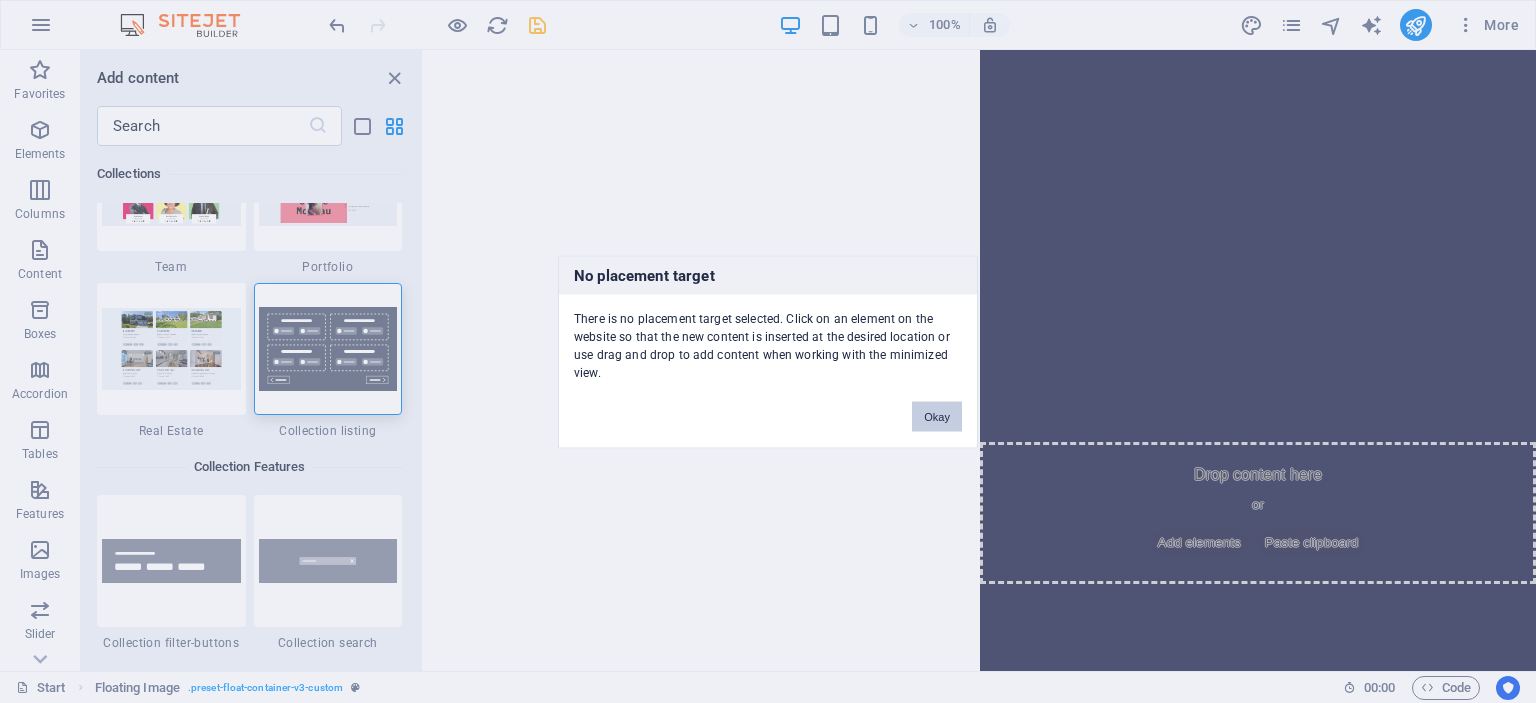 click on "Okay" at bounding box center (937, 416) 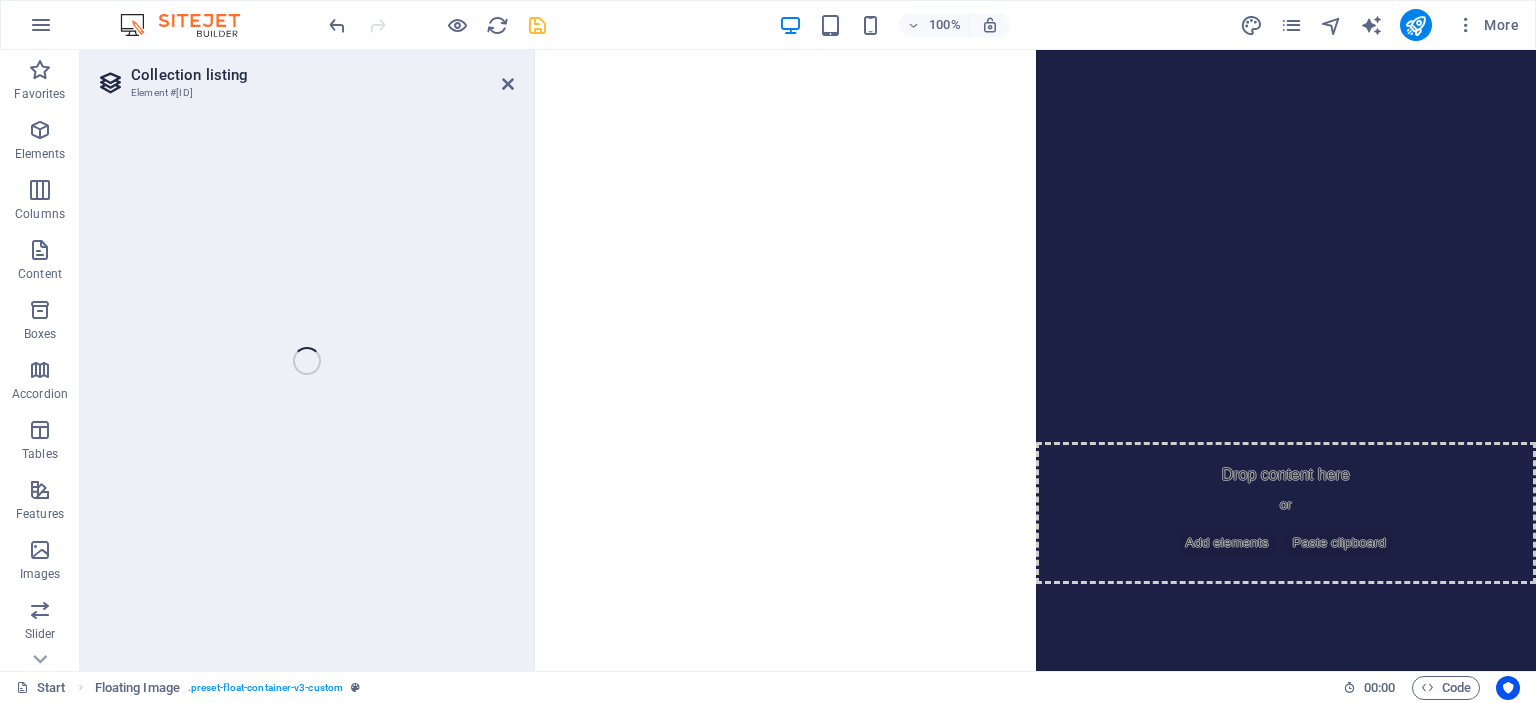 select 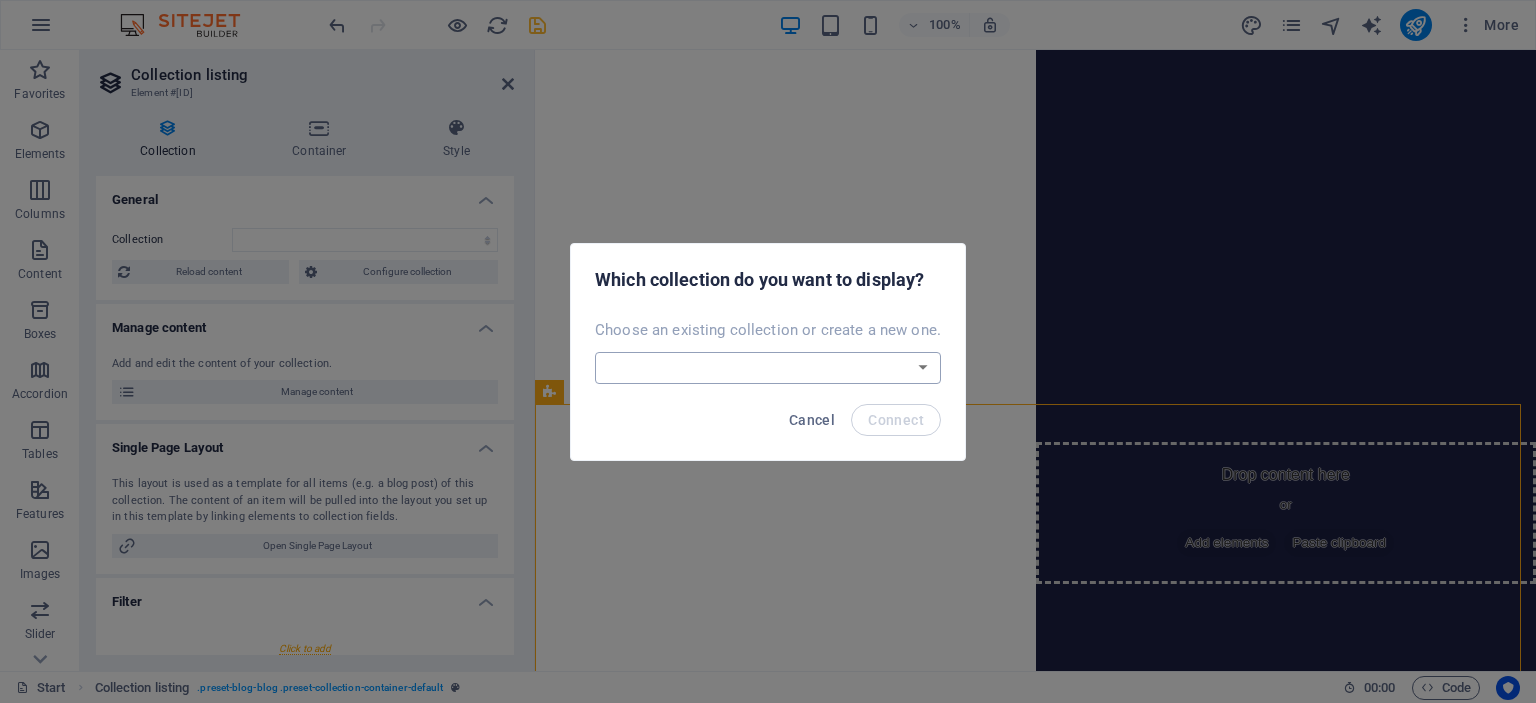 click on "Jobs Teachers Create a new collection" at bounding box center (768, 368) 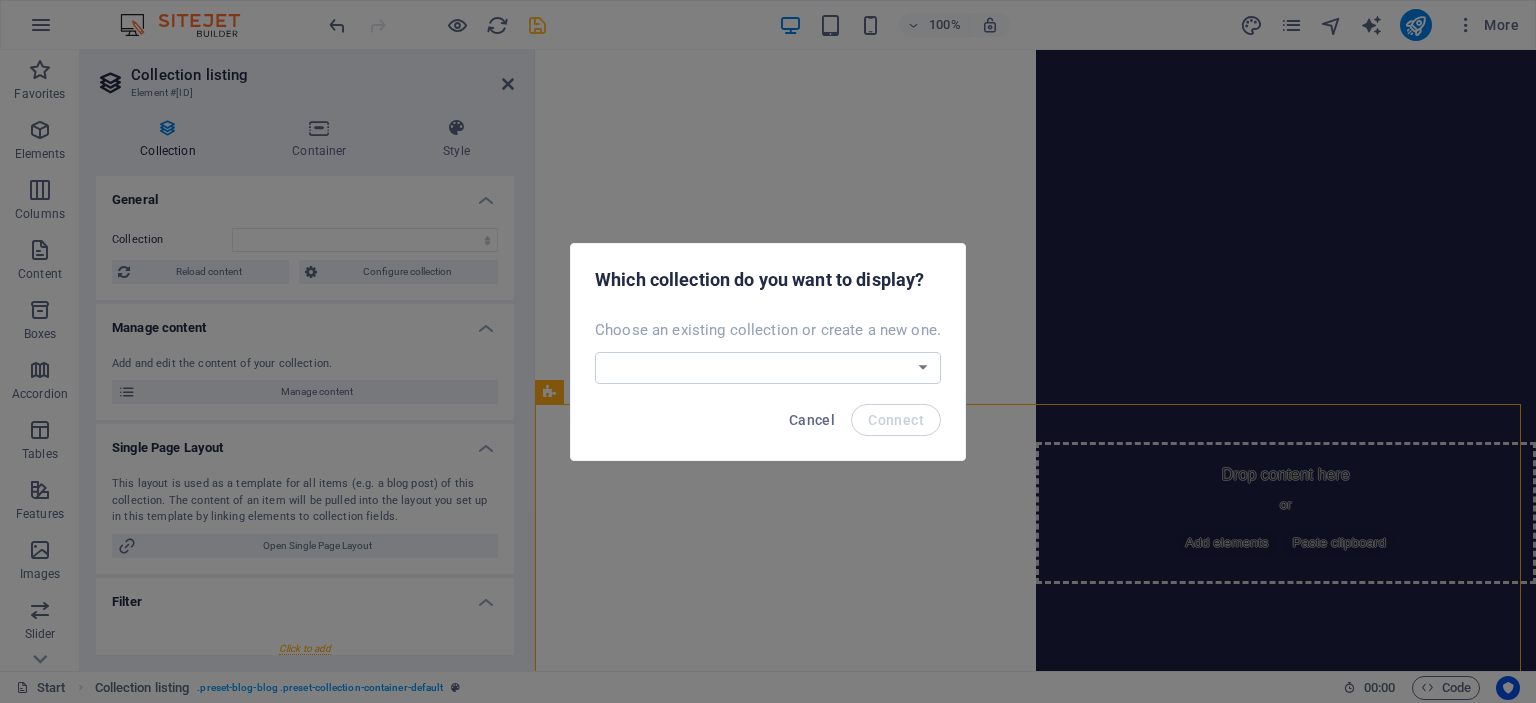 select on "--createNew--" 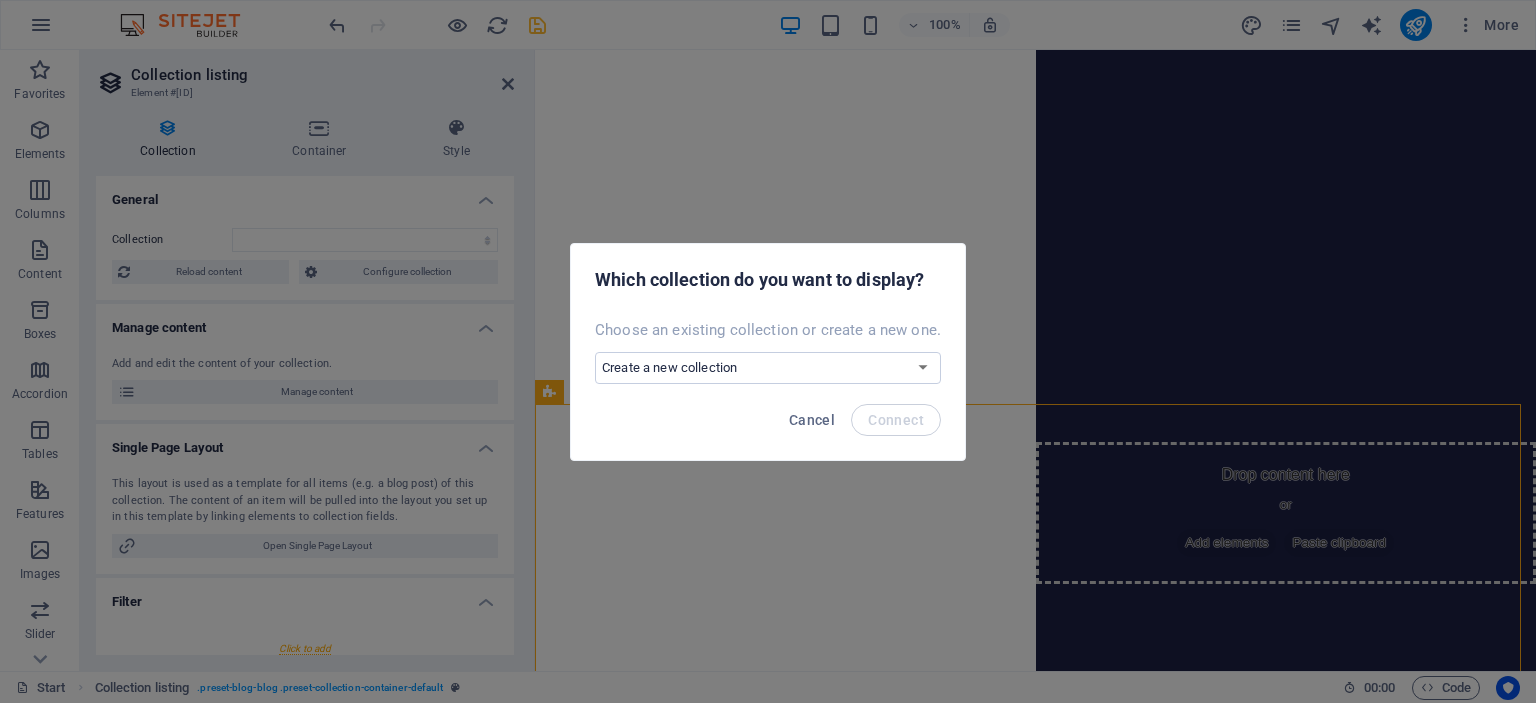 click on "Jobs Teachers Create a new collection" at bounding box center [768, 368] 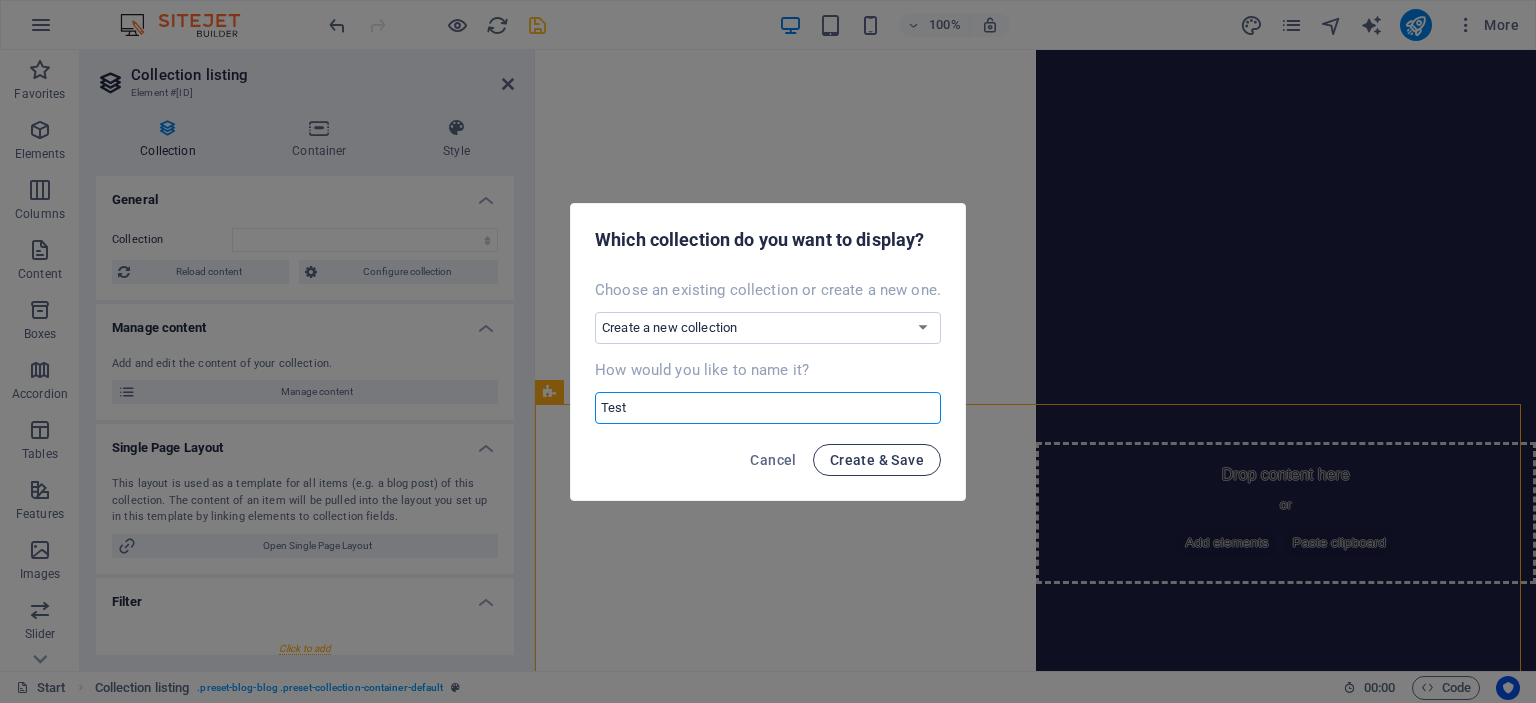type on "Test" 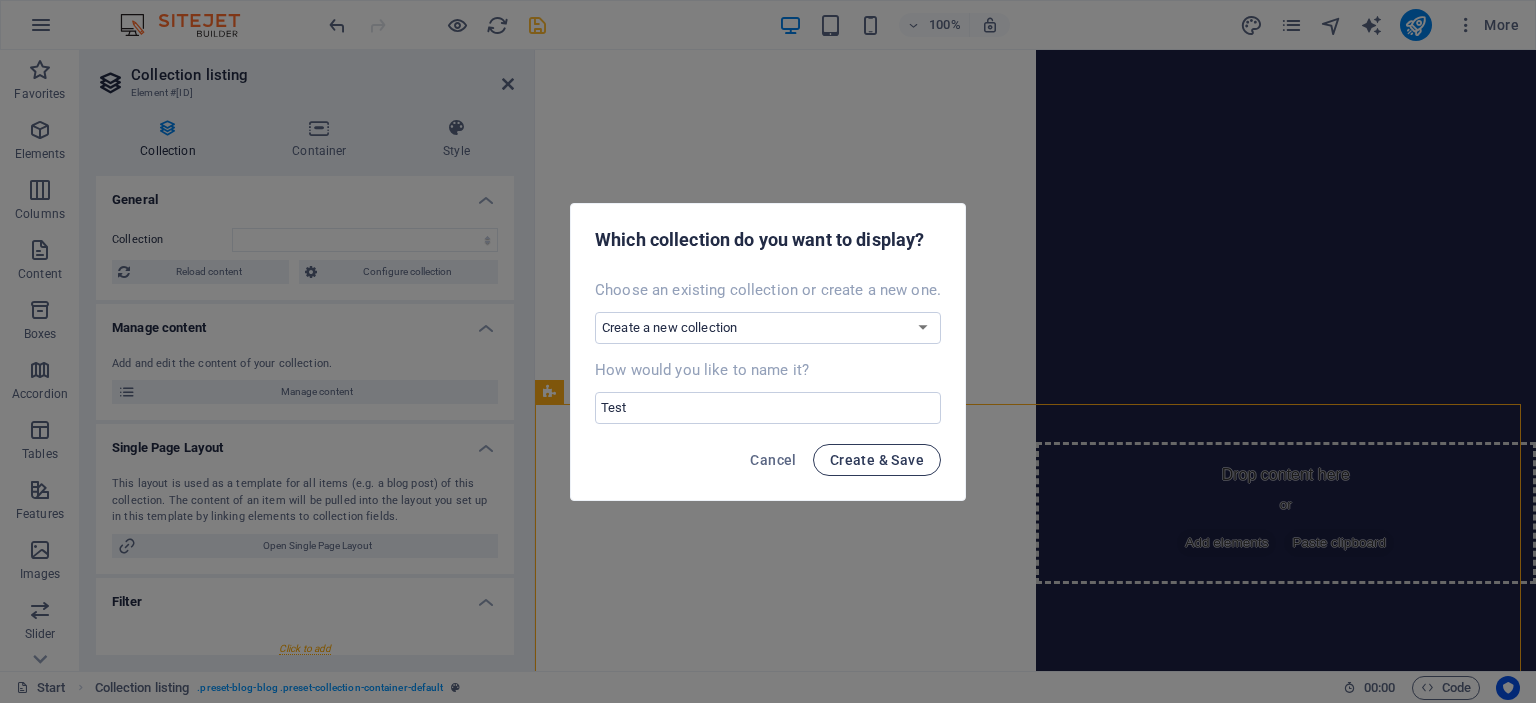 click on "Create & Save" at bounding box center [877, 460] 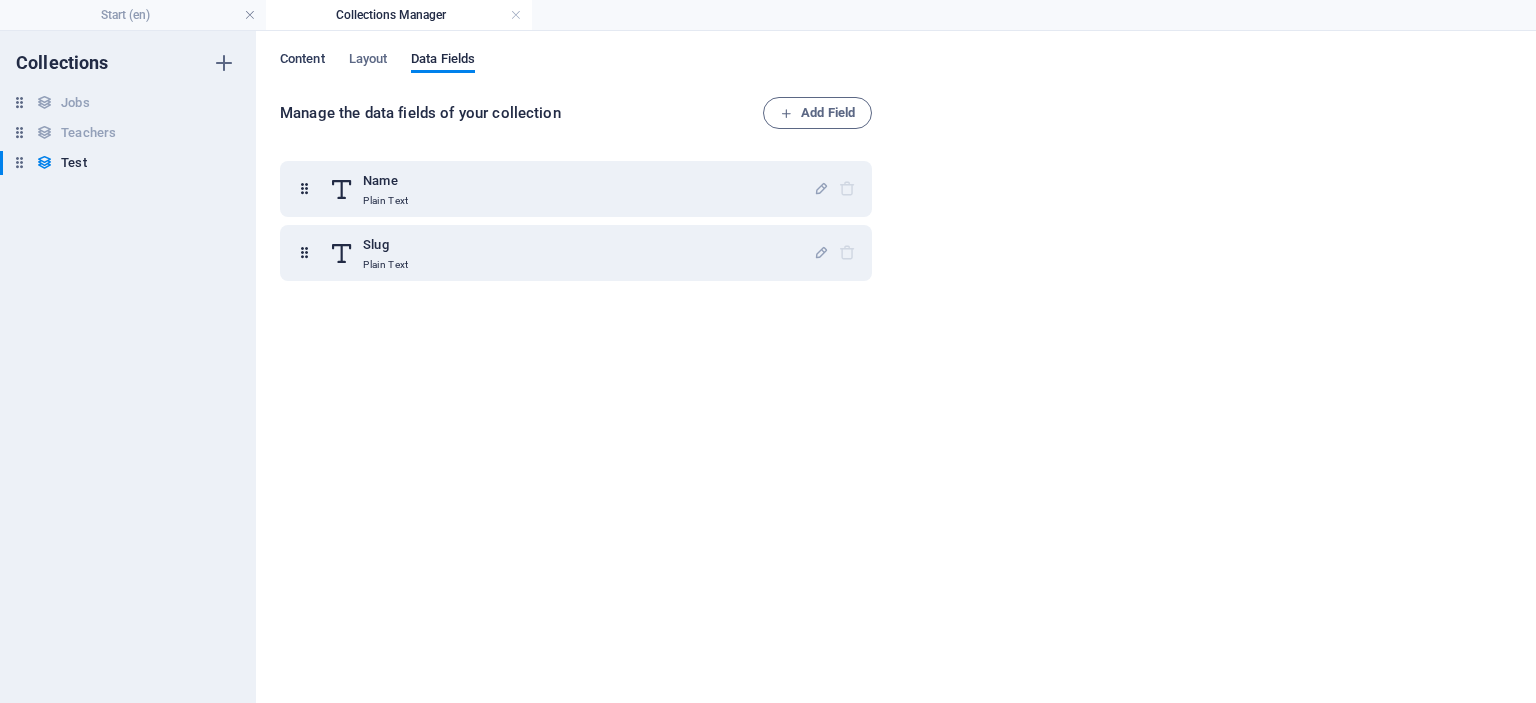 click on "Content" at bounding box center (302, 61) 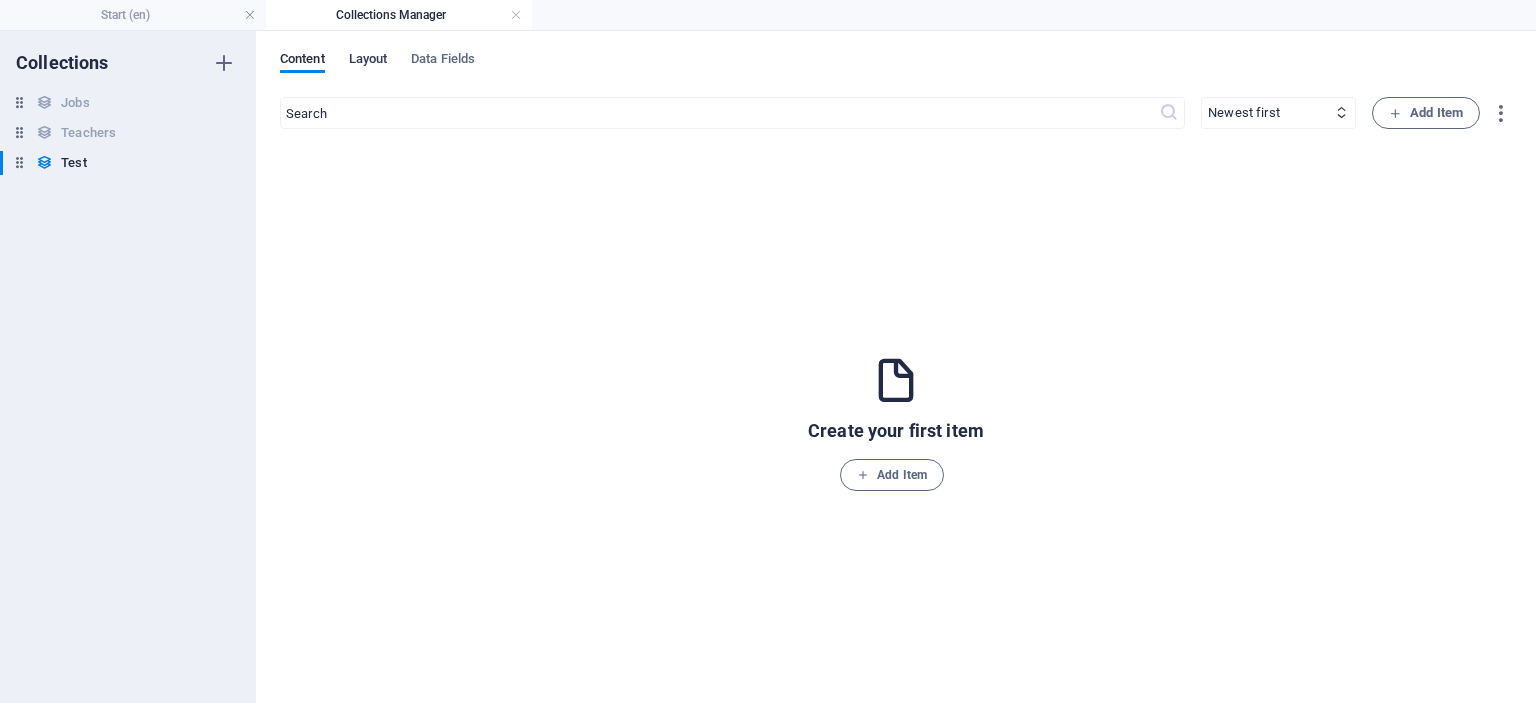 click on "Layout" at bounding box center (368, 61) 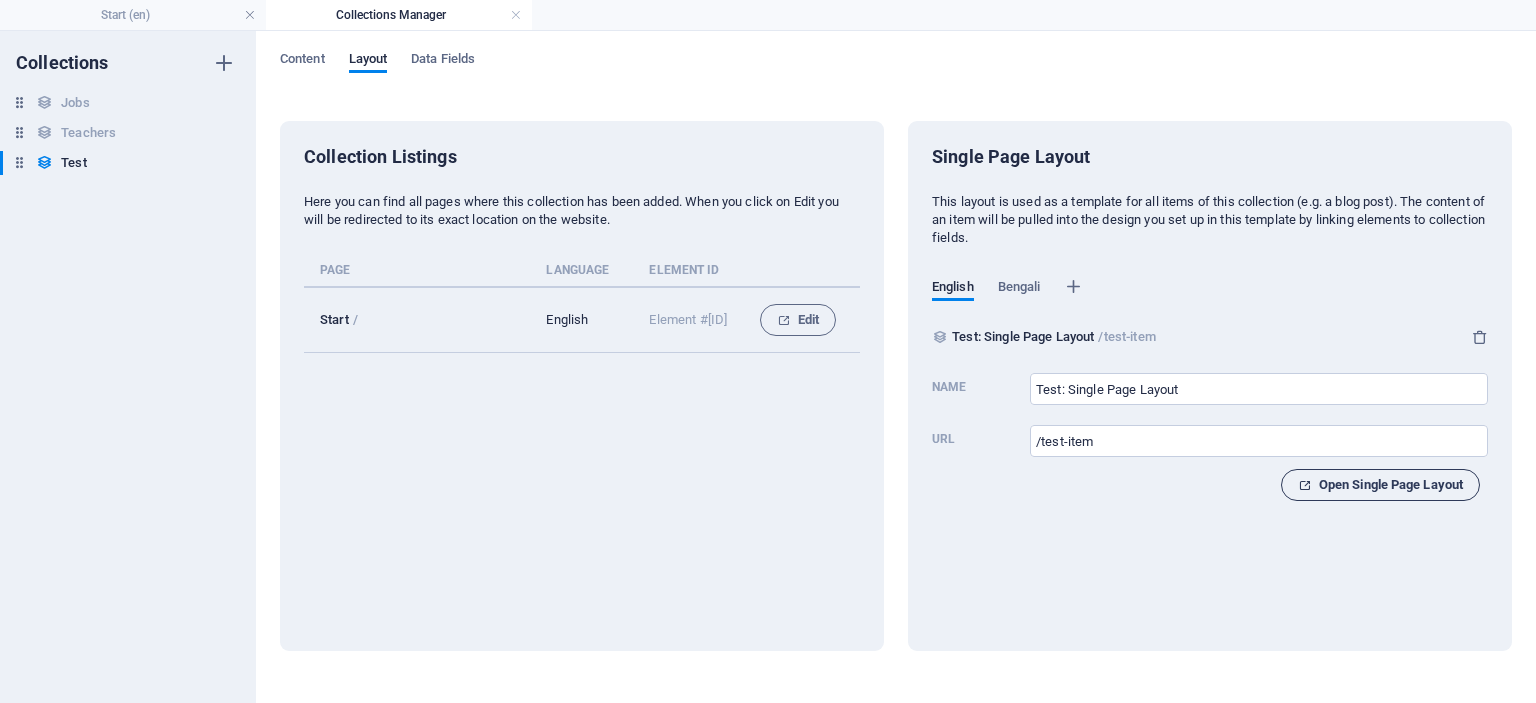 click on "Open Single Page Layout" at bounding box center (1380, 485) 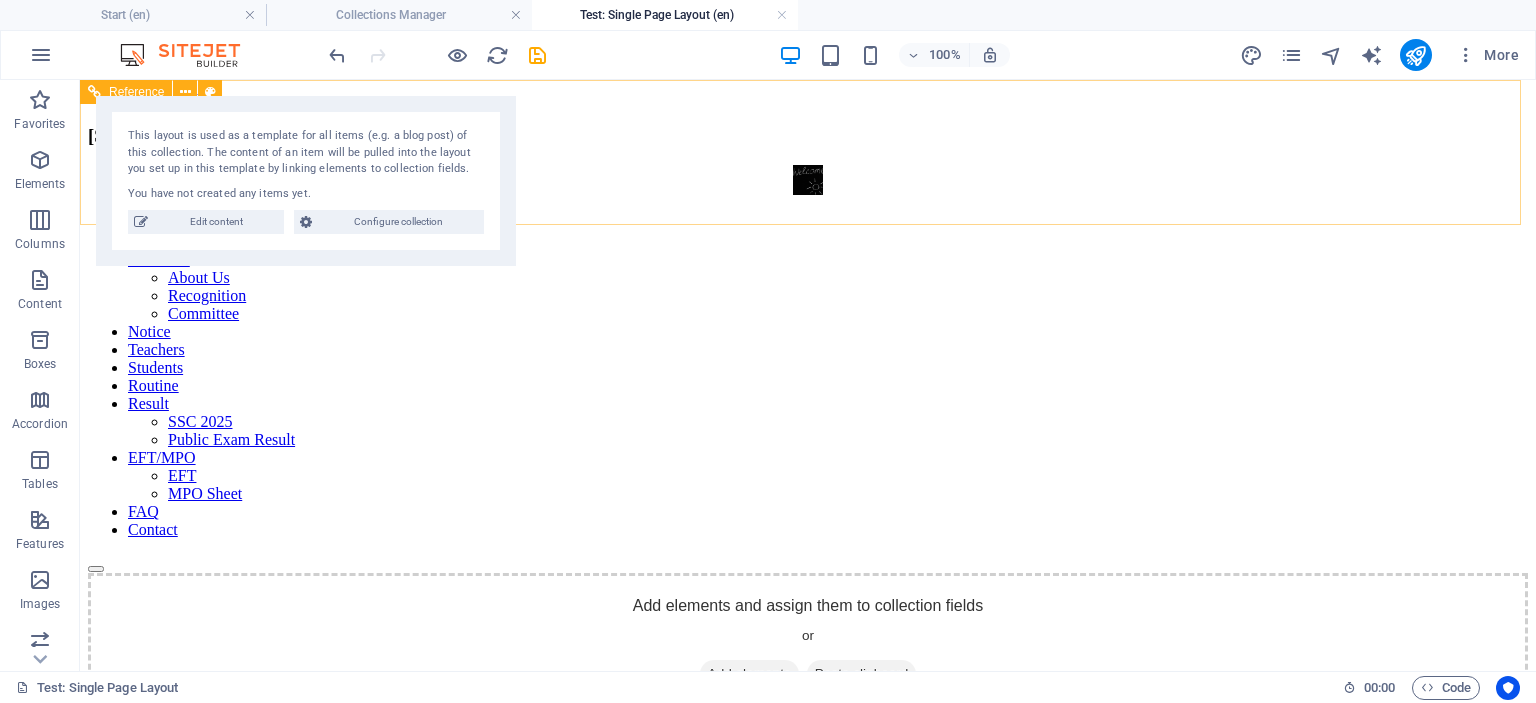 scroll, scrollTop: 0, scrollLeft: 0, axis: both 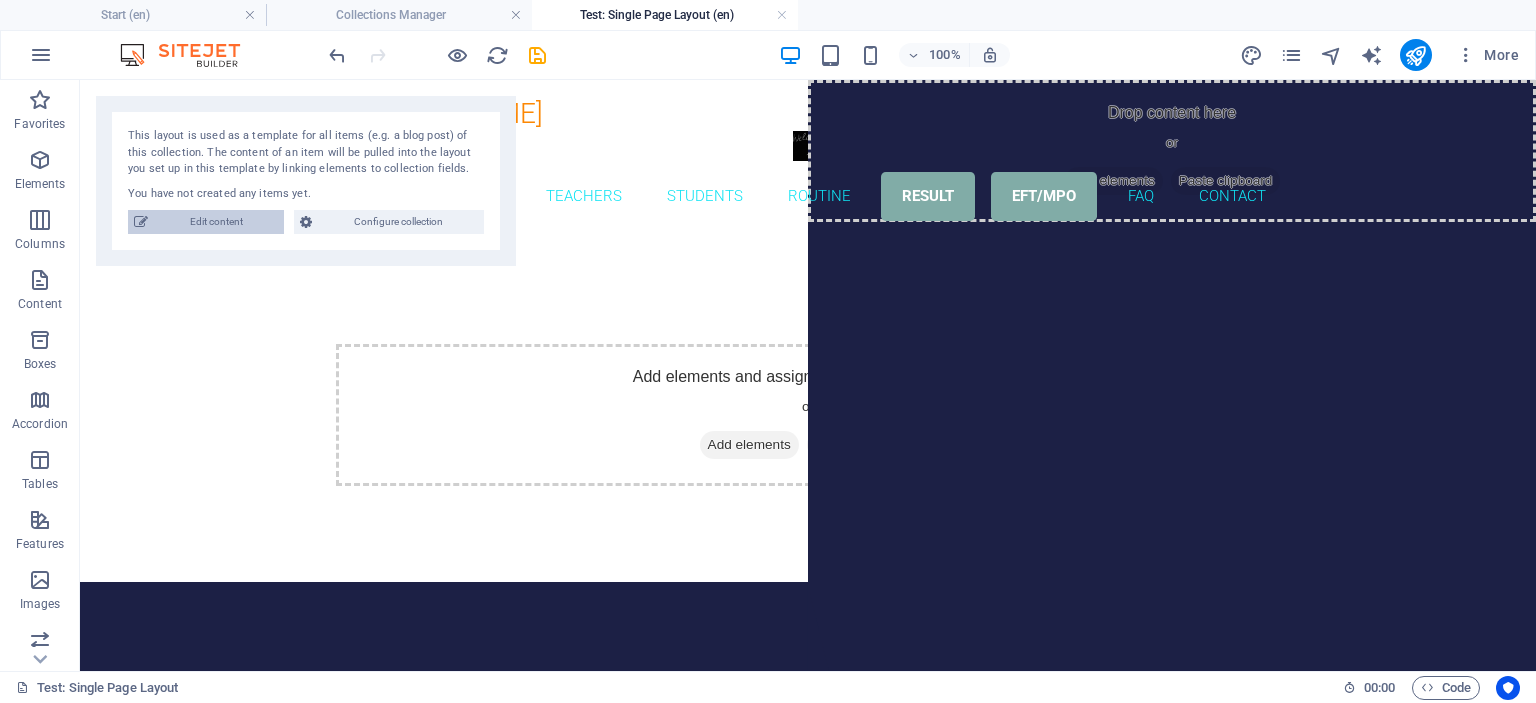click on "Edit content" at bounding box center [216, 222] 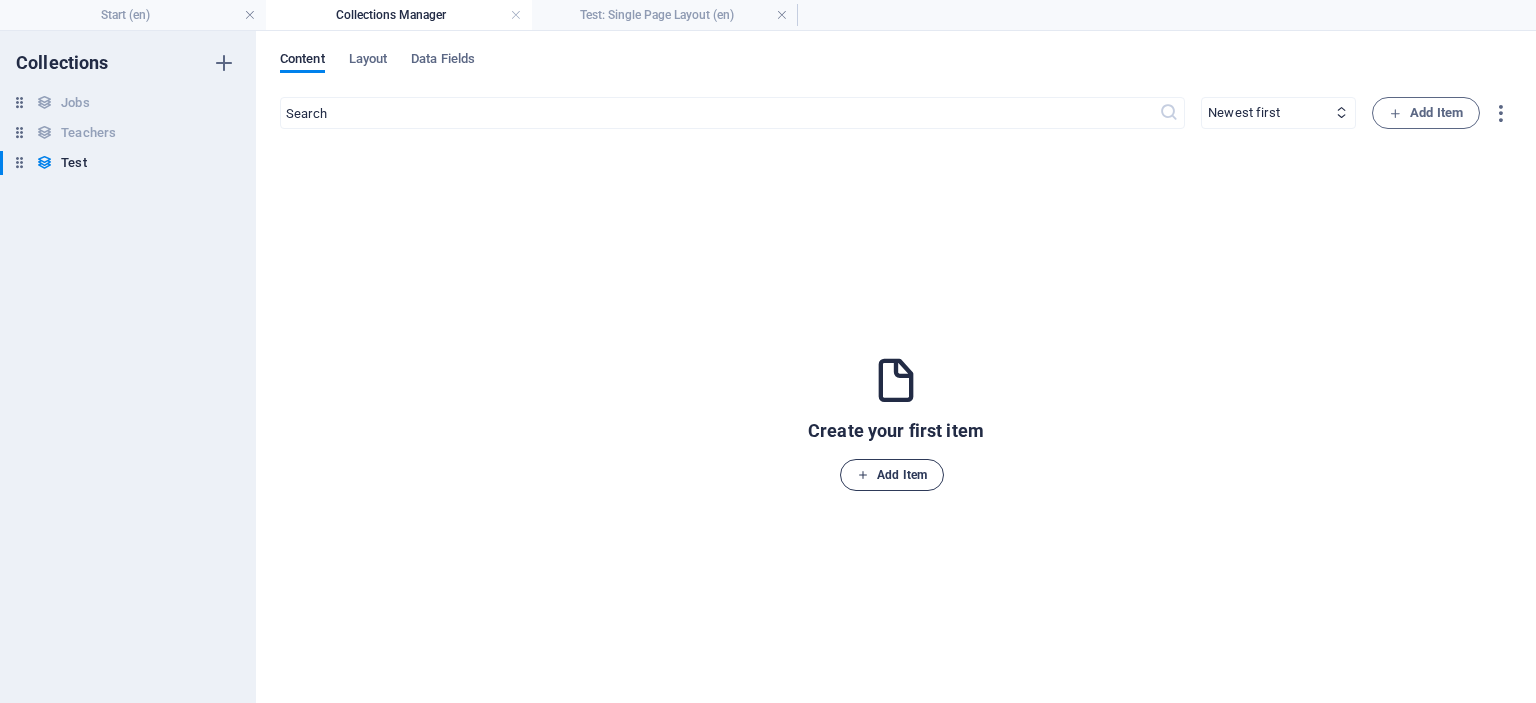 click on "Add Item" at bounding box center (892, 475) 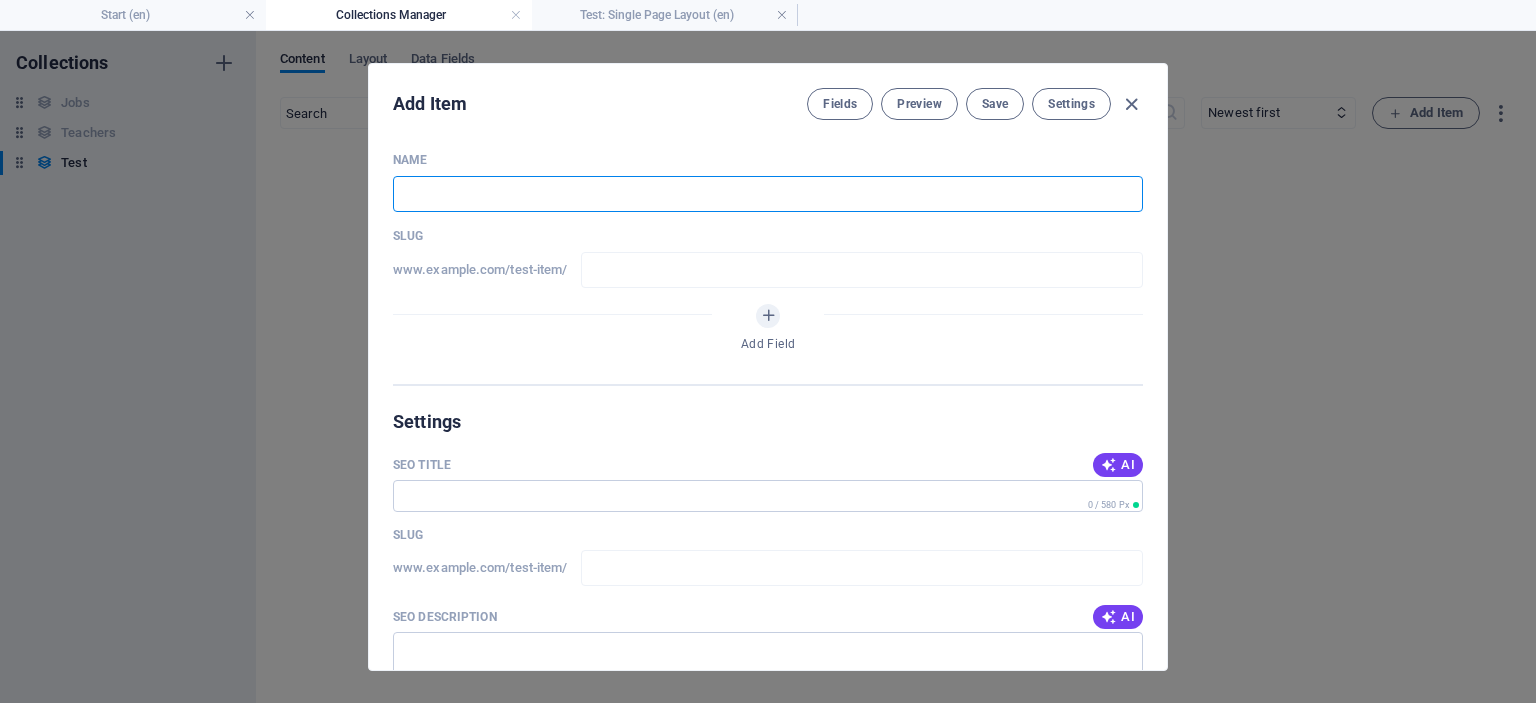 click at bounding box center [768, 194] 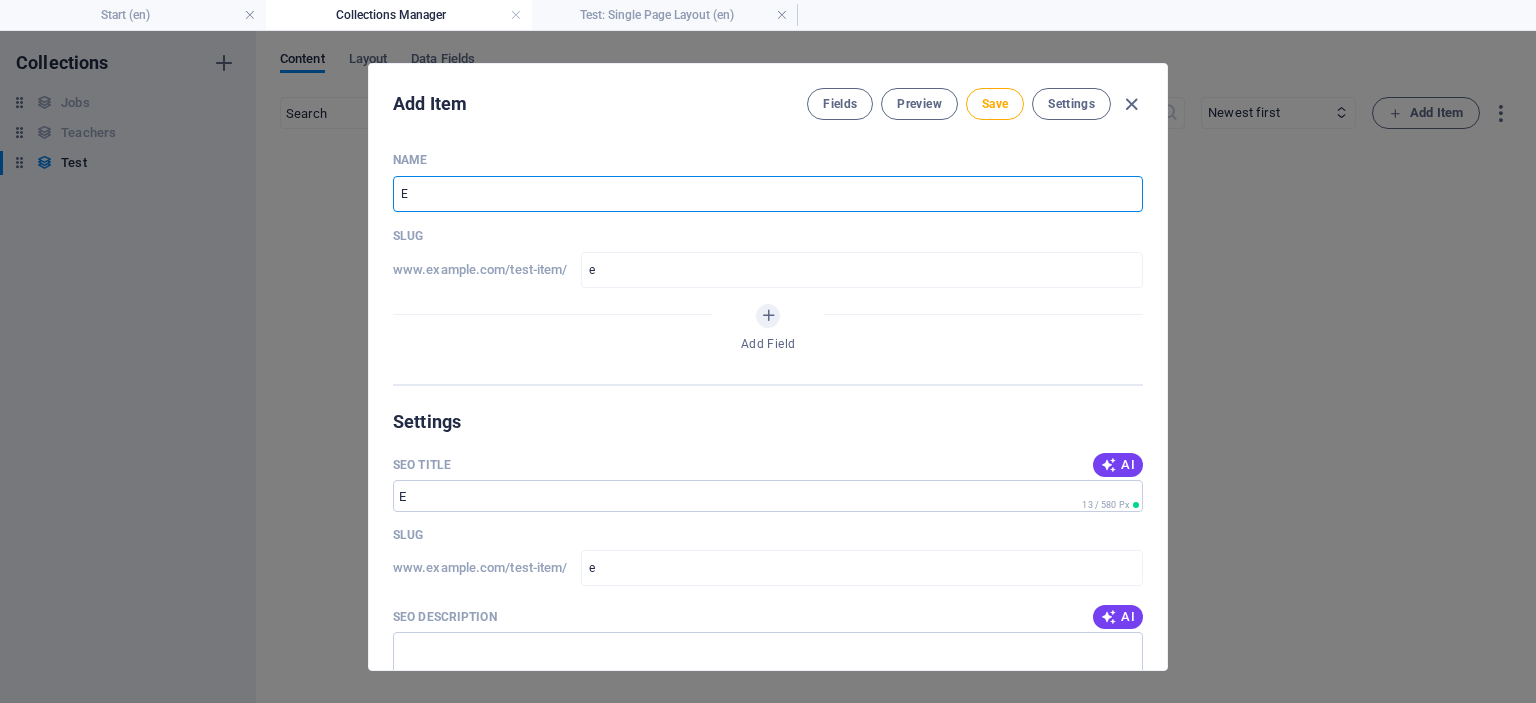 type on "EE" 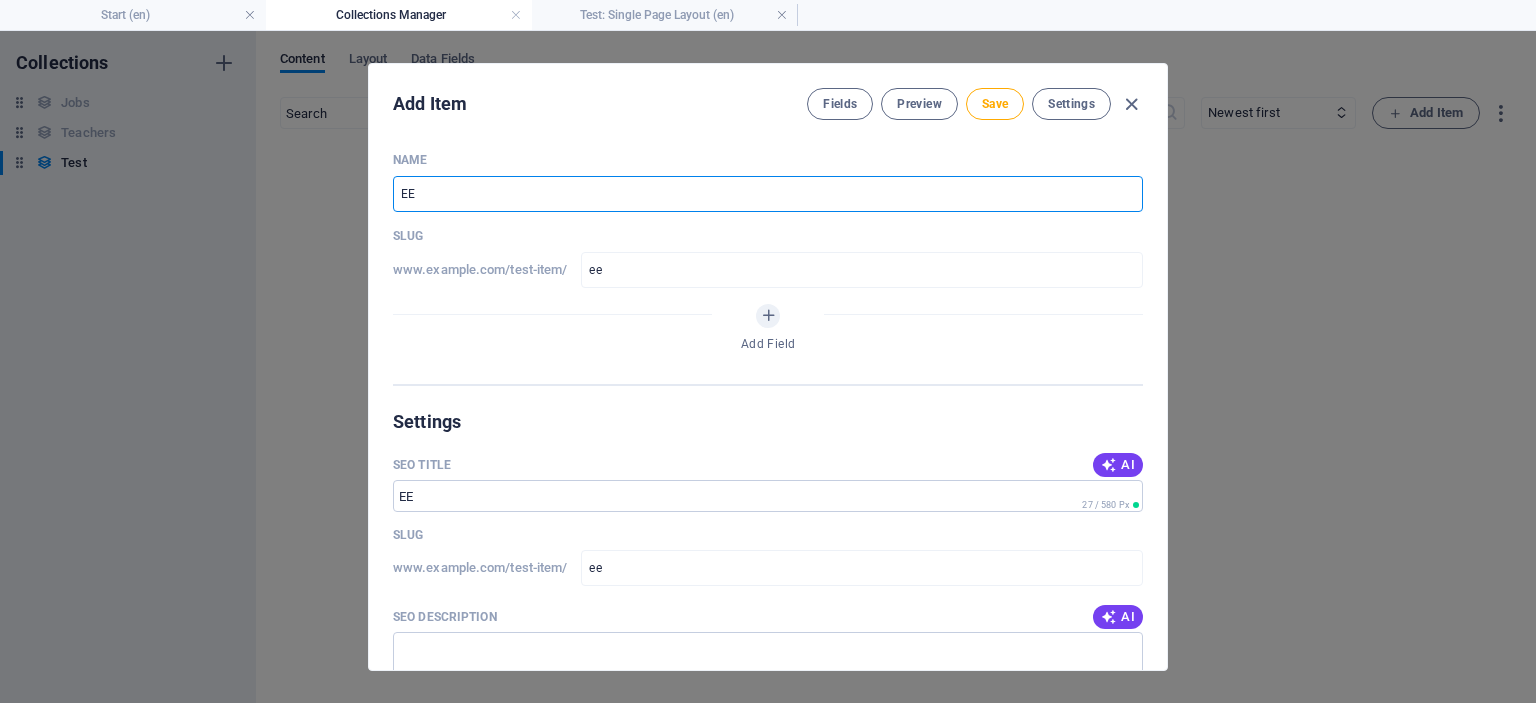type on "EEE" 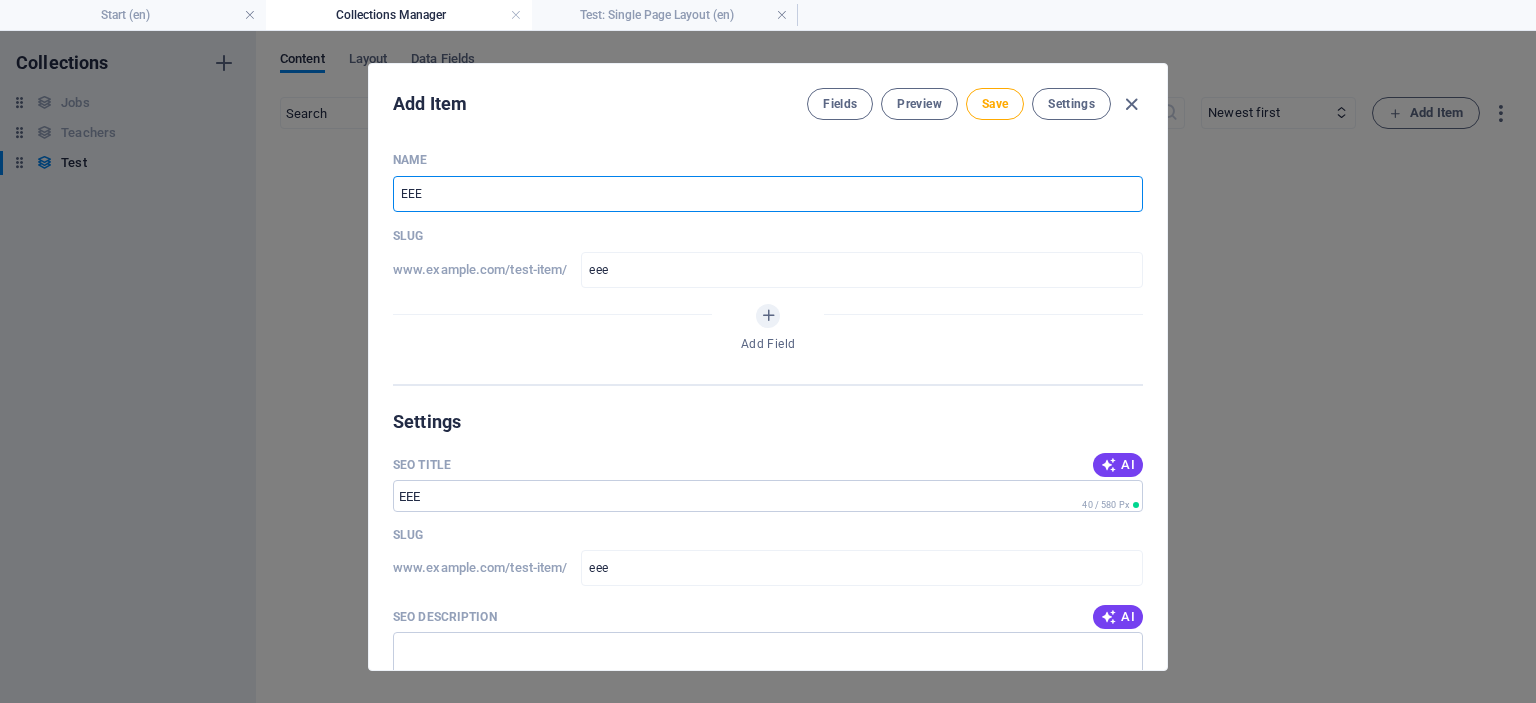 type on "EEEE" 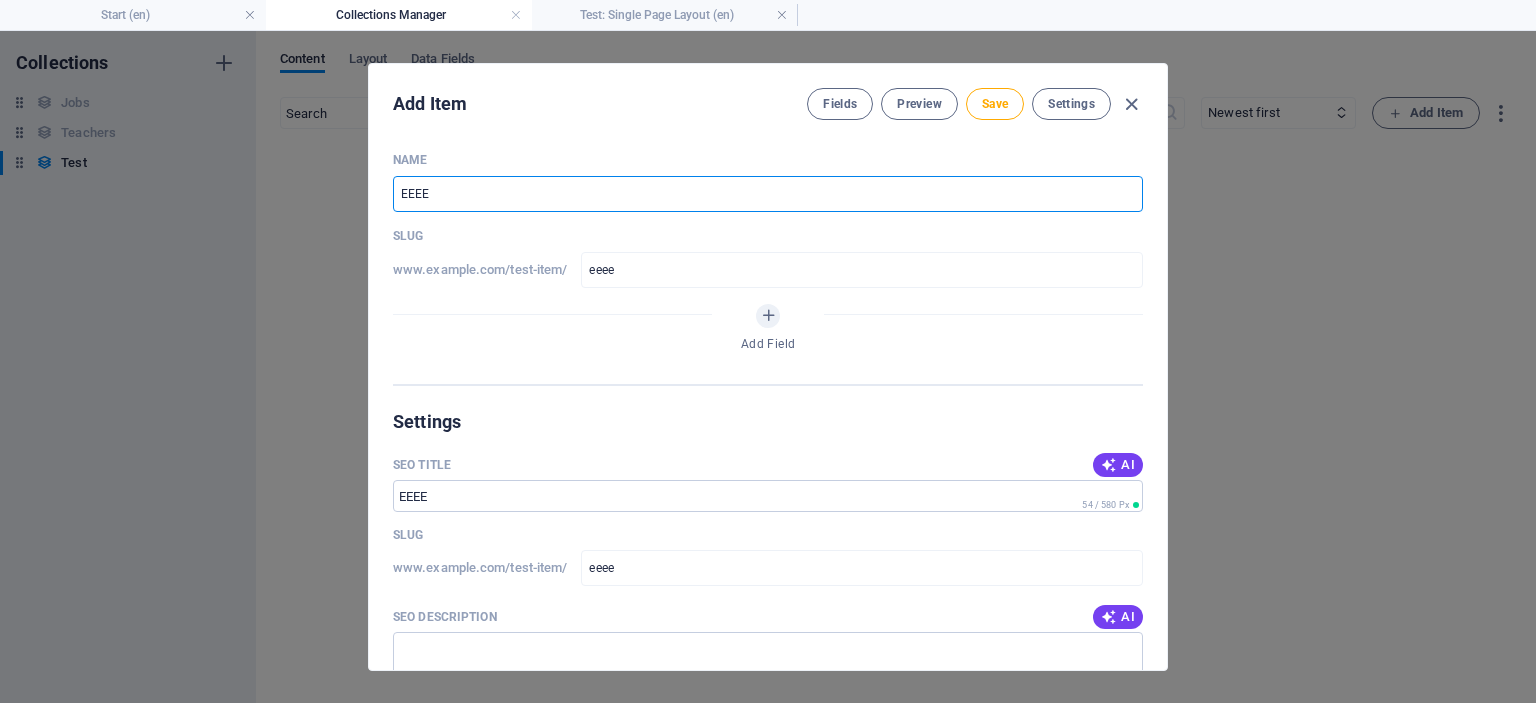 type on "EEEEE" 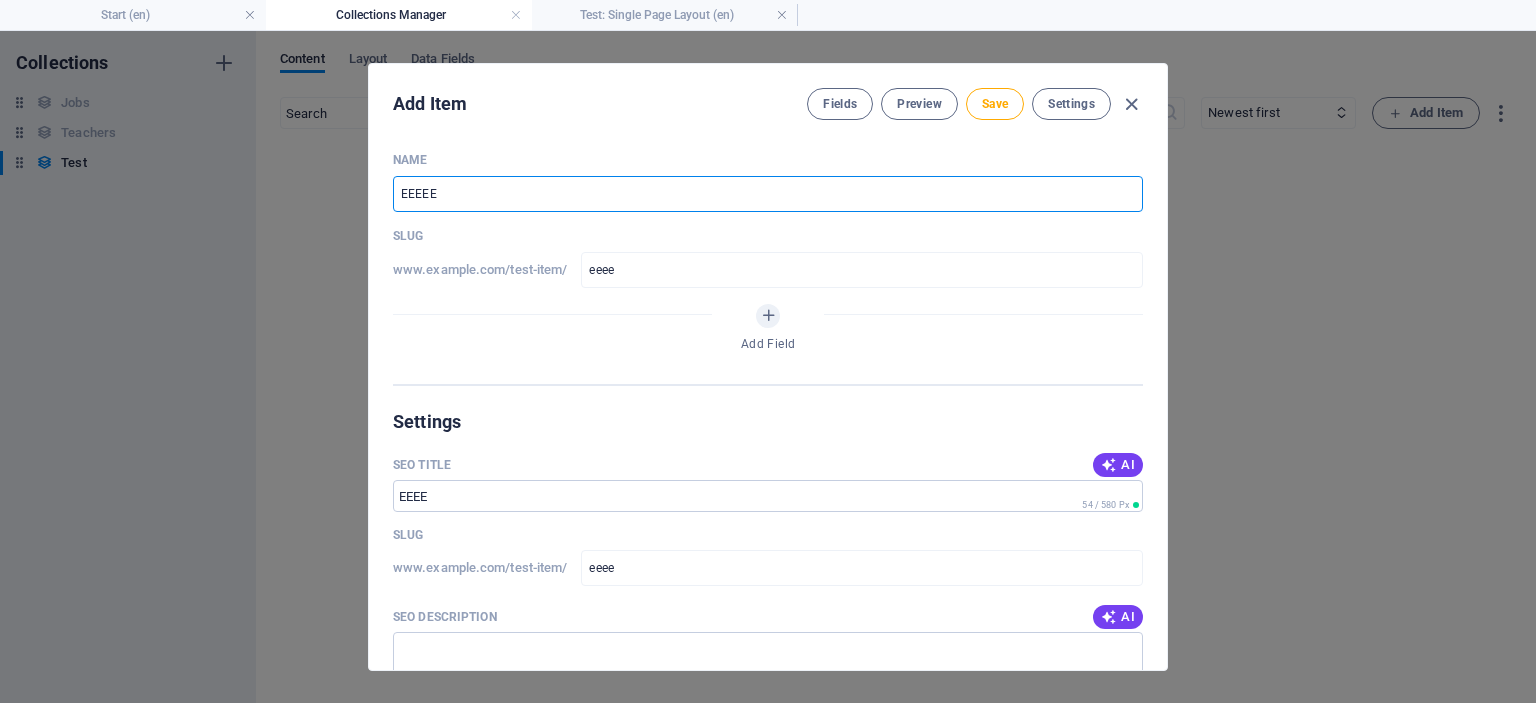 type on "eeeee" 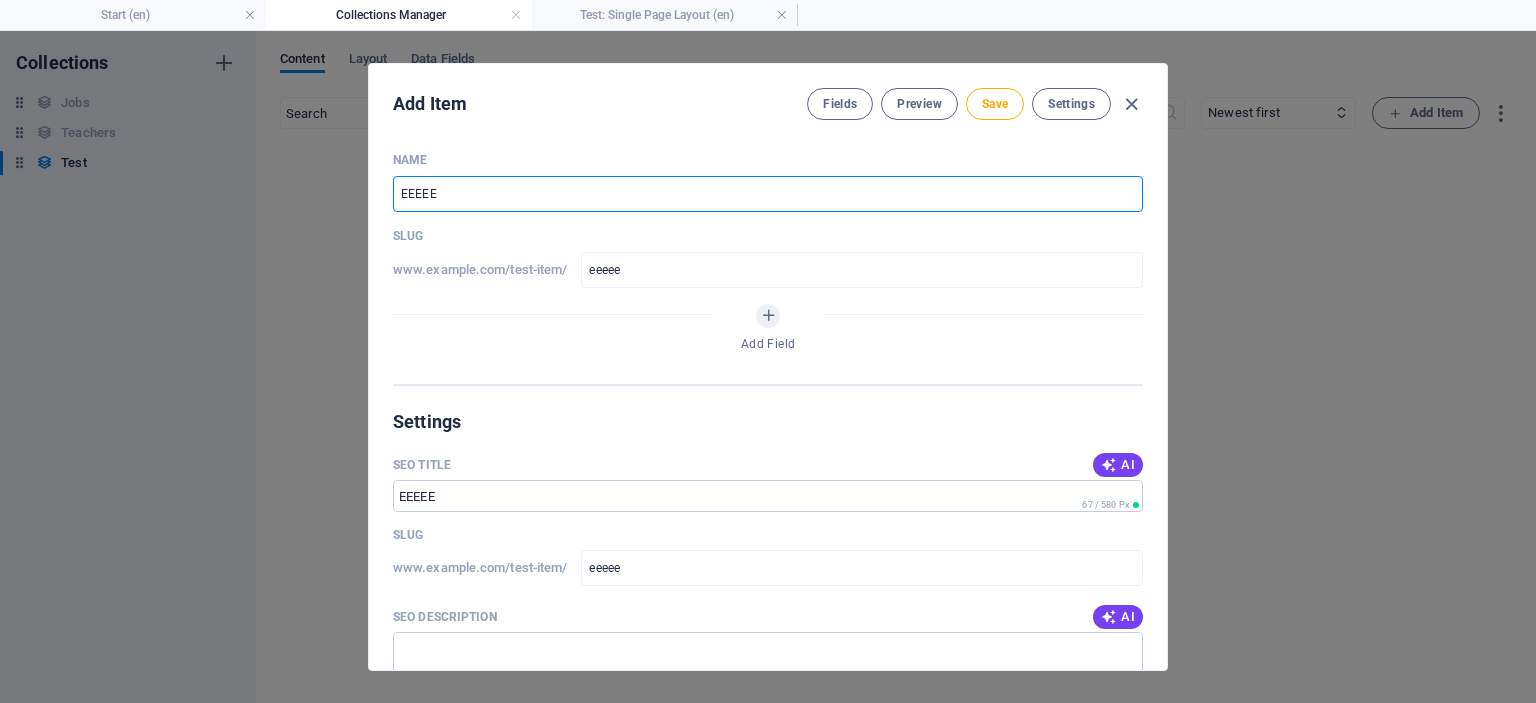 type on "EEEEE" 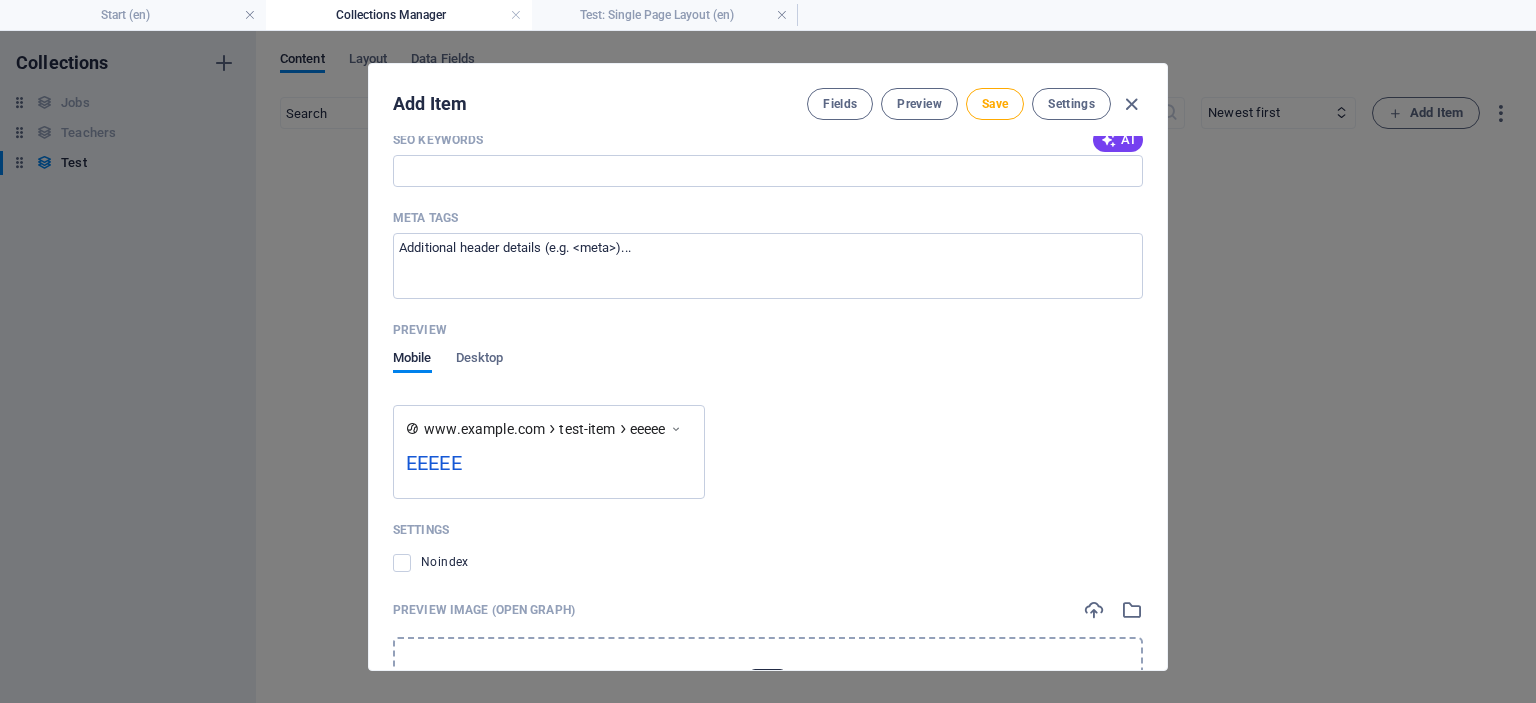 scroll, scrollTop: 637, scrollLeft: 0, axis: vertical 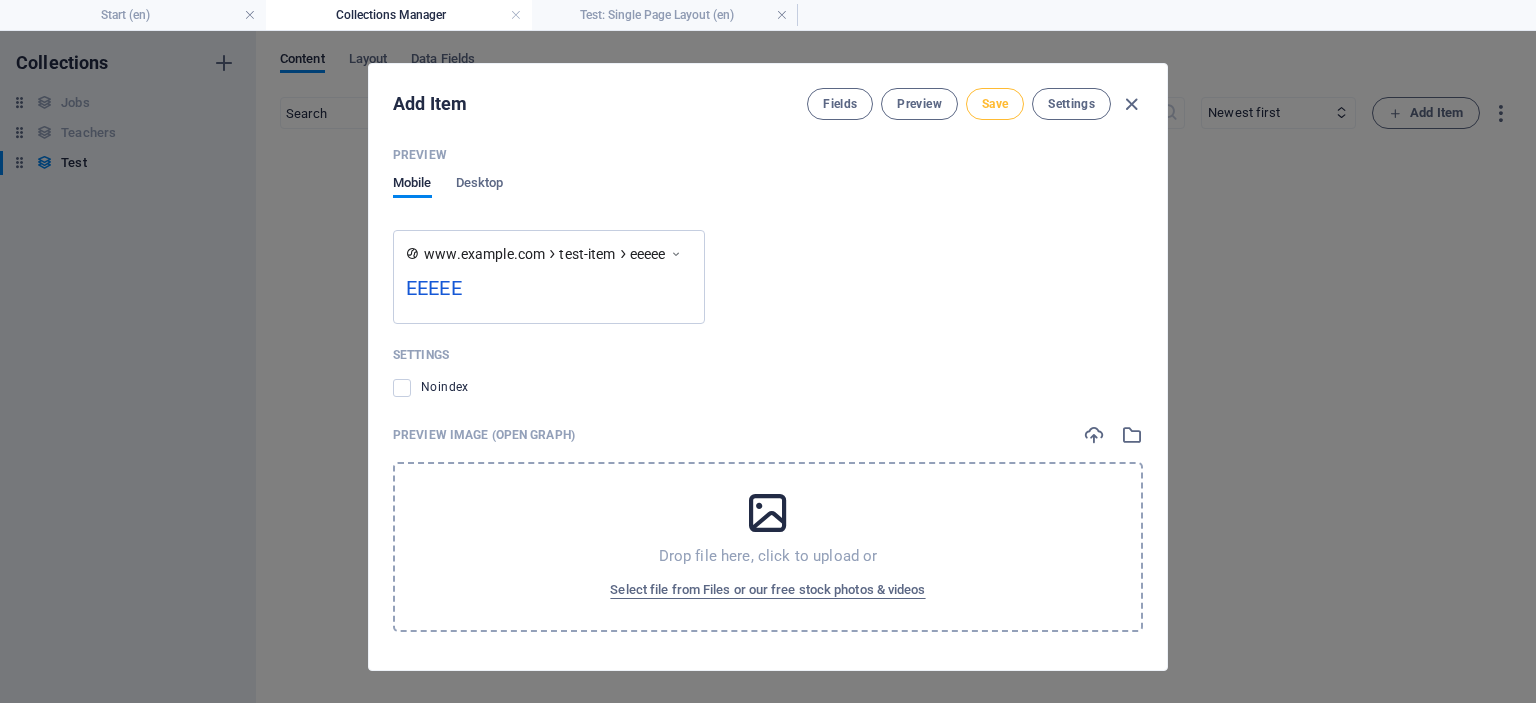 click on "Save" at bounding box center (995, 104) 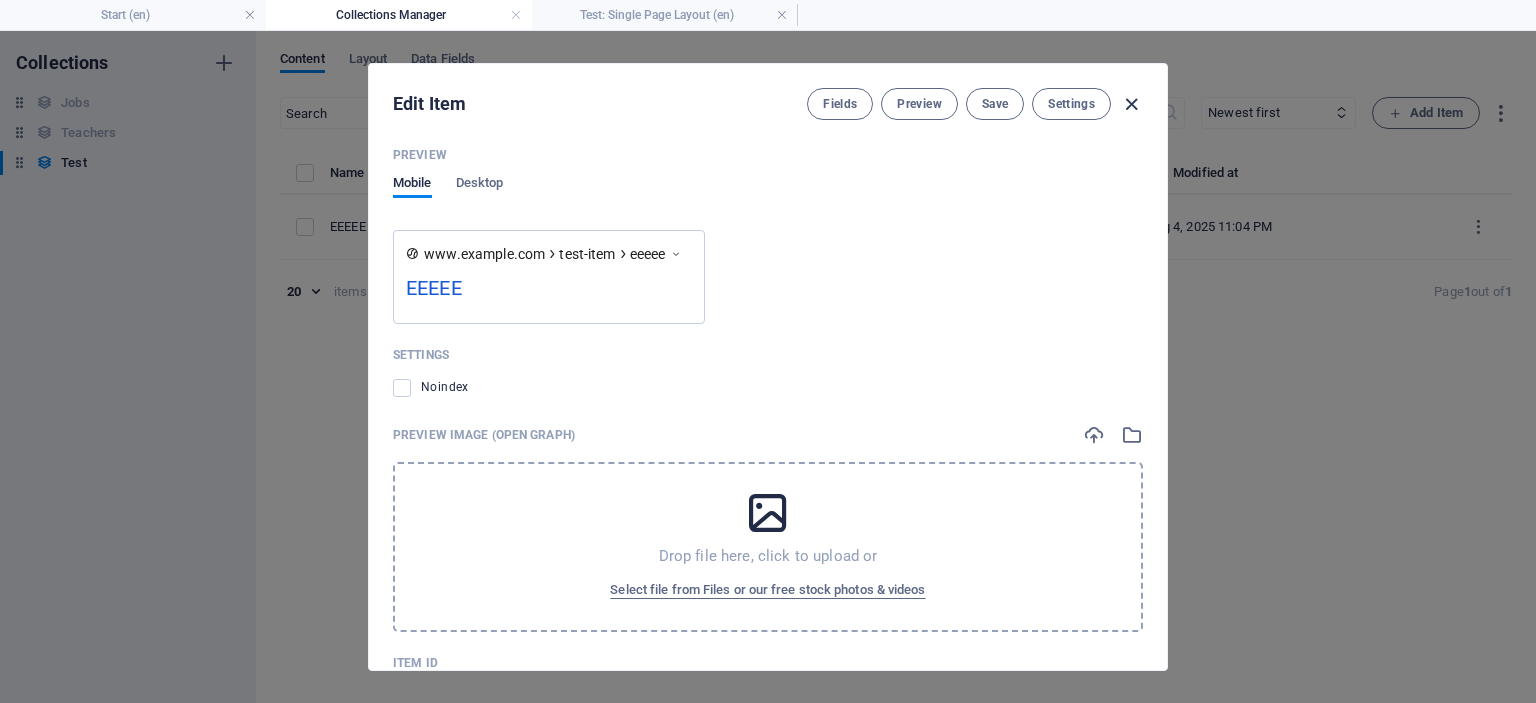 click at bounding box center [1131, 104] 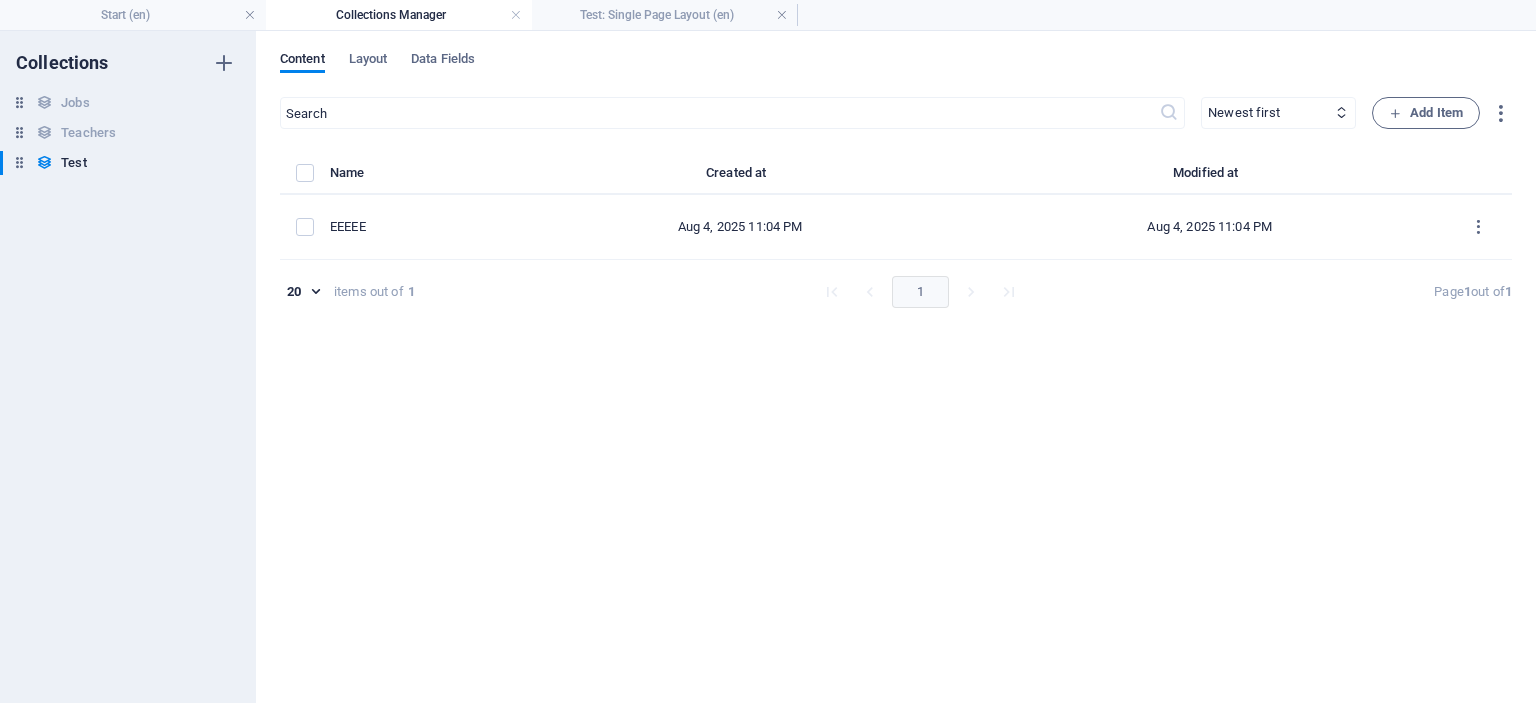 type on "eeeee" 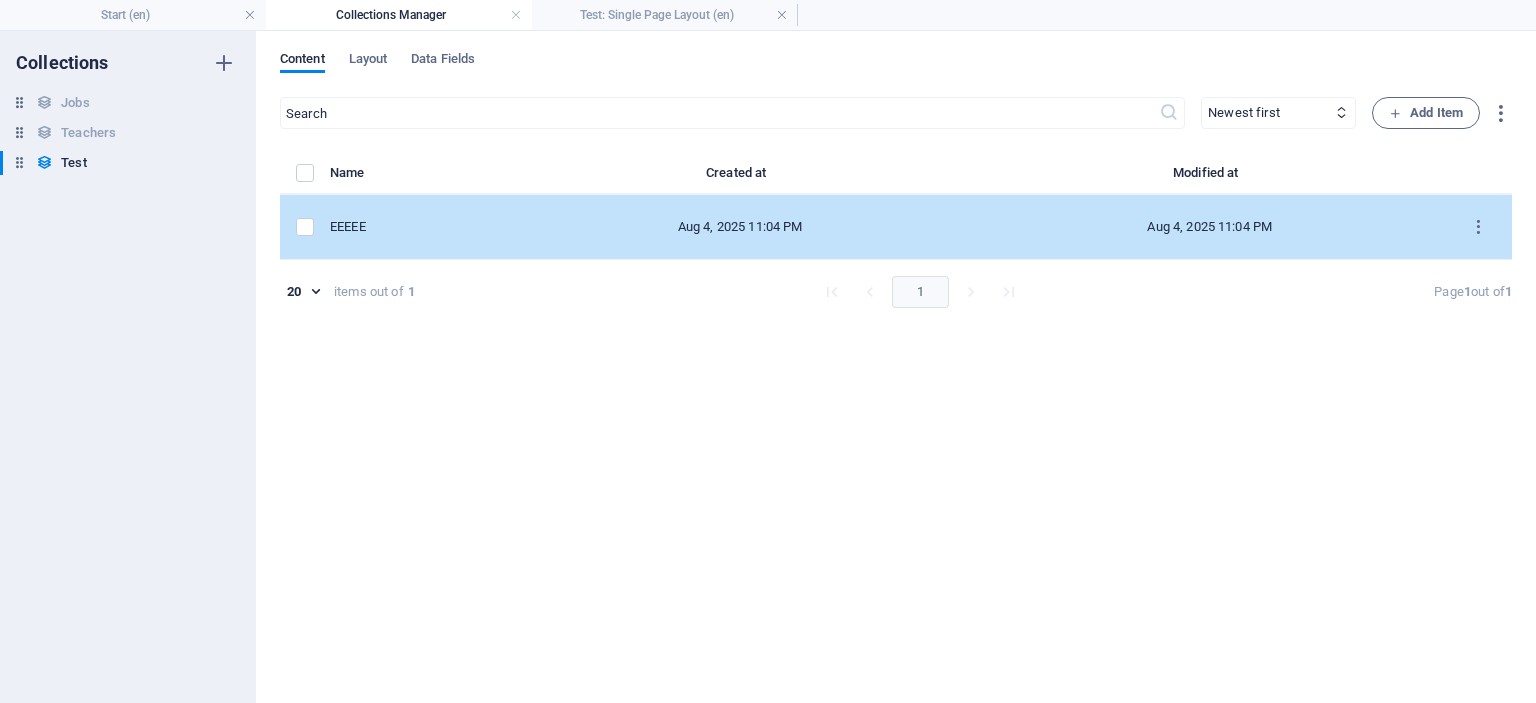 click on "EEEEE" at bounding box center [417, 227] 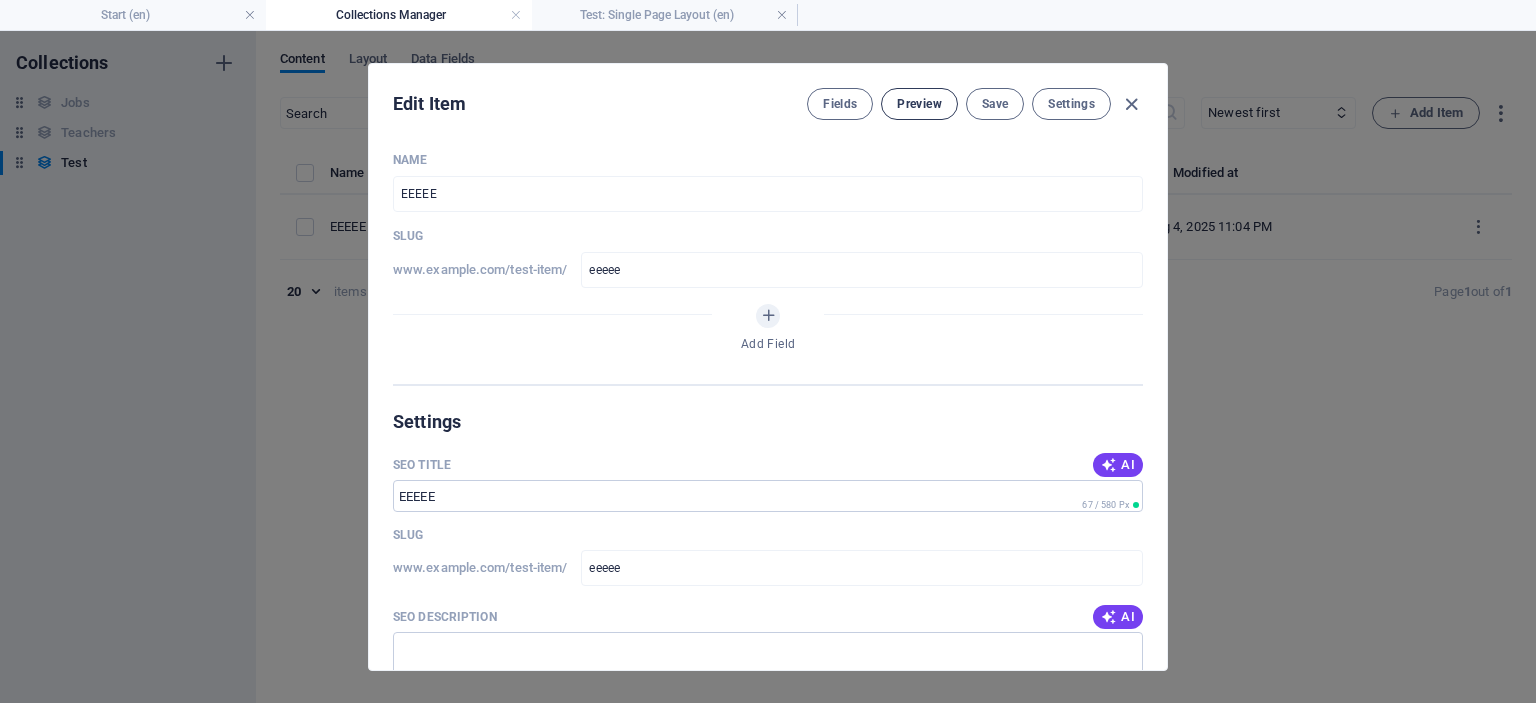click on "Preview" at bounding box center [919, 104] 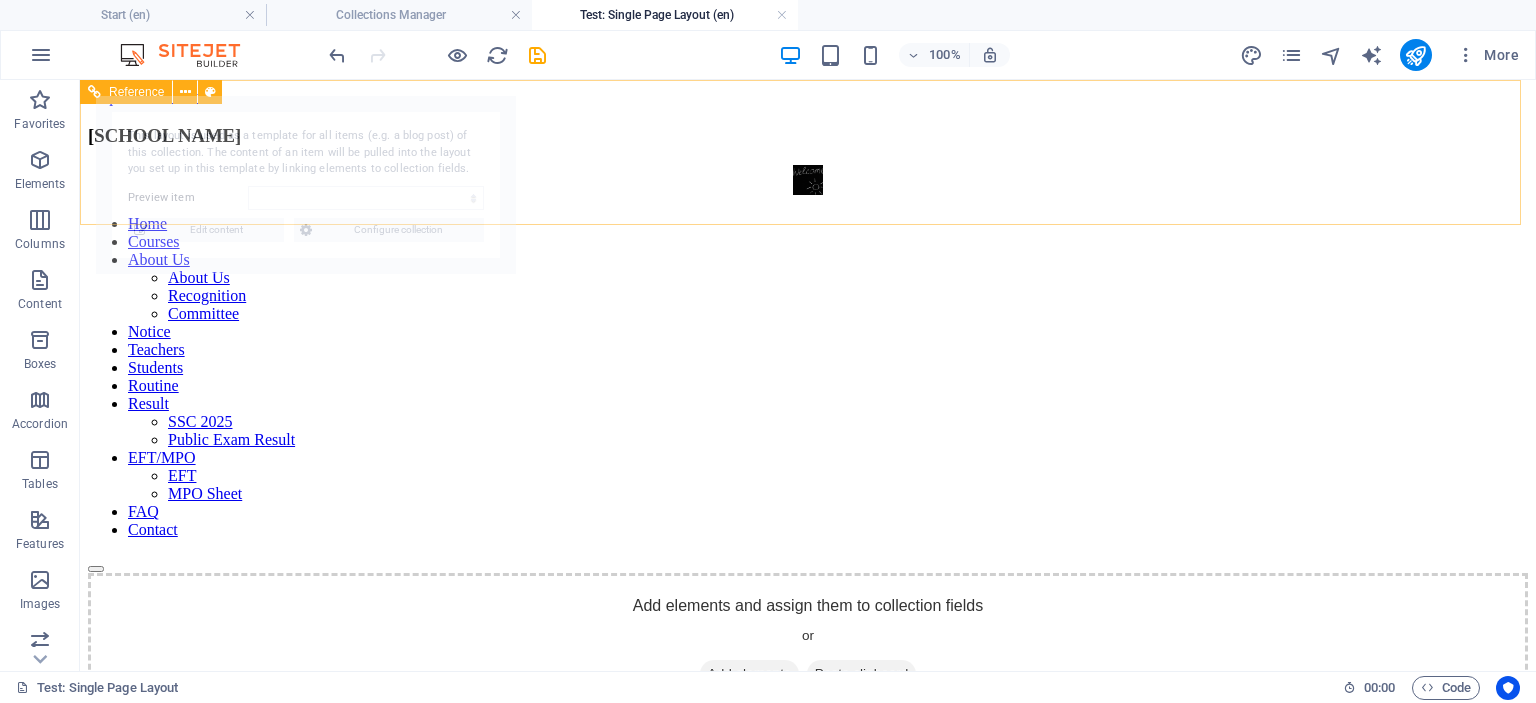 scroll, scrollTop: 0, scrollLeft: 0, axis: both 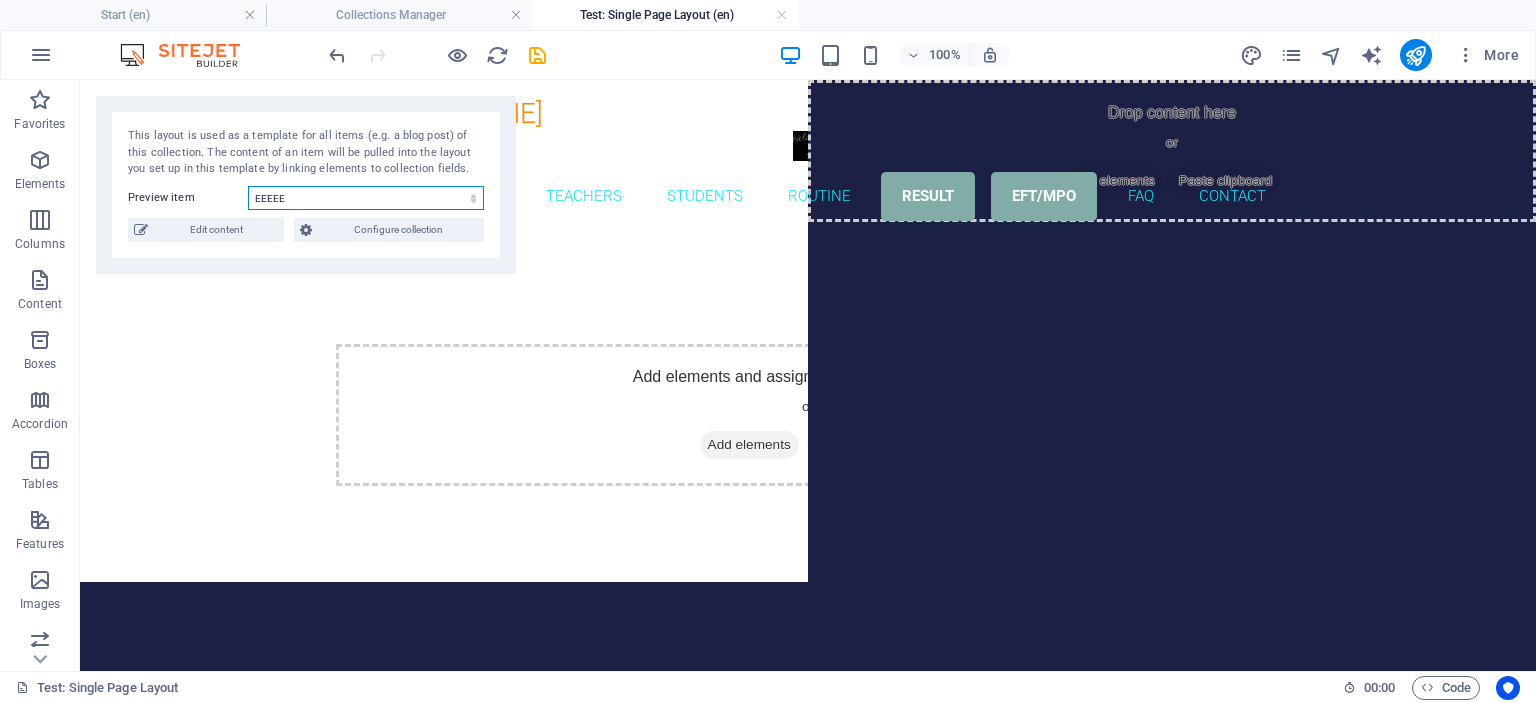 click on "EEEEE" at bounding box center (366, 198) 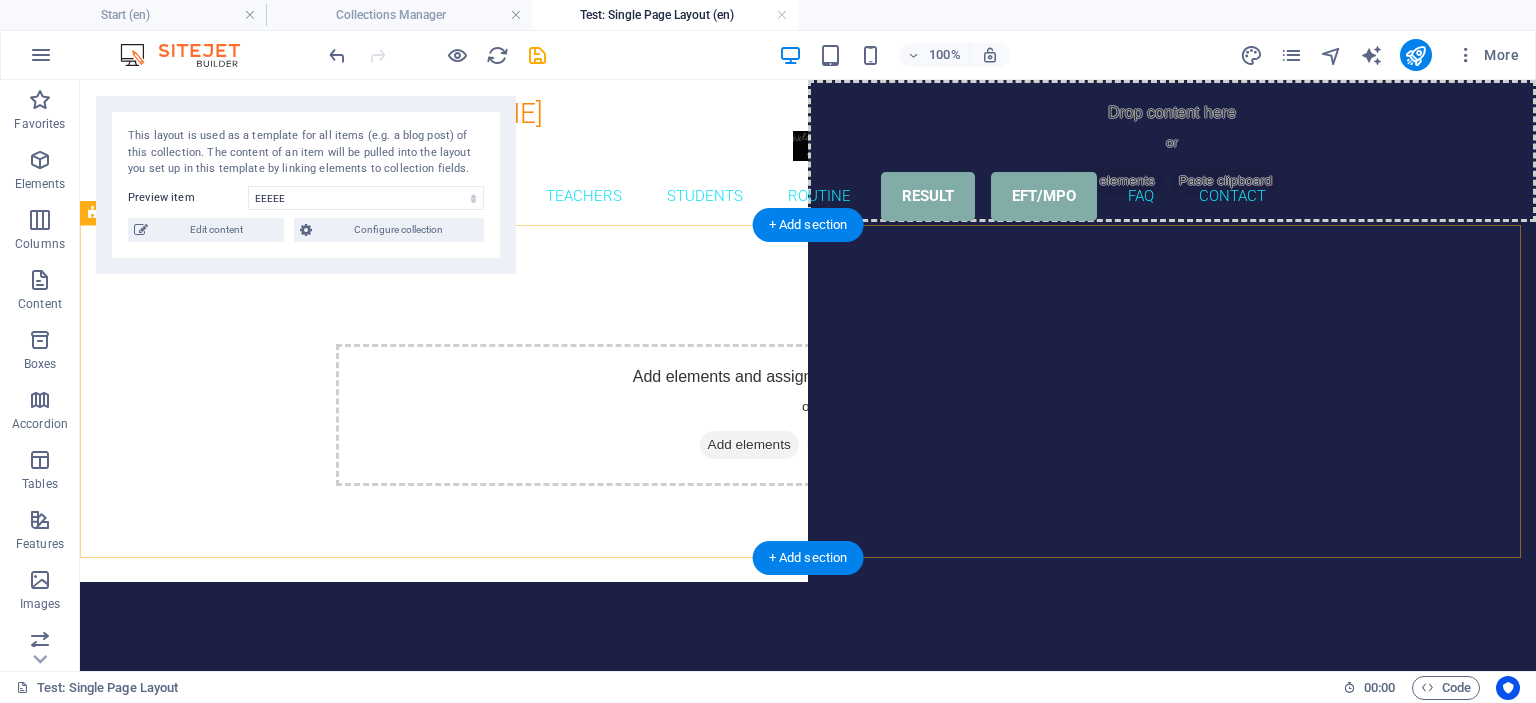 click on "Add elements and assign them to collection fields or  Add elements  Paste clipboard" at bounding box center (808, 415) 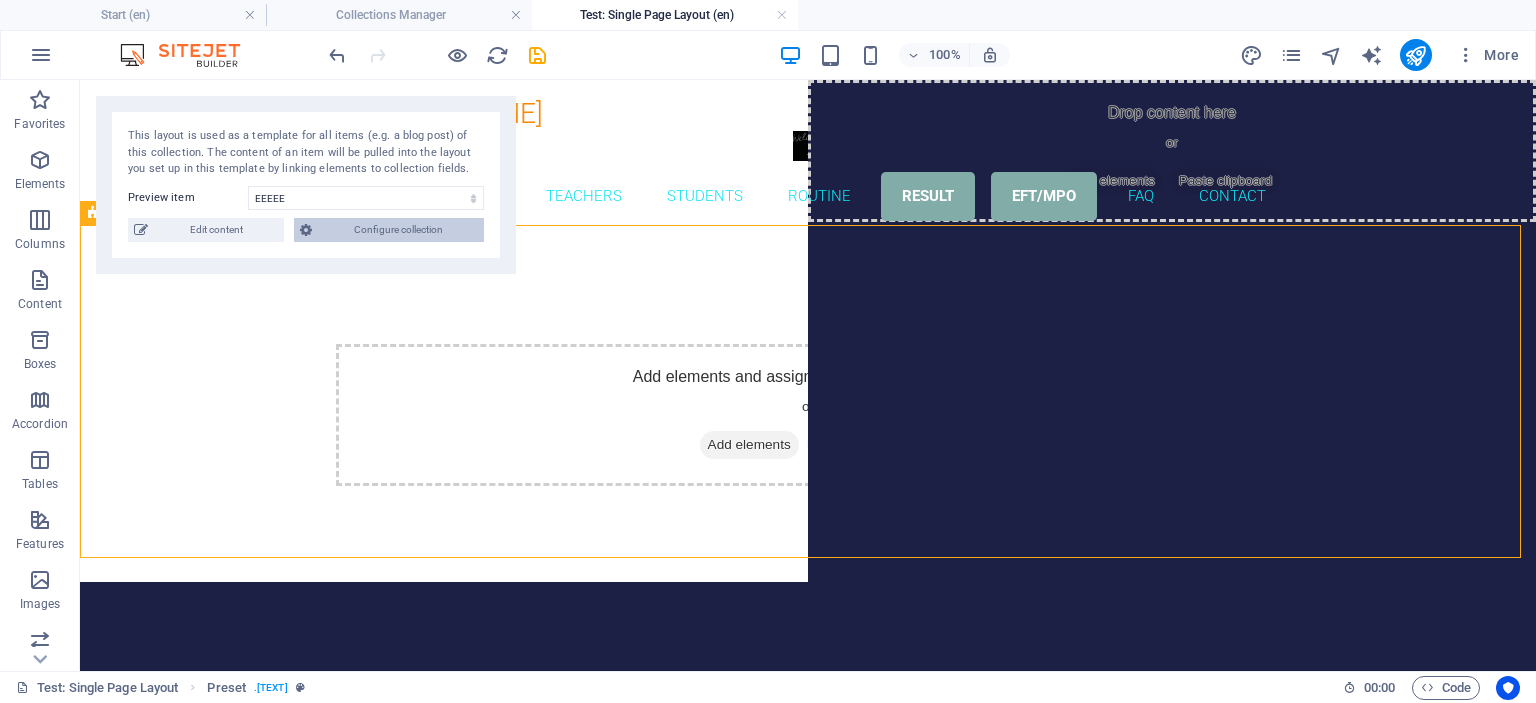 click on "Configure collection" at bounding box center (398, 230) 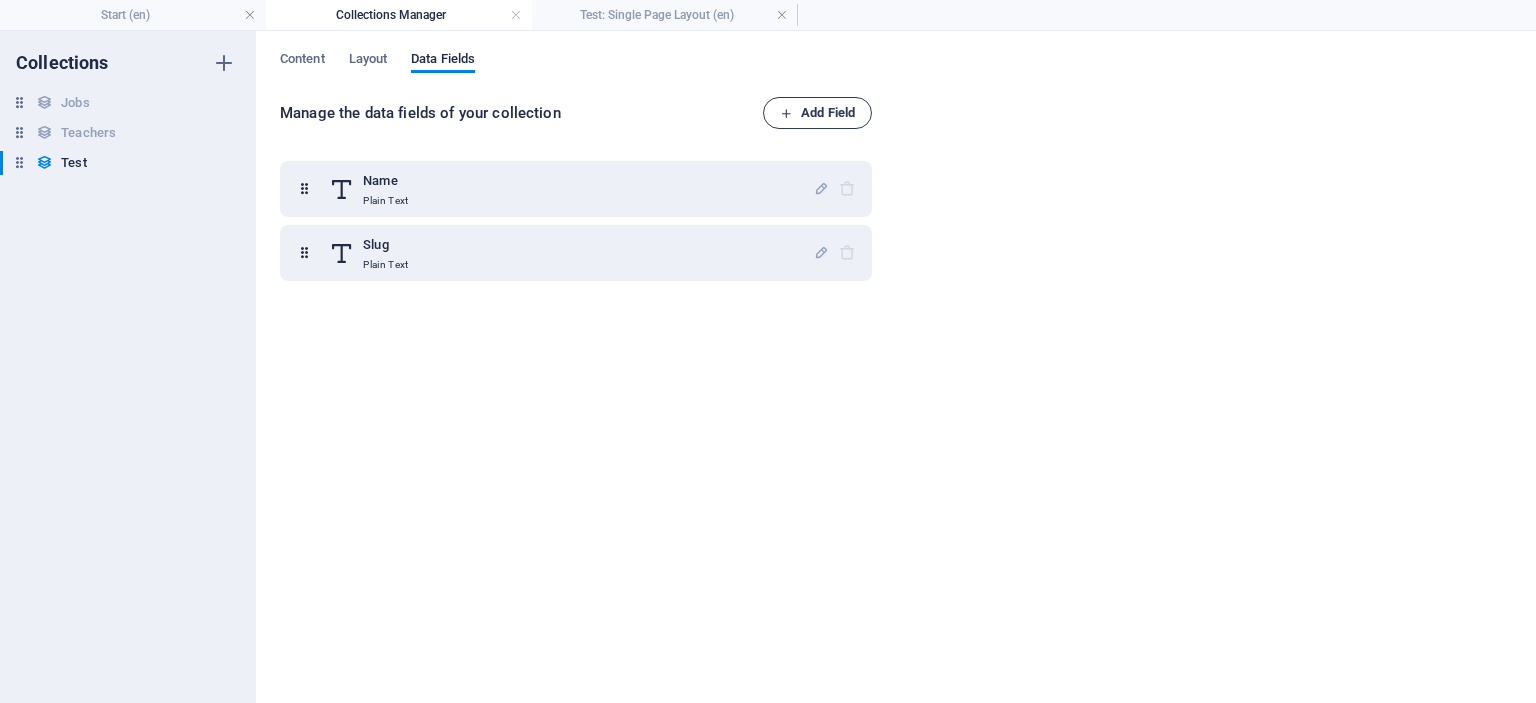 click on "Add Field" at bounding box center [817, 113] 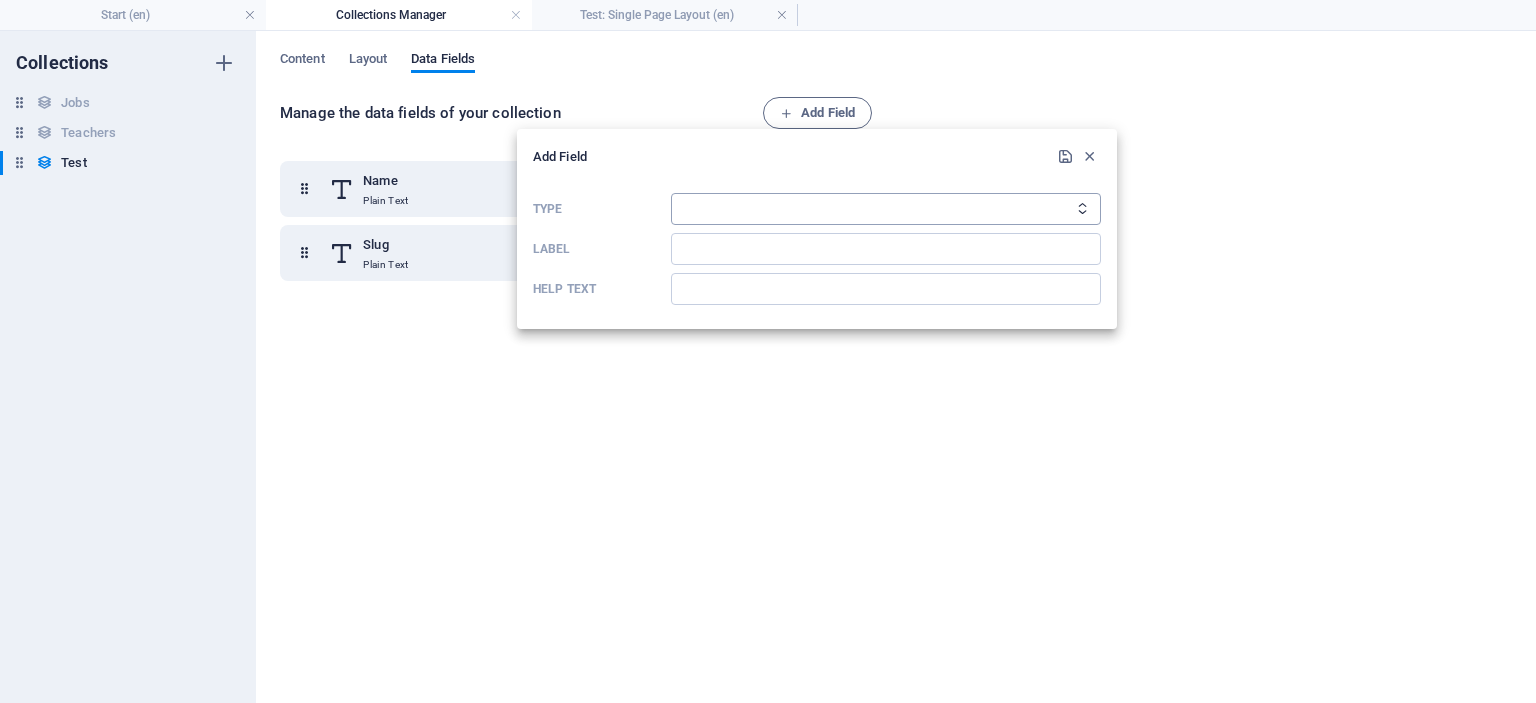 click on "Plain Text Link CMS Rich Text File Multiple Files Checkbox Choice Date Number" at bounding box center [886, 209] 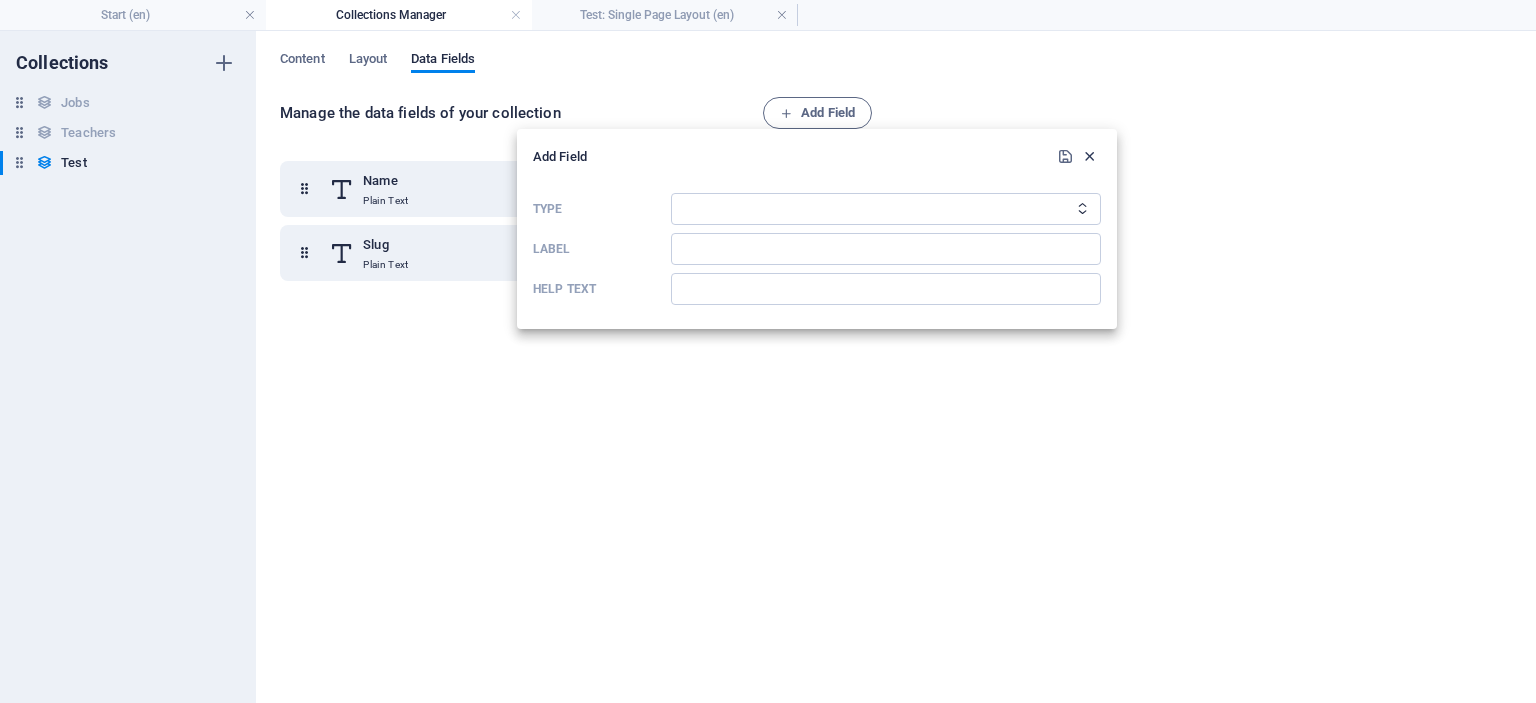 click at bounding box center (1089, 156) 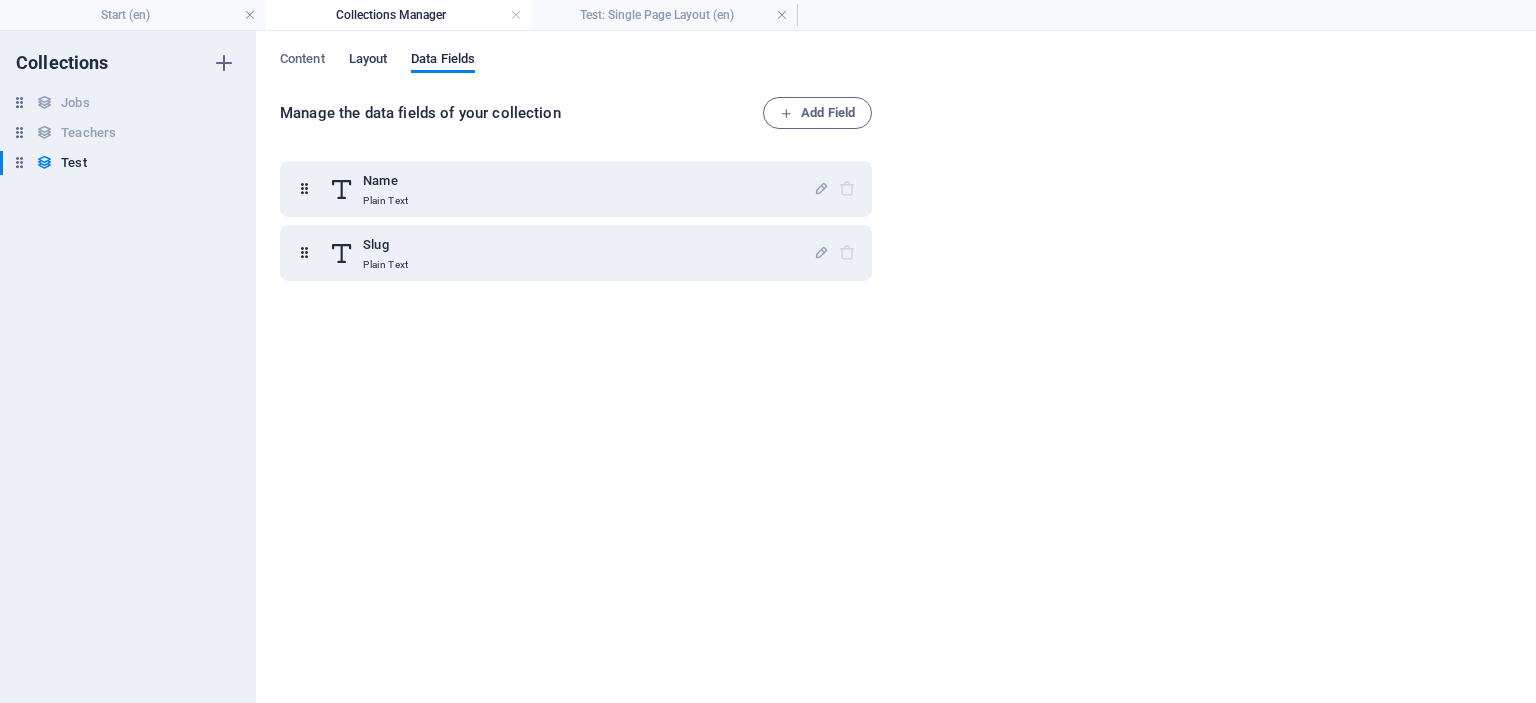 click on "Layout" at bounding box center [368, 61] 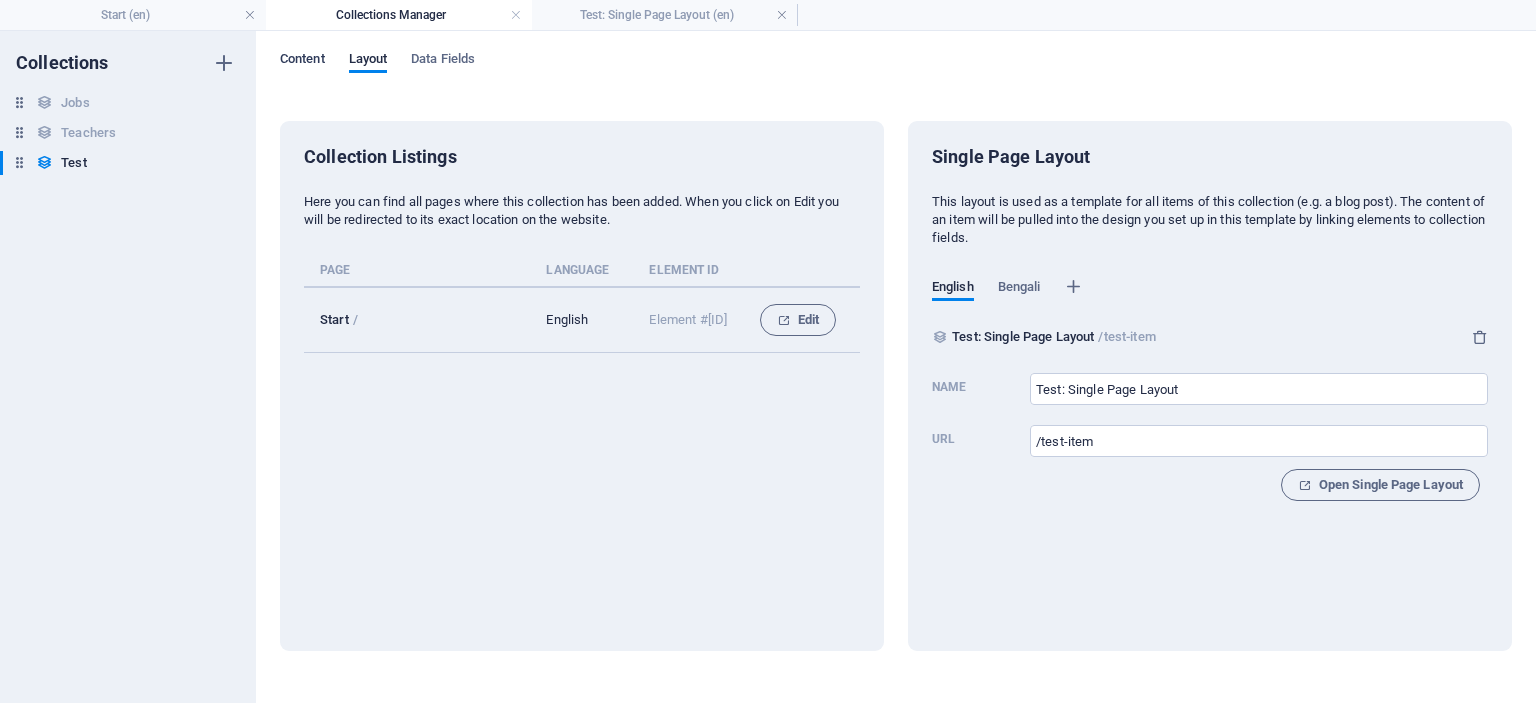click on "Content" at bounding box center [302, 61] 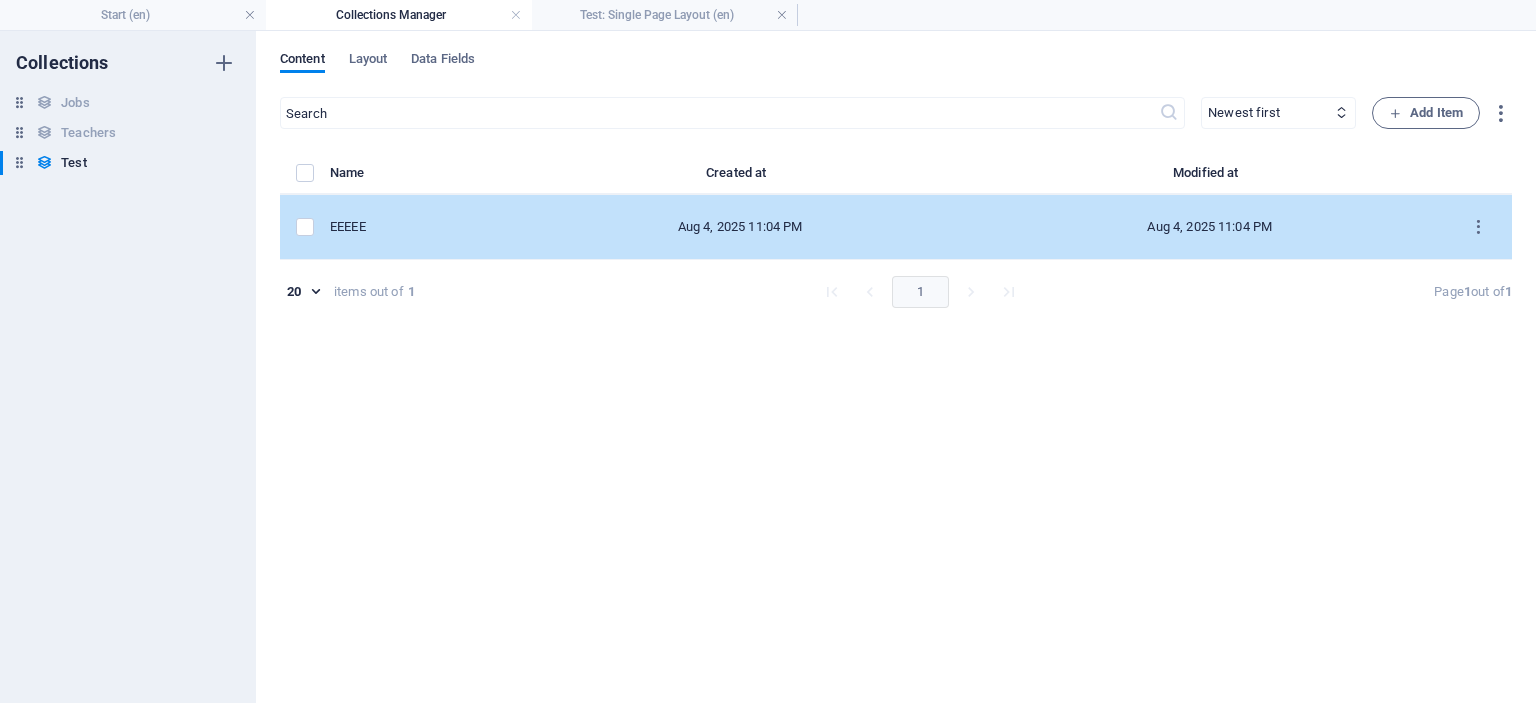 click on "EEEEE" at bounding box center [409, 227] 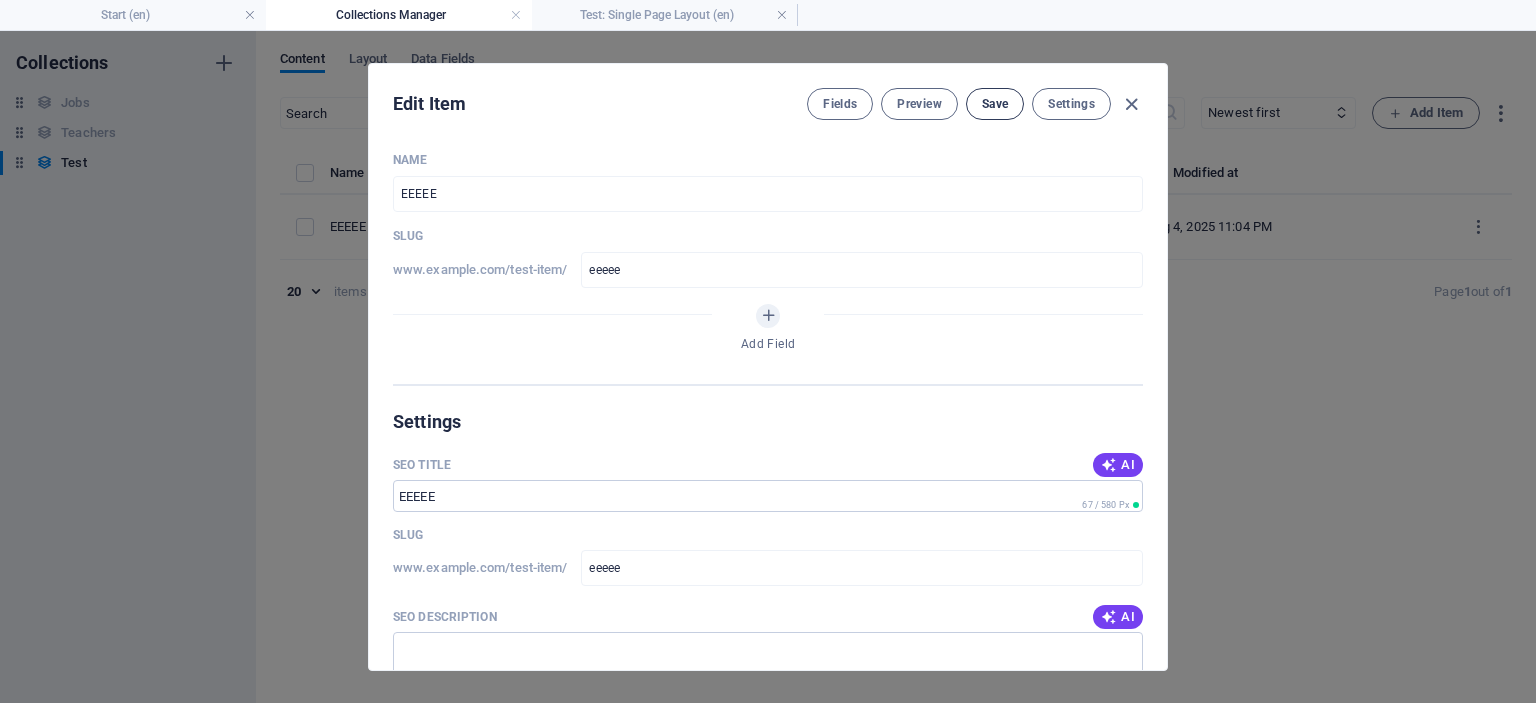click on "Save" at bounding box center (995, 104) 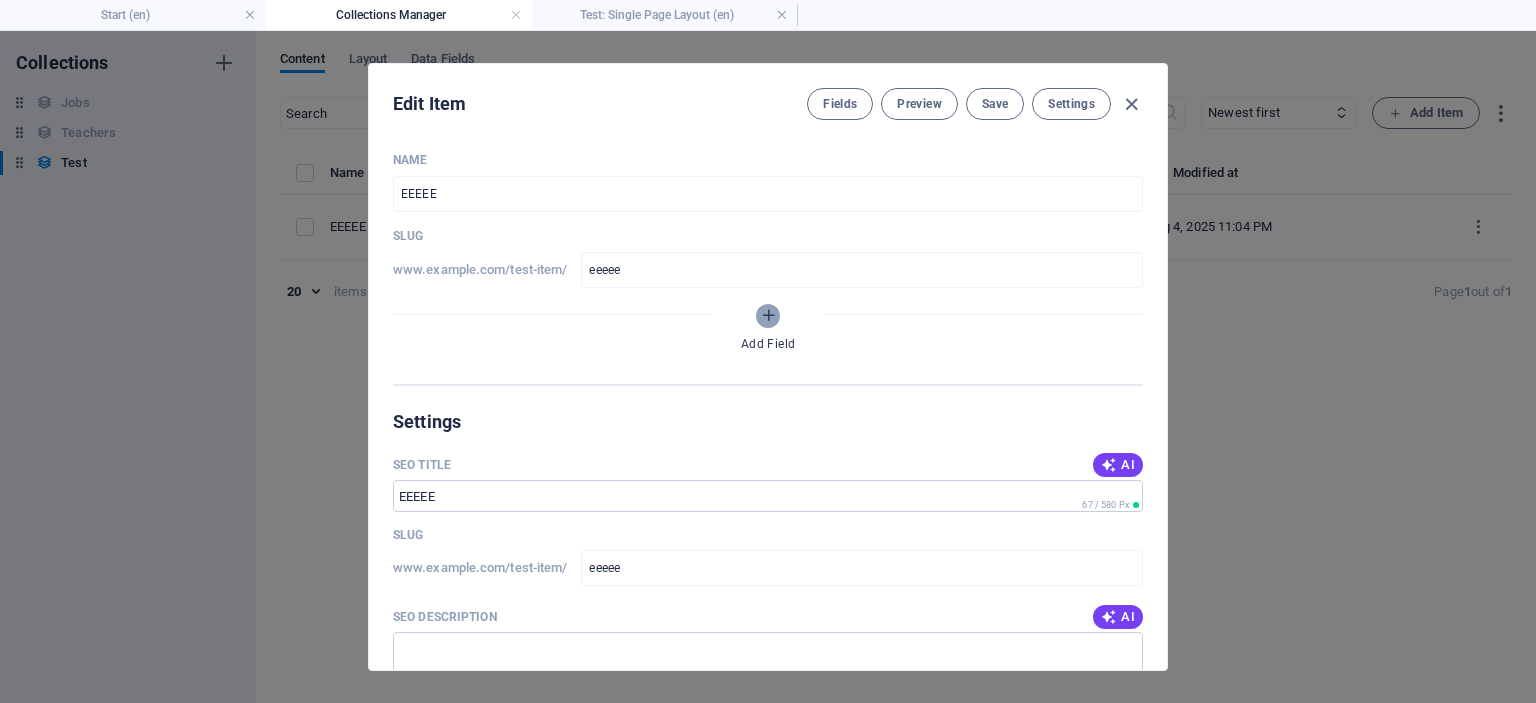 click at bounding box center (768, 315) 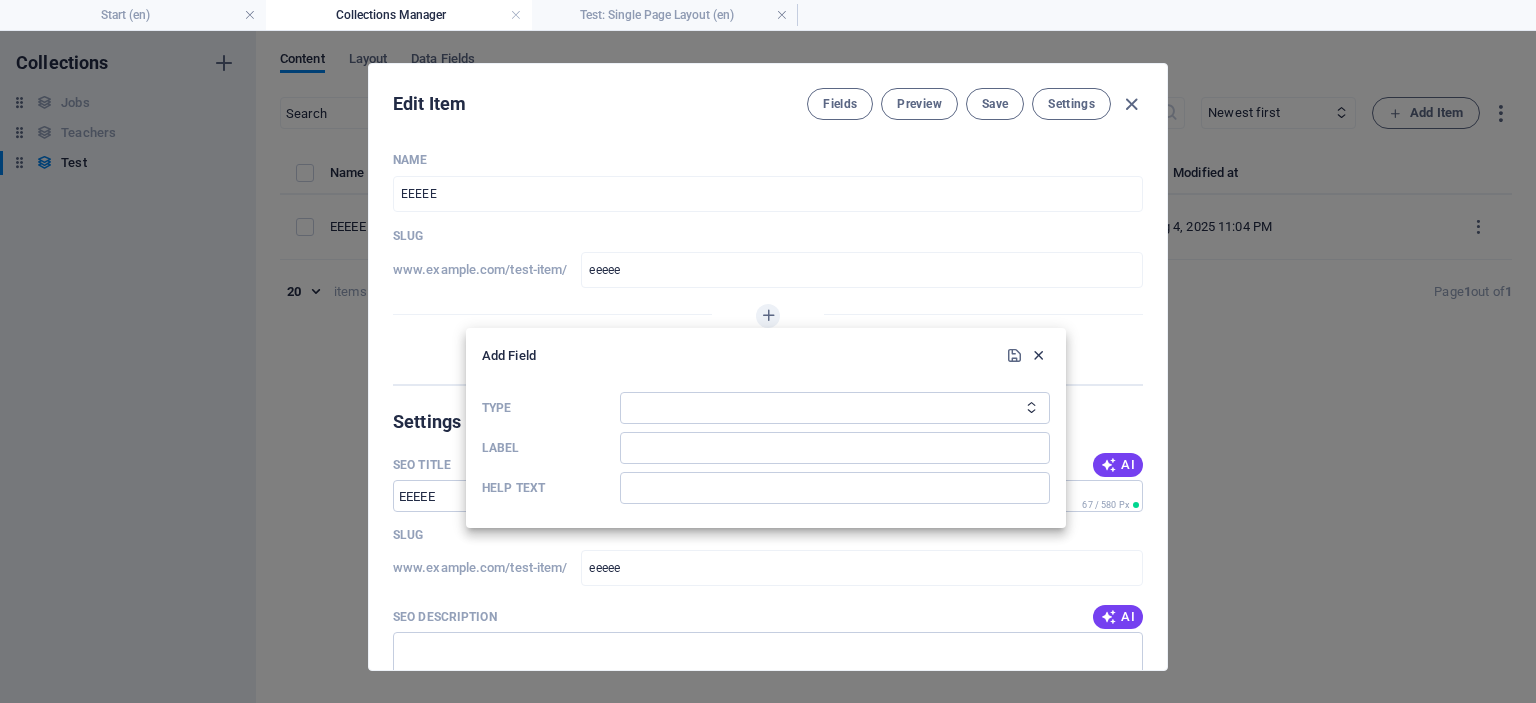 click at bounding box center (1038, 355) 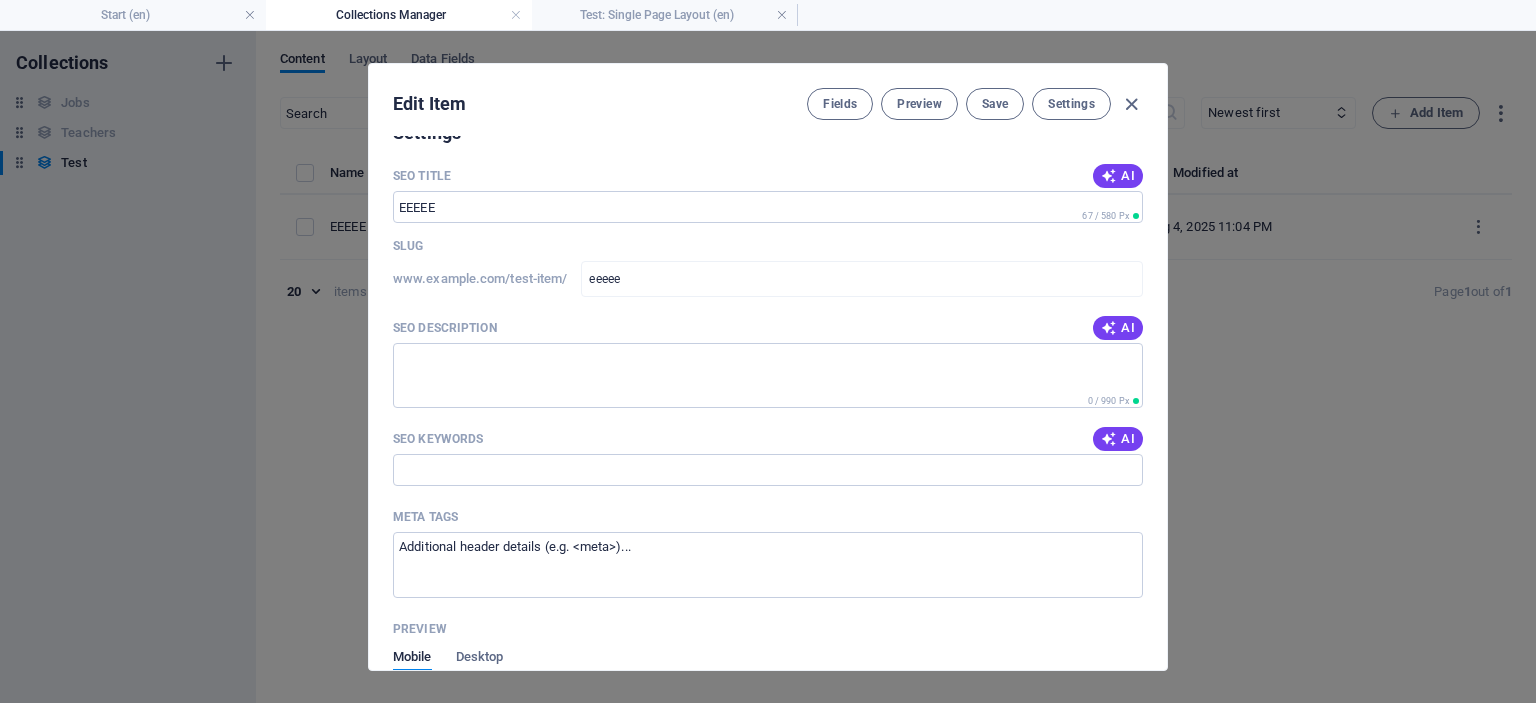 scroll, scrollTop: 344, scrollLeft: 0, axis: vertical 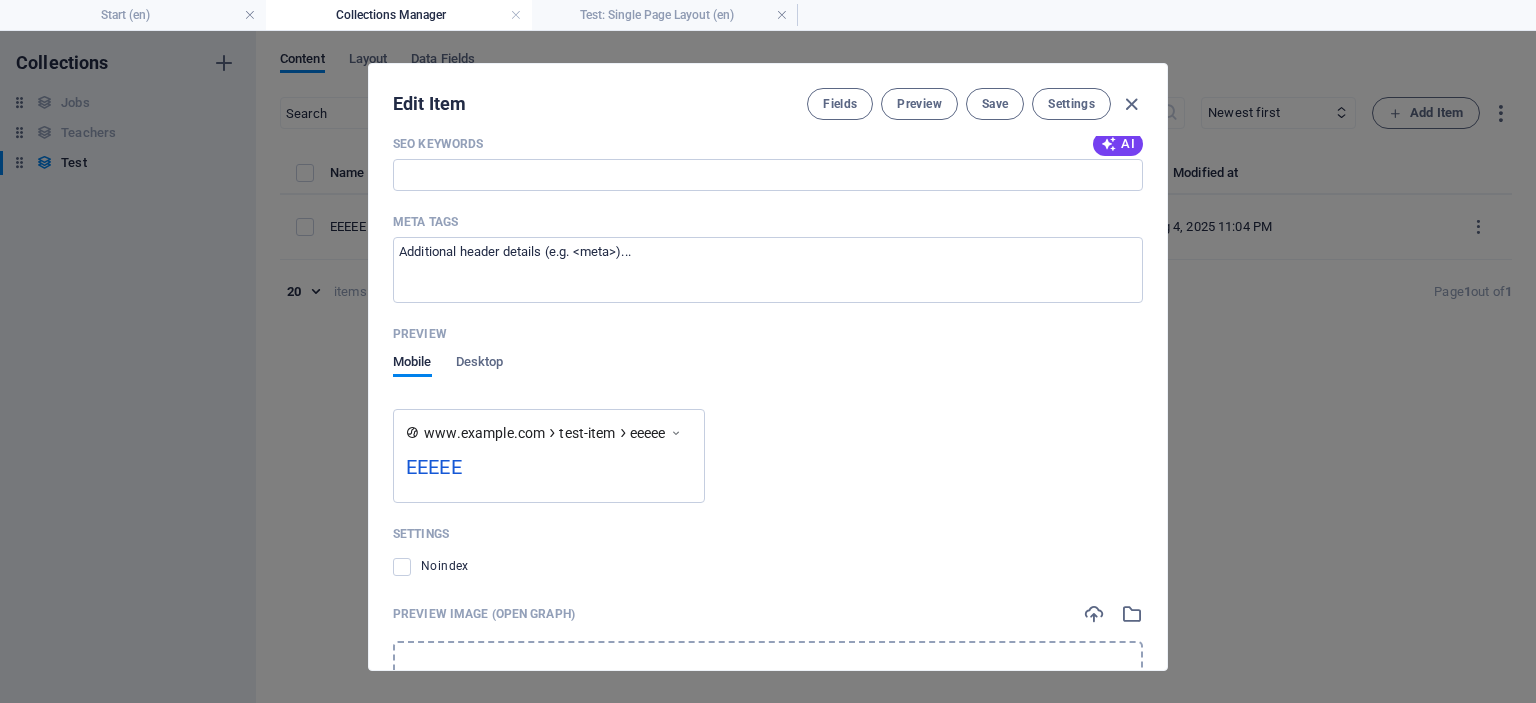 click on "Edit Item Fields Preview Save Settings Name EEEEE ​ Slug www.example.com/test-item/ eeeee ​ Add Field Settings SEO Title AI ​ 67 / 580 Px Slug www.example.com/test-item/ eeeee ​ SEO Description AI ​ 0 / 990 Px SEO Keywords AI ​ Meta tags ​ Preview Mobile Desktop www.example.com test-item eeeee EEEEE Settings Noindex Preview Image (Open Graph) Drop file here, click to upload or Select file from Files or our free stock photos & videos Item ID 6890e828acd3fe3f19097243" at bounding box center [768, 367] 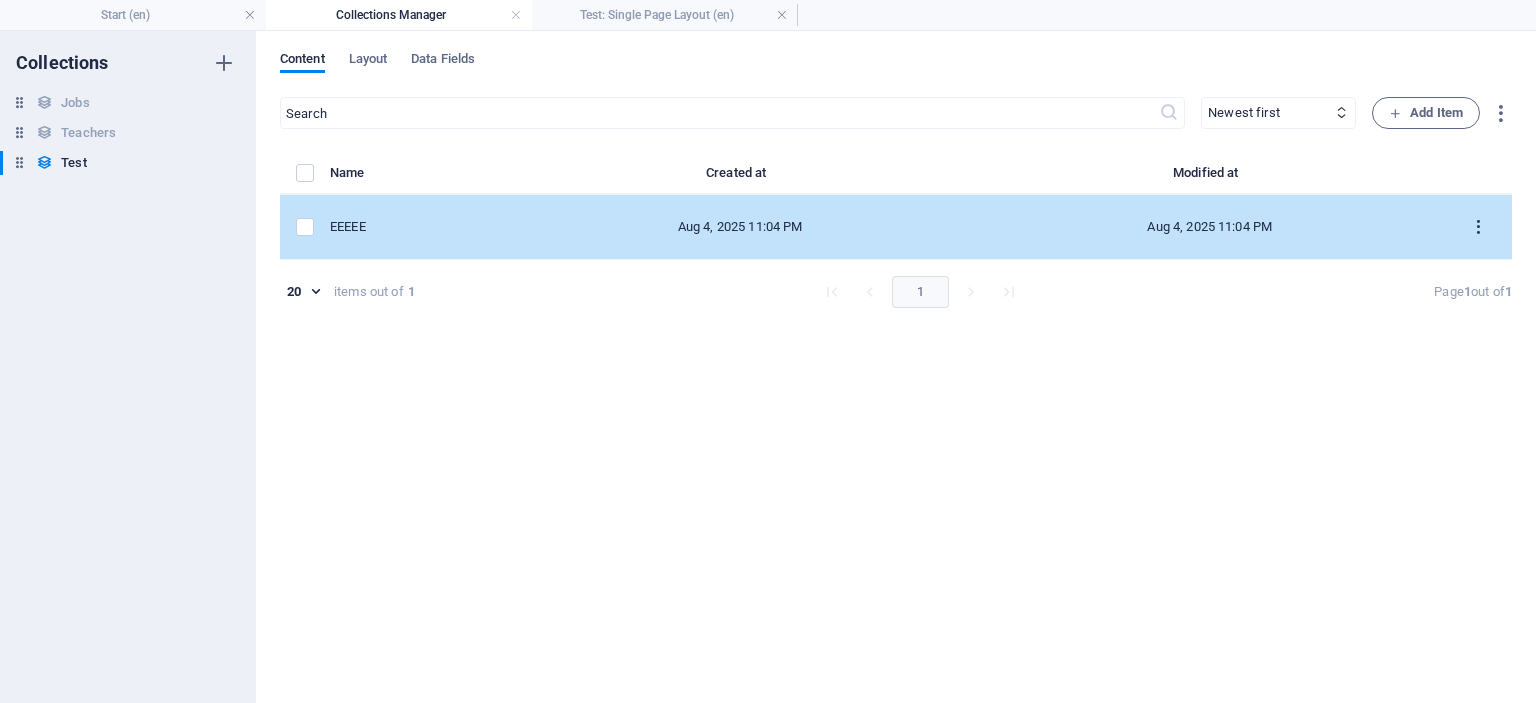 click at bounding box center [1478, 227] 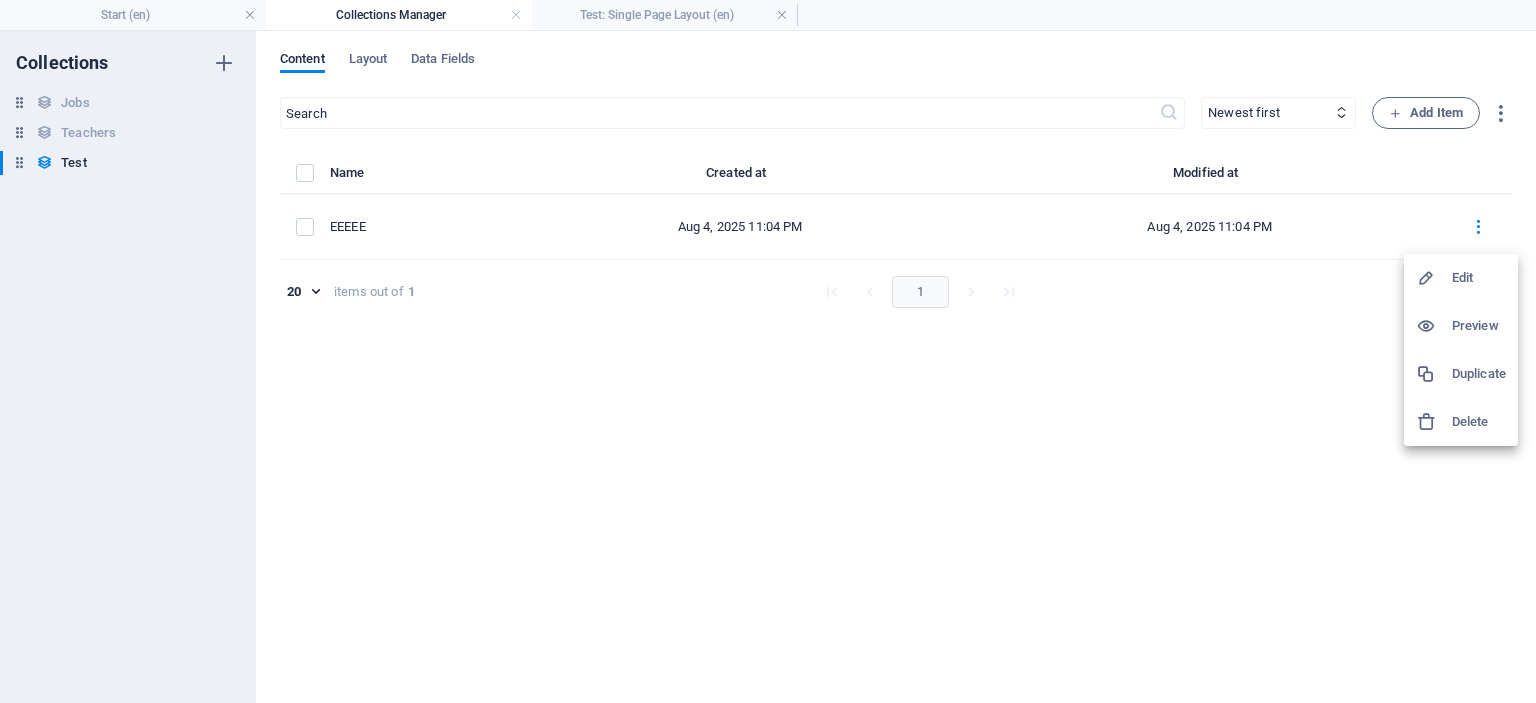 click at bounding box center (1434, 326) 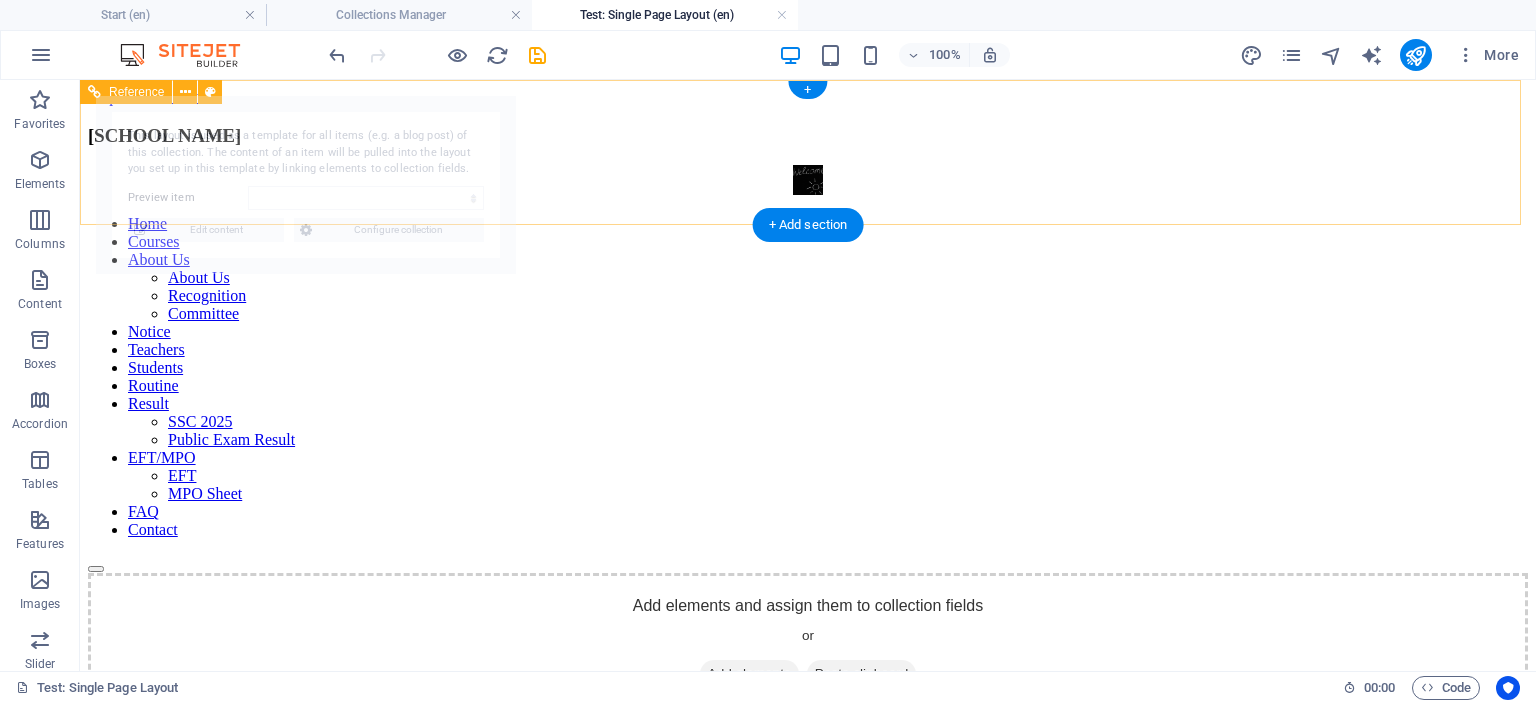 scroll, scrollTop: 0, scrollLeft: 0, axis: both 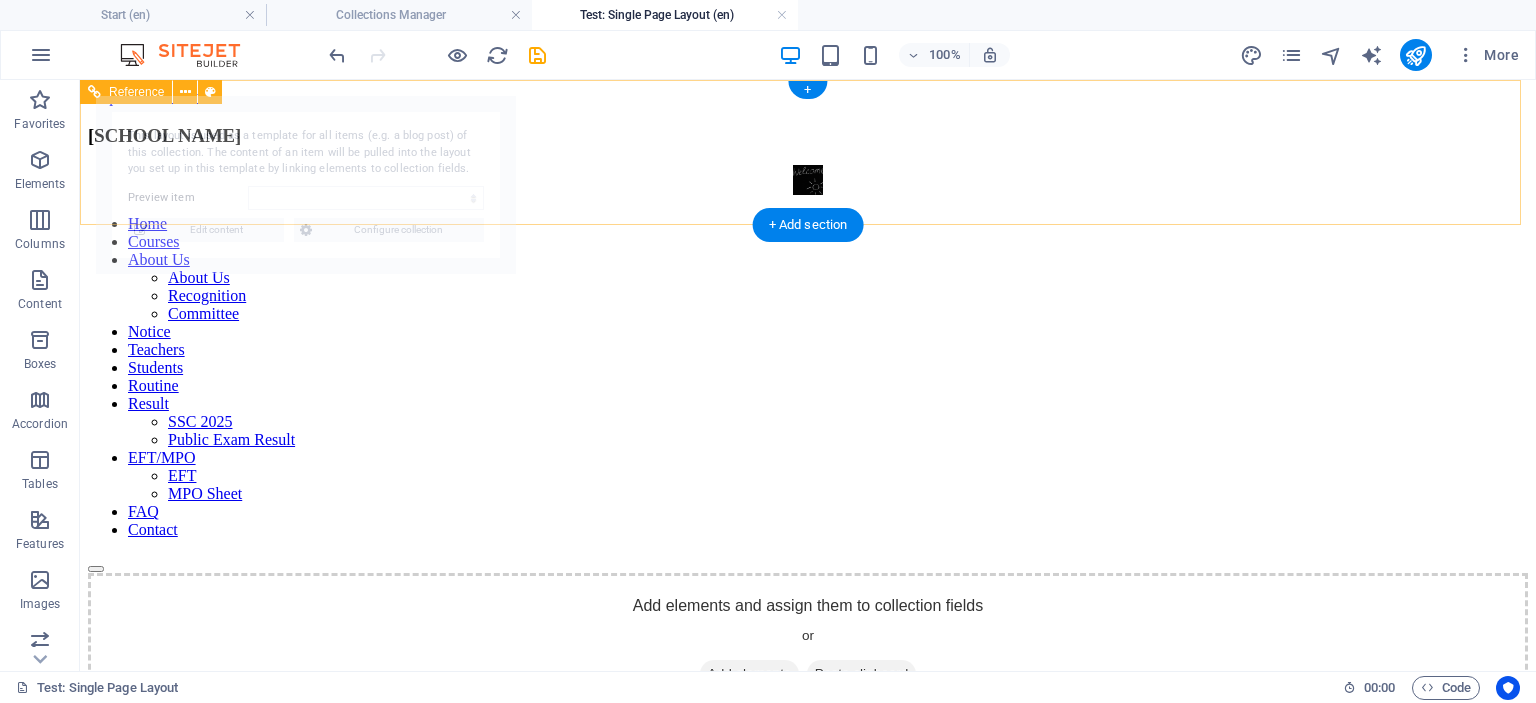 select on "[FILENAME]" 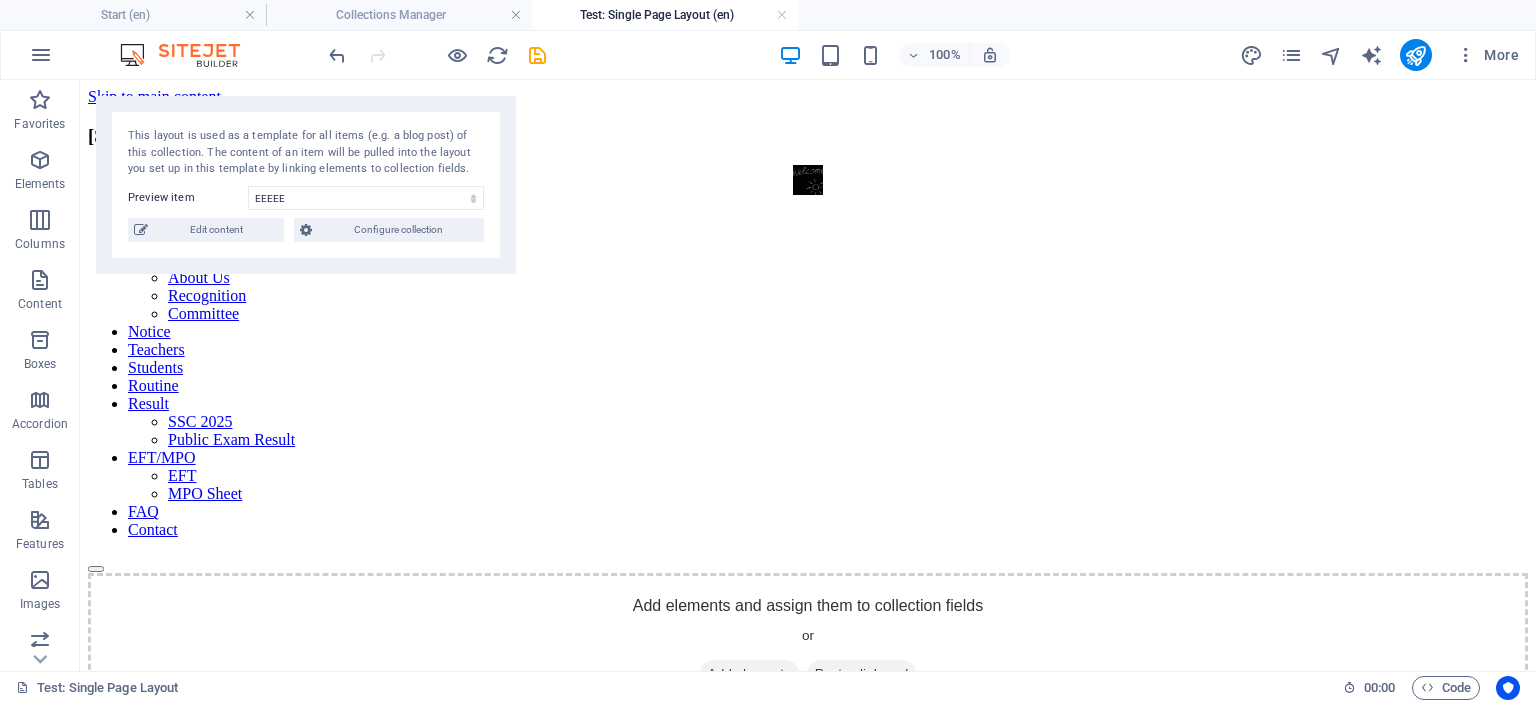 click on "[TEXT]" at bounding box center [306, 185] 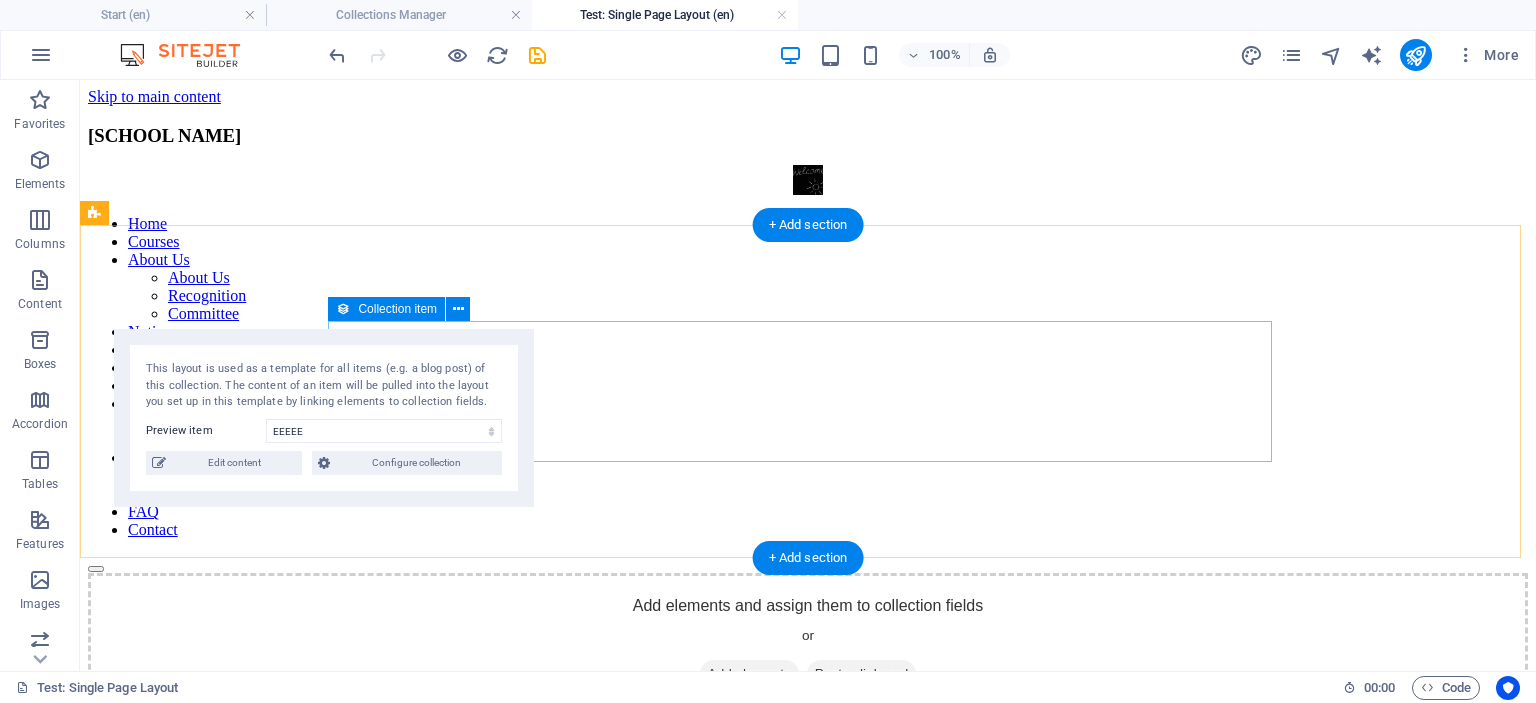 click on "Add elements" at bounding box center (749, 674) 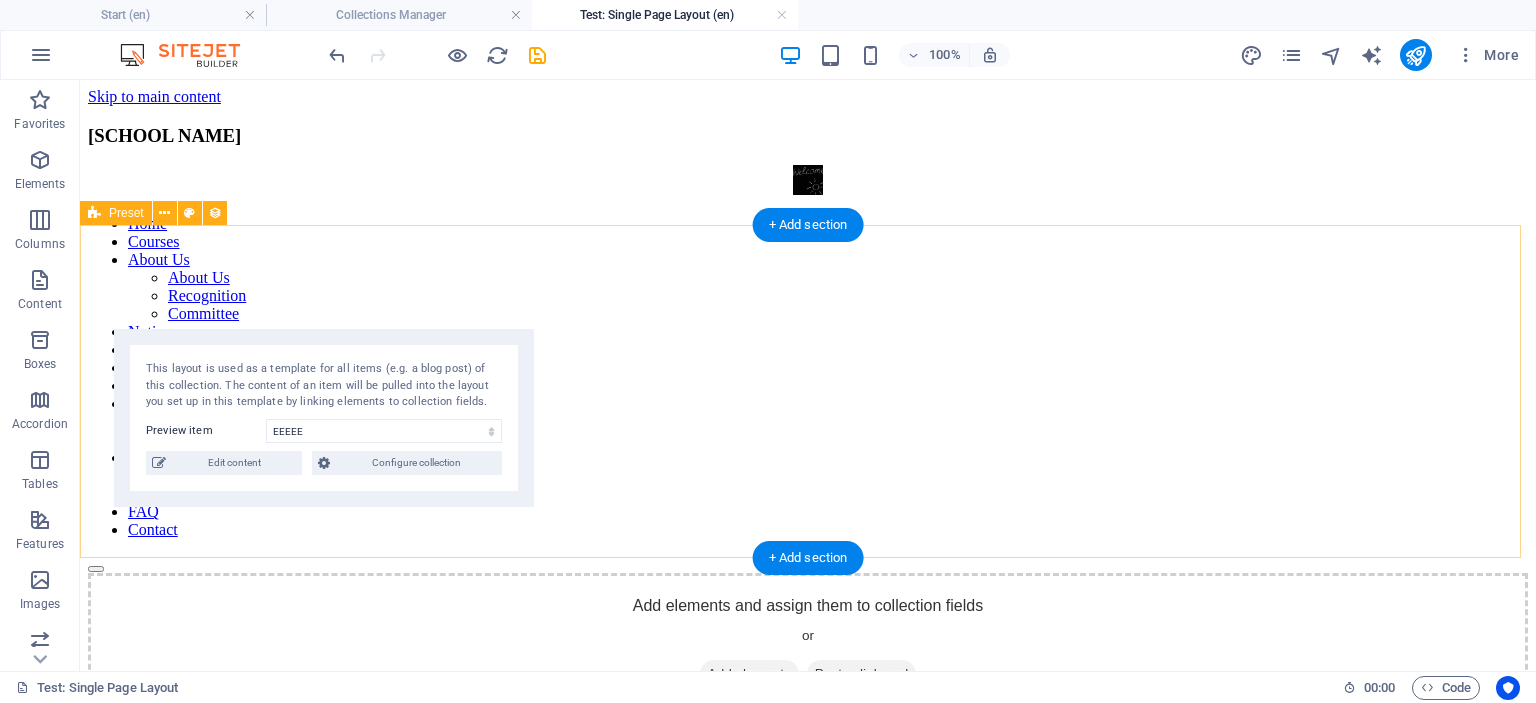 click on "Add elements and assign them to collection fields or  Add elements  Paste clipboard" at bounding box center [808, 644] 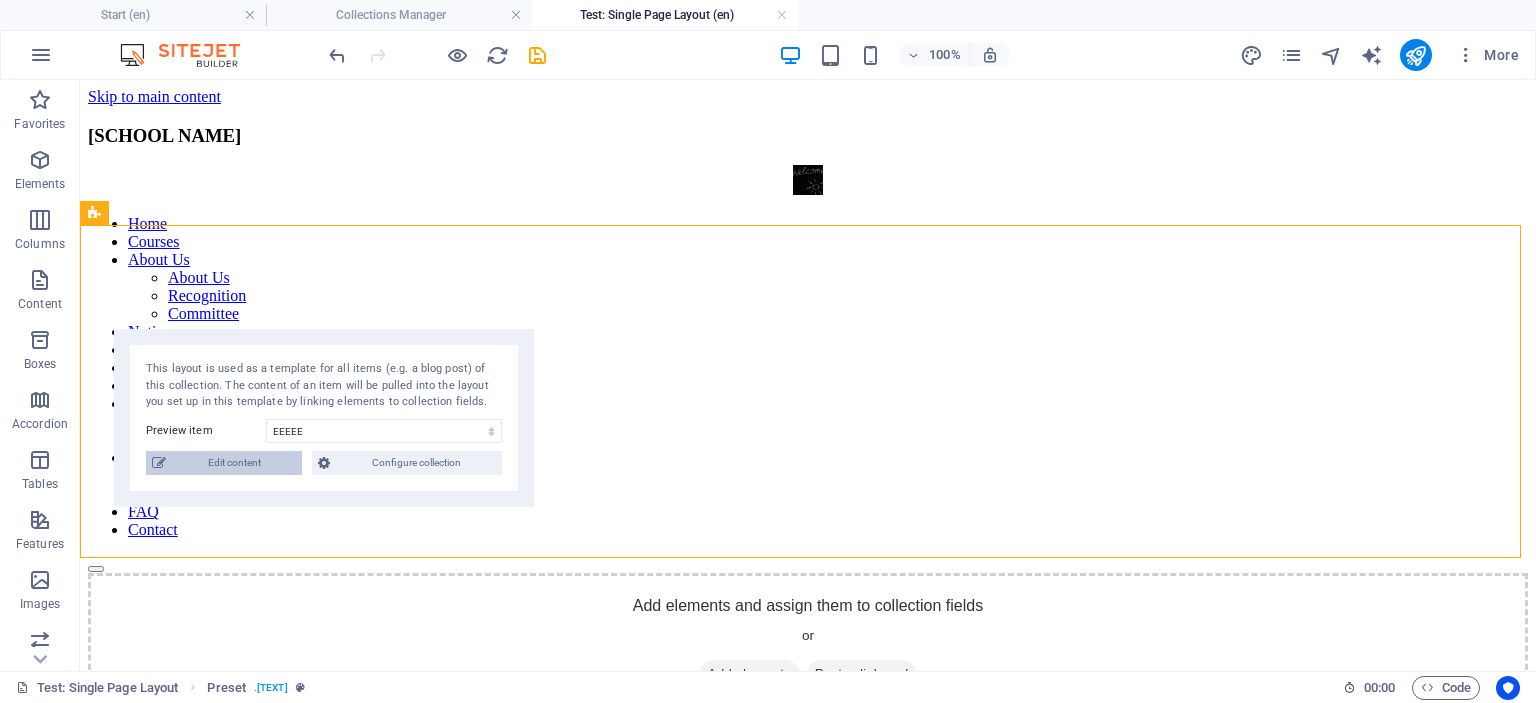 click on "Edit content" at bounding box center [234, 463] 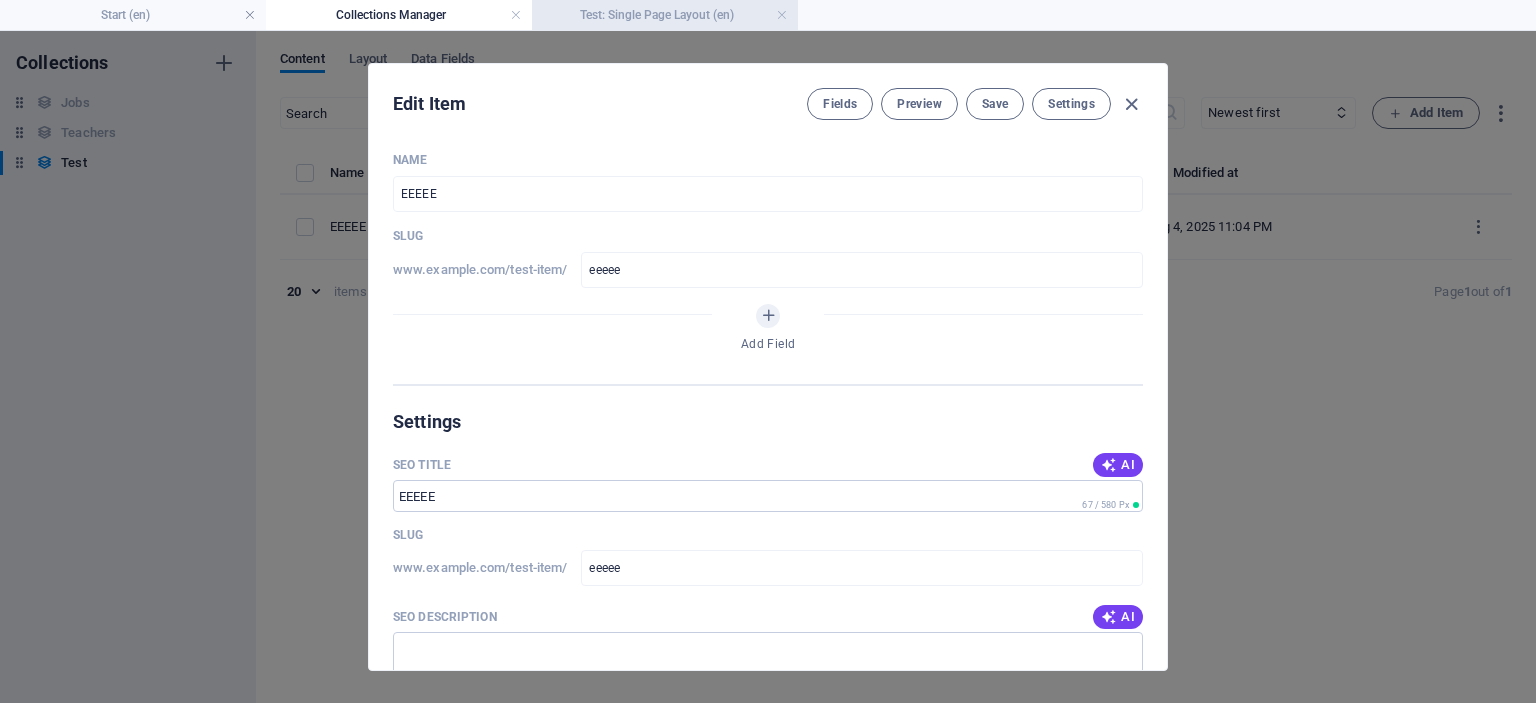 click on "Test: Single Page Layout (en)" at bounding box center (665, 15) 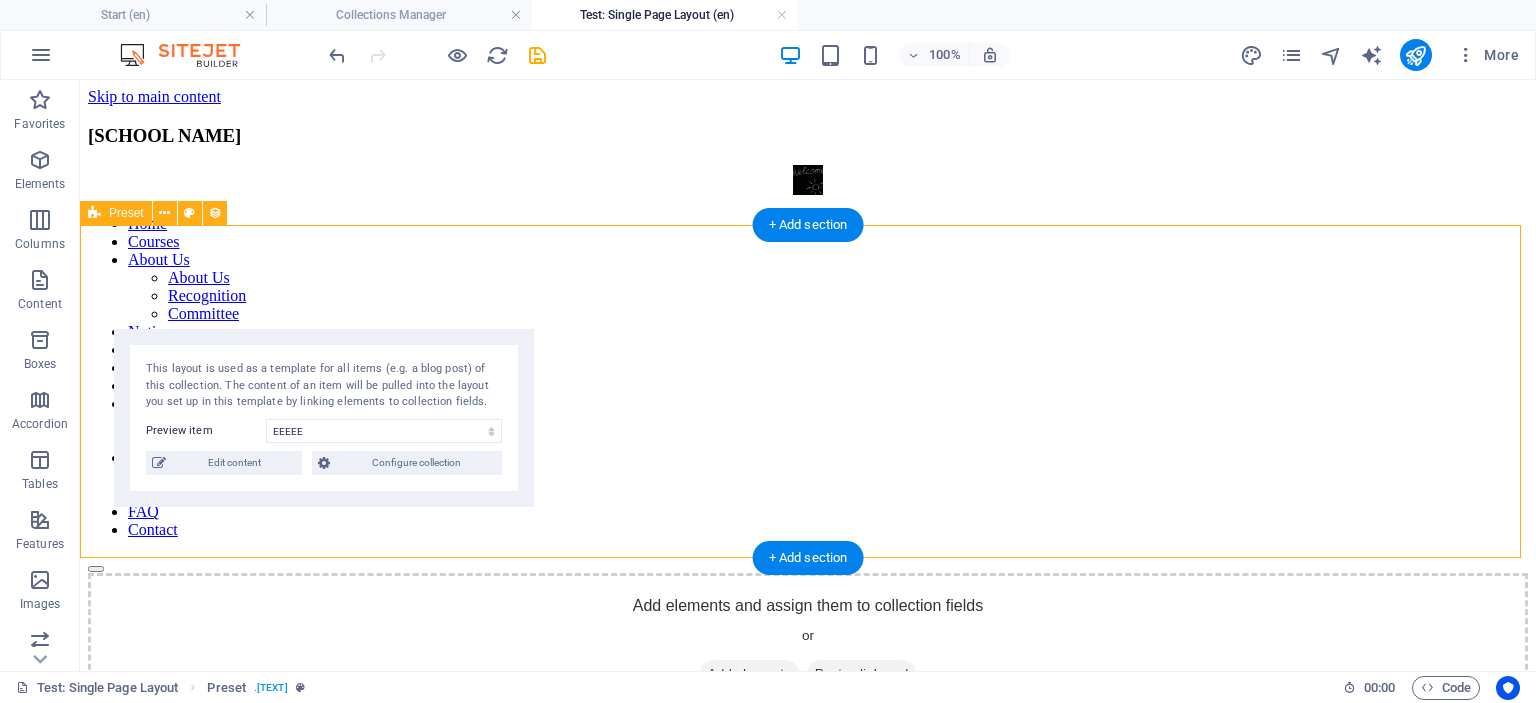 click on "Add elements and assign them to collection fields or  Add elements  Paste clipboard" at bounding box center (808, 644) 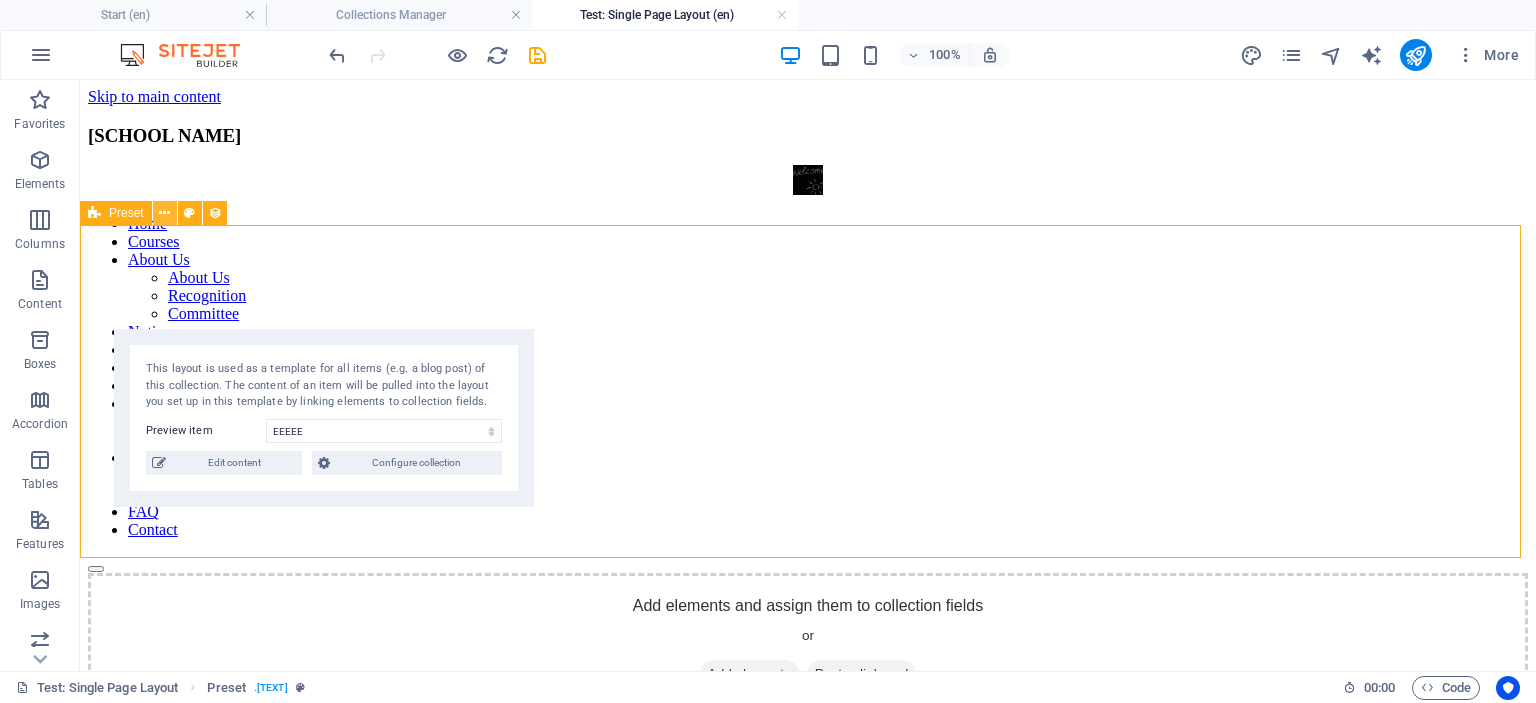 click at bounding box center (164, 213) 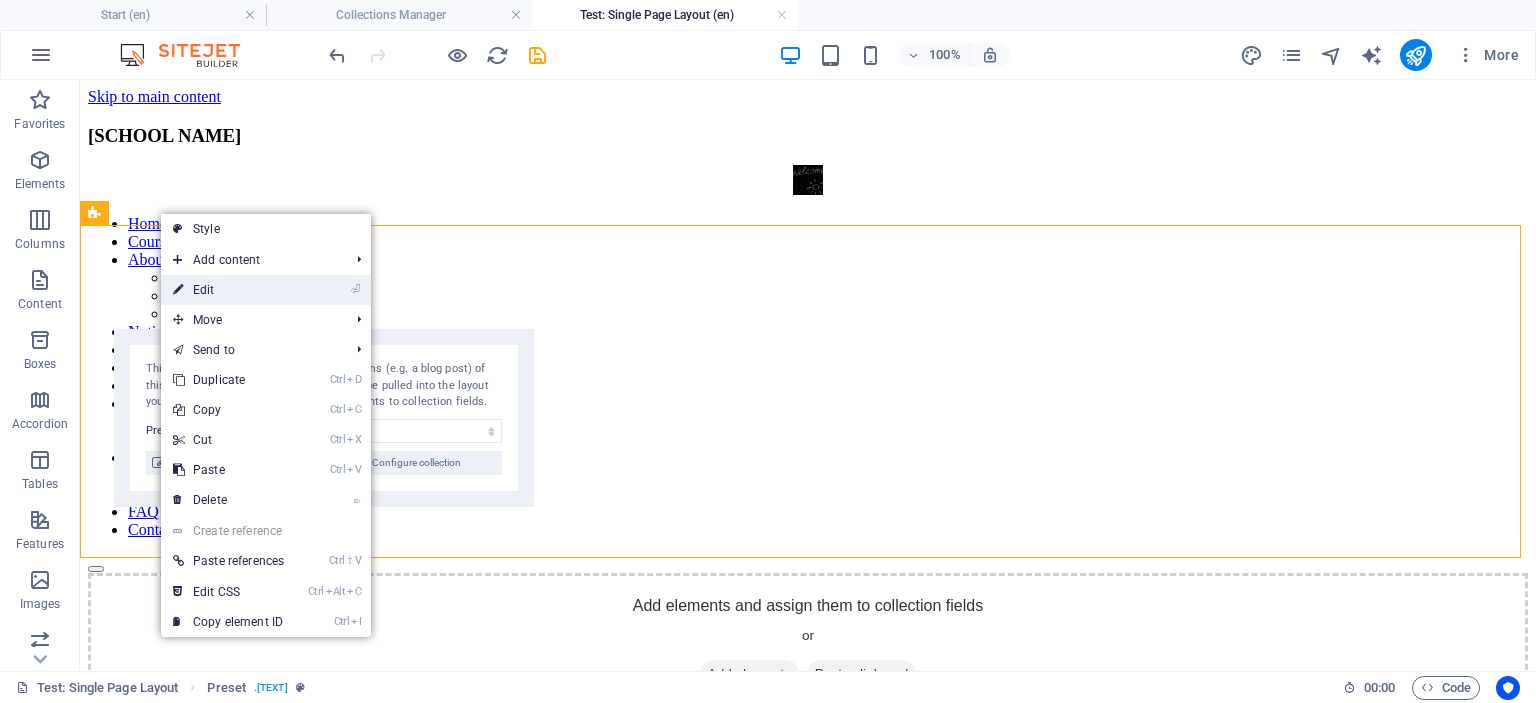 click on "⏎  Edit" at bounding box center (228, 290) 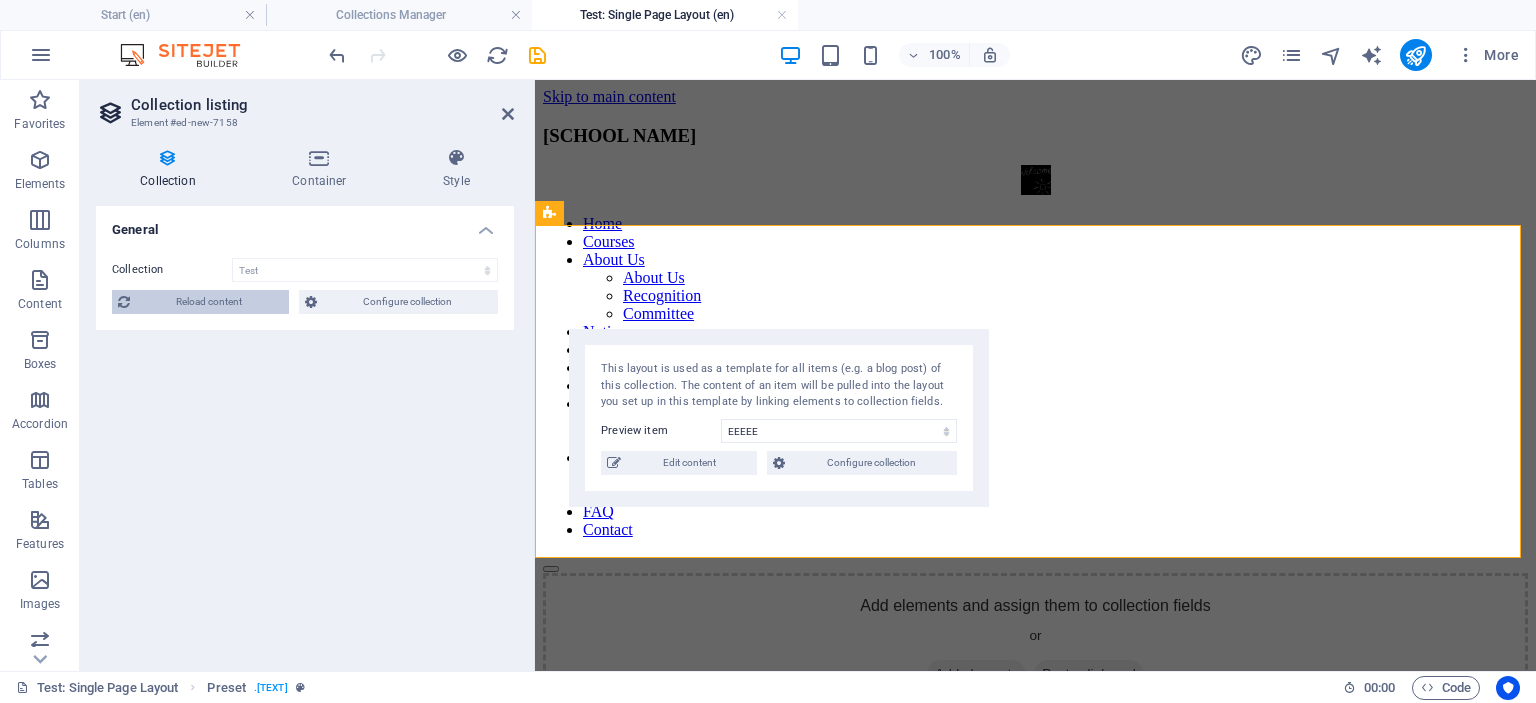 click on "Reload content" at bounding box center (209, 302) 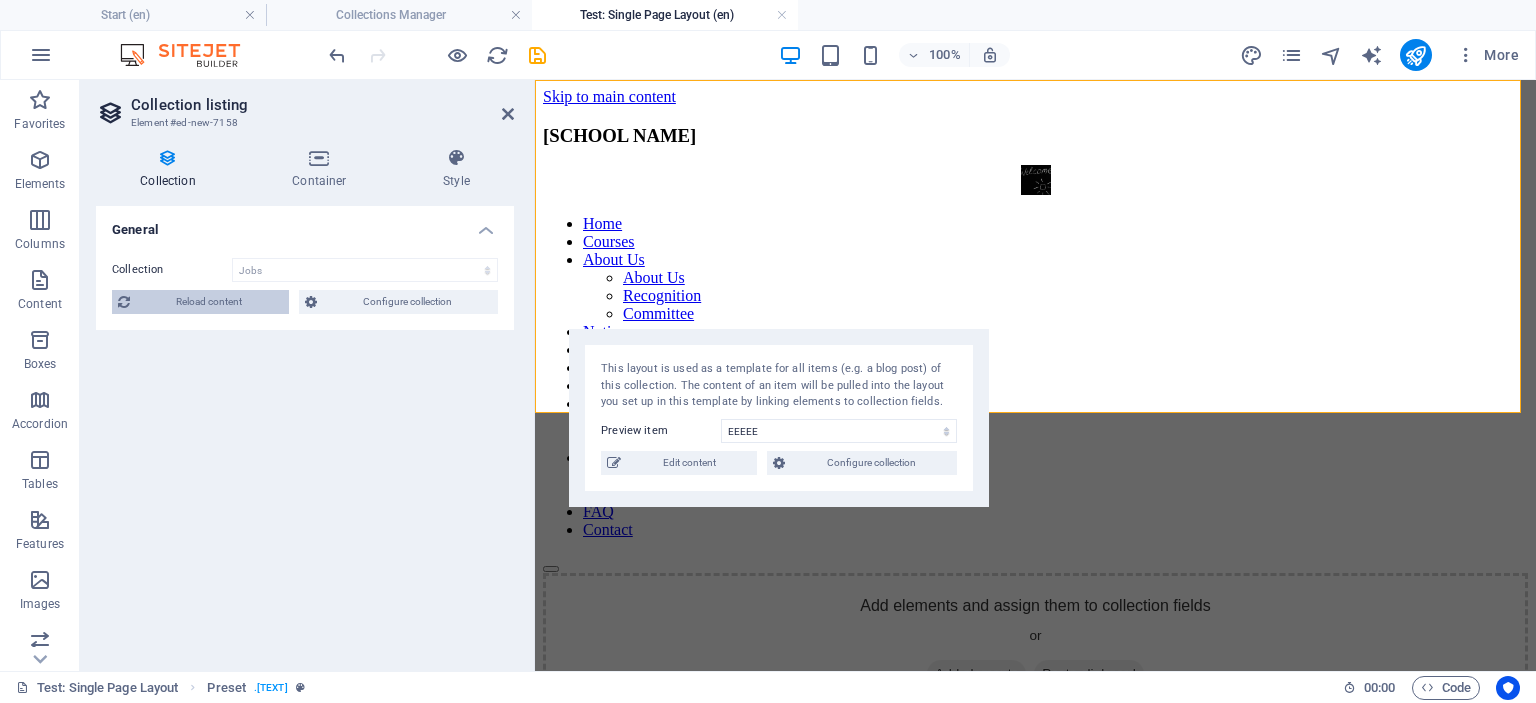 scroll, scrollTop: 144, scrollLeft: 0, axis: vertical 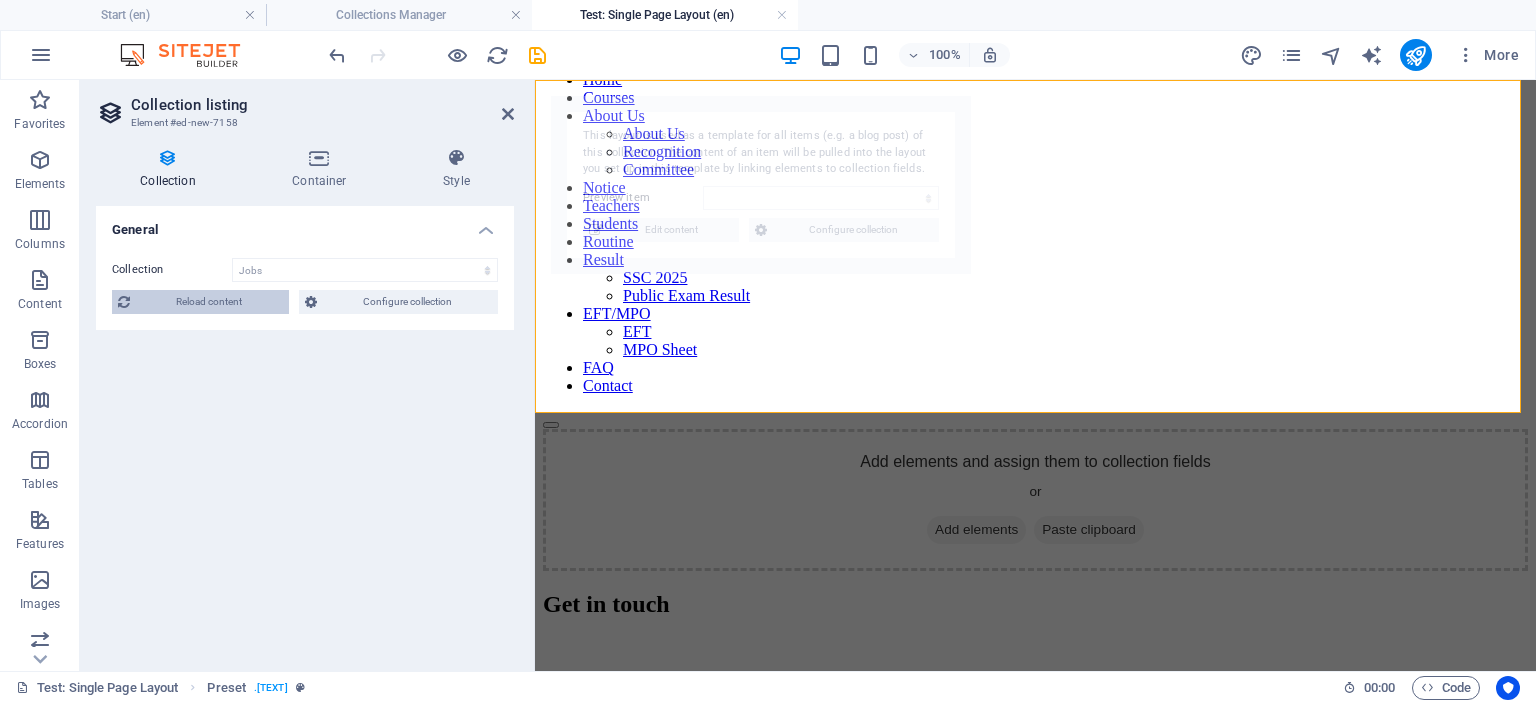 select on "[FILENAME]" 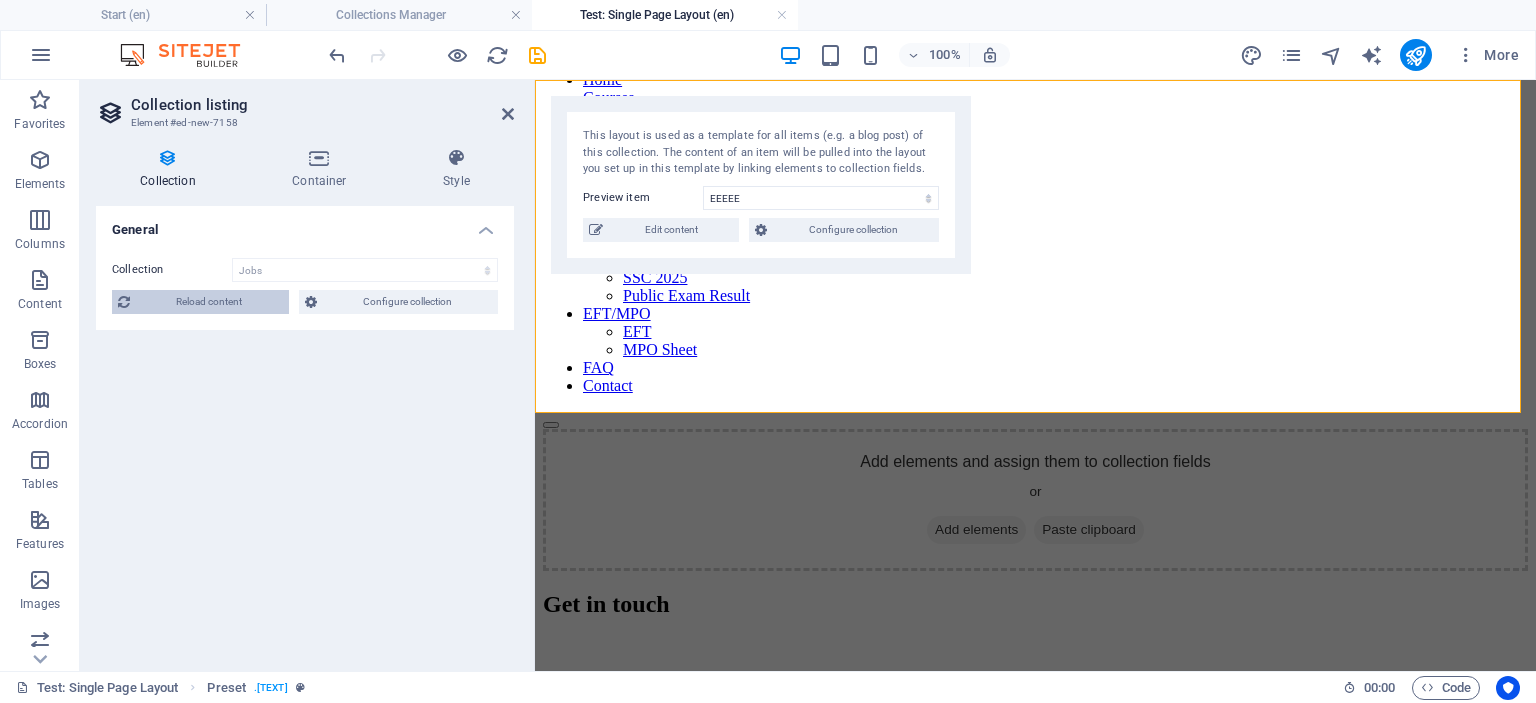 click on "Reload content" at bounding box center (209, 302) 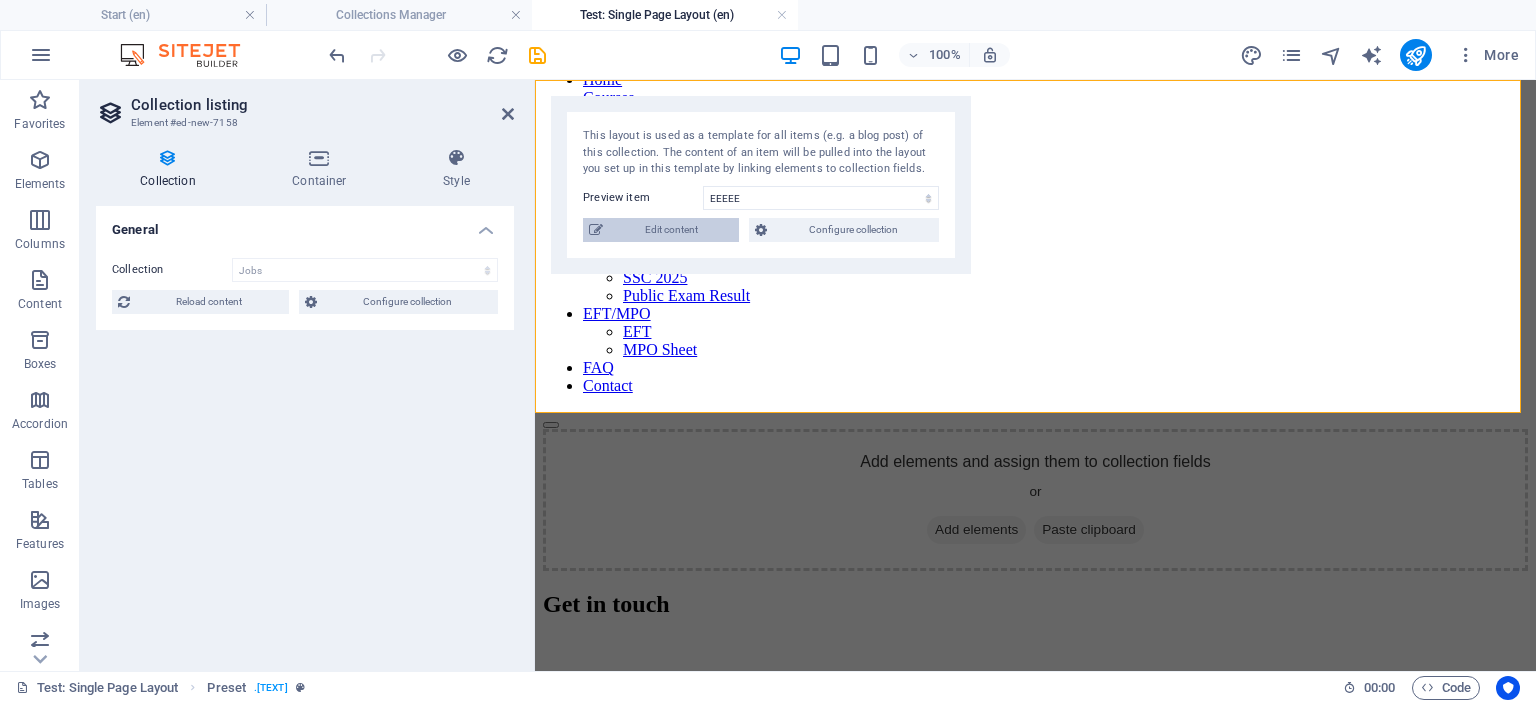 click on "Edit content" at bounding box center [671, 230] 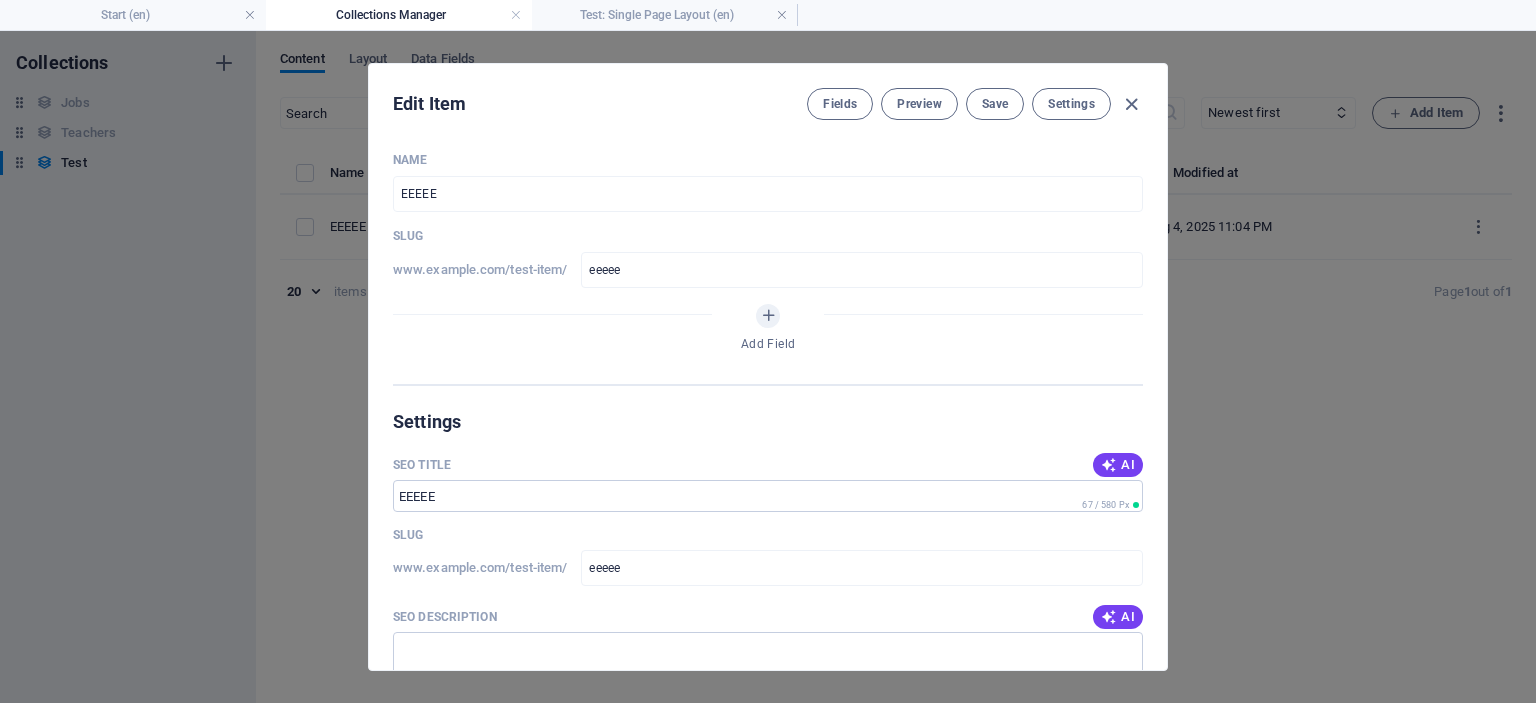 scroll, scrollTop: 0, scrollLeft: 0, axis: both 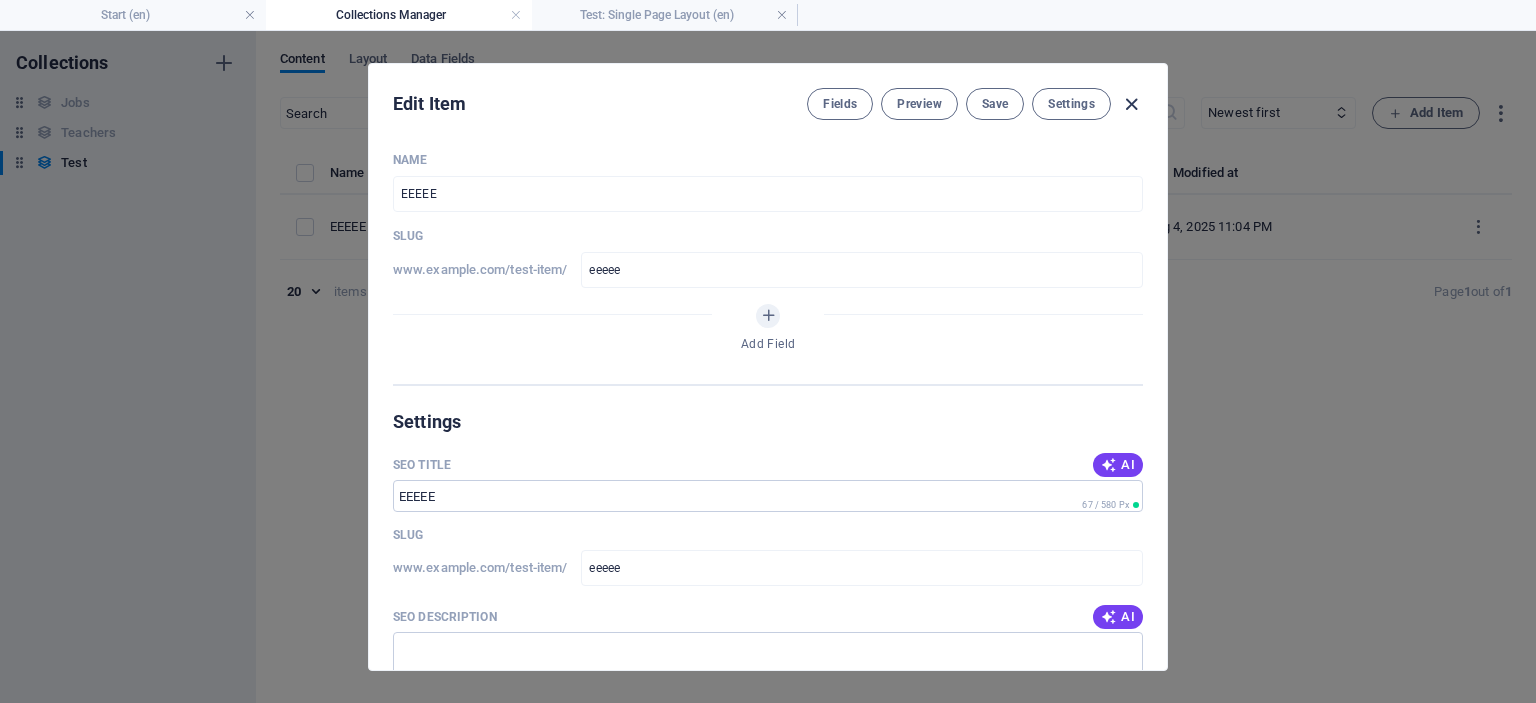 click at bounding box center (1131, 104) 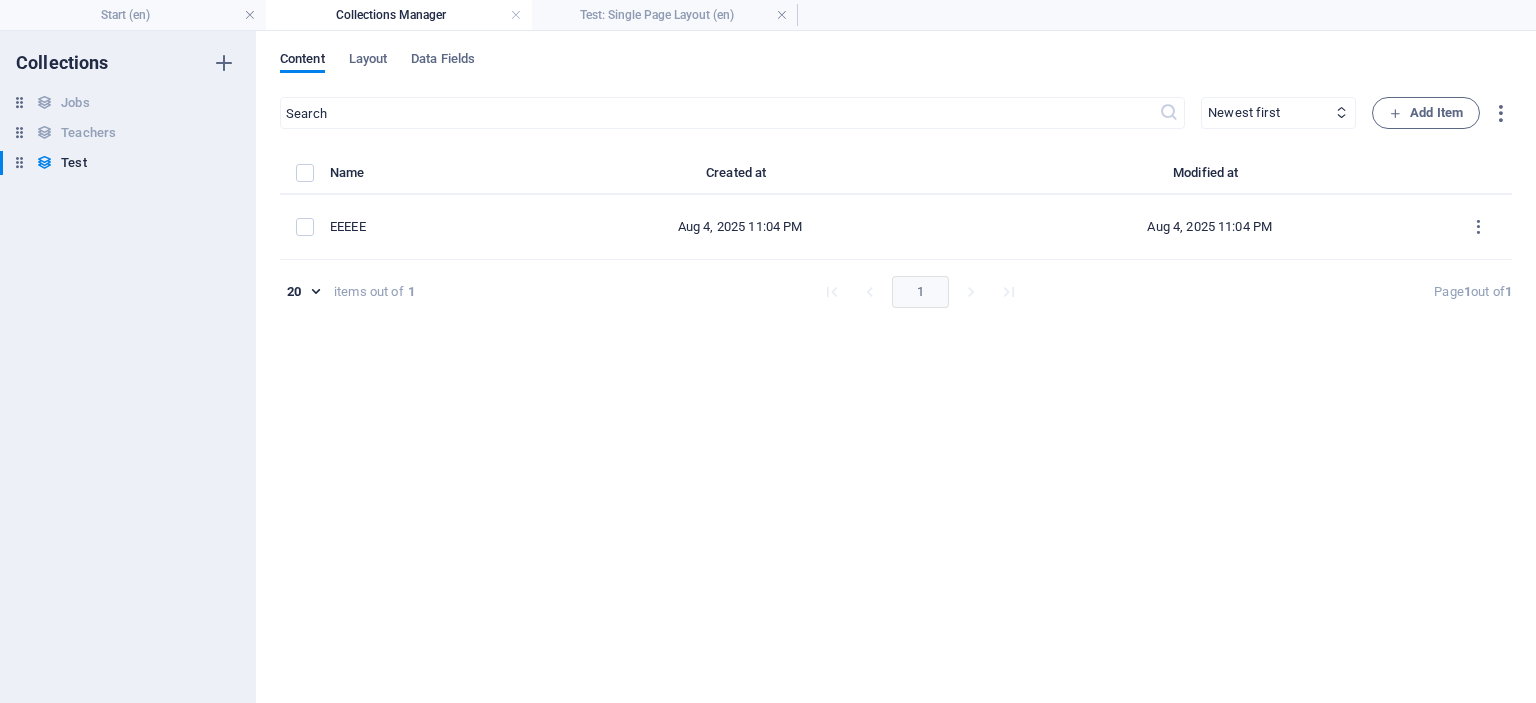 type on "eeeee" 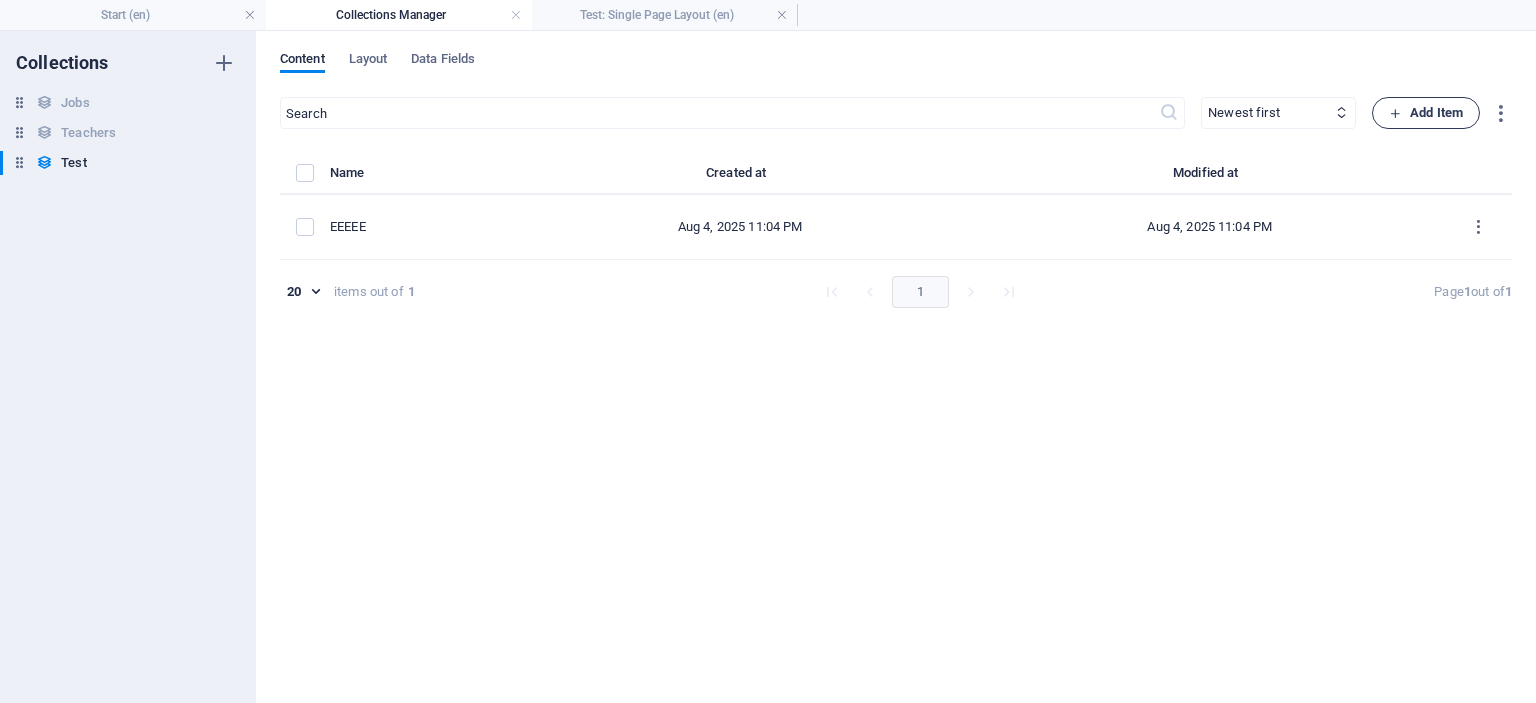click on "Add Item" at bounding box center (1426, 113) 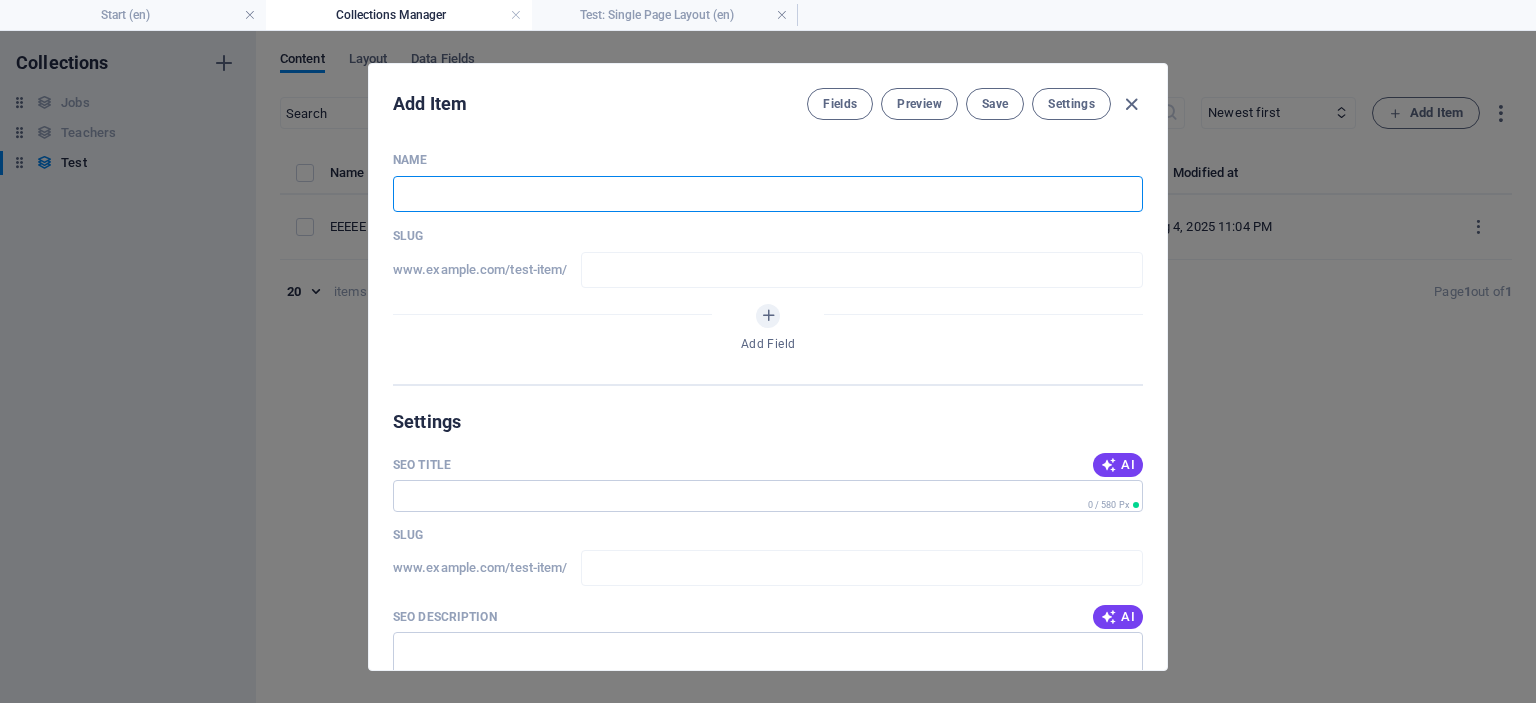 click at bounding box center [768, 194] 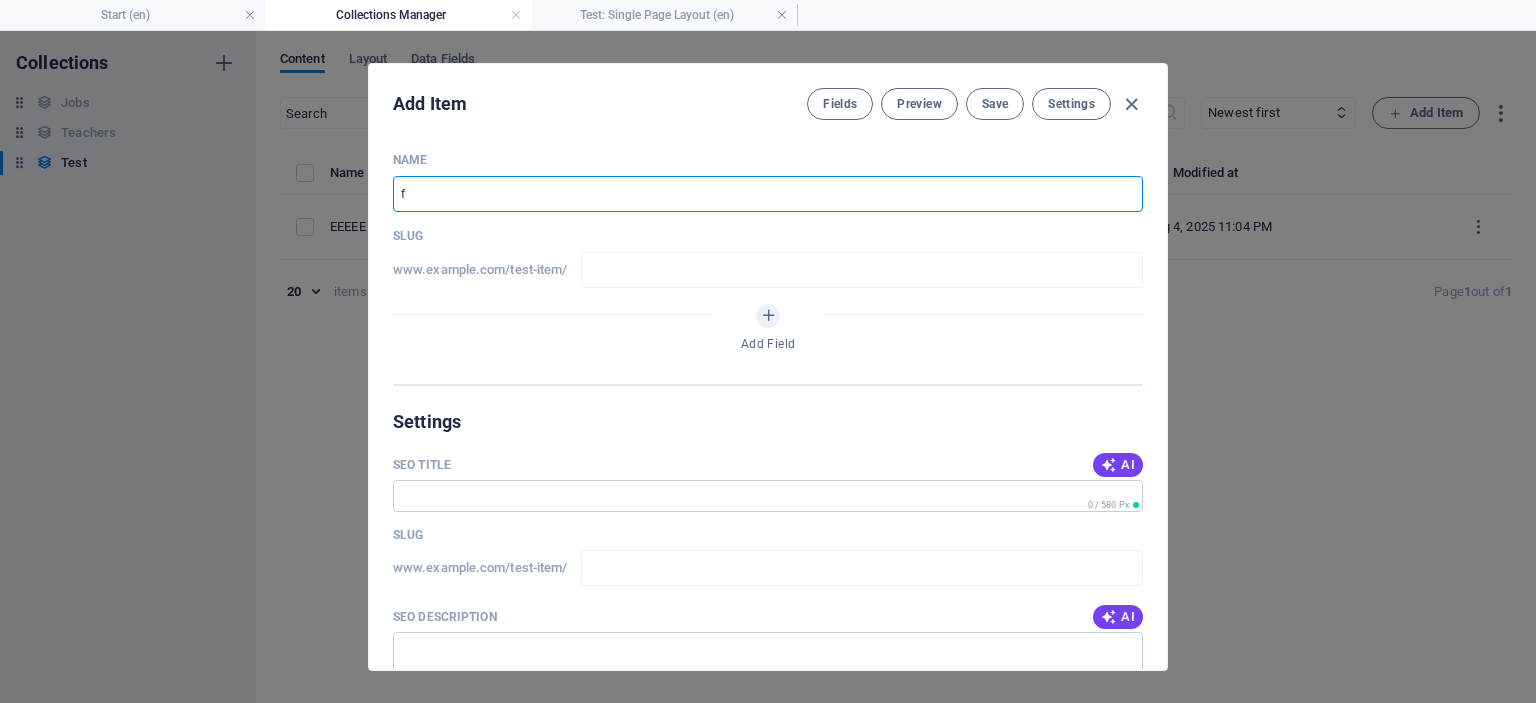 type on "f" 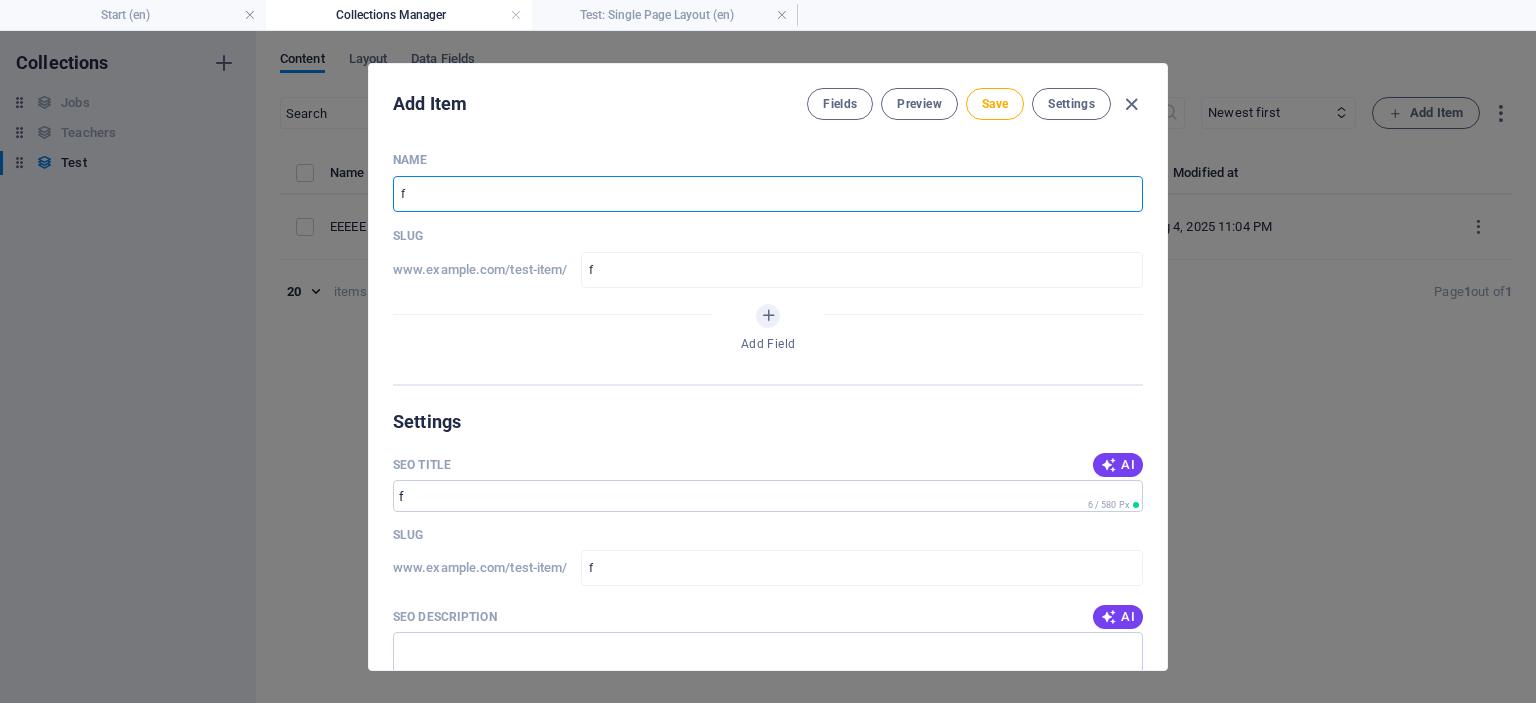 type on "ff" 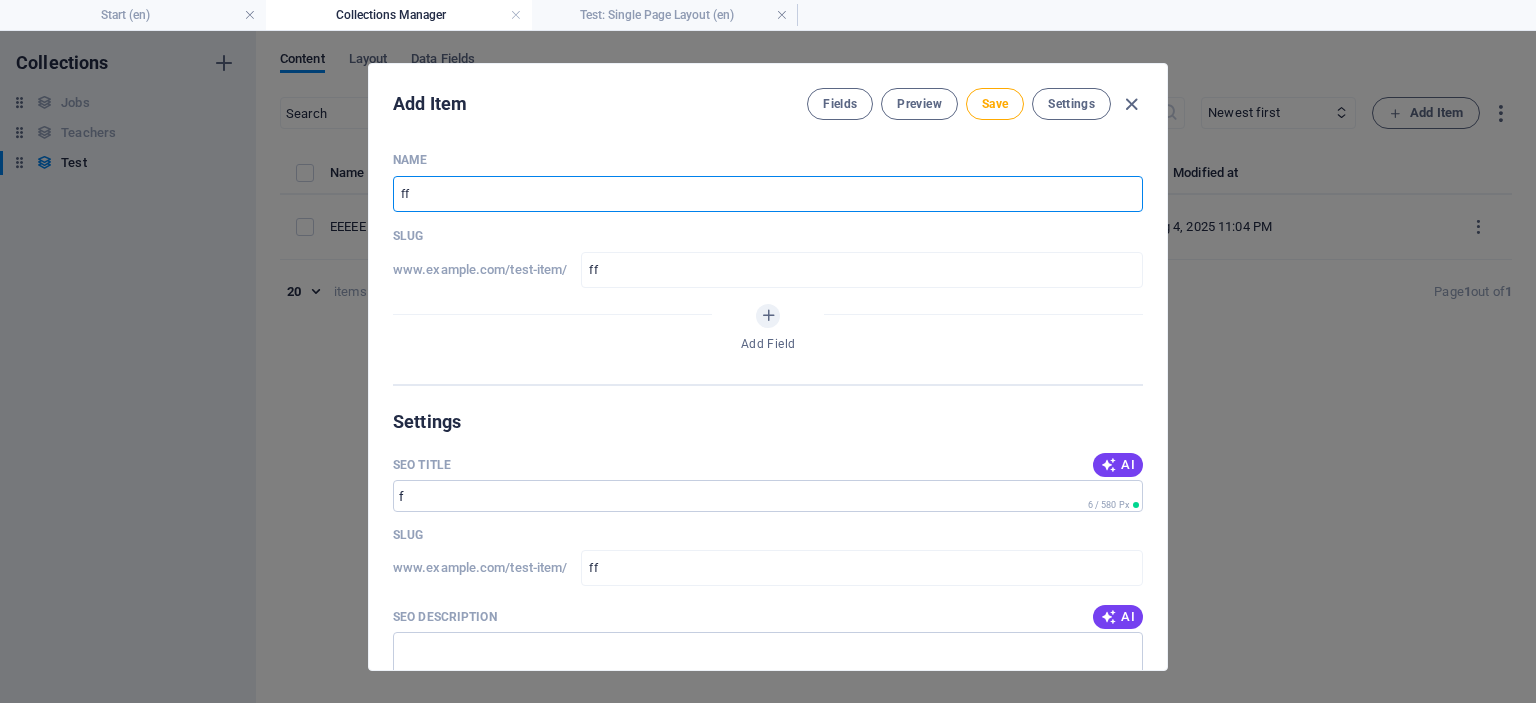type on "fff" 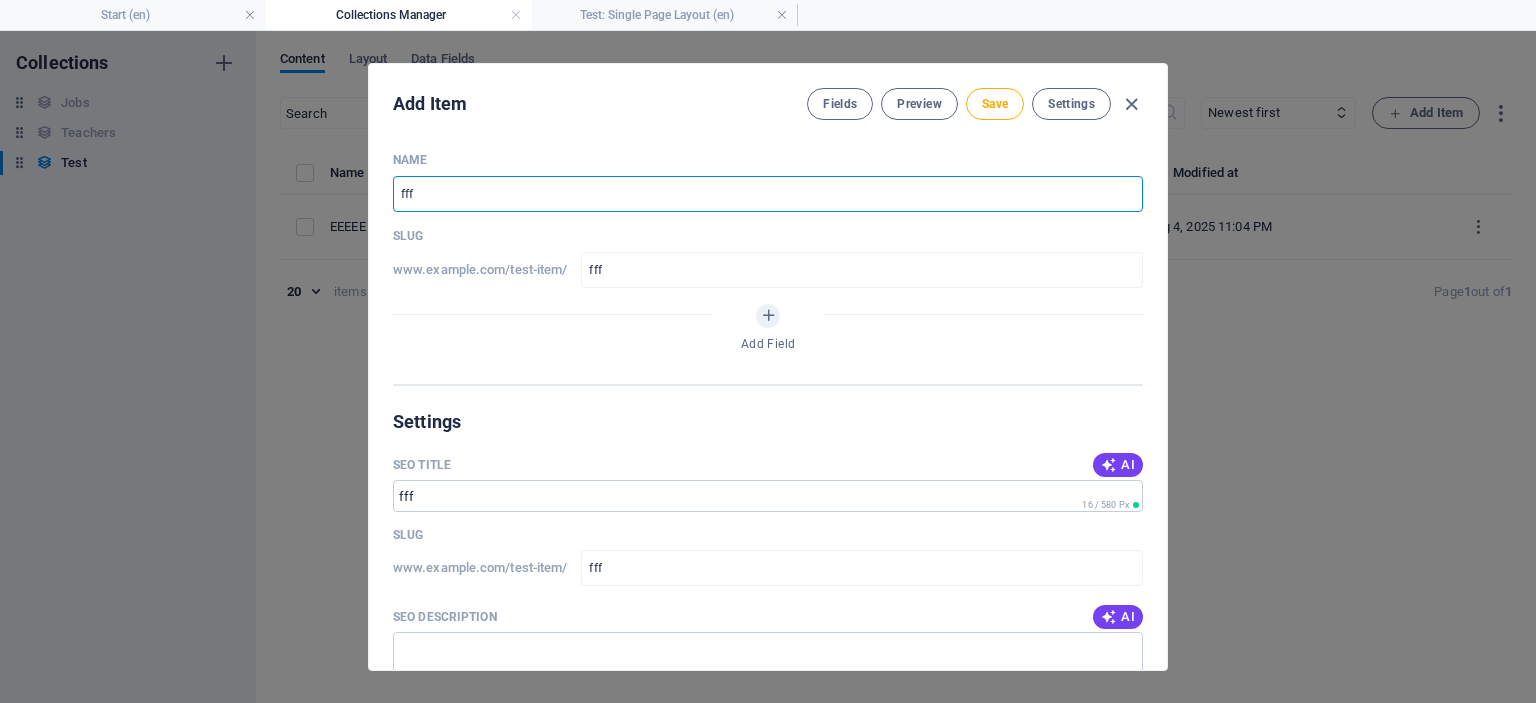 type on "ffff" 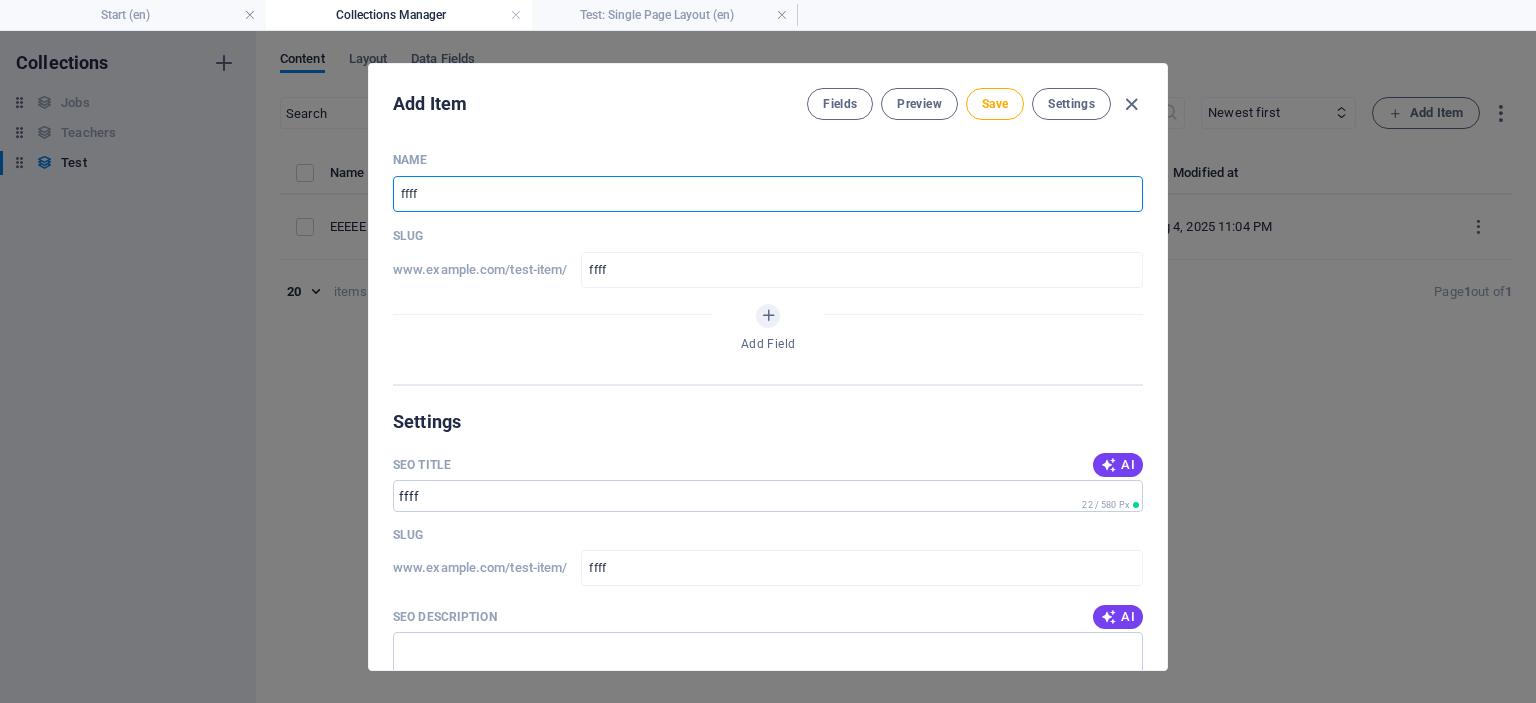 type on "fffff" 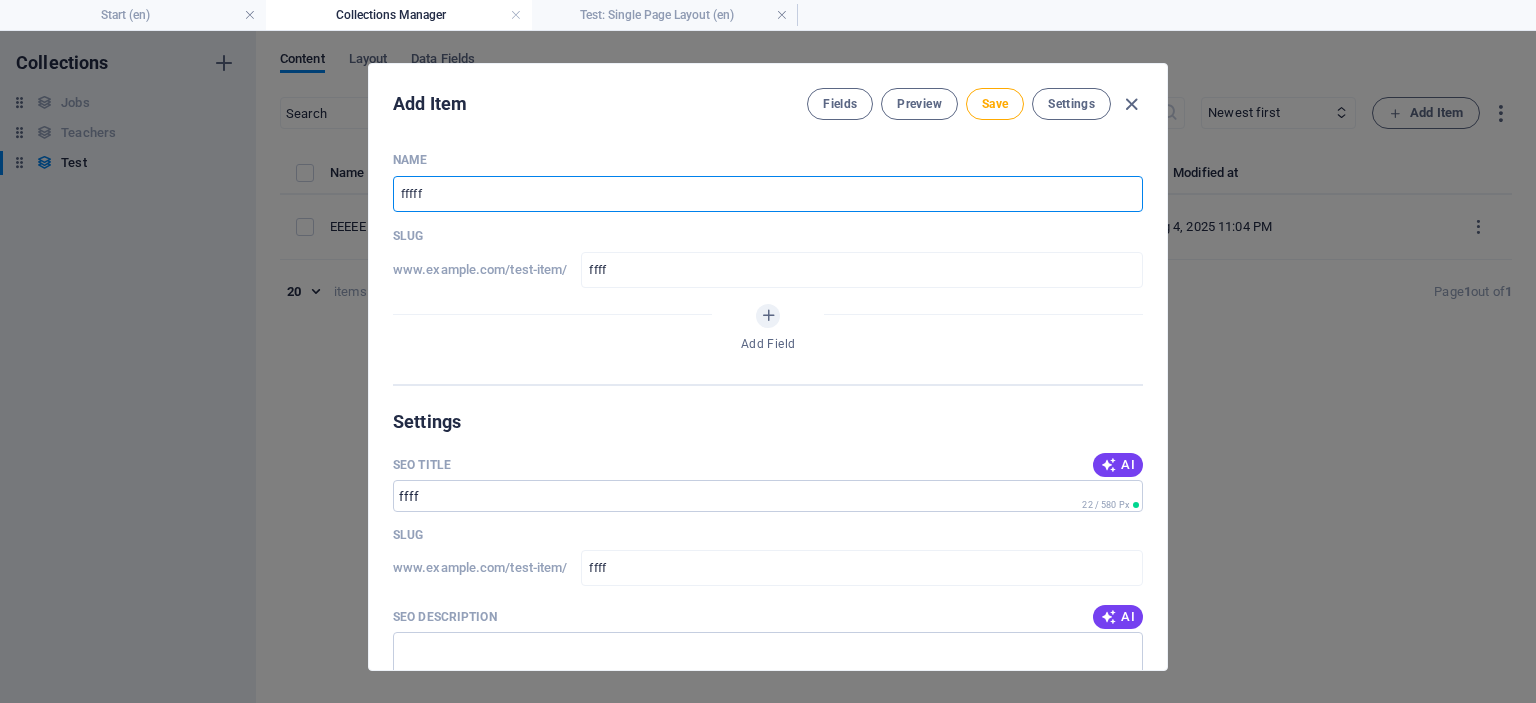 type on "fffff" 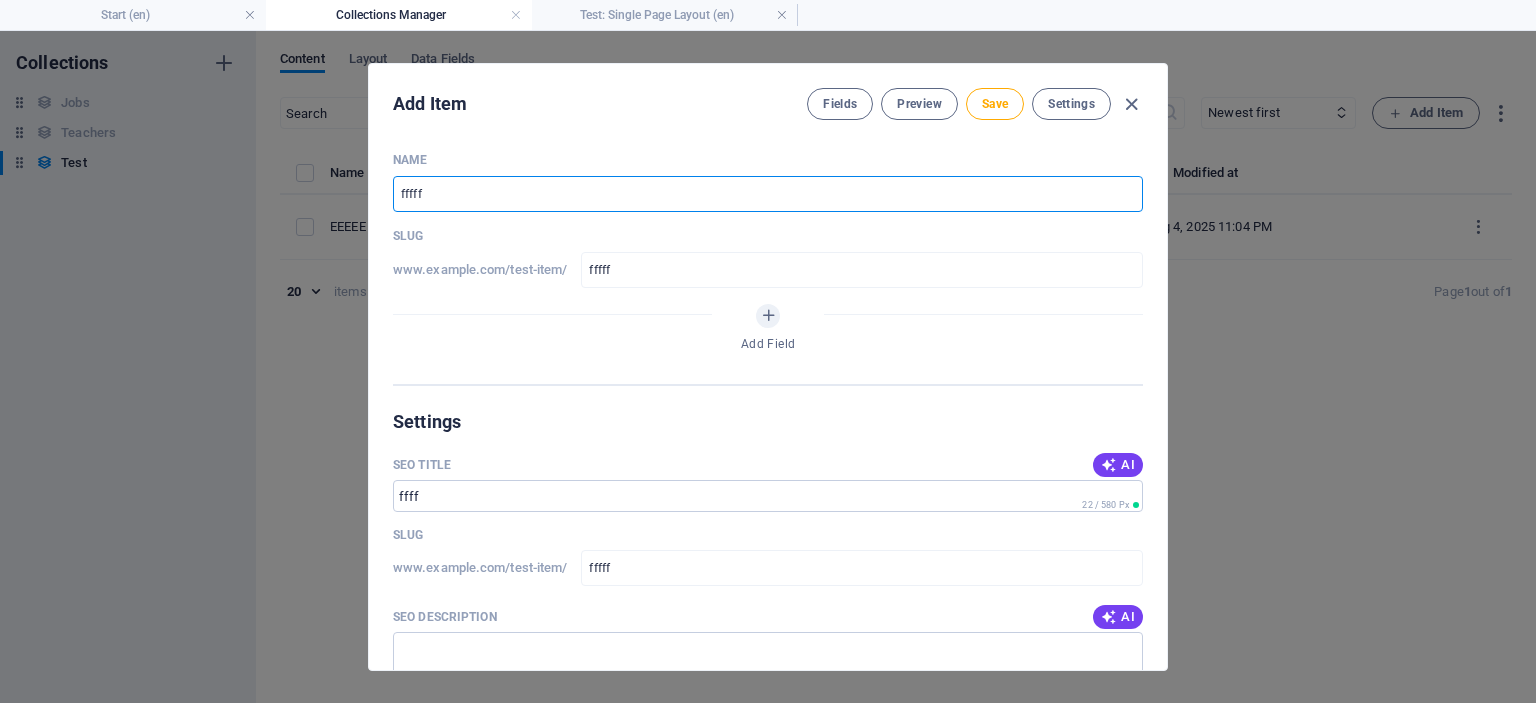 type on "ffffff" 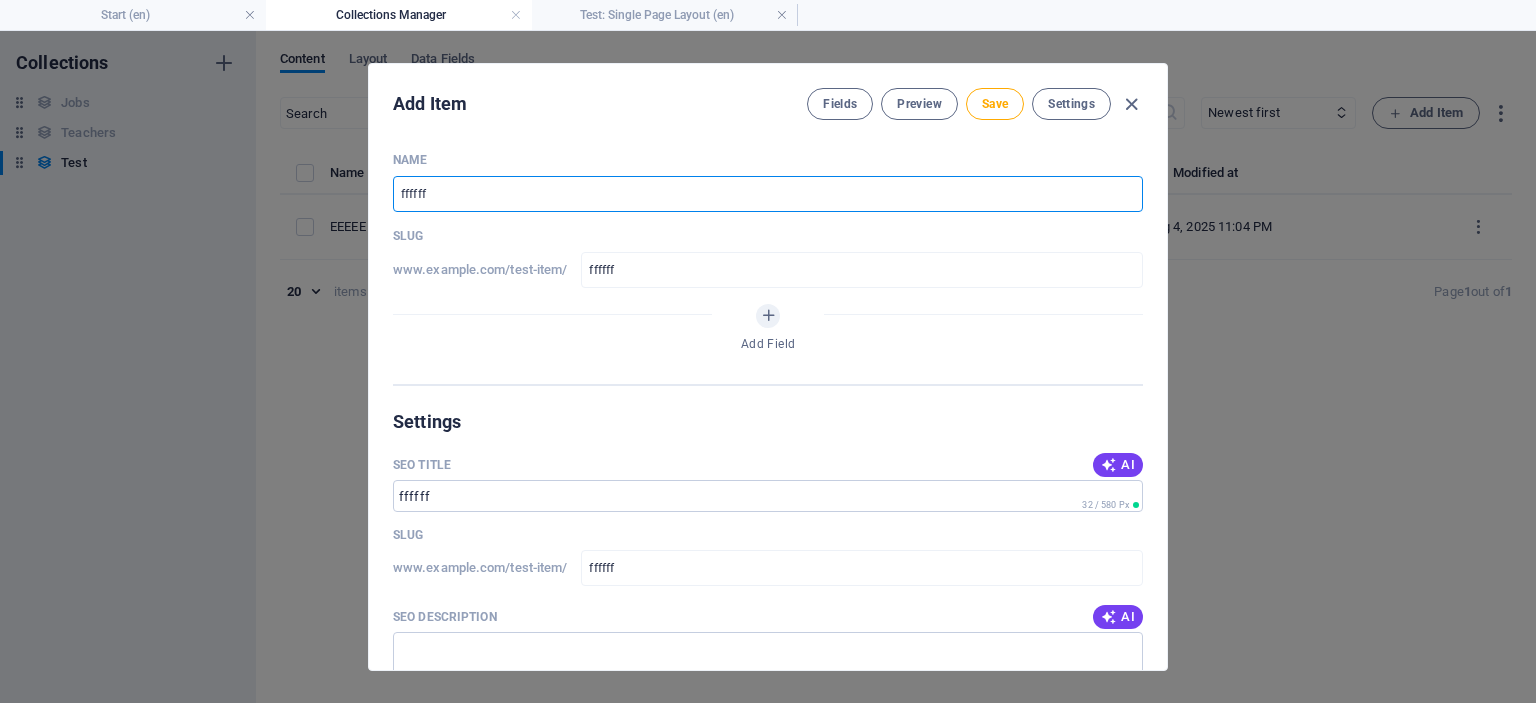 type on "ffffff" 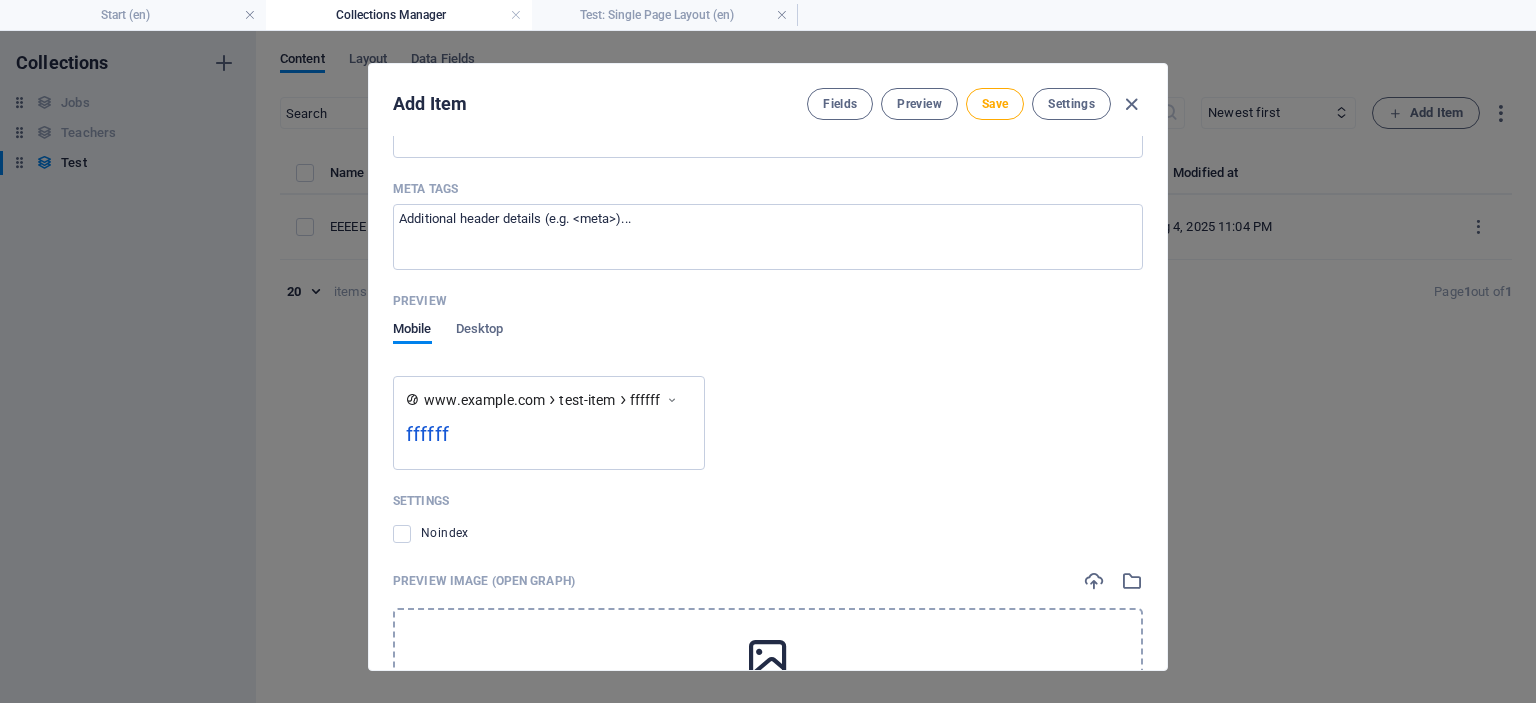 scroll, scrollTop: 763, scrollLeft: 0, axis: vertical 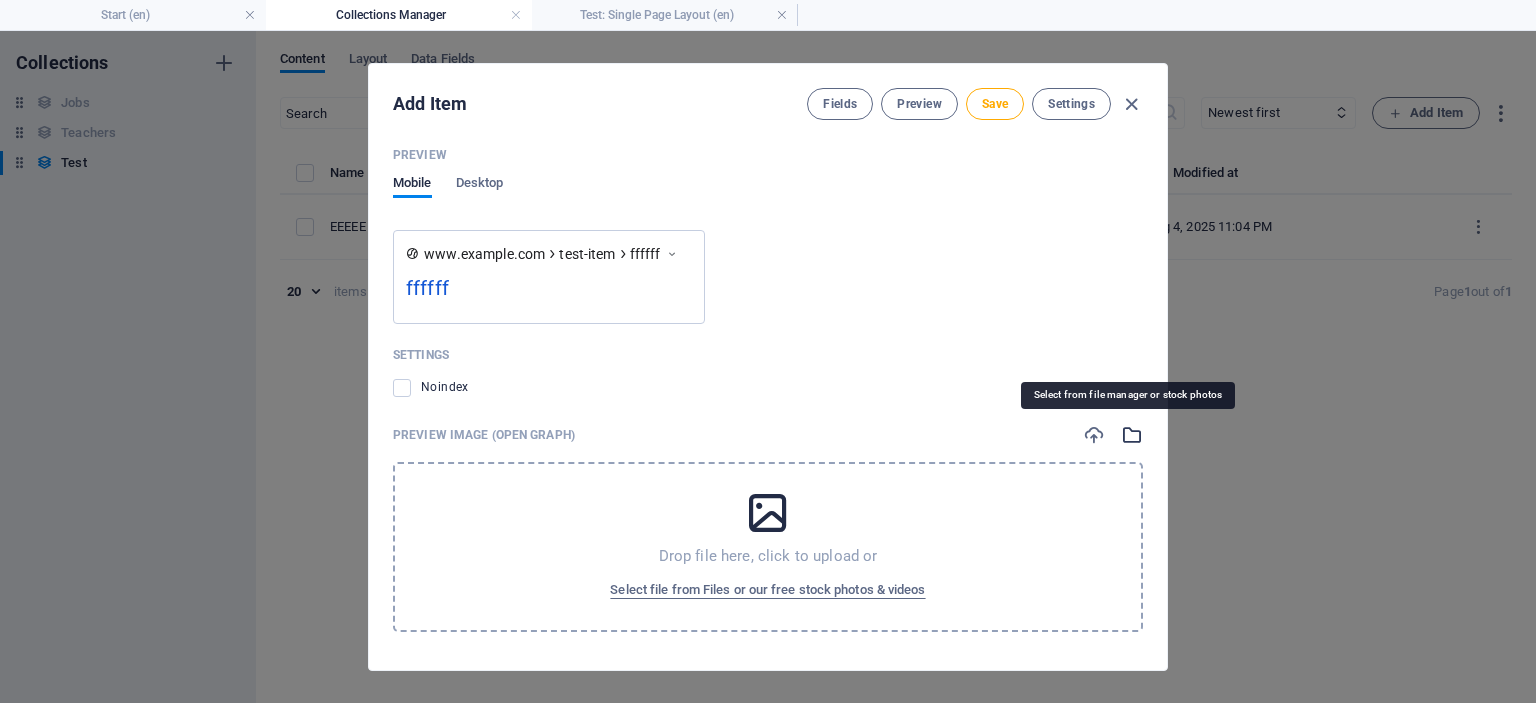 click at bounding box center [1132, 435] 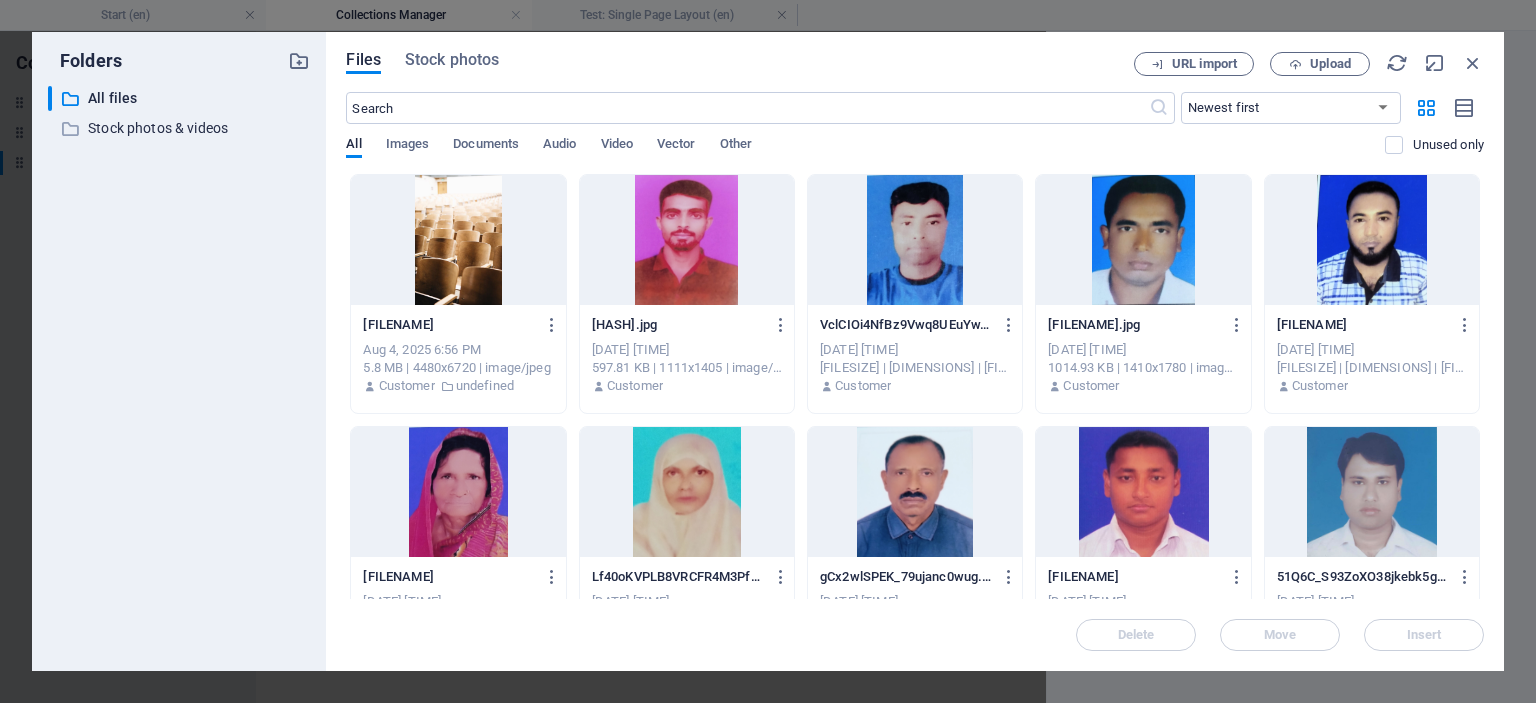 click at bounding box center (458, 240) 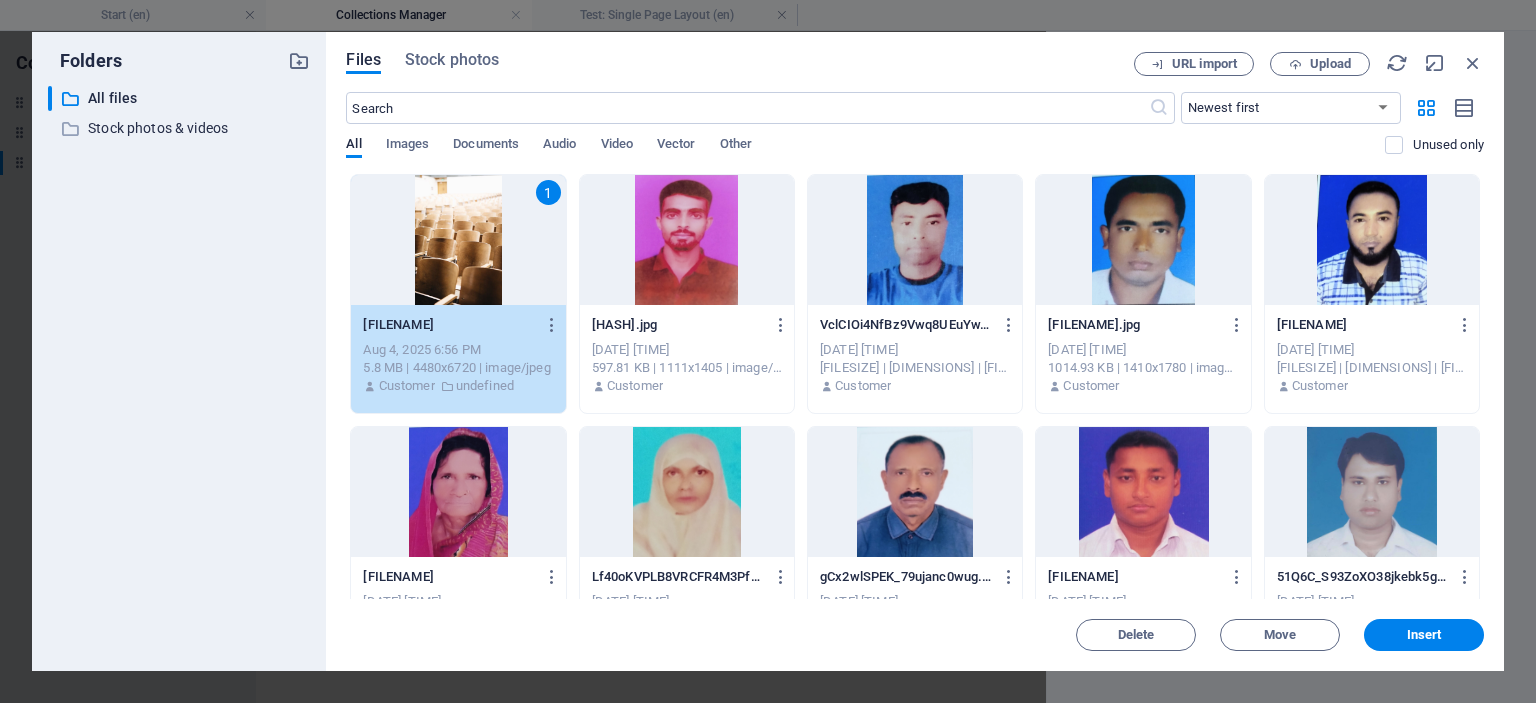 click on "1" at bounding box center (458, 240) 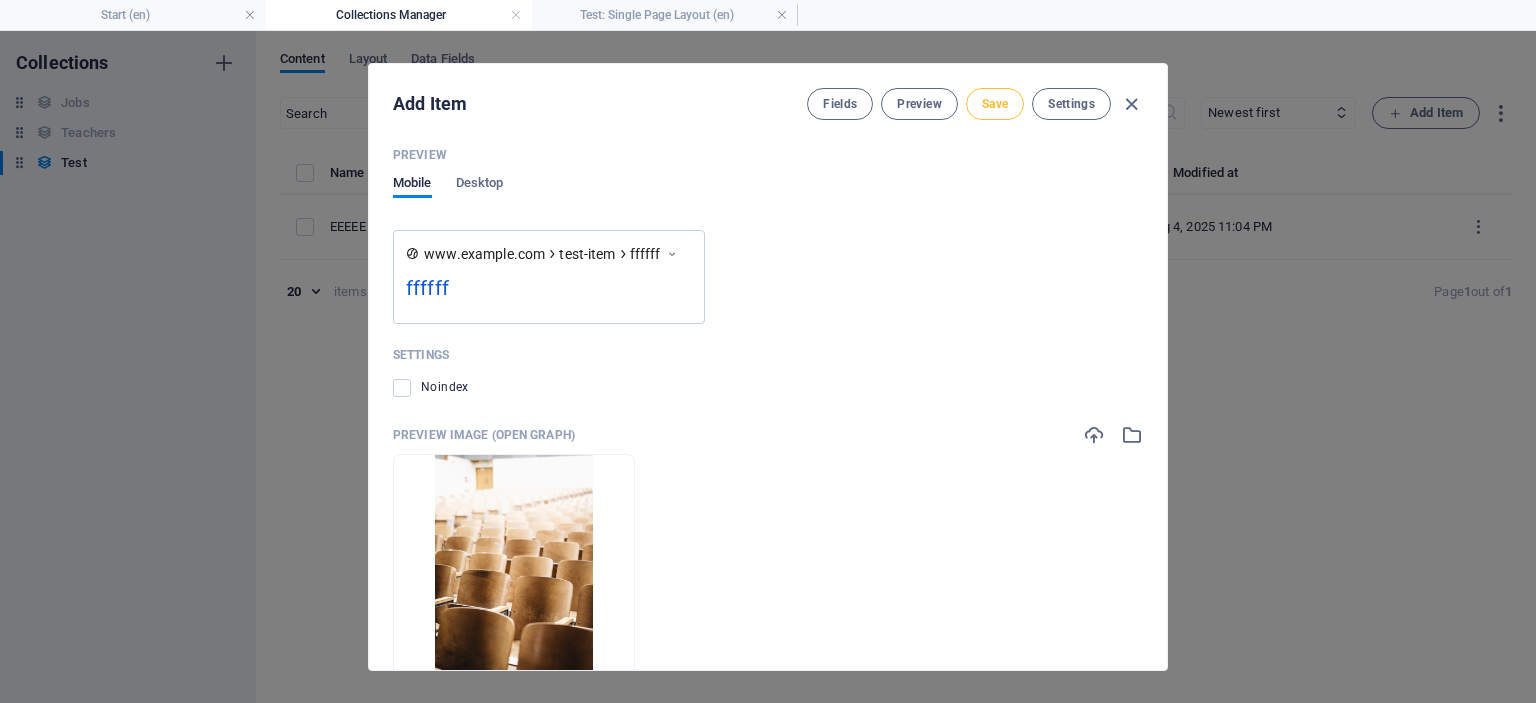 click on "Save" at bounding box center (995, 104) 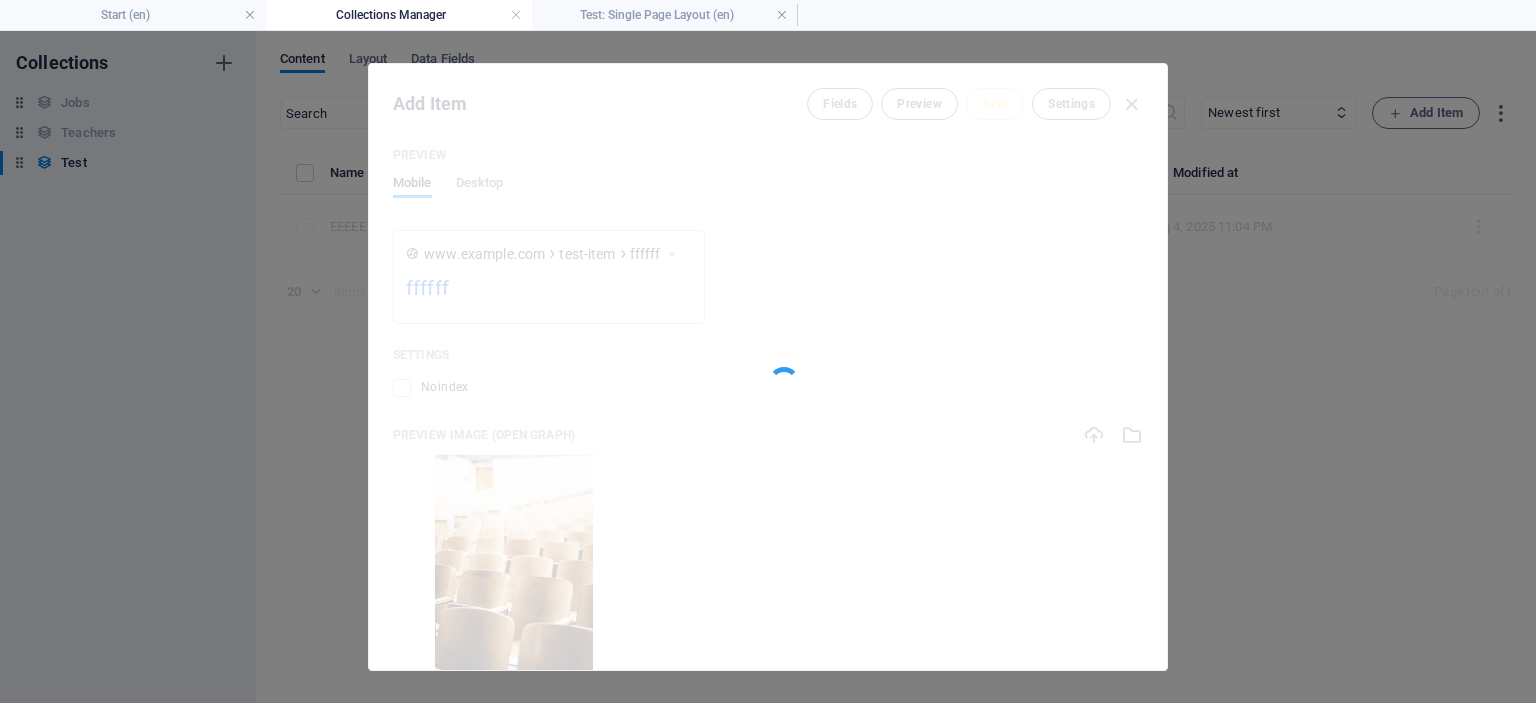 type on "ffffff" 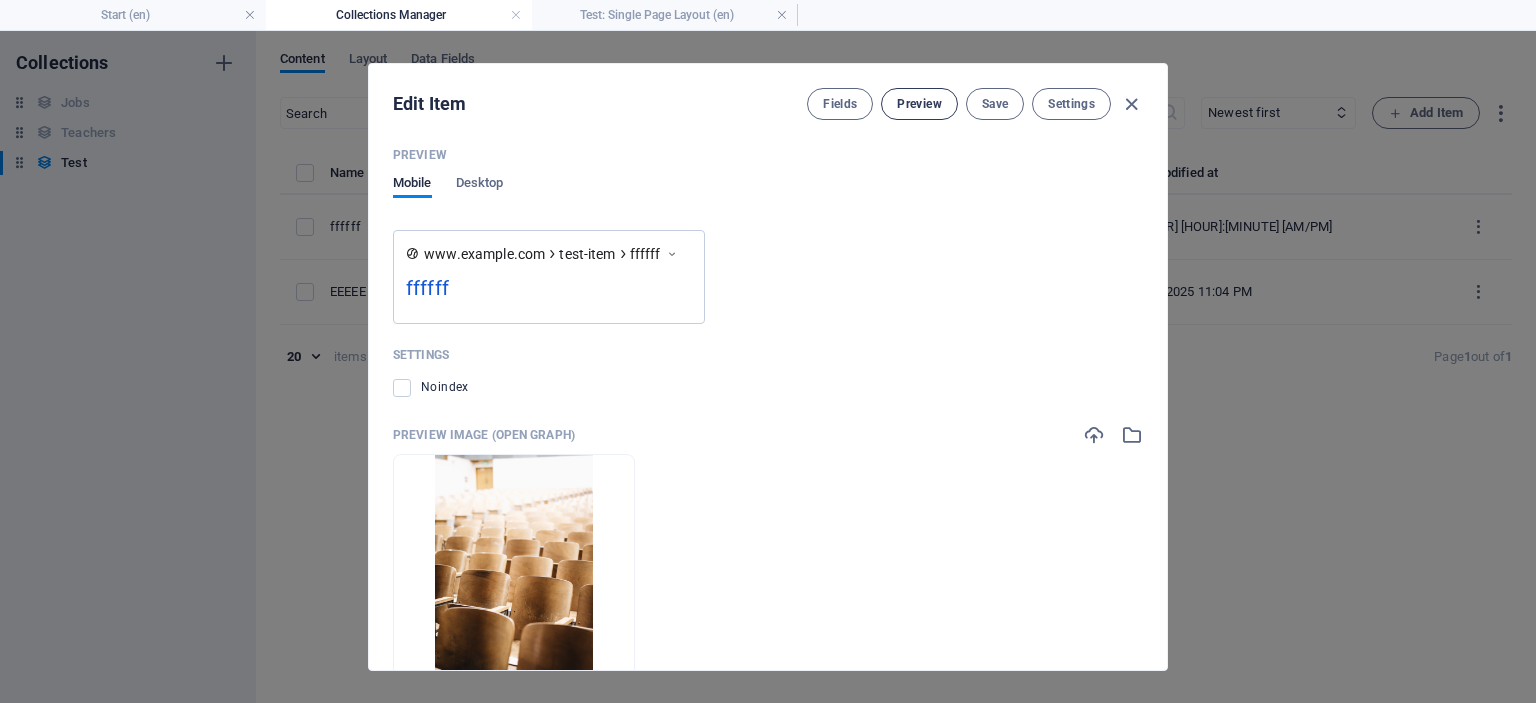 click on "Preview" at bounding box center (919, 104) 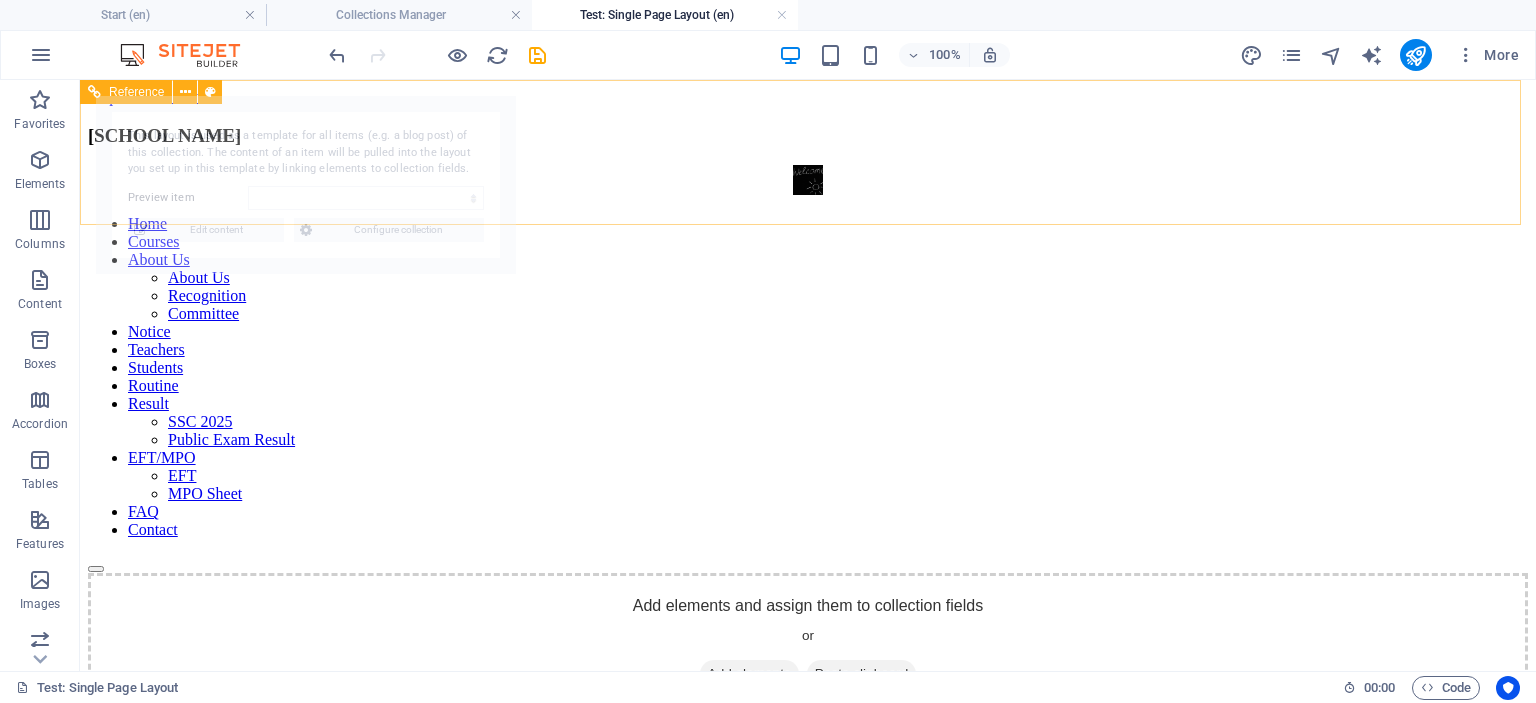 scroll, scrollTop: 0, scrollLeft: 0, axis: both 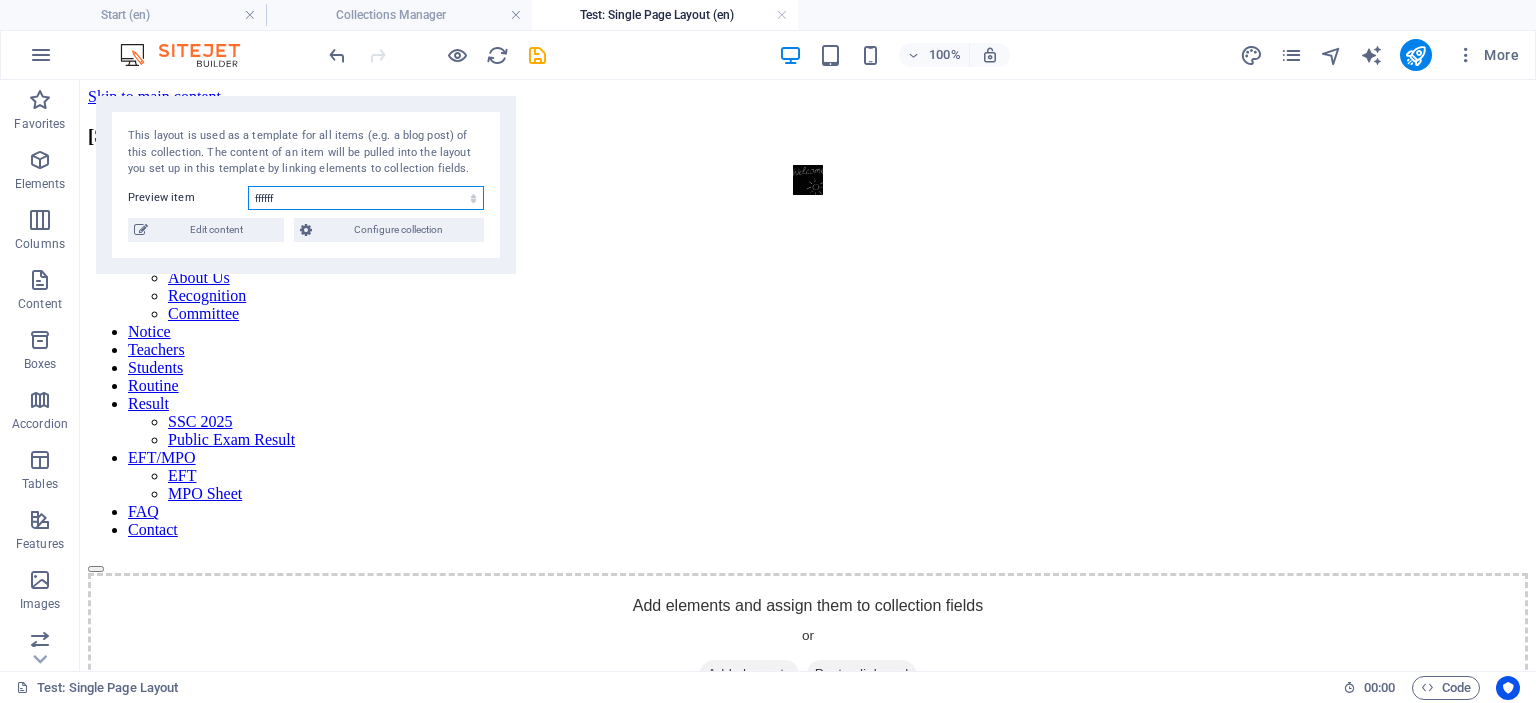 click on "ffffff EEEEE" at bounding box center (366, 198) 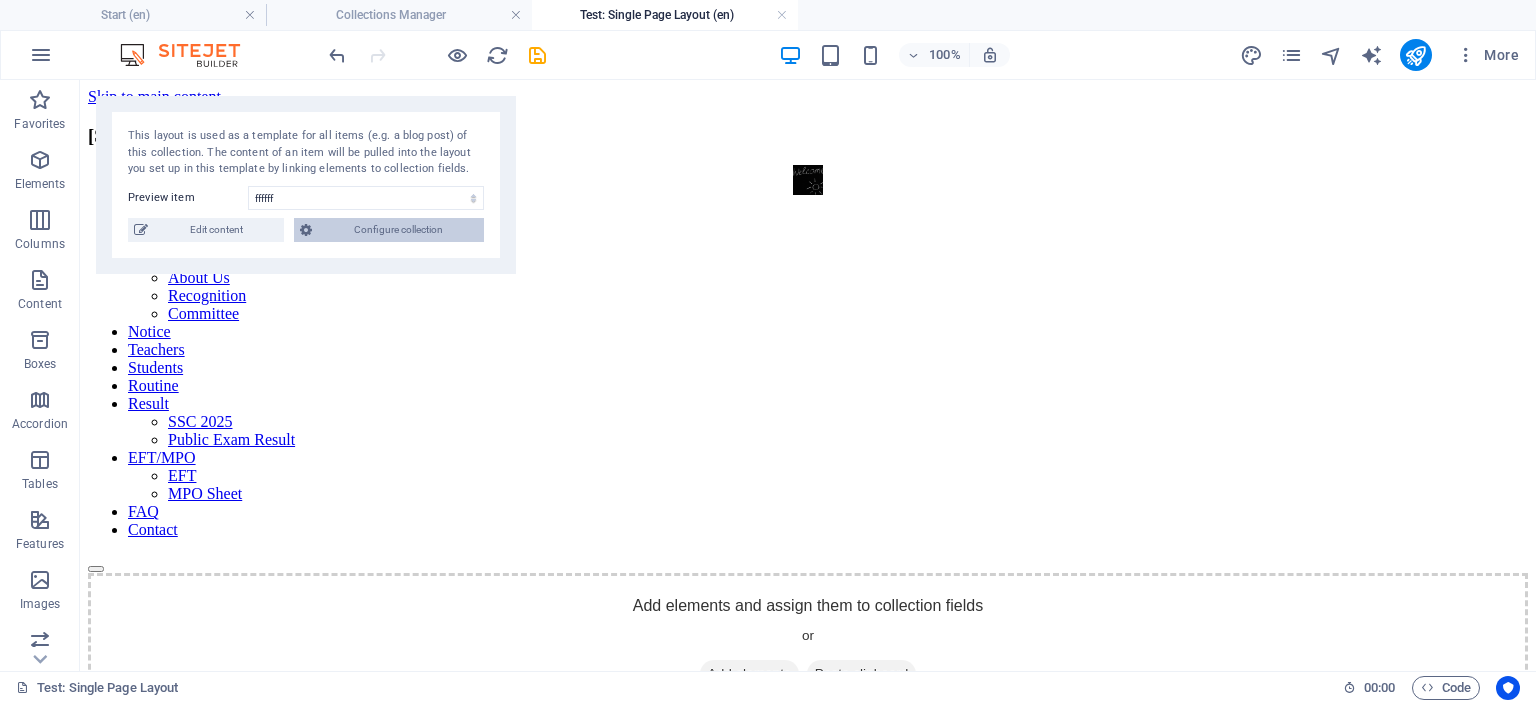 click on "Configure collection" at bounding box center (398, 230) 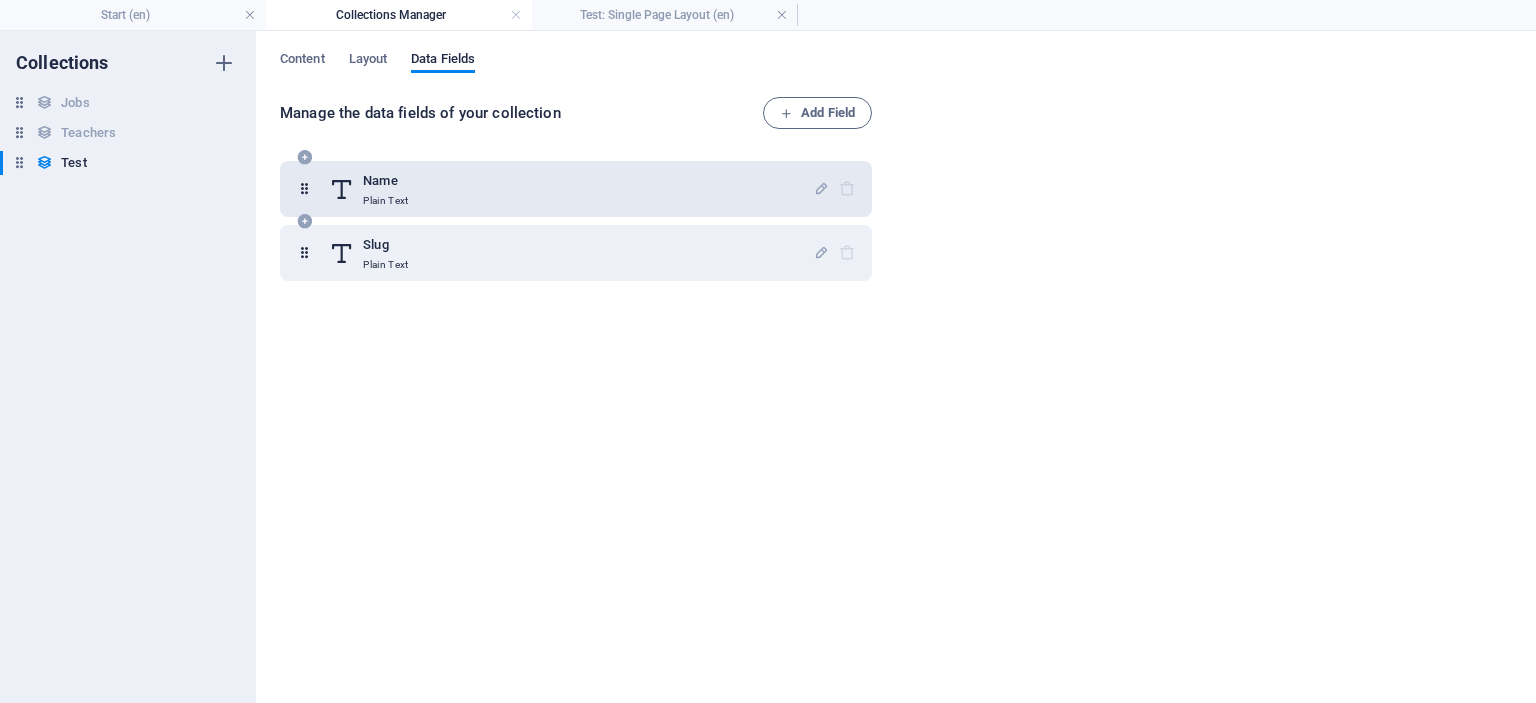 click on "Name Plain Text" at bounding box center [571, 189] 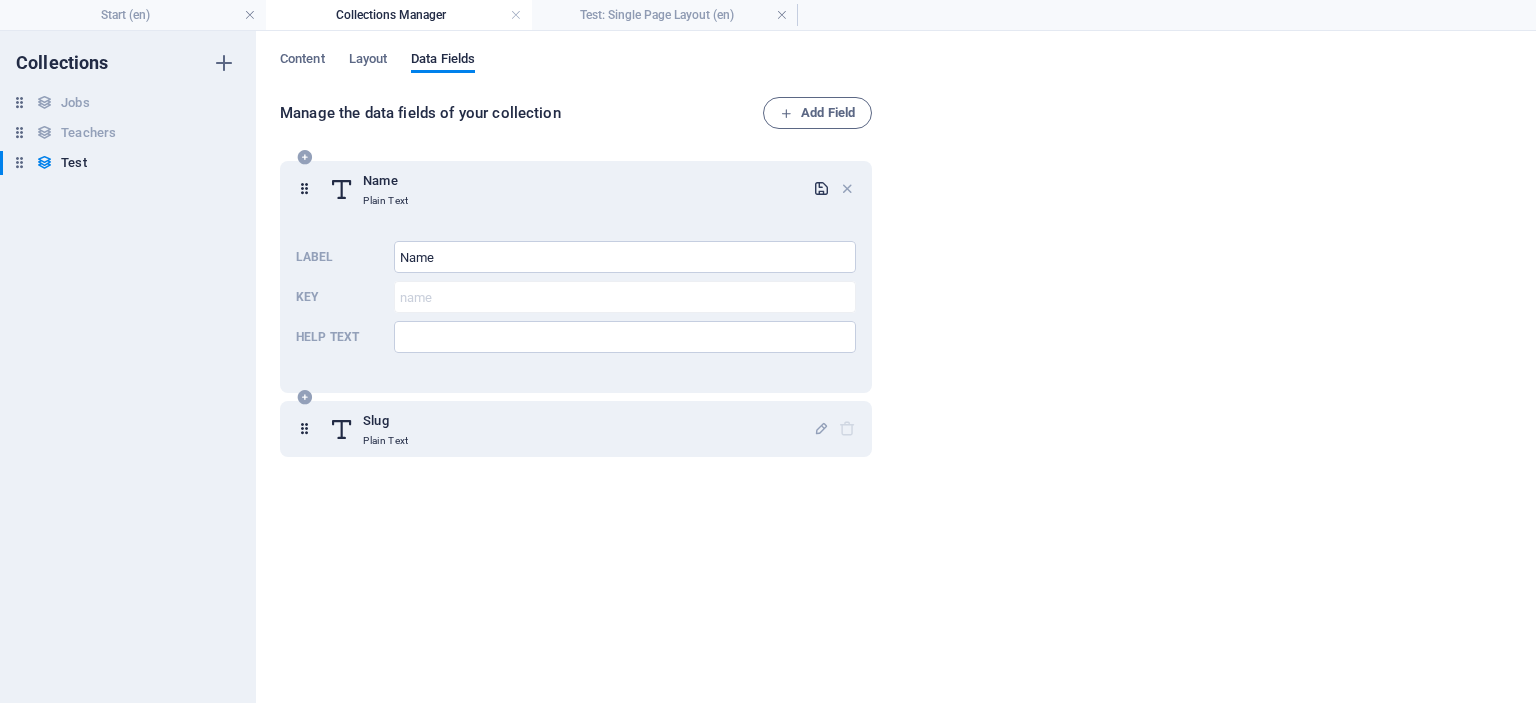 click at bounding box center (821, 188) 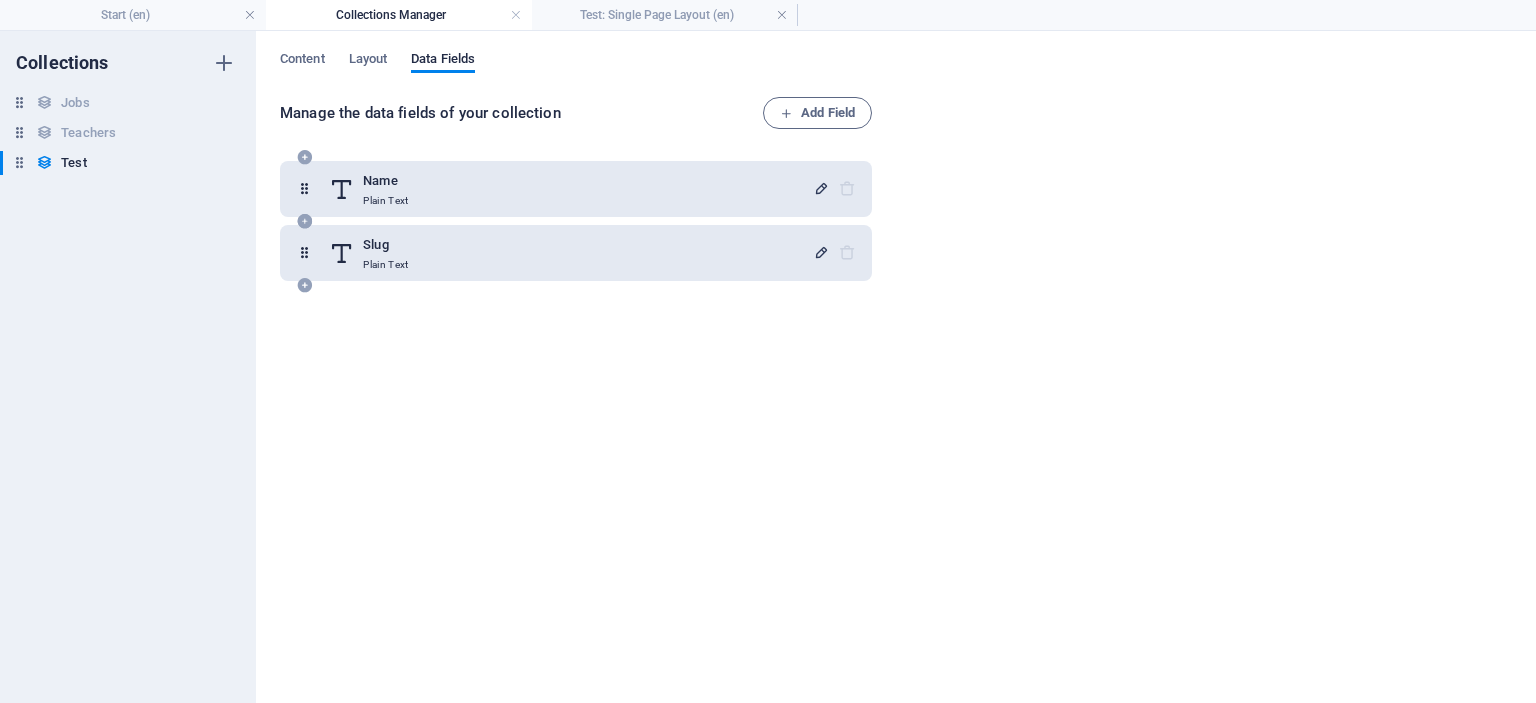 click at bounding box center [821, 252] 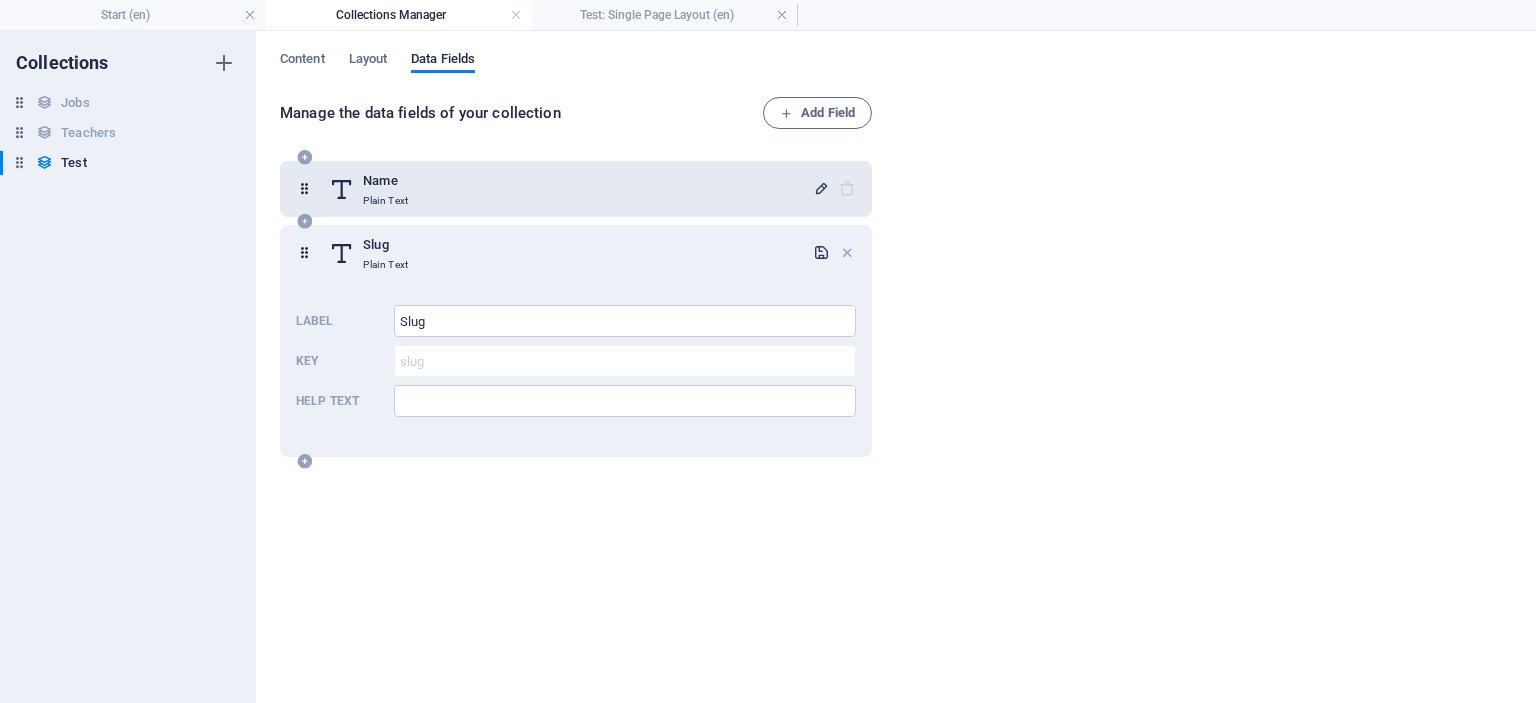 click at bounding box center (821, 252) 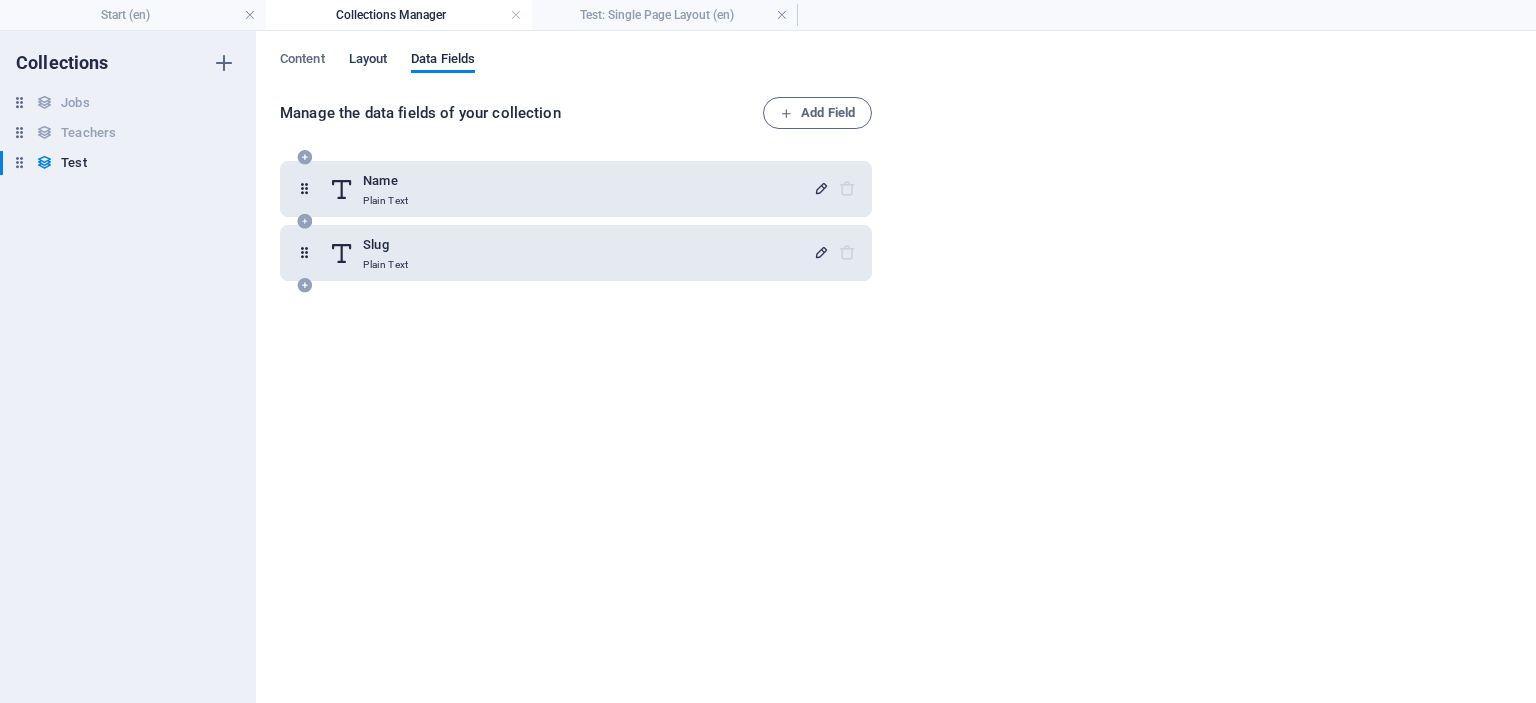click on "Layout" at bounding box center [368, 61] 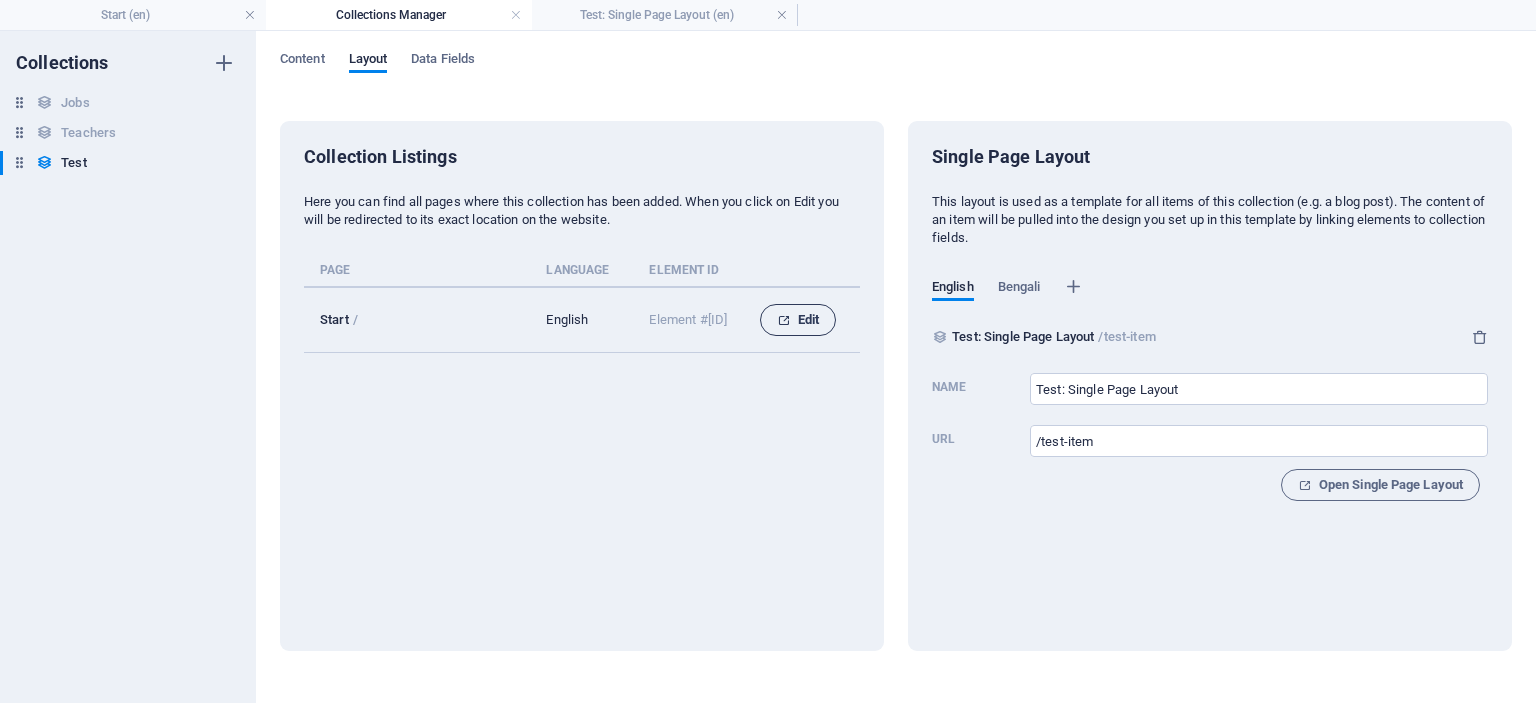 click on "Edit" at bounding box center [798, 320] 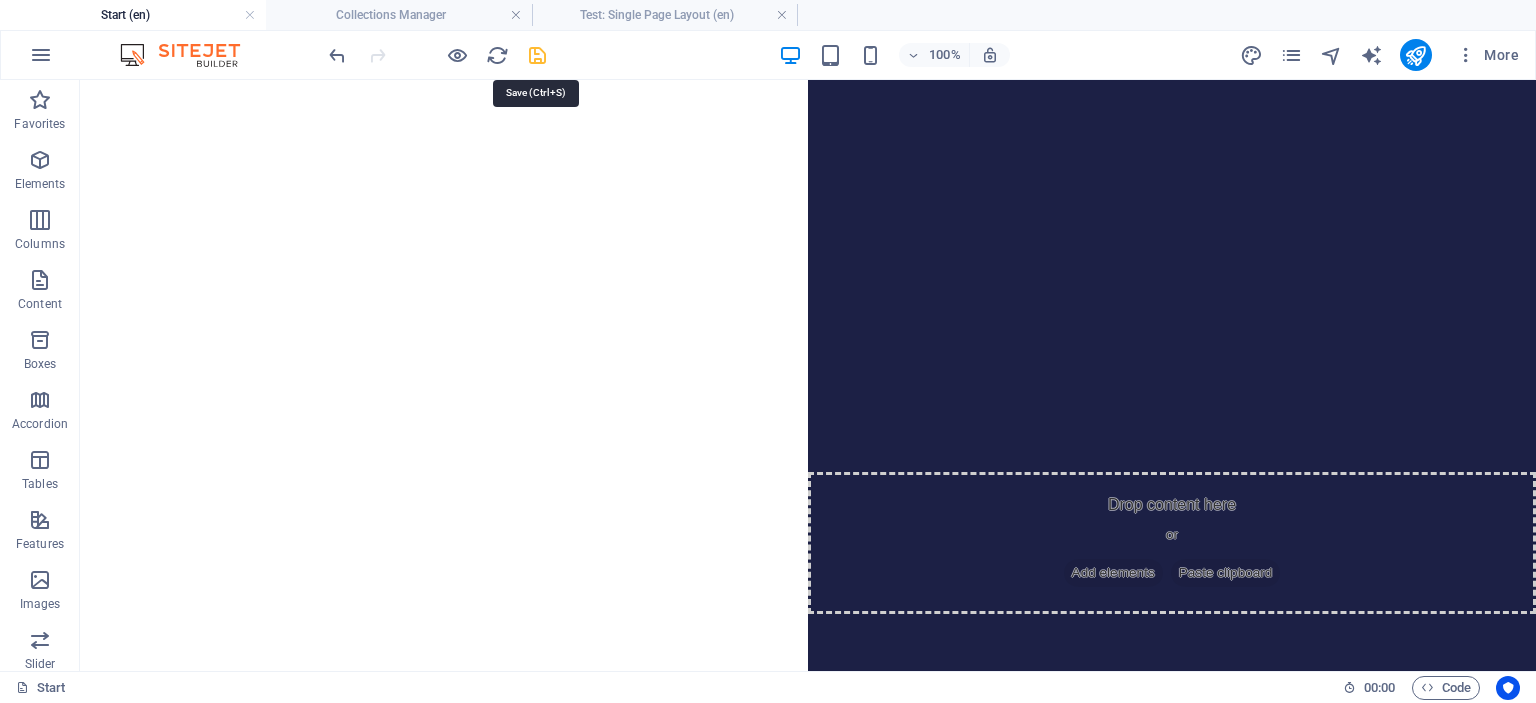 click at bounding box center [537, 55] 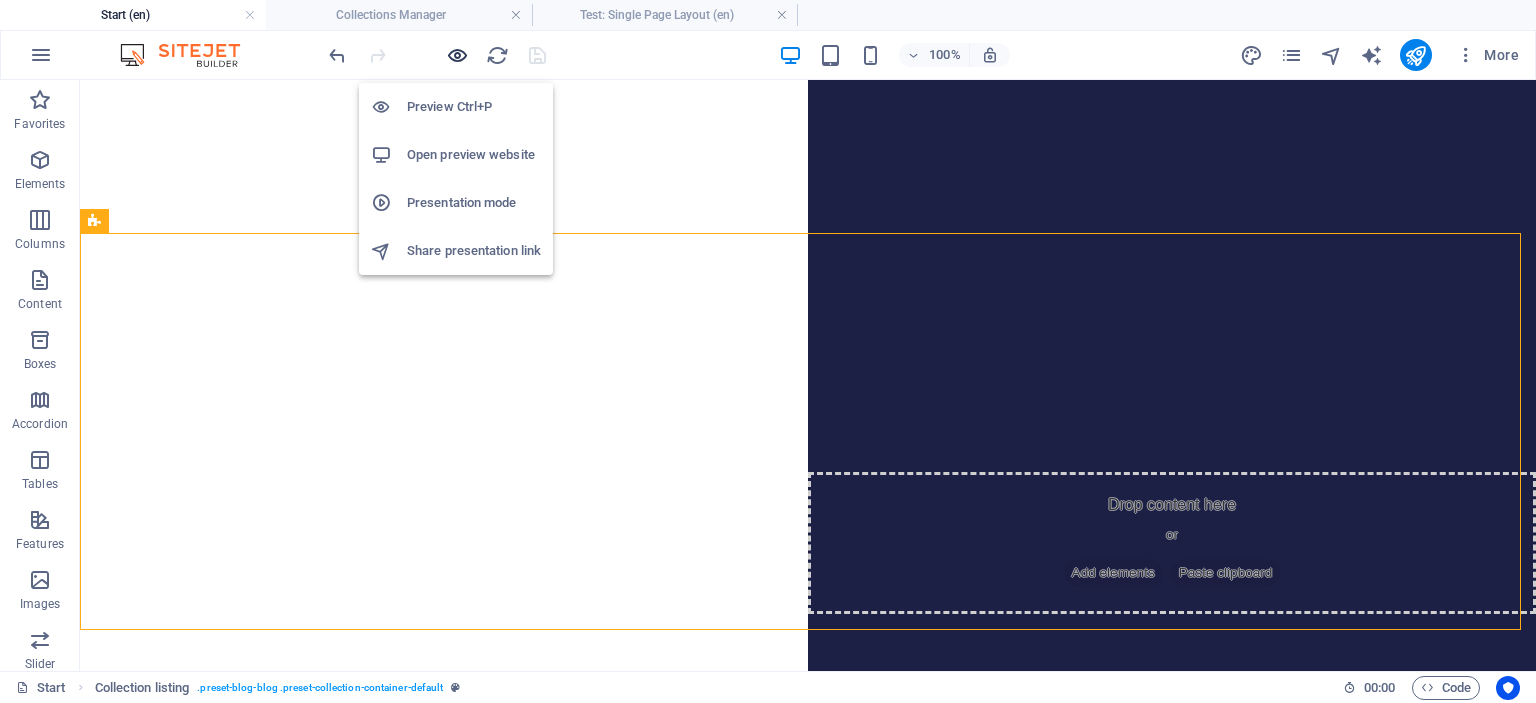 click at bounding box center (457, 55) 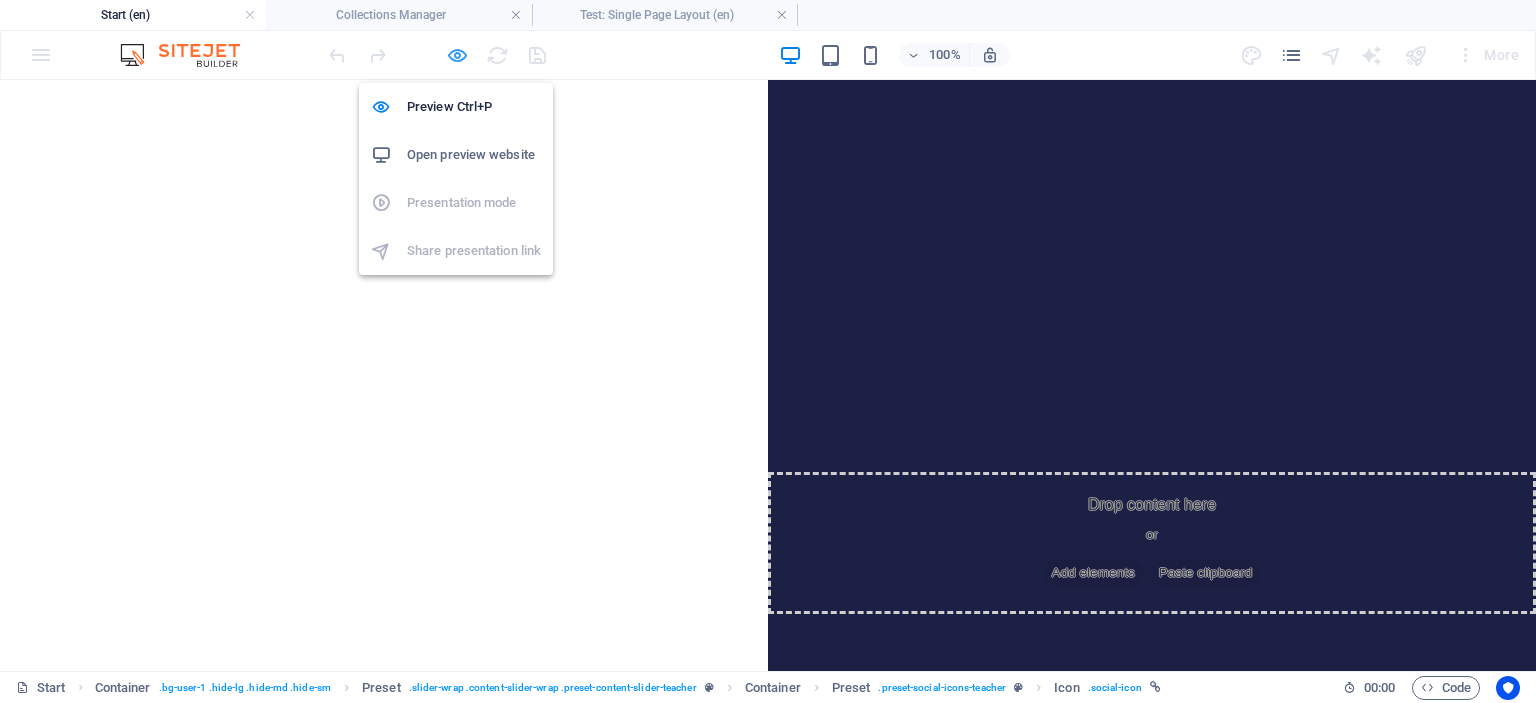 click at bounding box center (457, 55) 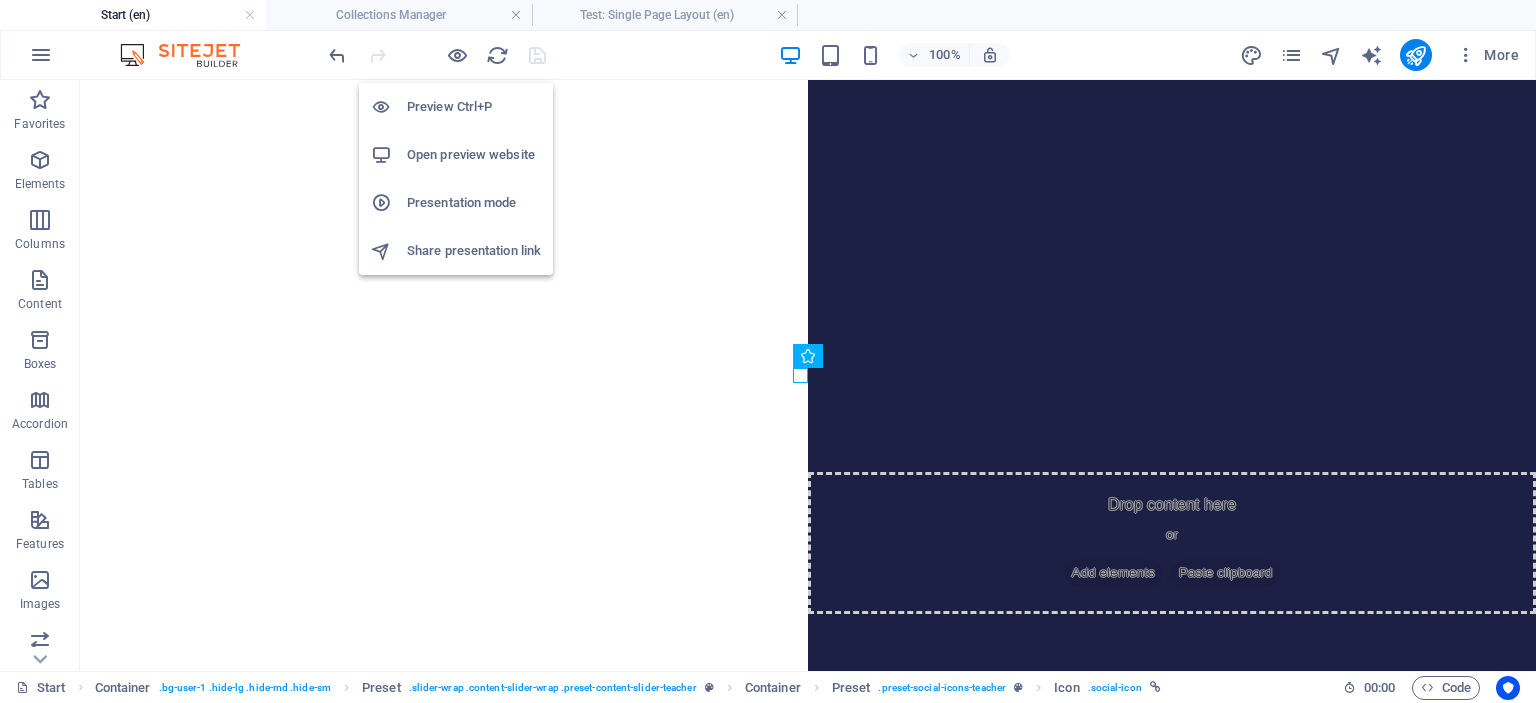 click on "Open preview website" at bounding box center (474, 155) 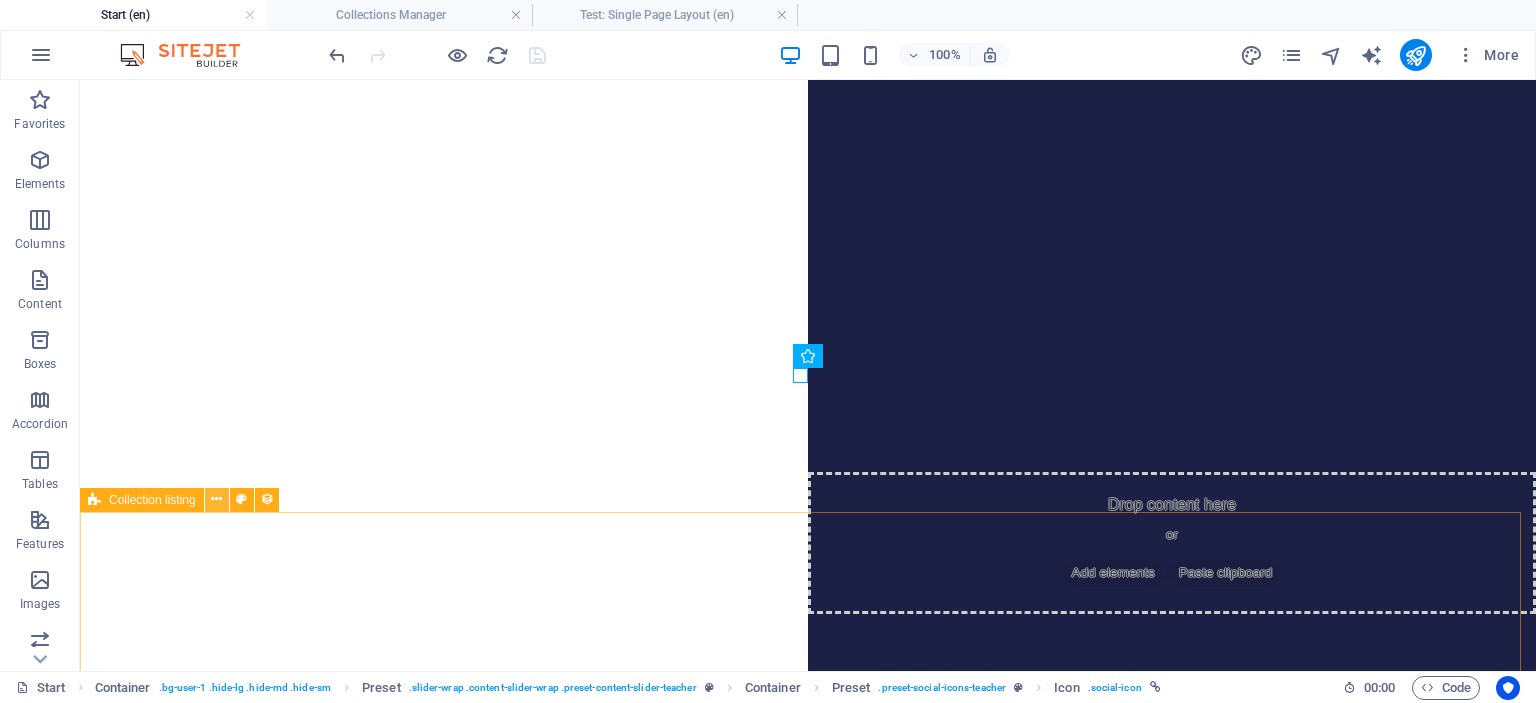 click at bounding box center [216, 499] 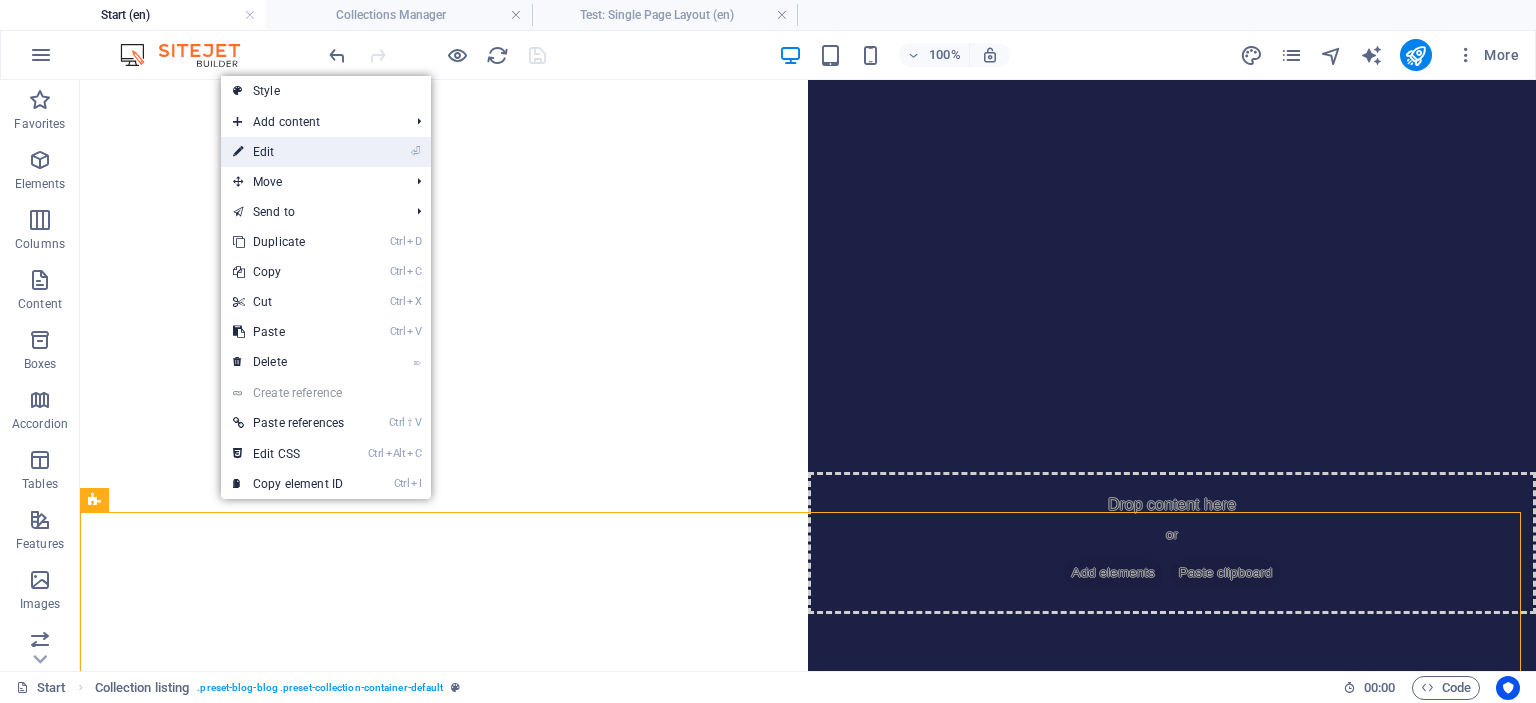 click on "⏎  Edit" at bounding box center (288, 152) 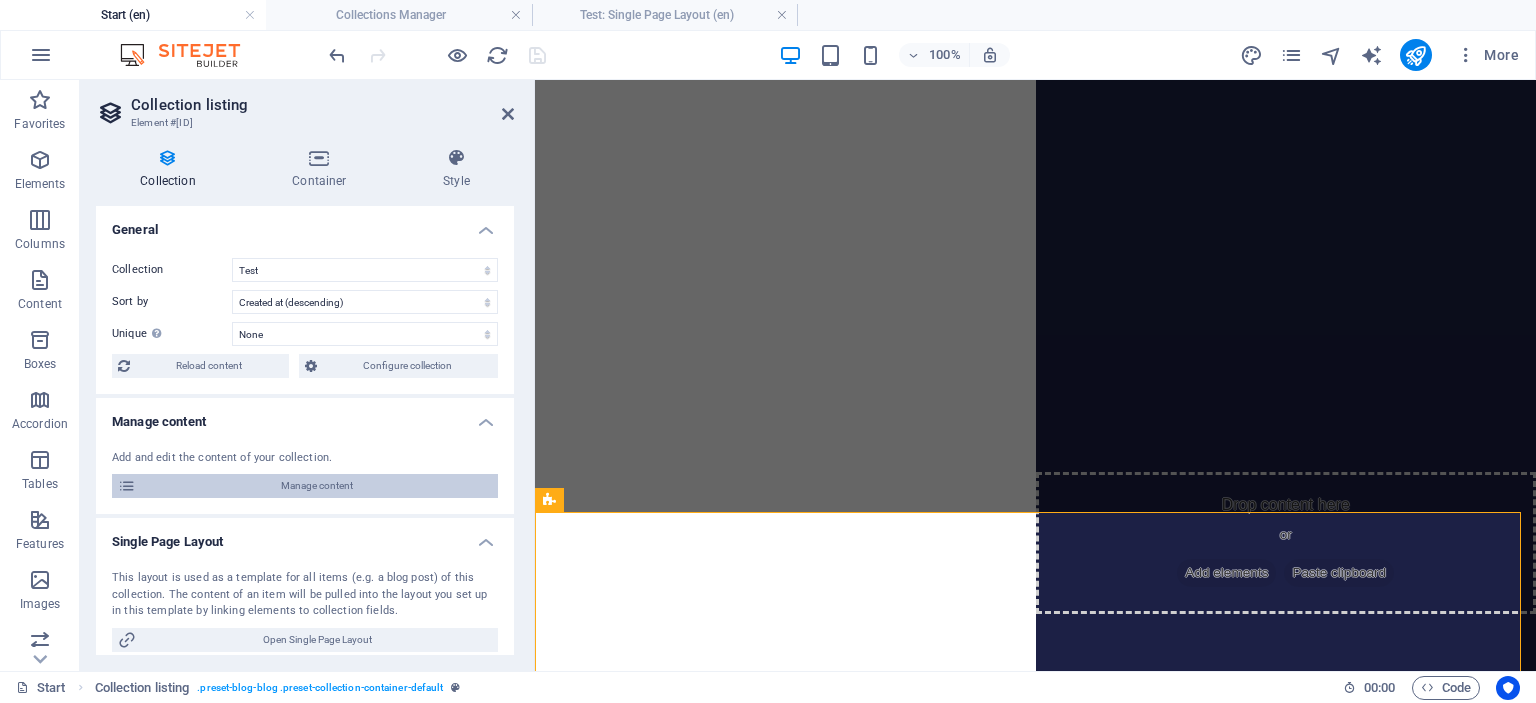 click on "Manage content" at bounding box center (317, 486) 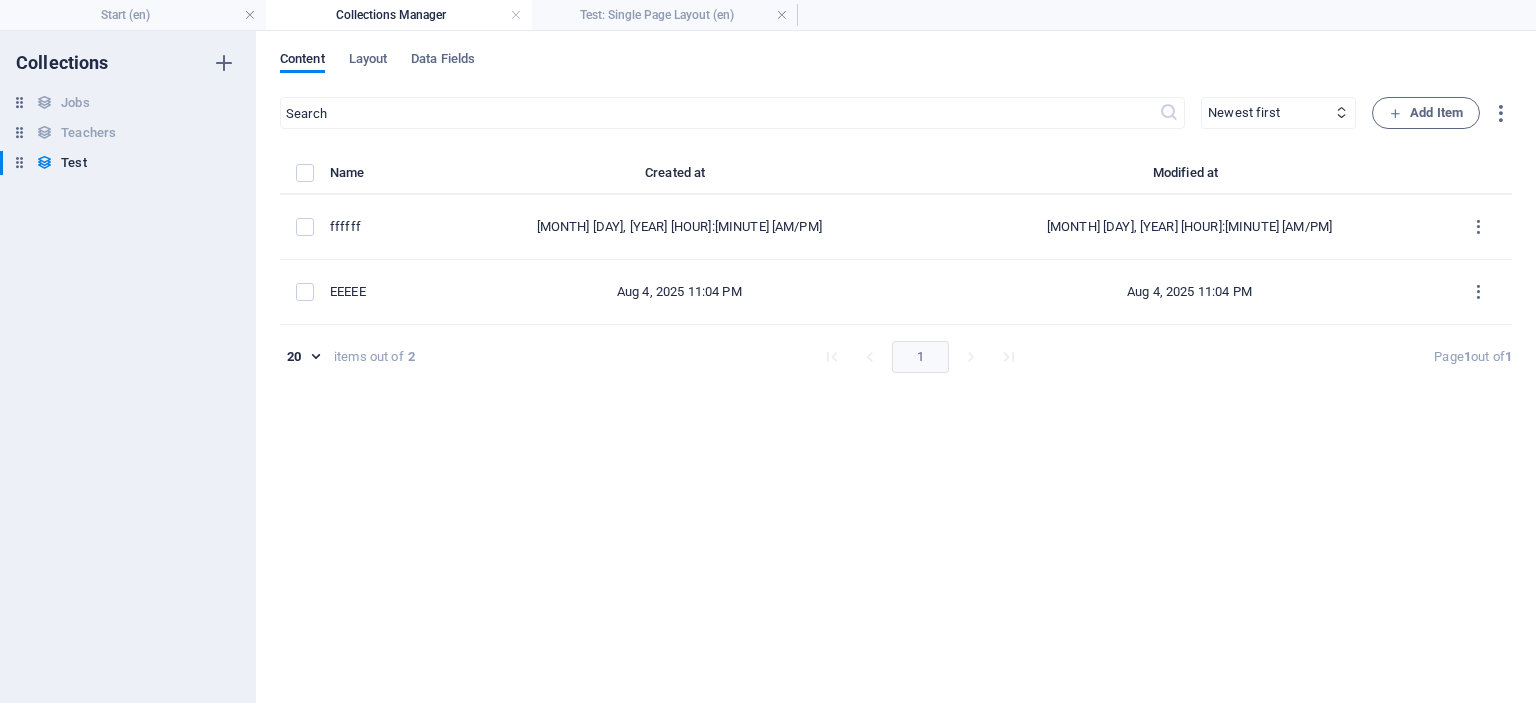 click on "Collections Manager" at bounding box center (399, 15) 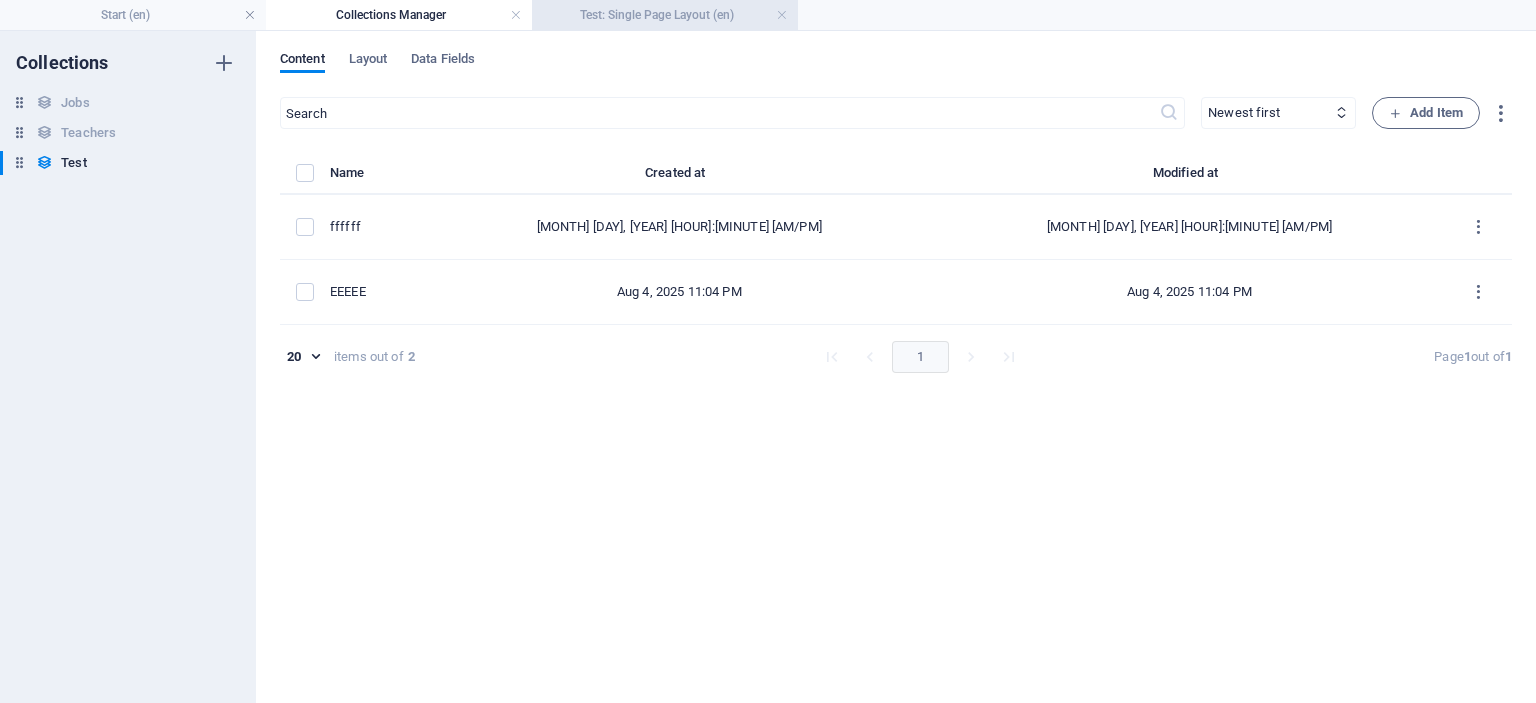 click on "Test: Single Page Layout (en)" at bounding box center [665, 15] 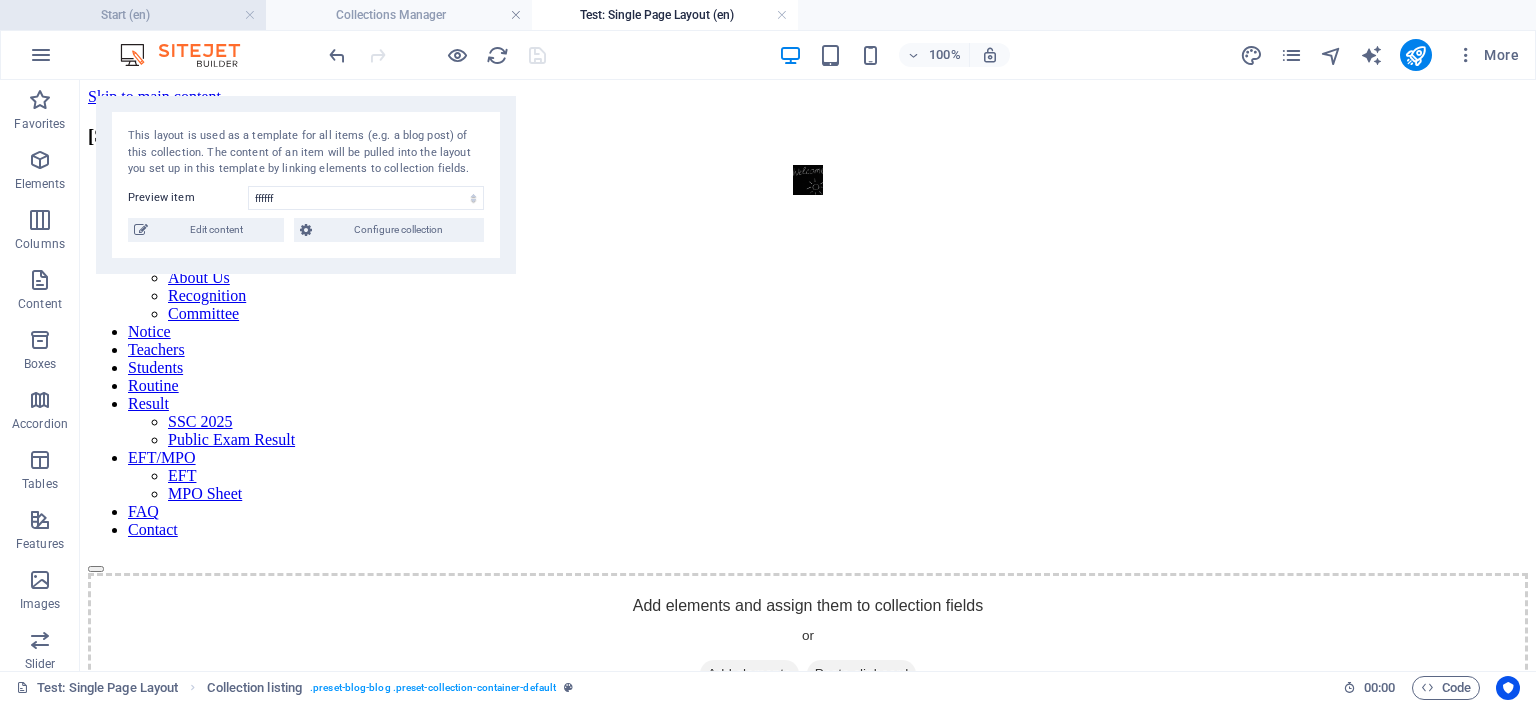 click on "Start (en)" at bounding box center [133, 15] 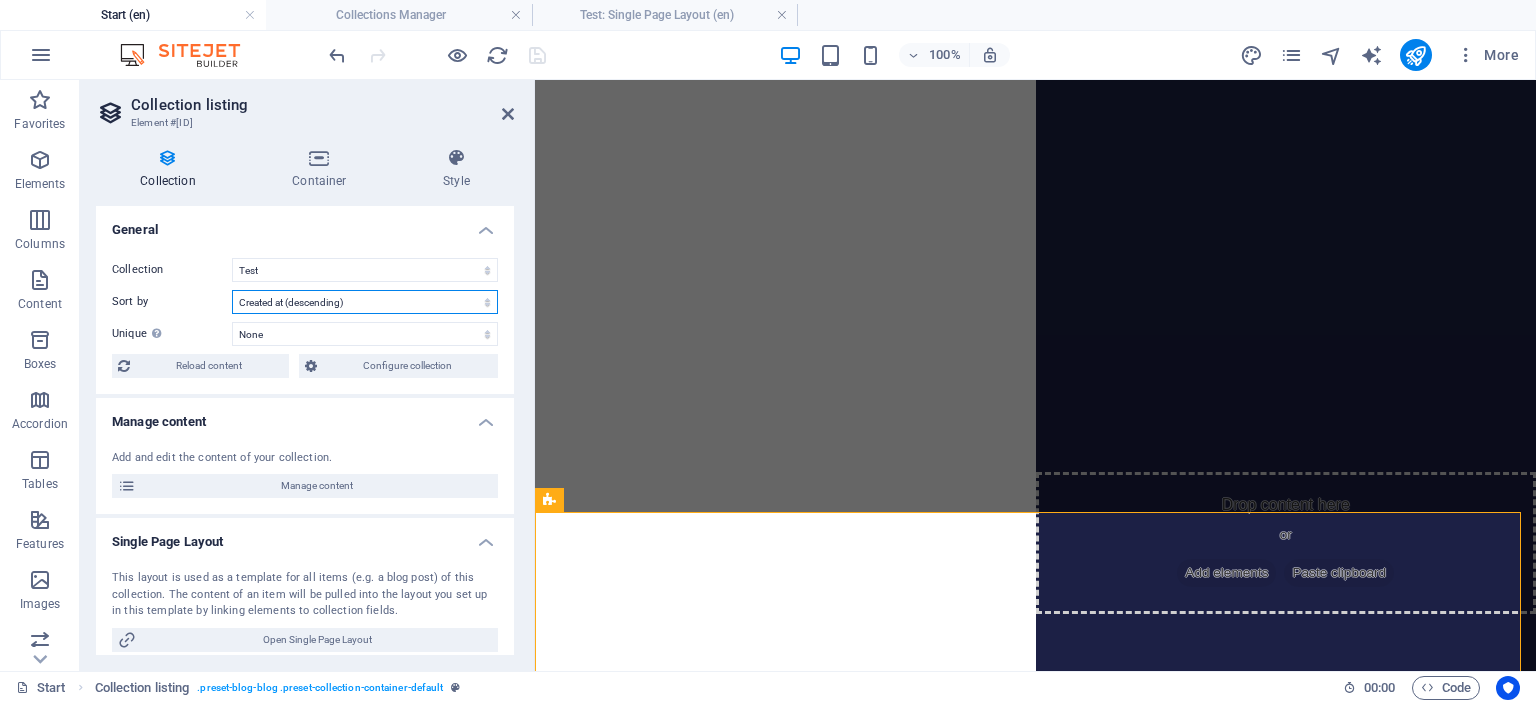 click on "Created at (ascending) Created at (descending) Updated at (ascending) Updated at (descending) Name (ascending) Name (descending) Slug (ascending) Slug (descending) Random" at bounding box center (365, 302) 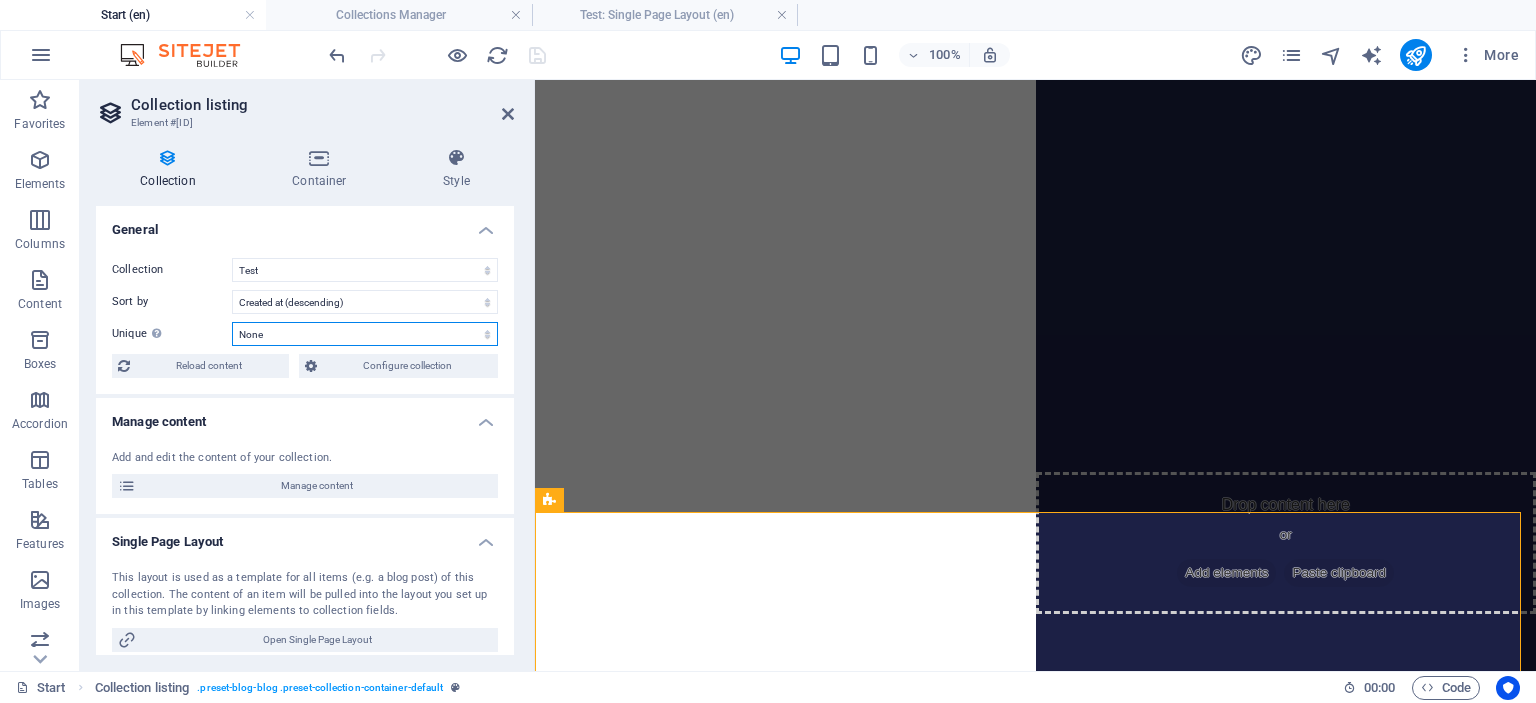 click on "None Name Slug" at bounding box center [365, 334] 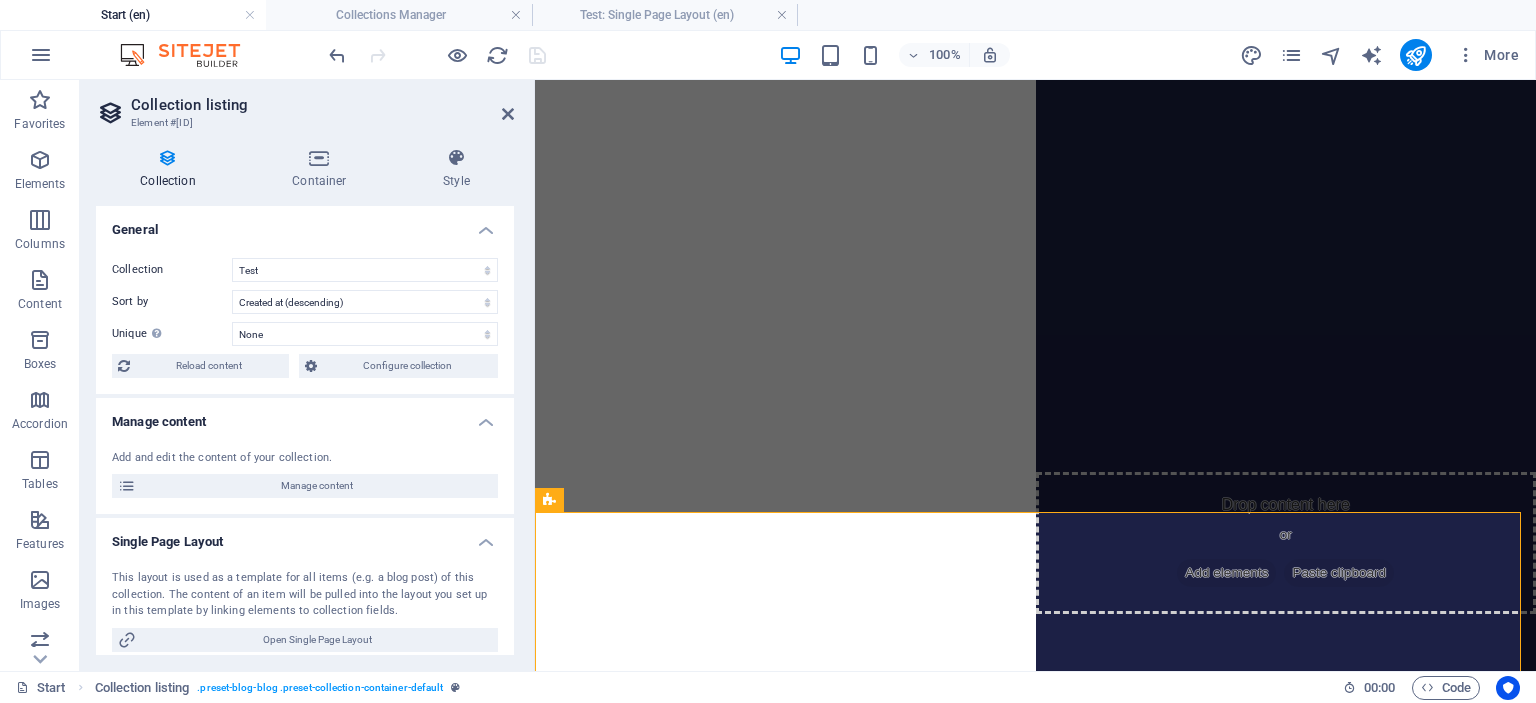 click on "General" at bounding box center (305, 224) 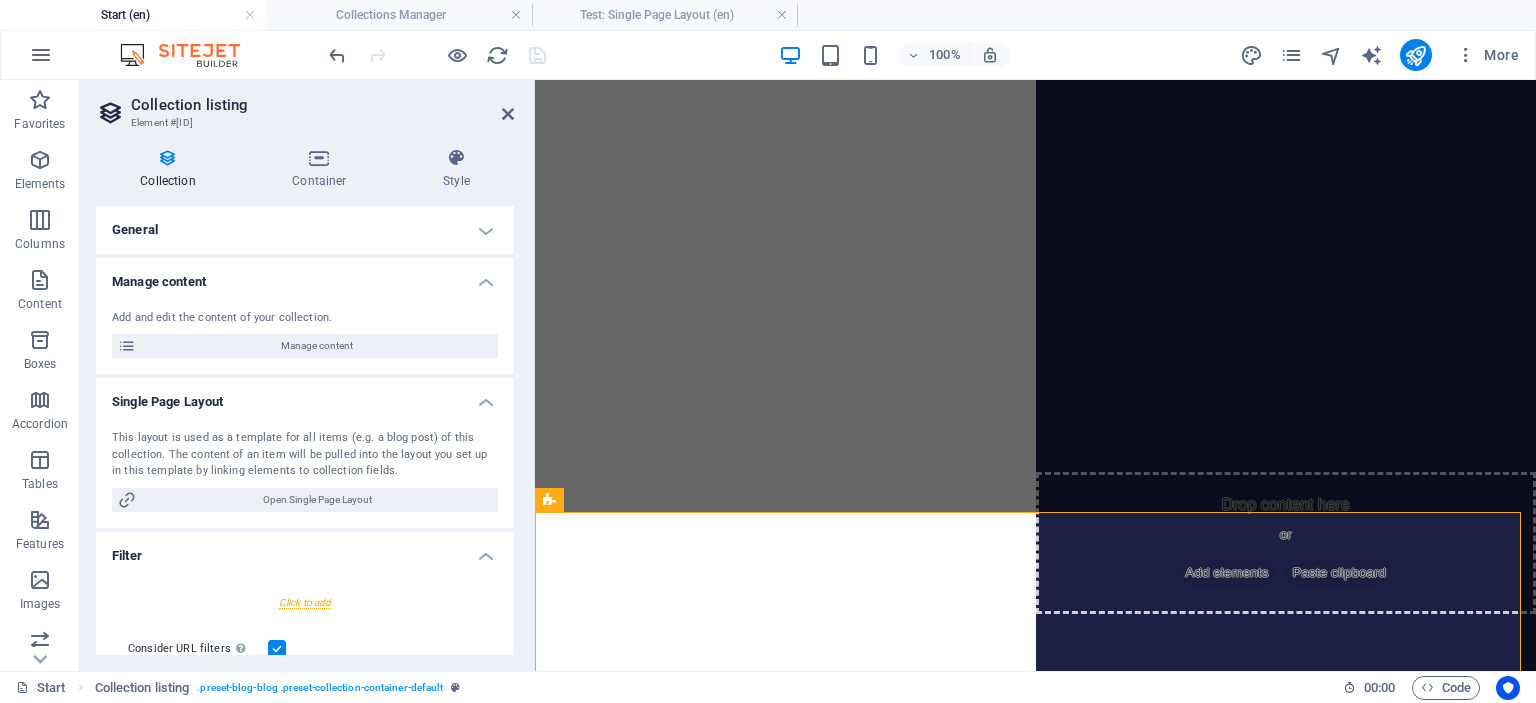 drag, startPoint x: 514, startPoint y: 463, endPoint x: 508, endPoint y: 494, distance: 31.575306 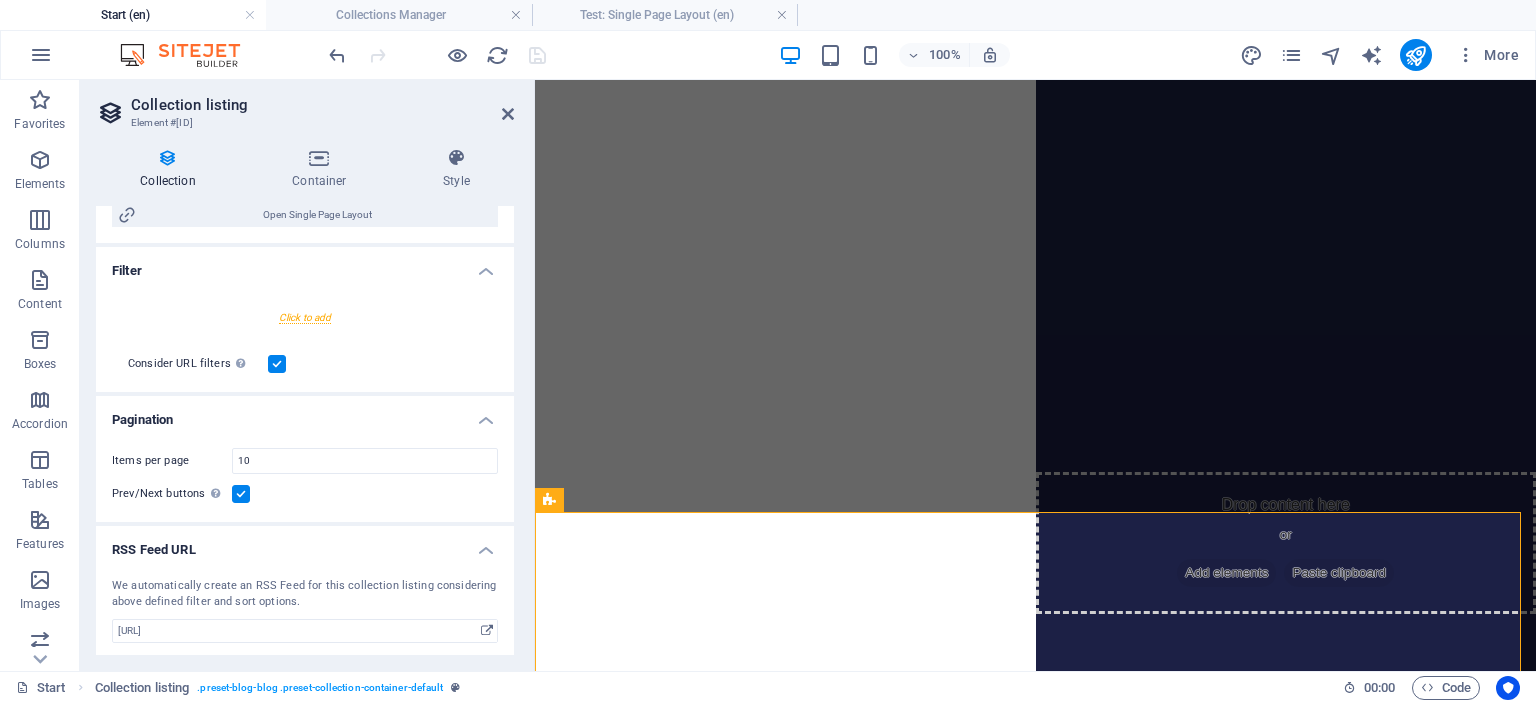 scroll, scrollTop: 288, scrollLeft: 0, axis: vertical 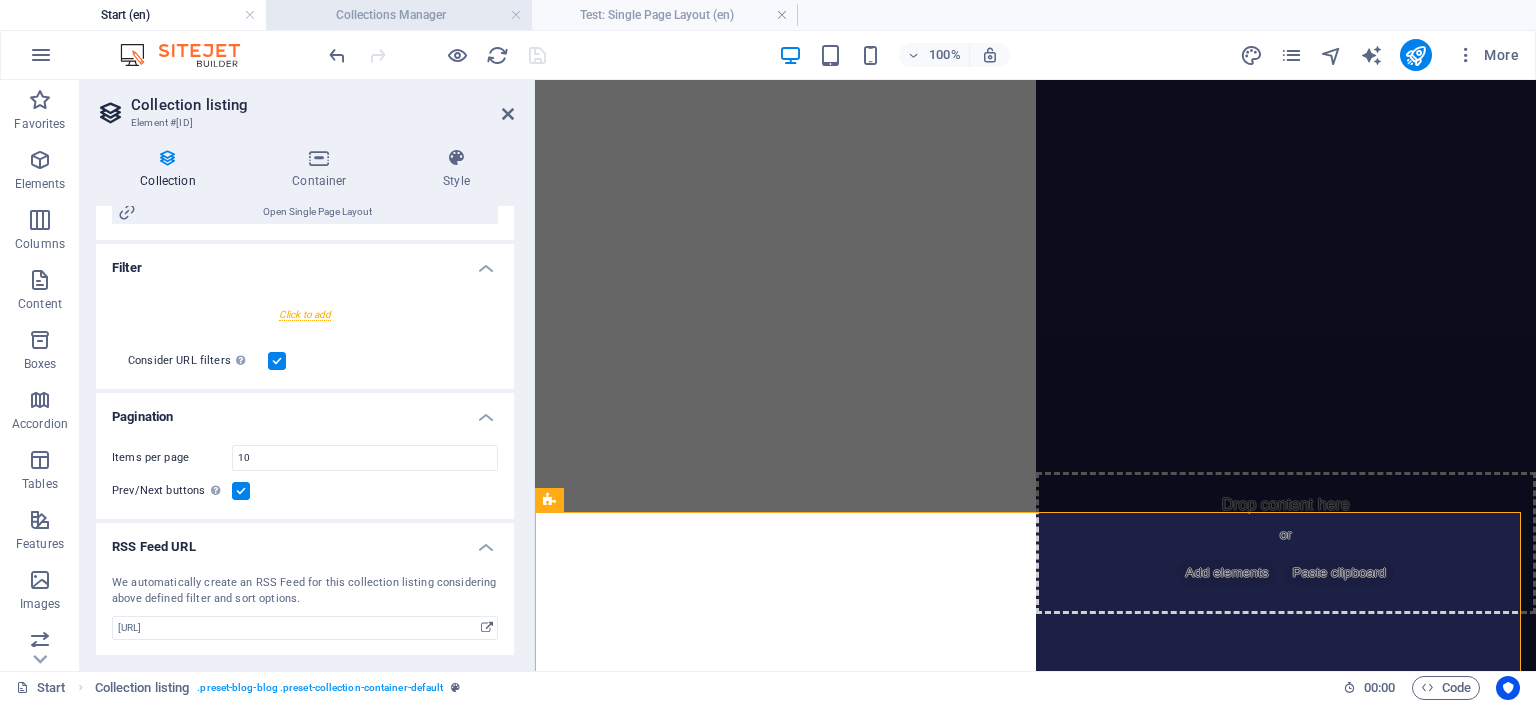 click on "Collections Manager" at bounding box center (399, 15) 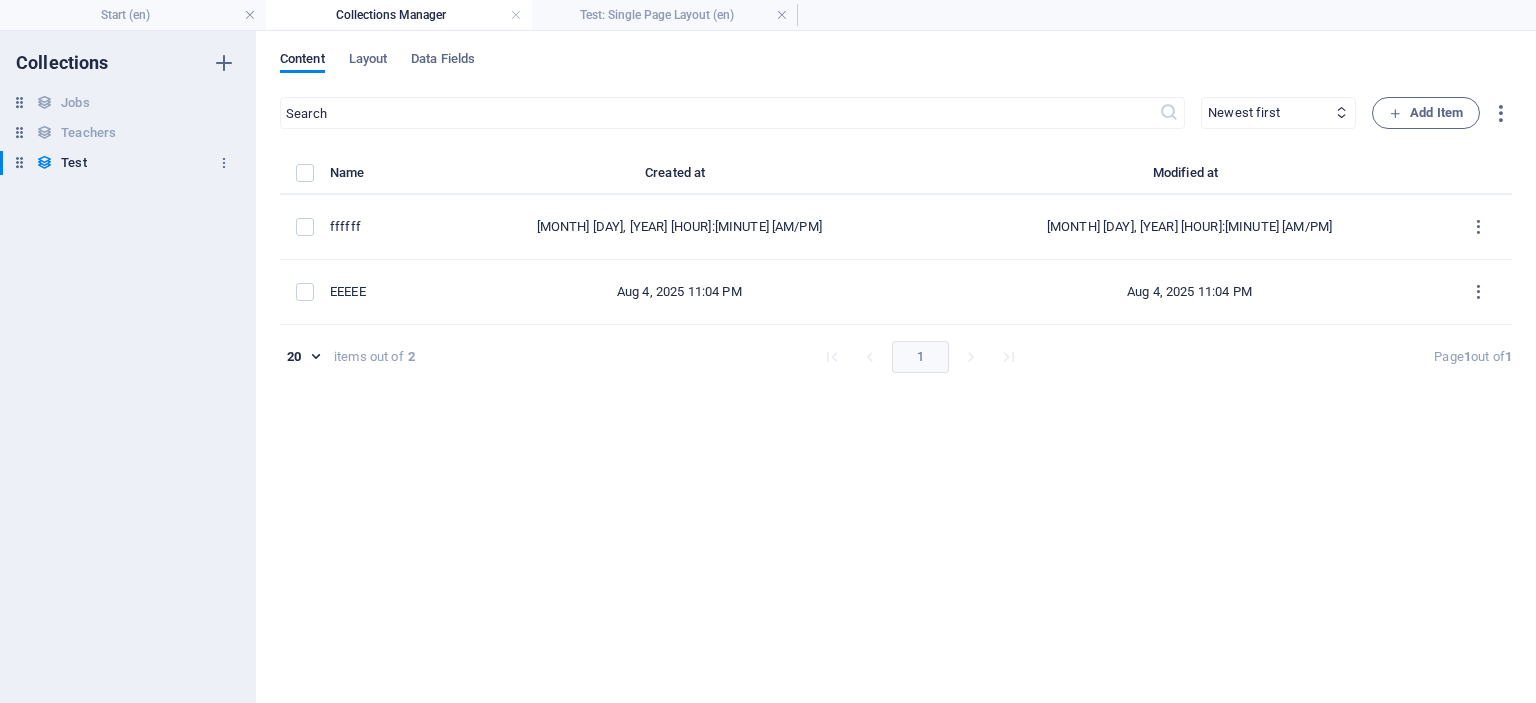 click on "[FIRST] [LAST]" at bounding box center (118, 163) 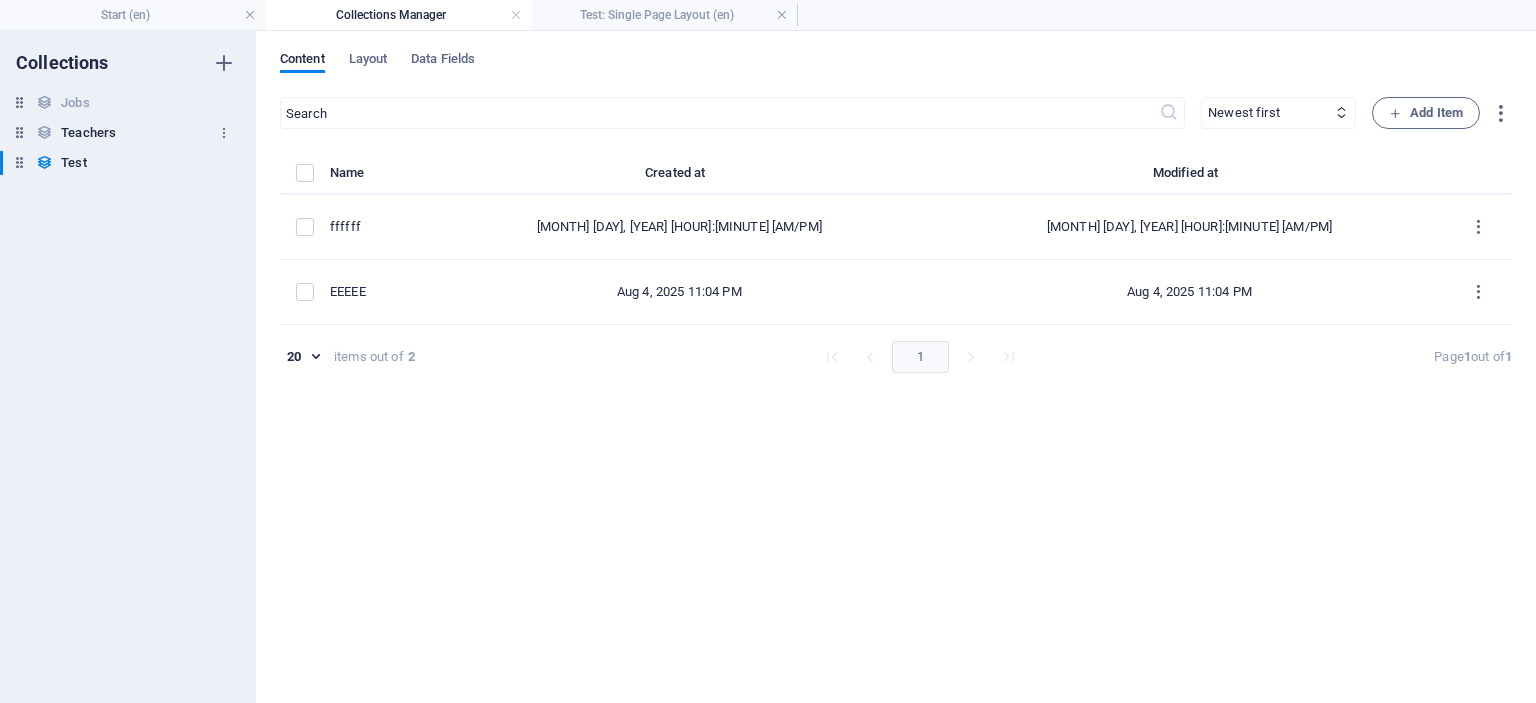 click on "Teachers" at bounding box center [88, 133] 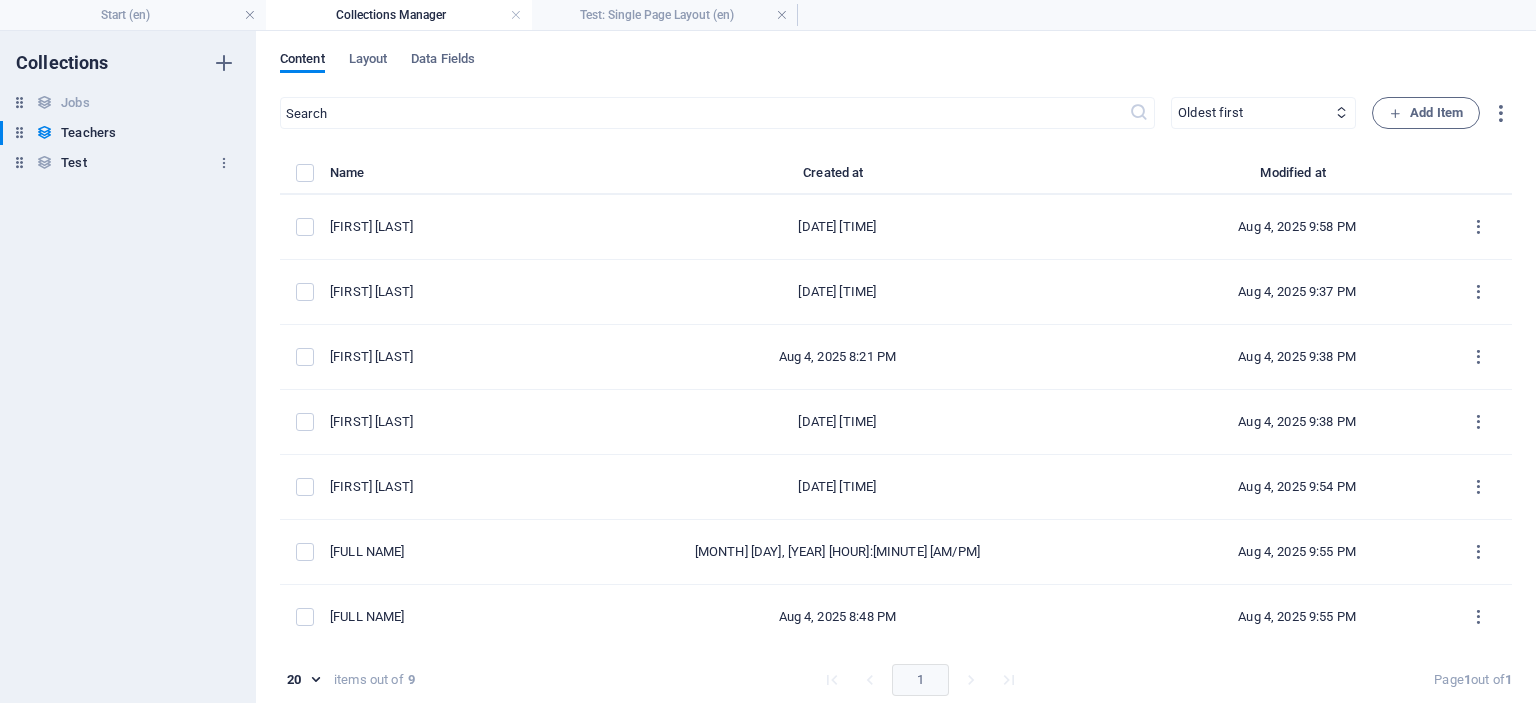 click on "[FIRST] [LAST]" at bounding box center [118, 163] 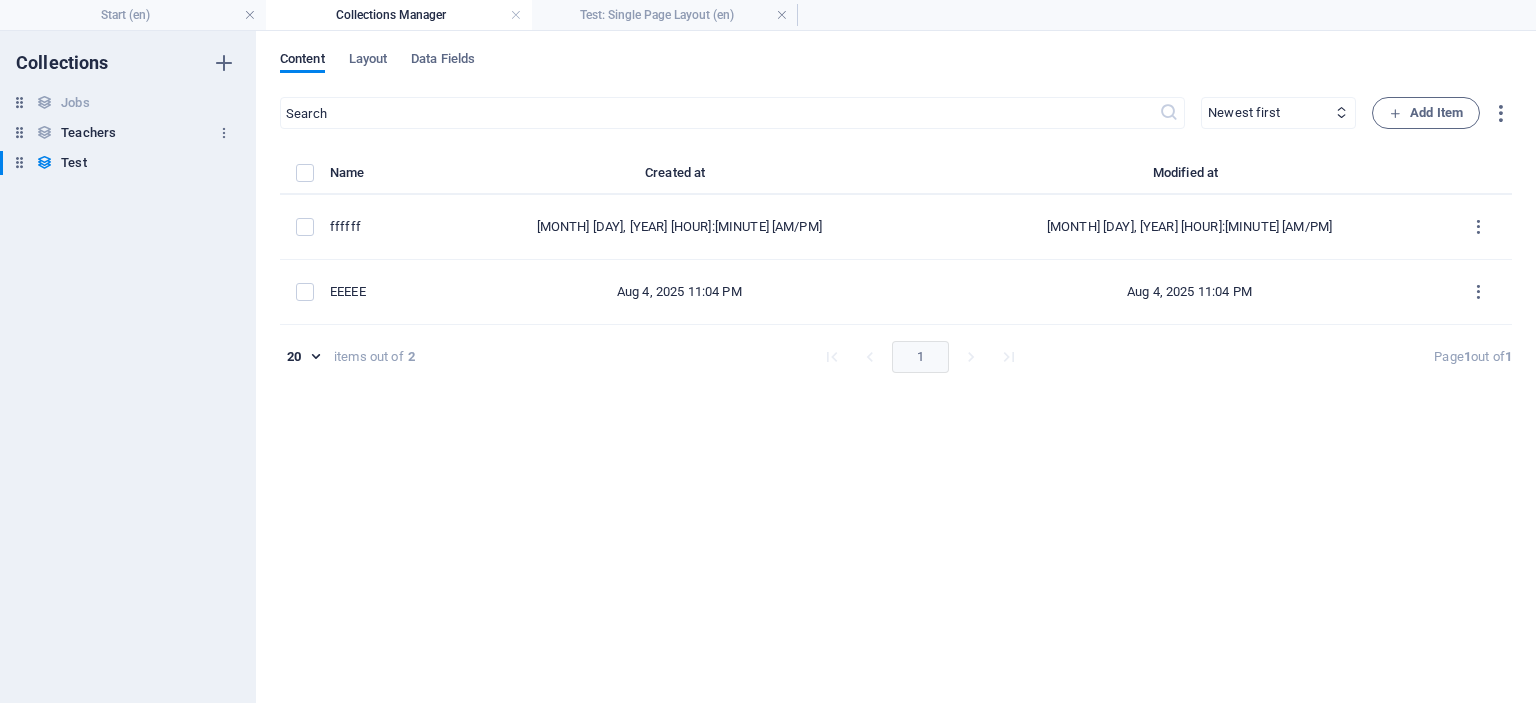 click on "Teachers" at bounding box center (88, 133) 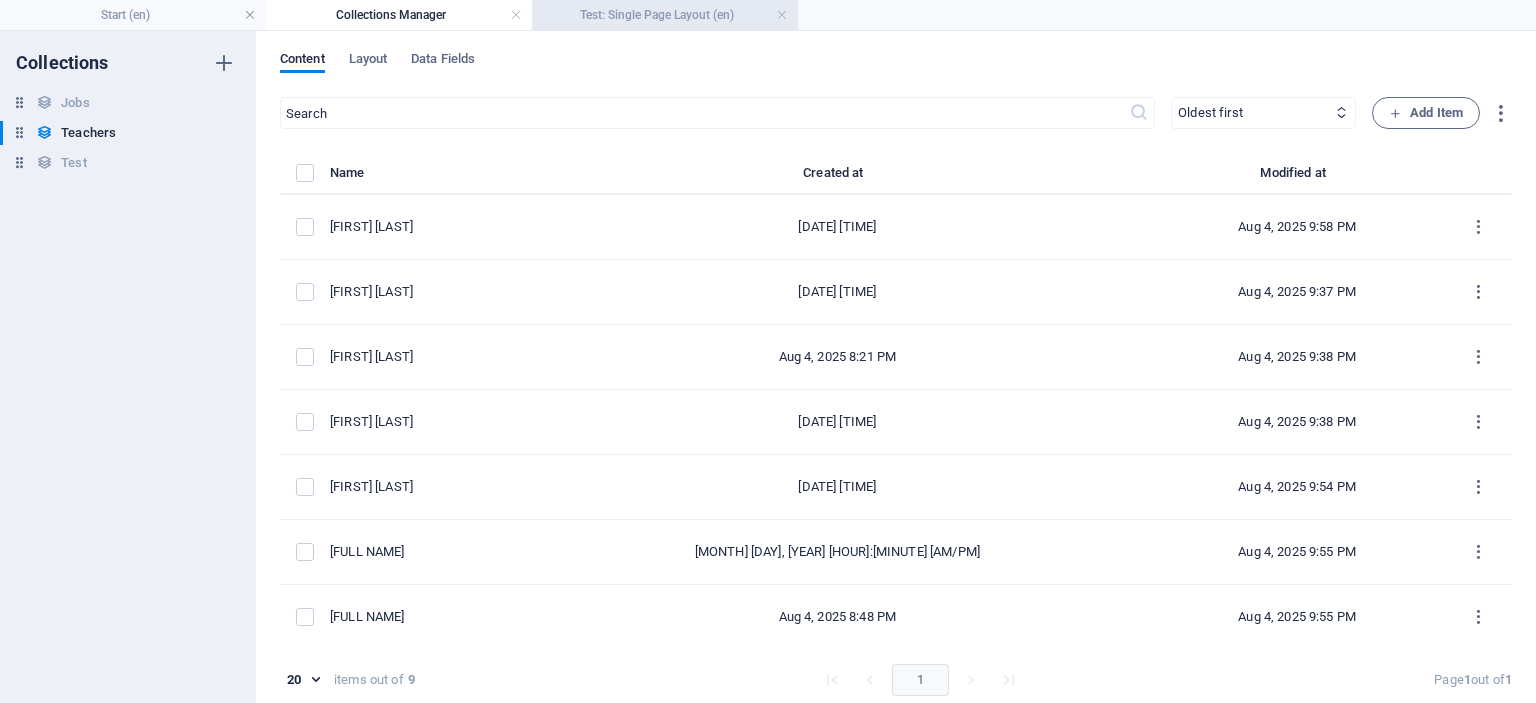 click on "Test: Single Page Layout (en)" at bounding box center (665, 15) 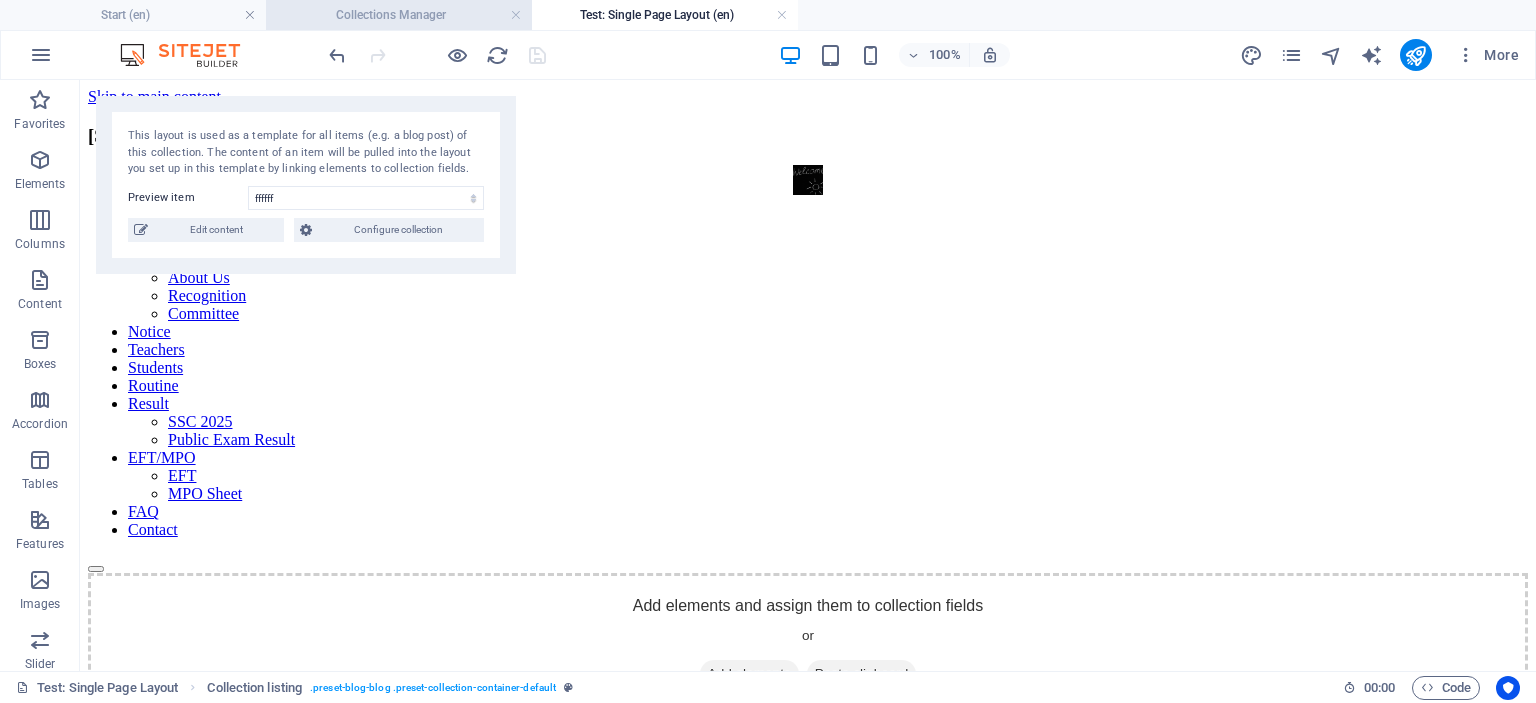 click on "Collections Manager" at bounding box center [399, 15] 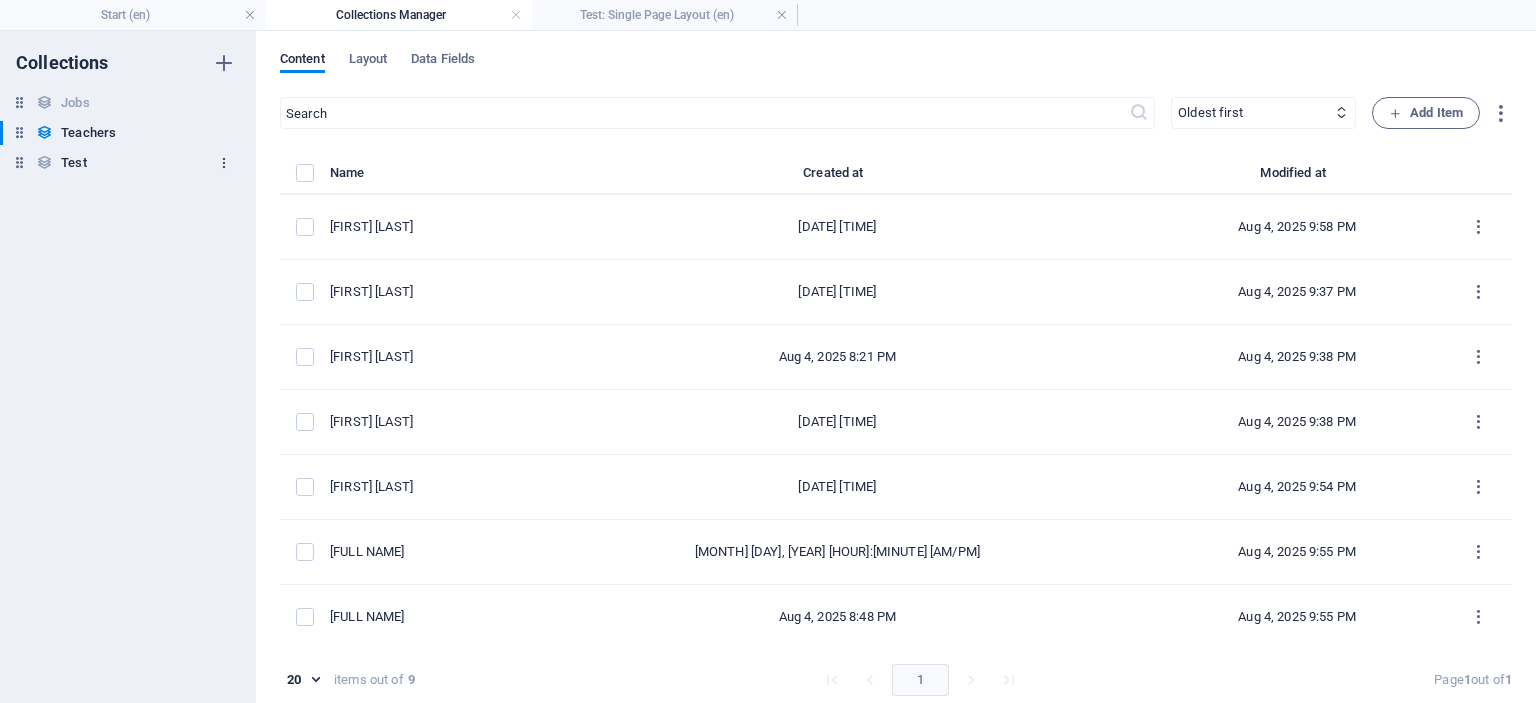 click at bounding box center [224, 163] 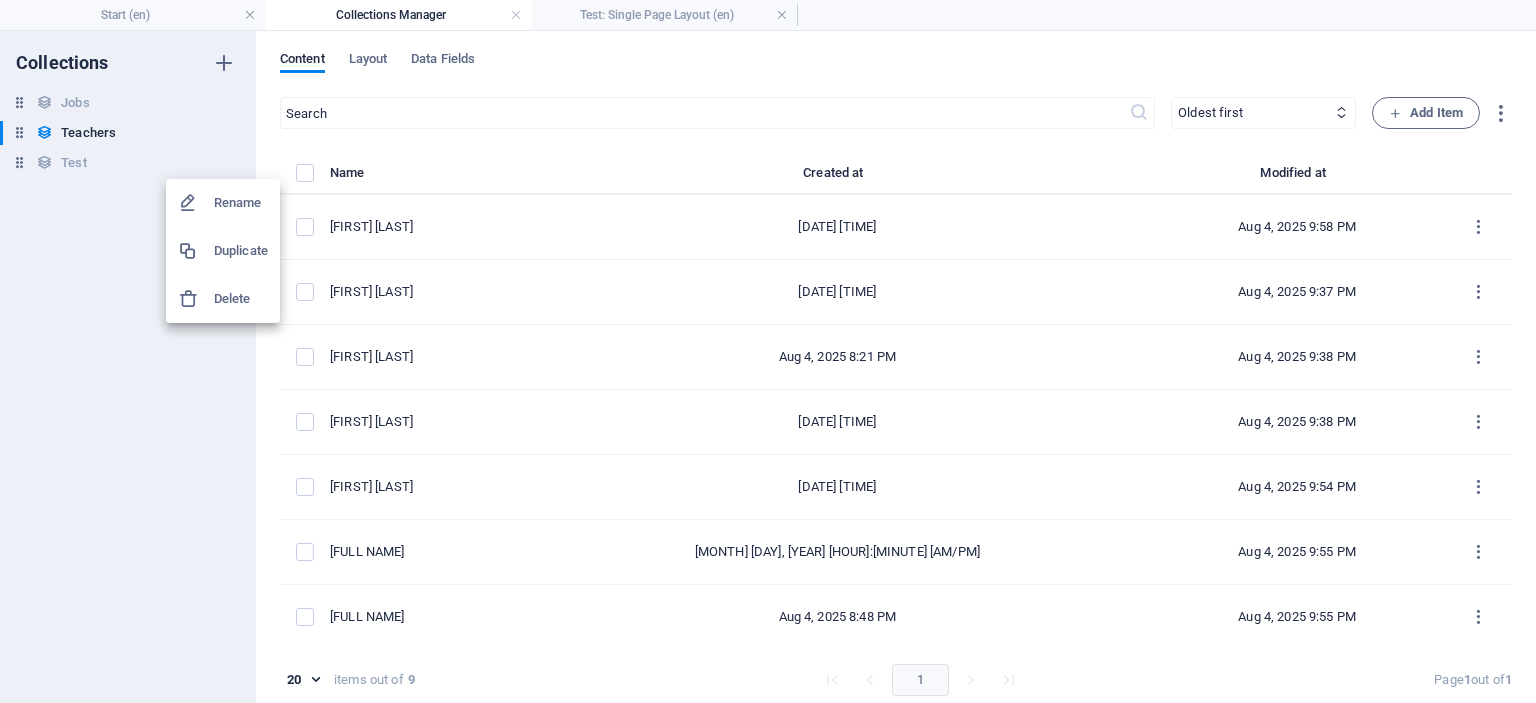 click on "Delete" at bounding box center (241, 299) 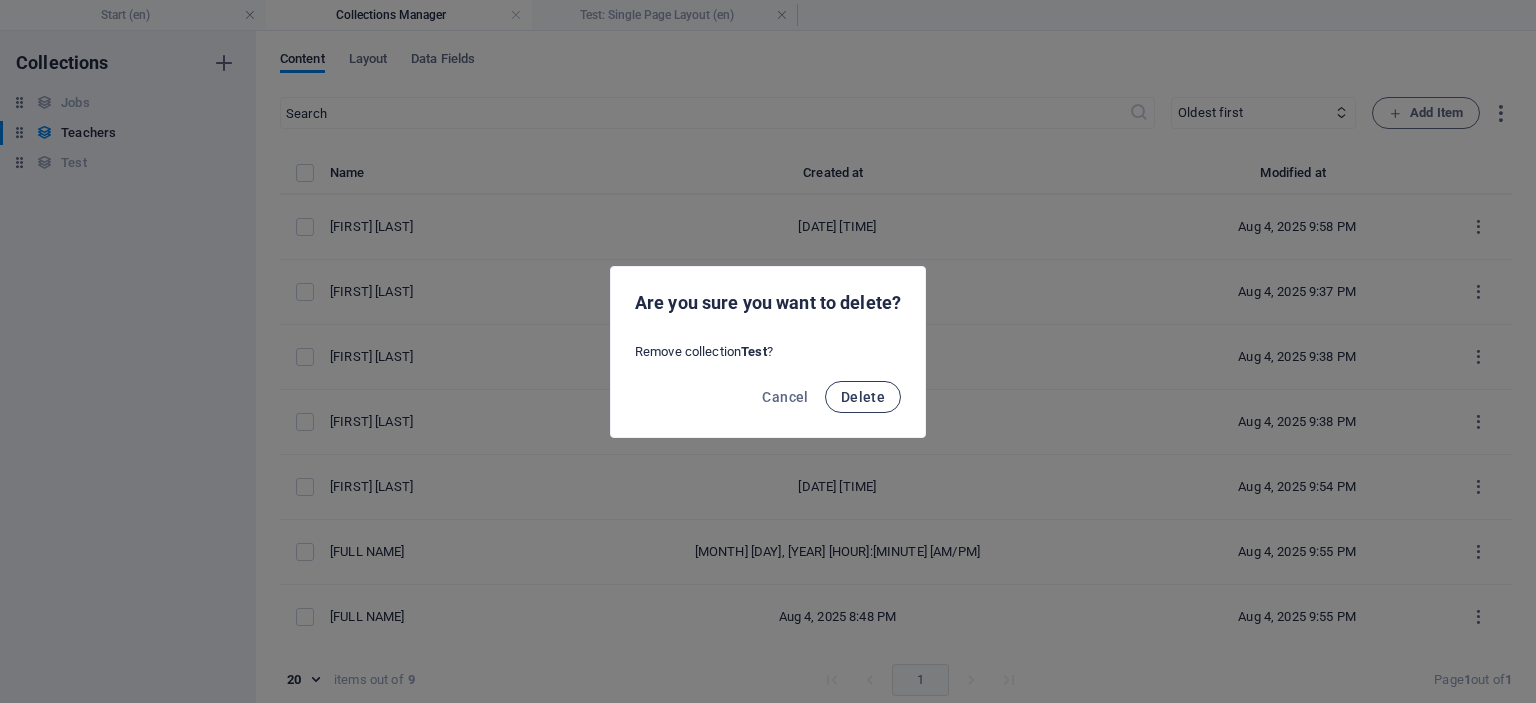 click on "Delete" at bounding box center [863, 397] 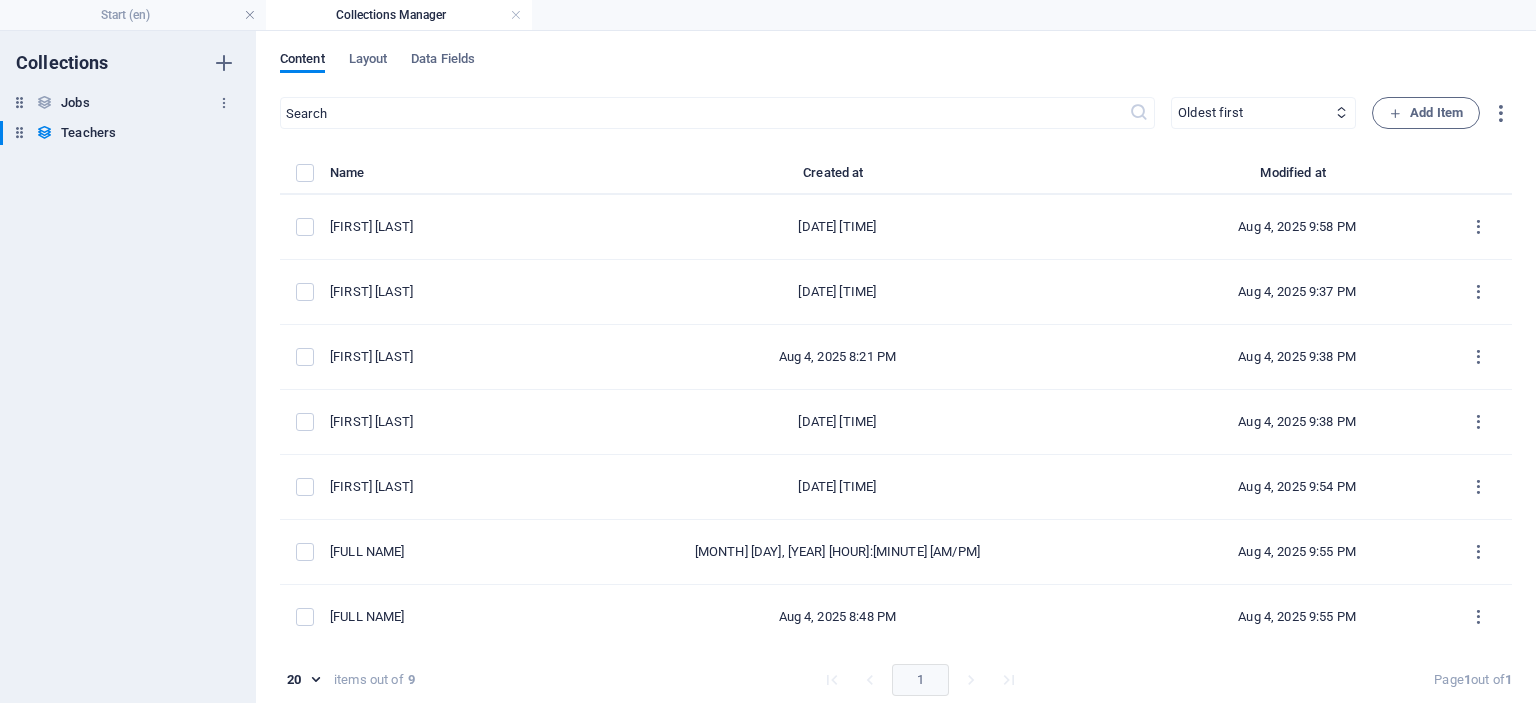 click on "Jobs" at bounding box center [75, 103] 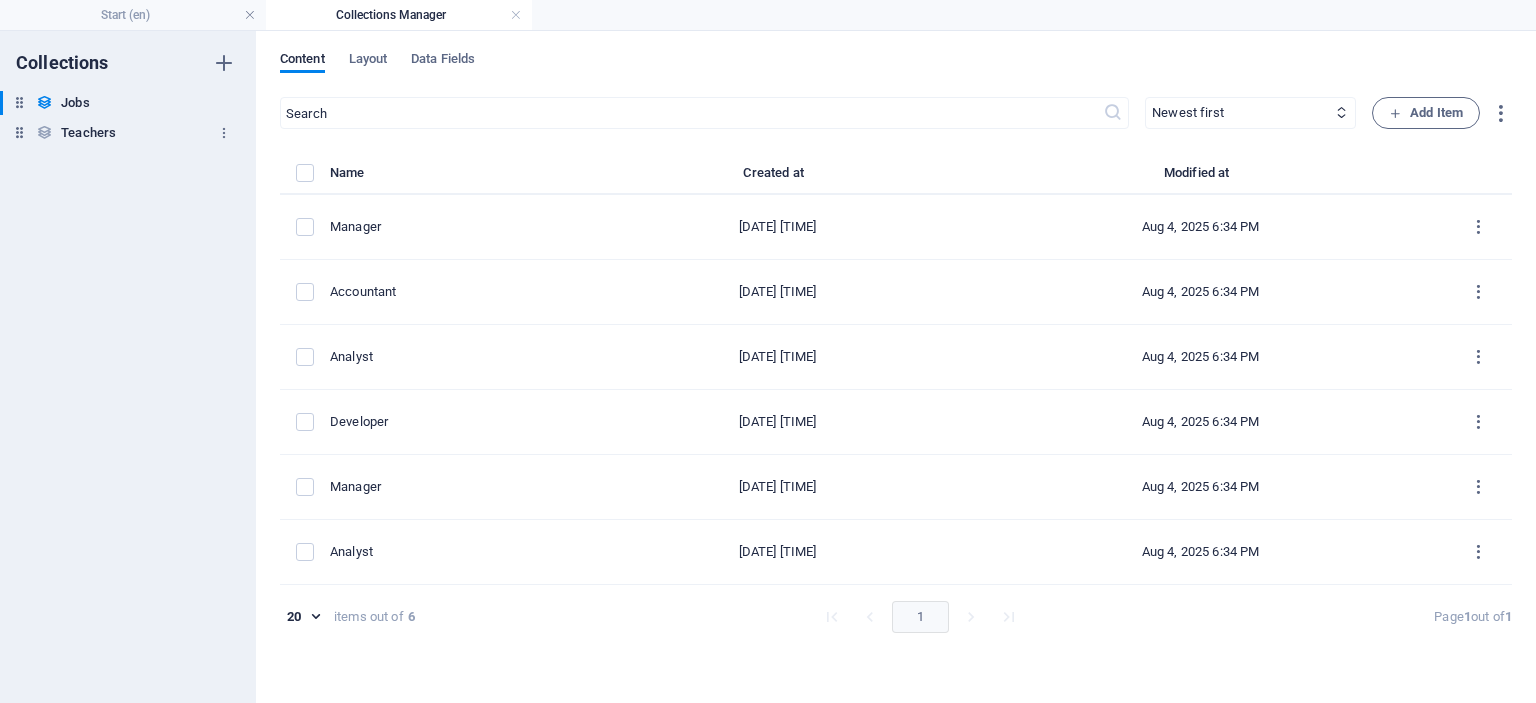 click on "Teachers" at bounding box center (88, 133) 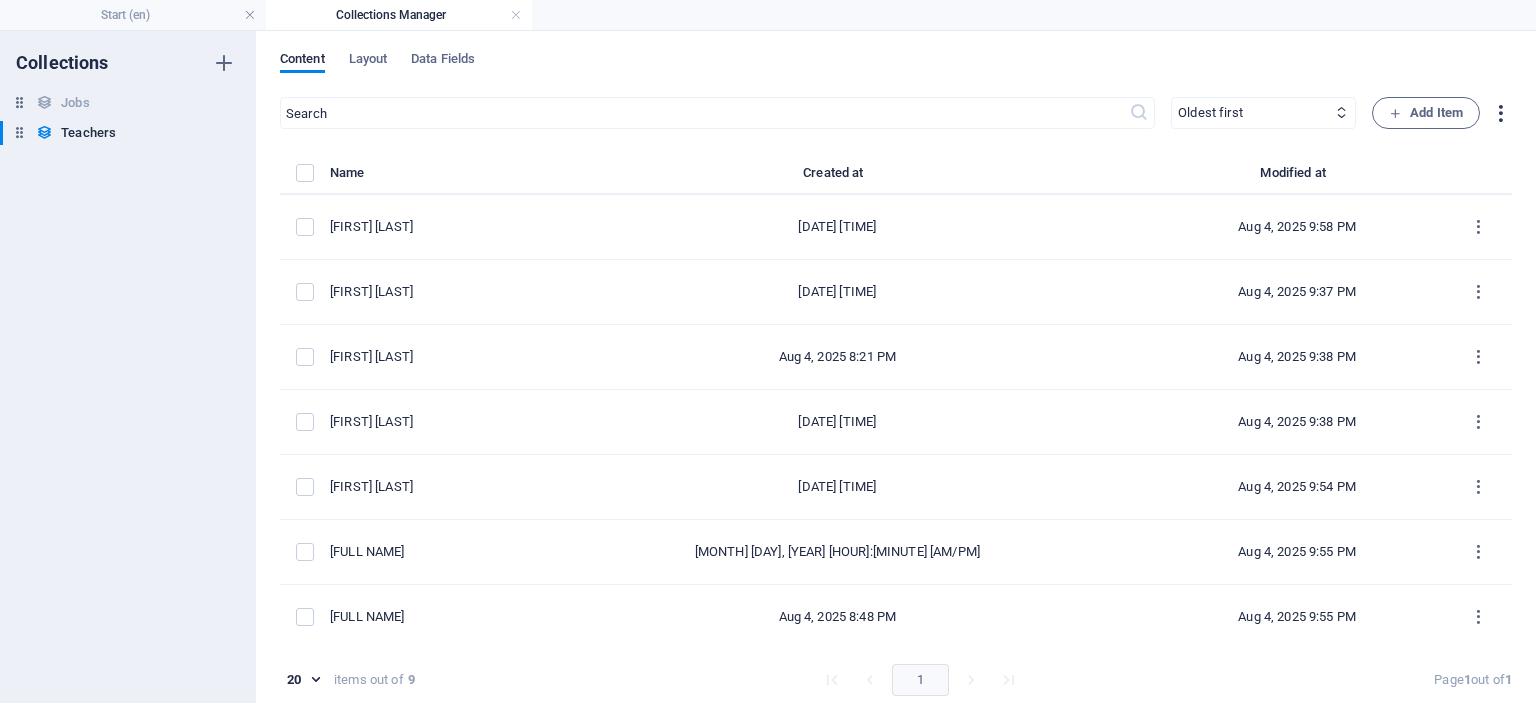 click at bounding box center (1500, 113) 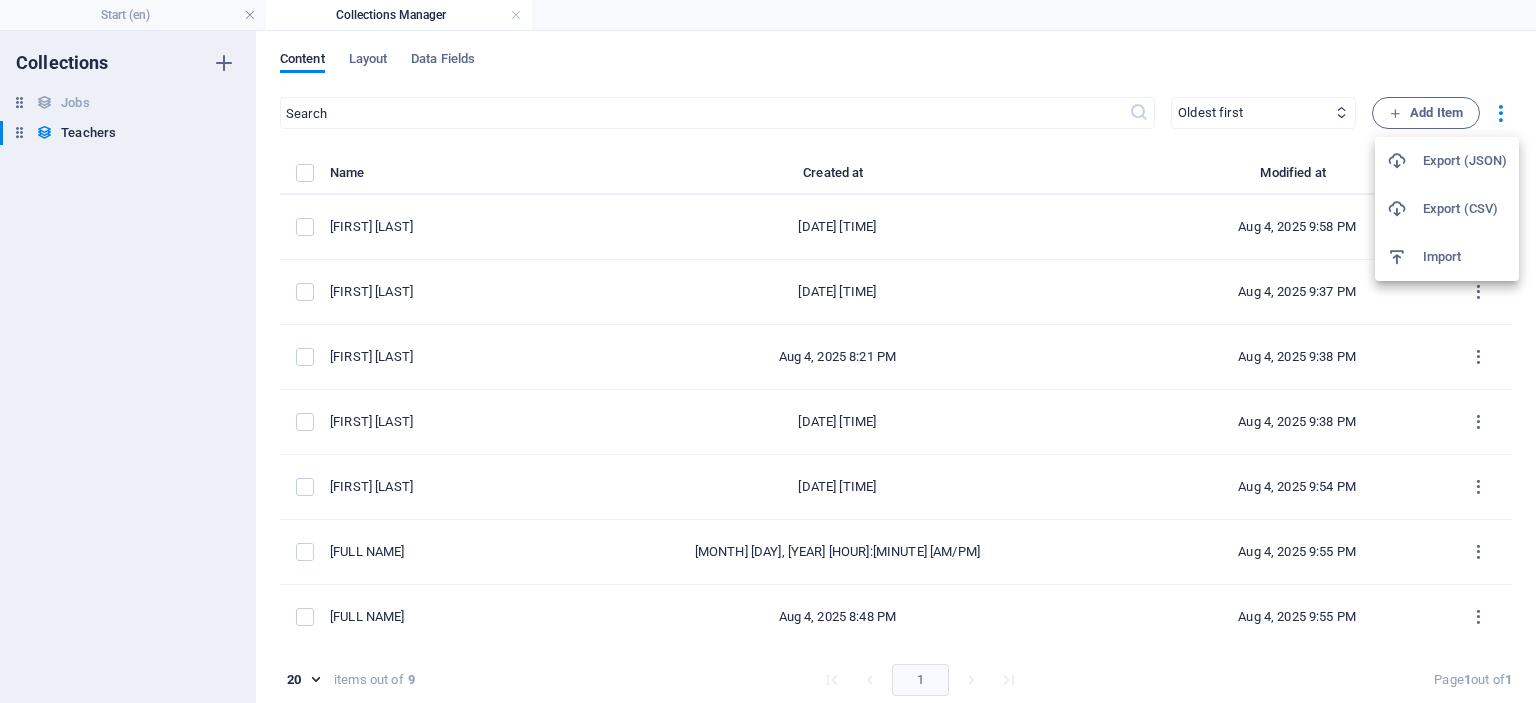 click at bounding box center (768, 351) 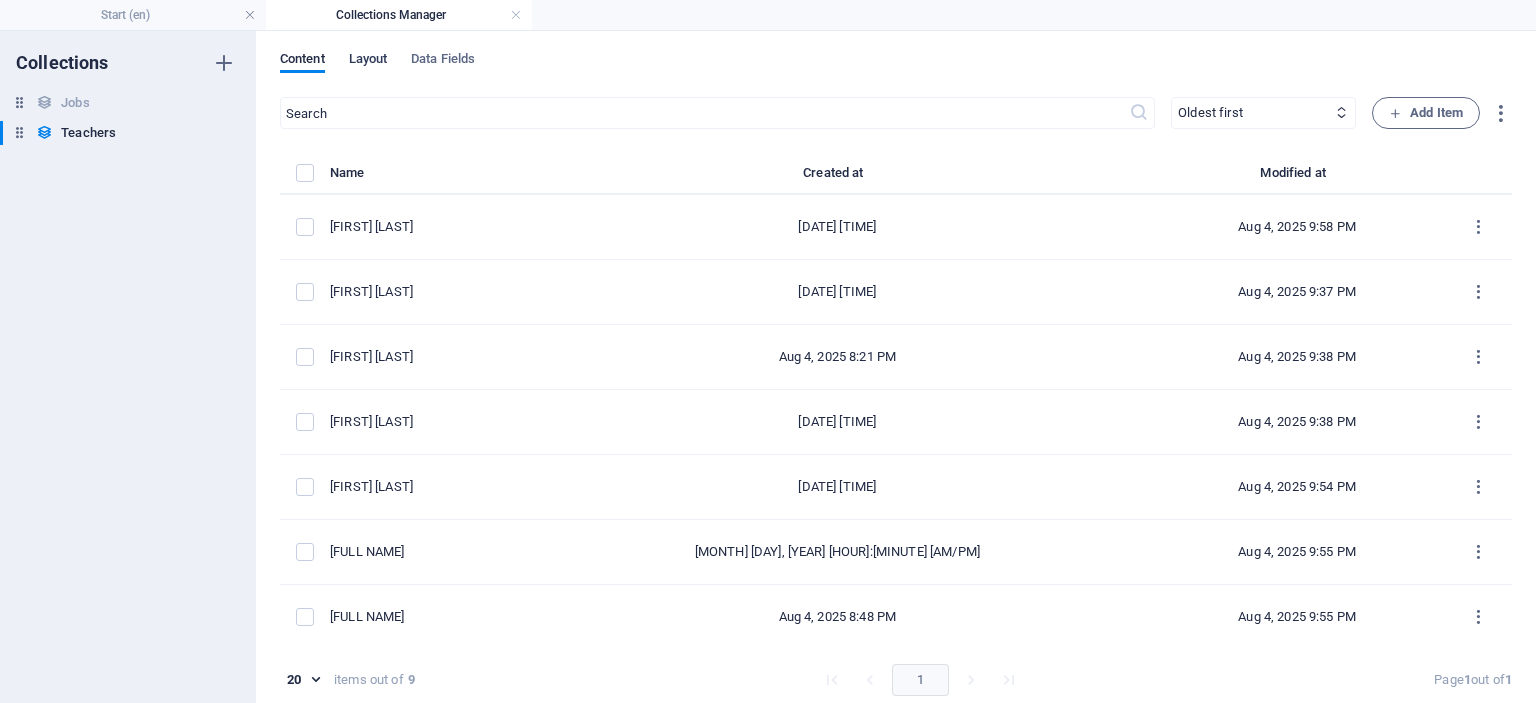click on "Layout" at bounding box center (368, 61) 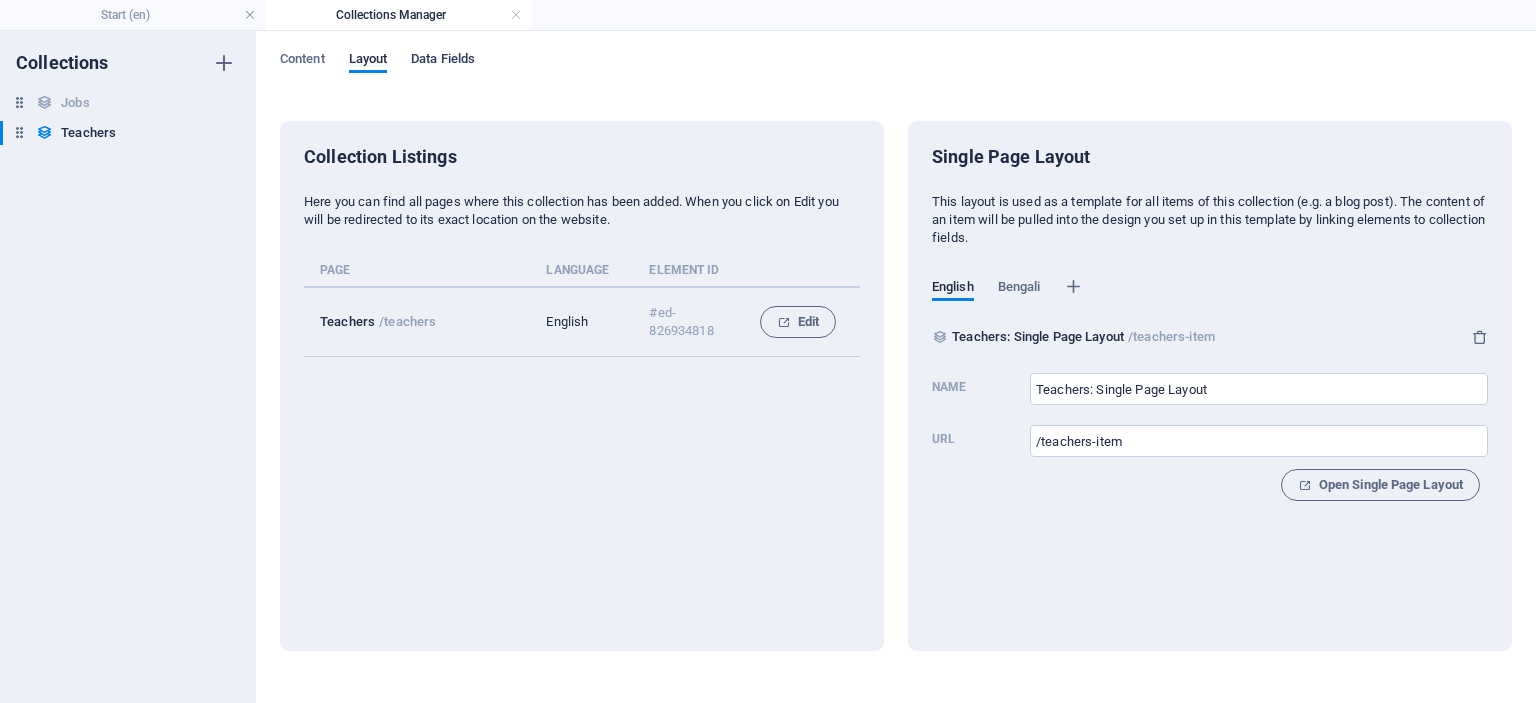 click on "Data Fields" at bounding box center [443, 61] 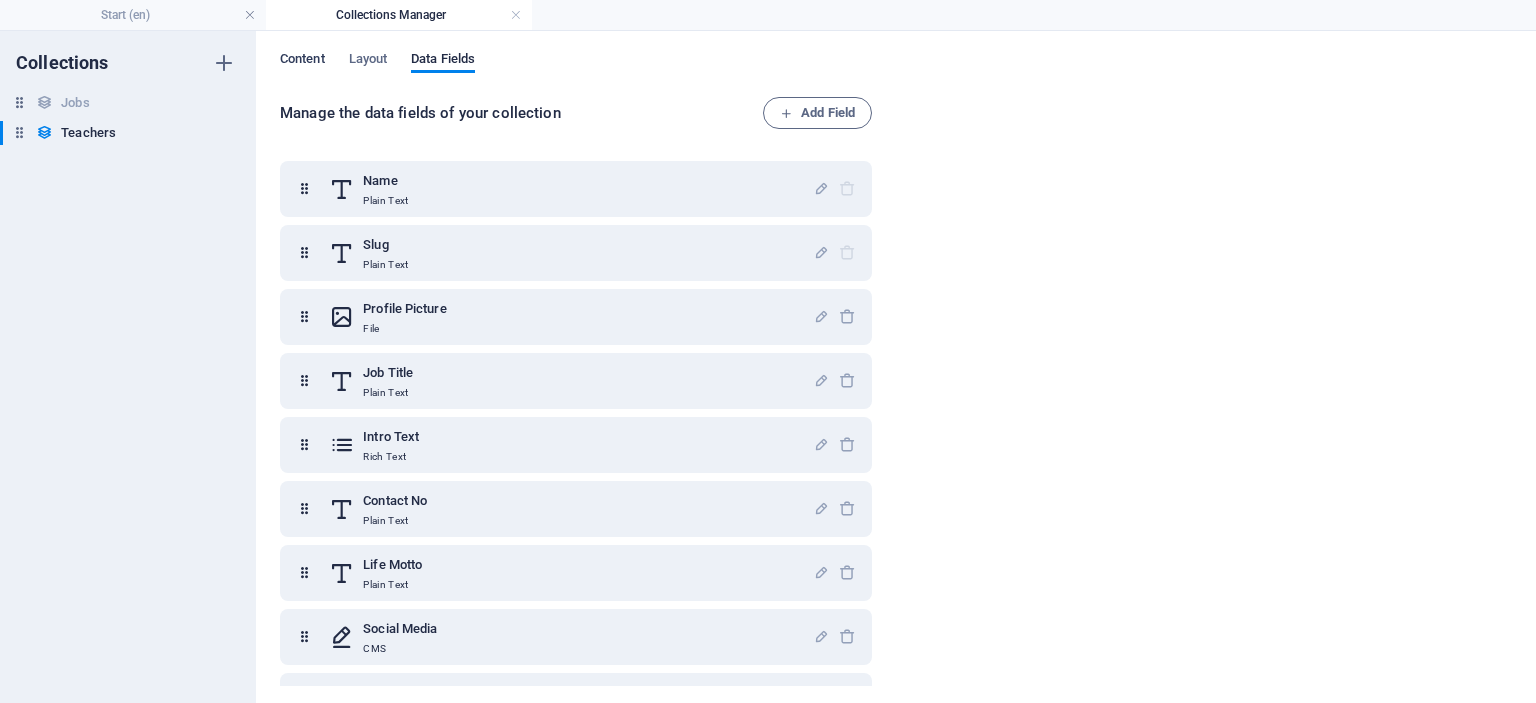 click on "Content" at bounding box center [302, 61] 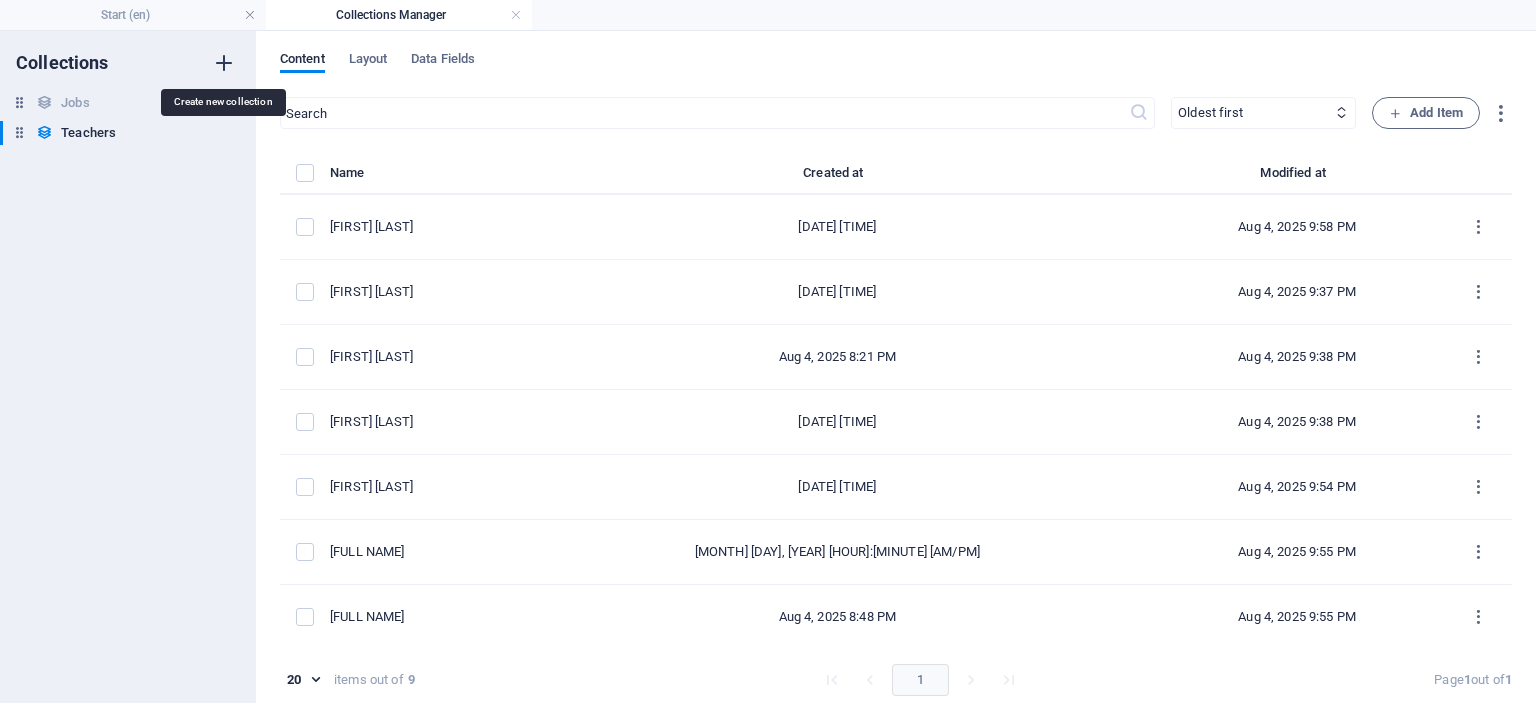 click at bounding box center [224, 63] 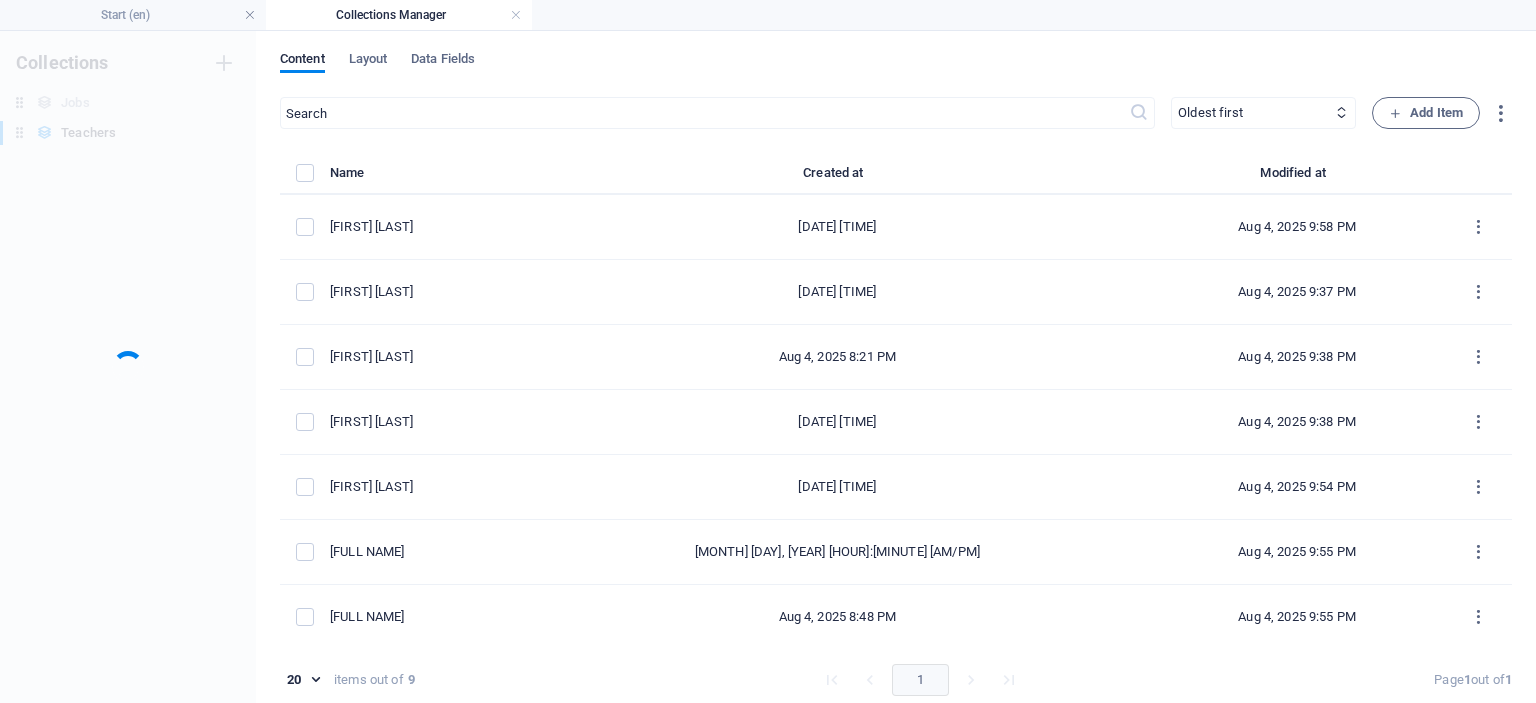 click on "Collections Jobs Jobs Teachers Teachers" at bounding box center (128, 367) 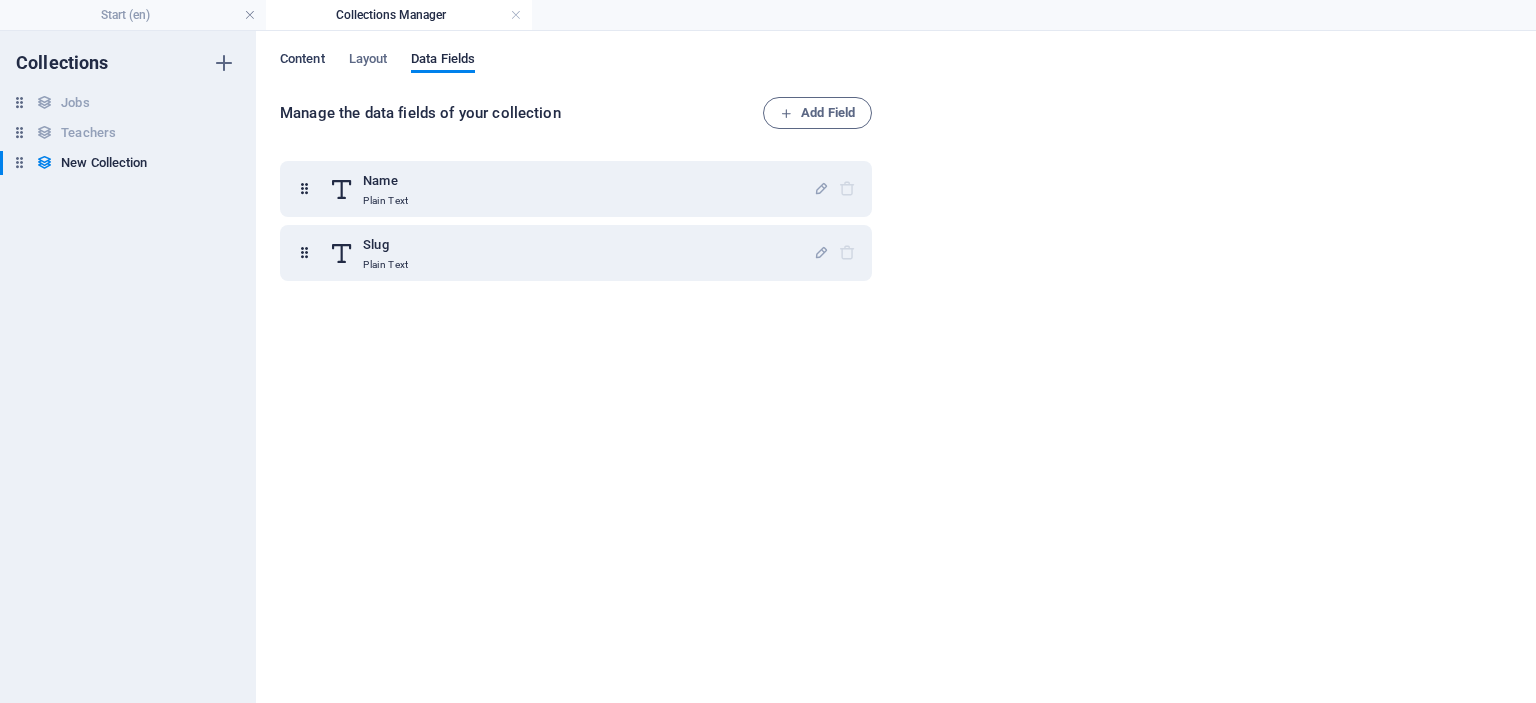 click on "Content" at bounding box center [302, 61] 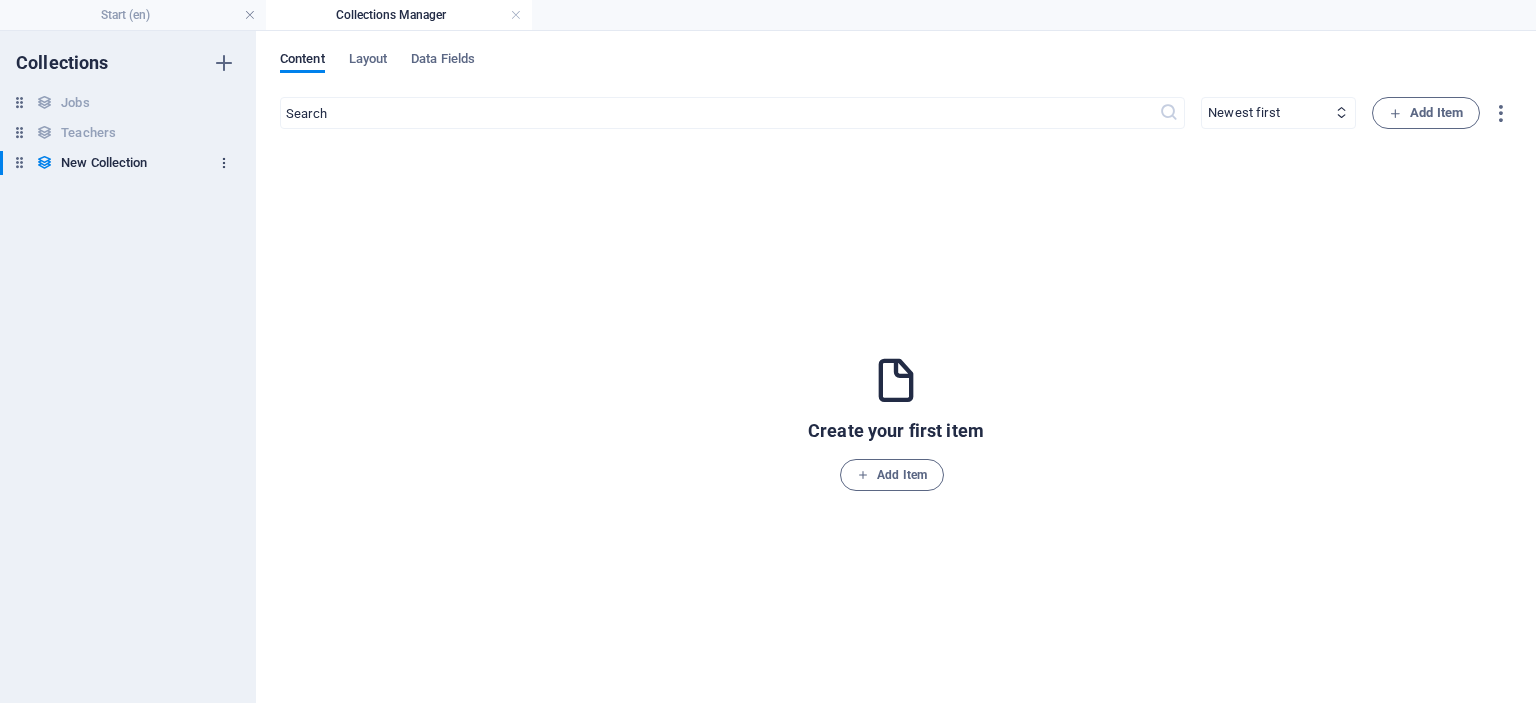 click at bounding box center [224, 163] 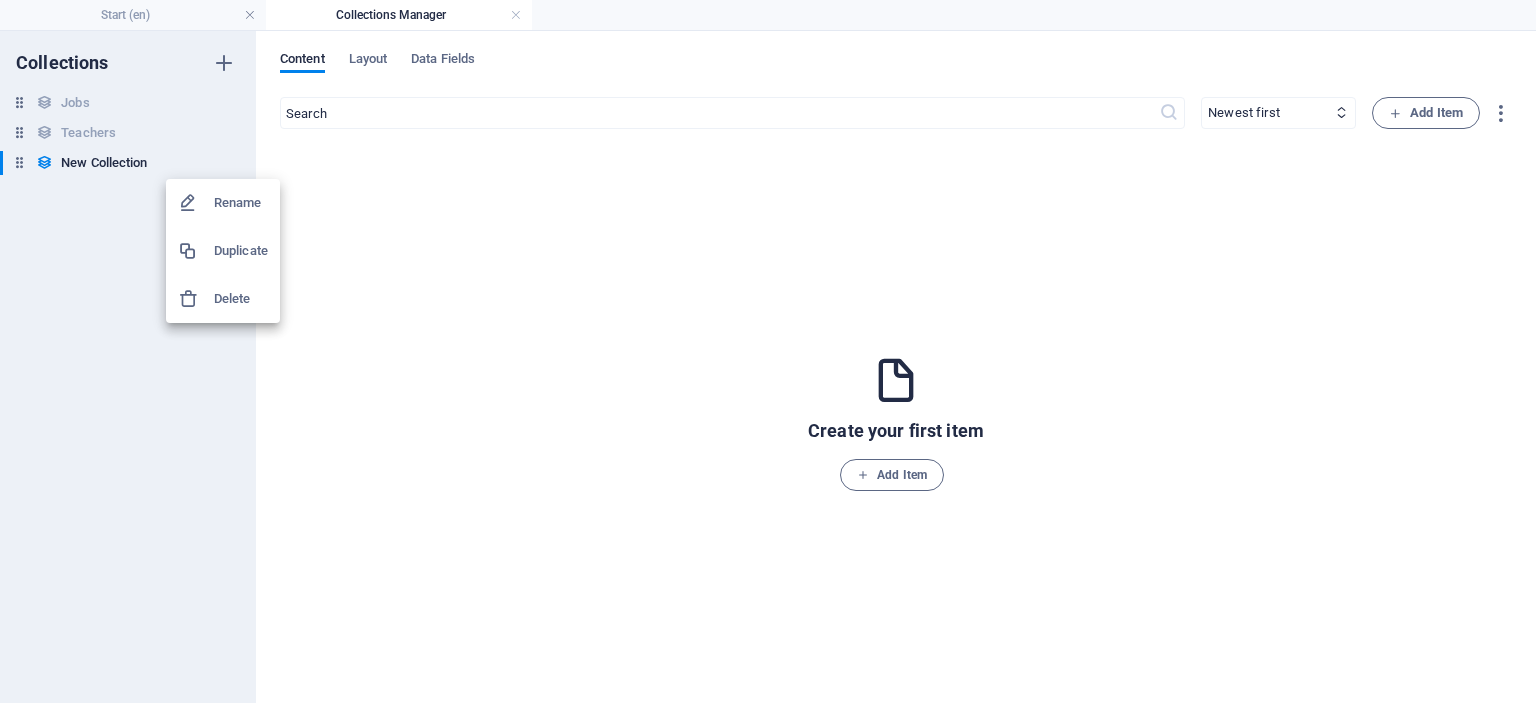 click on "Delete" at bounding box center [241, 299] 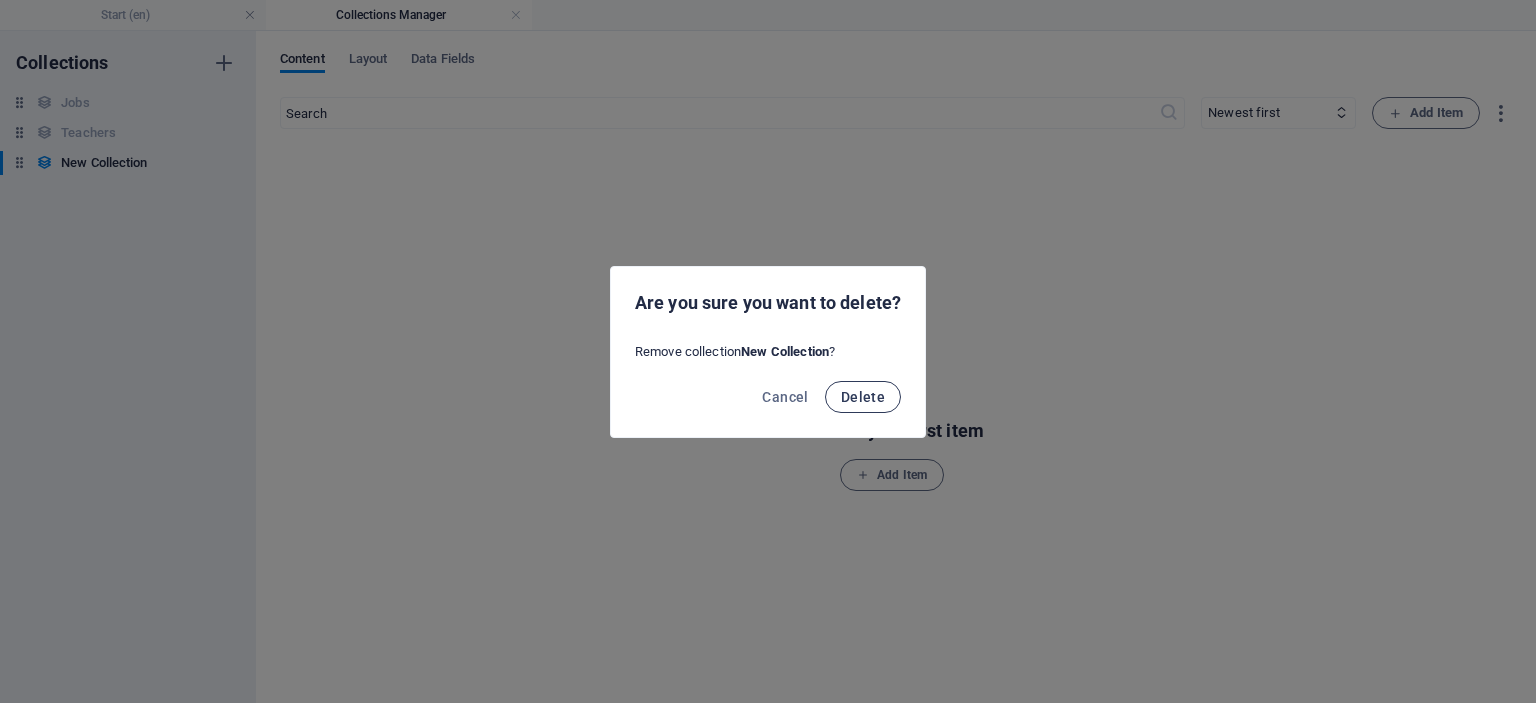 click on "Delete" at bounding box center [863, 397] 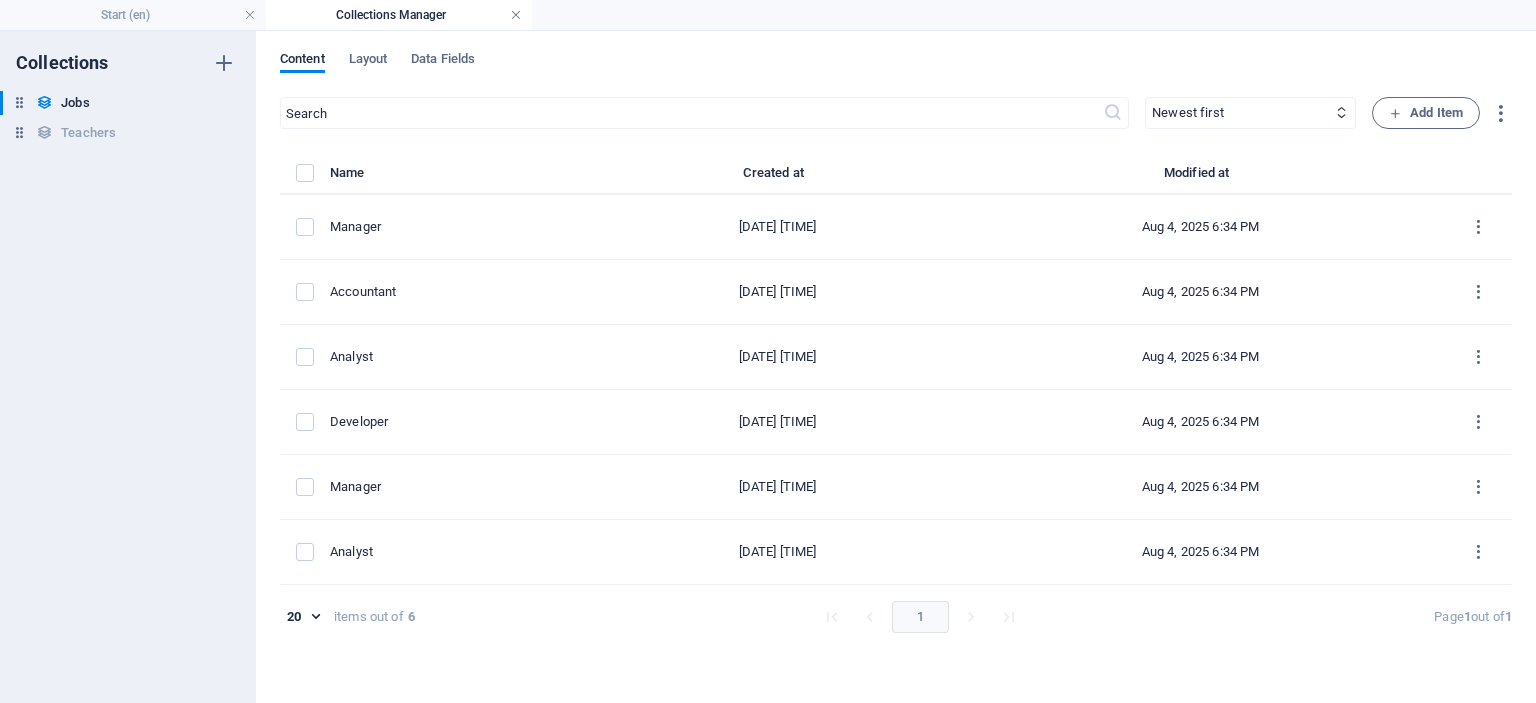 click at bounding box center (516, 15) 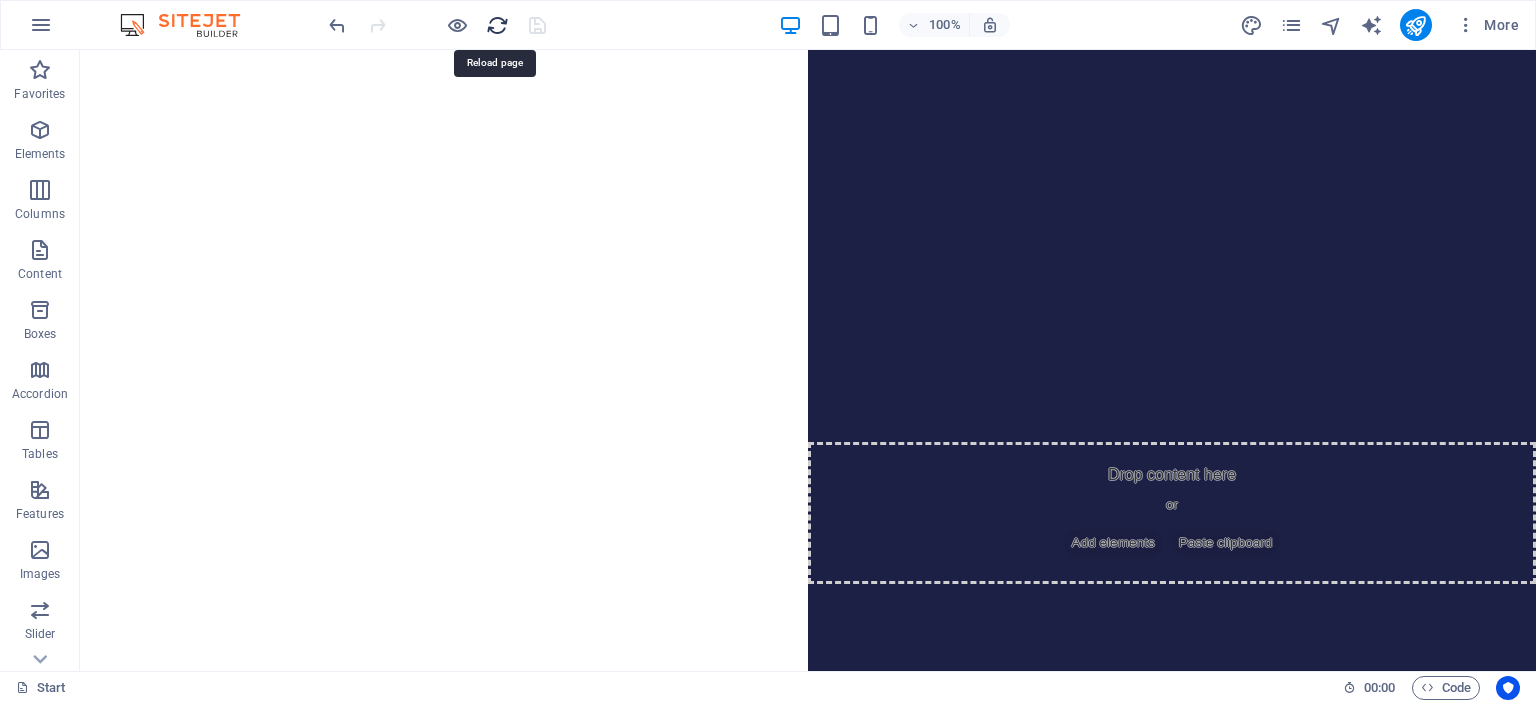 click at bounding box center [497, 25] 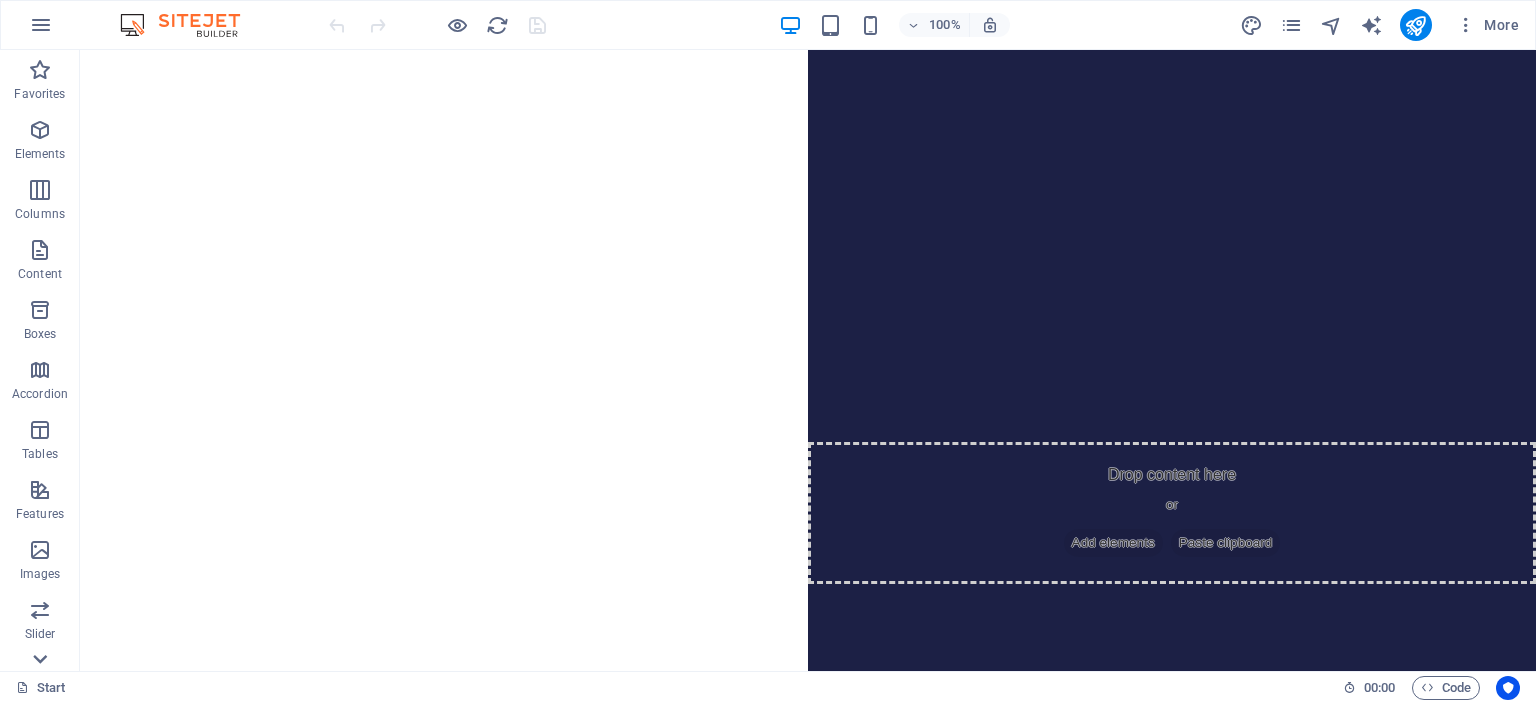 click 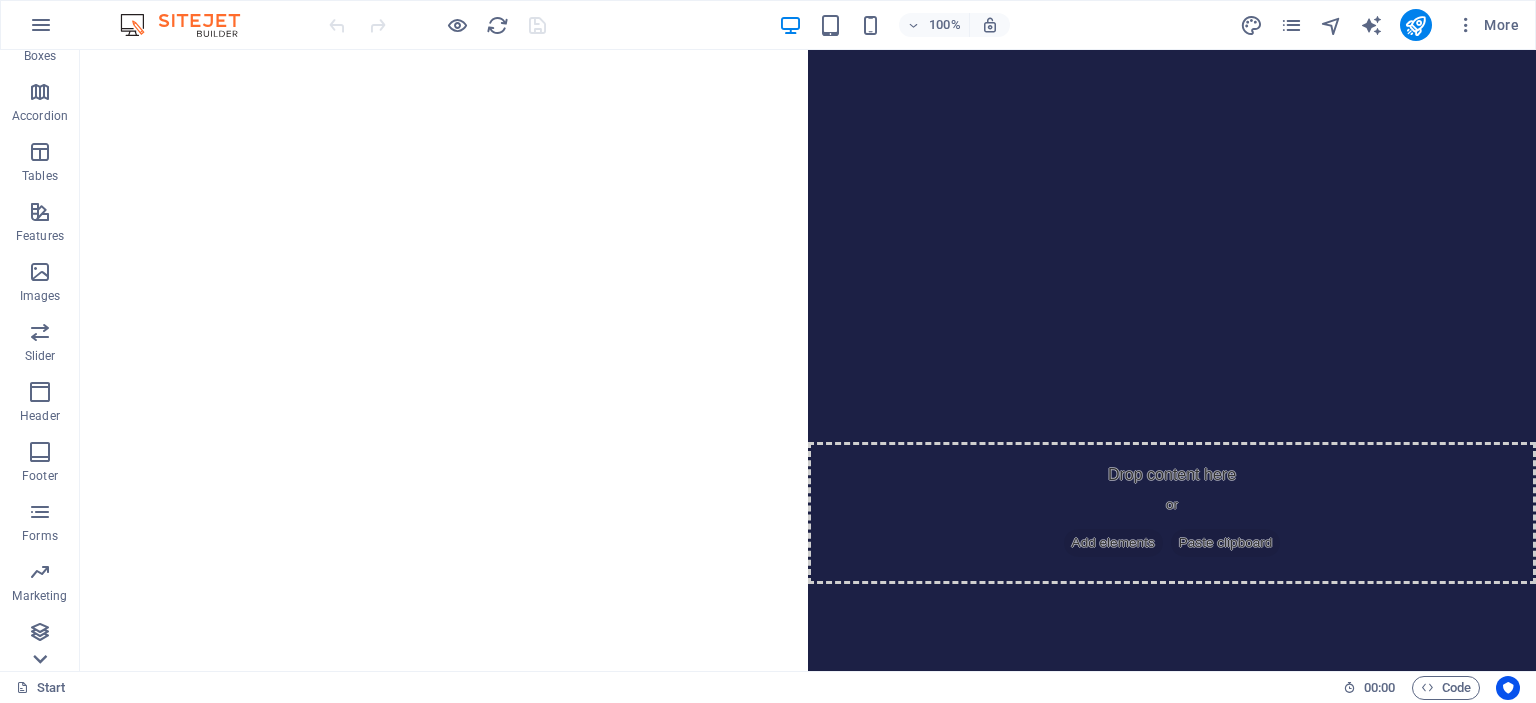click 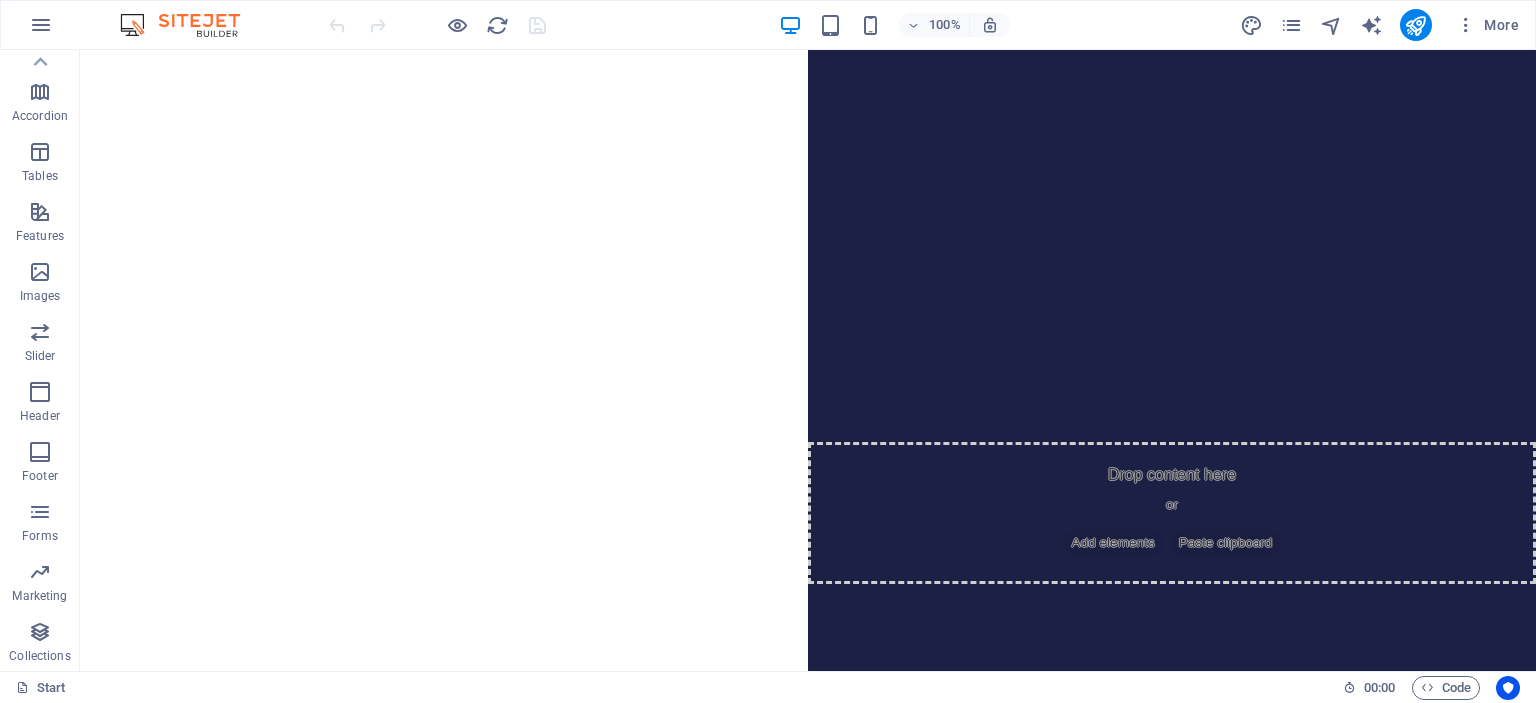 click on "Favorites Elements Columns Content Boxes Accordion Tables Features Images Slider Header Footer Forms Marketing Collections" at bounding box center (40, 360) 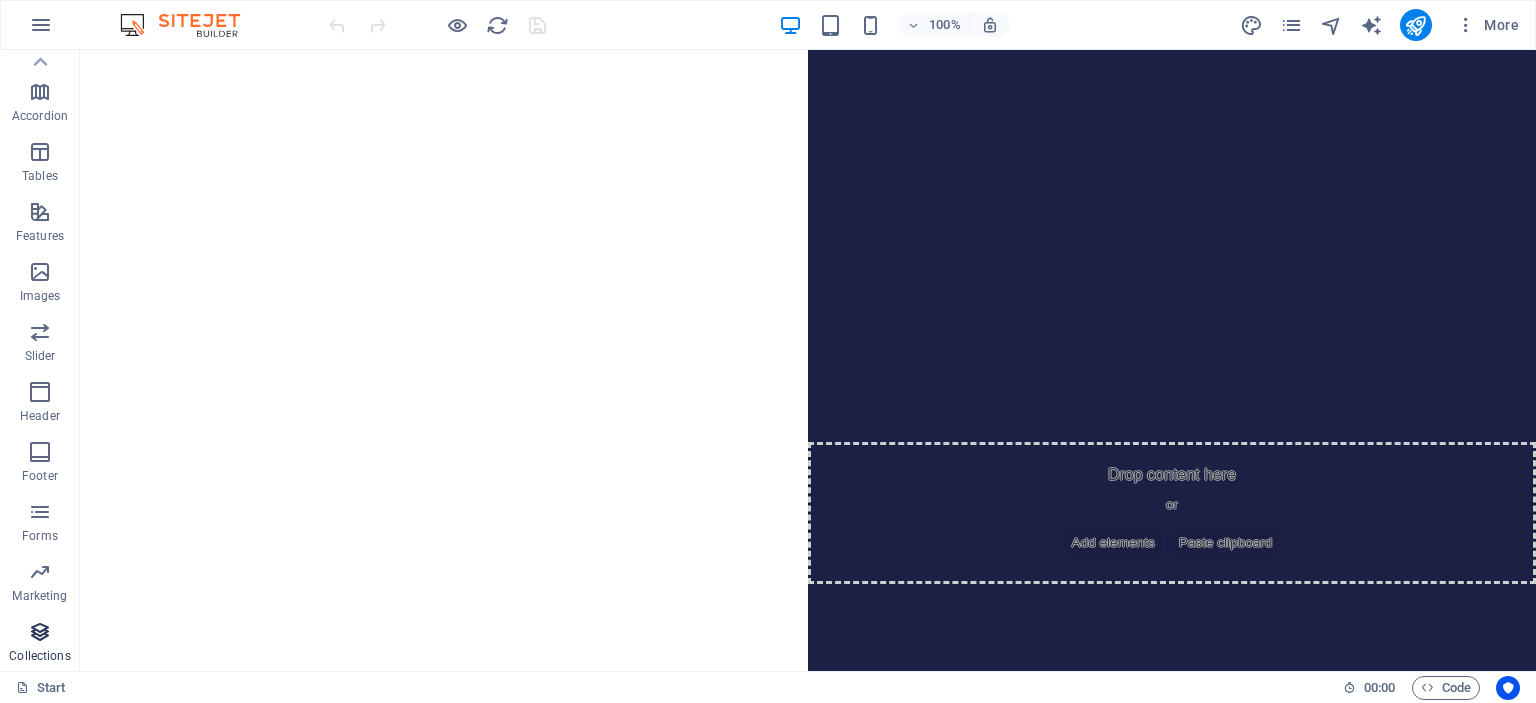 click on "Collections" at bounding box center (39, 656) 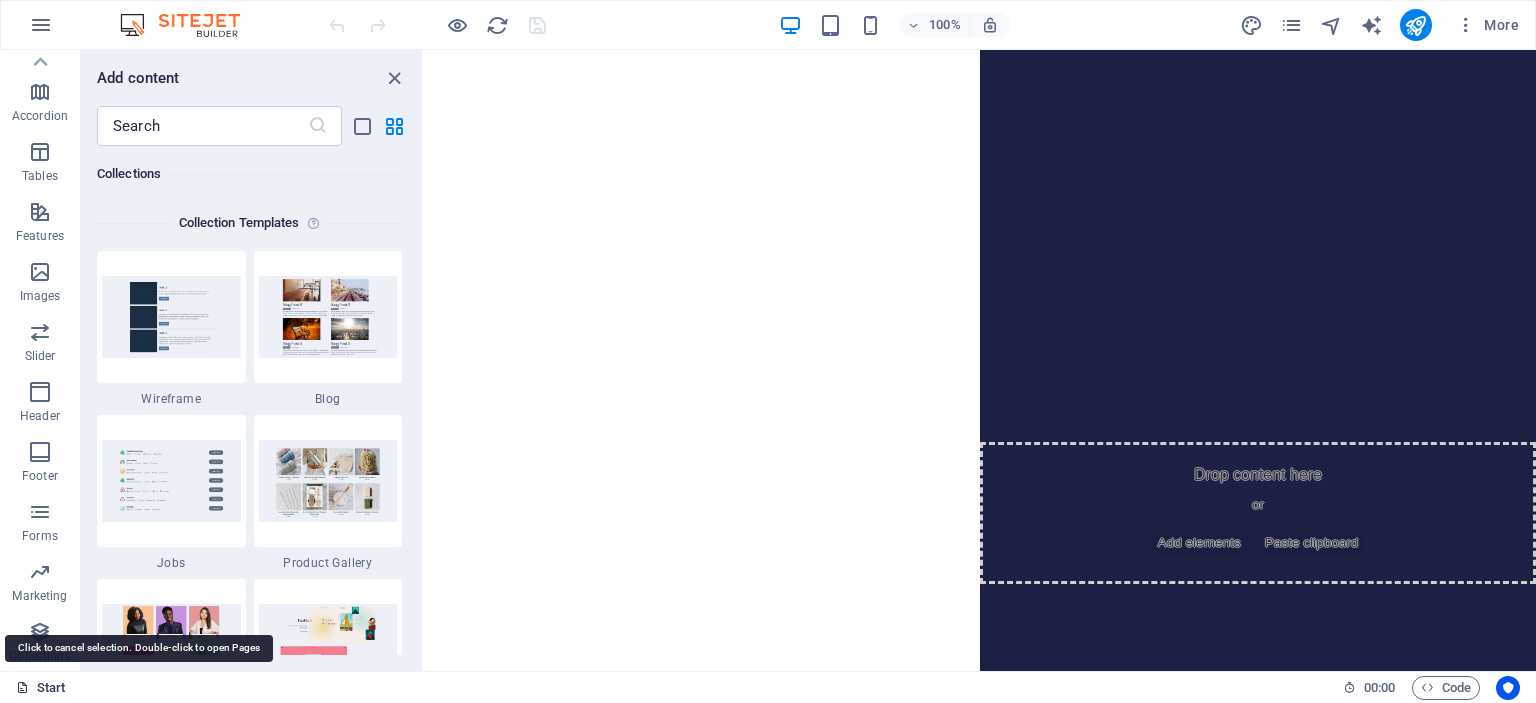 scroll, scrollTop: 18306, scrollLeft: 0, axis: vertical 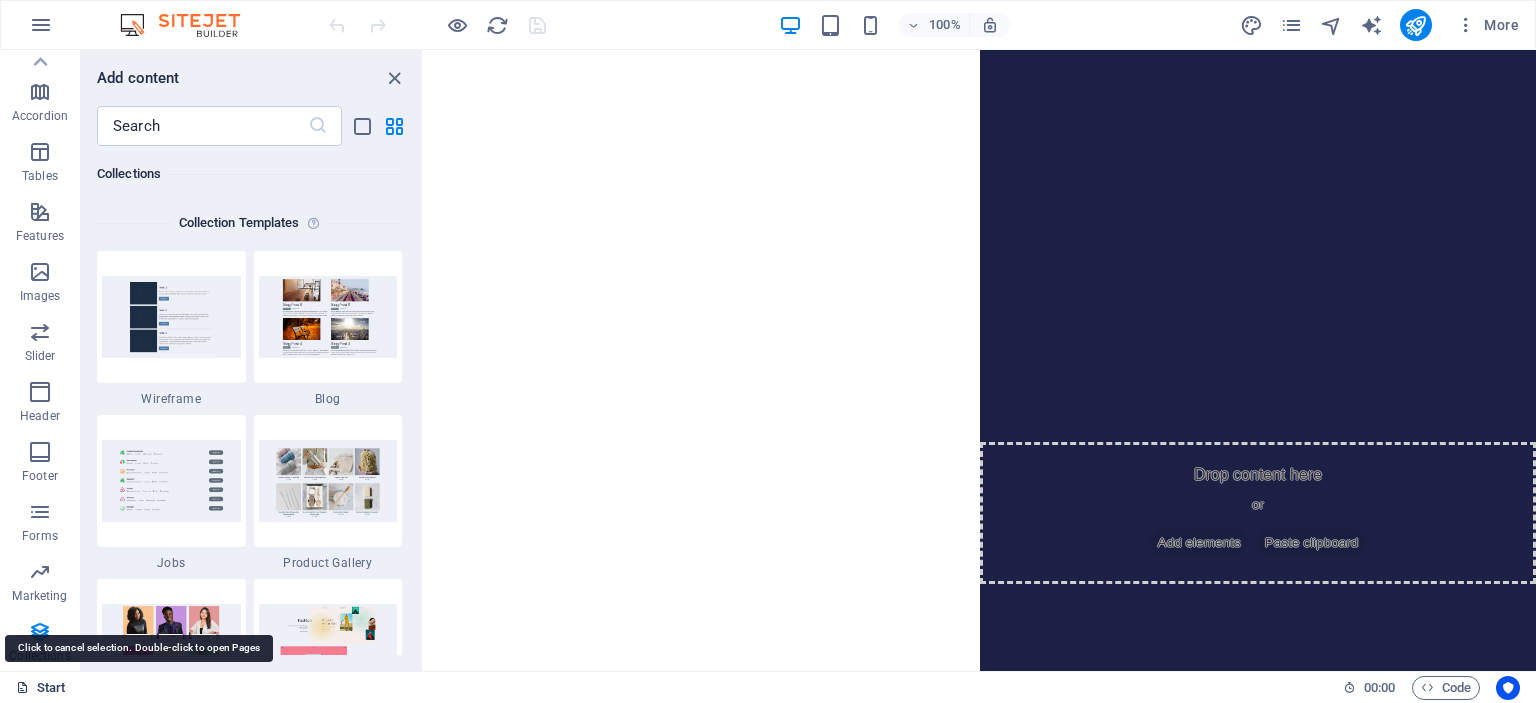 click on "Start" at bounding box center [41, 688] 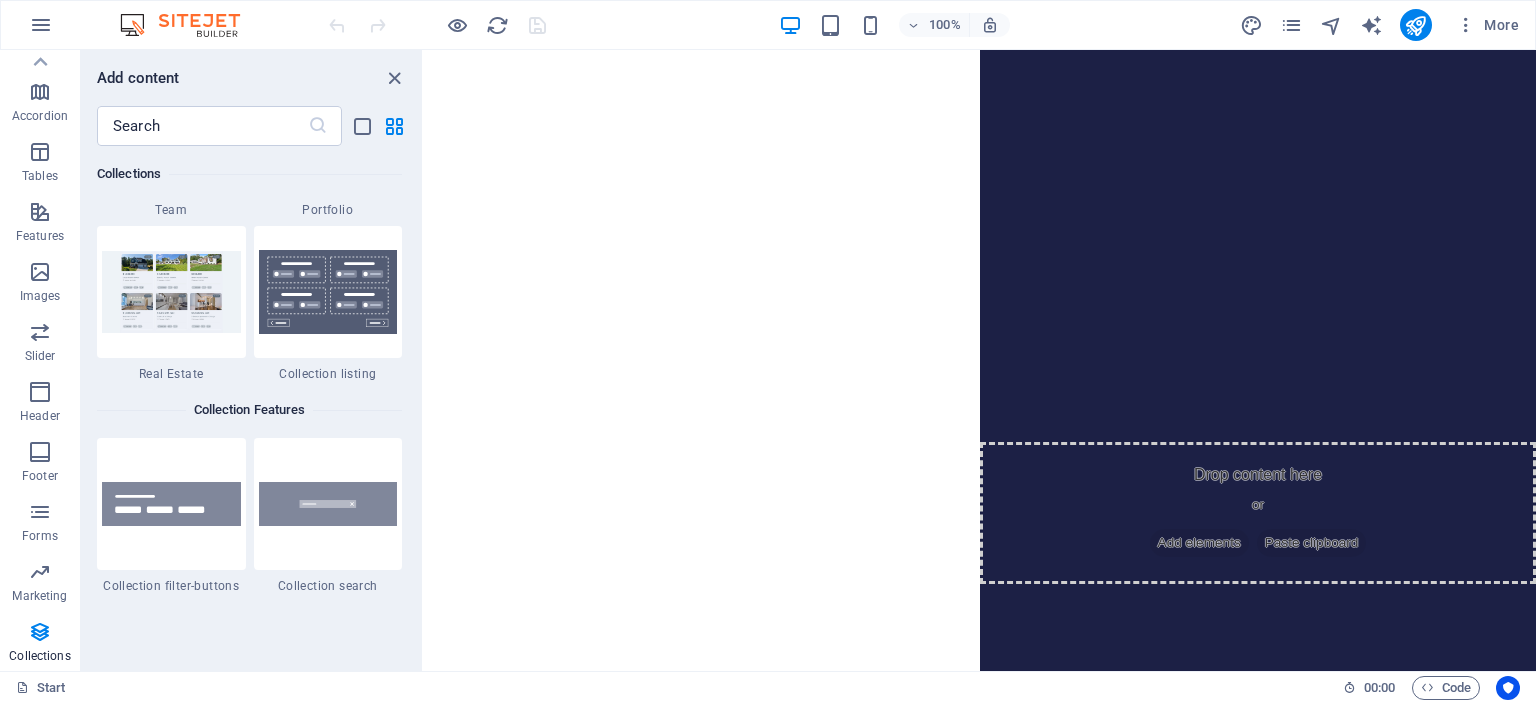 scroll, scrollTop: 18792, scrollLeft: 0, axis: vertical 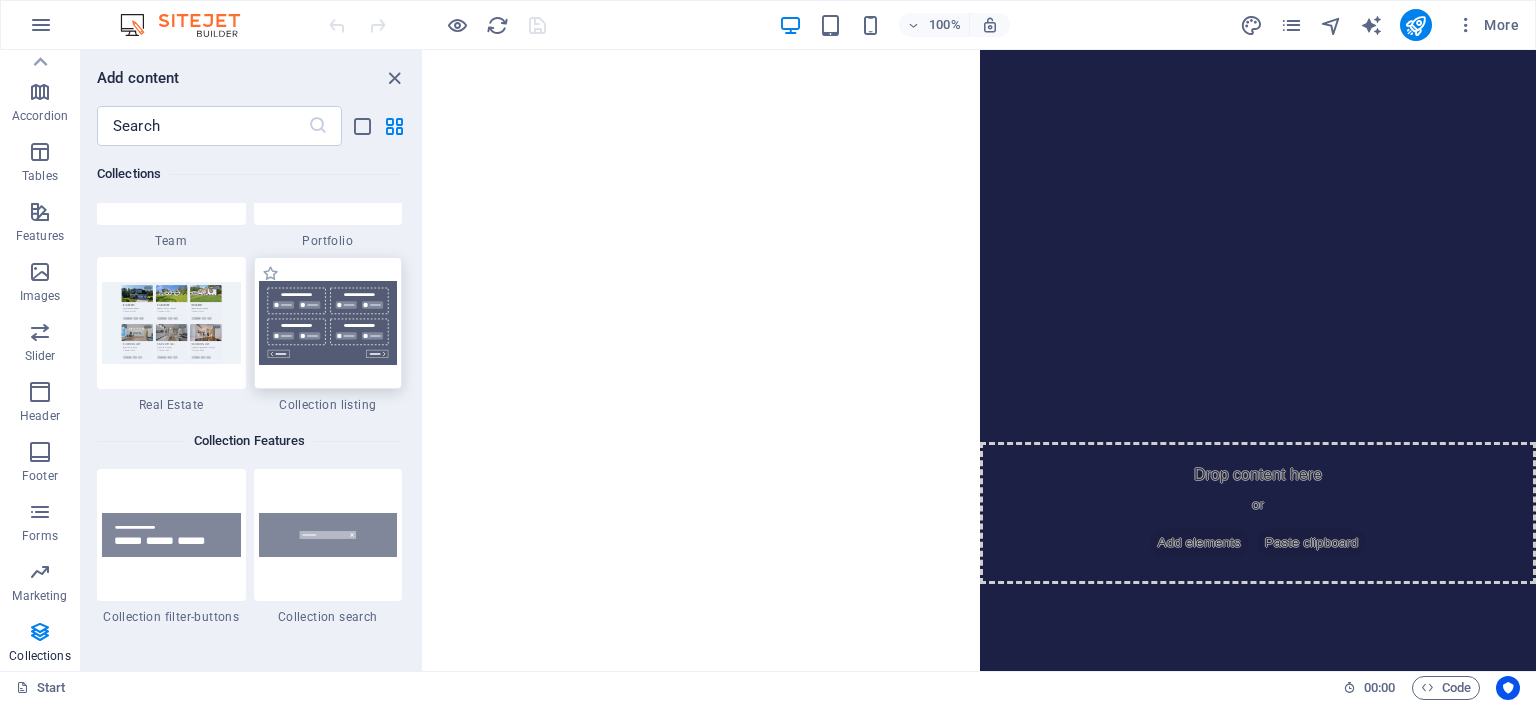 click at bounding box center [328, 323] 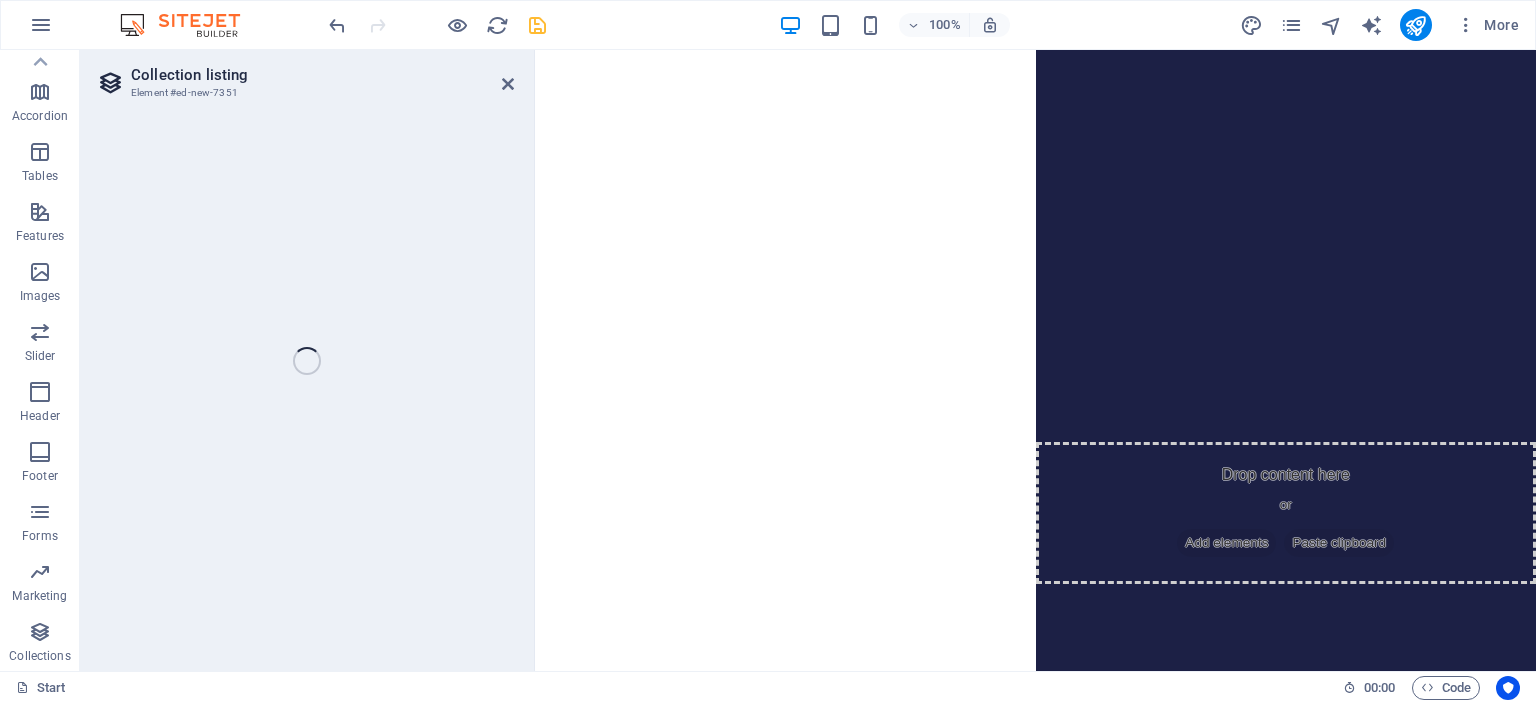 select 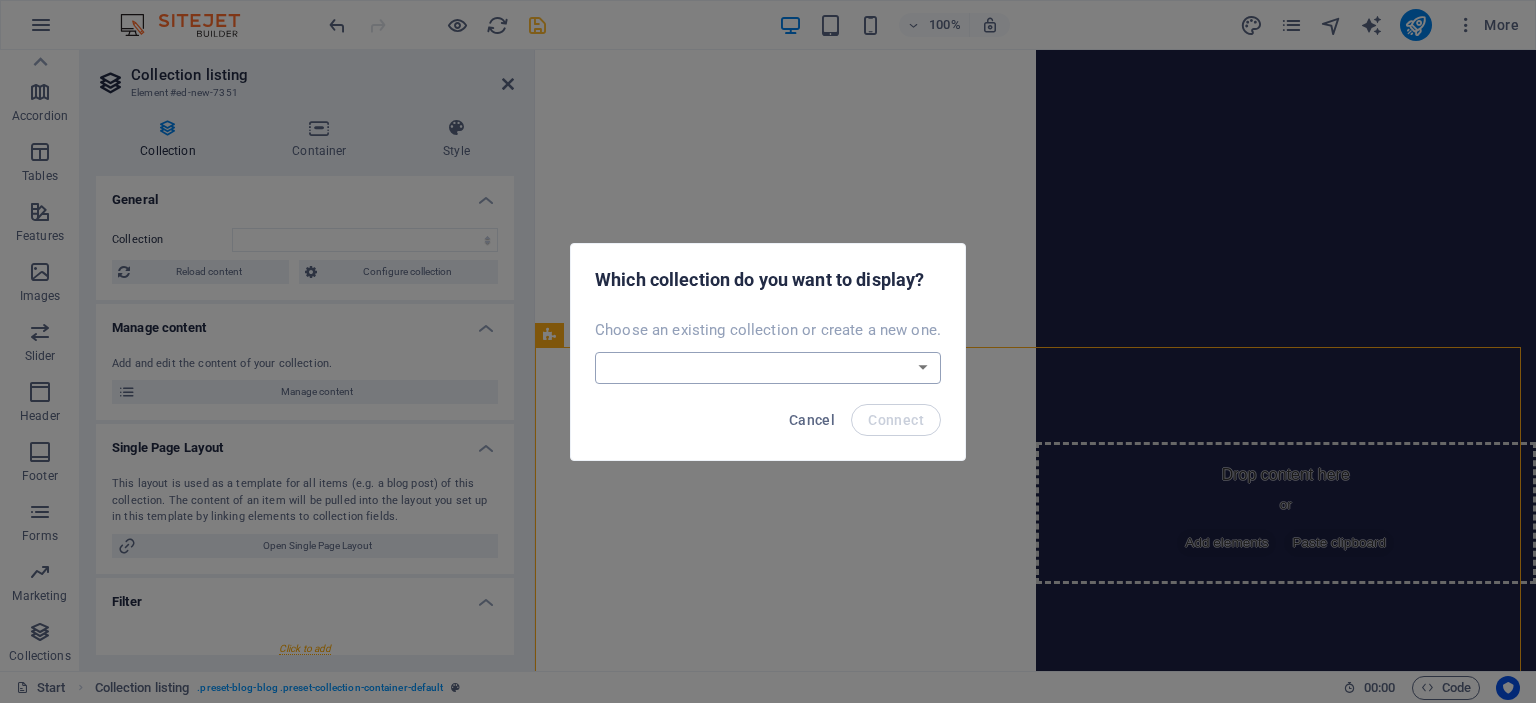 click on "Jobs Teachers Create a new collection" at bounding box center (768, 368) 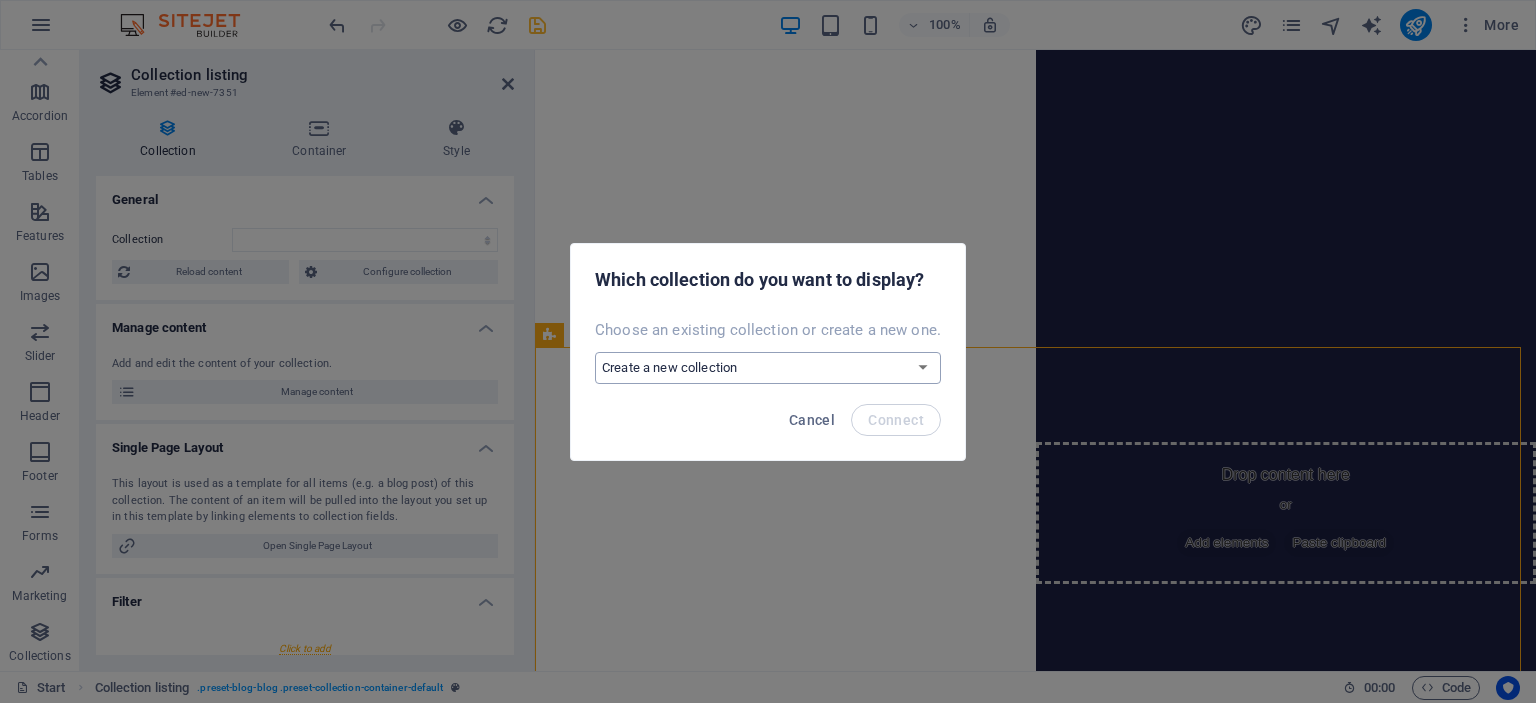 click on "Jobs Teachers Create a new collection" at bounding box center (768, 368) 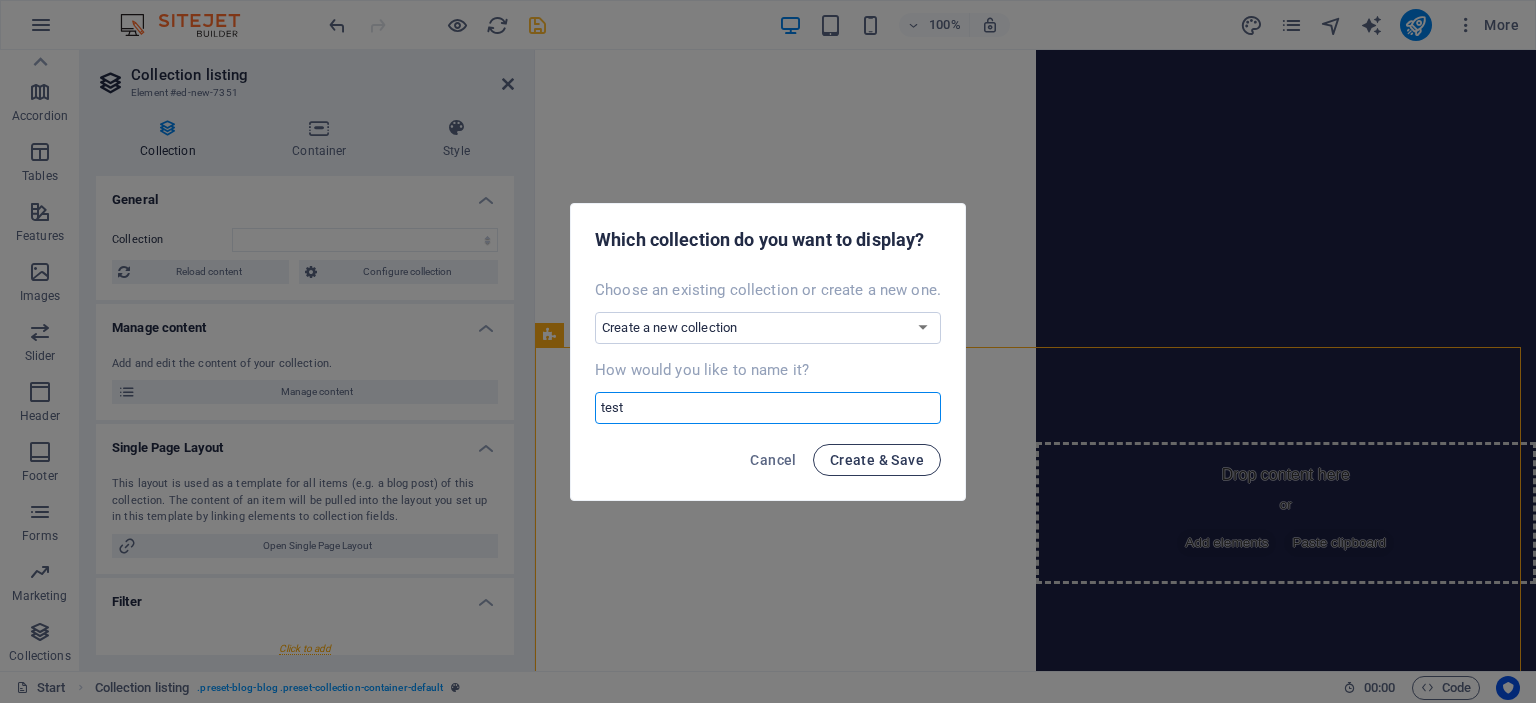 type on "test" 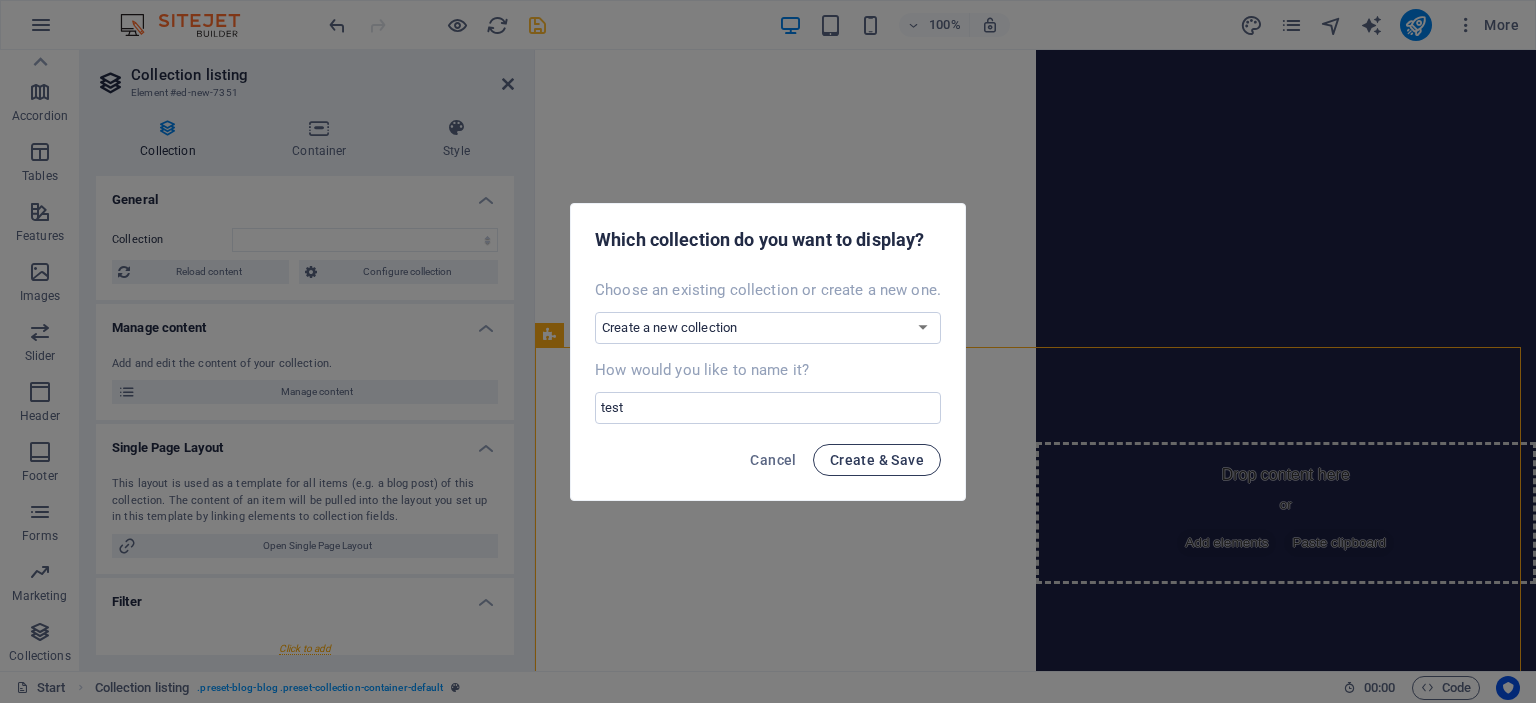 click on "Create & Save" at bounding box center (877, 460) 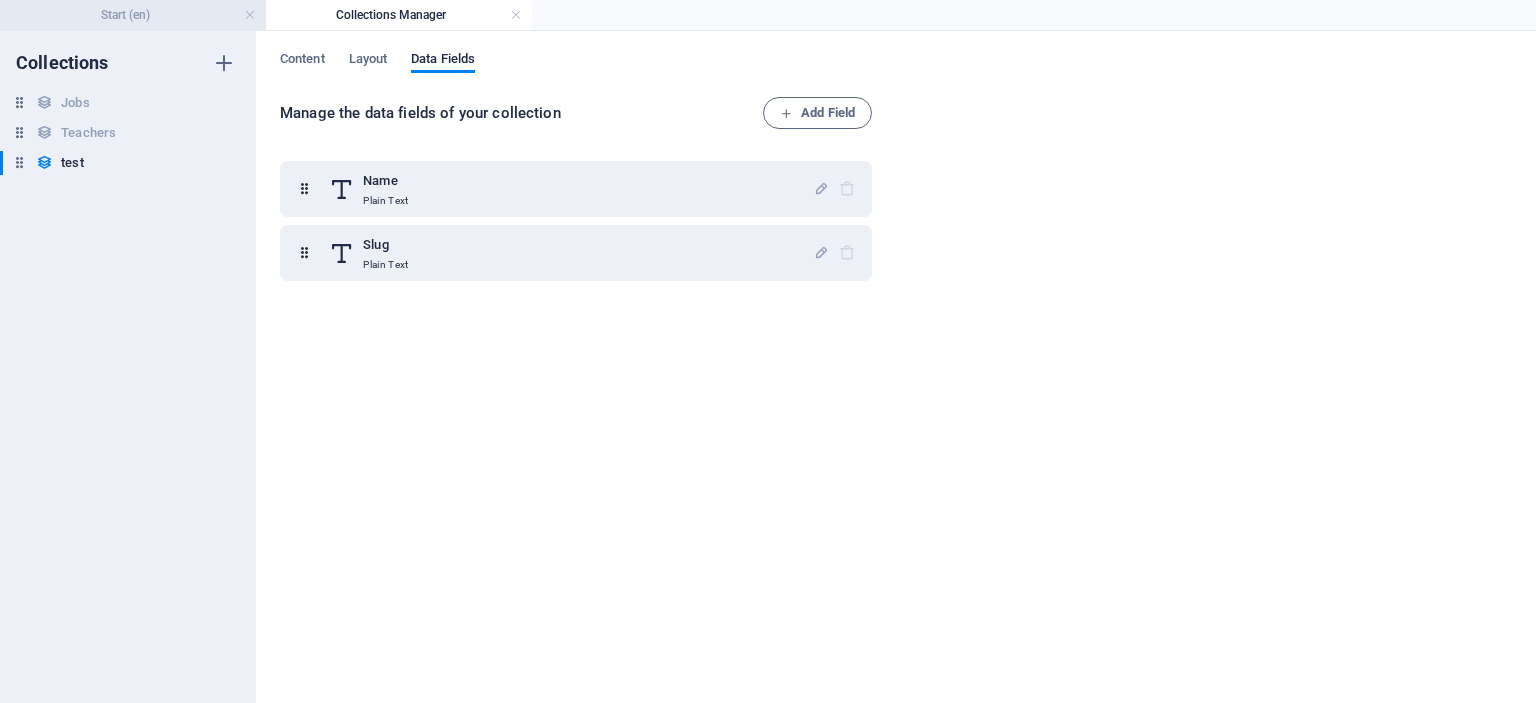 click on "Start (en)" at bounding box center (133, 15) 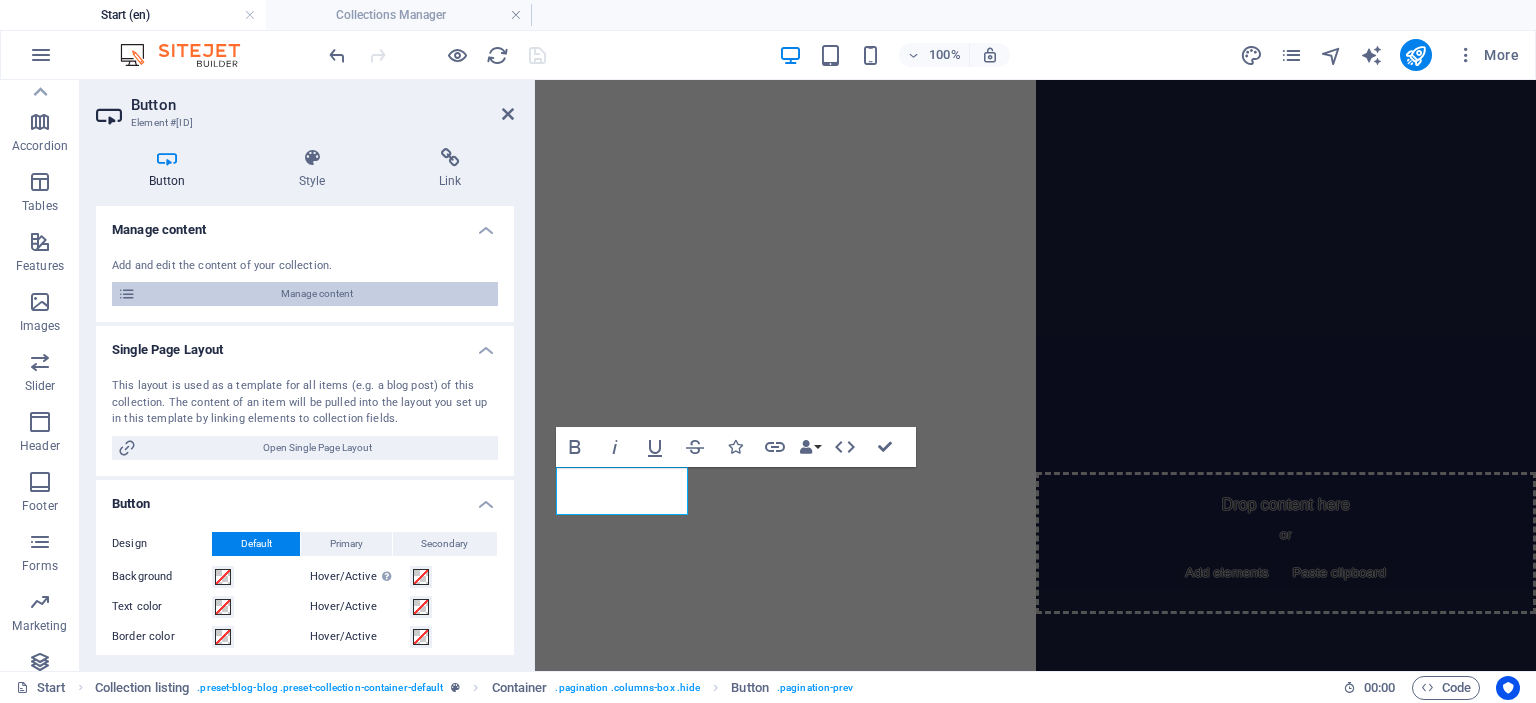 click on "Manage content" at bounding box center (317, 294) 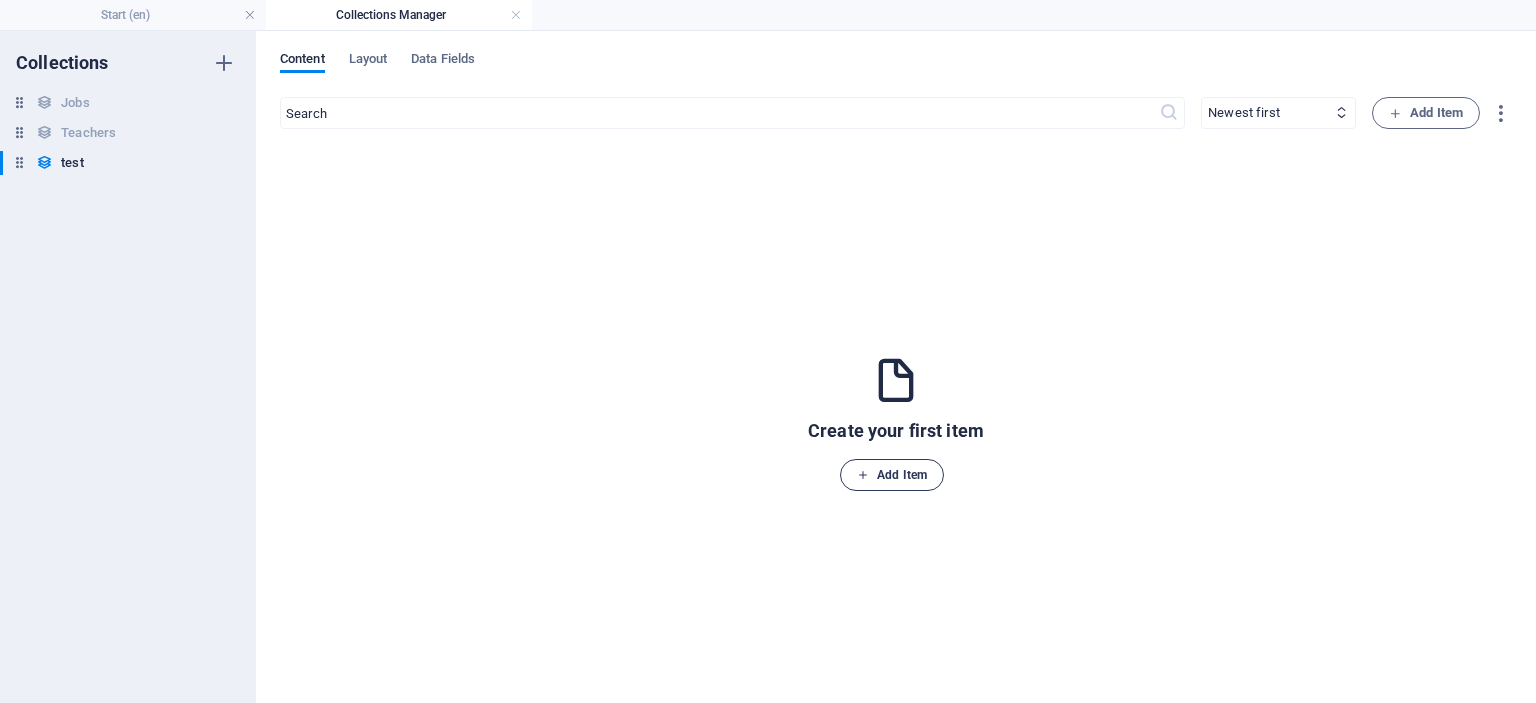 click on "Add Item" at bounding box center [892, 475] 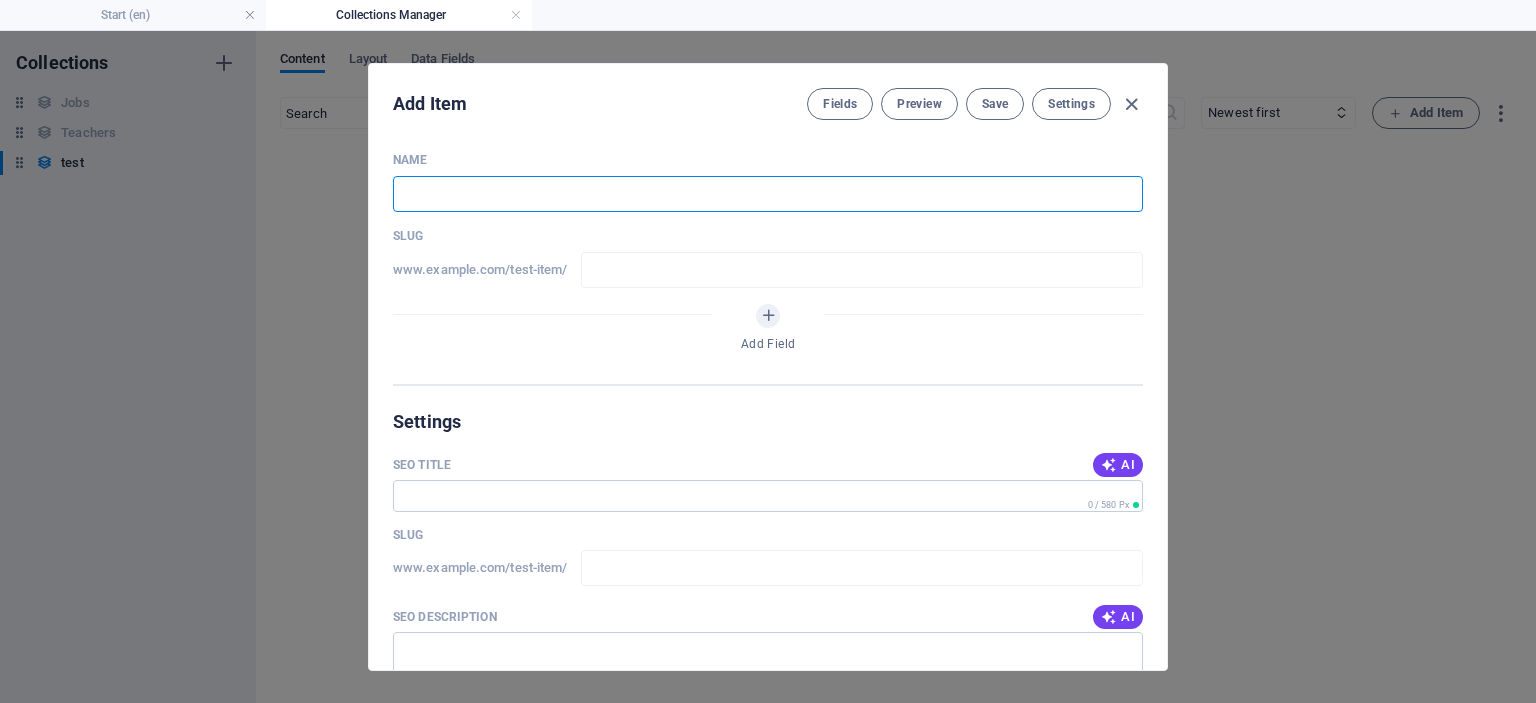 click at bounding box center [768, 194] 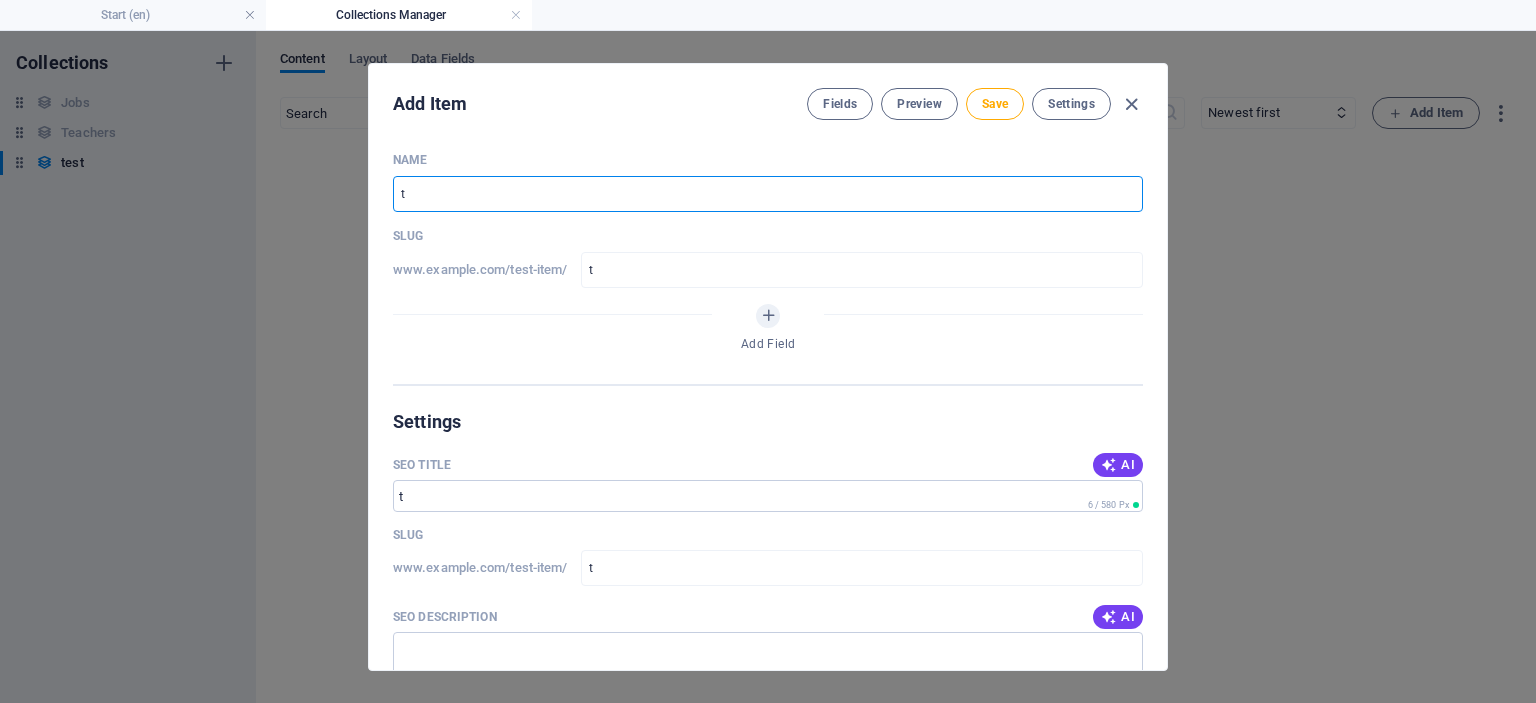 type on "tt" 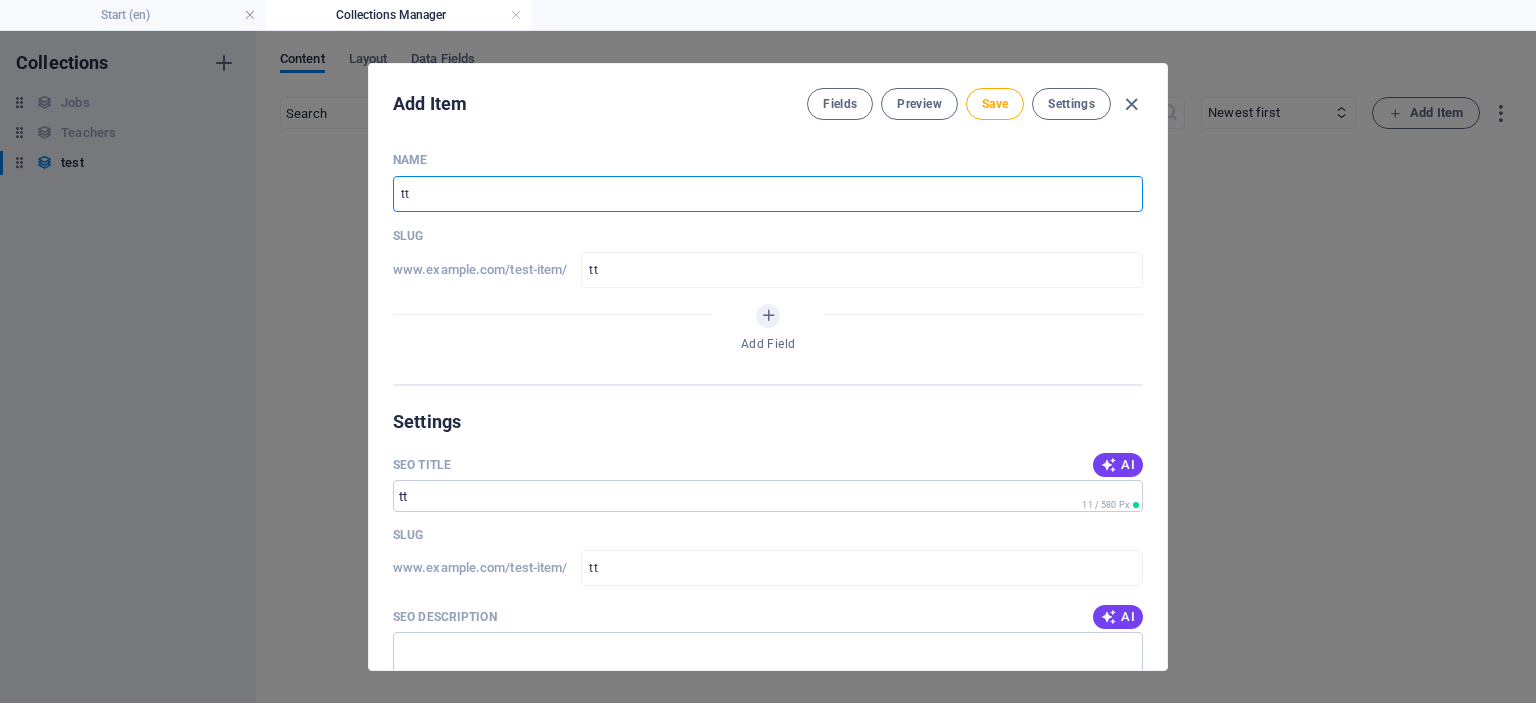 type on "ttt" 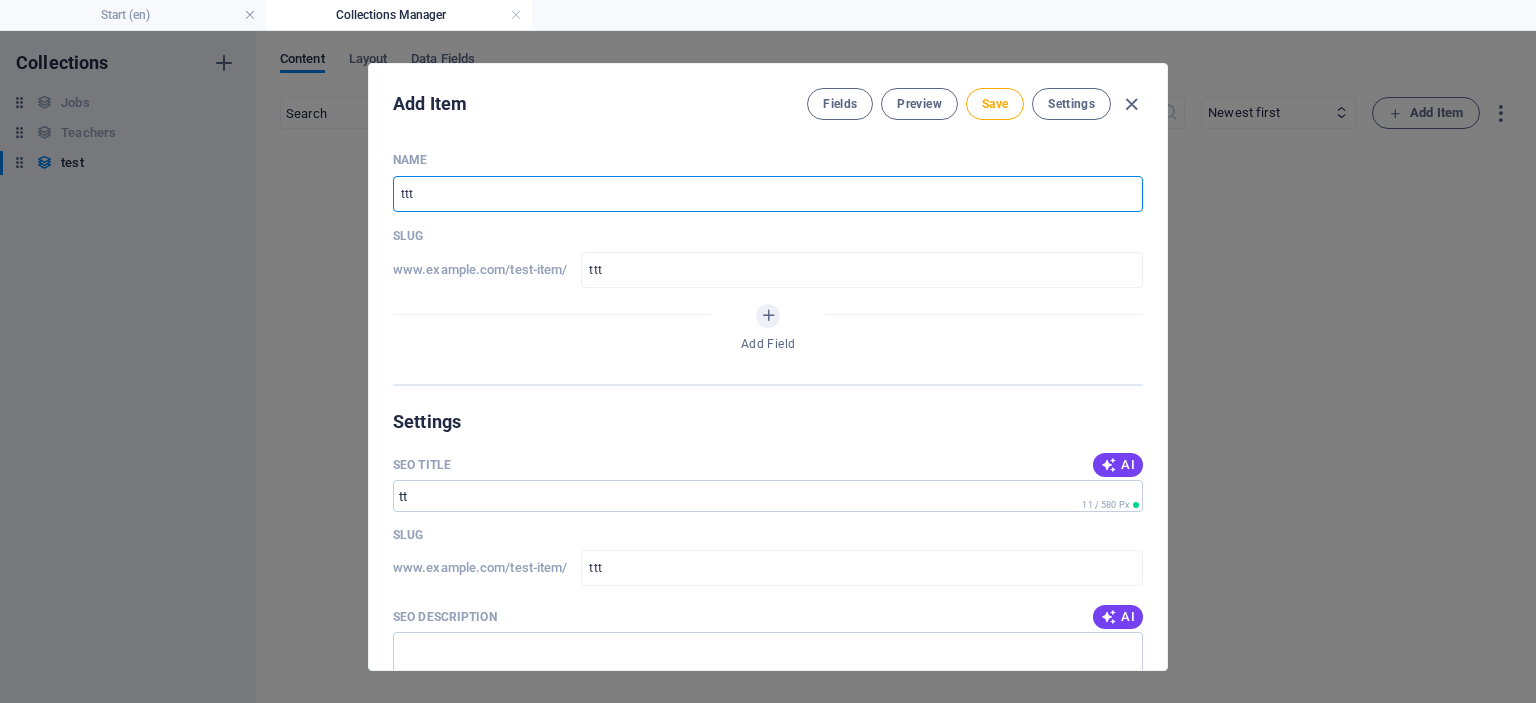type on "tttt" 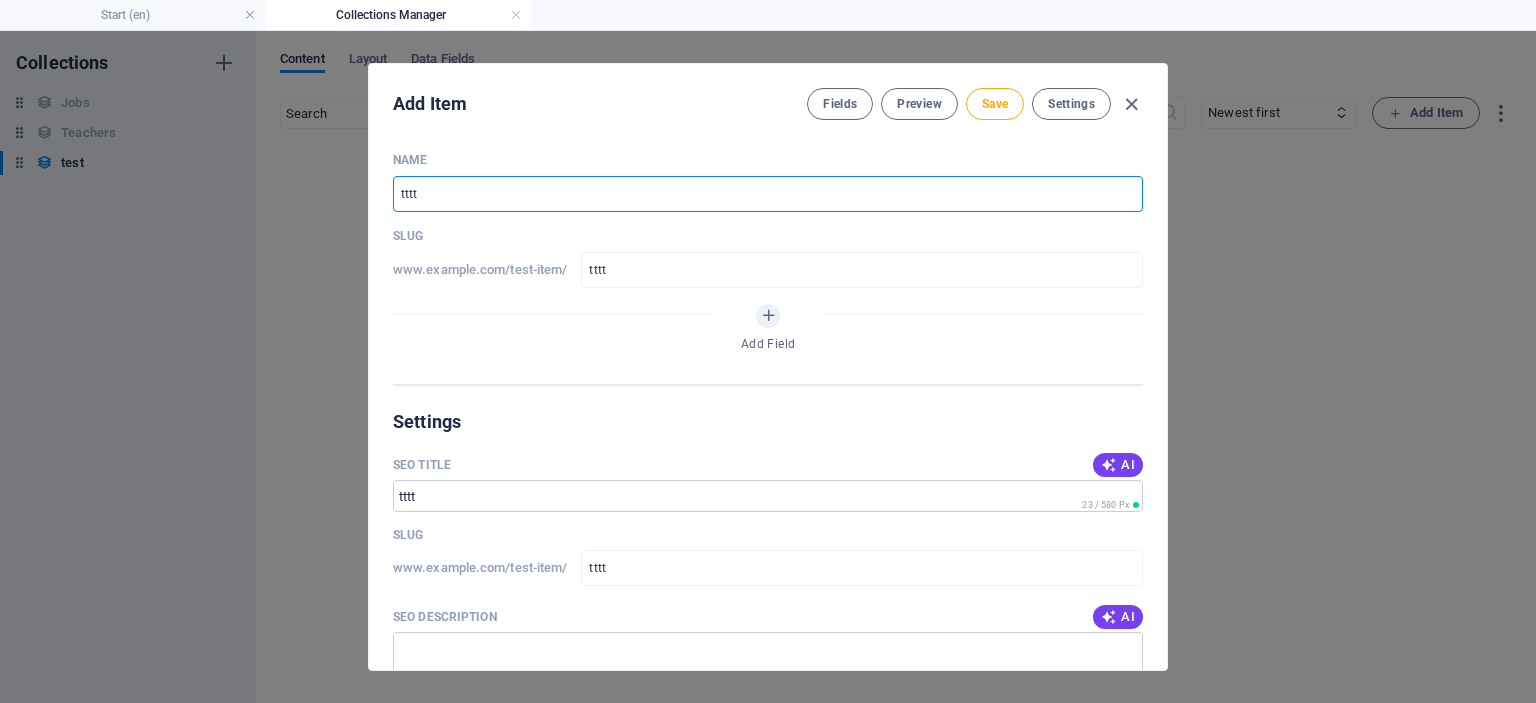 type on "ttttt" 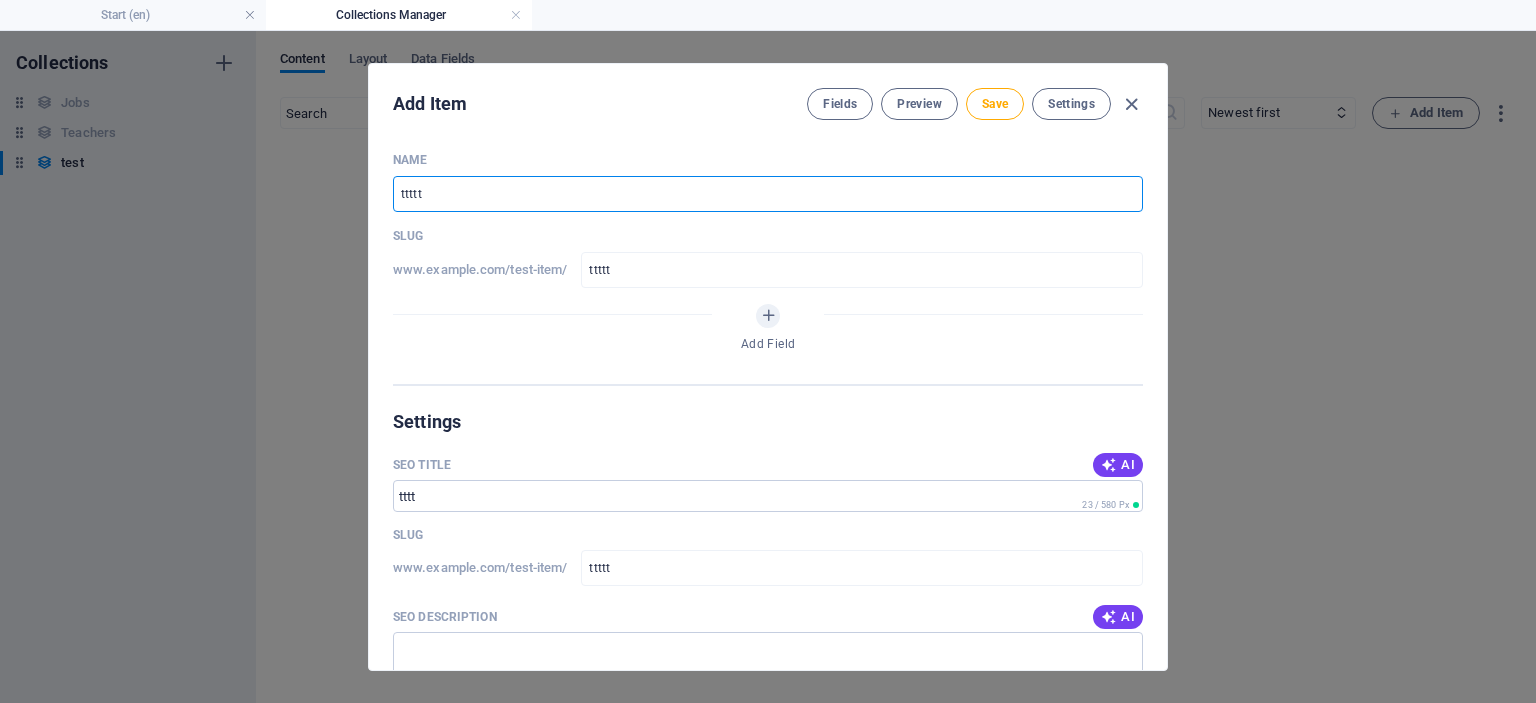 type on "tttttt" 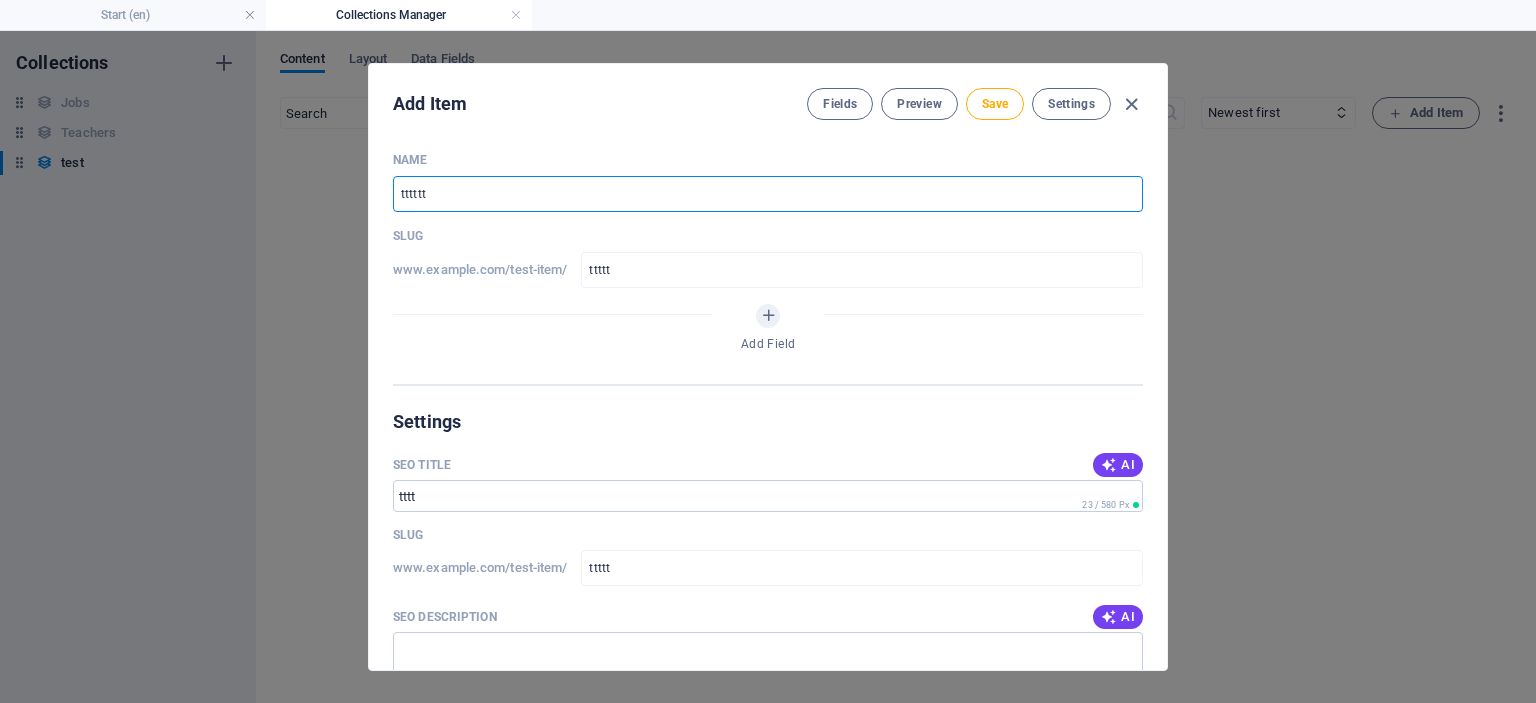 type on "tttttt" 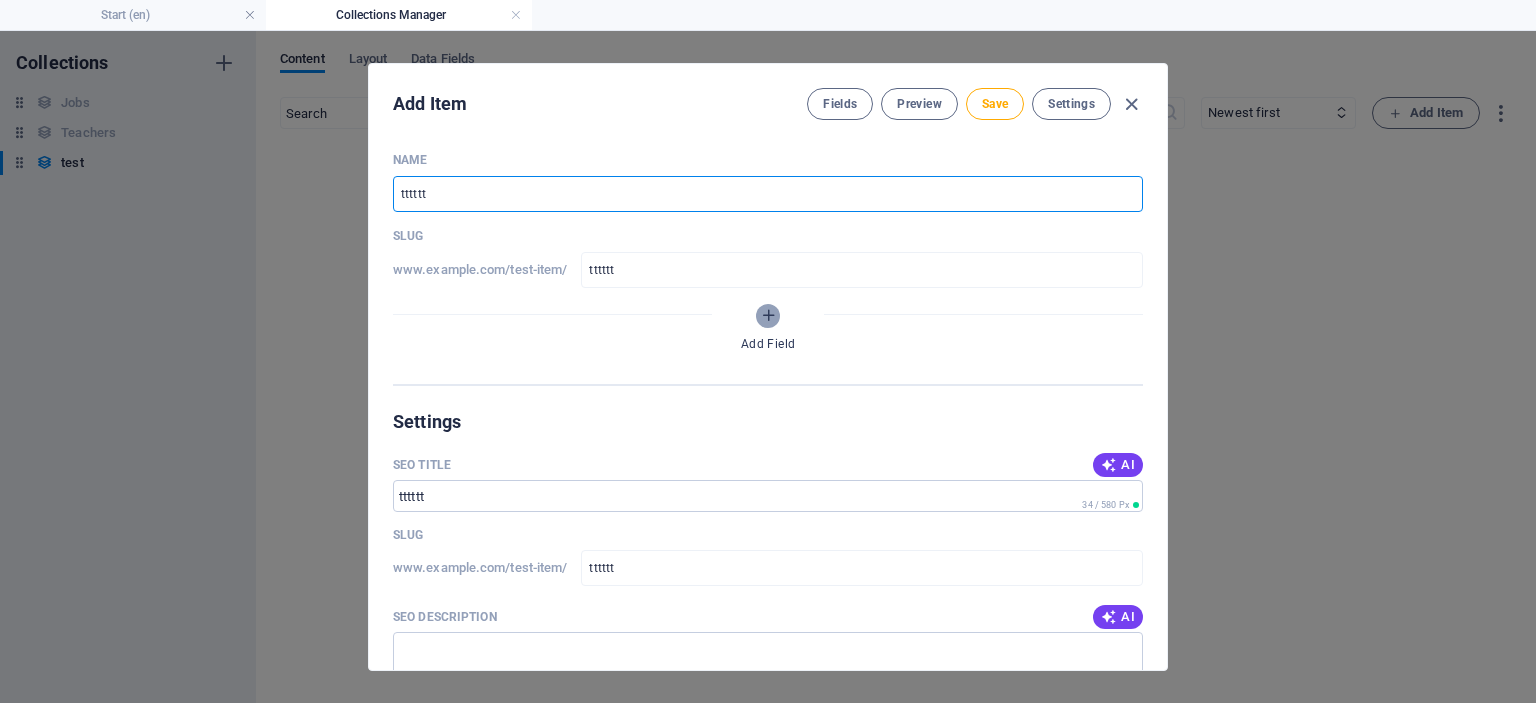 type on "tttttt" 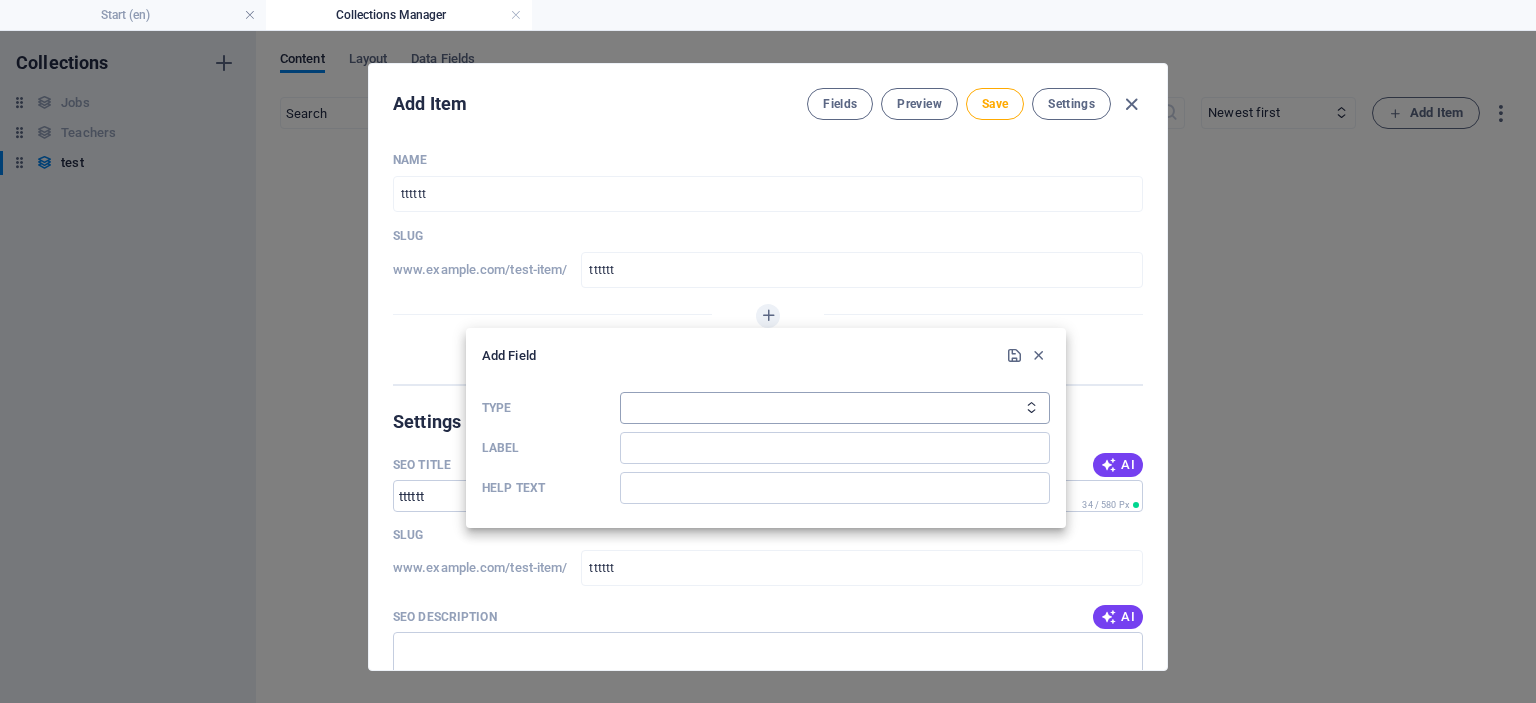 click on "Plain Text Link CMS Rich Text File Multiple Files Checkbox Choice Date Number" at bounding box center (835, 408) 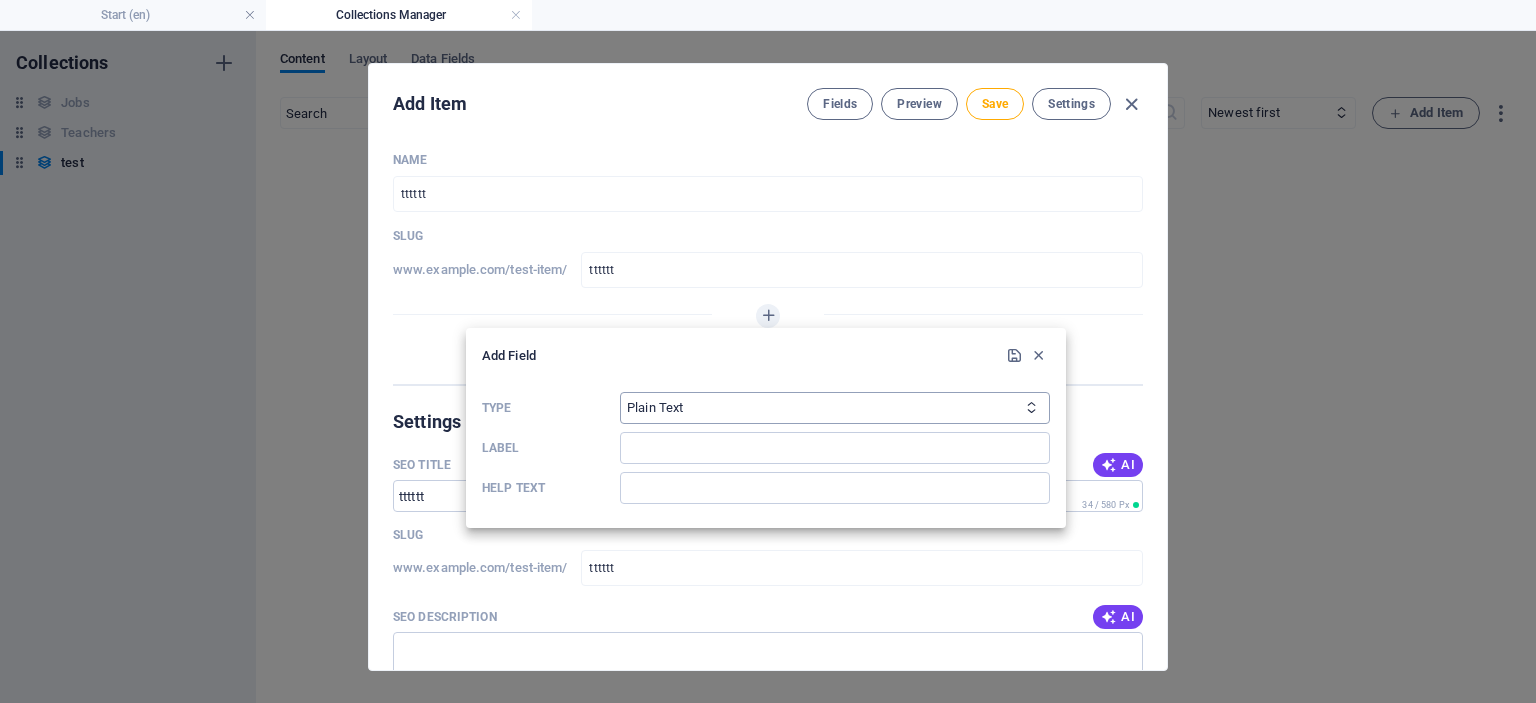 click on "Plain Text Link CMS Rich Text File Multiple Files Checkbox Choice Date Number" at bounding box center (835, 408) 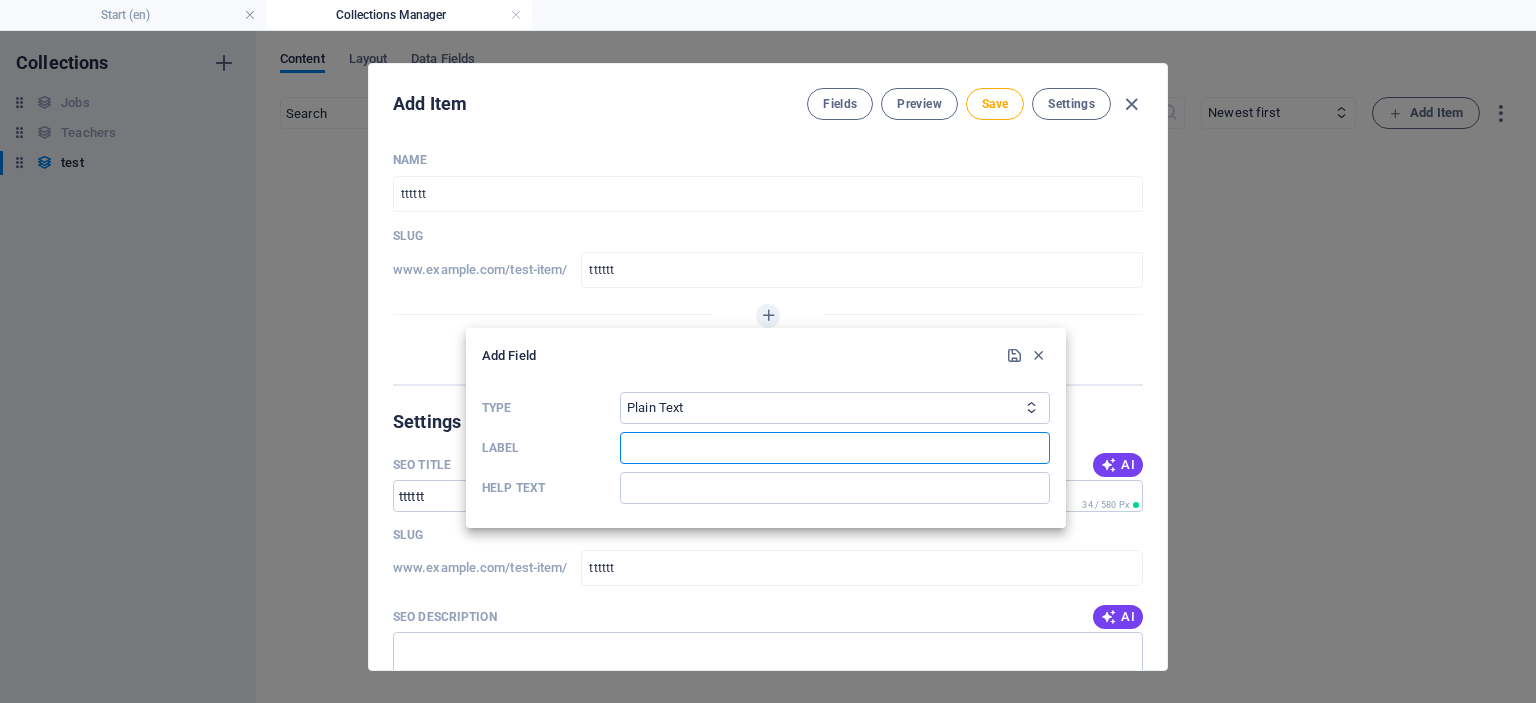 click at bounding box center [835, 448] 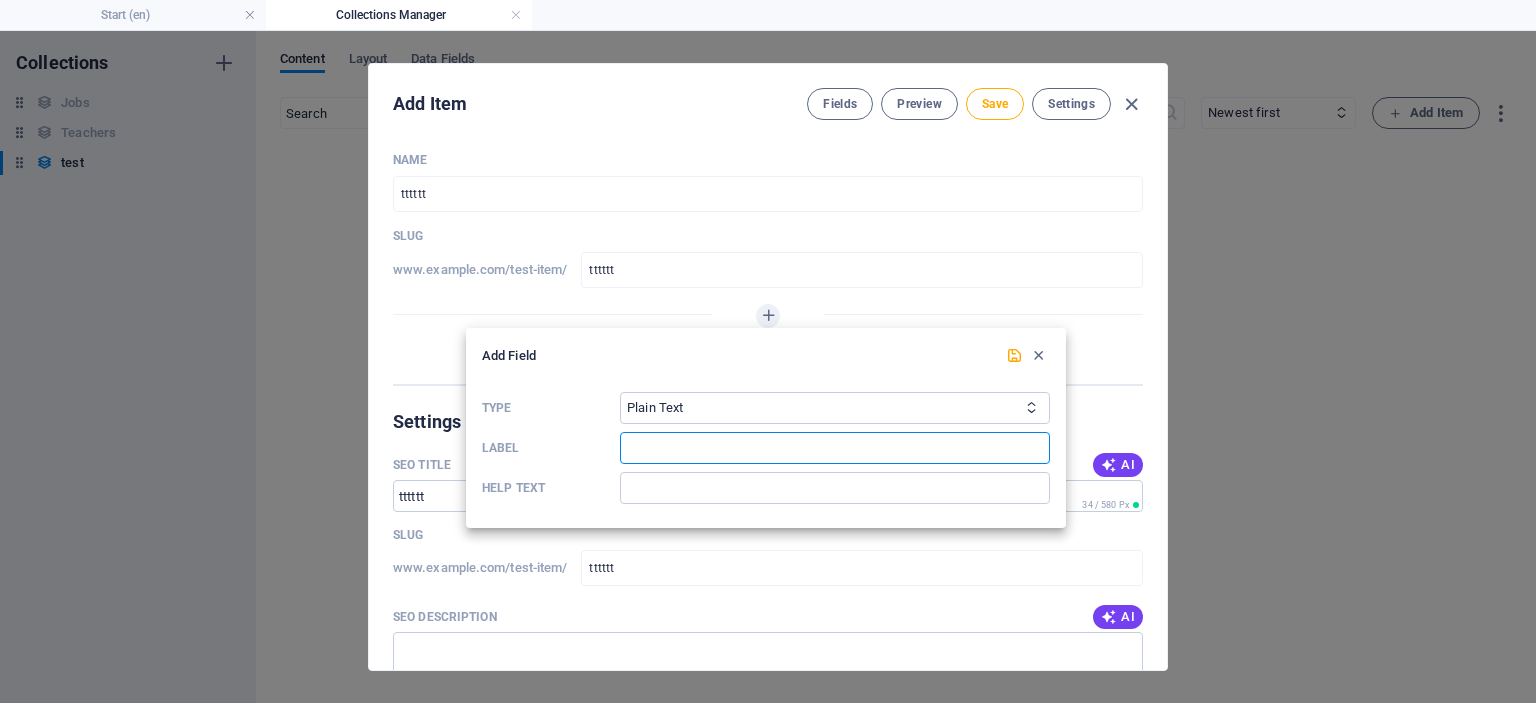 click at bounding box center (835, 448) 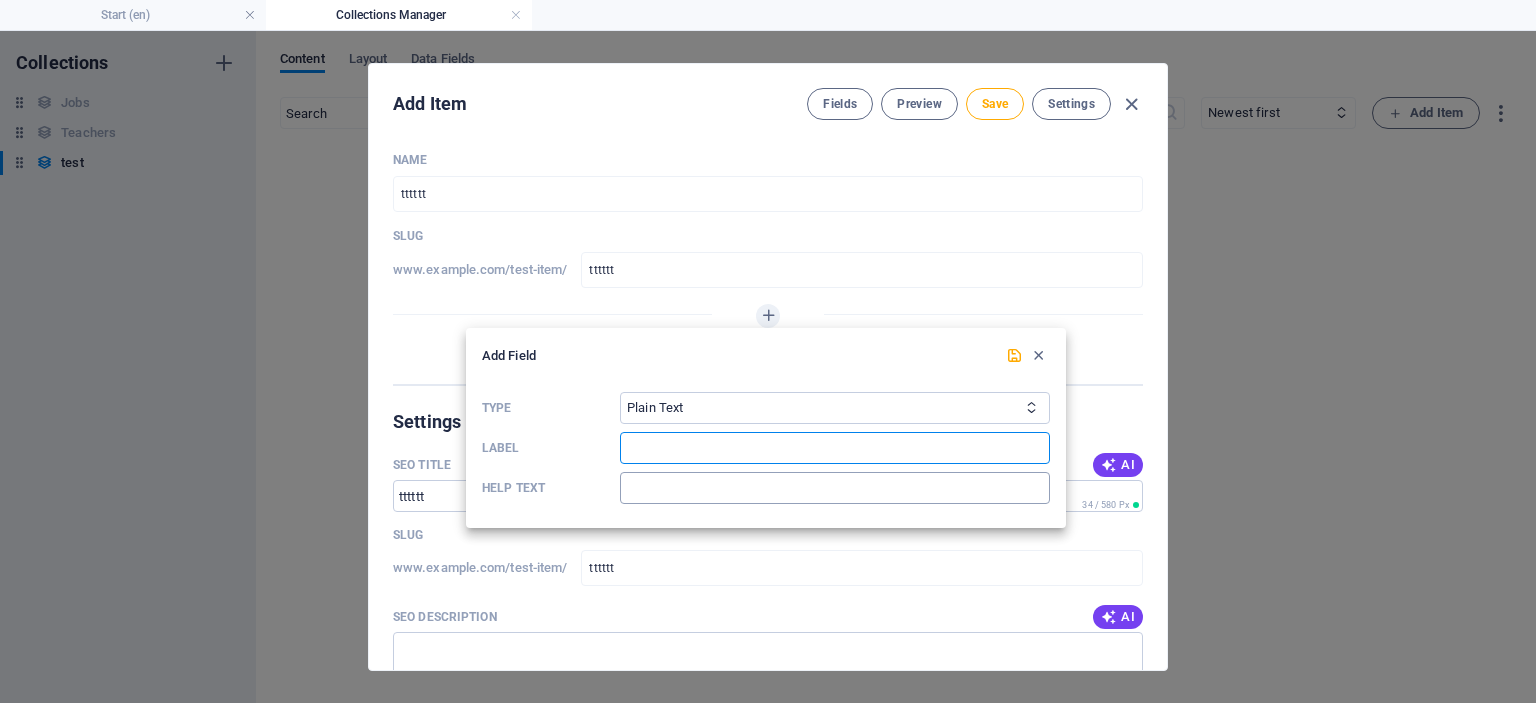 type on "Contact No" 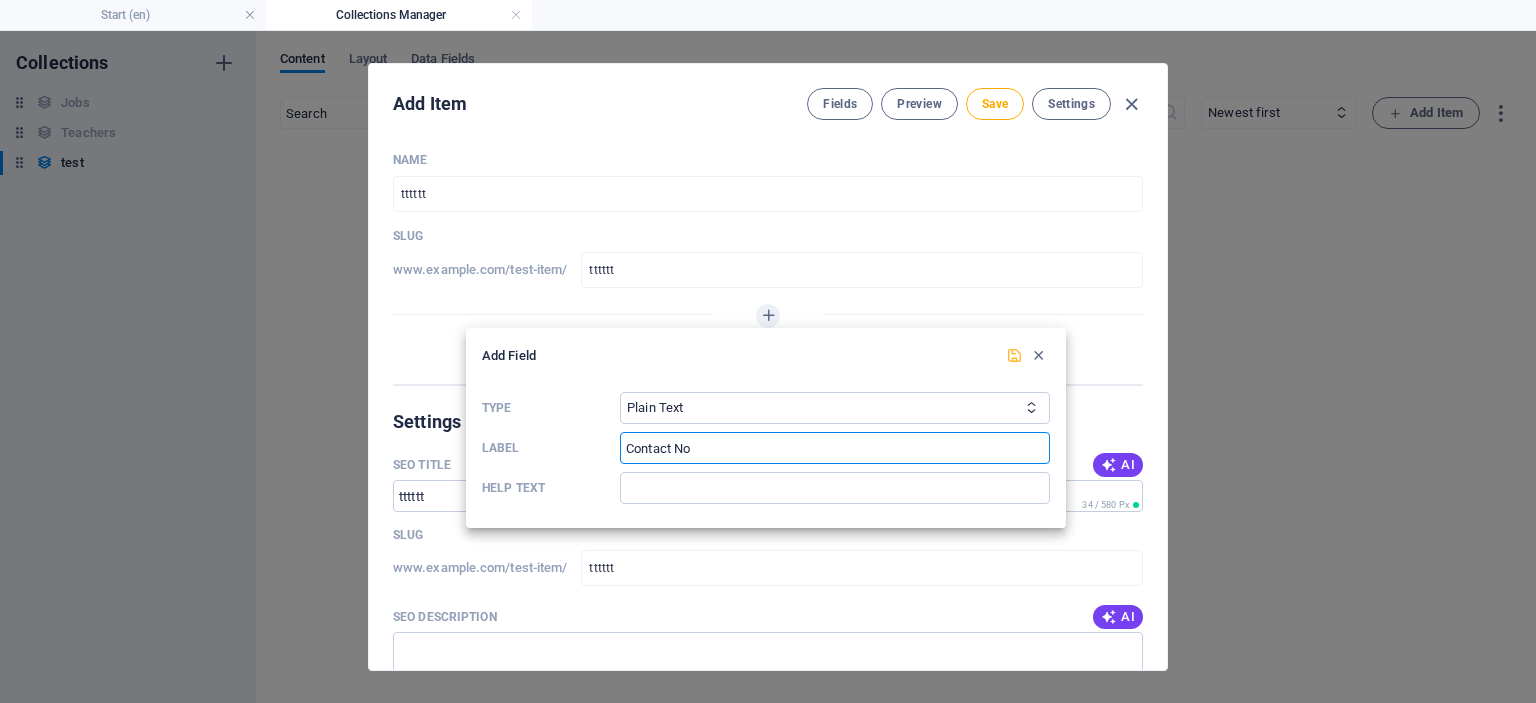 click at bounding box center (1014, 355) 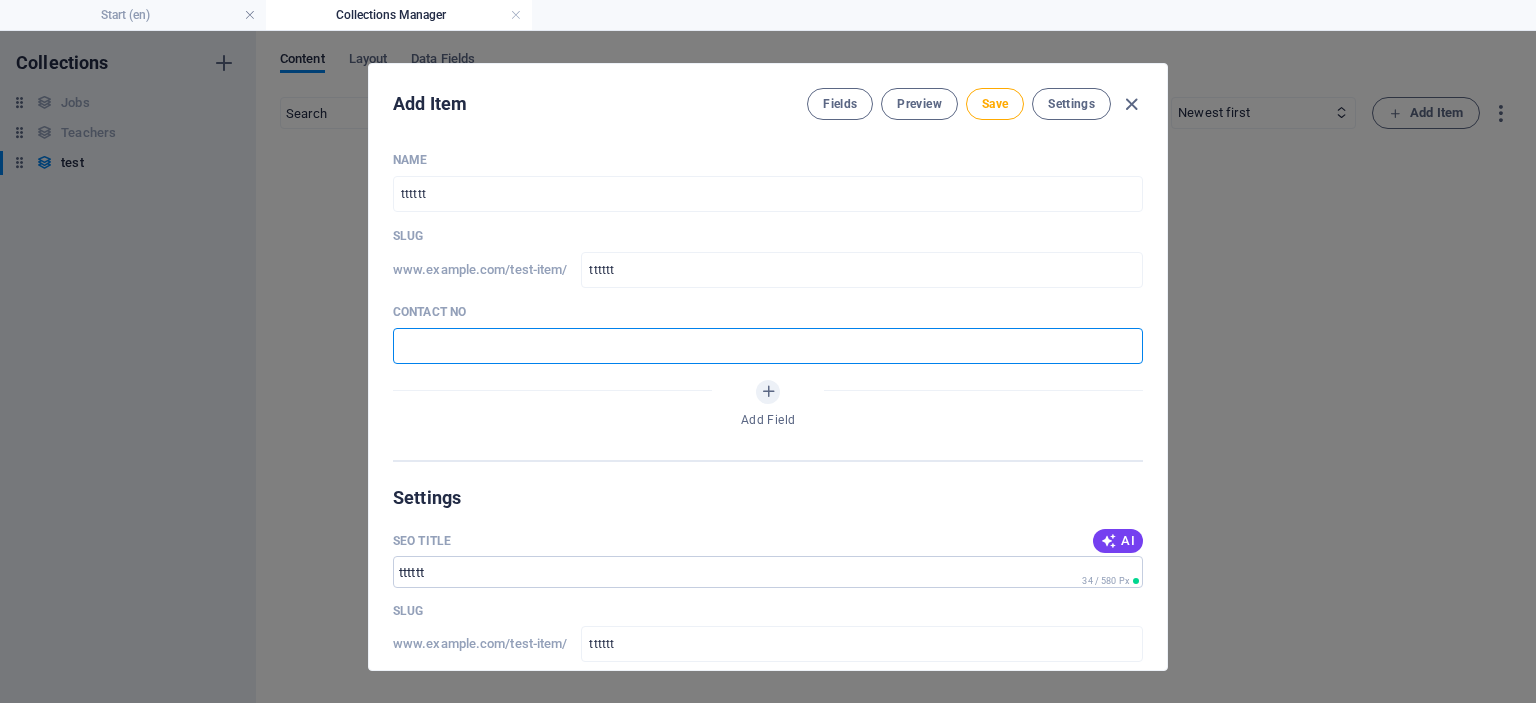 click at bounding box center (768, 346) 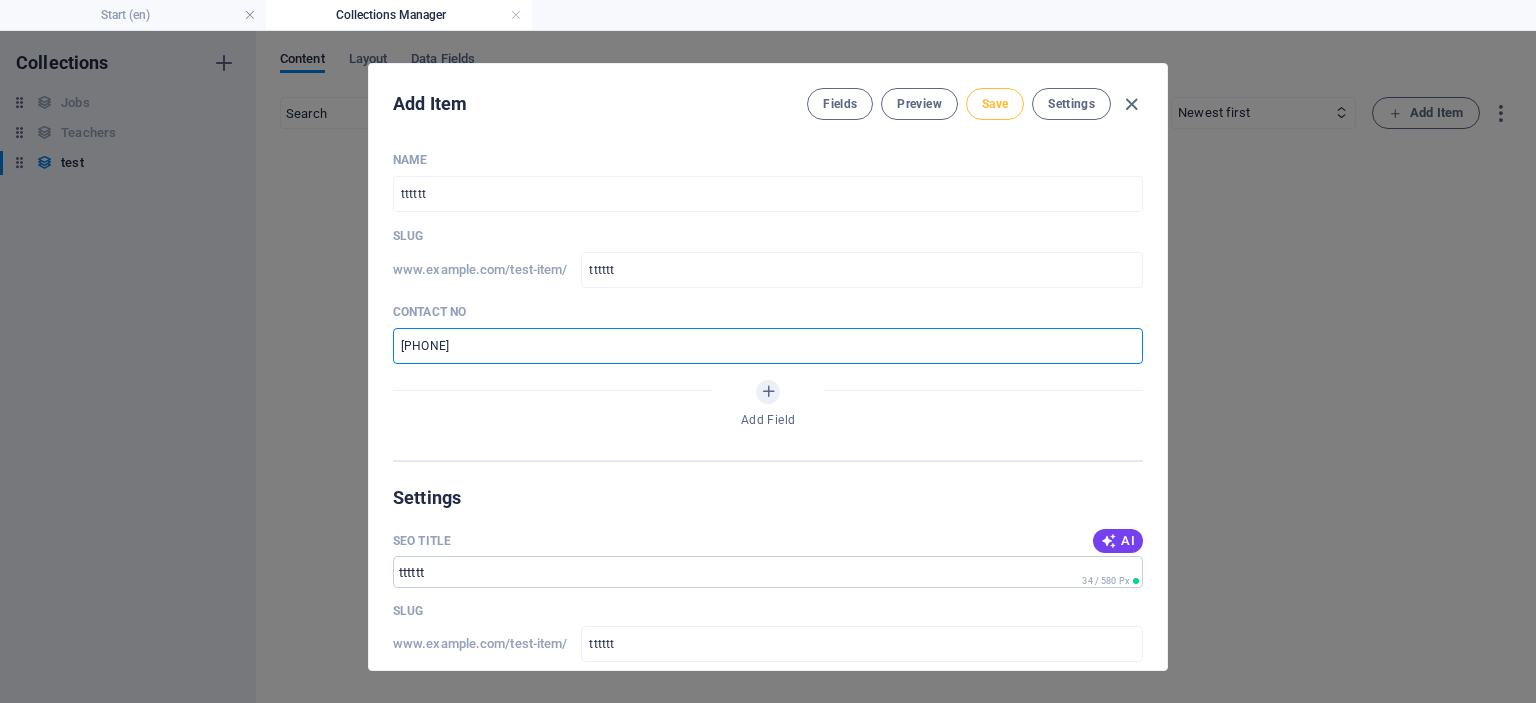type on "[PHONE]" 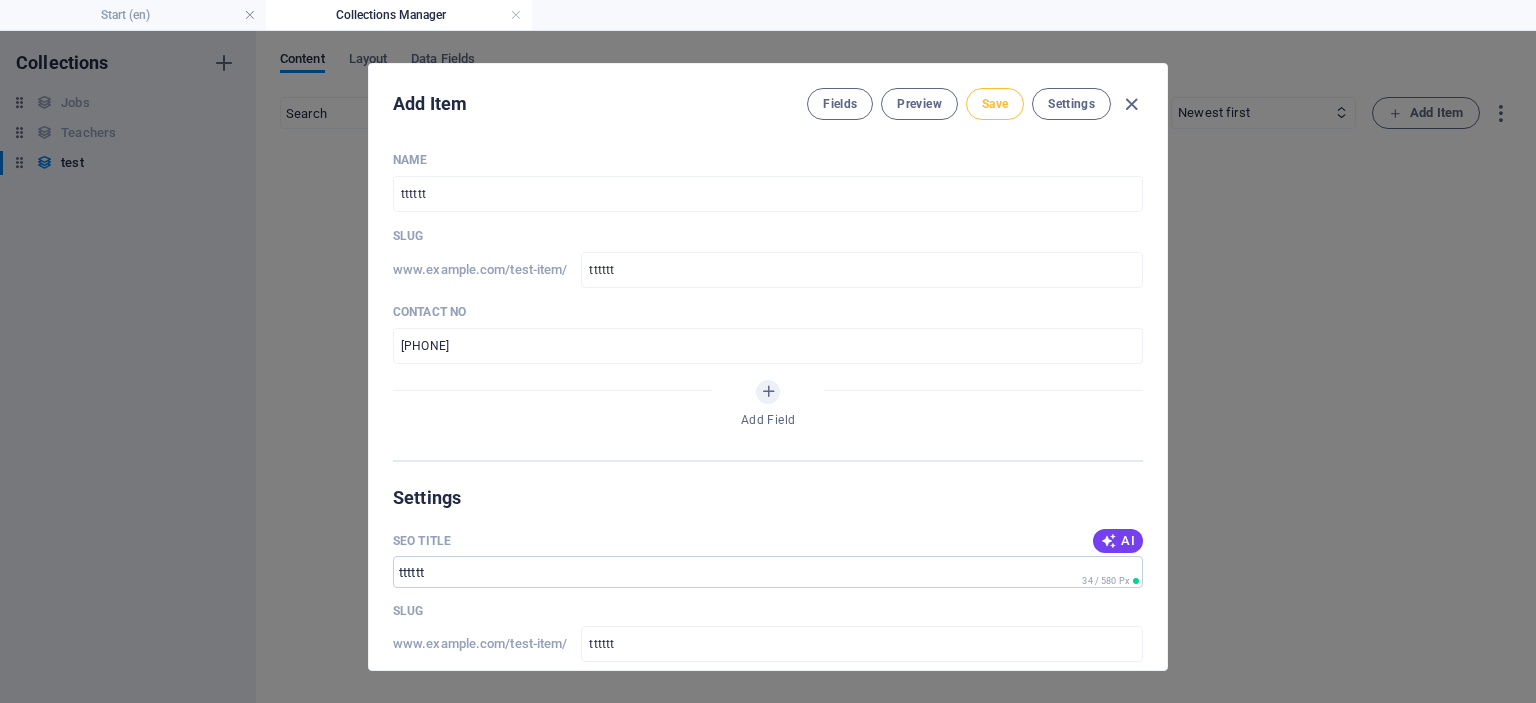 click on "Save" at bounding box center [995, 104] 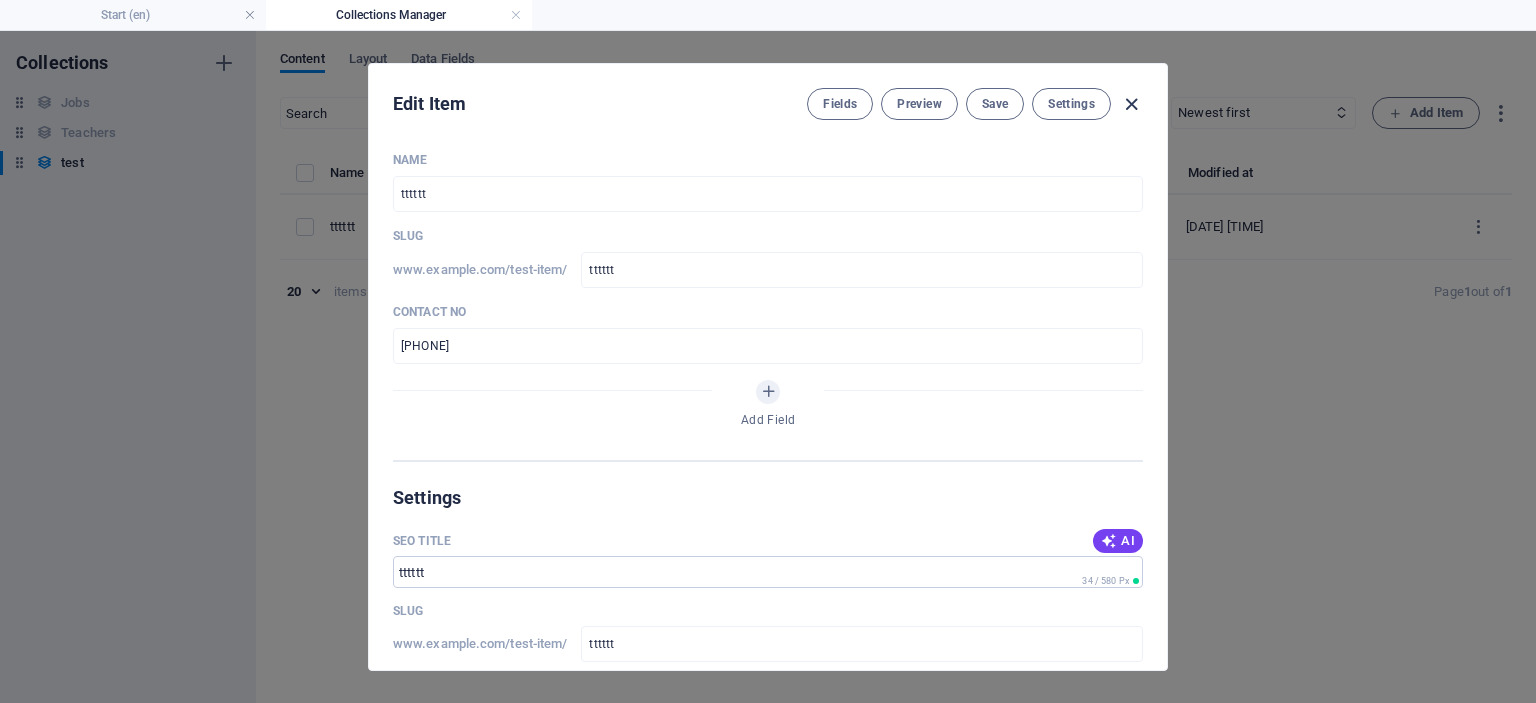click at bounding box center [1131, 104] 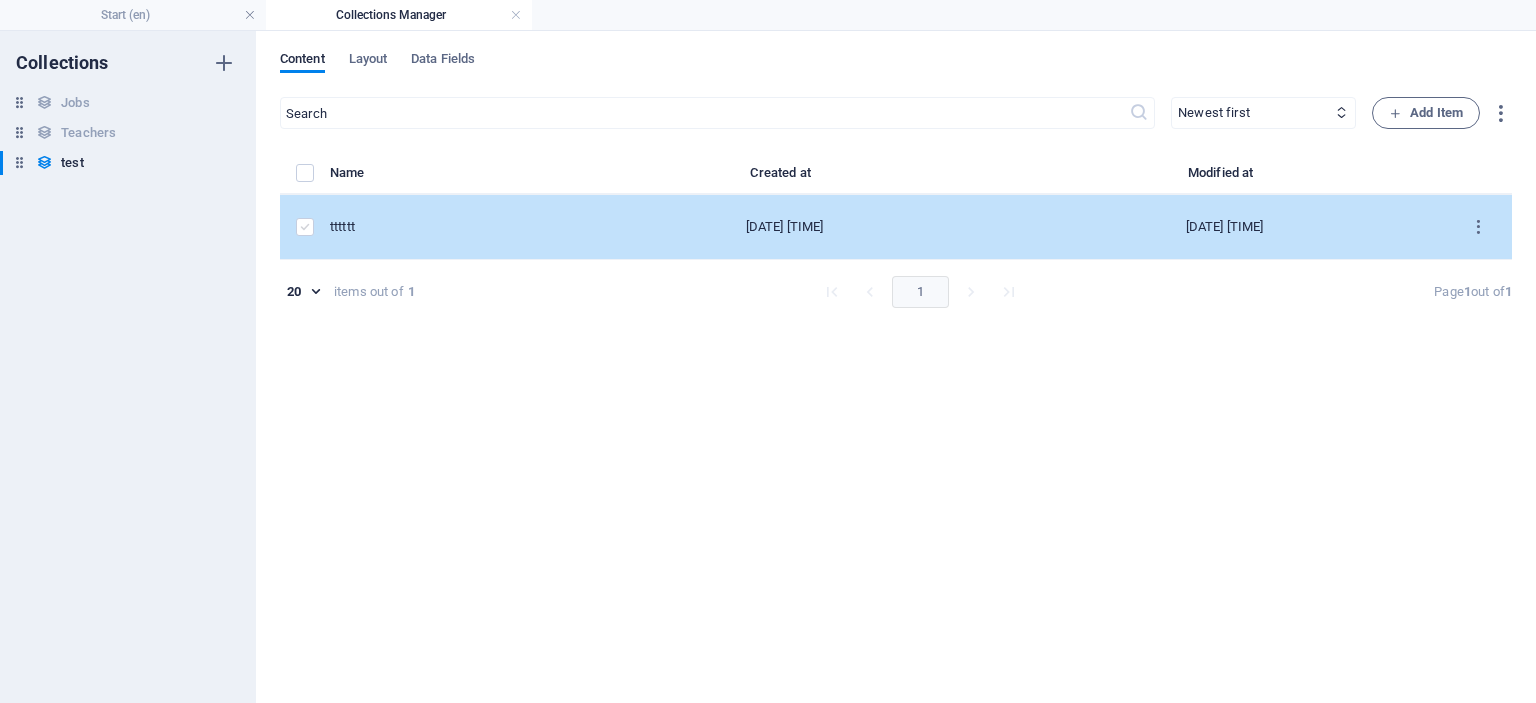 click at bounding box center [305, 227] 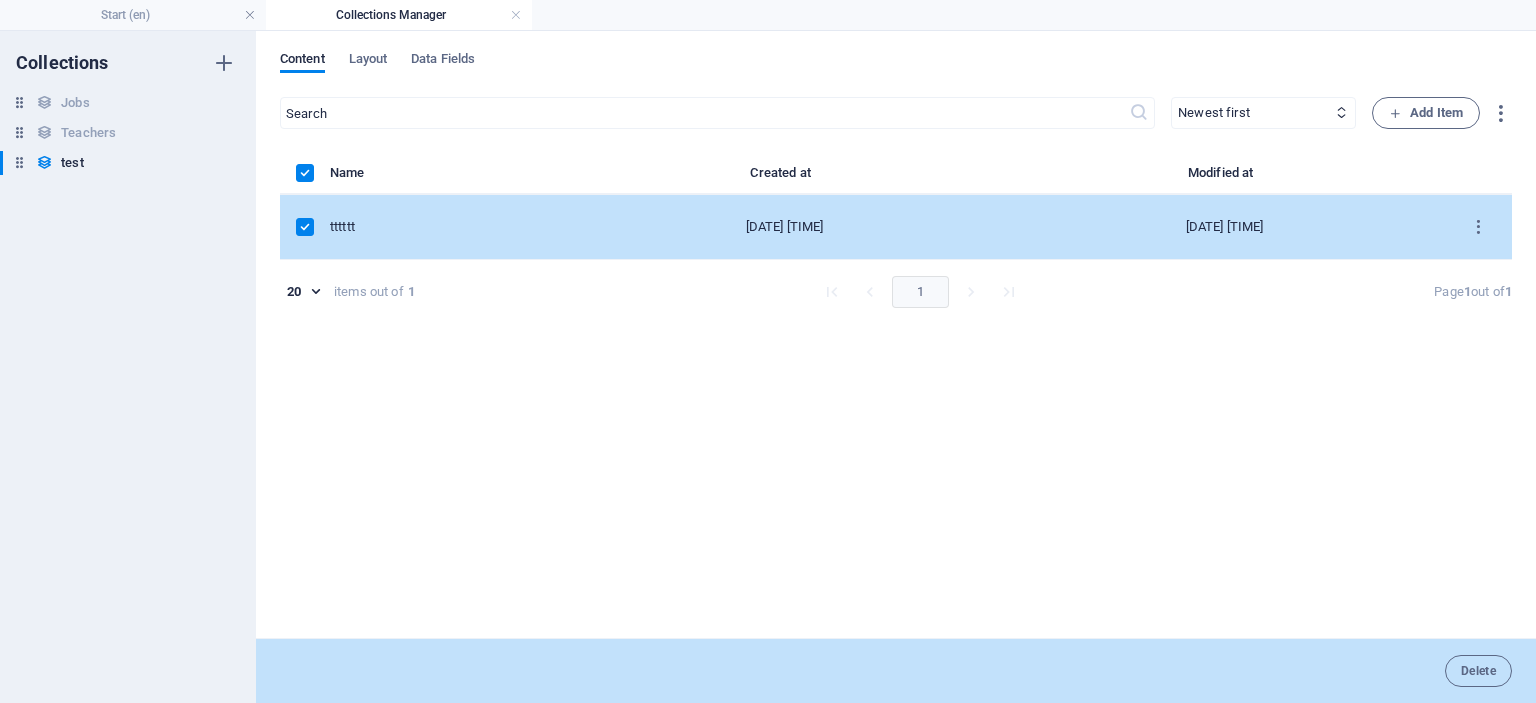 click at bounding box center [305, 227] 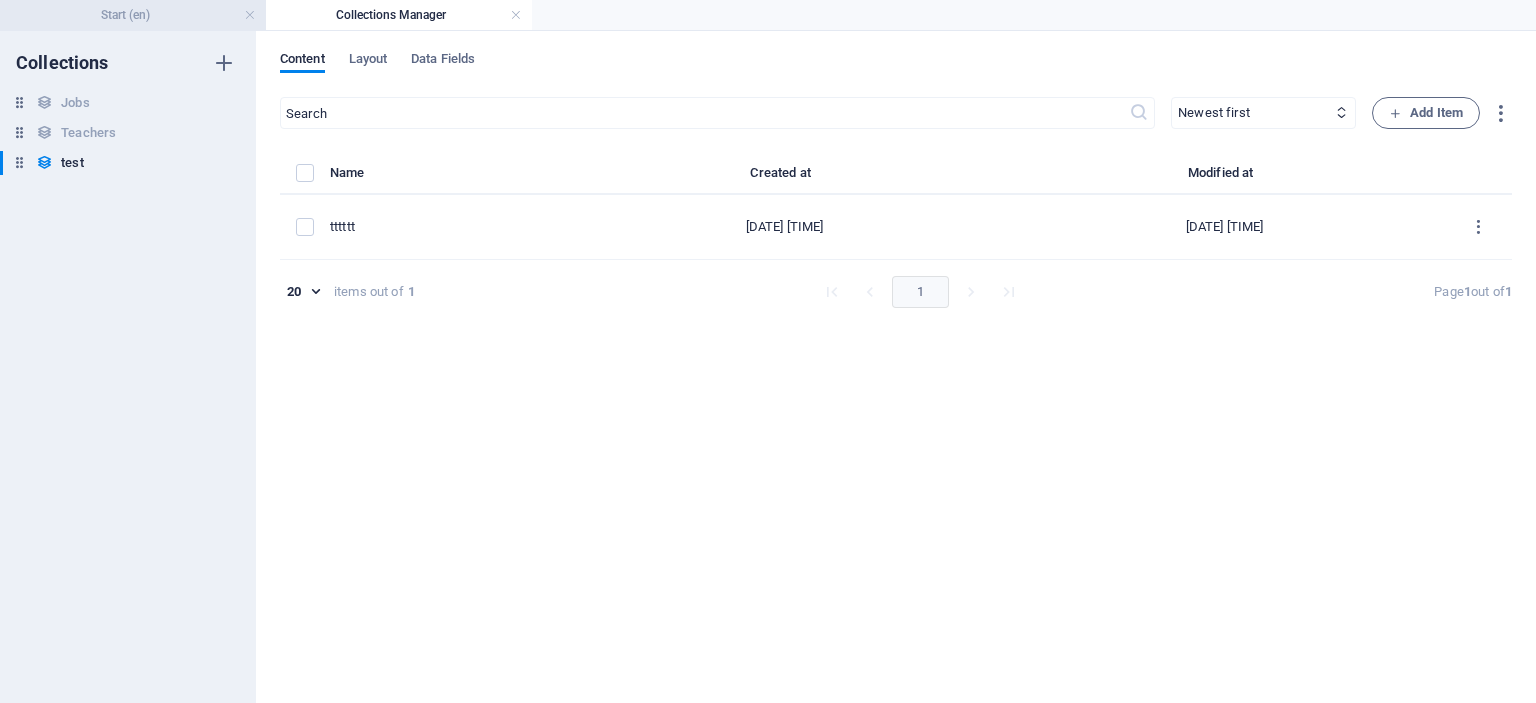 click on "Start (en)" at bounding box center (133, 15) 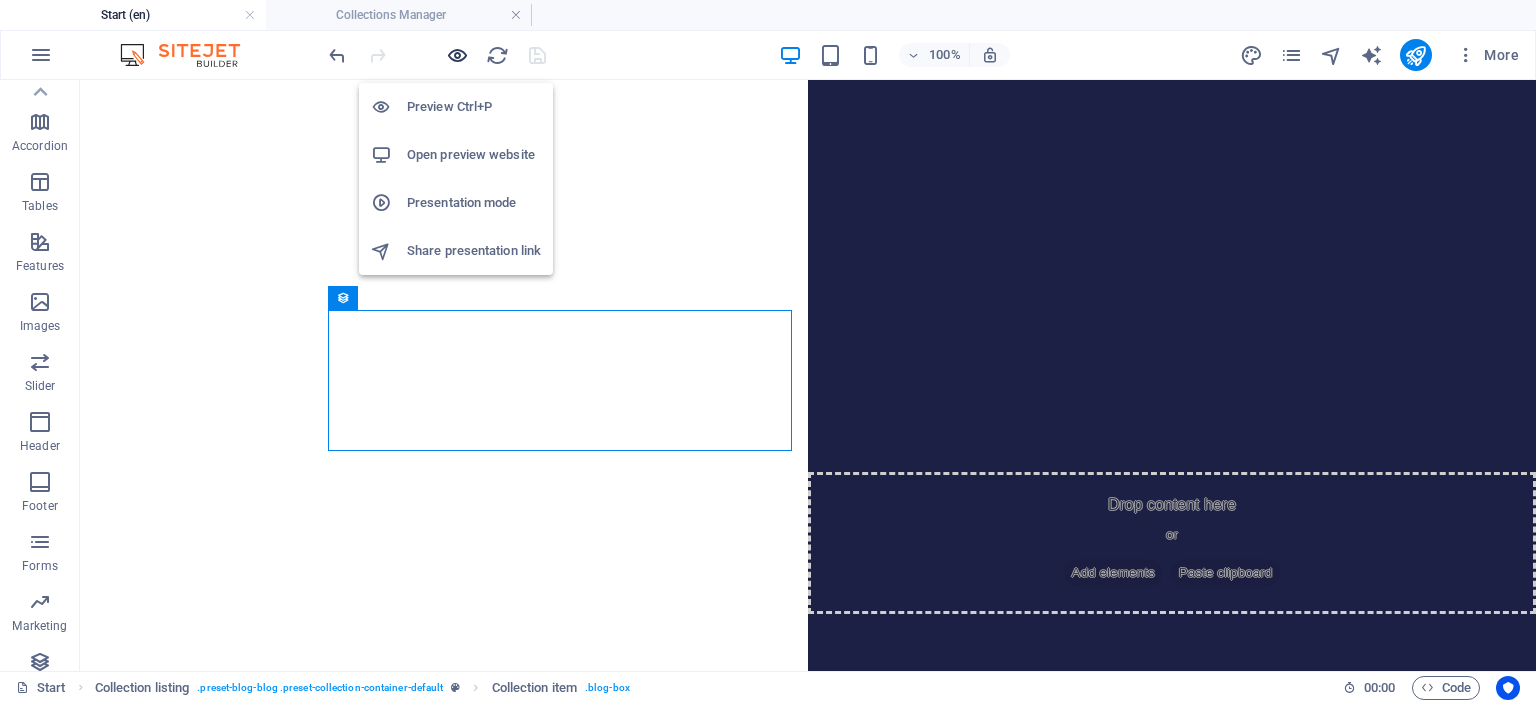click at bounding box center [457, 55] 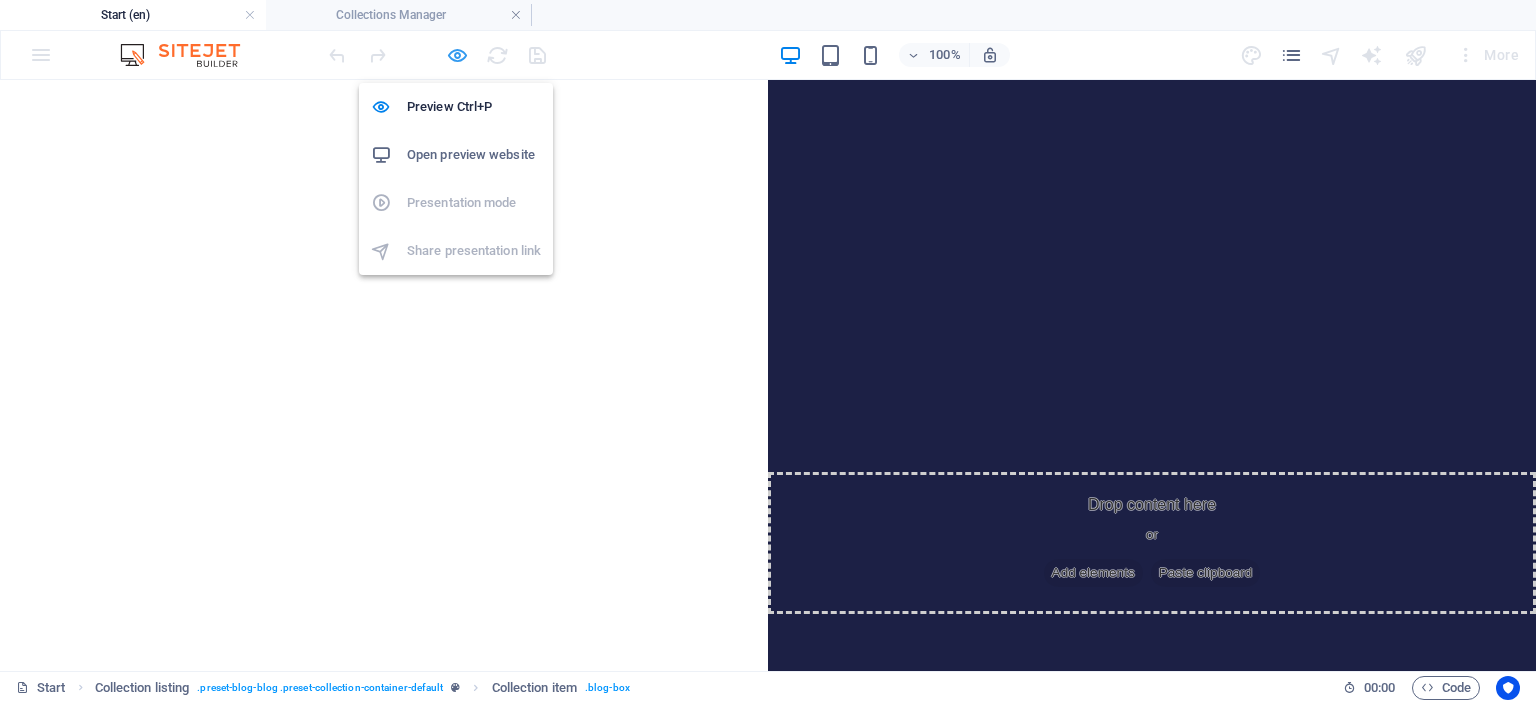 click at bounding box center [457, 55] 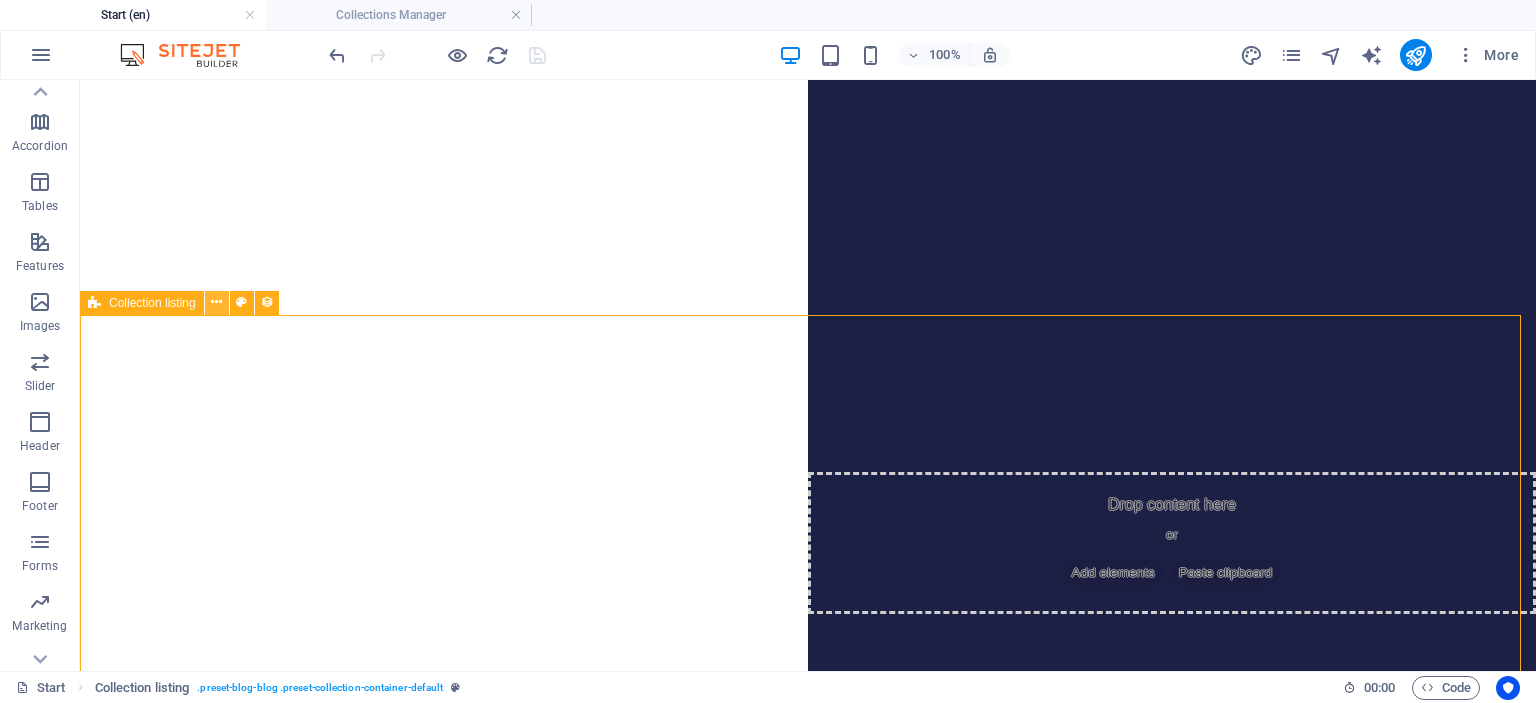 click at bounding box center [216, 302] 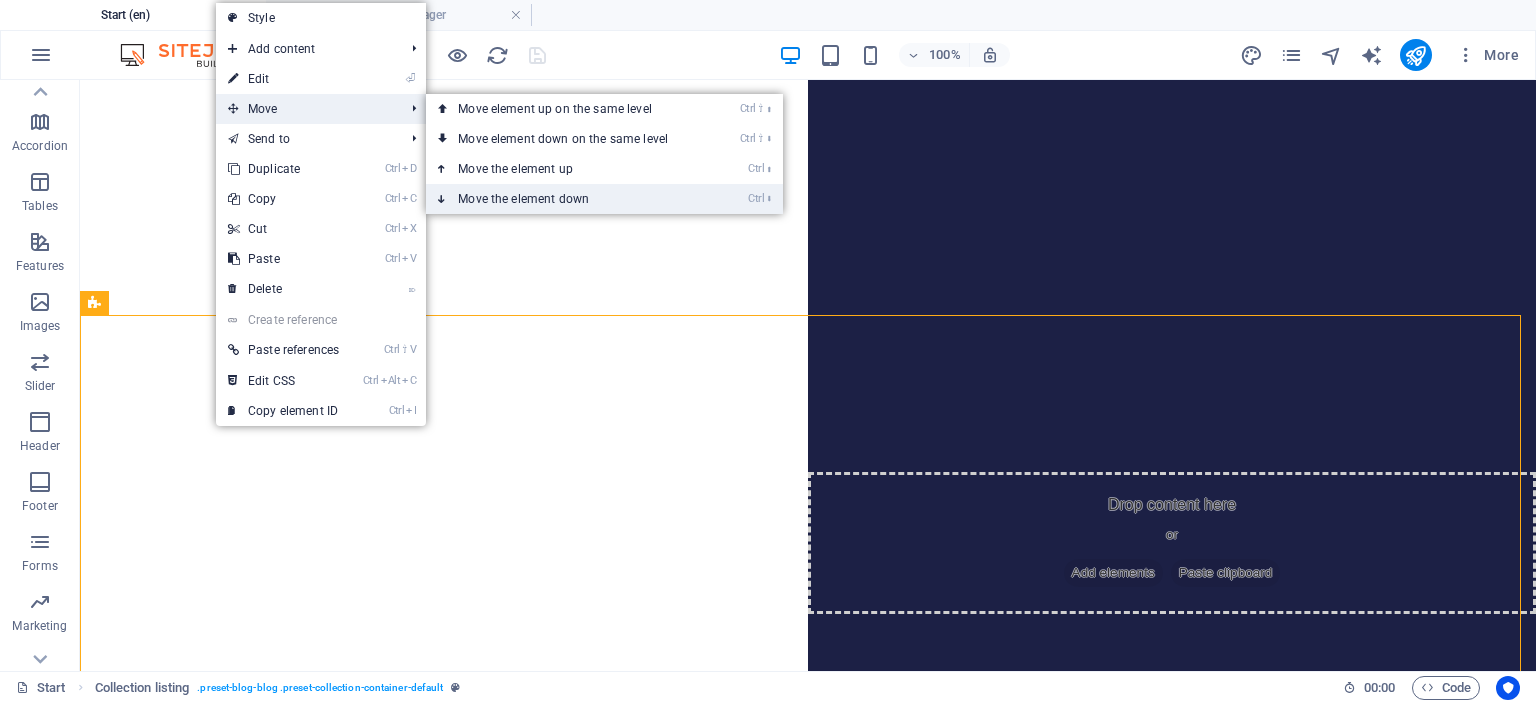 click on "Ctrl ⬇  Move the element down" at bounding box center [567, 199] 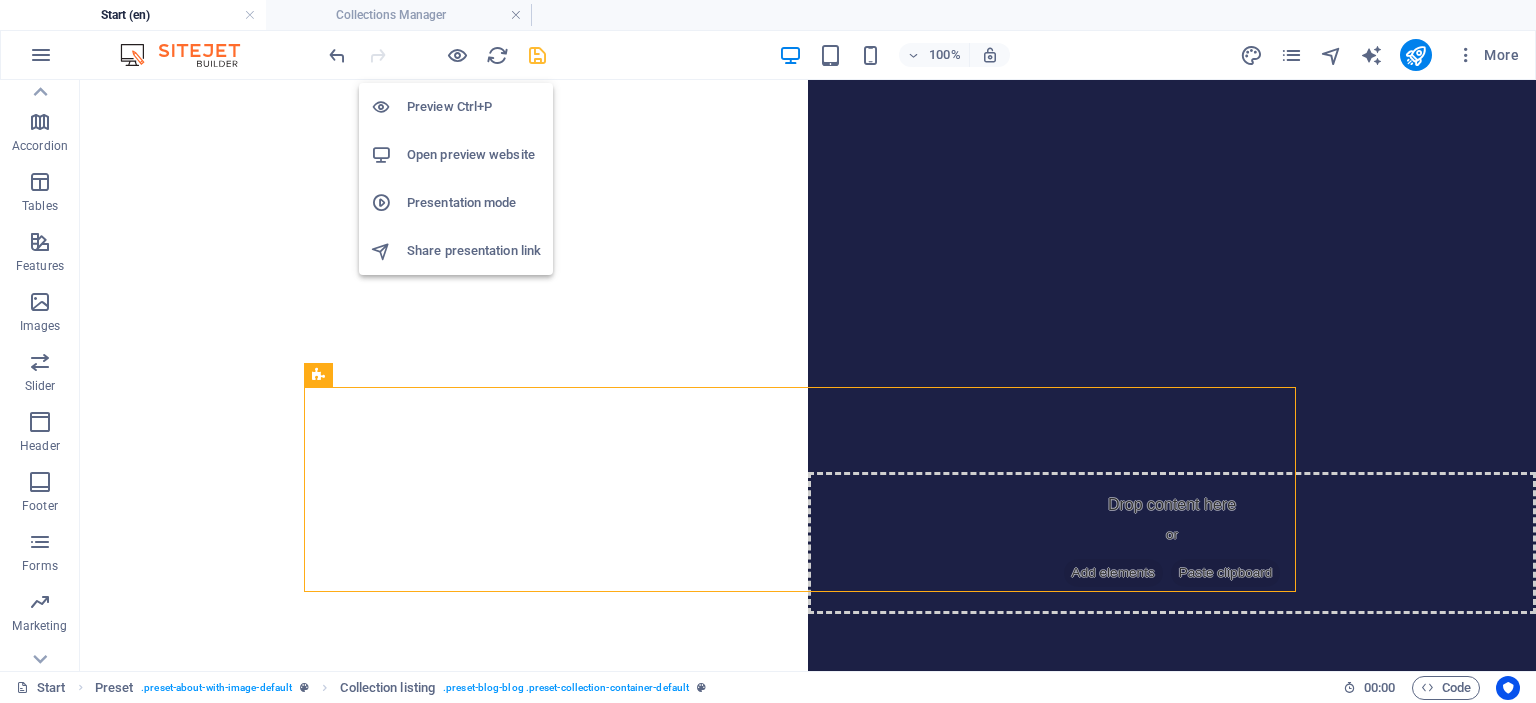 click on "Preview Ctrl+P" at bounding box center (474, 107) 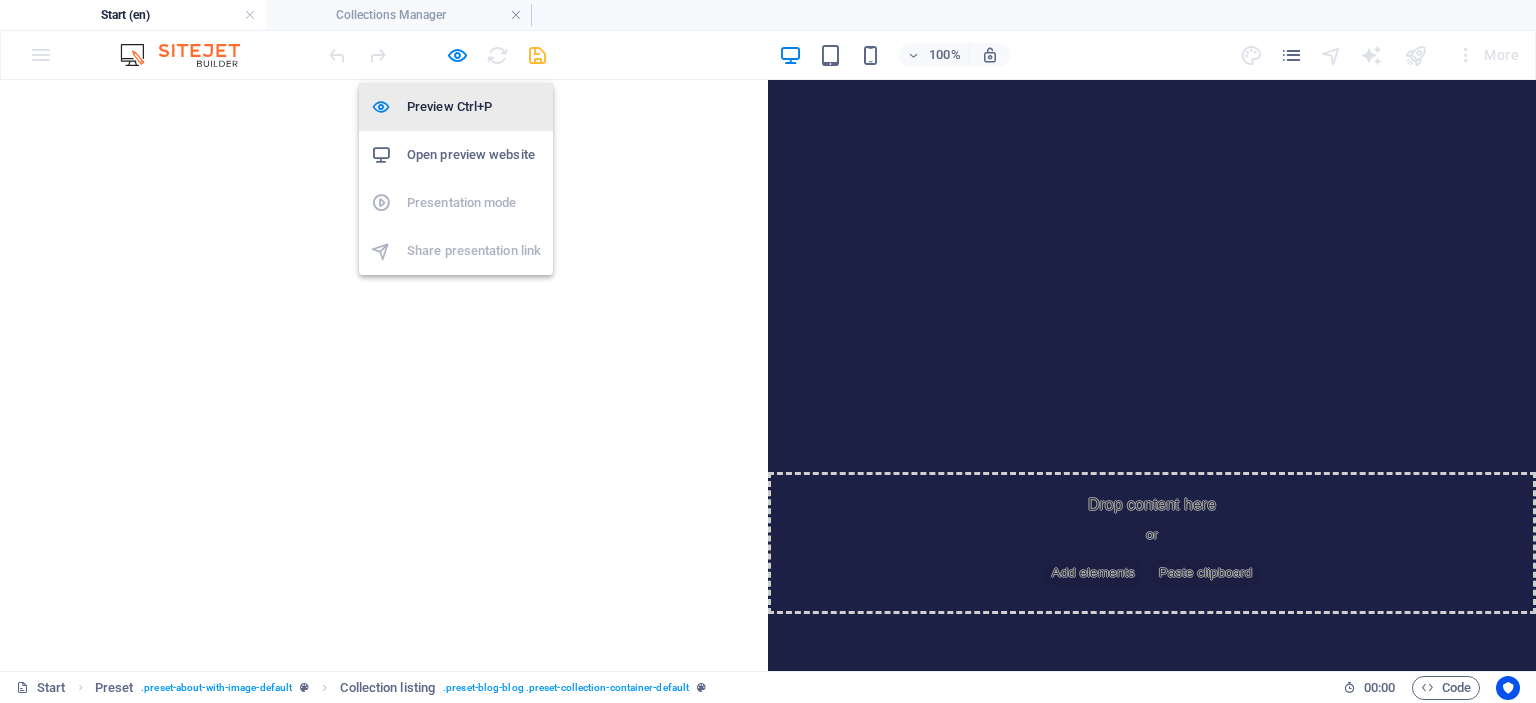 type 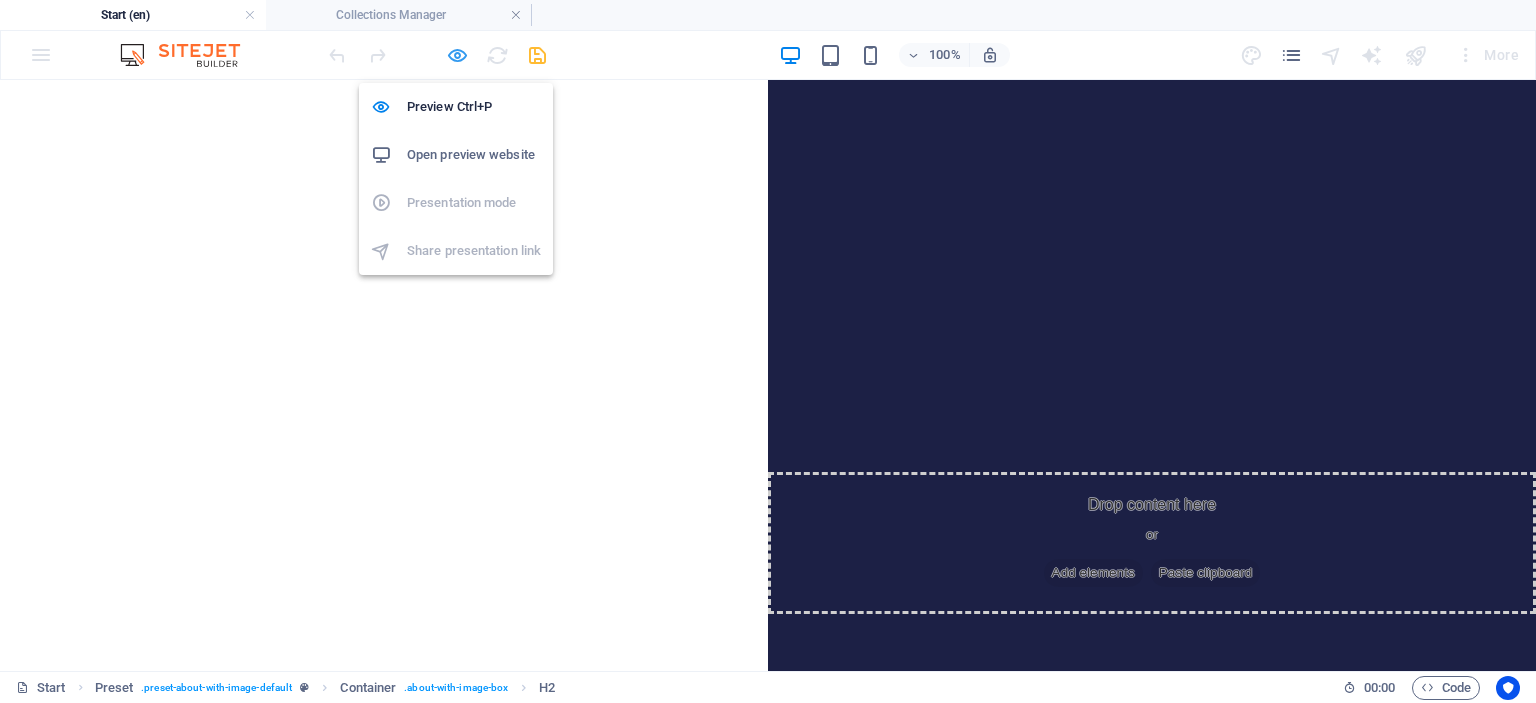 click at bounding box center (457, 55) 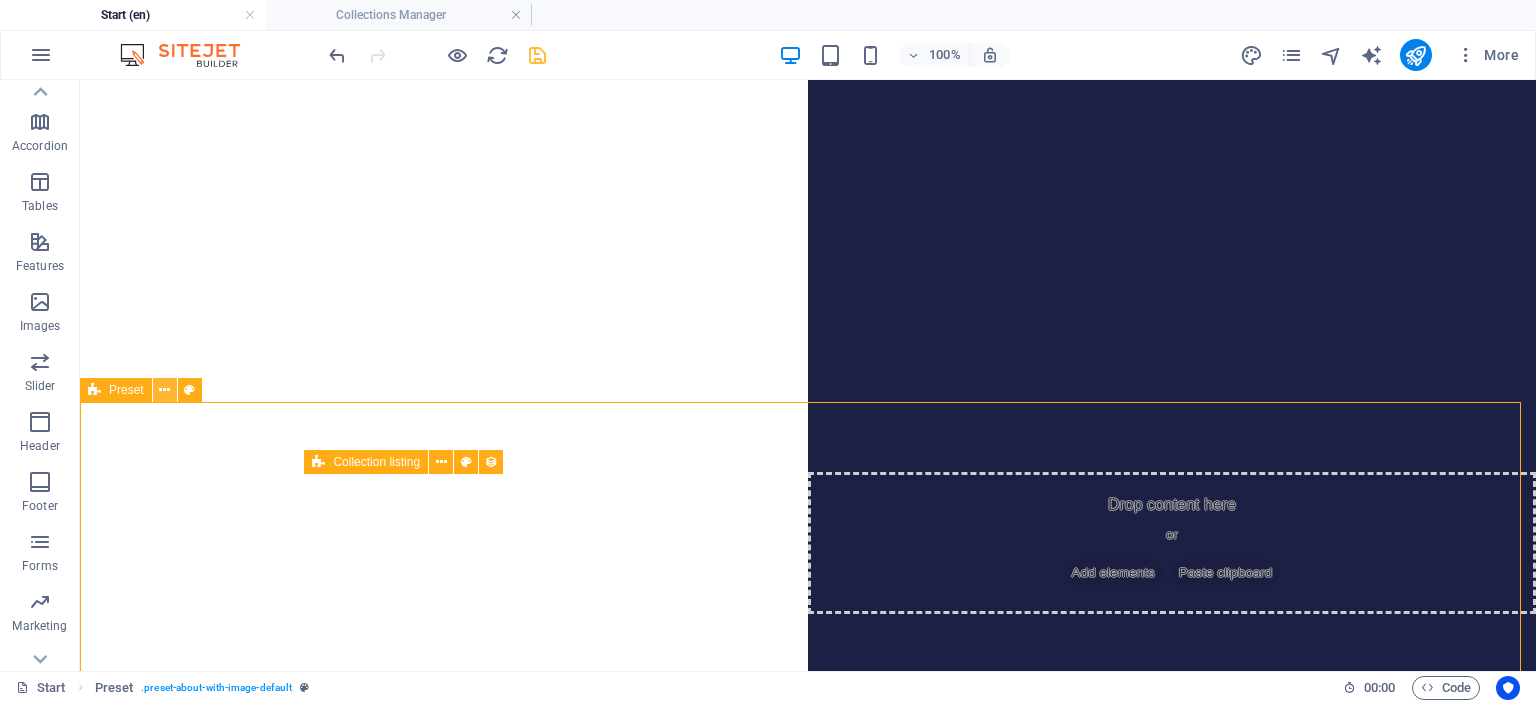 click at bounding box center (164, 390) 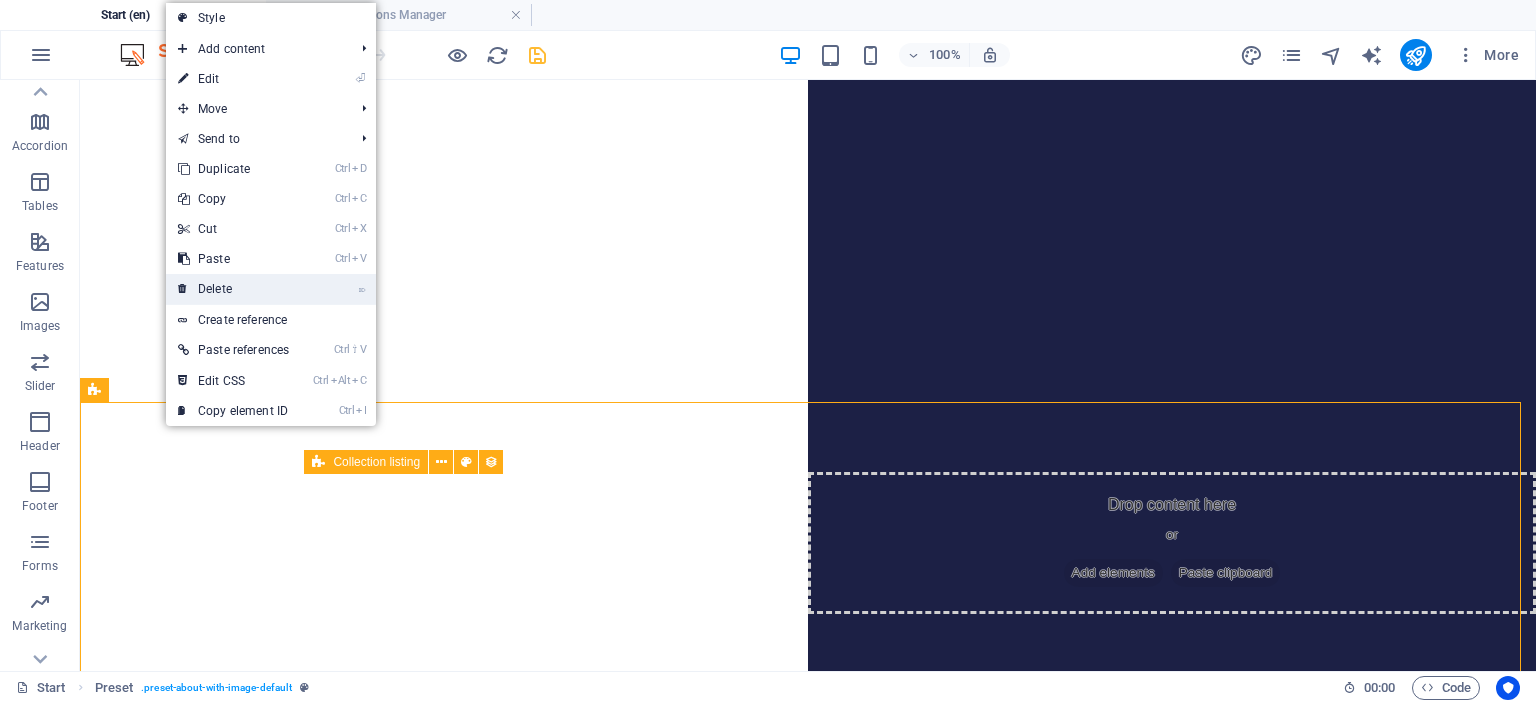 click on "⌦  Delete" at bounding box center [233, 289] 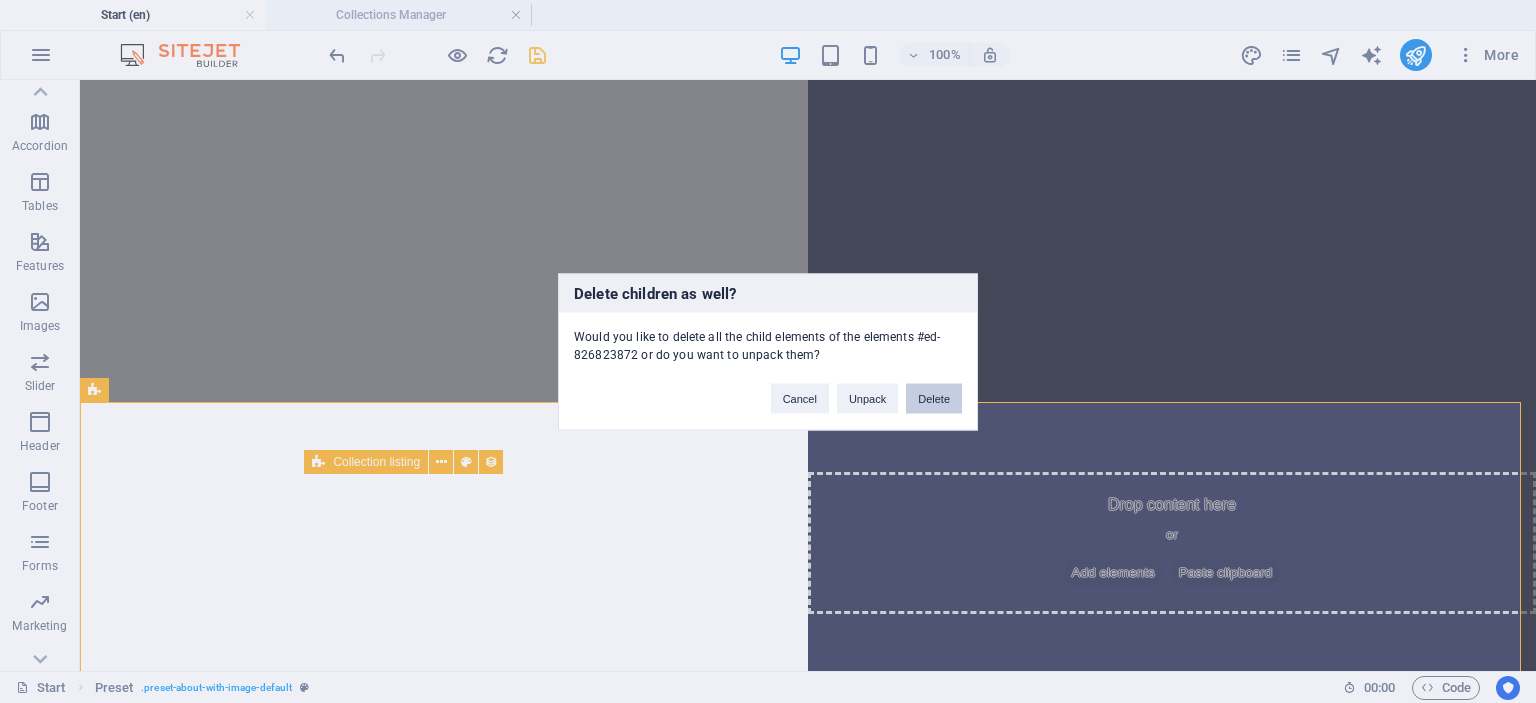 click on "Delete" at bounding box center [934, 398] 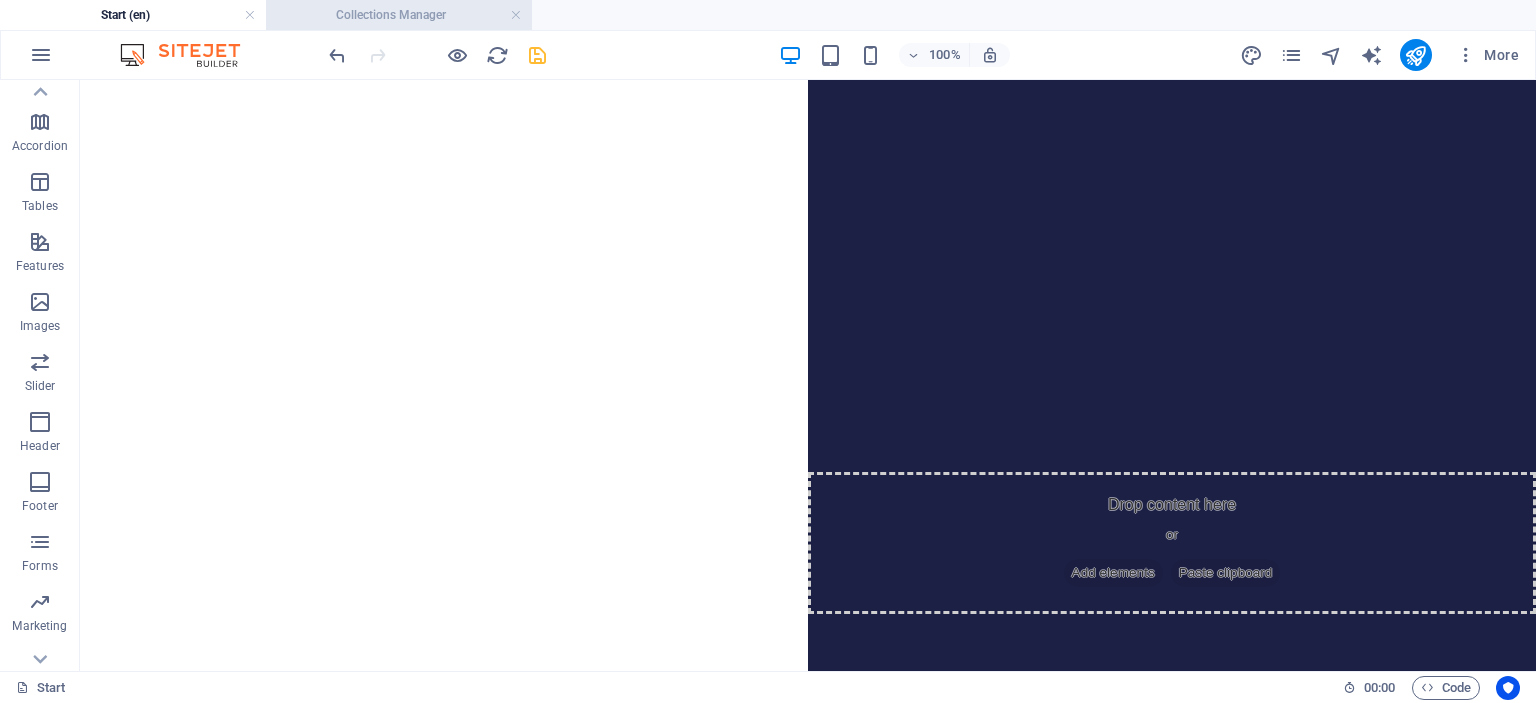 click on "Collections Manager" at bounding box center [399, 15] 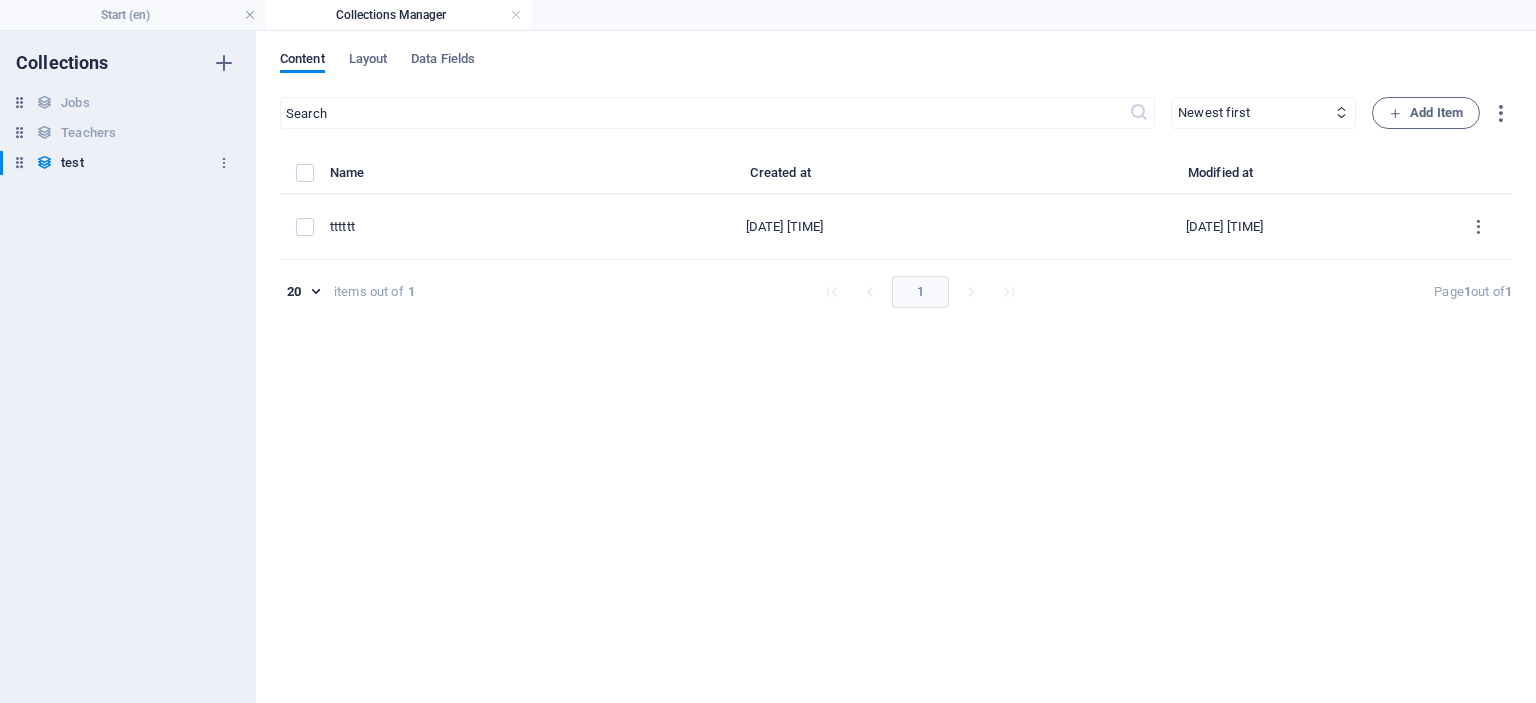 click on "test test" at bounding box center [118, 163] 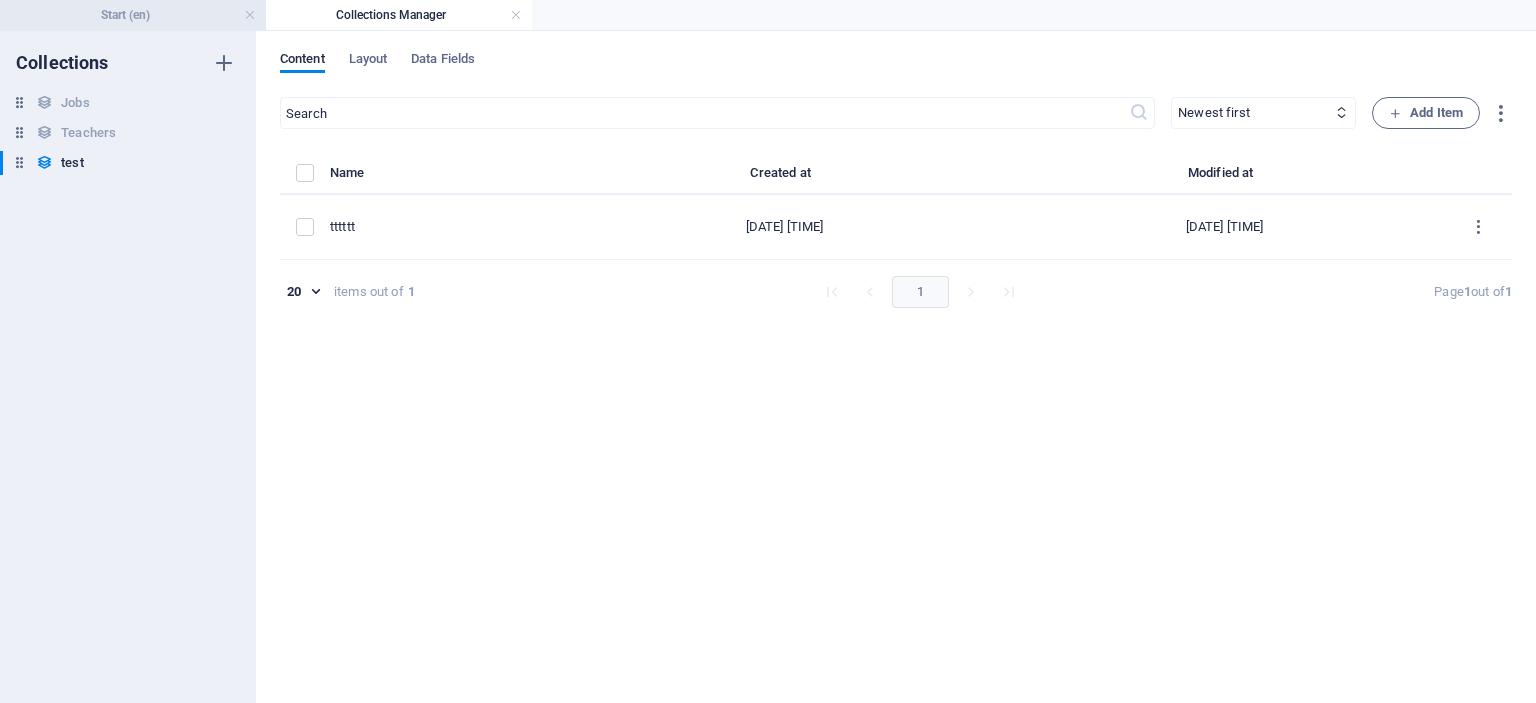 click on "Start (en)" at bounding box center (133, 15) 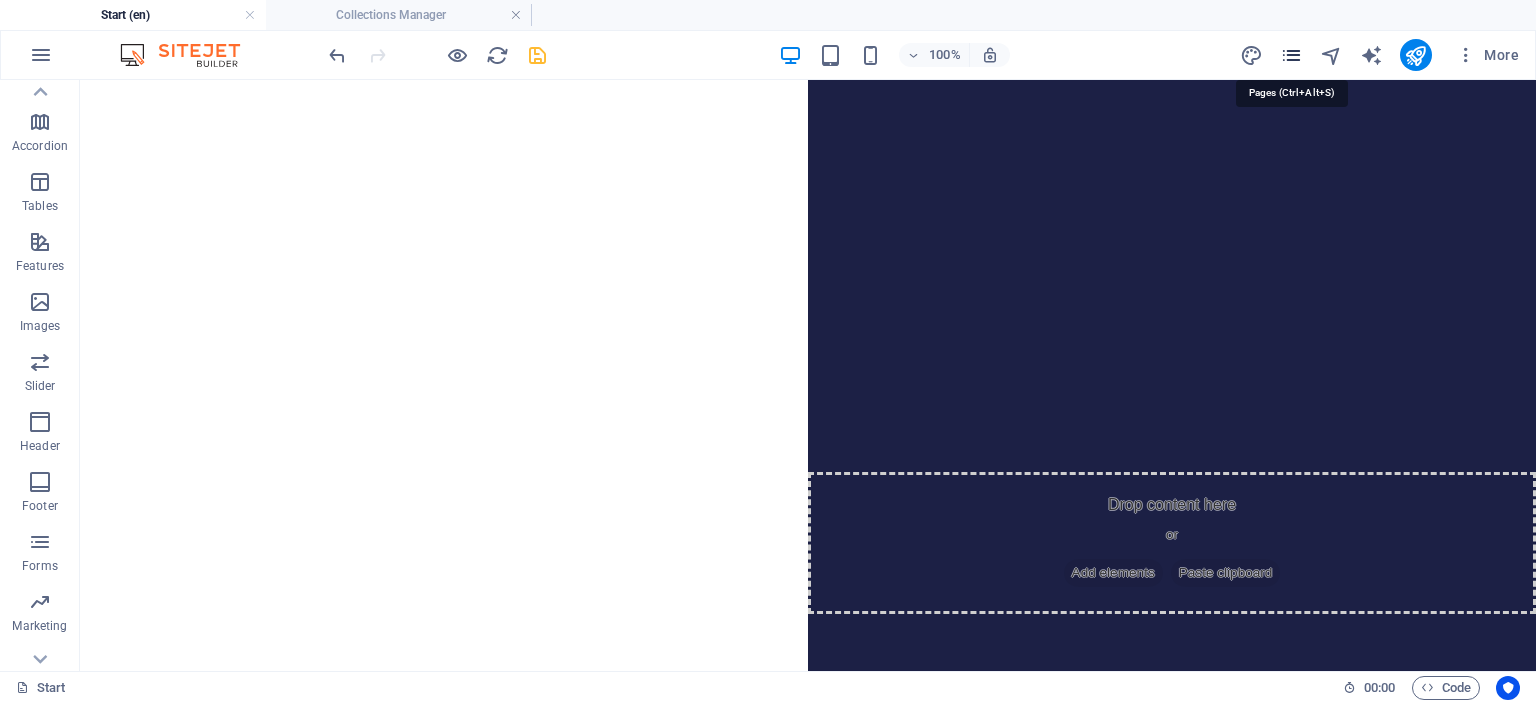 click at bounding box center [1291, 55] 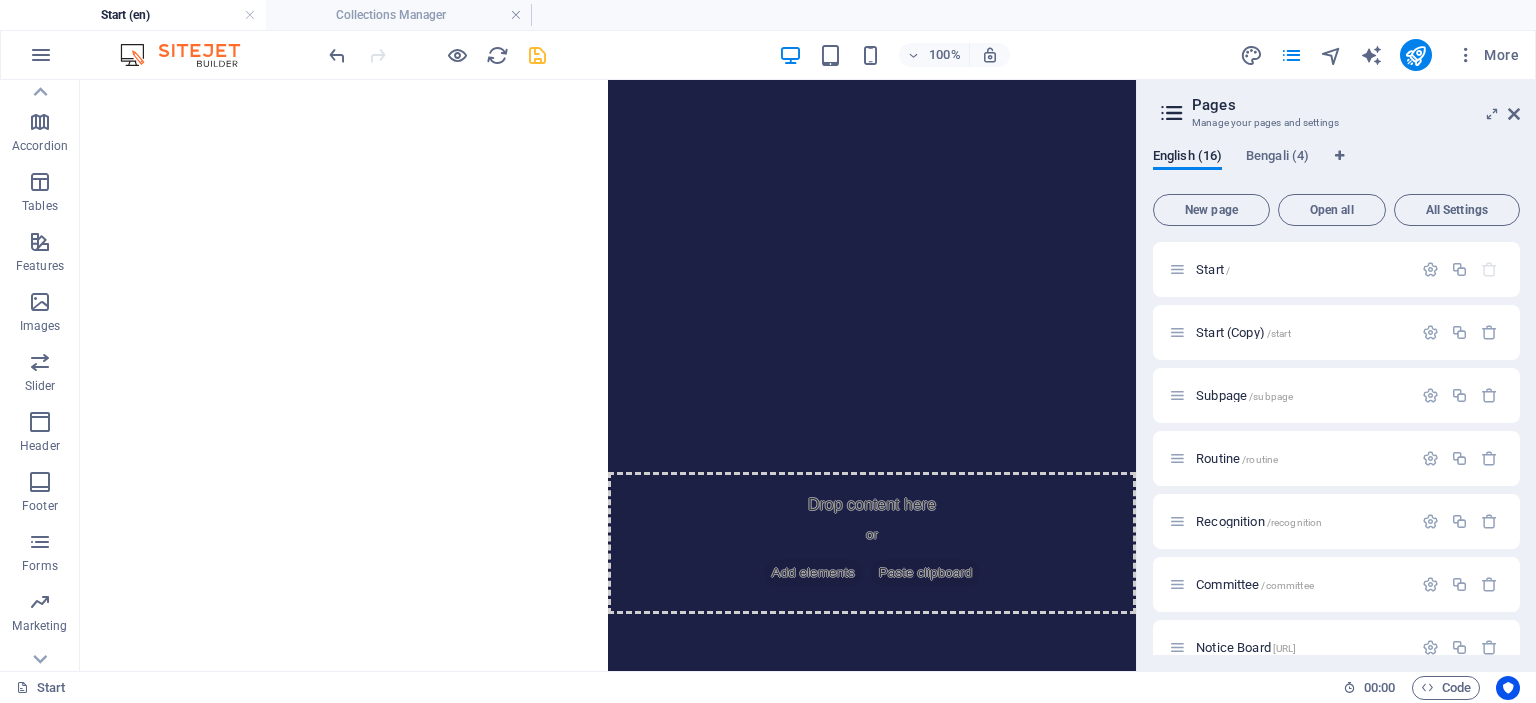 click on "English (16) Bengali (4) New page Open all All Settings Start / Start (Copy) /start Subpage /subpage Routine /routine Recognition /recognition Committee /committee Notice Board /notice-board EFT/MPO Files /eft-mpo-files Legal notice /legal-notice Privacy /privacy Students /students Routine OLD /routine-old TeachersOld /teachersold Teachers /teachers Teachers: Single Page Layout /teachers-item test: Single Page Layout /test-item" at bounding box center [1336, 401] 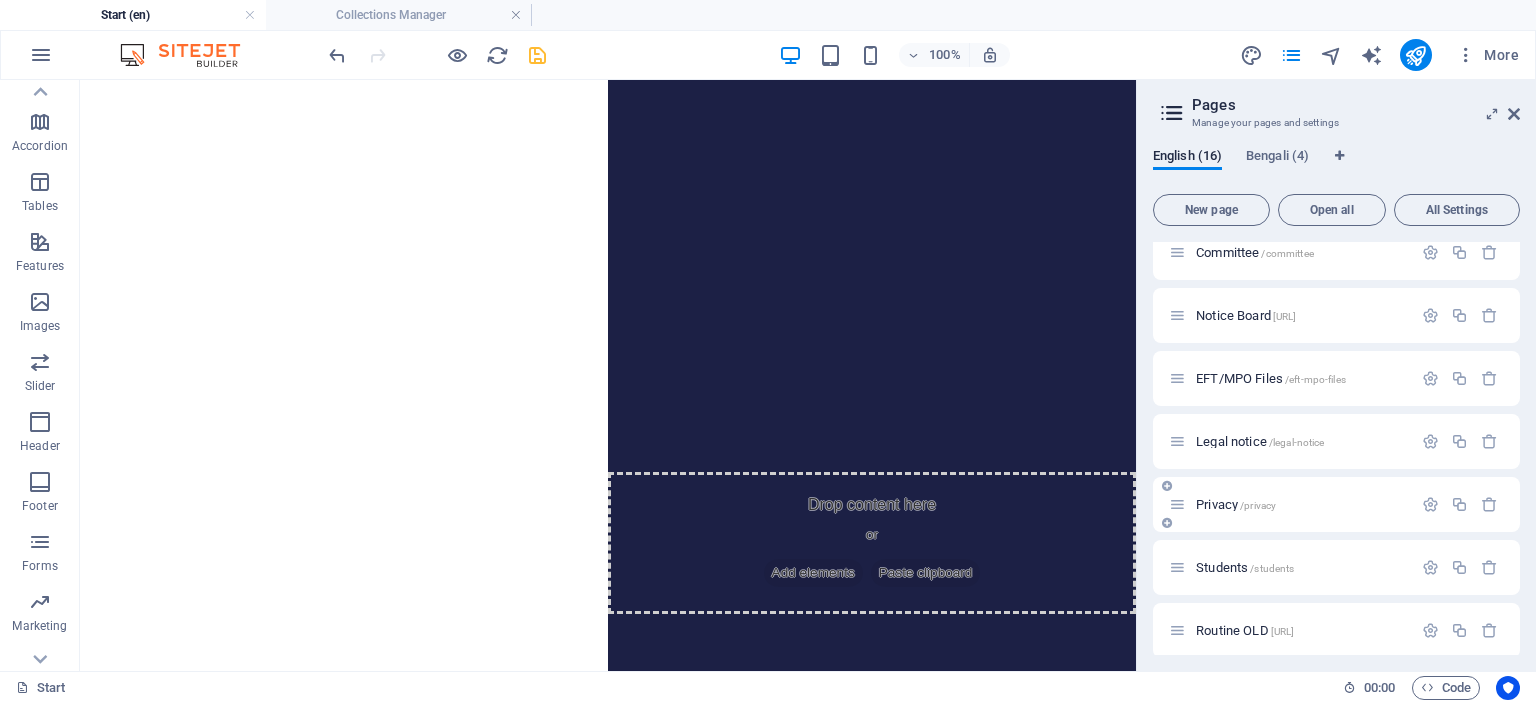 scroll, scrollTop: 334, scrollLeft: 0, axis: vertical 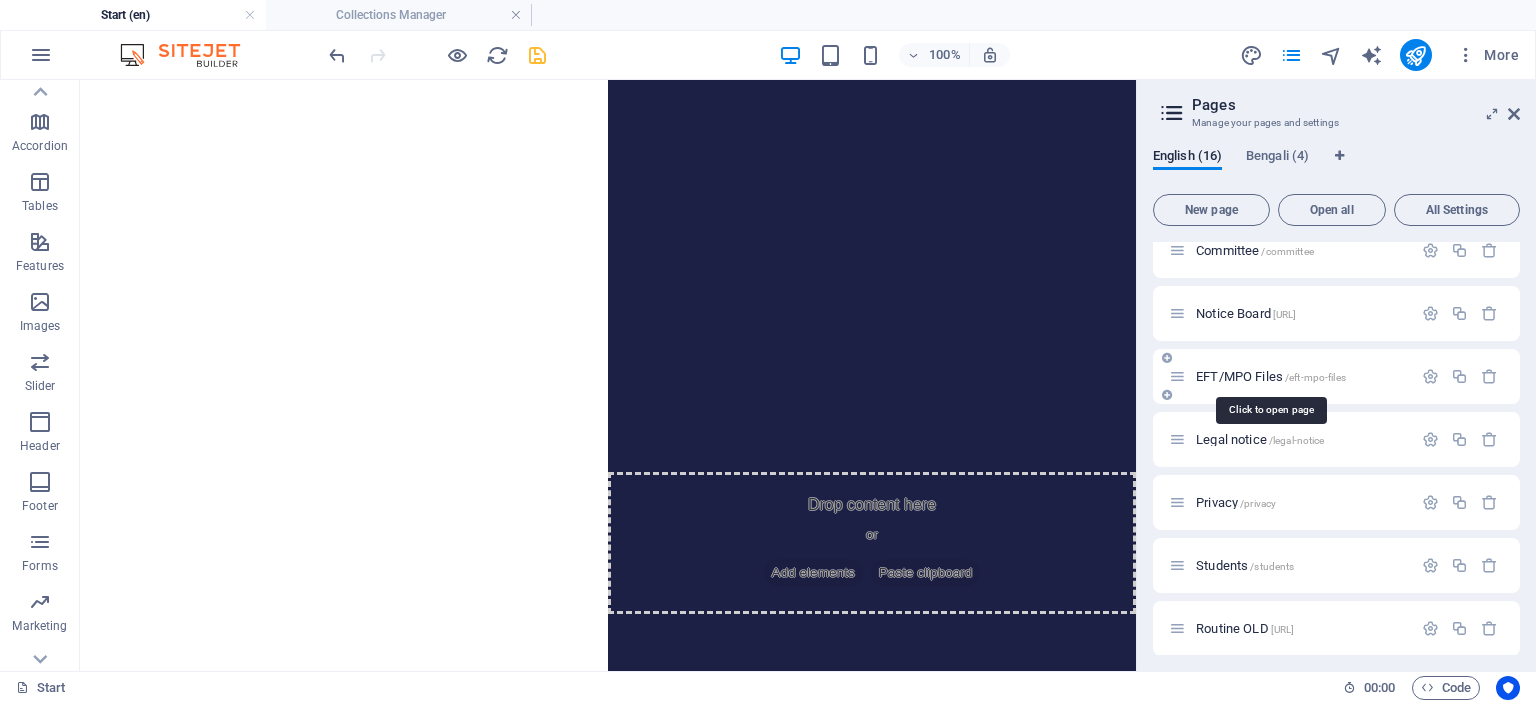 click on "[TEXT]" at bounding box center (1271, 376) 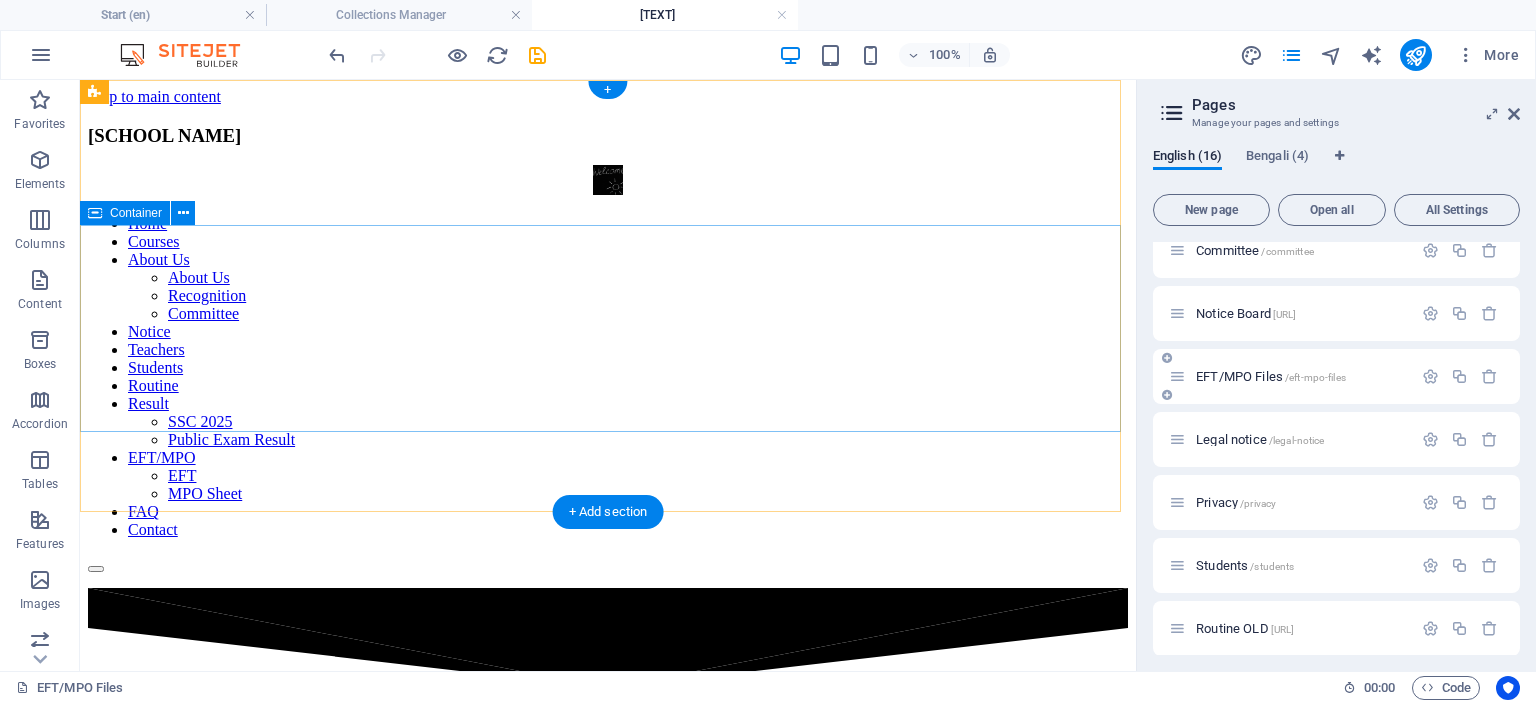 scroll, scrollTop: 0, scrollLeft: 0, axis: both 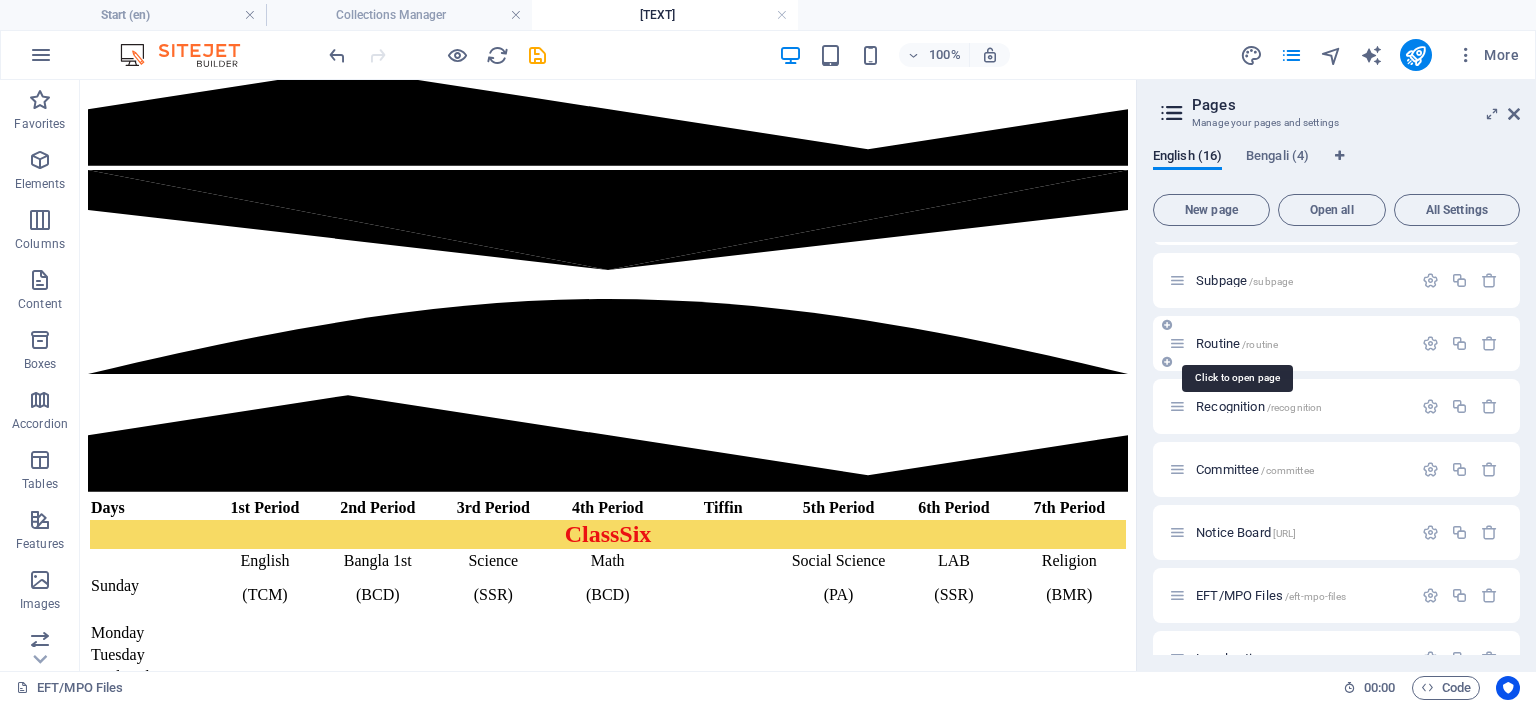 click on "Routine /routine" at bounding box center (1237, 343) 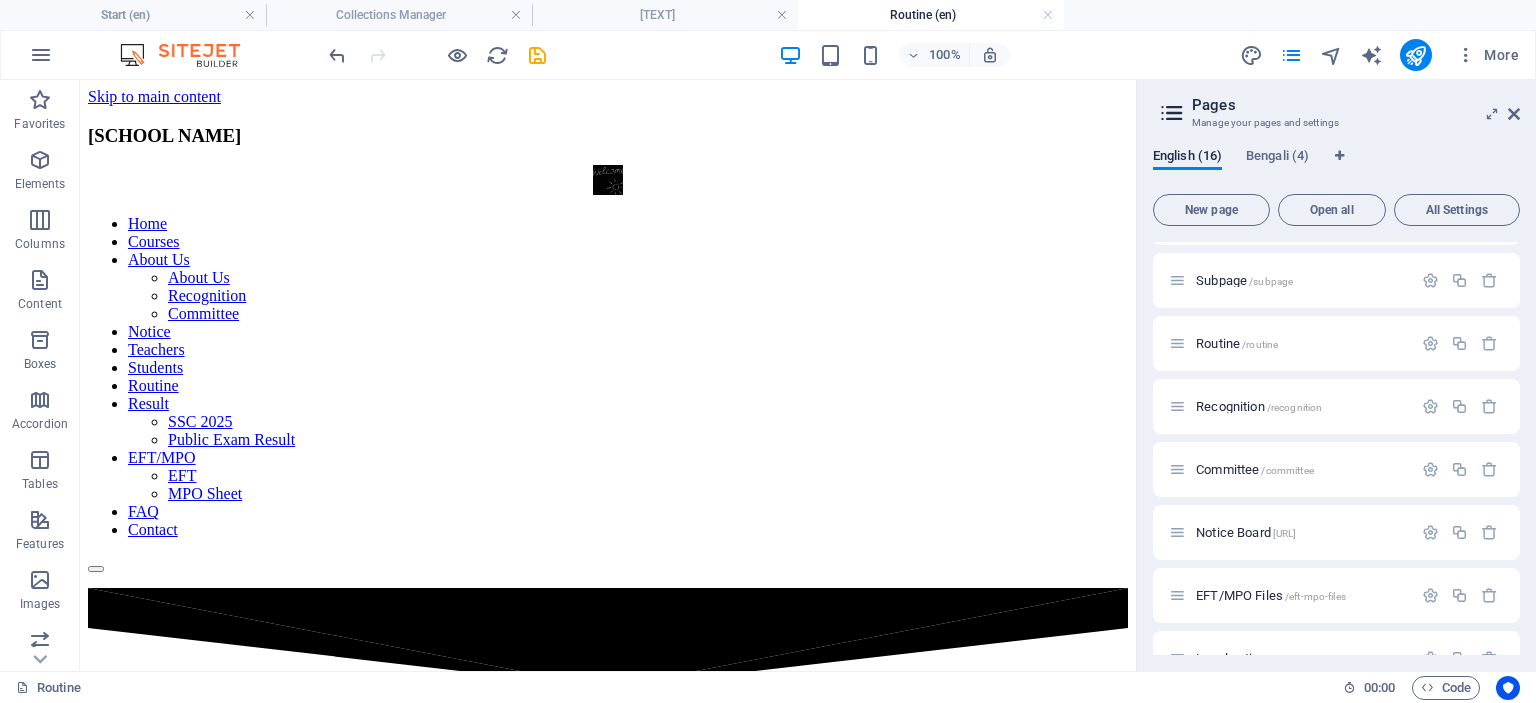 scroll, scrollTop: 0, scrollLeft: 0, axis: both 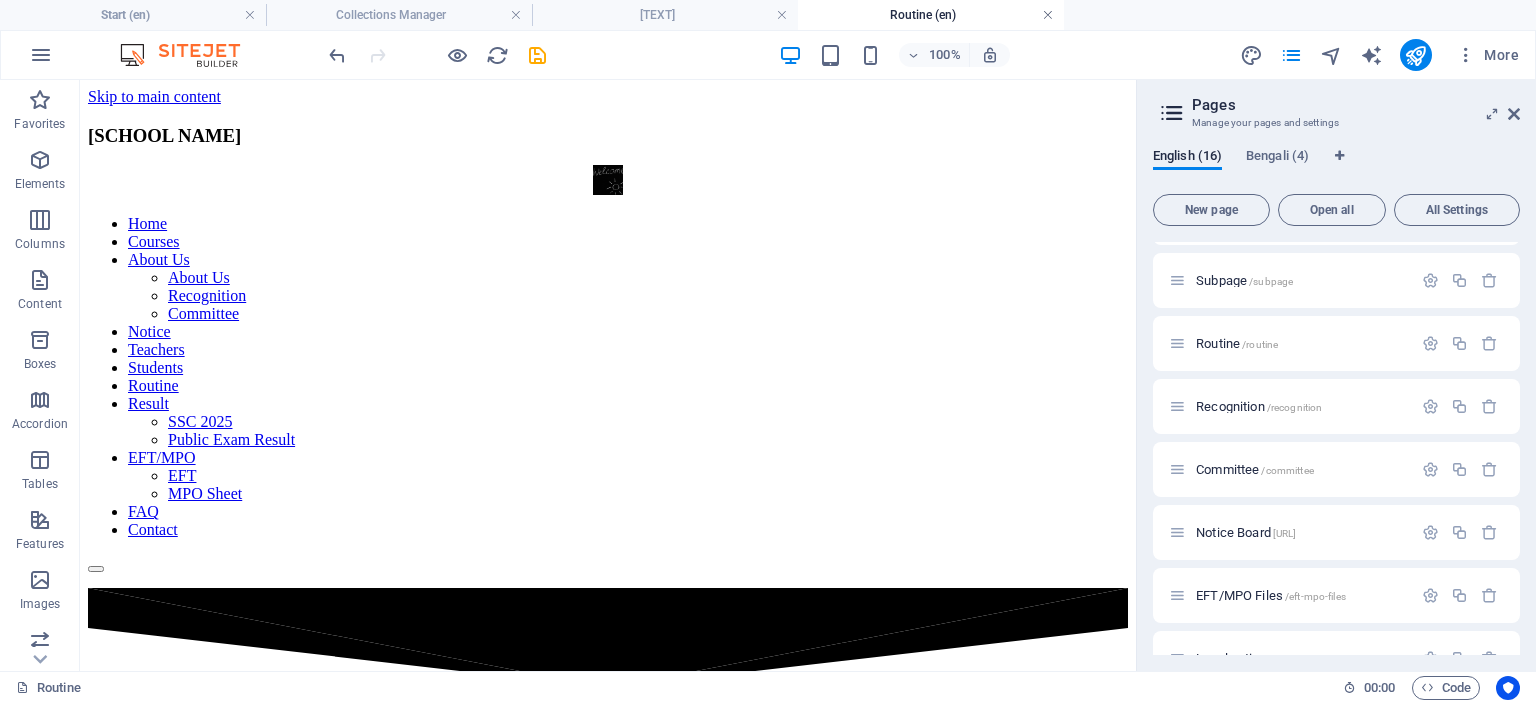 click at bounding box center [1048, 15] 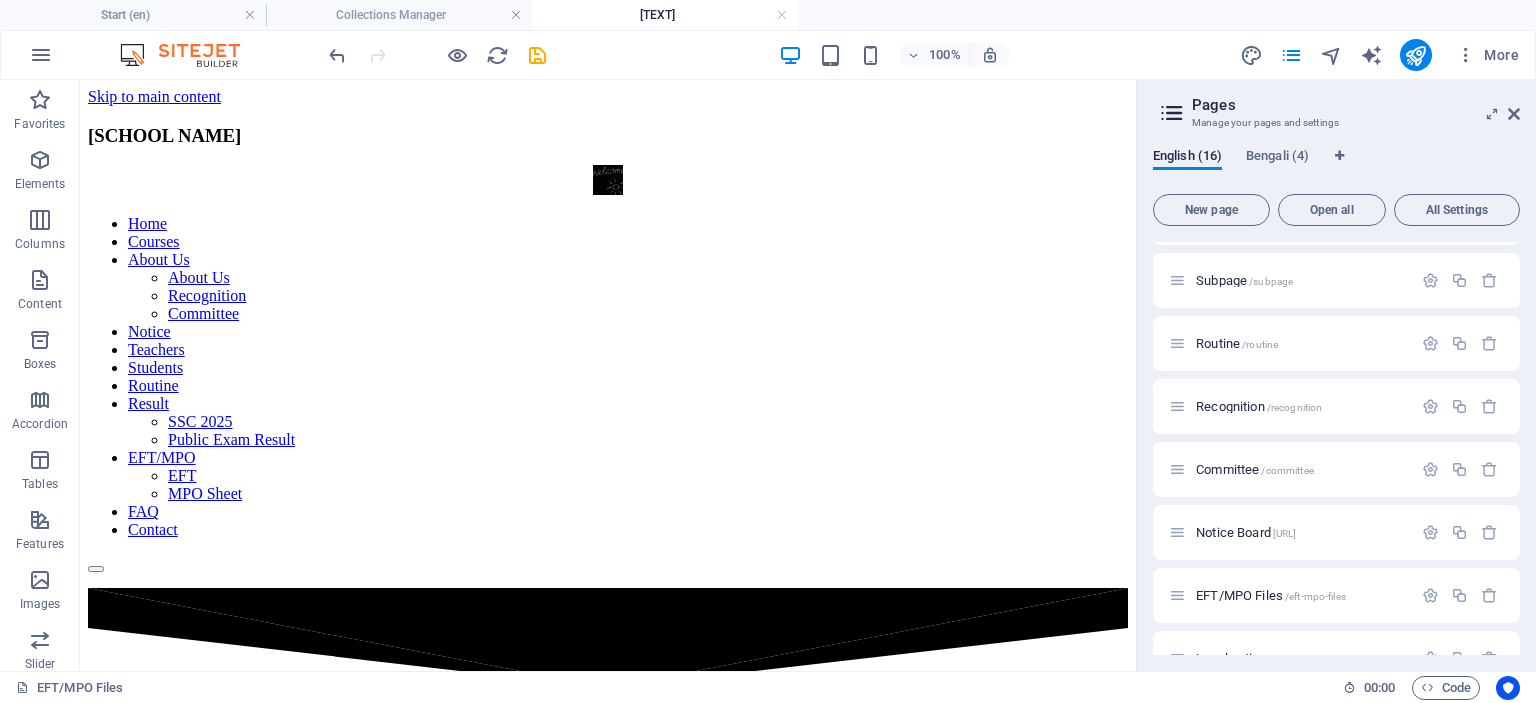 scroll, scrollTop: 744, scrollLeft: 0, axis: vertical 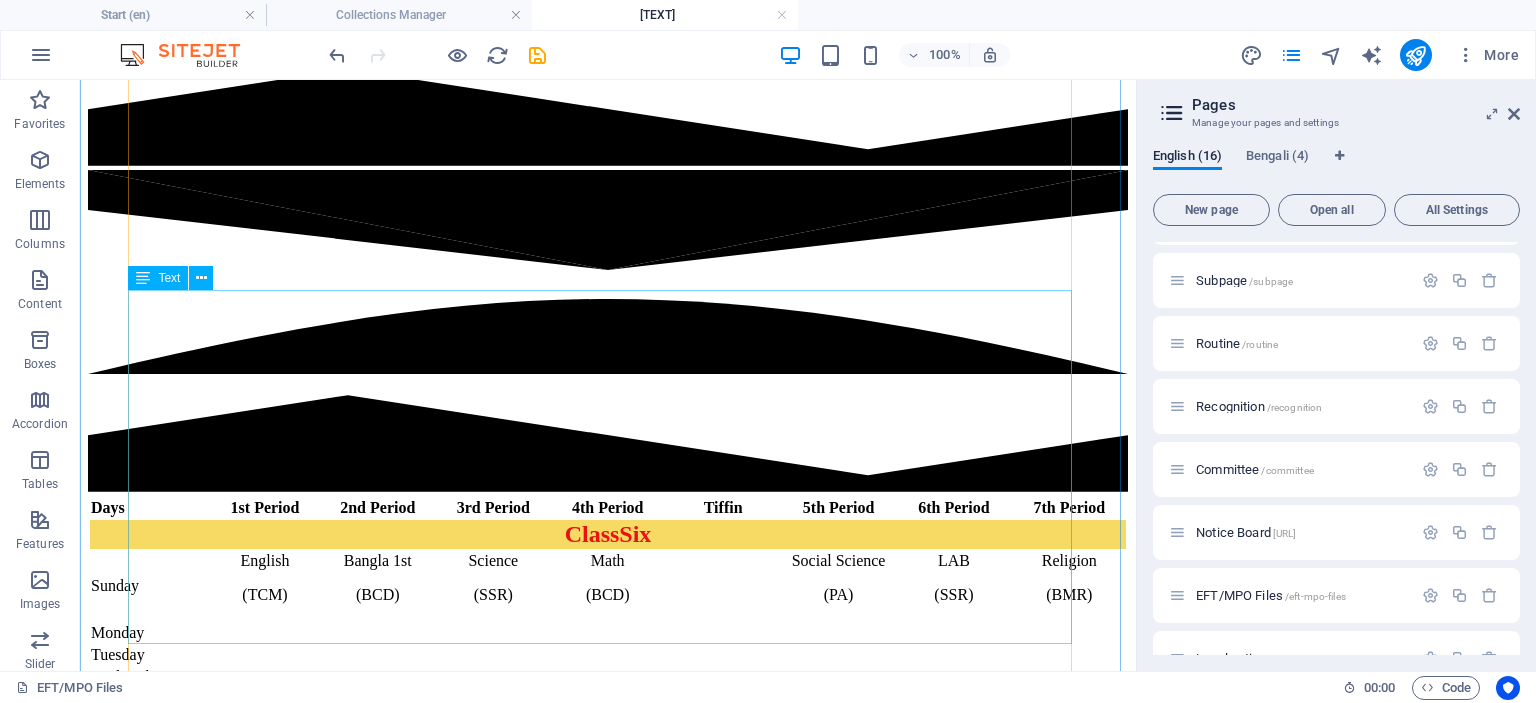 click on "Class Seven Sunday English (TCM) Bangla 1st (BCD) Science (SSR) Math (BCD) Social Science (PA) LAB (SSR) Religion (BMR) Monday Tuesday Wednesday Thursday" at bounding box center [608, 825] 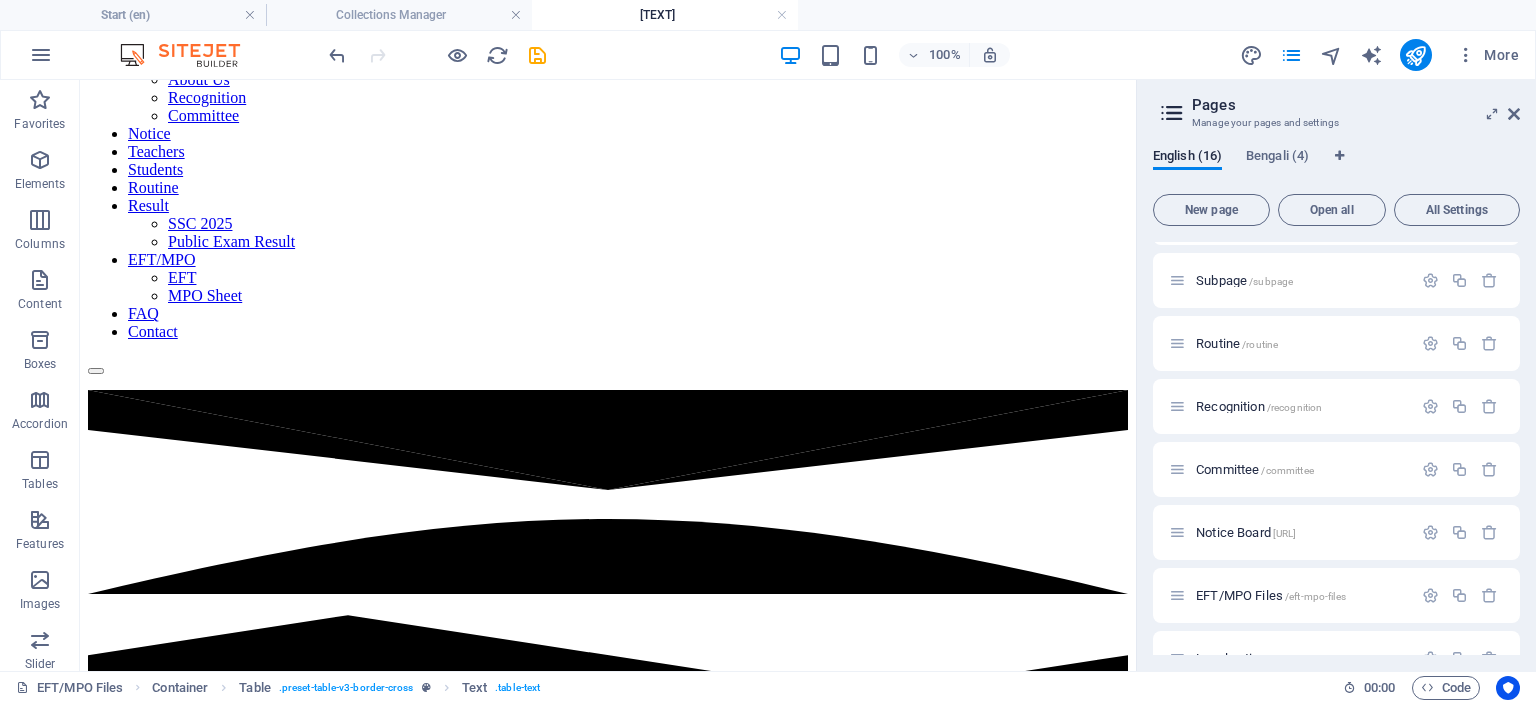 scroll, scrollTop: 173, scrollLeft: 0, axis: vertical 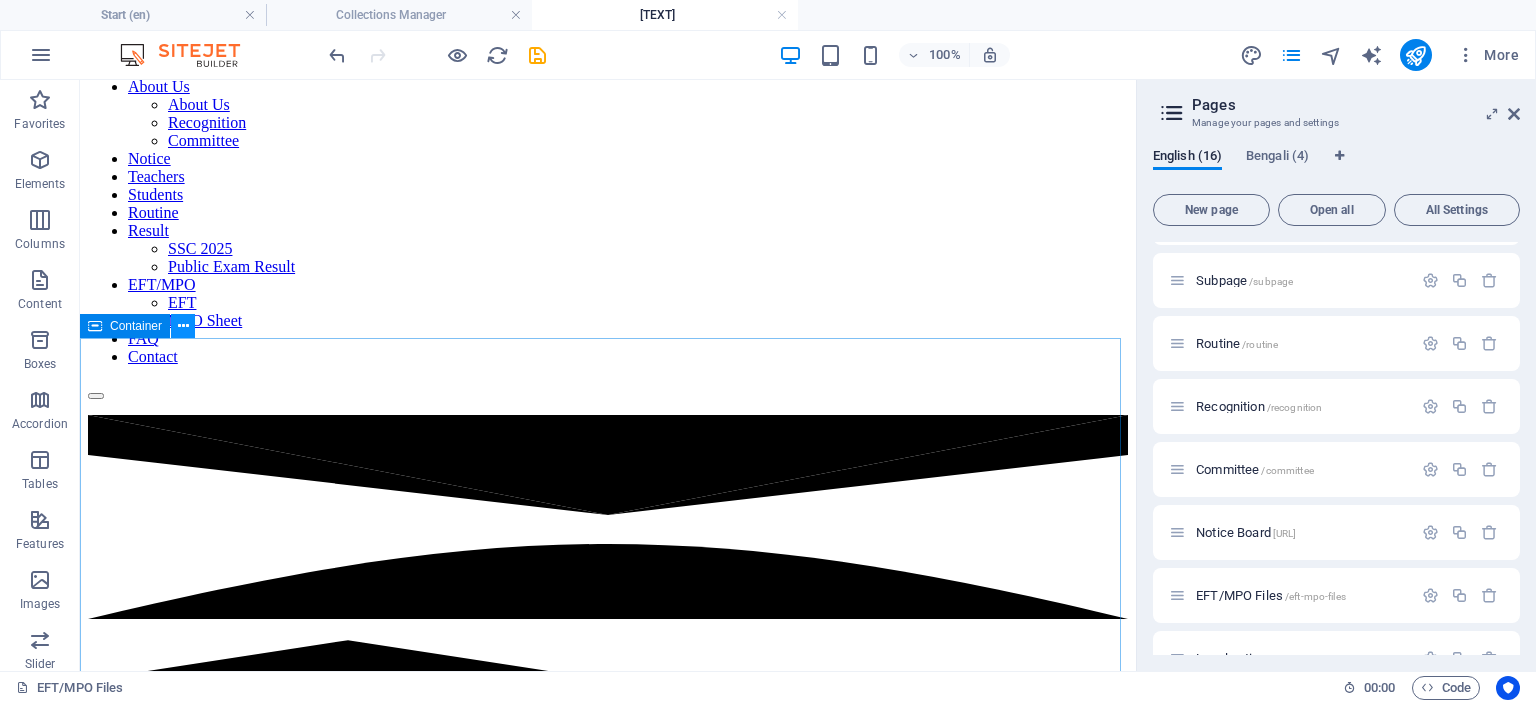 click at bounding box center (183, 326) 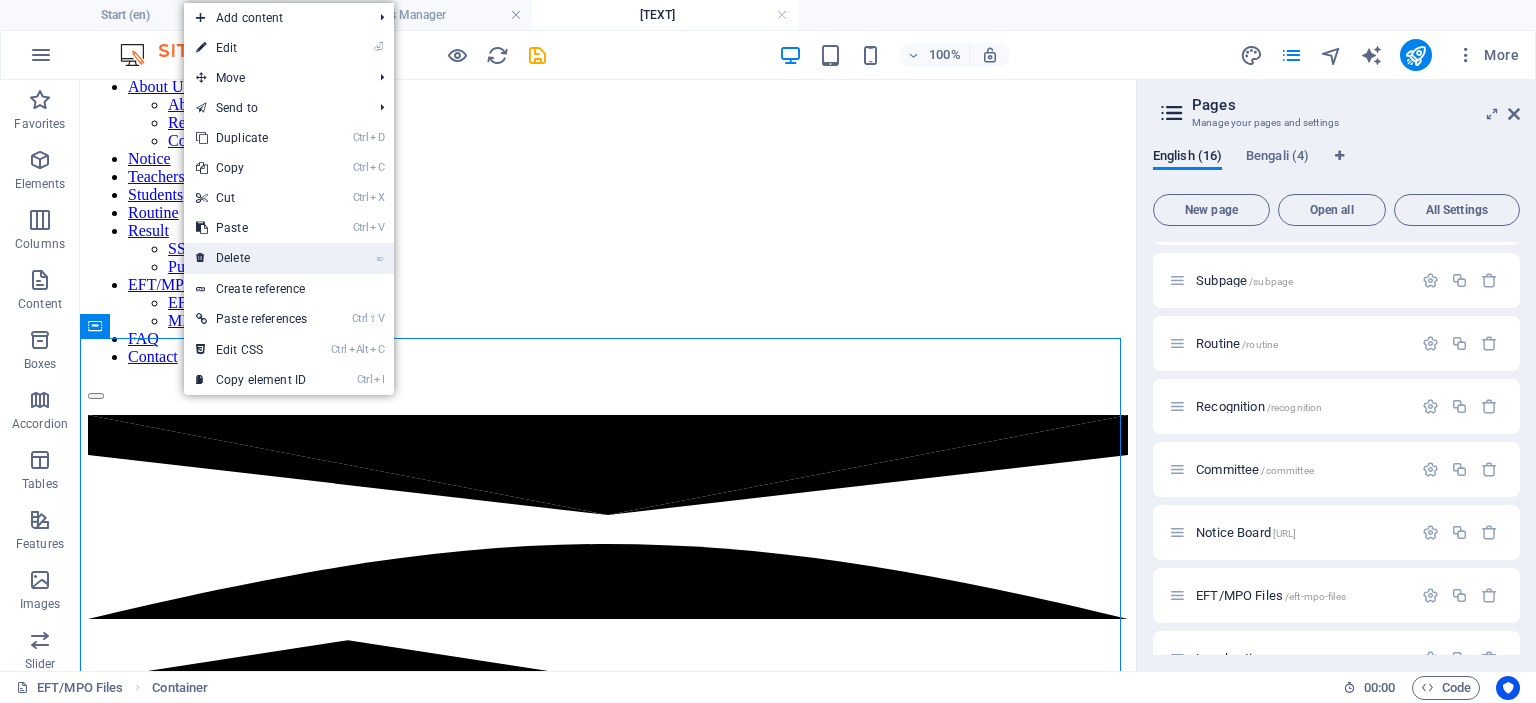 click on "⌦  Delete" at bounding box center (251, 258) 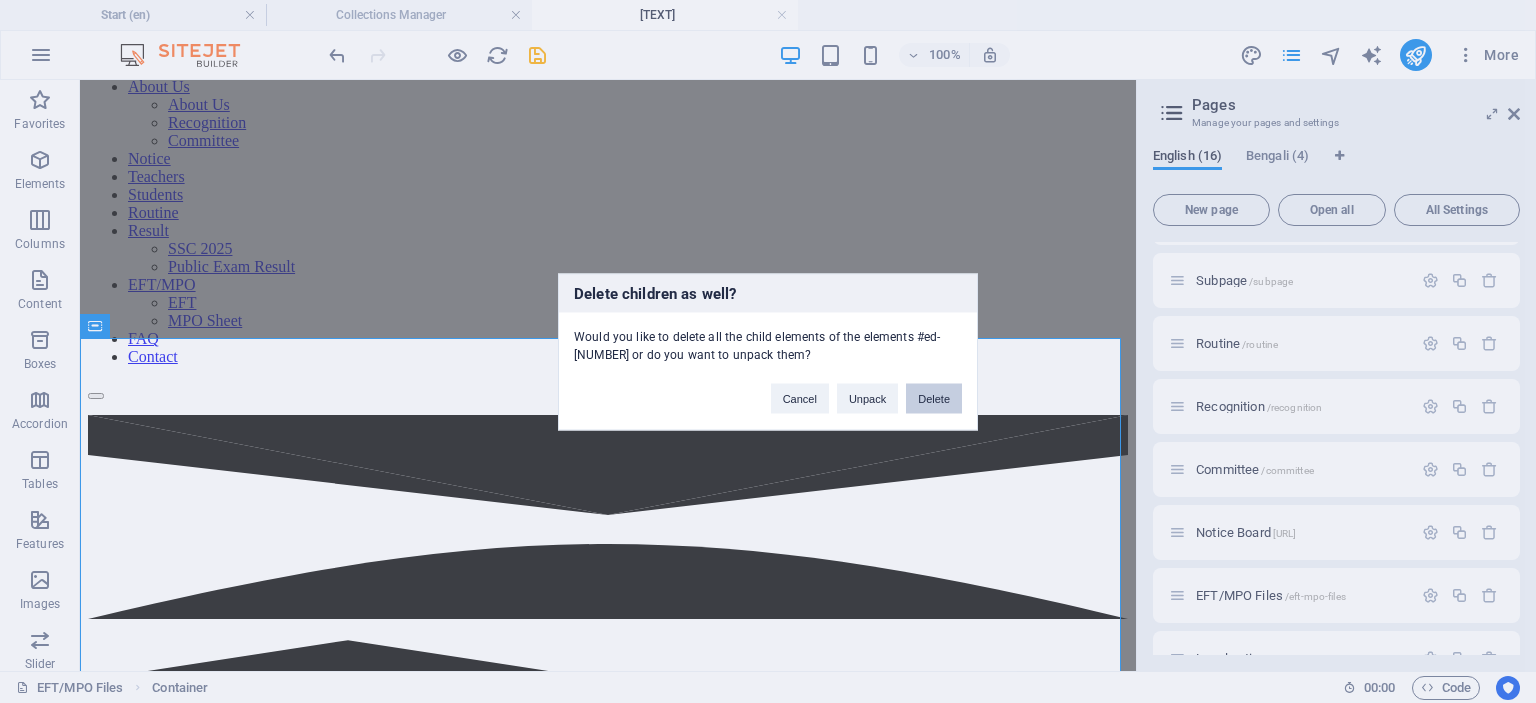click on "Delete" at bounding box center [934, 398] 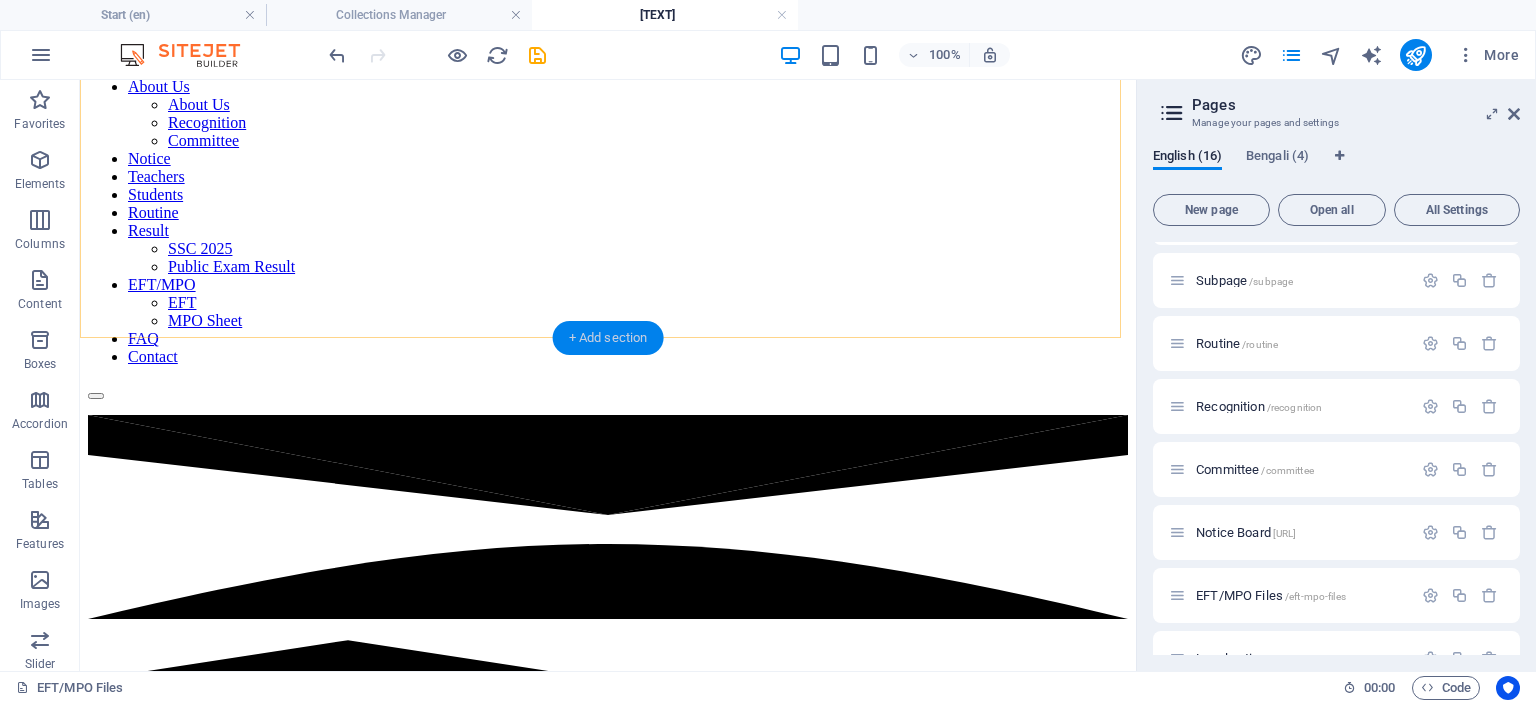 click on "+ Add section" at bounding box center [608, 338] 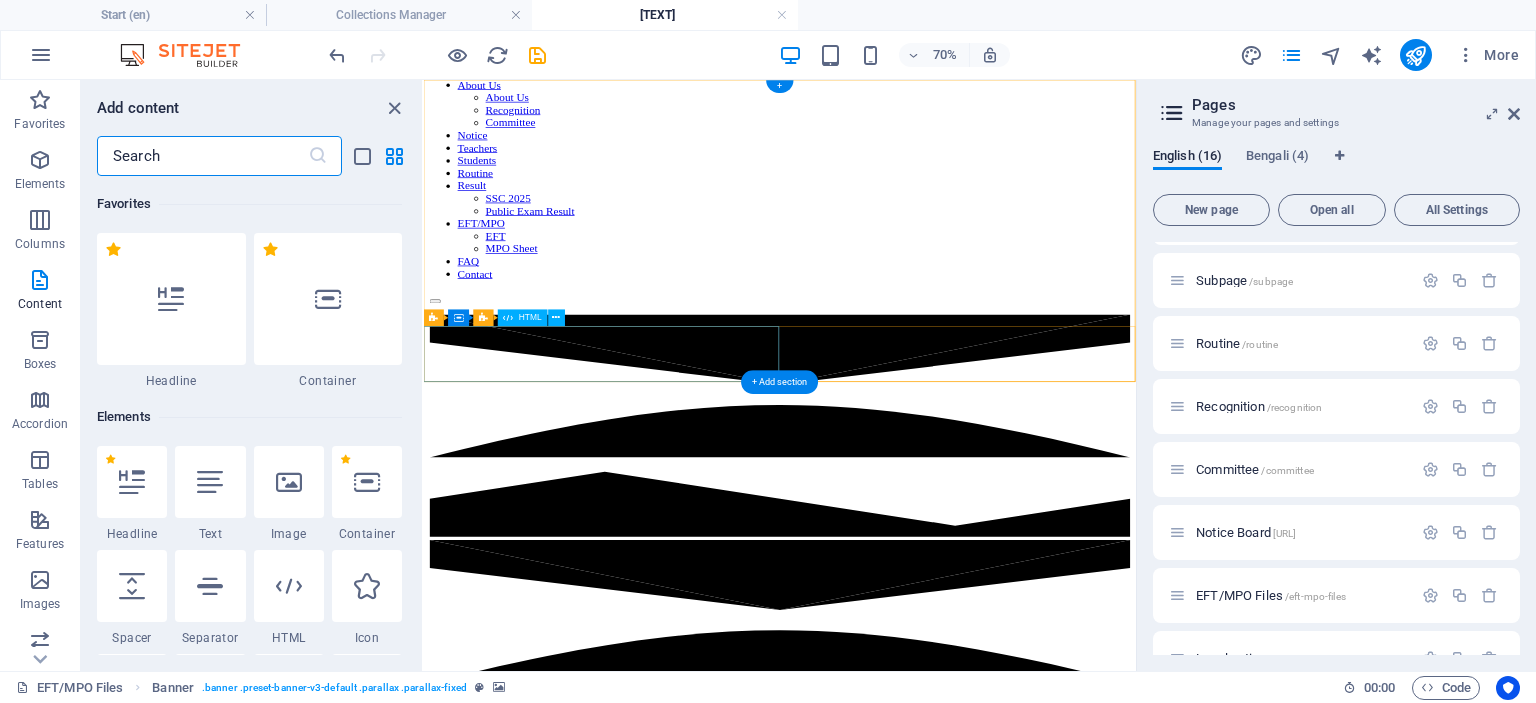 scroll, scrollTop: 0, scrollLeft: 0, axis: both 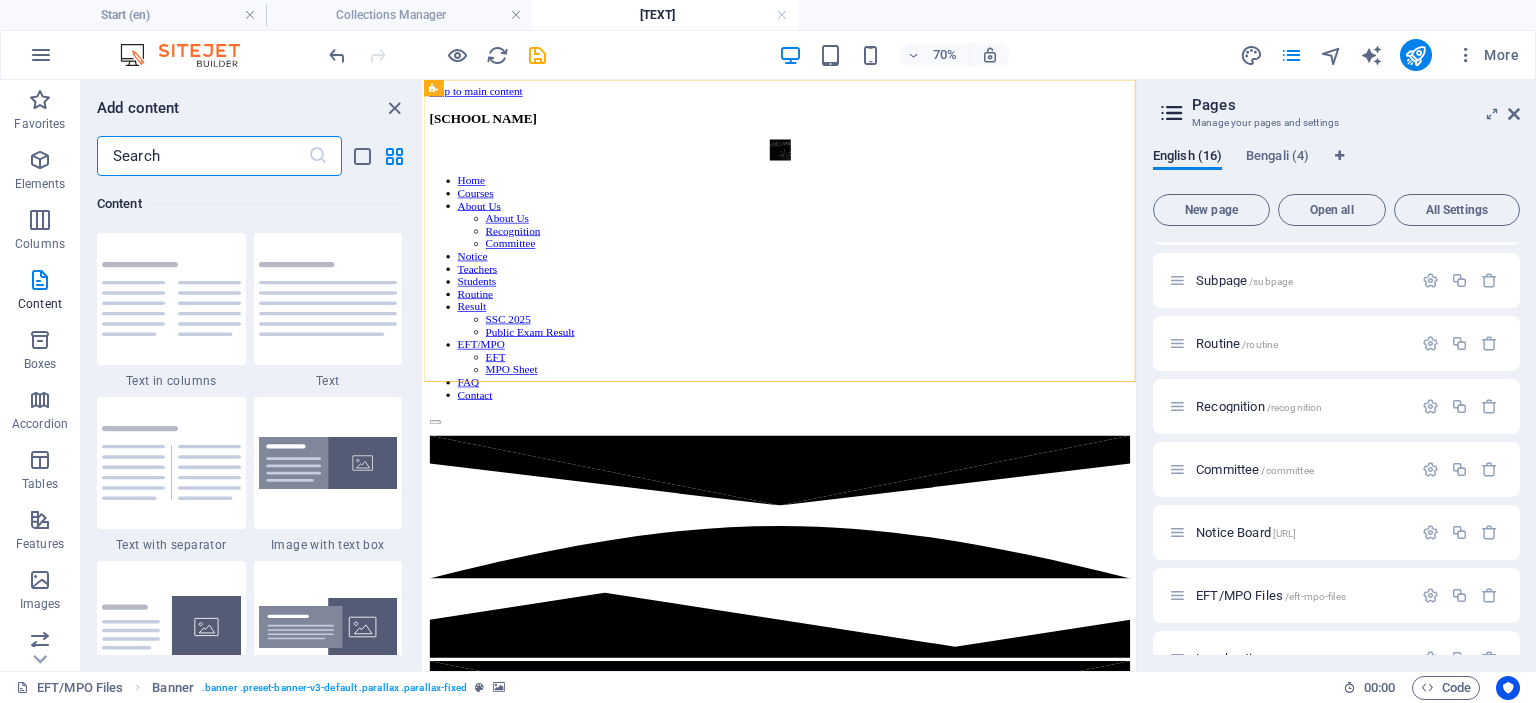 click at bounding box center (202, 156) 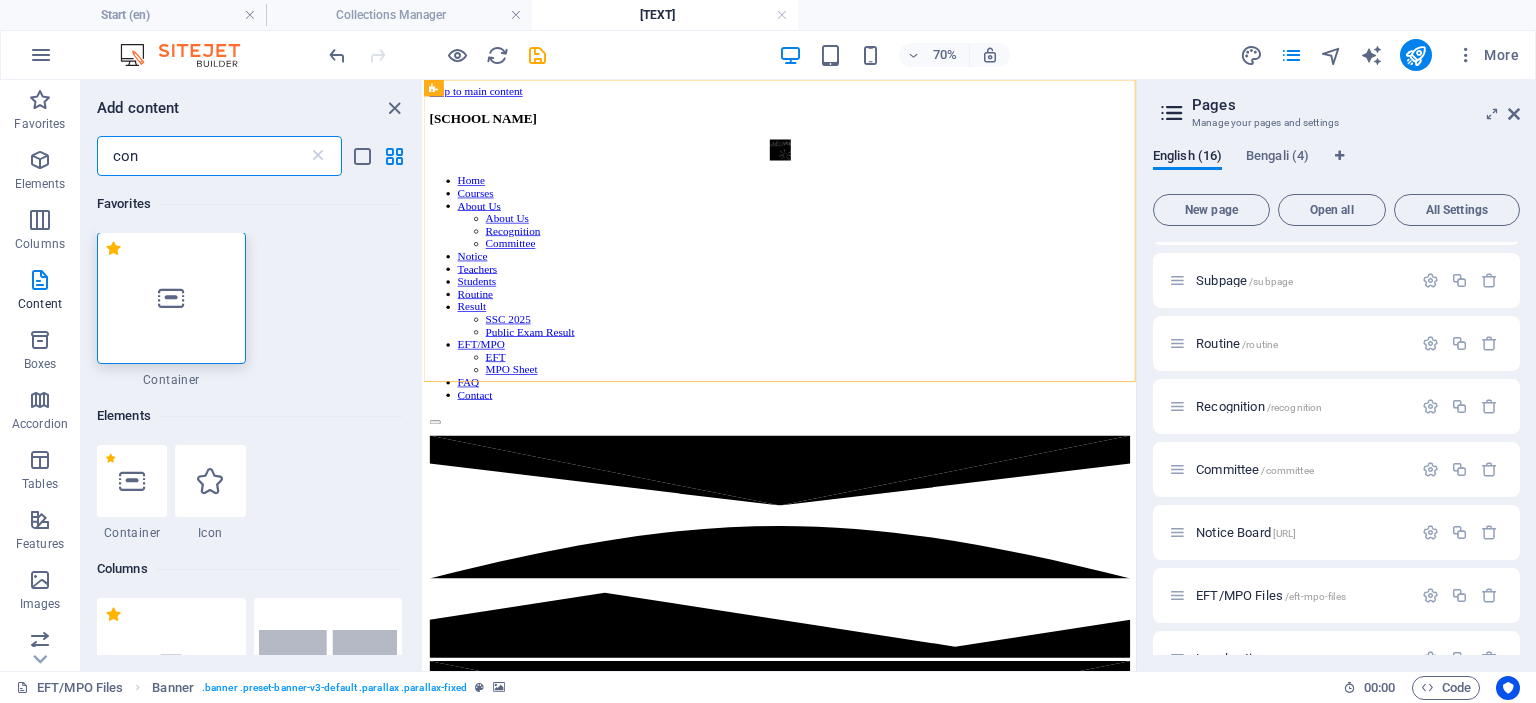 scroll, scrollTop: 0, scrollLeft: 0, axis: both 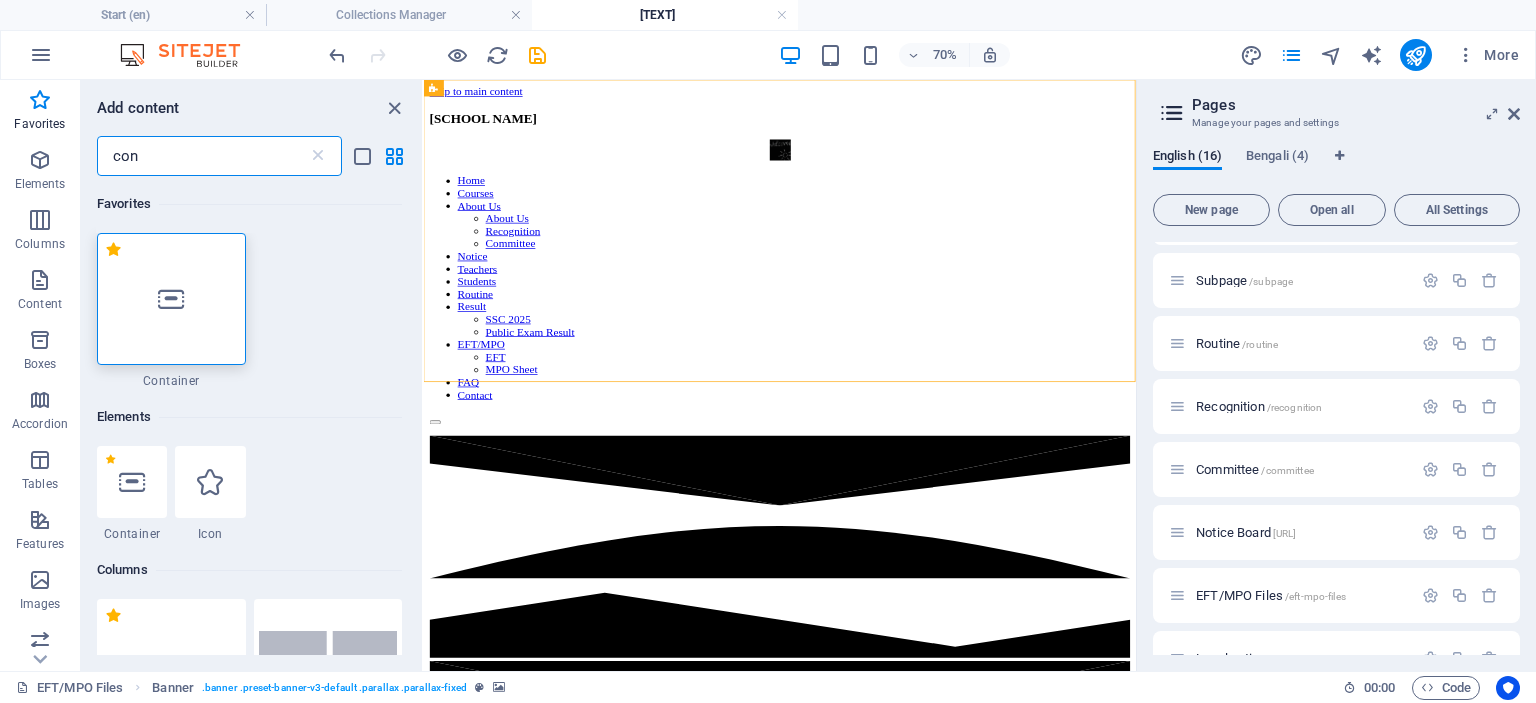 type on "con" 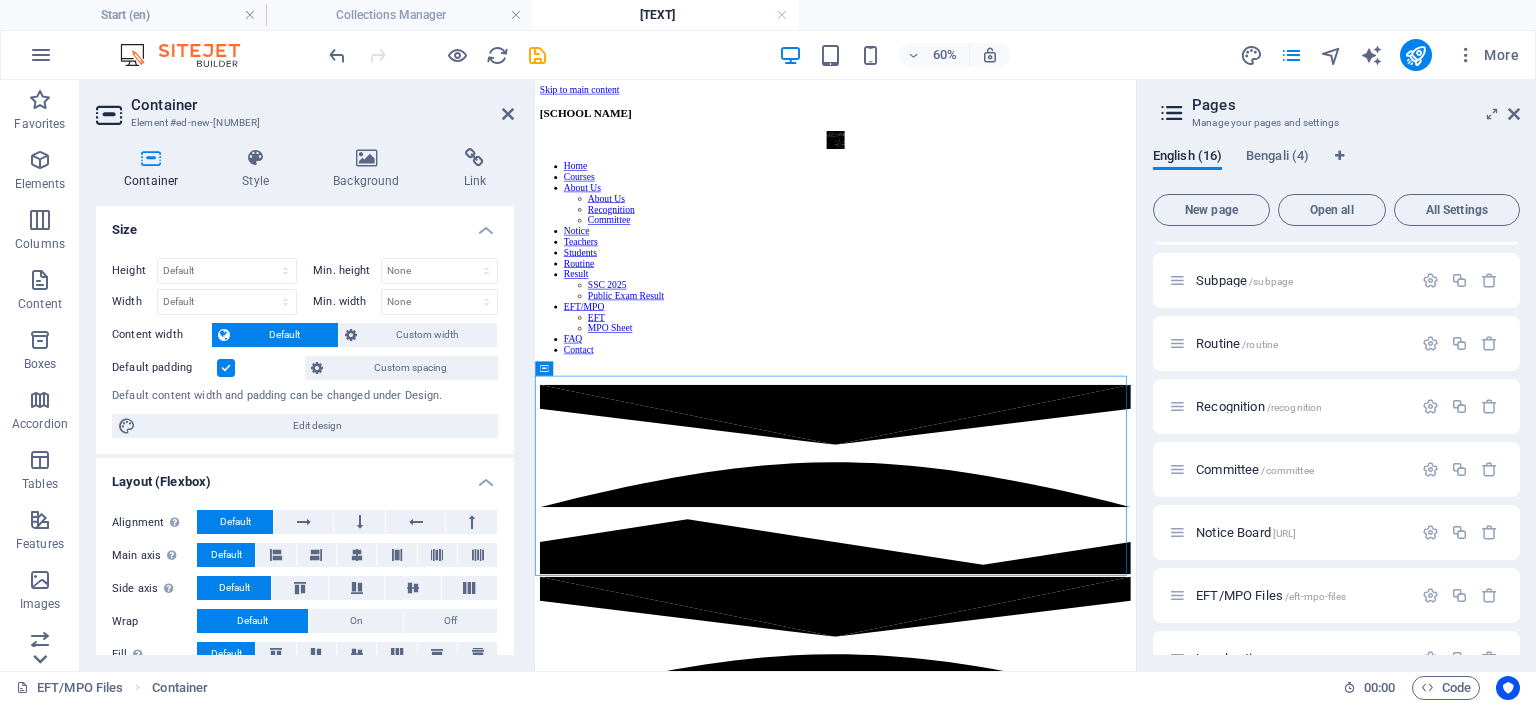 click 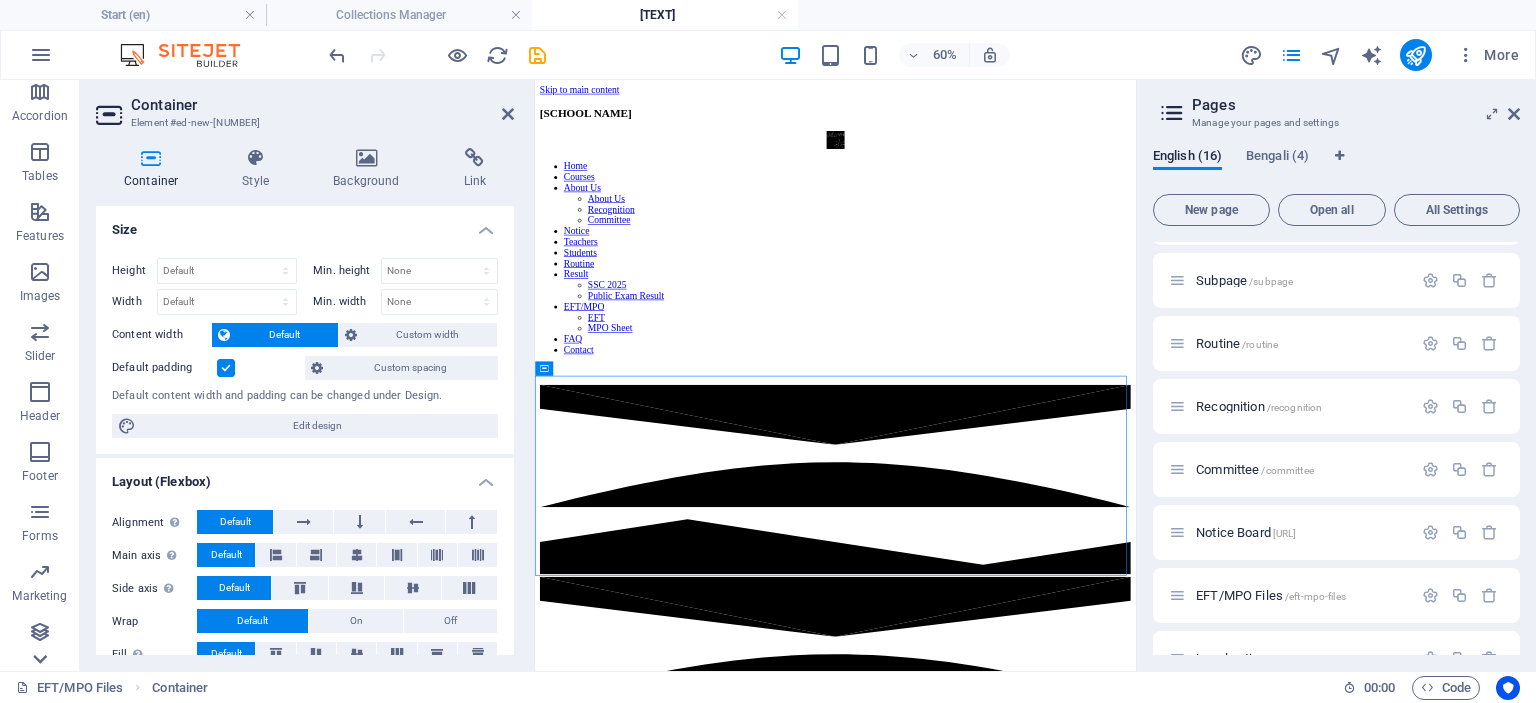 scroll, scrollTop: 308, scrollLeft: 0, axis: vertical 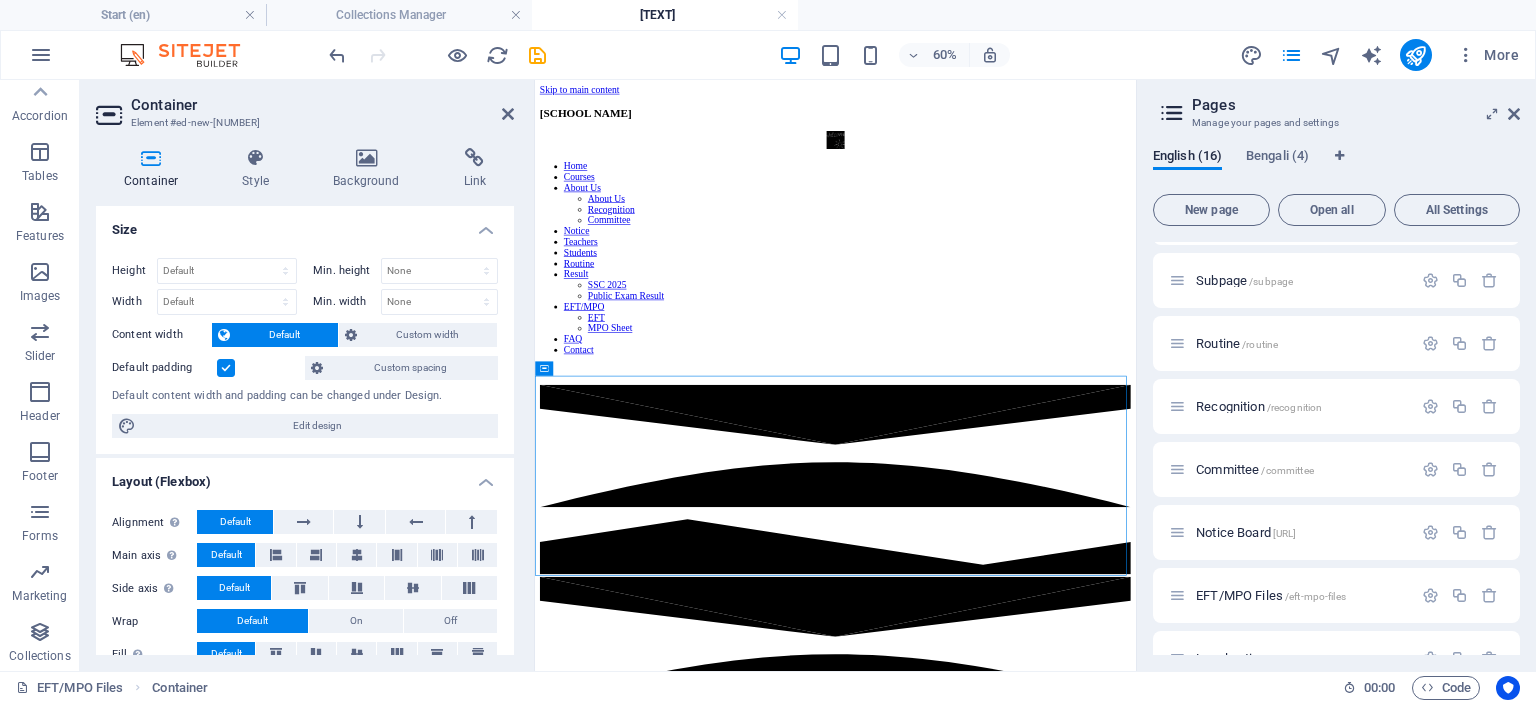 click on "Favorites Elements Columns Content Boxes Accordion Tables Features Images Slider Header Footer Forms Marketing Collections" at bounding box center (40, 375) 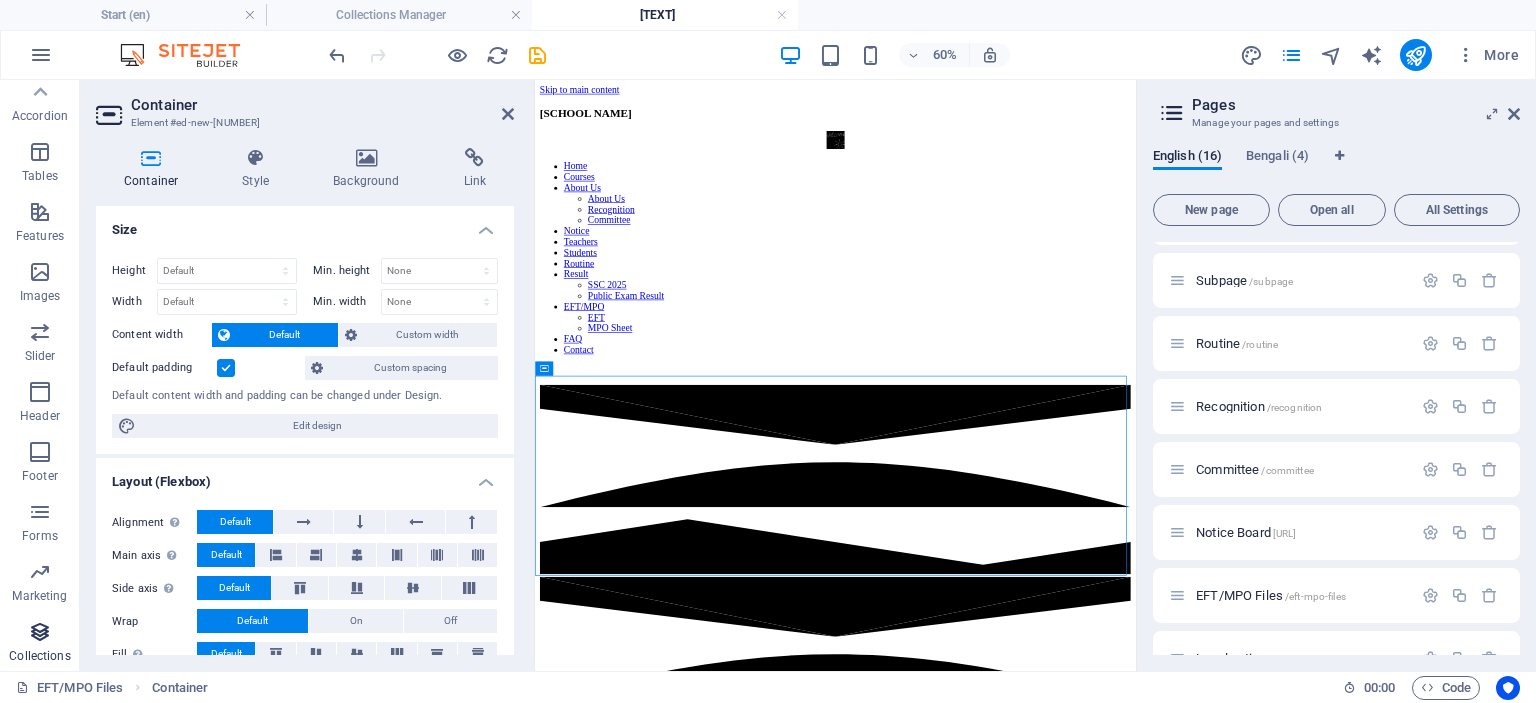 click on "Collections" at bounding box center [40, 644] 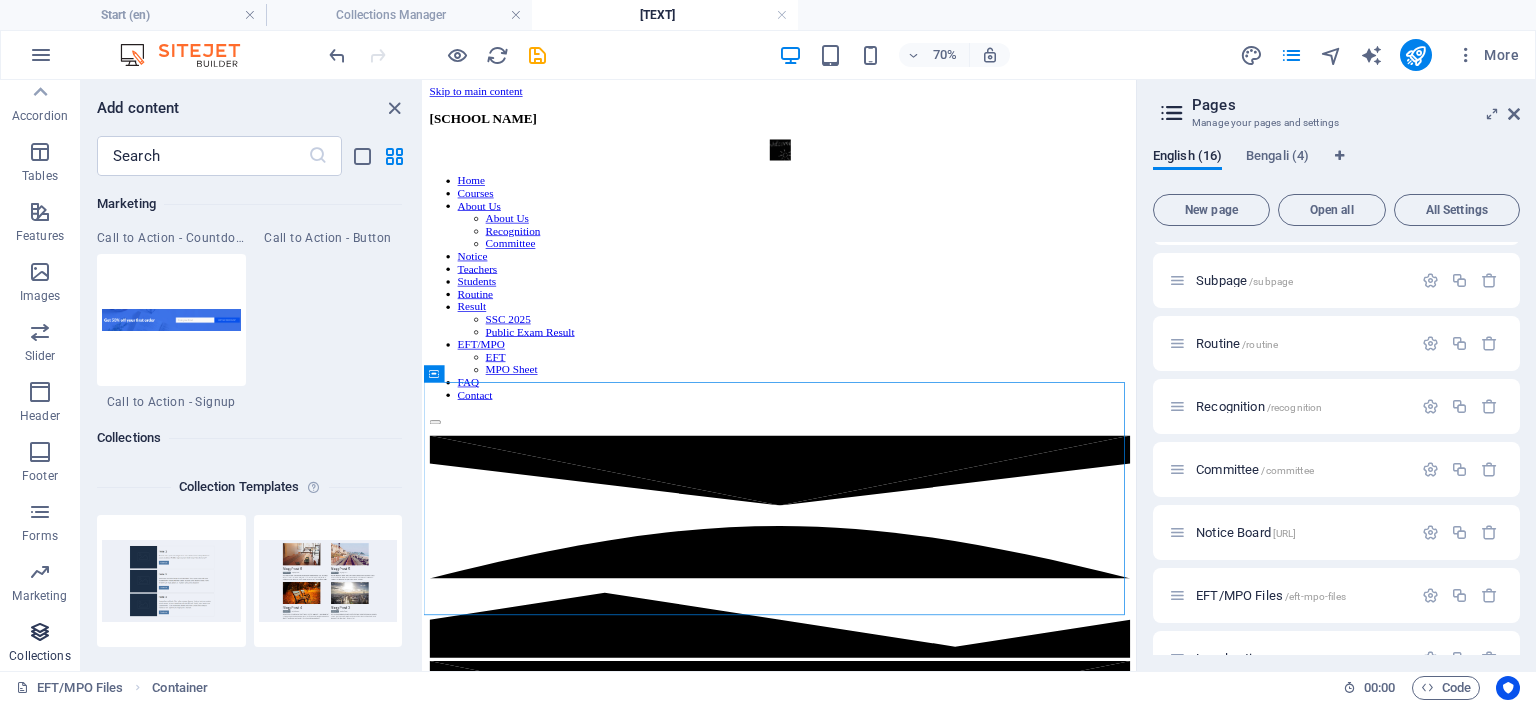 scroll, scrollTop: 18306, scrollLeft: 0, axis: vertical 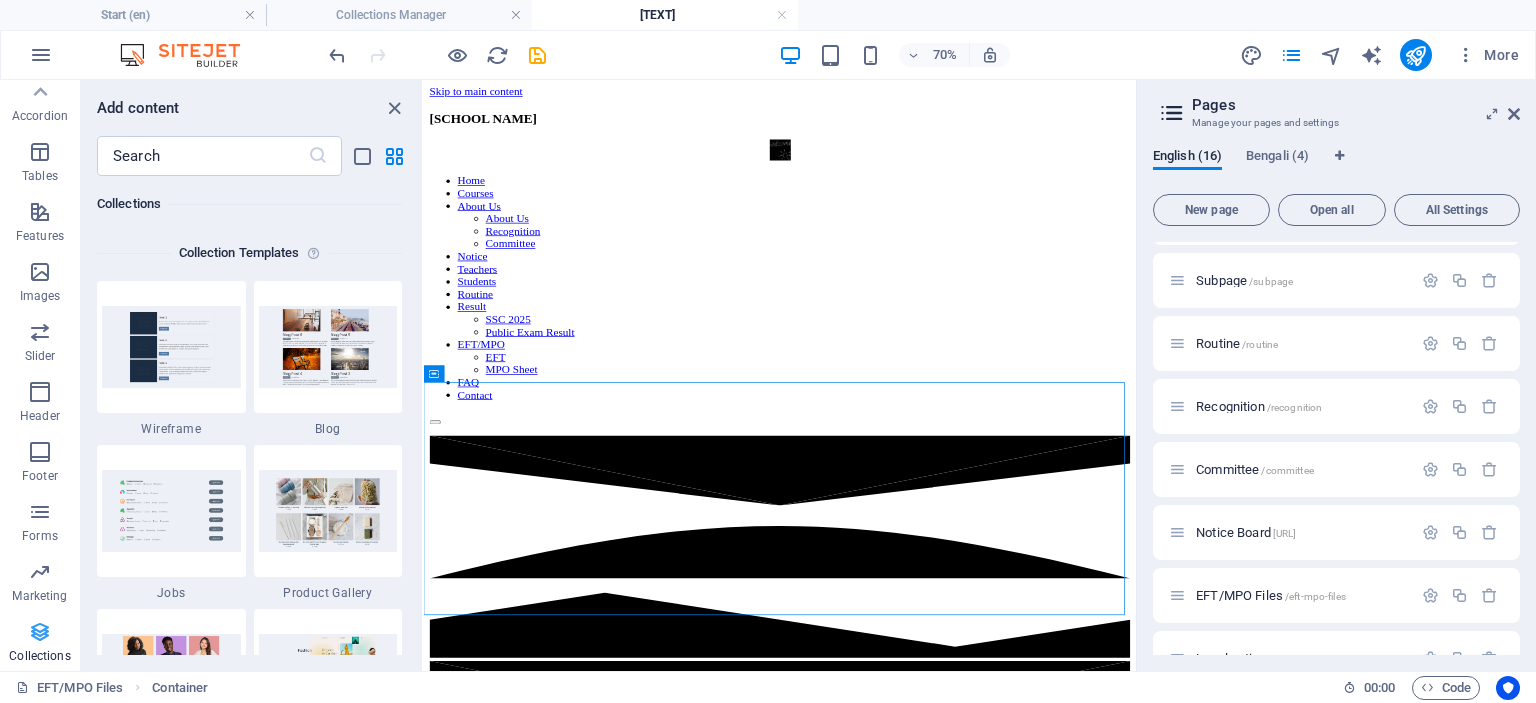 click at bounding box center [40, 632] 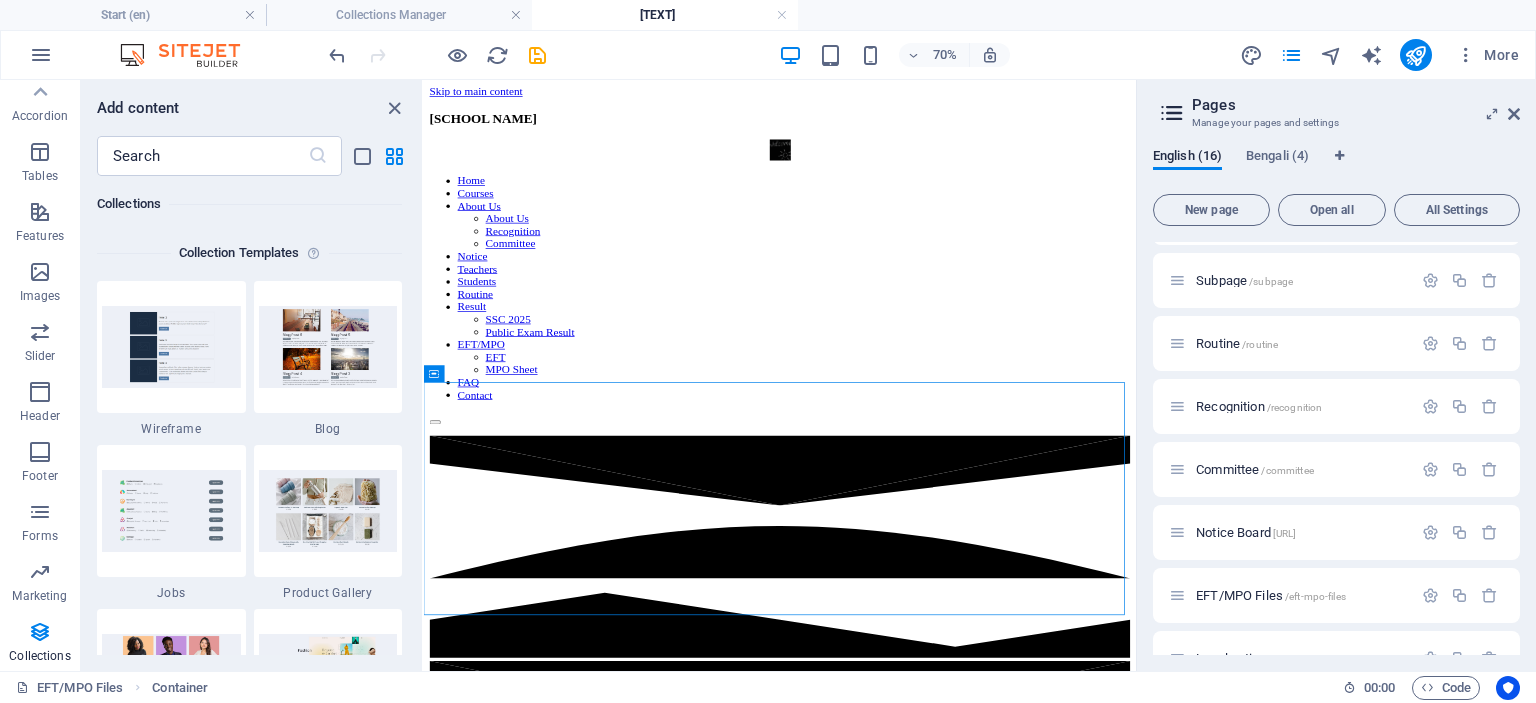 drag, startPoint x: 410, startPoint y: 459, endPoint x: 412, endPoint y: 503, distance: 44.04543 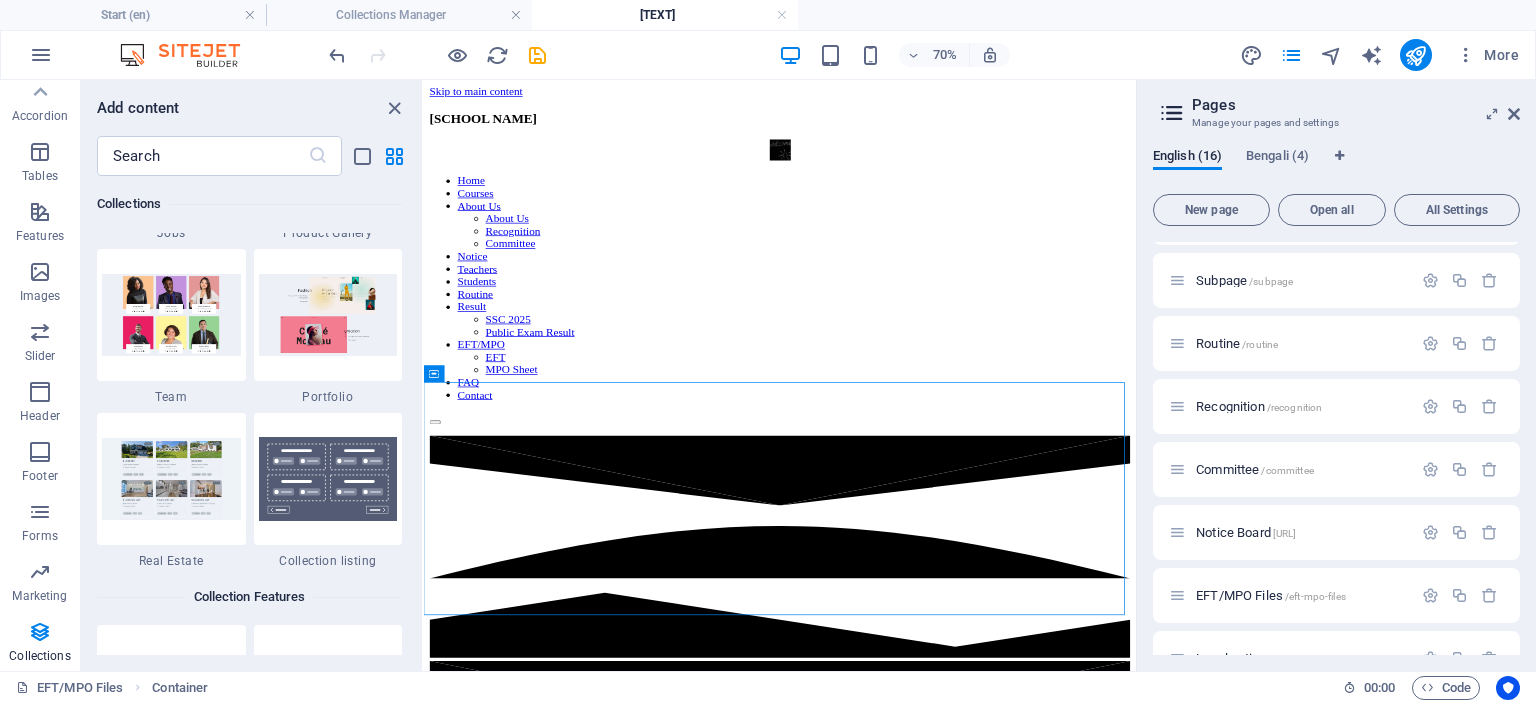 scroll, scrollTop: 18698, scrollLeft: 0, axis: vertical 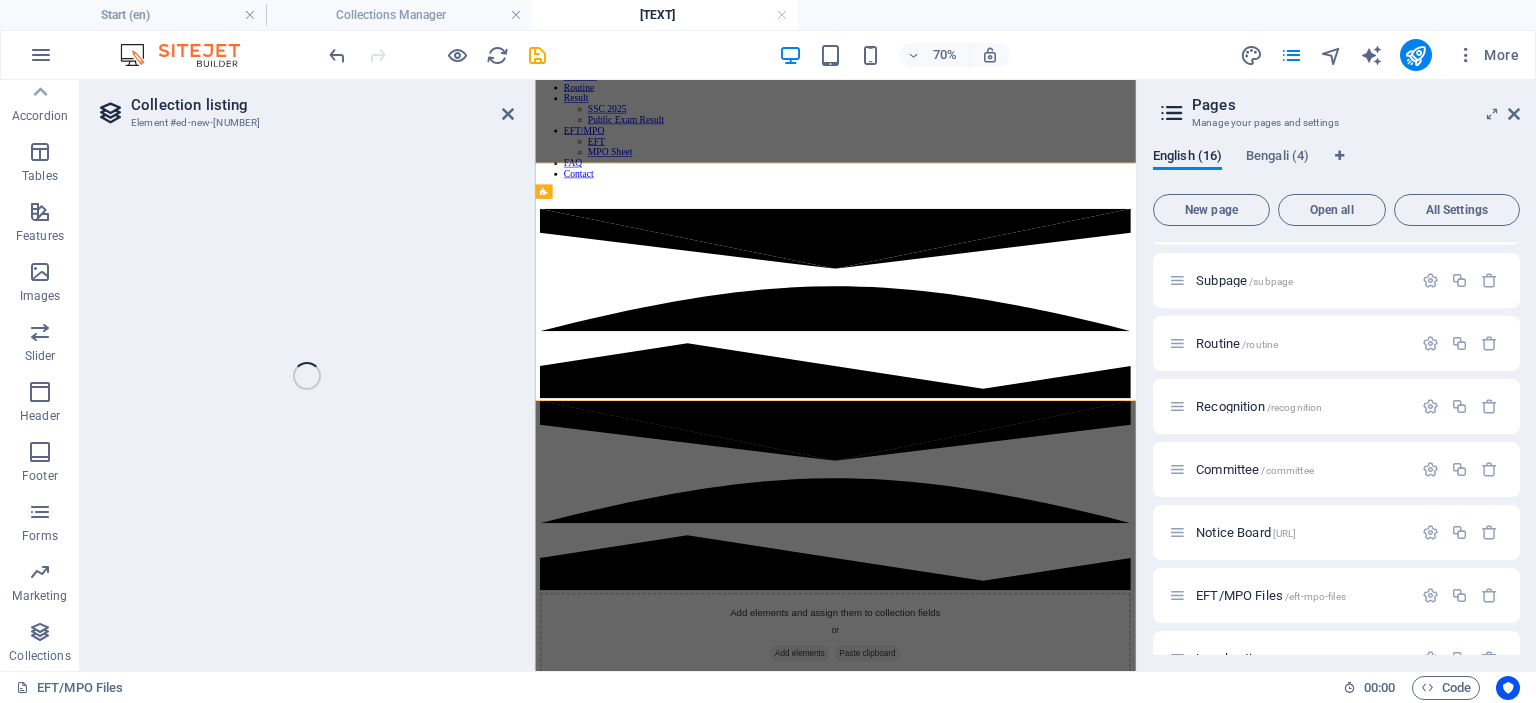 select 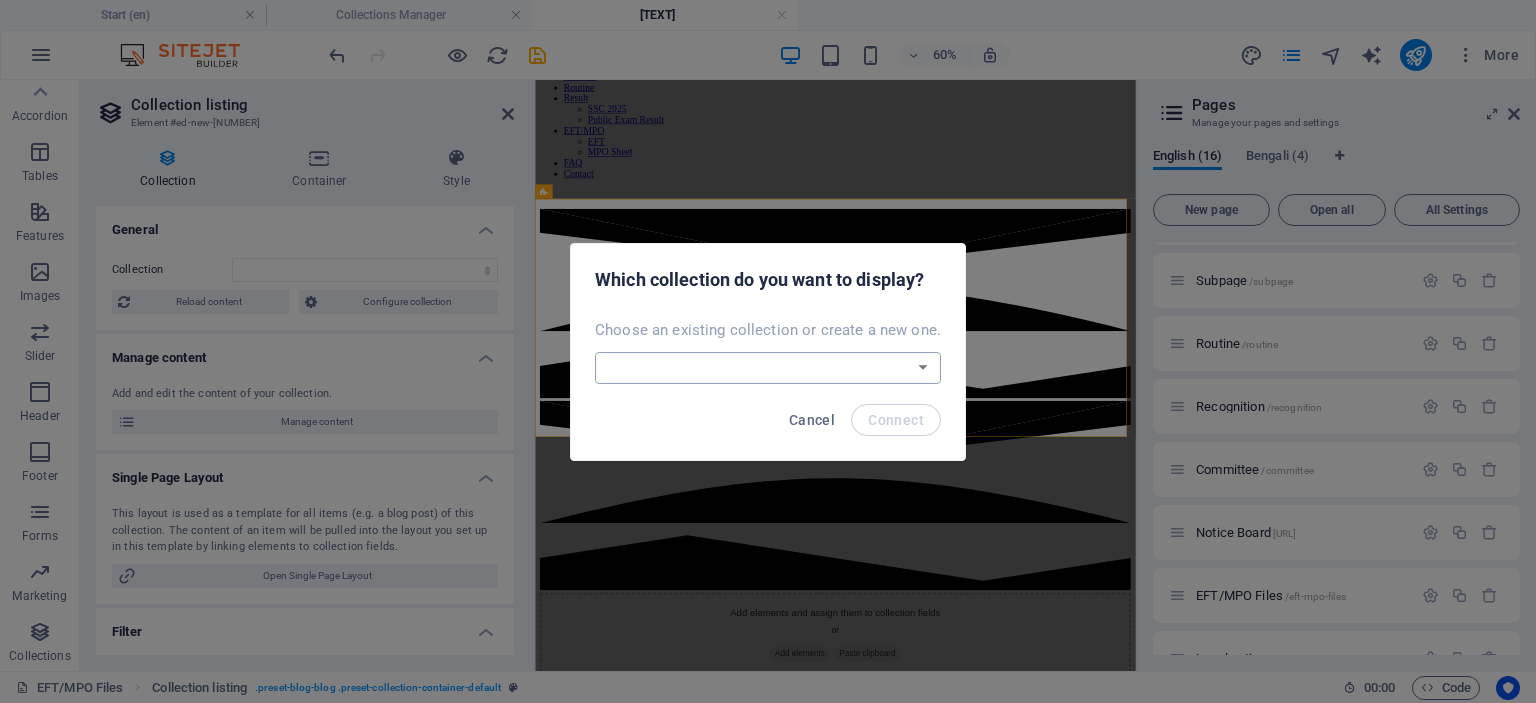 click on "Jobs Teachers test Create a new collection" at bounding box center [768, 368] 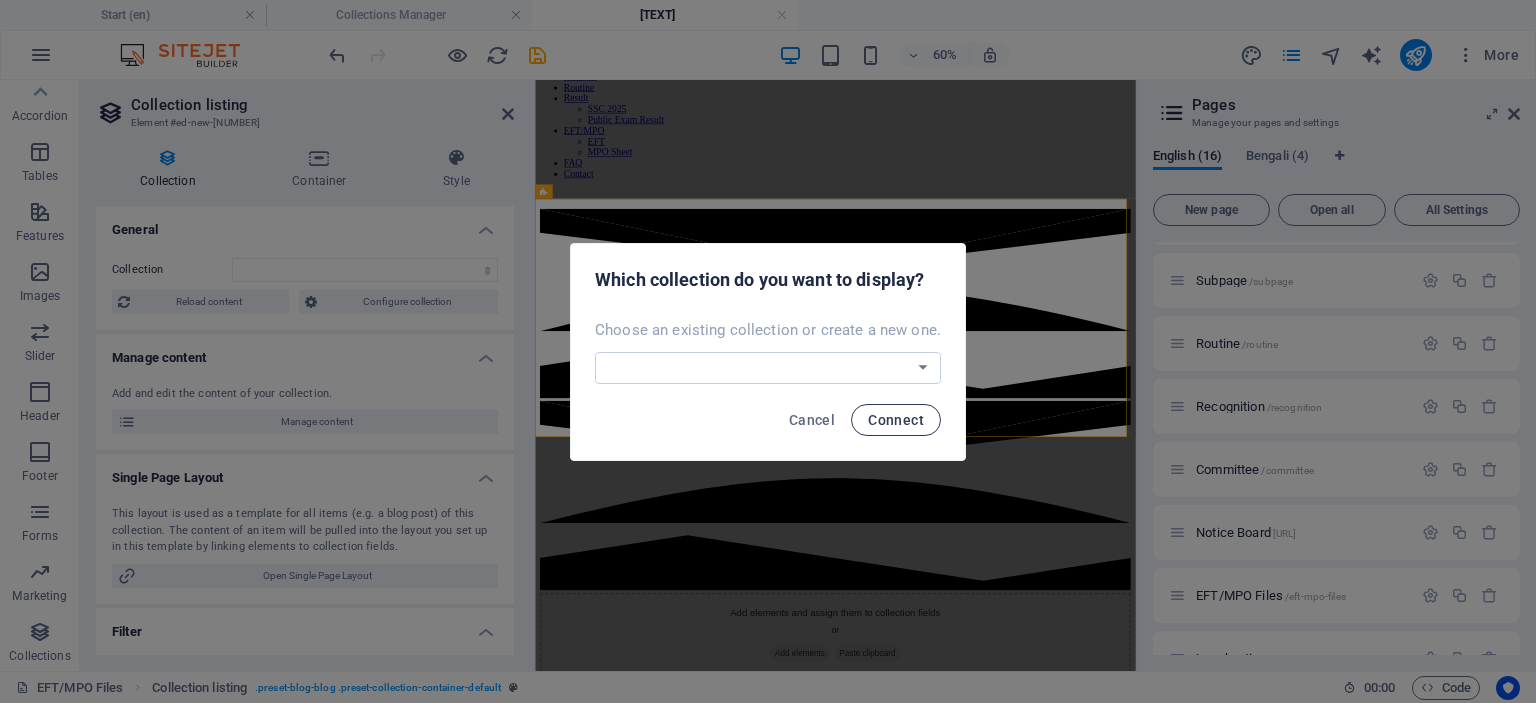 click on "Connect" at bounding box center [896, 420] 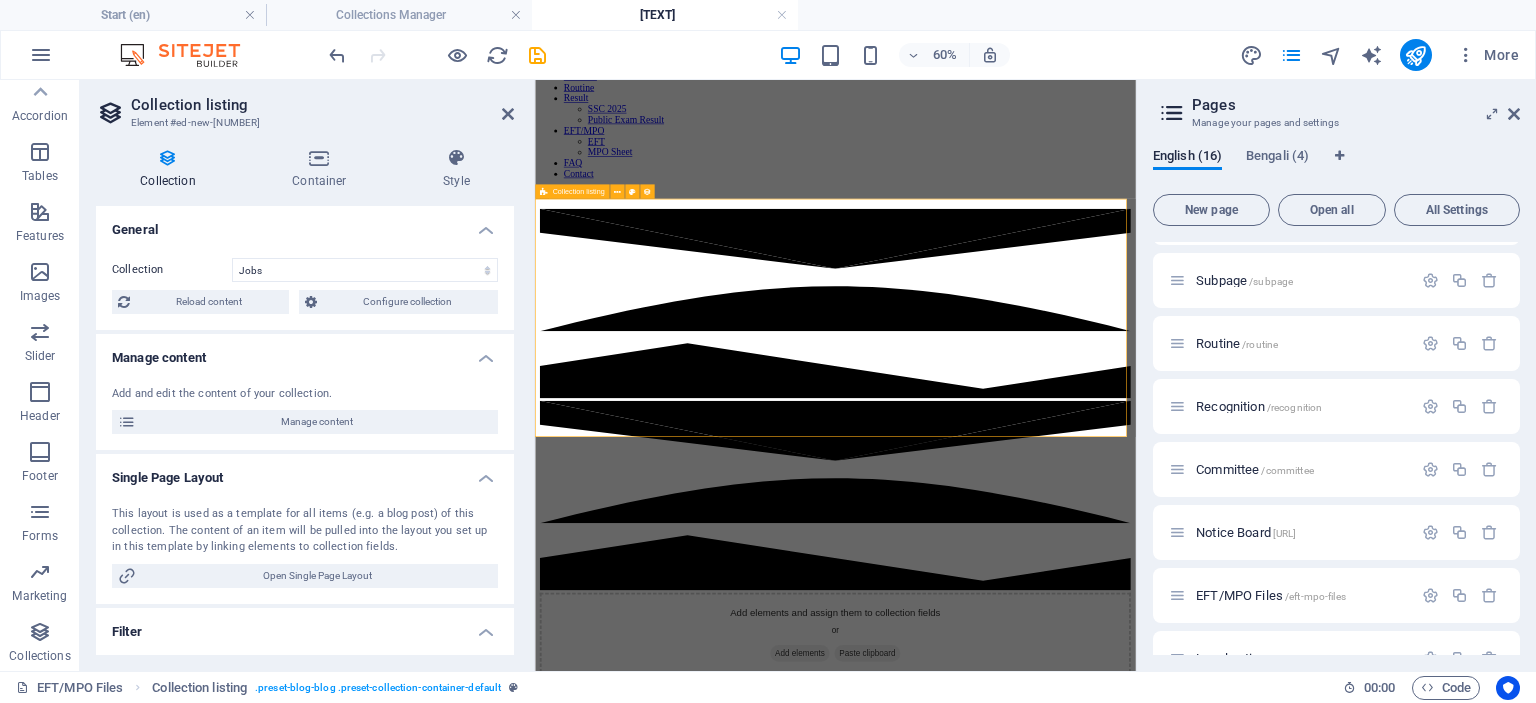 select on "createdAt_DESC" 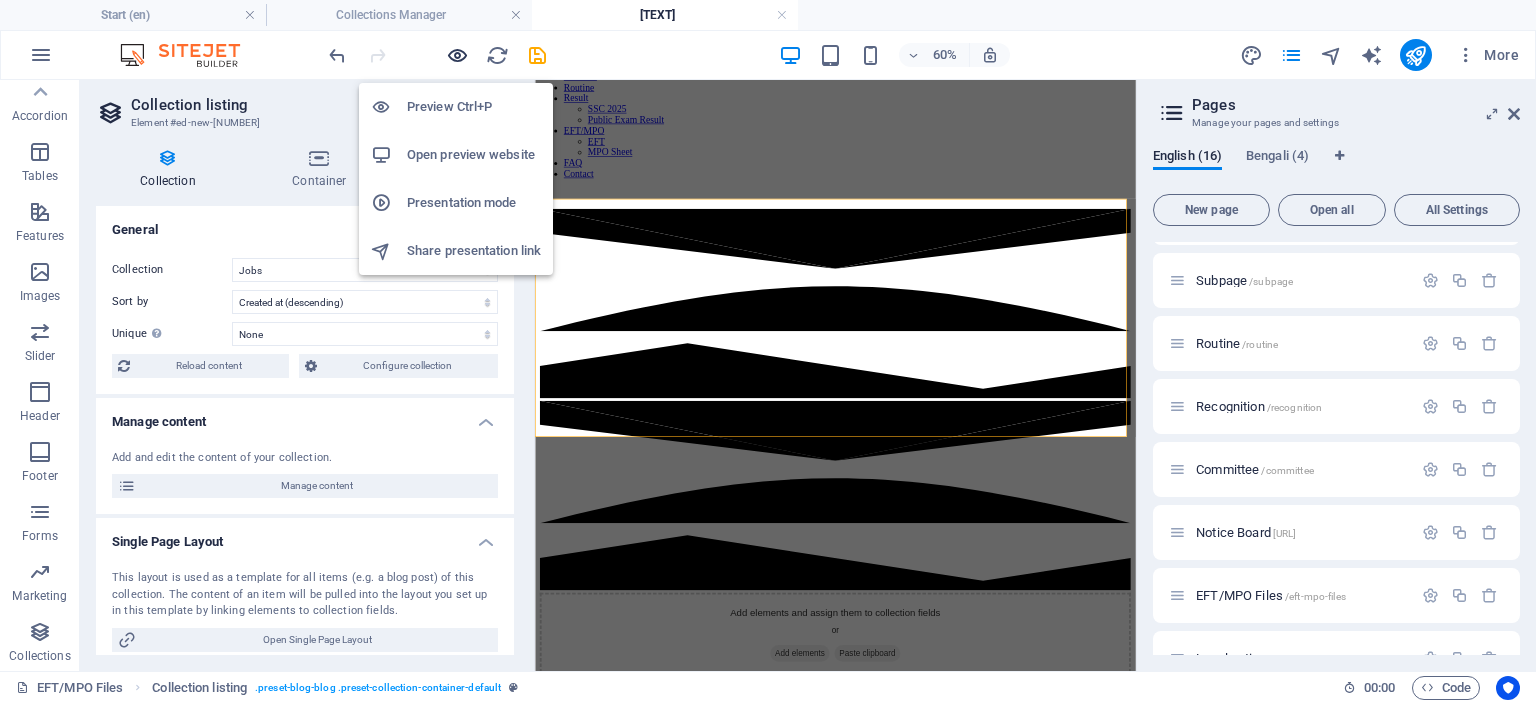 click at bounding box center [457, 55] 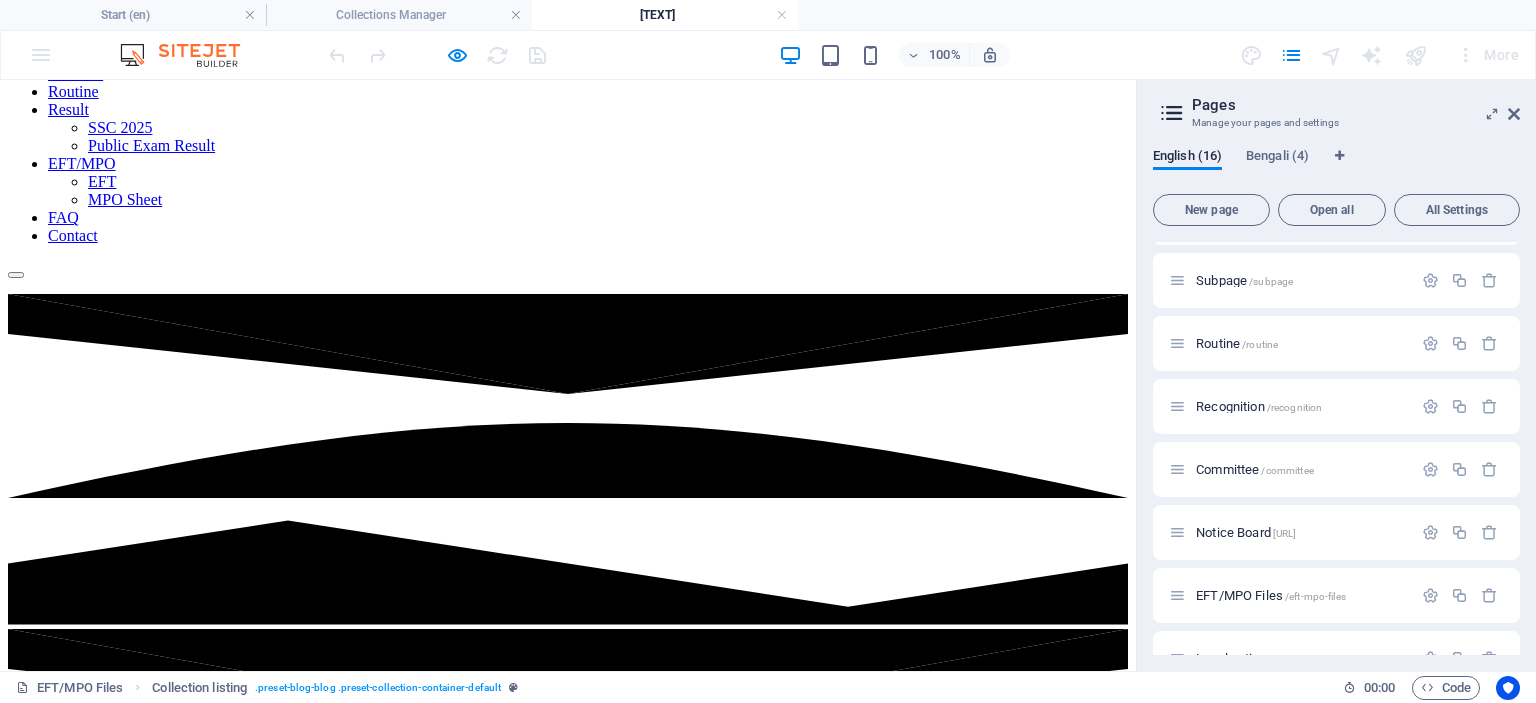 drag, startPoint x: 1131, startPoint y: 291, endPoint x: 1136, endPoint y: 447, distance: 156.08011 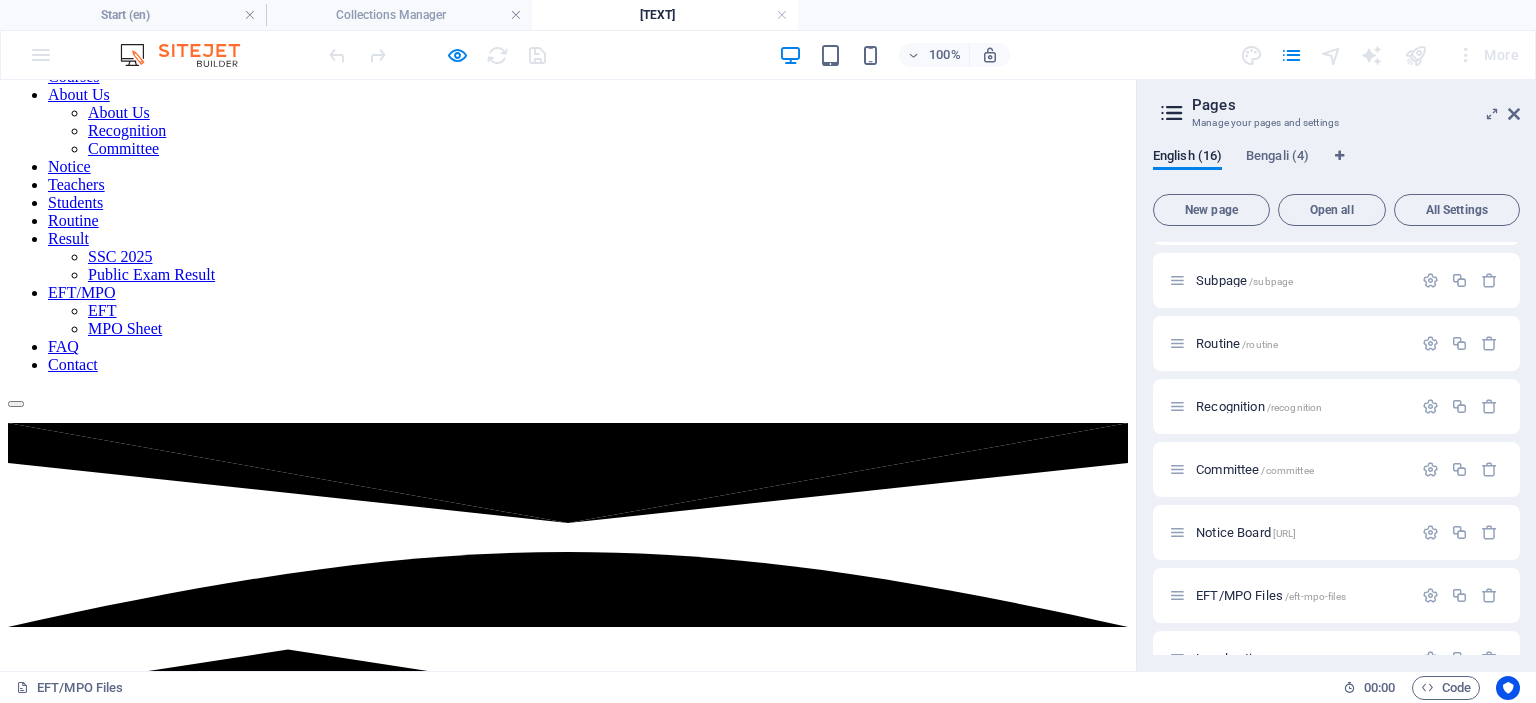 scroll, scrollTop: 224, scrollLeft: 0, axis: vertical 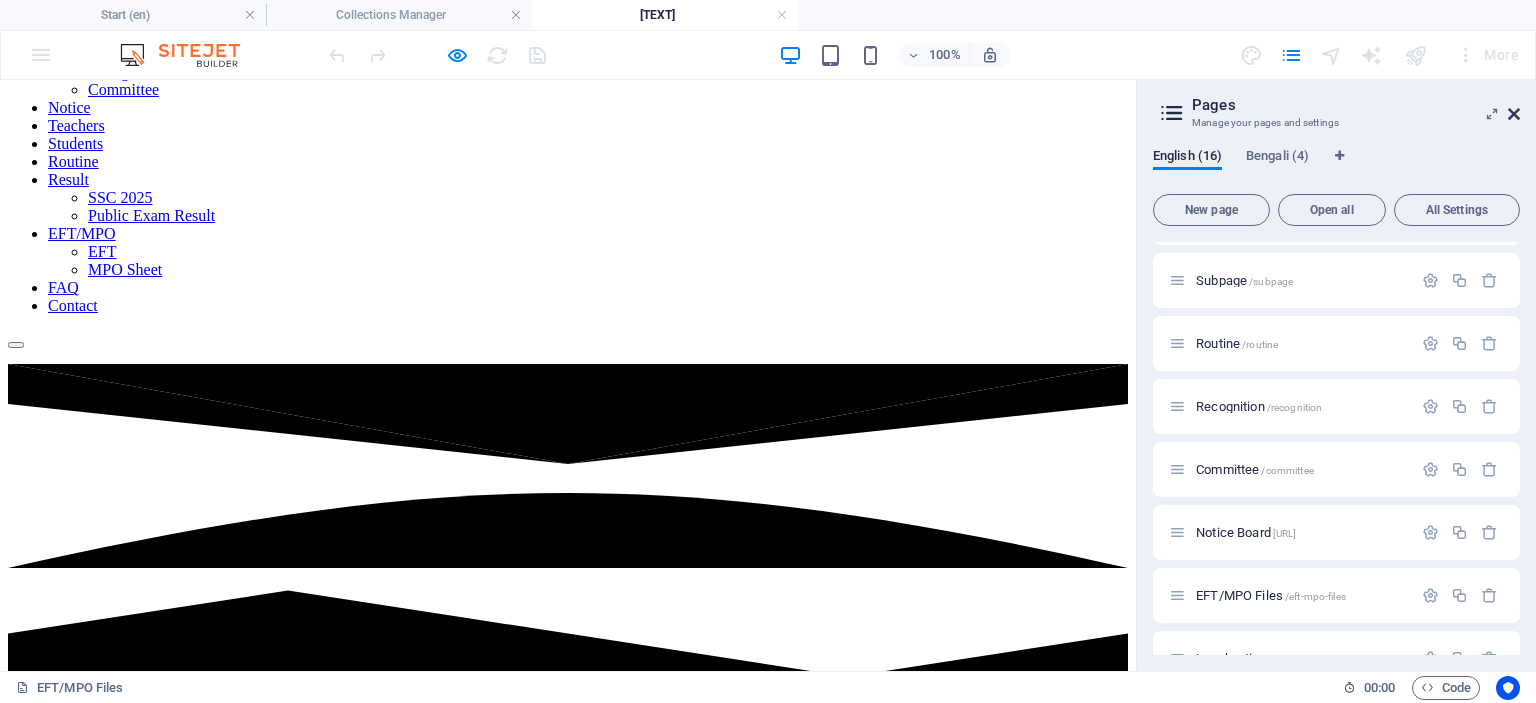 click at bounding box center (1514, 114) 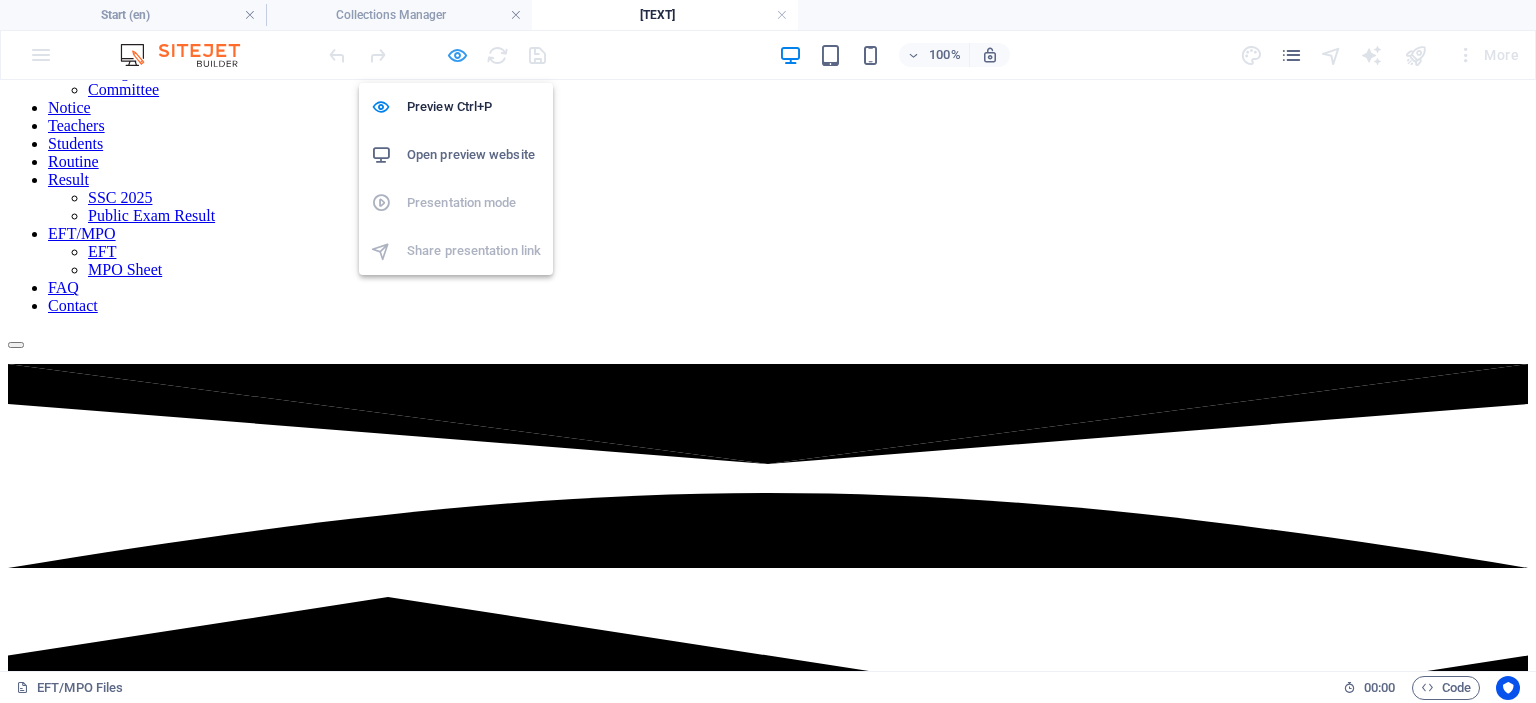 click at bounding box center (457, 55) 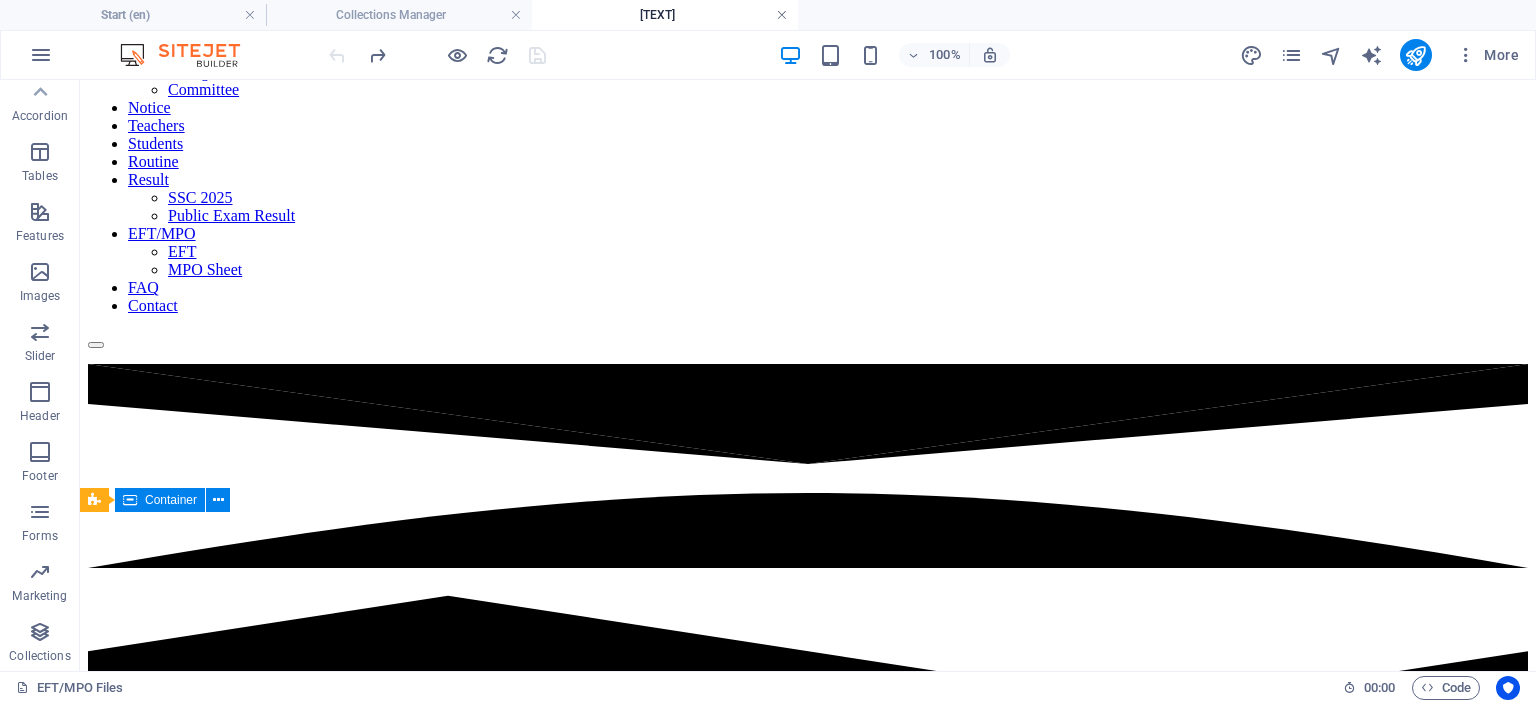 click at bounding box center (782, 15) 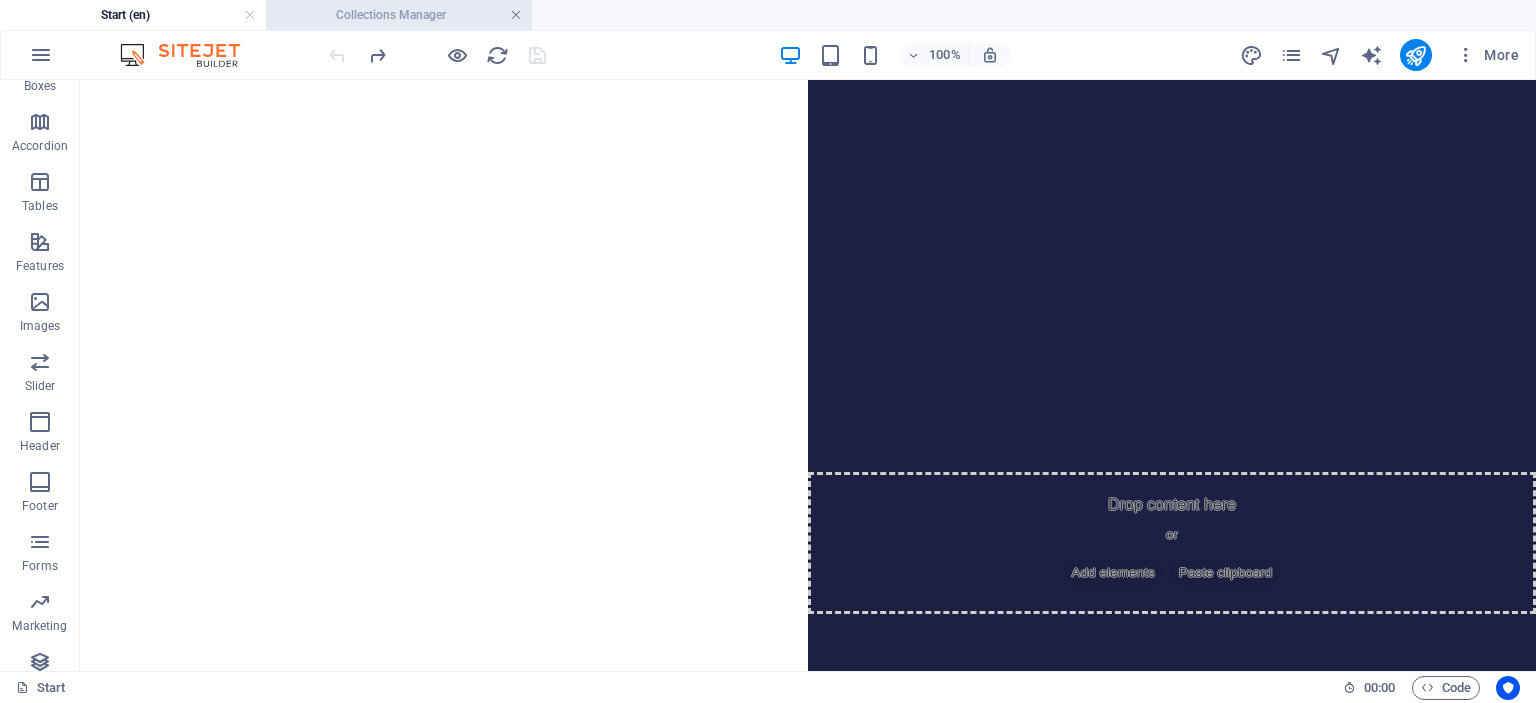 click at bounding box center [516, 15] 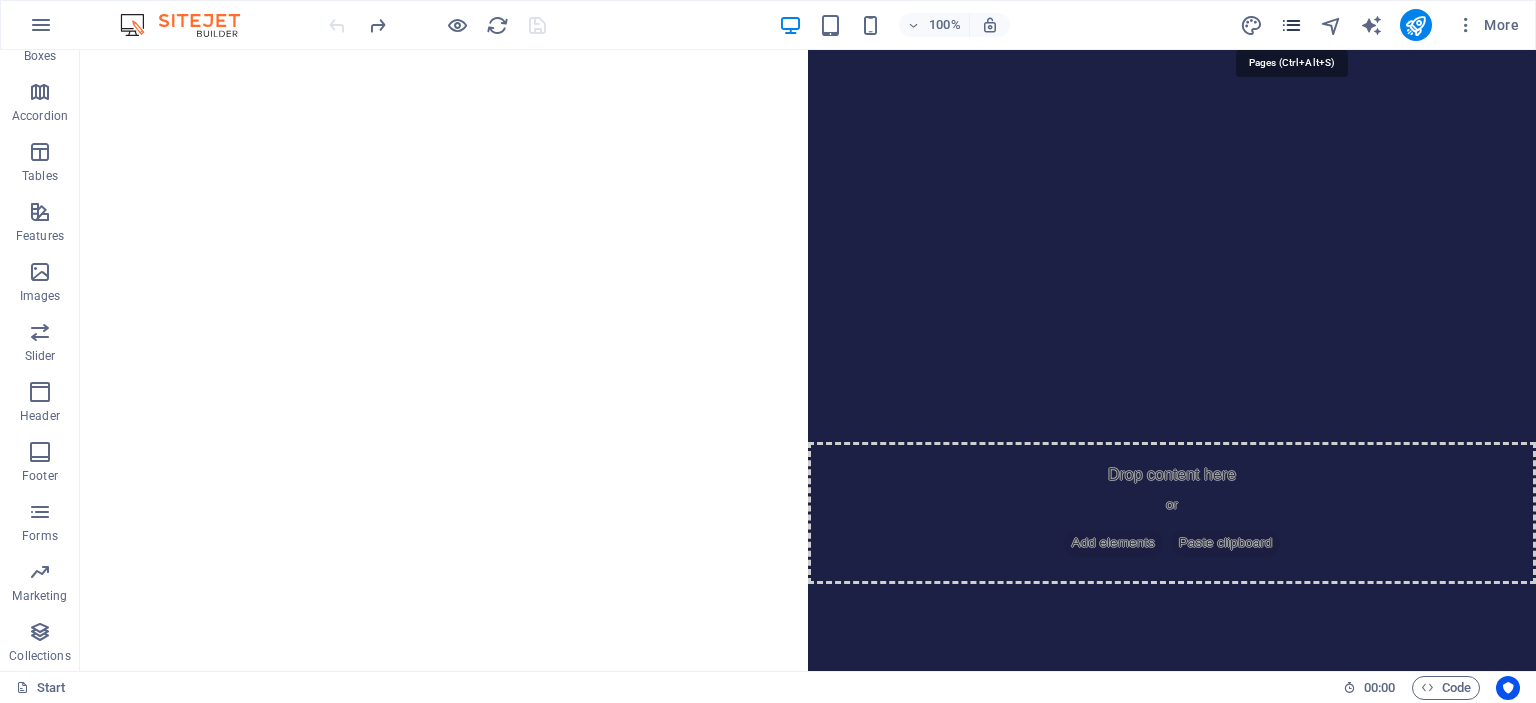 click at bounding box center (1291, 25) 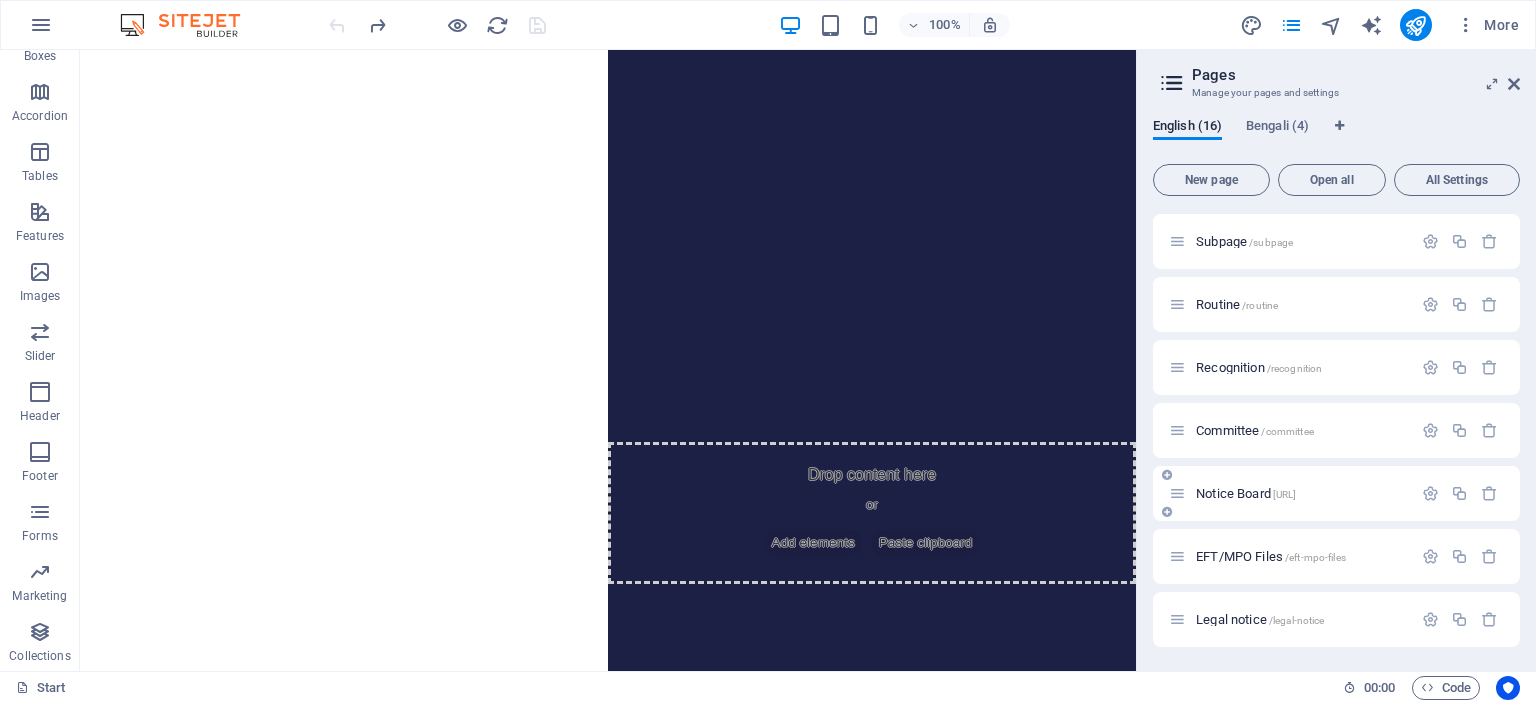 scroll, scrollTop: 129, scrollLeft: 0, axis: vertical 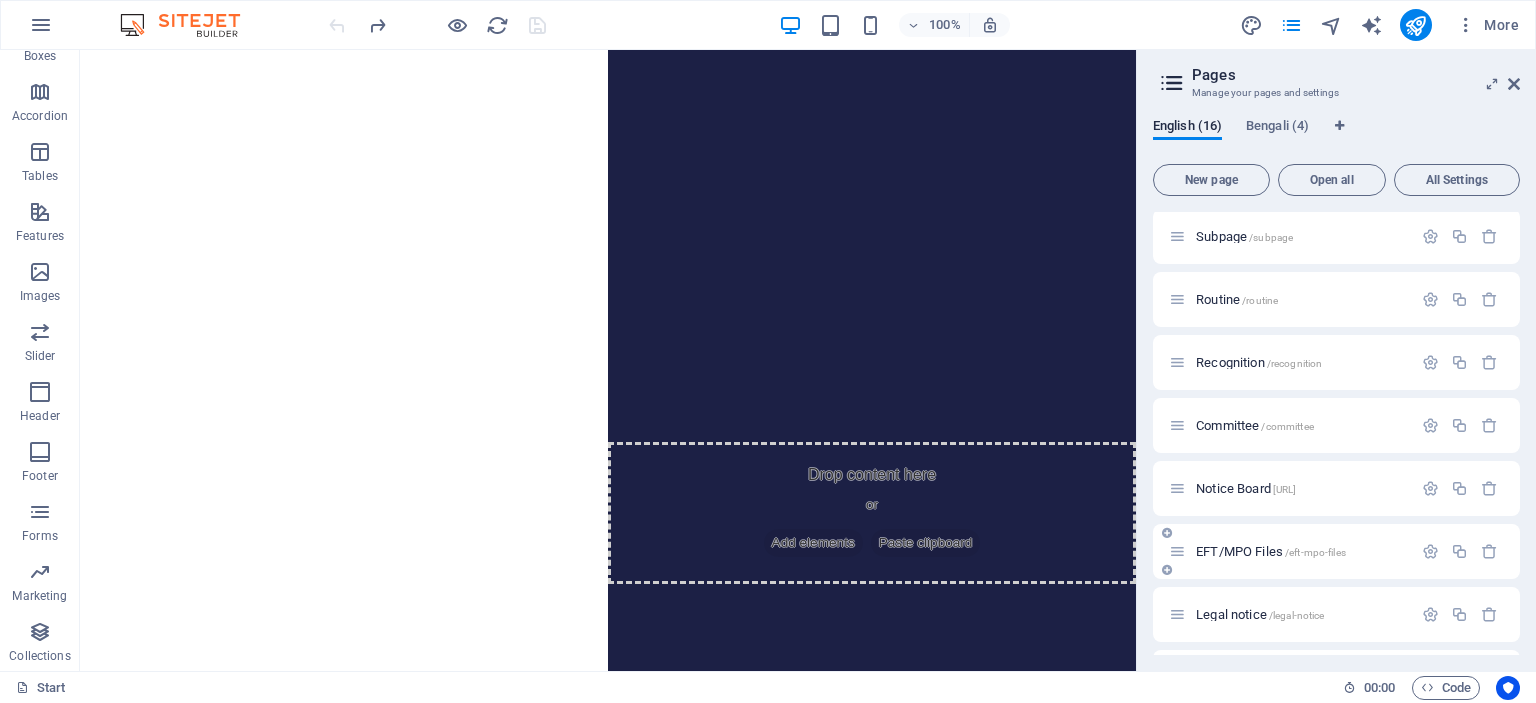 click on "[TEXT]" at bounding box center (1271, 551) 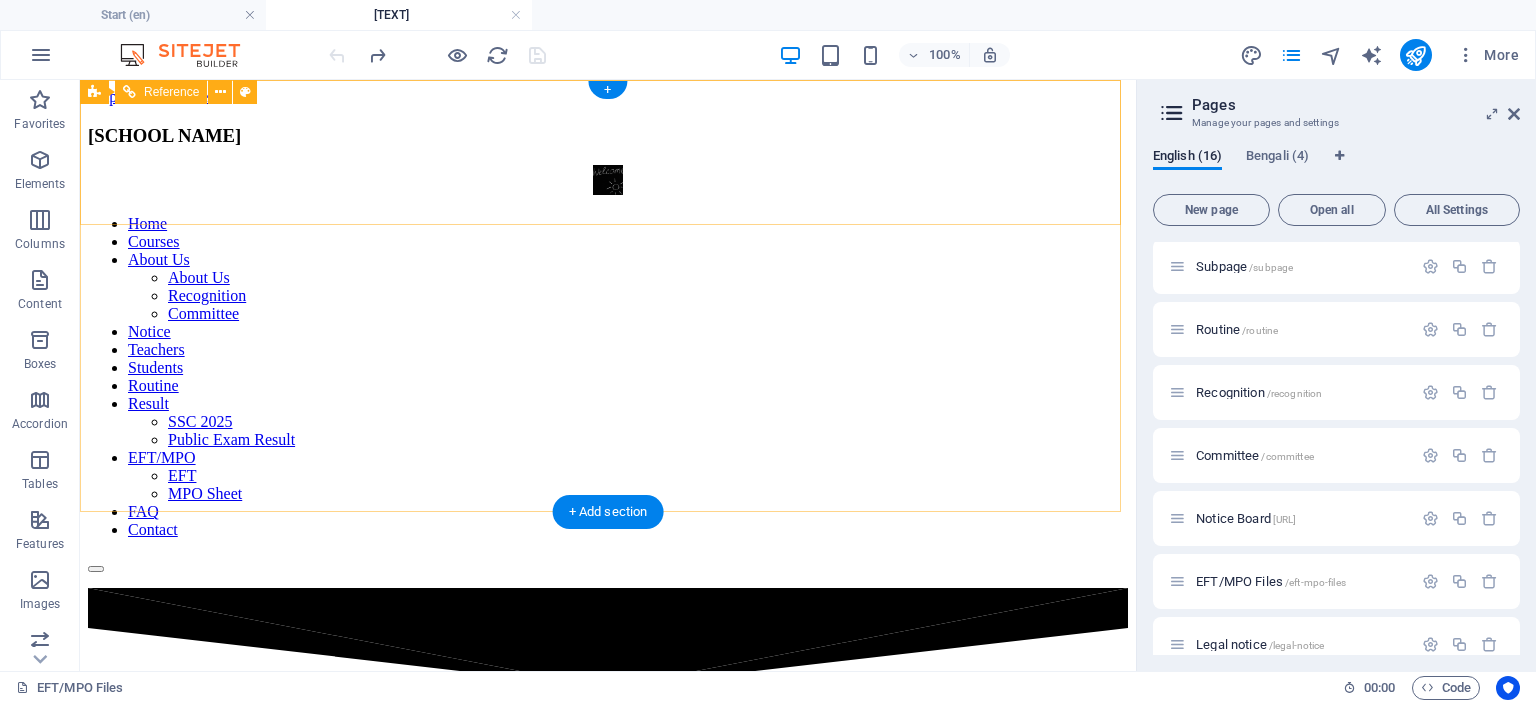 scroll, scrollTop: 0, scrollLeft: 0, axis: both 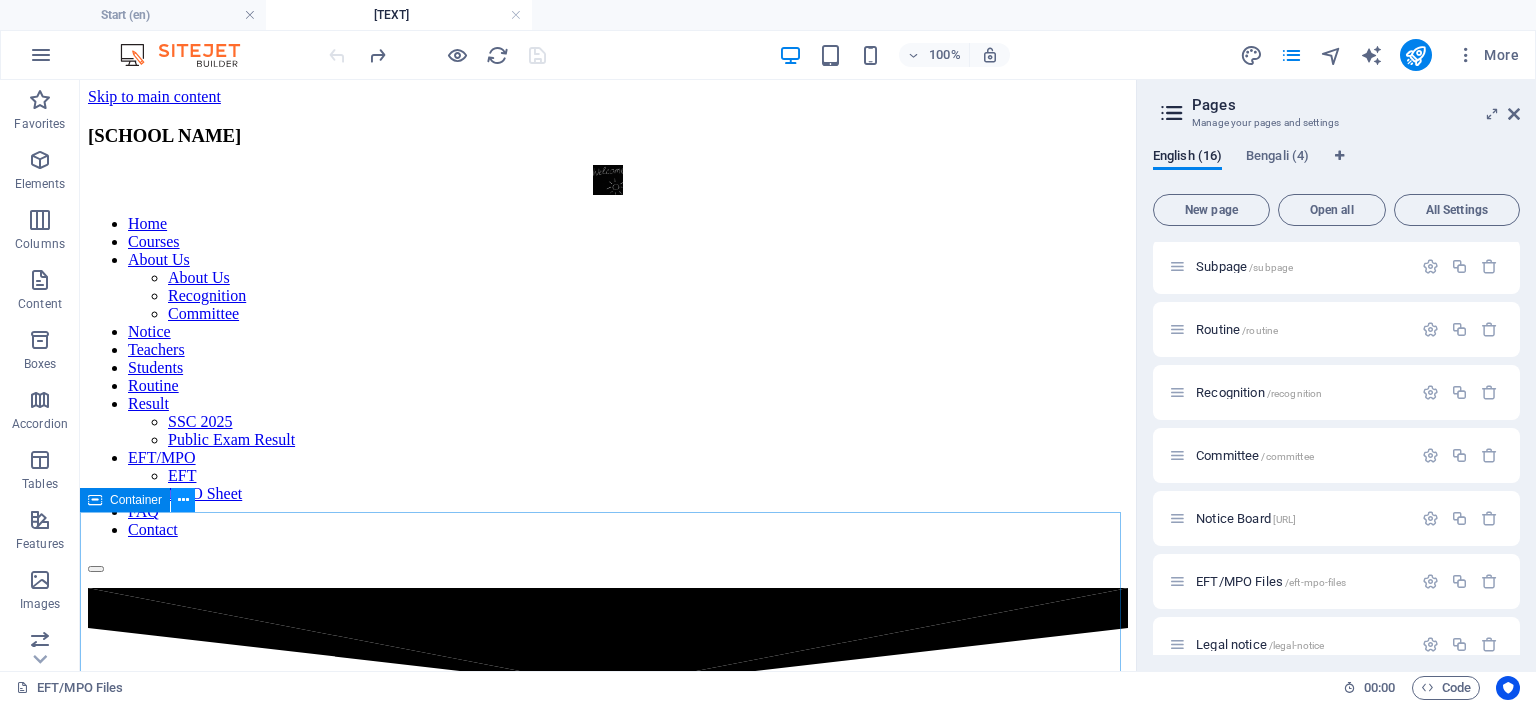 click at bounding box center (183, 500) 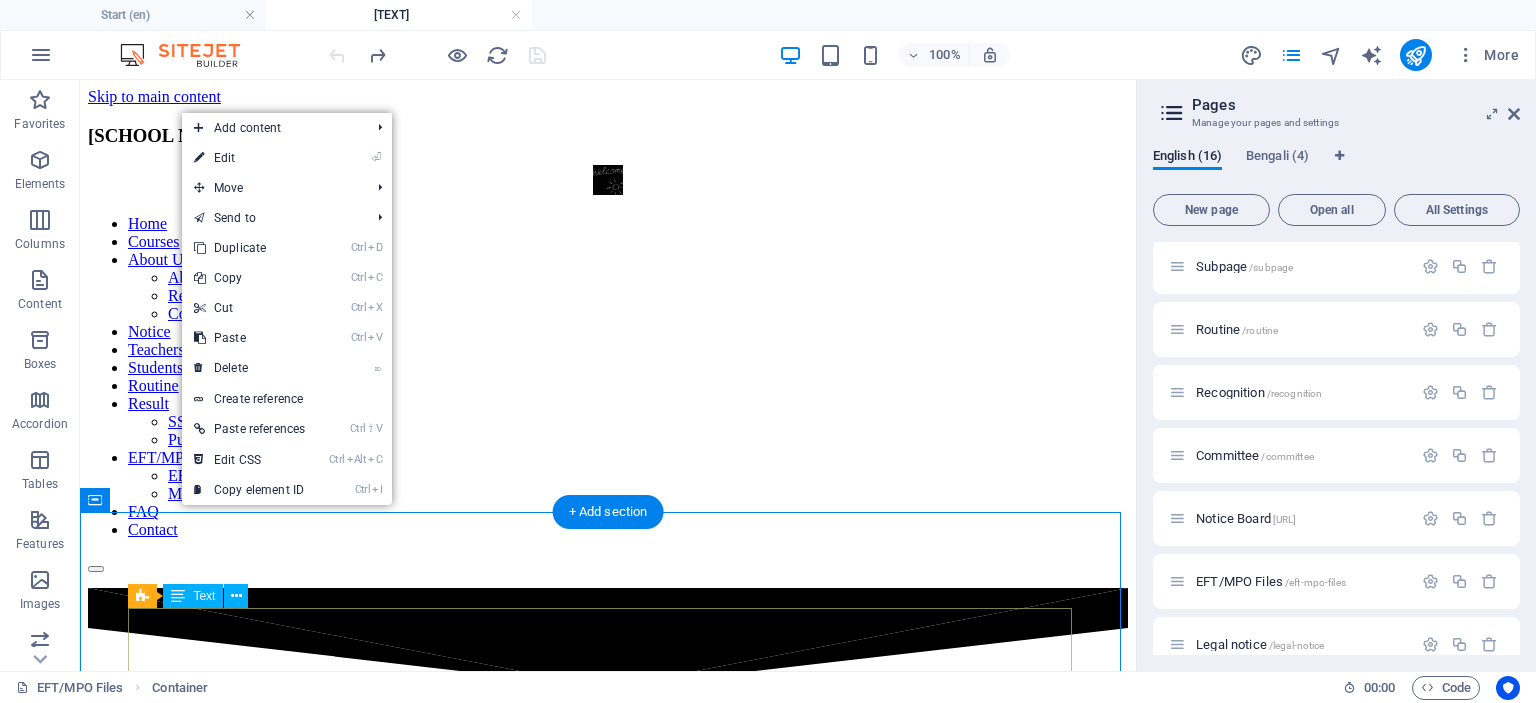 click on "[TEXT]" at bounding box center [608, 1356] 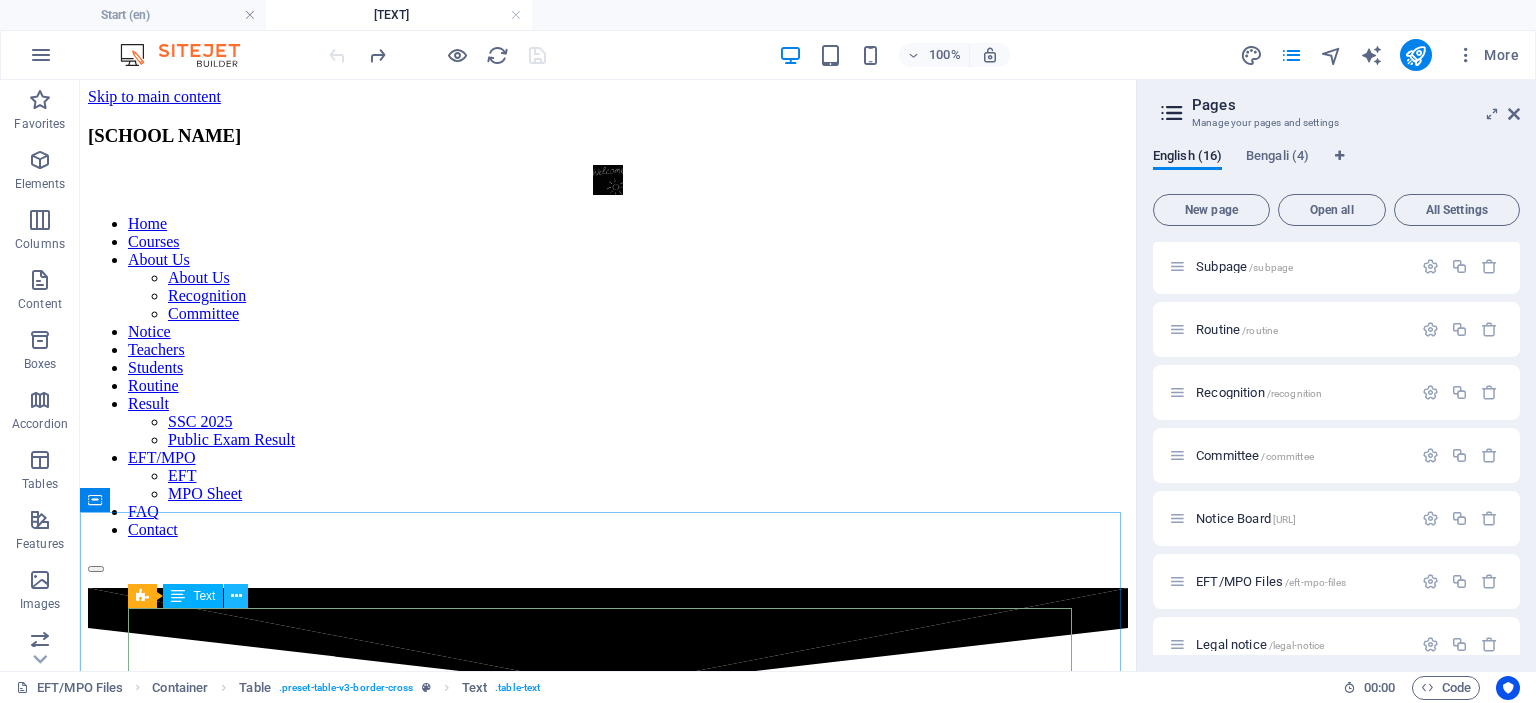 click at bounding box center [236, 596] 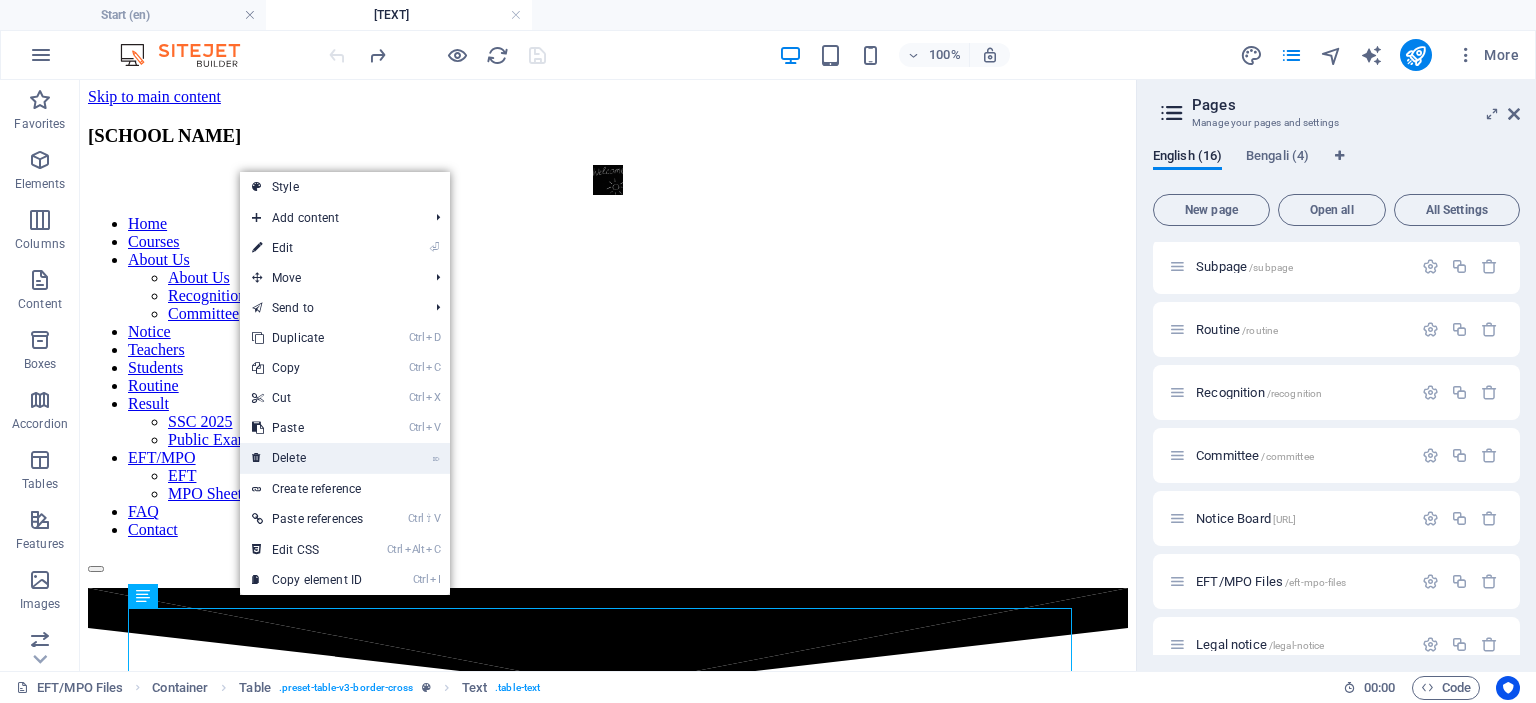 click on "⌦  Delete" at bounding box center (307, 458) 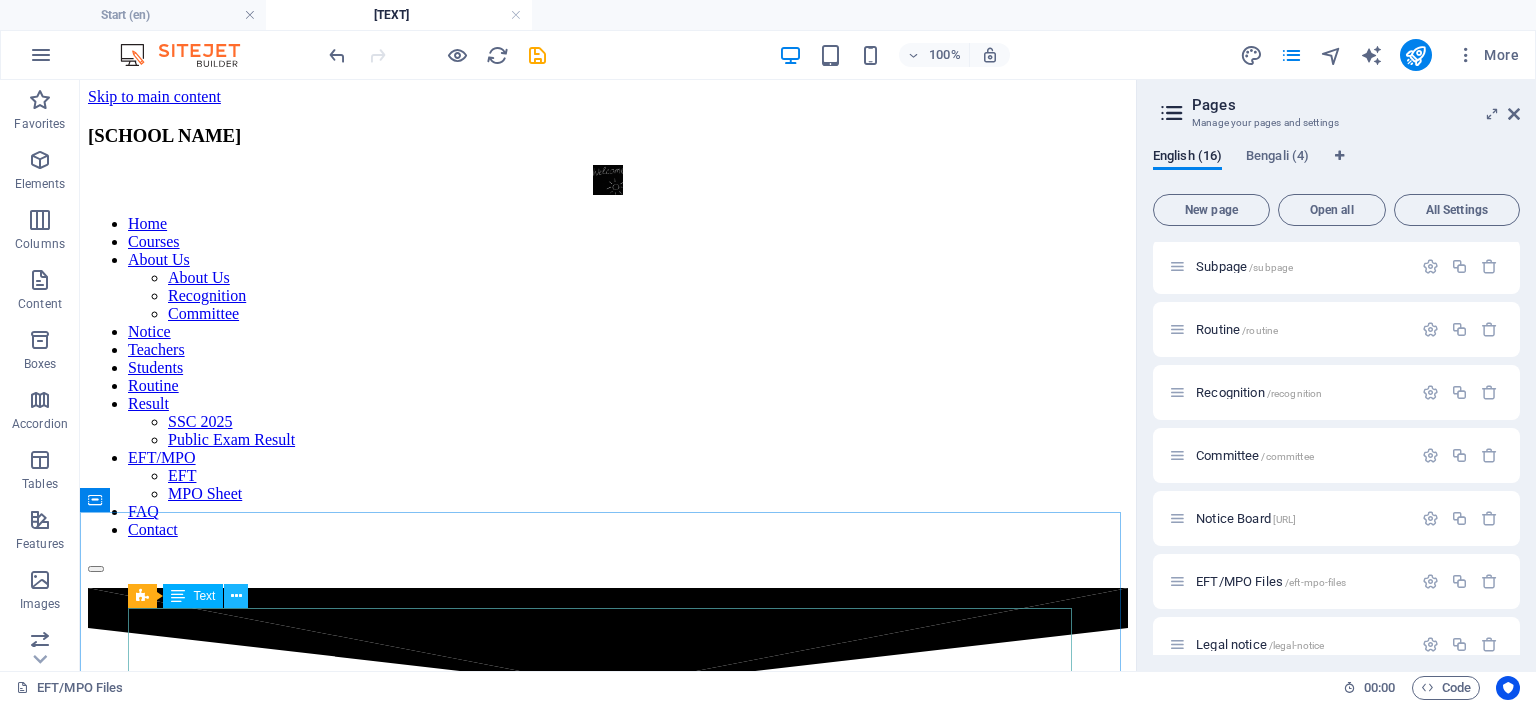 click at bounding box center (236, 596) 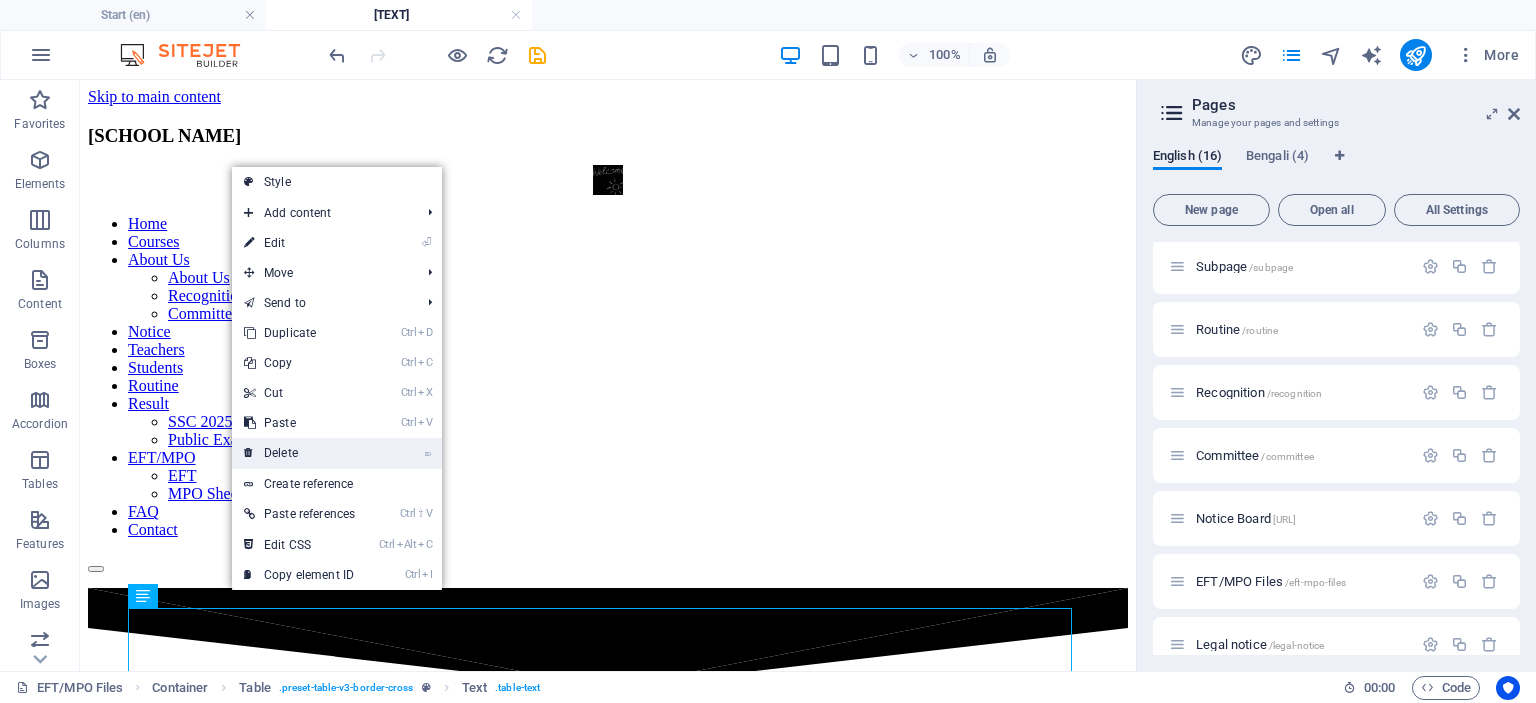 click on "⌦  Delete" at bounding box center [299, 453] 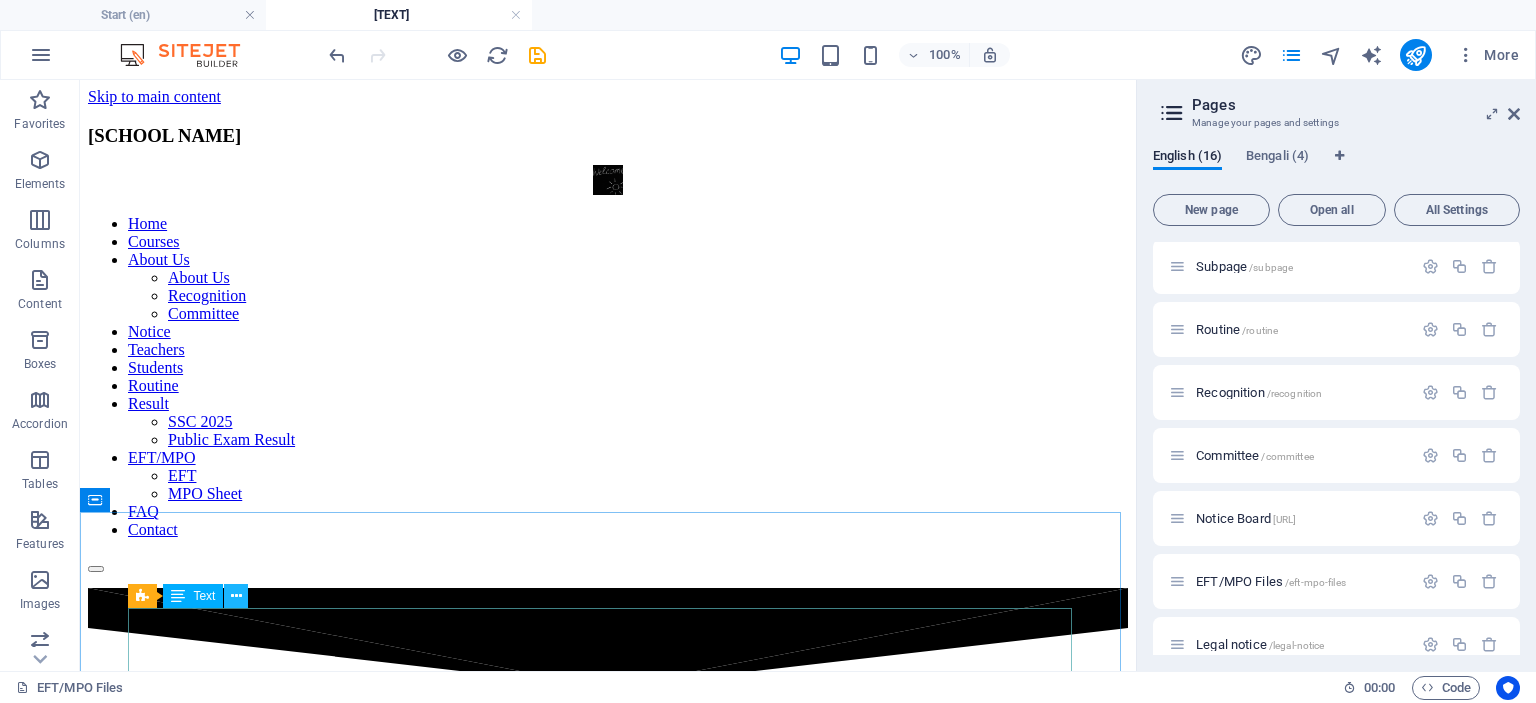 click at bounding box center [236, 596] 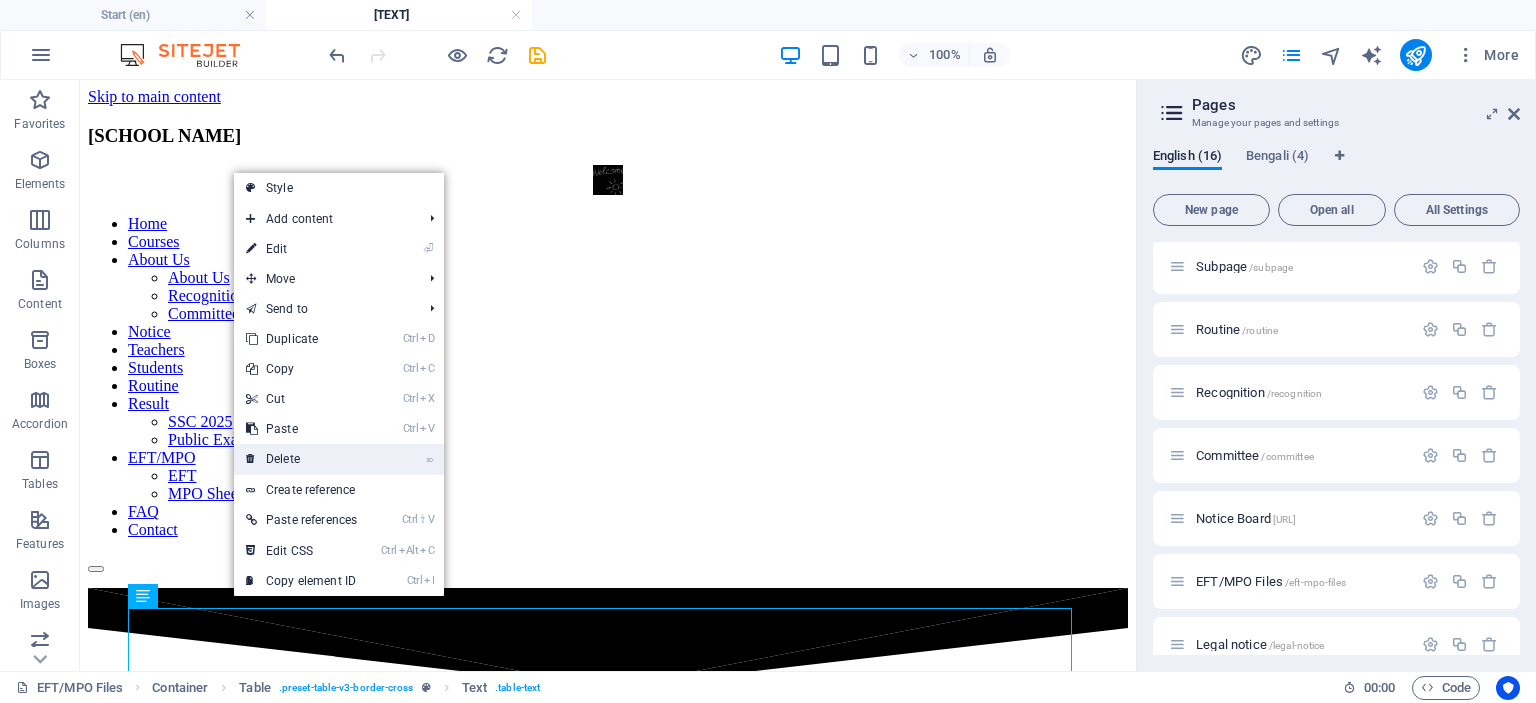 click on "⌦  Delete" at bounding box center [301, 459] 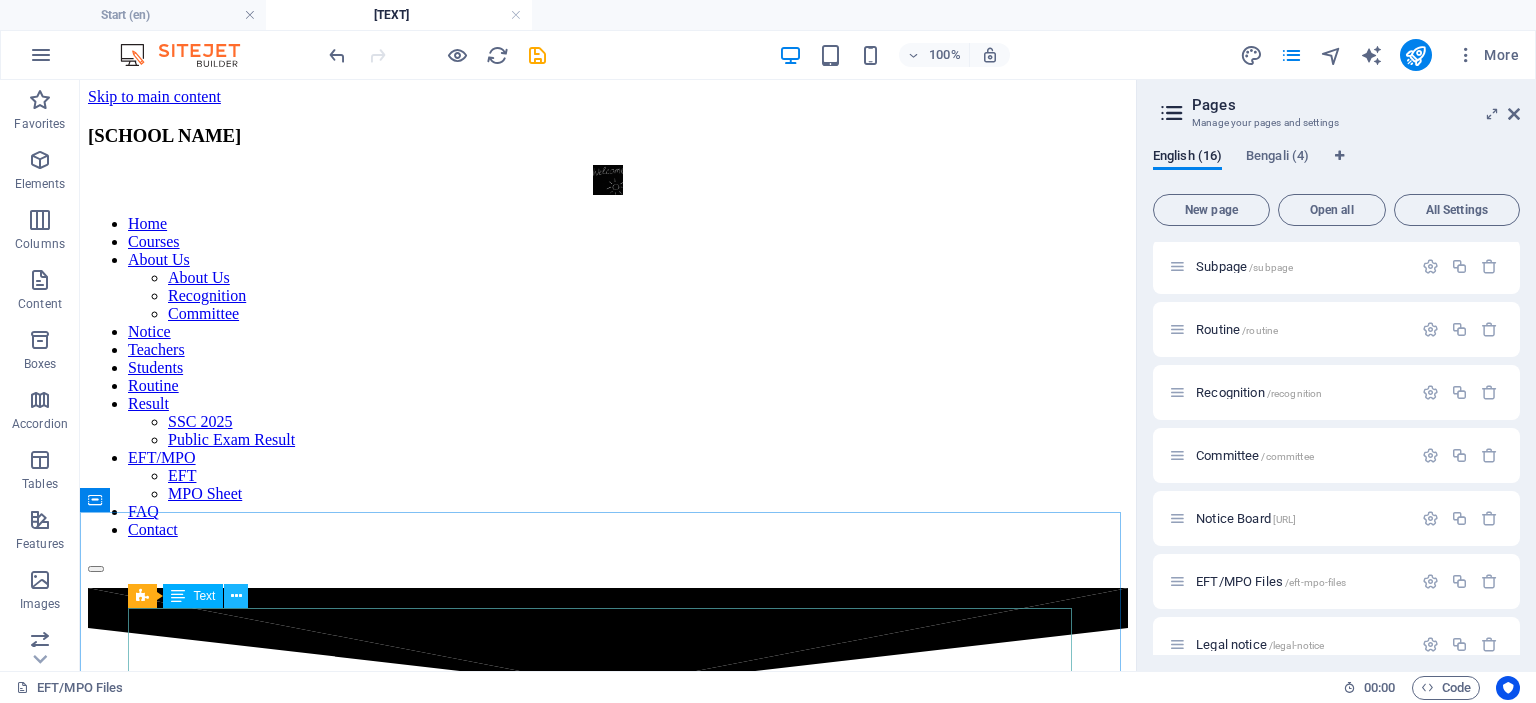 click at bounding box center [236, 596] 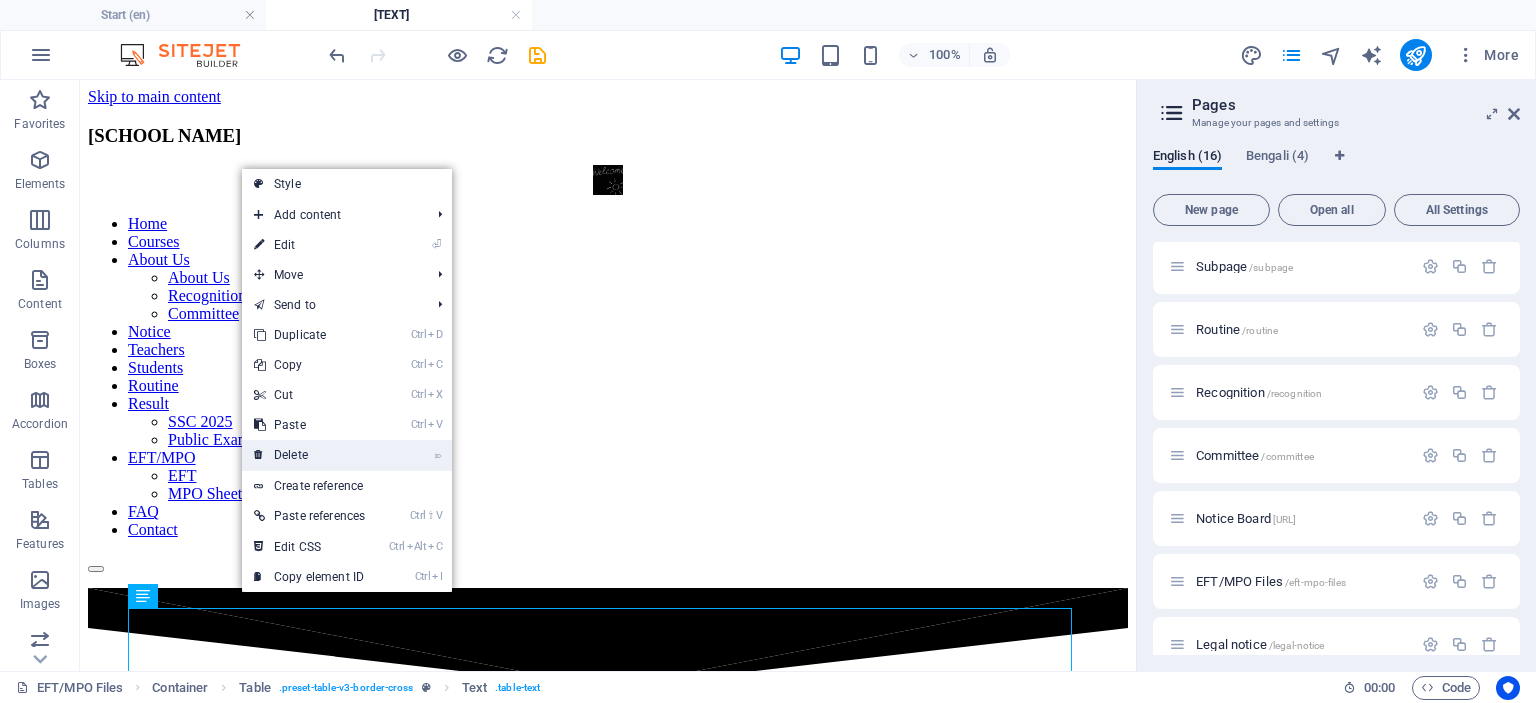 click on "⌦  Delete" at bounding box center (309, 455) 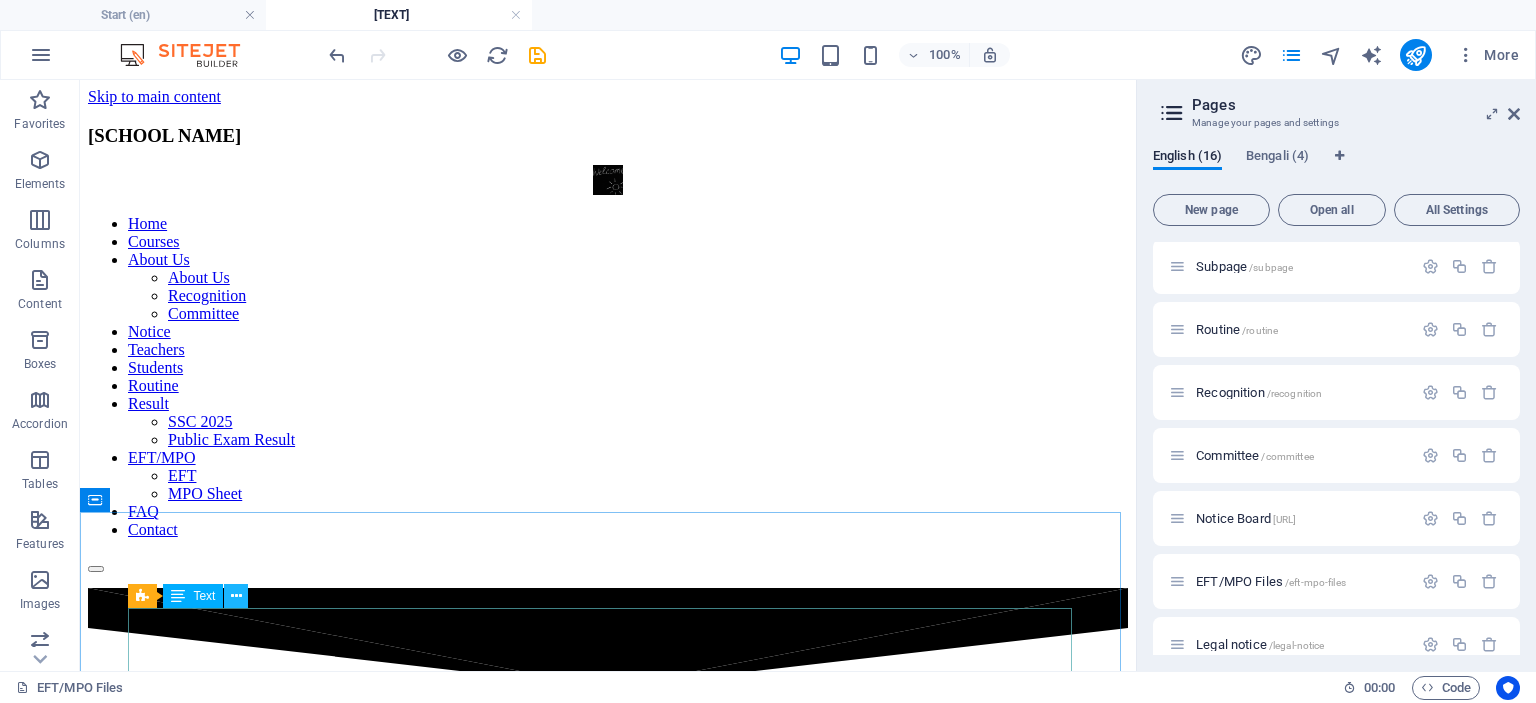click at bounding box center (236, 596) 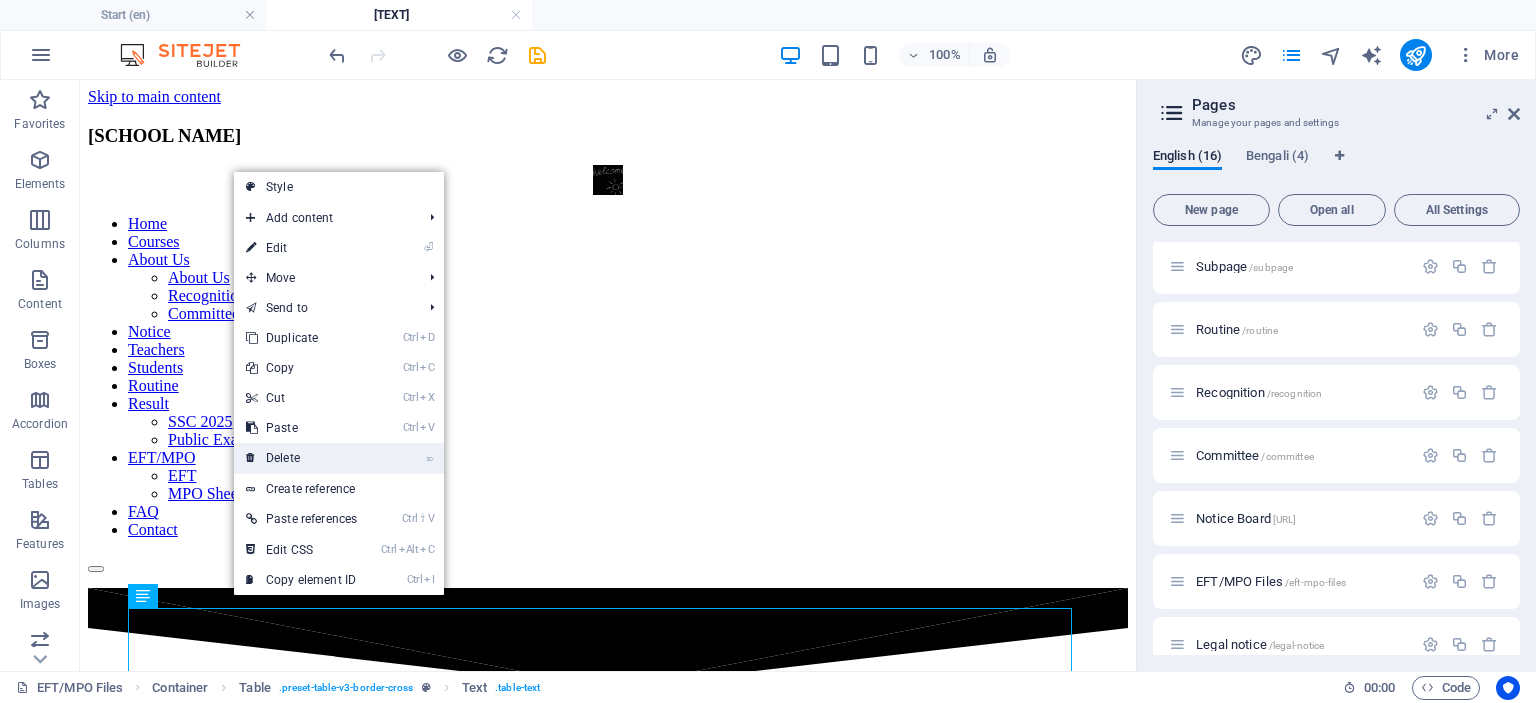 click on "⌦  Delete" at bounding box center (301, 458) 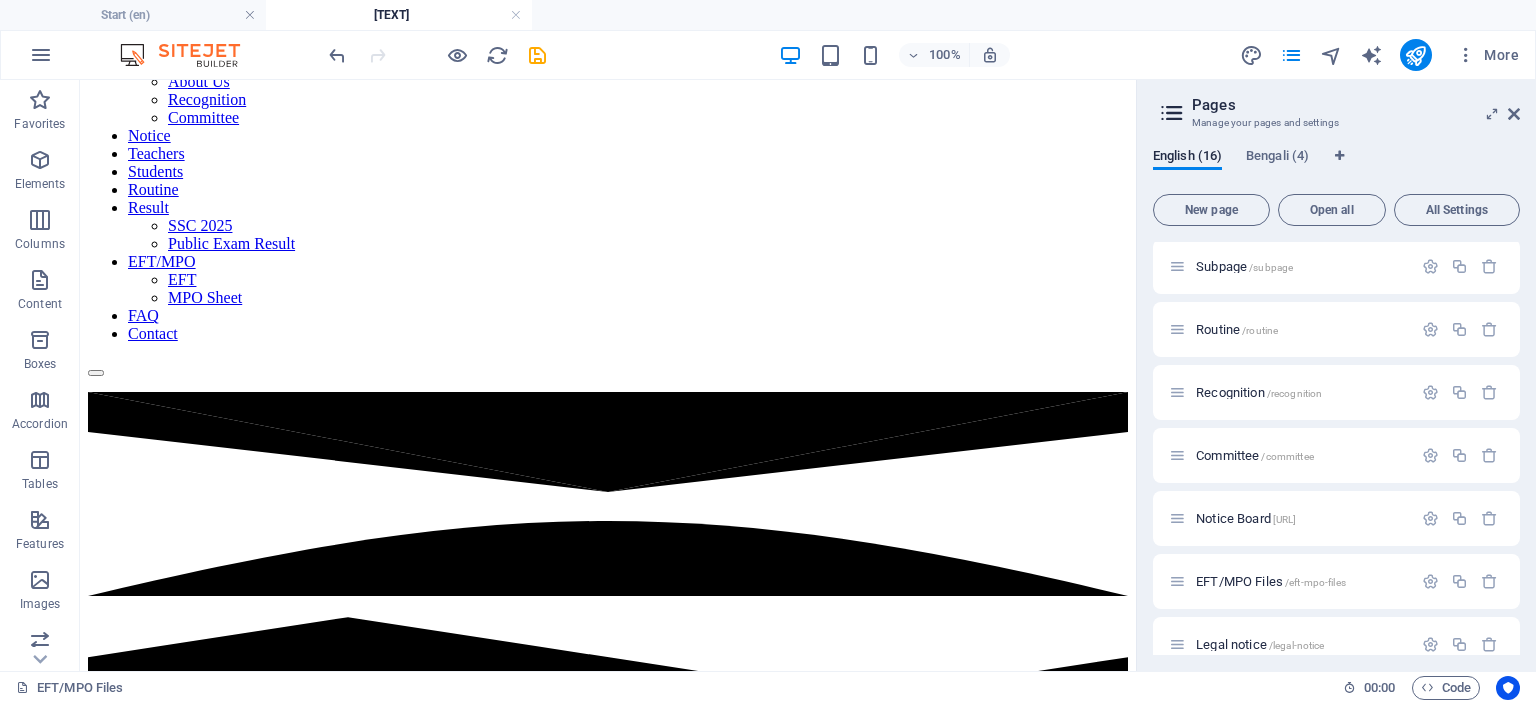 scroll, scrollTop: 198, scrollLeft: 0, axis: vertical 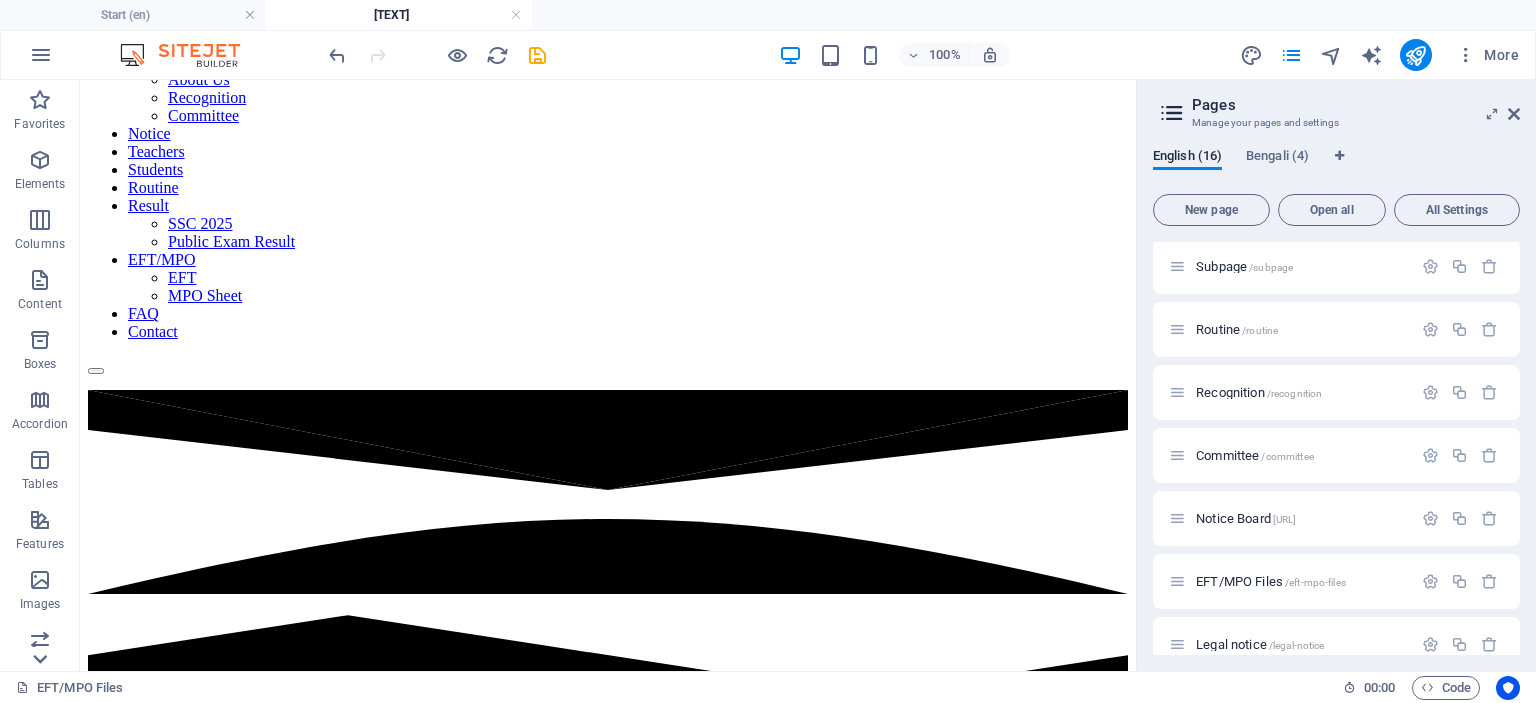 click 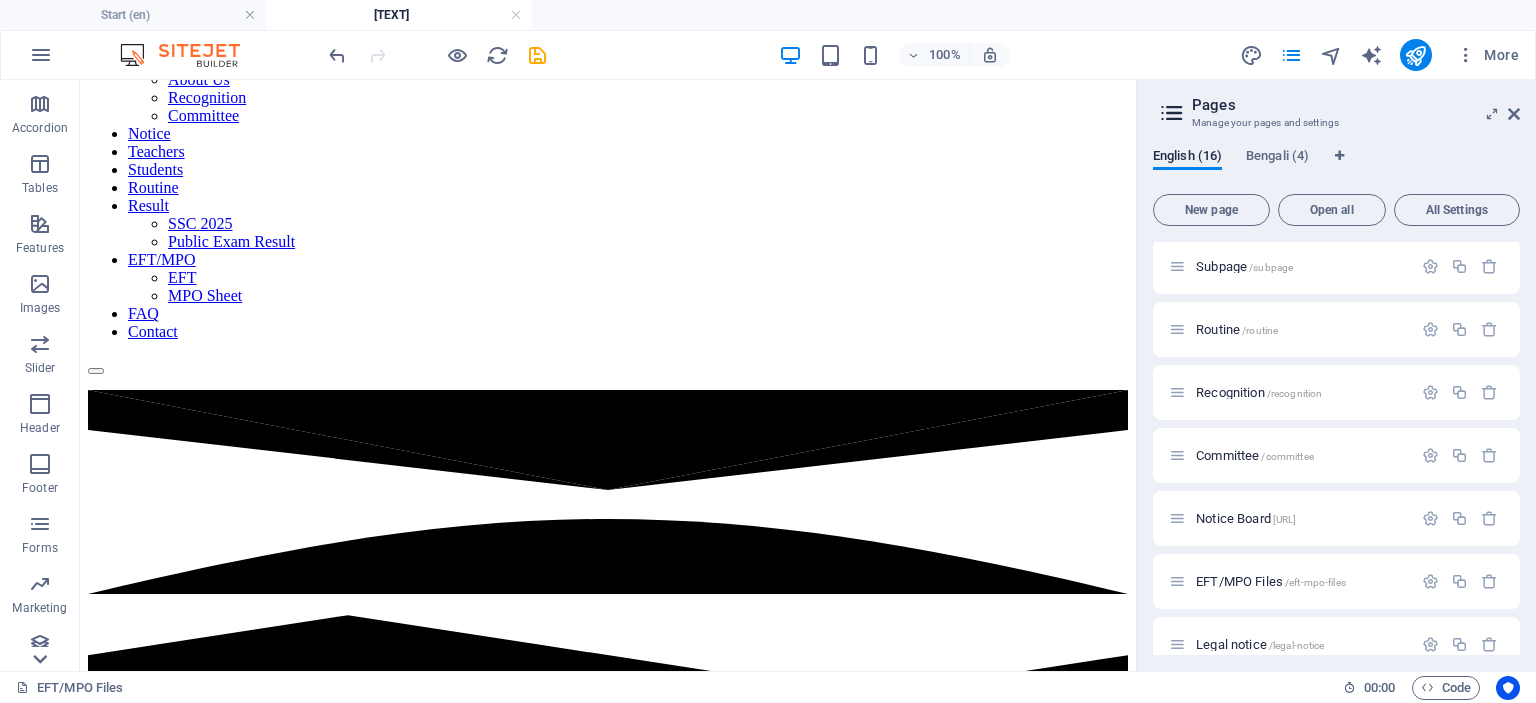 click 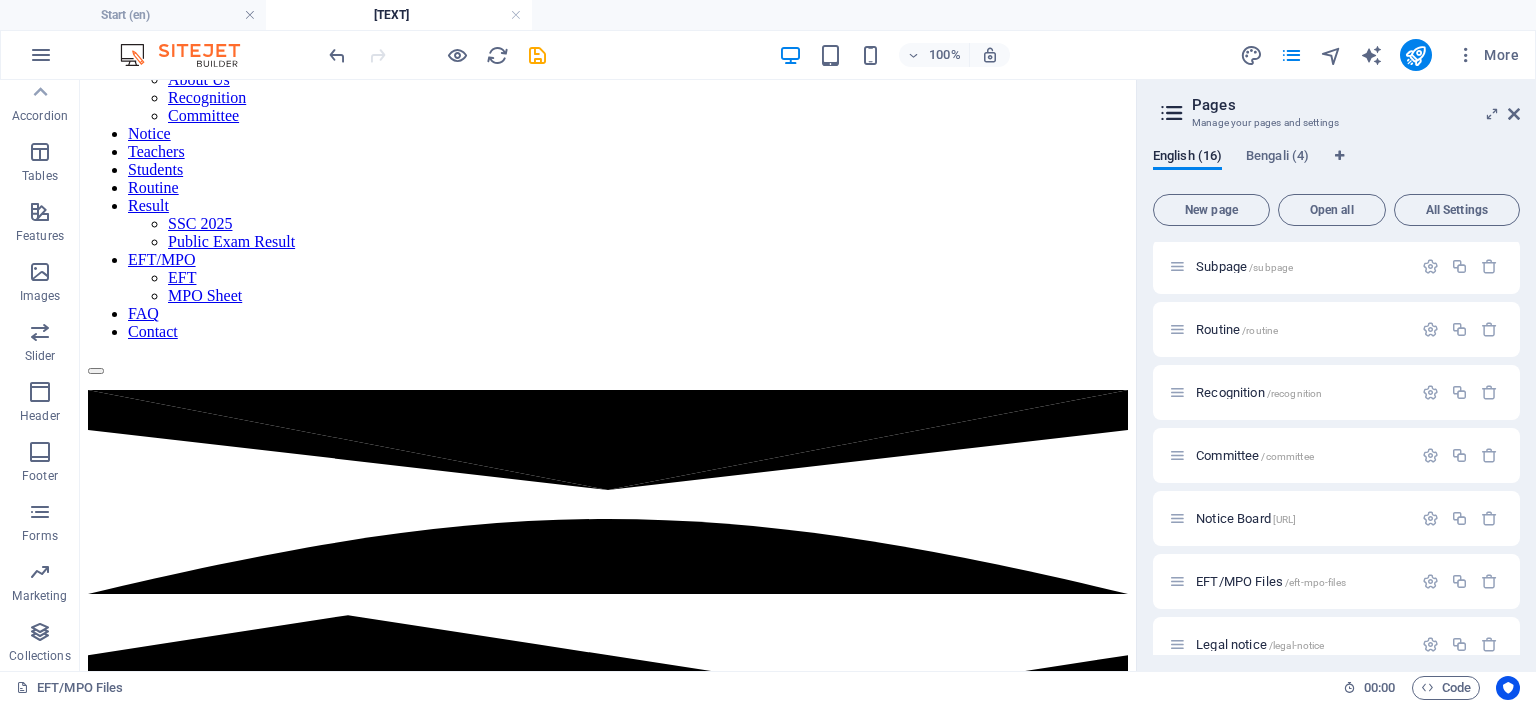 click on "Collections" at bounding box center (39, 656) 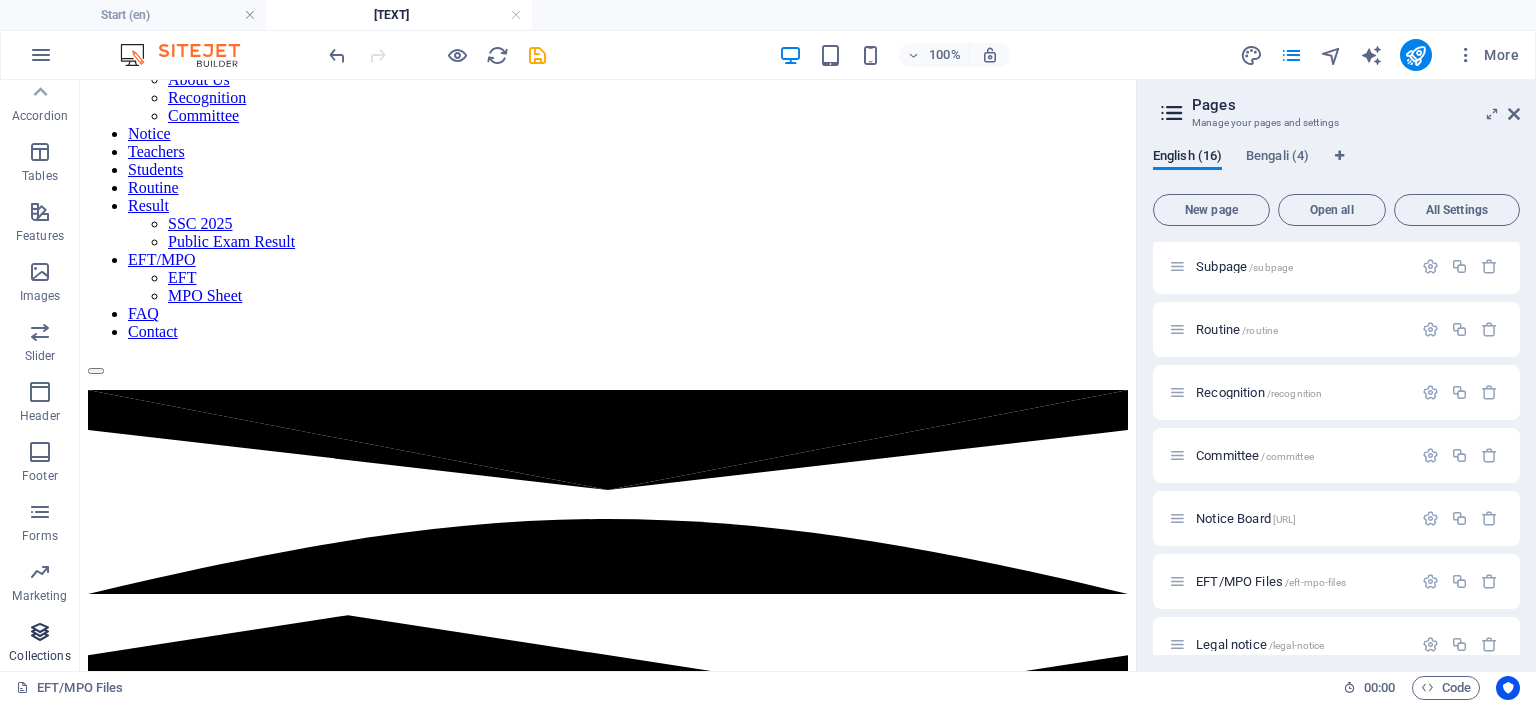 drag, startPoint x: 30, startPoint y: 661, endPoint x: 36, endPoint y: 642, distance: 19.924858 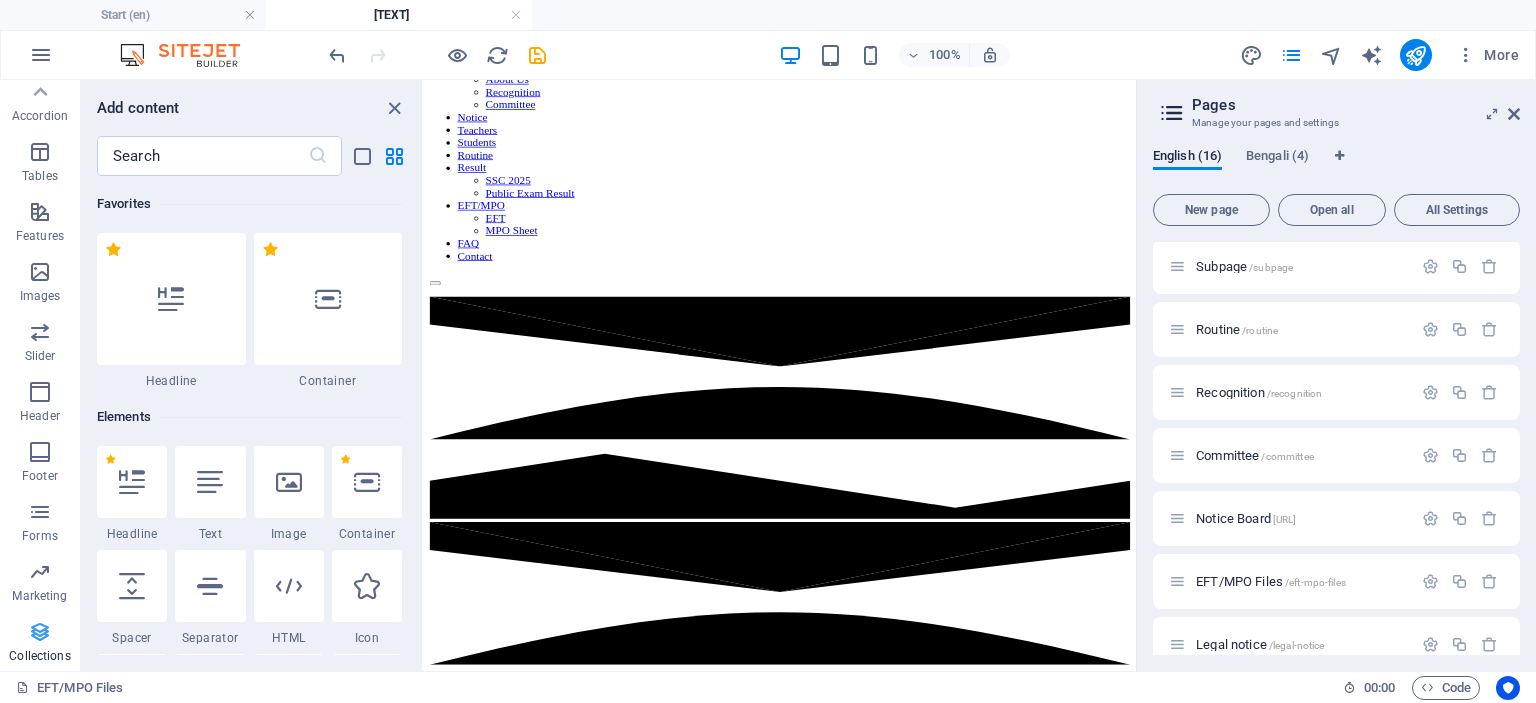 click at bounding box center (40, 632) 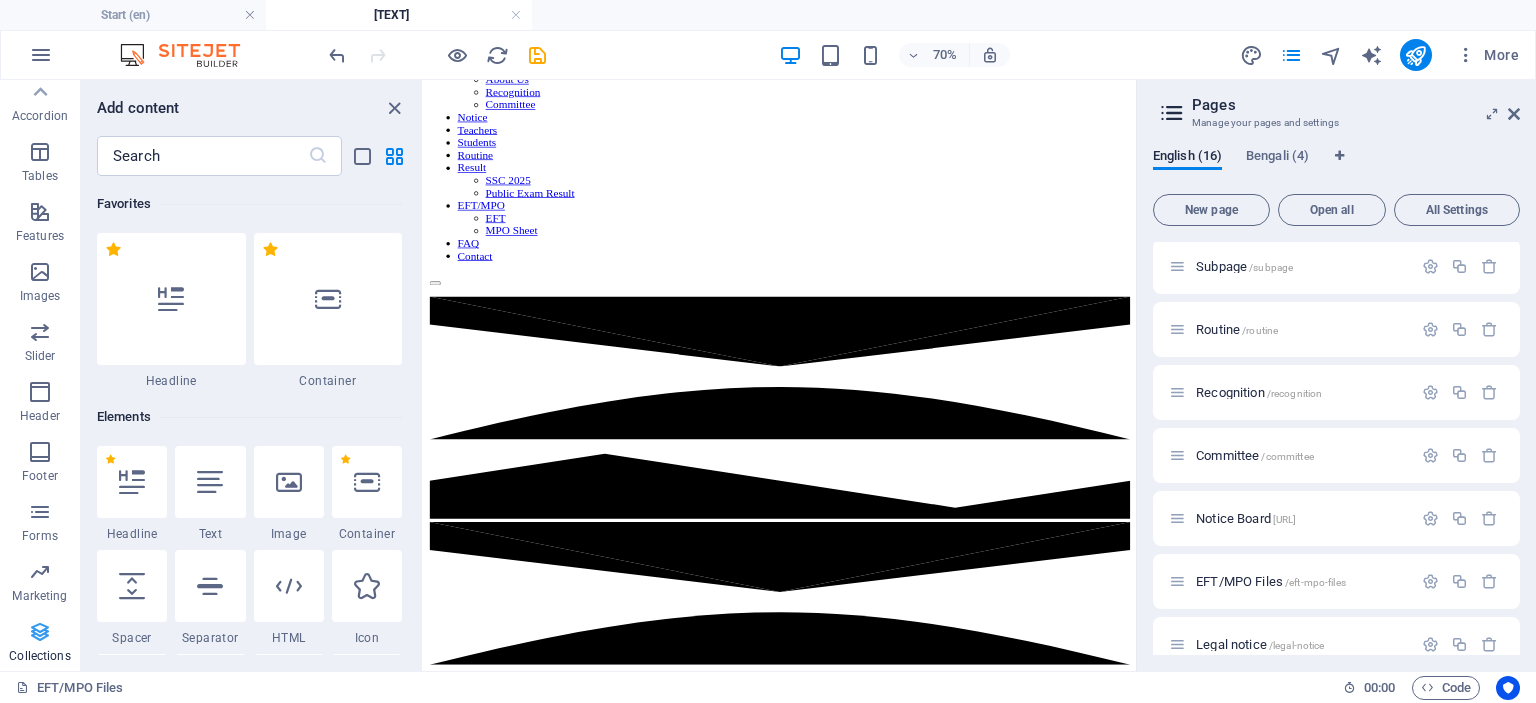 click at bounding box center [40, 632] 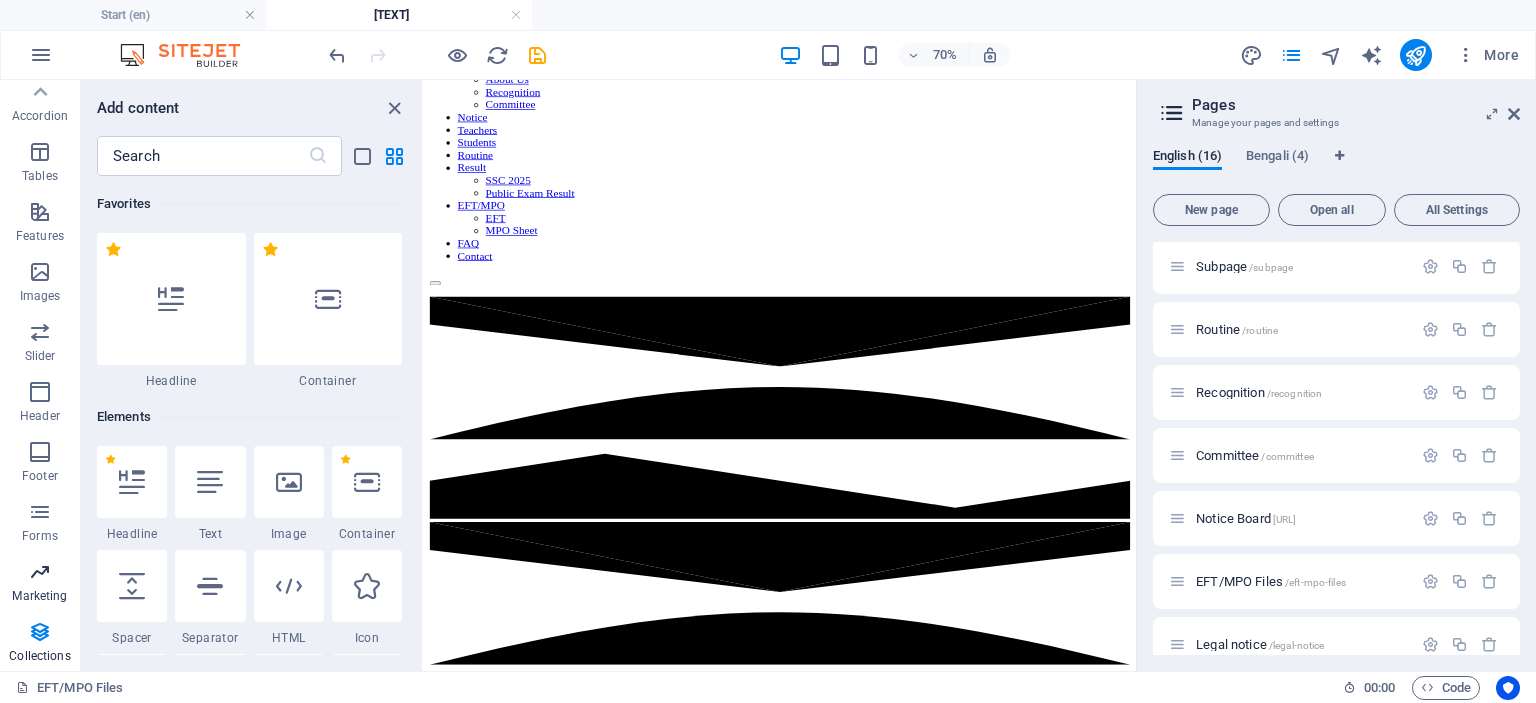 click on "Marketing" at bounding box center [40, 584] 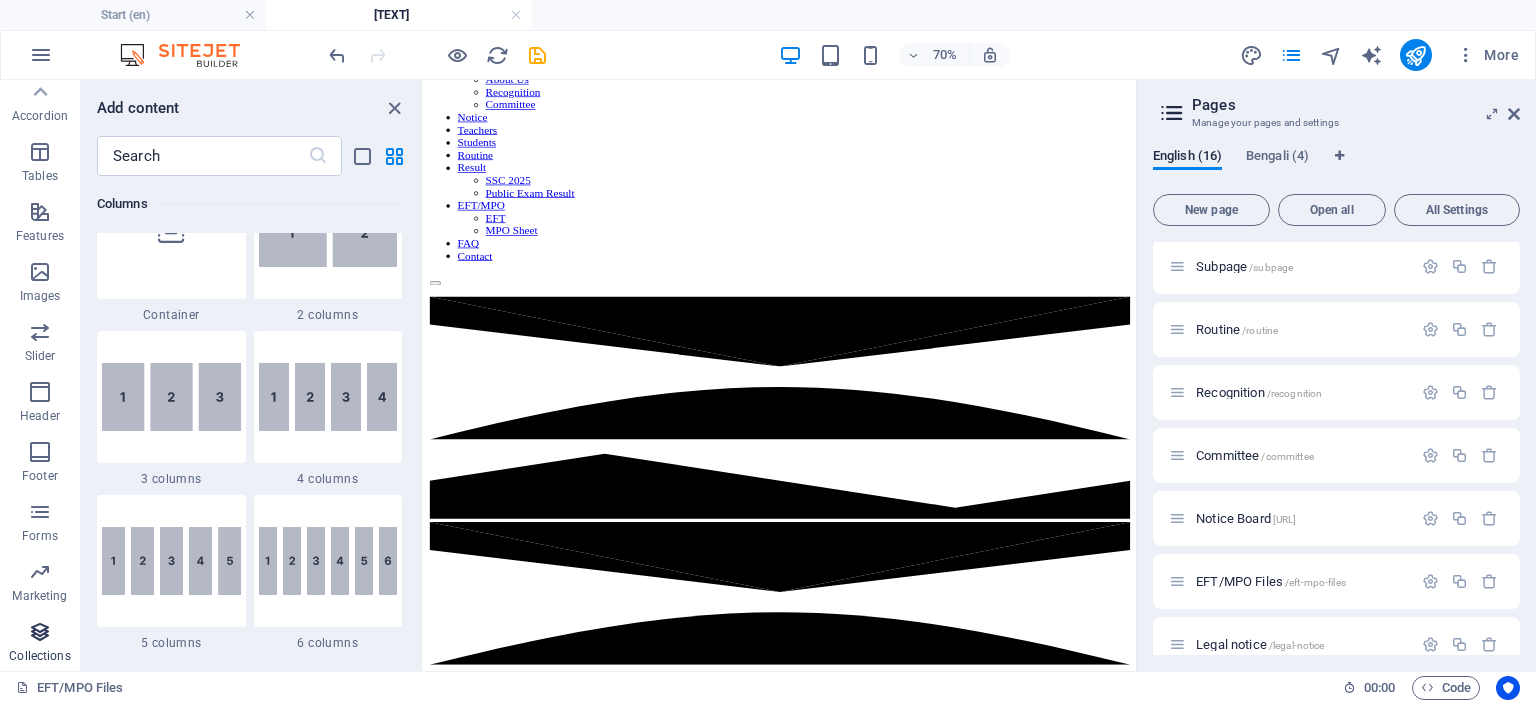 scroll, scrollTop: 16288, scrollLeft: 0, axis: vertical 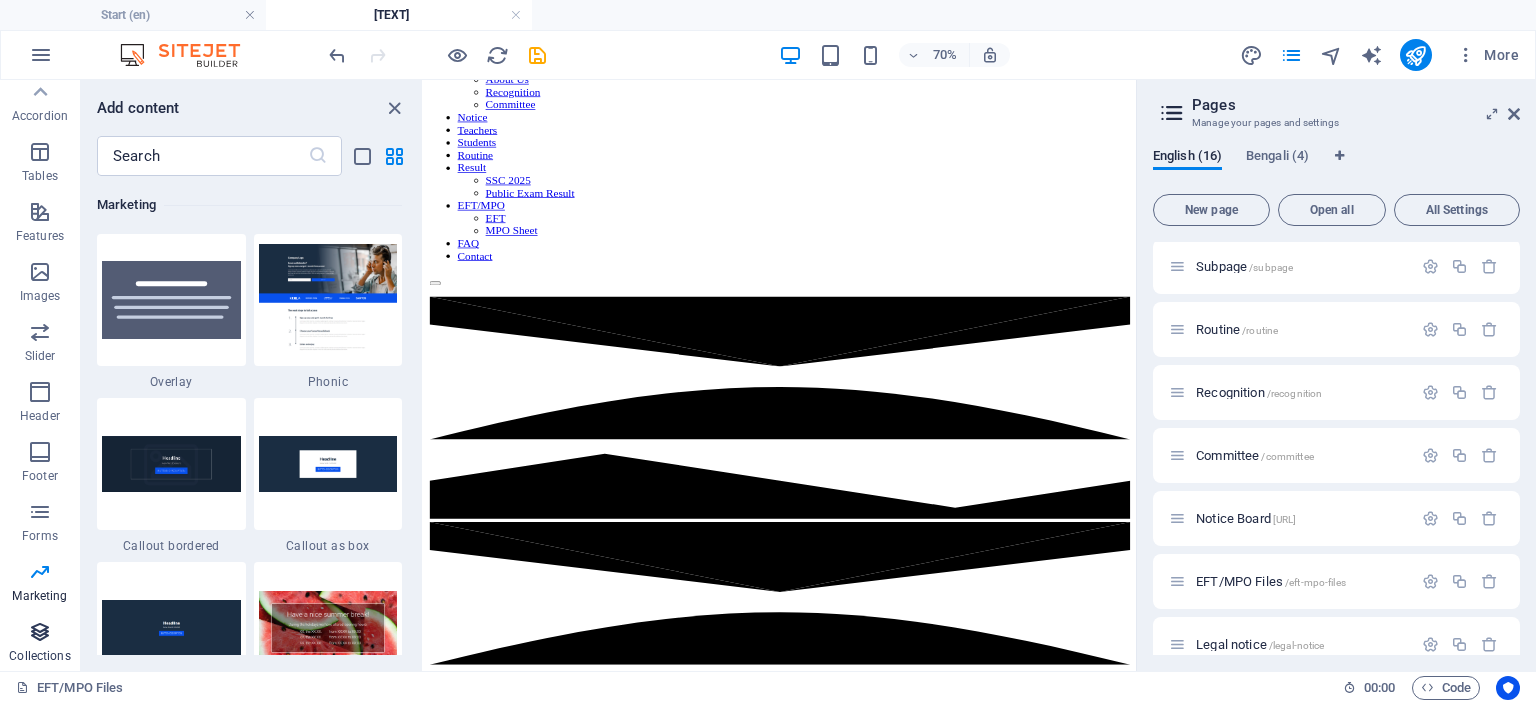 click at bounding box center [40, 632] 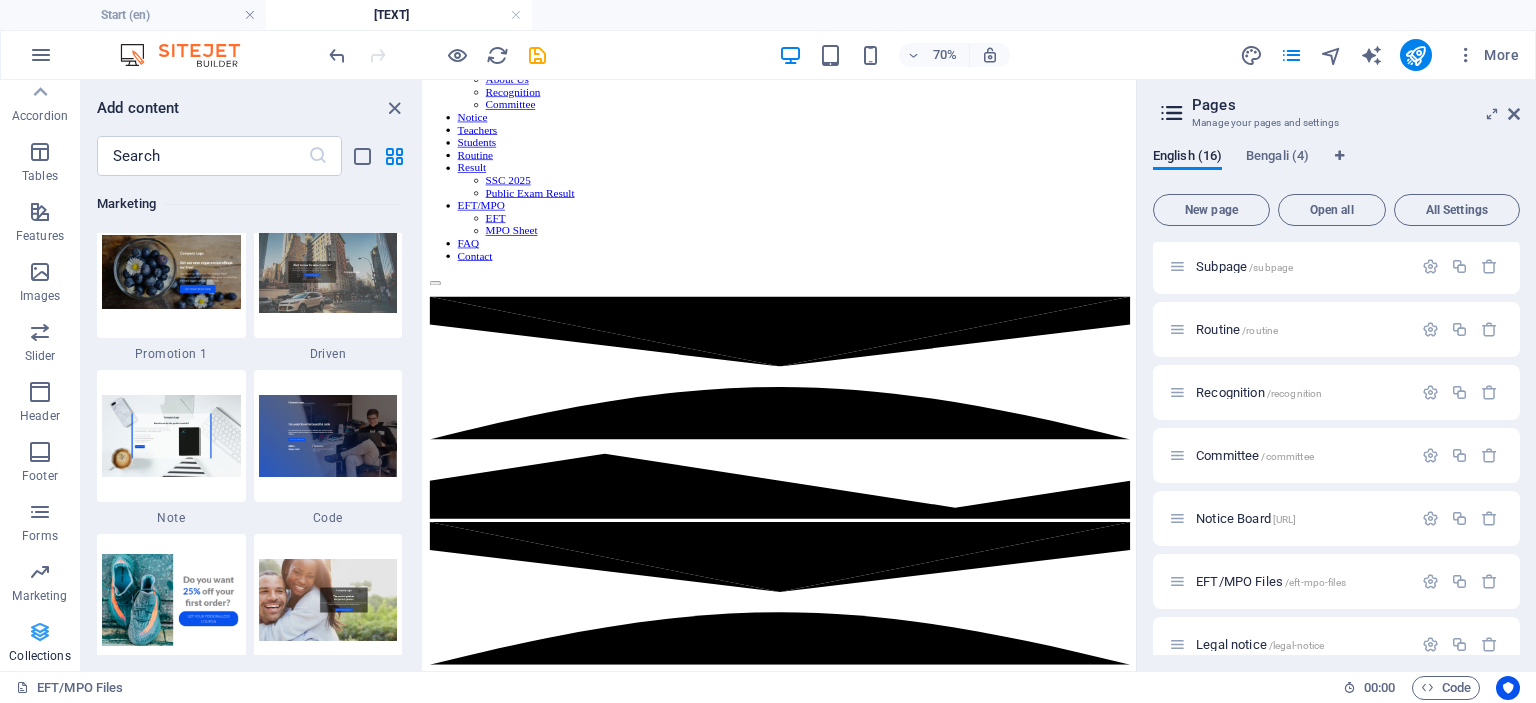 scroll, scrollTop: 18305, scrollLeft: 0, axis: vertical 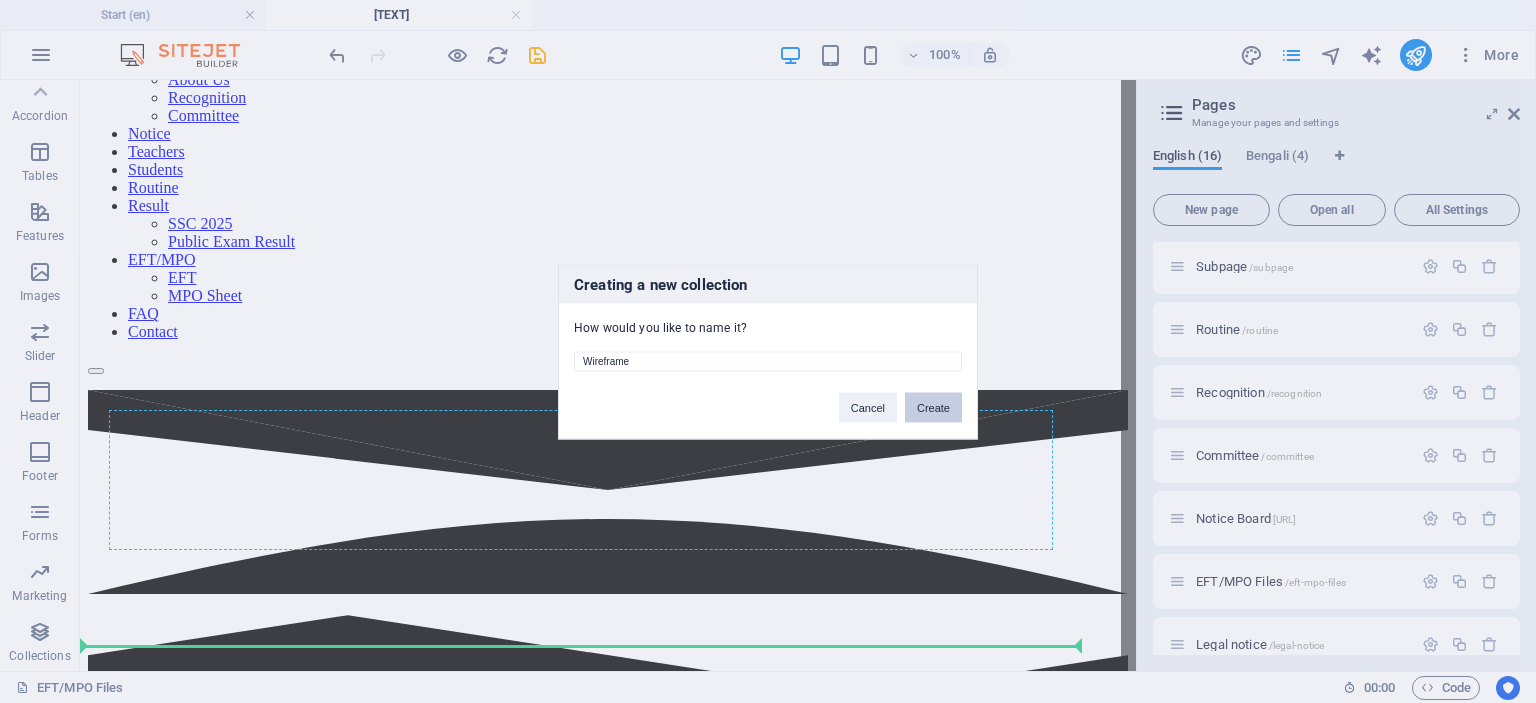 click on "Create" at bounding box center [933, 407] 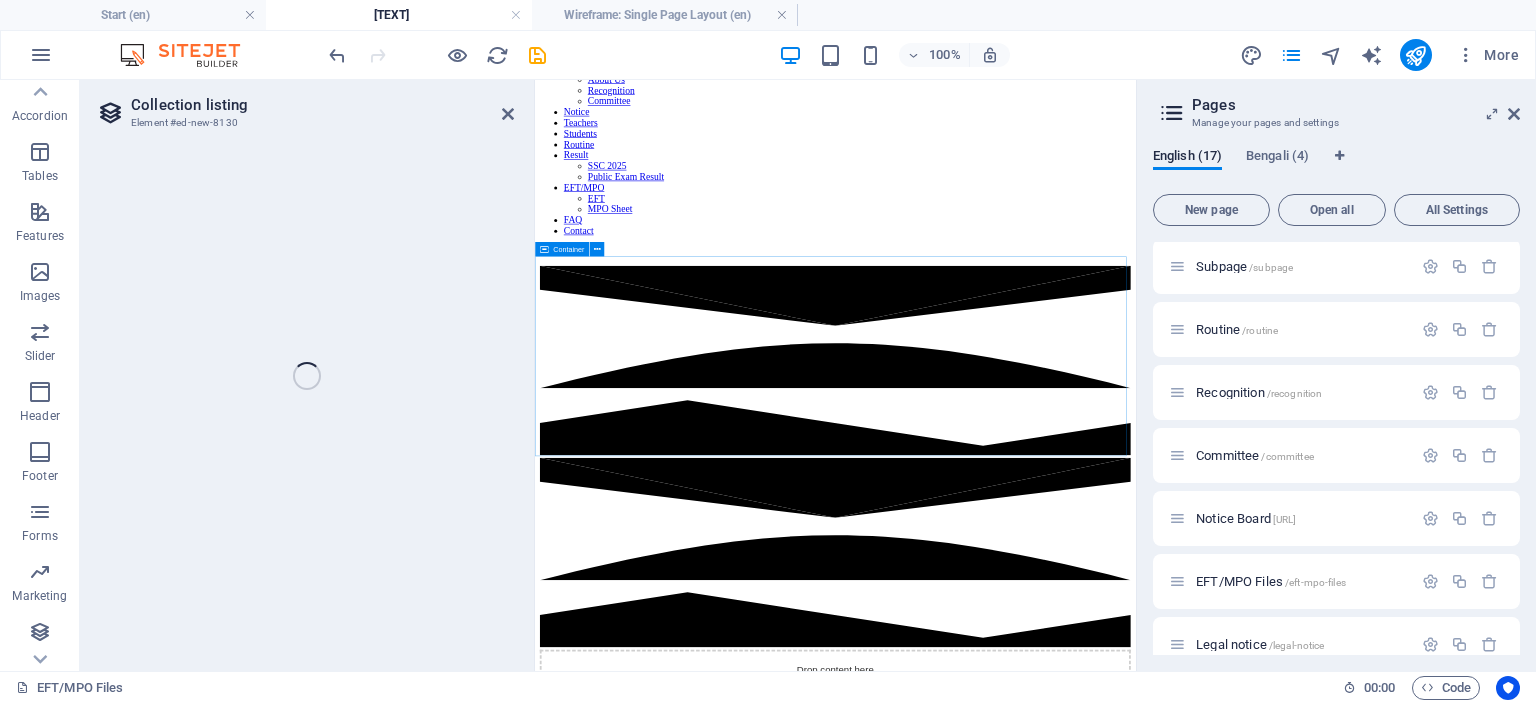 select on "6890ebab63970c5a38054f77" 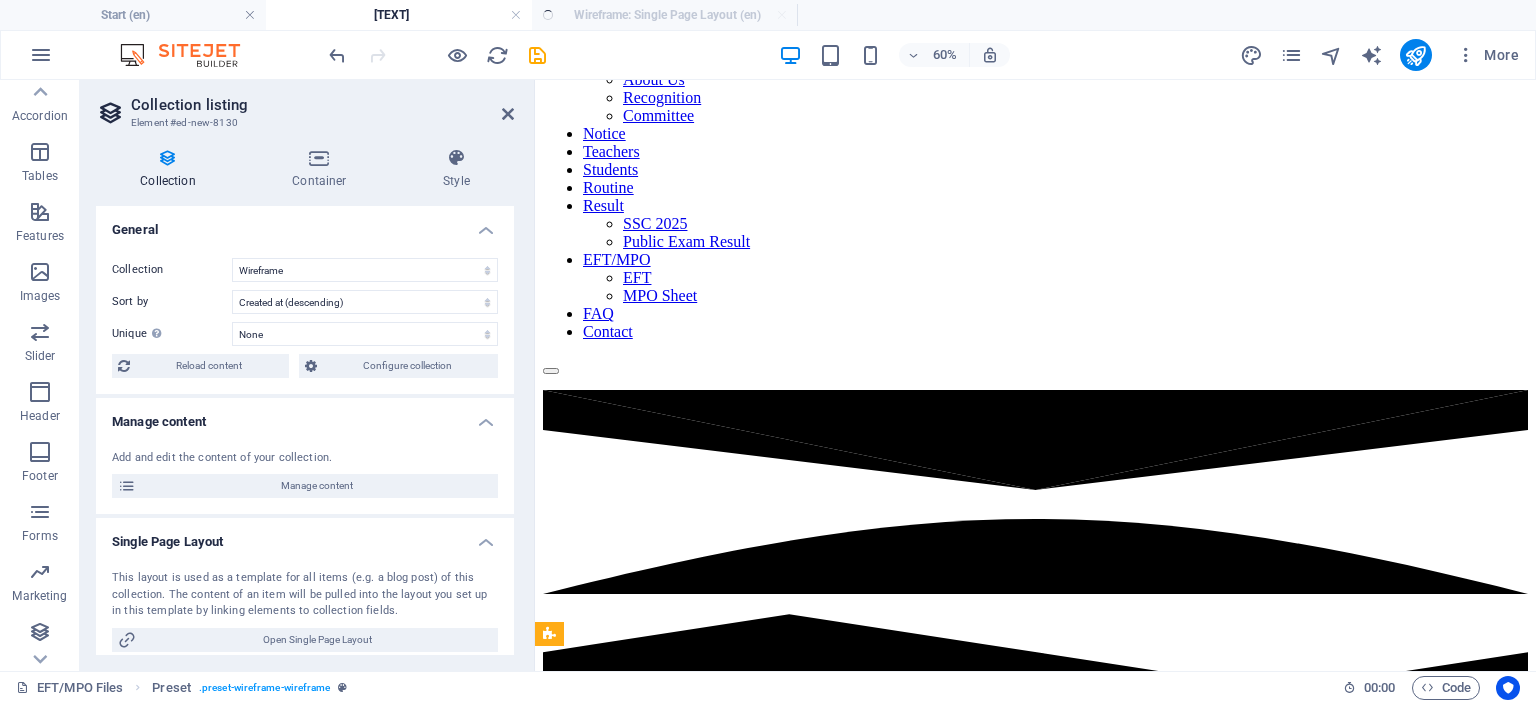 select on "createdAt_DESC" 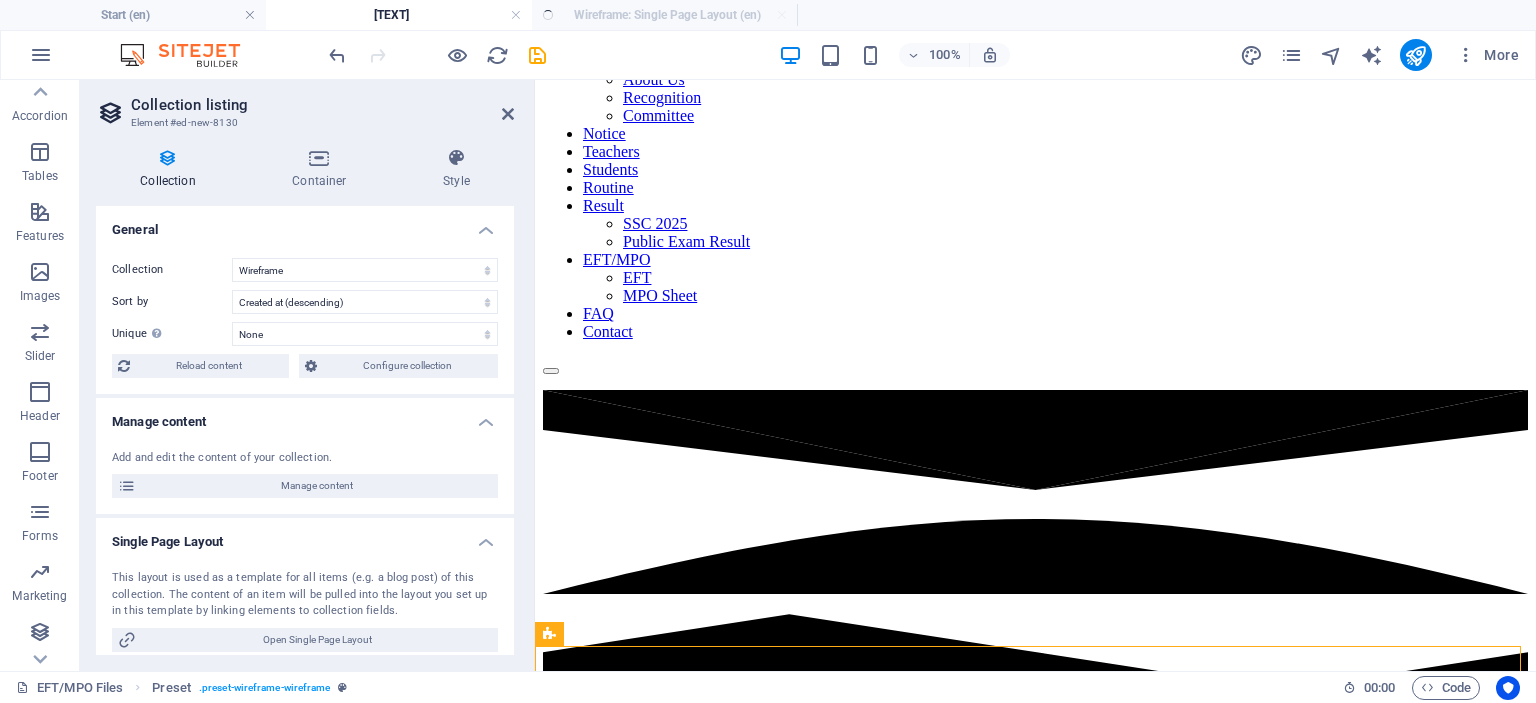 scroll, scrollTop: 0, scrollLeft: 0, axis: both 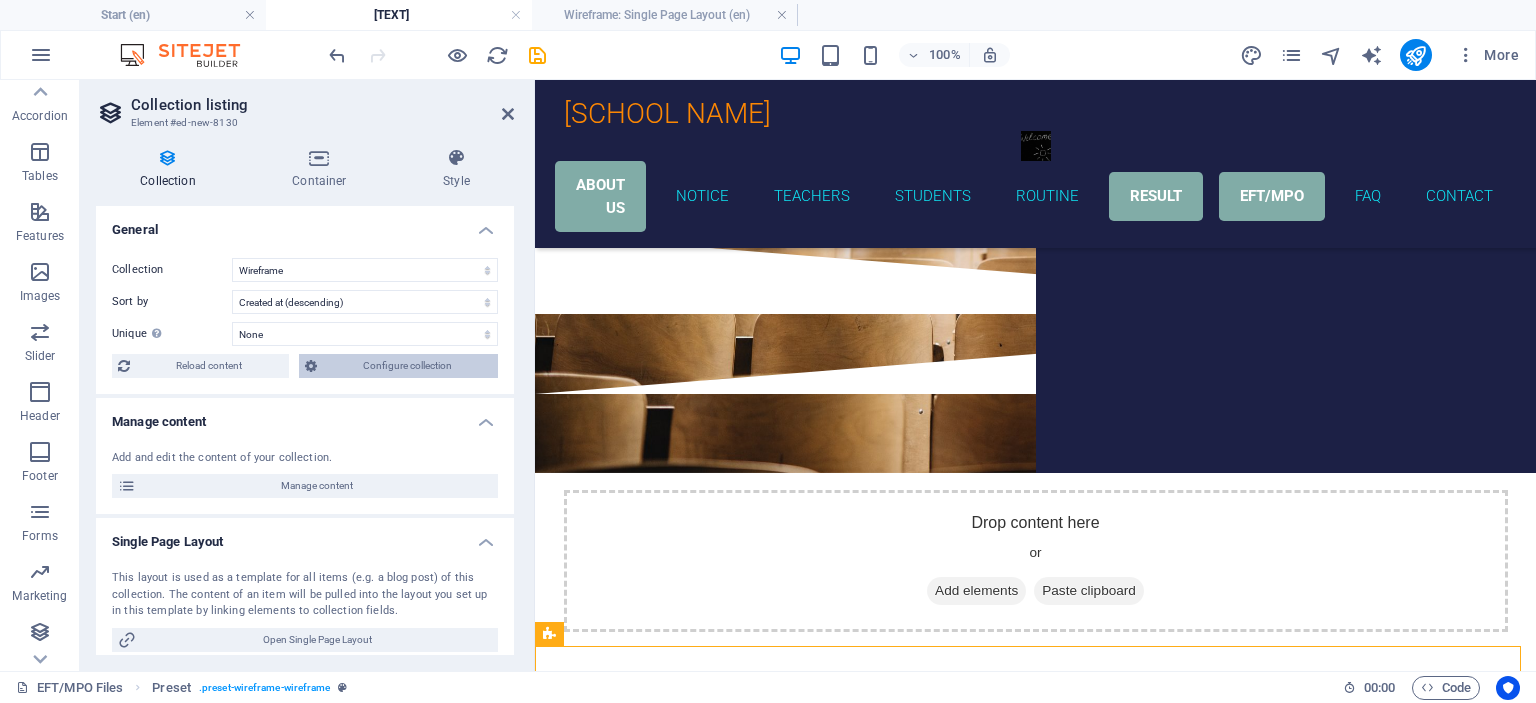 click on "Configure collection" at bounding box center [408, 366] 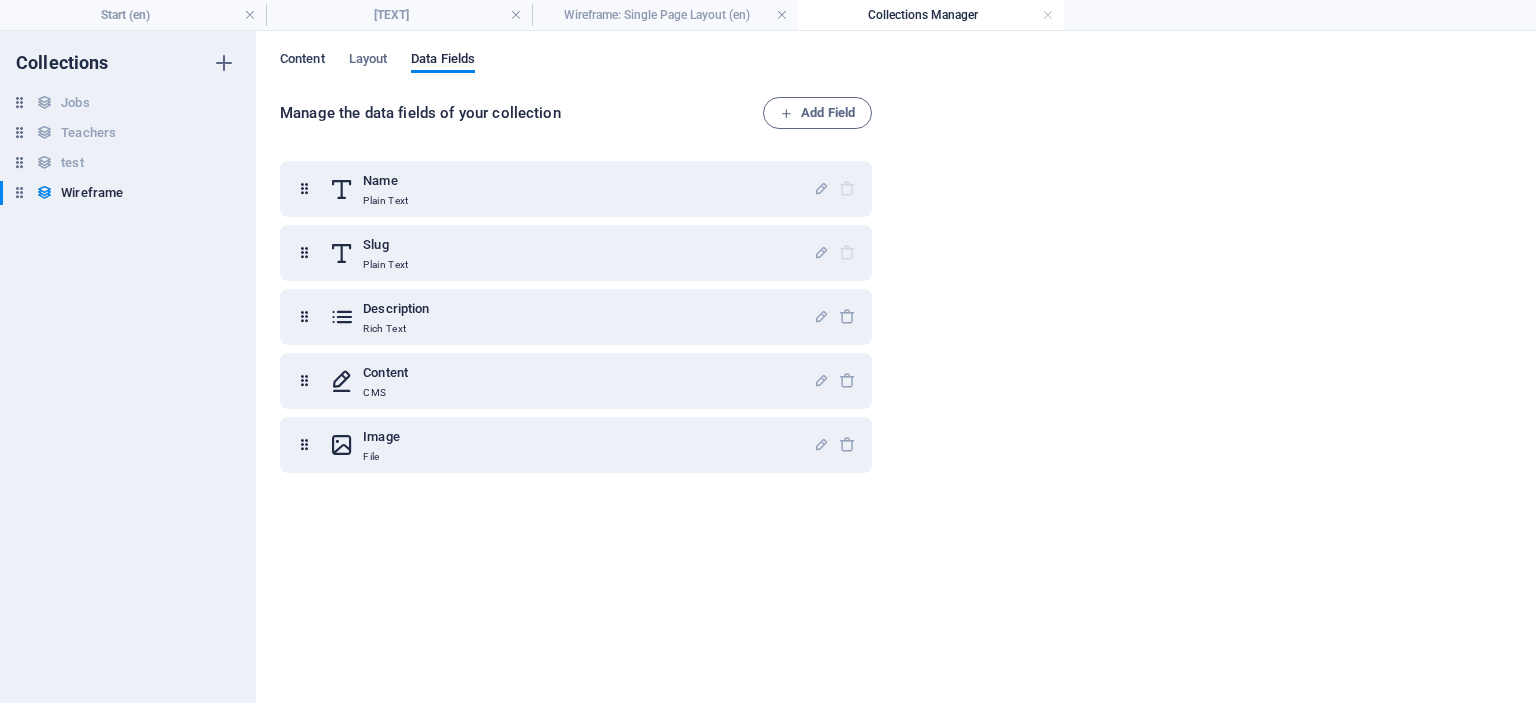 click on "Content" at bounding box center (302, 61) 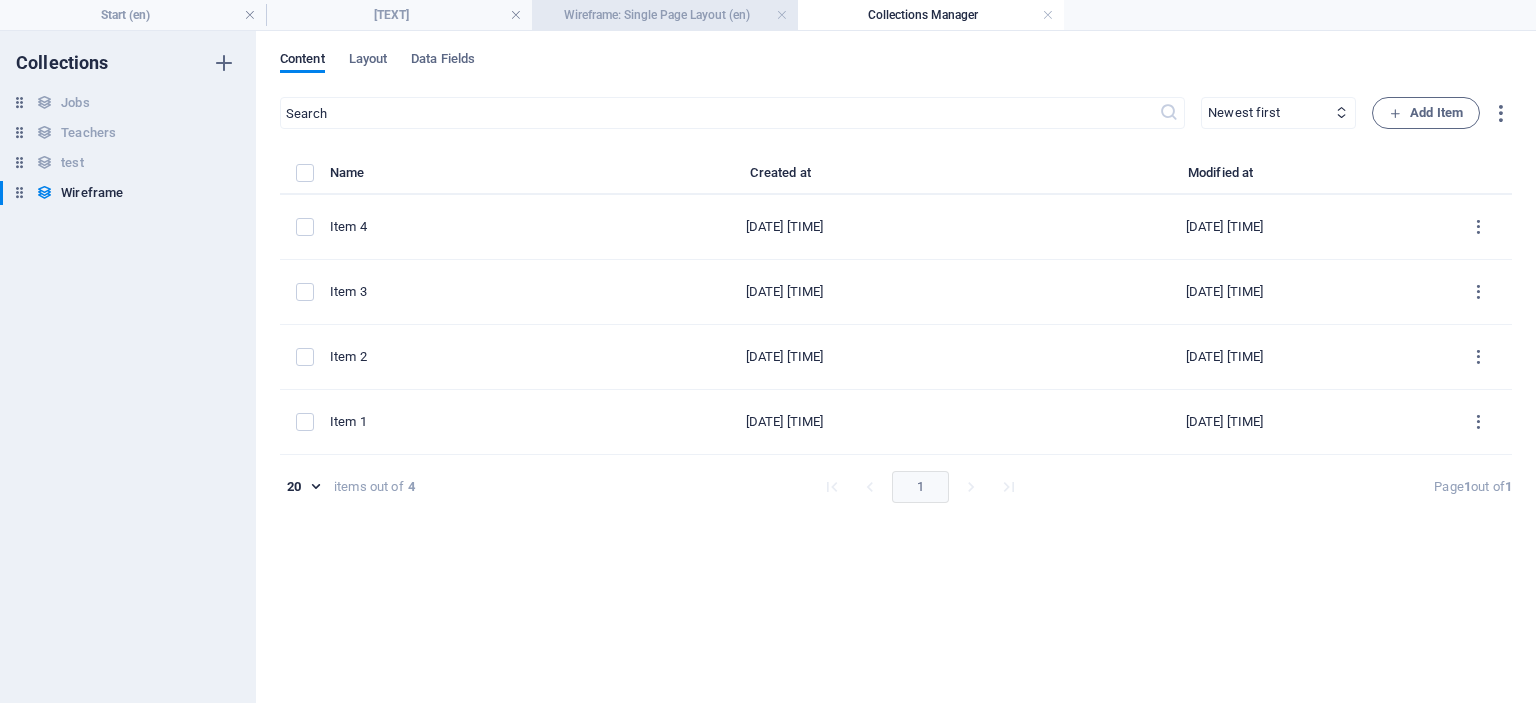 click on "Wireframe: Single Page Layout (en)" at bounding box center (665, 15) 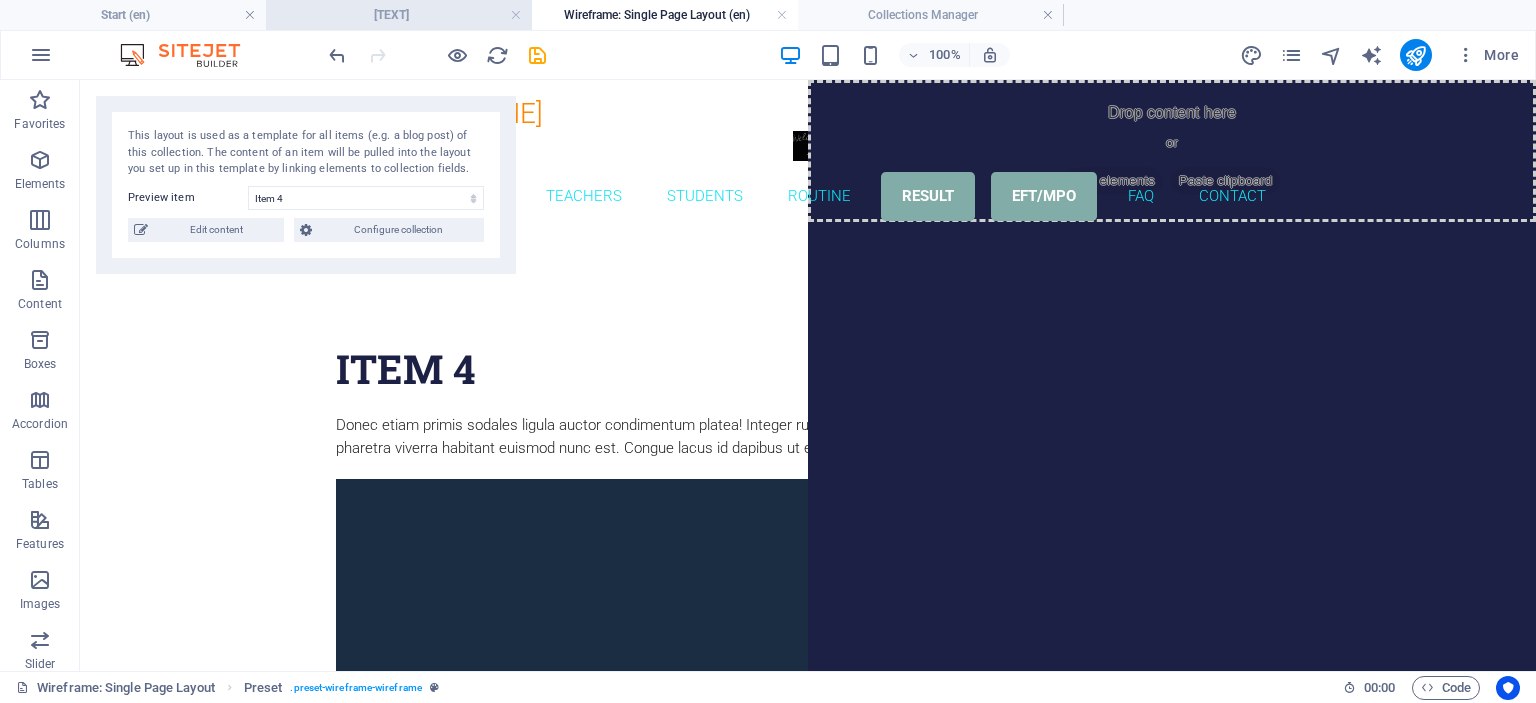 click on "[TEXT]" at bounding box center [399, 15] 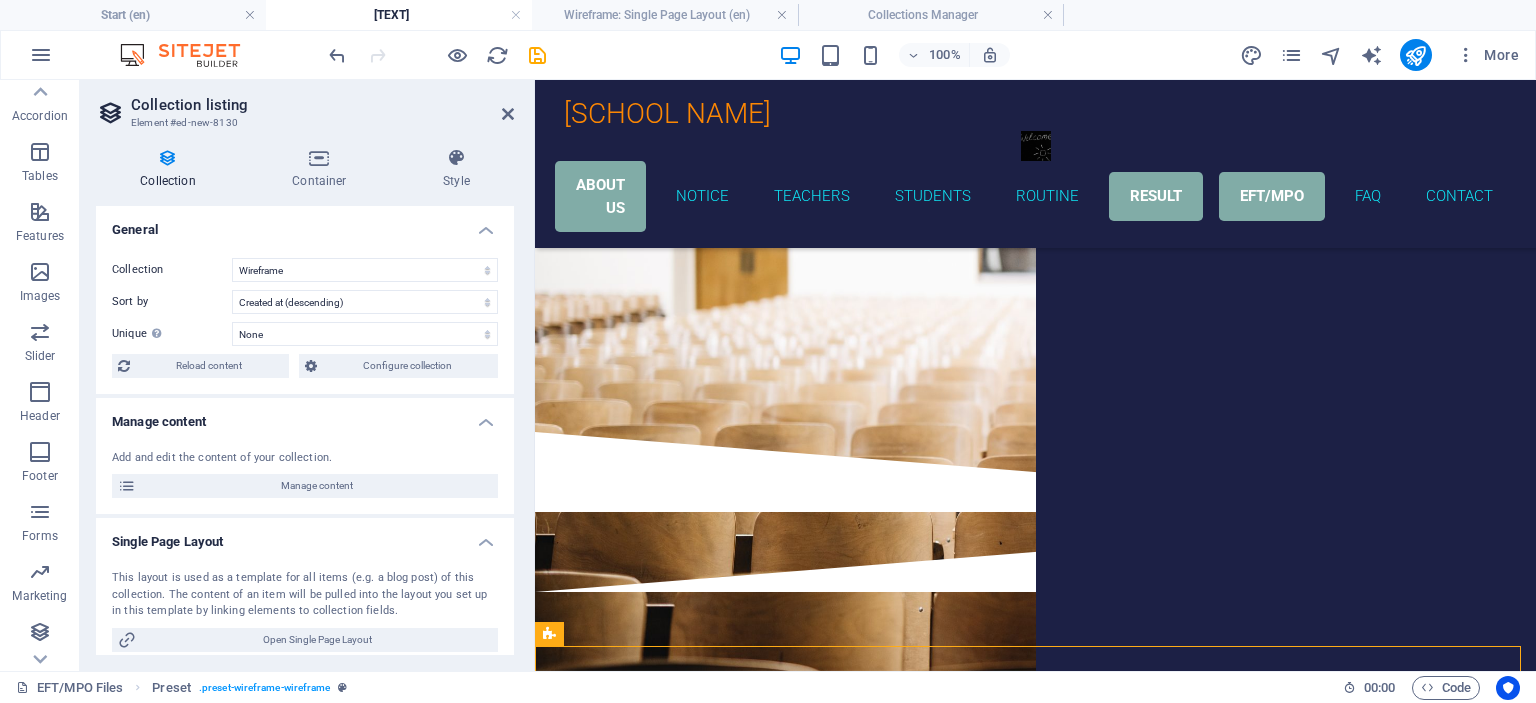 scroll, scrollTop: 198, scrollLeft: 0, axis: vertical 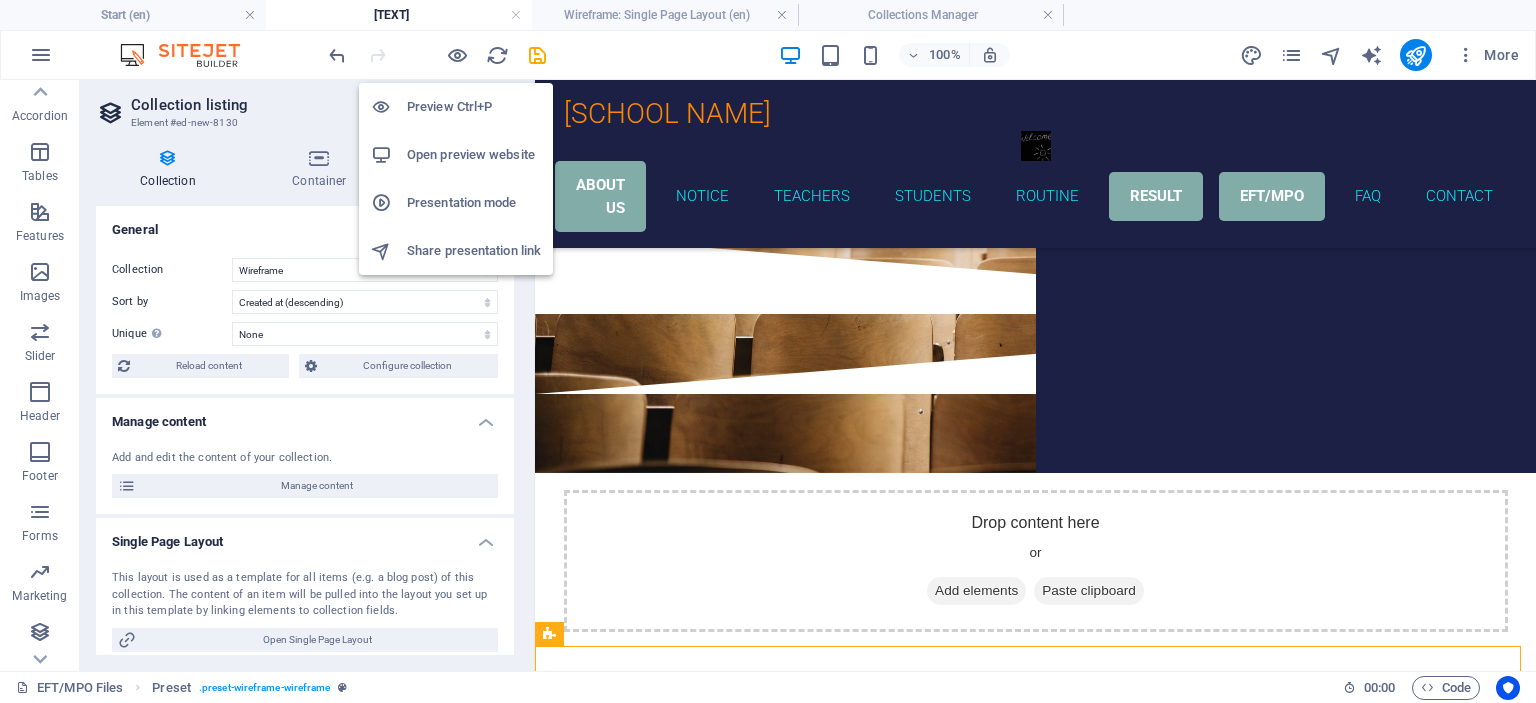 click on "Preview Ctrl+P" at bounding box center [474, 107] 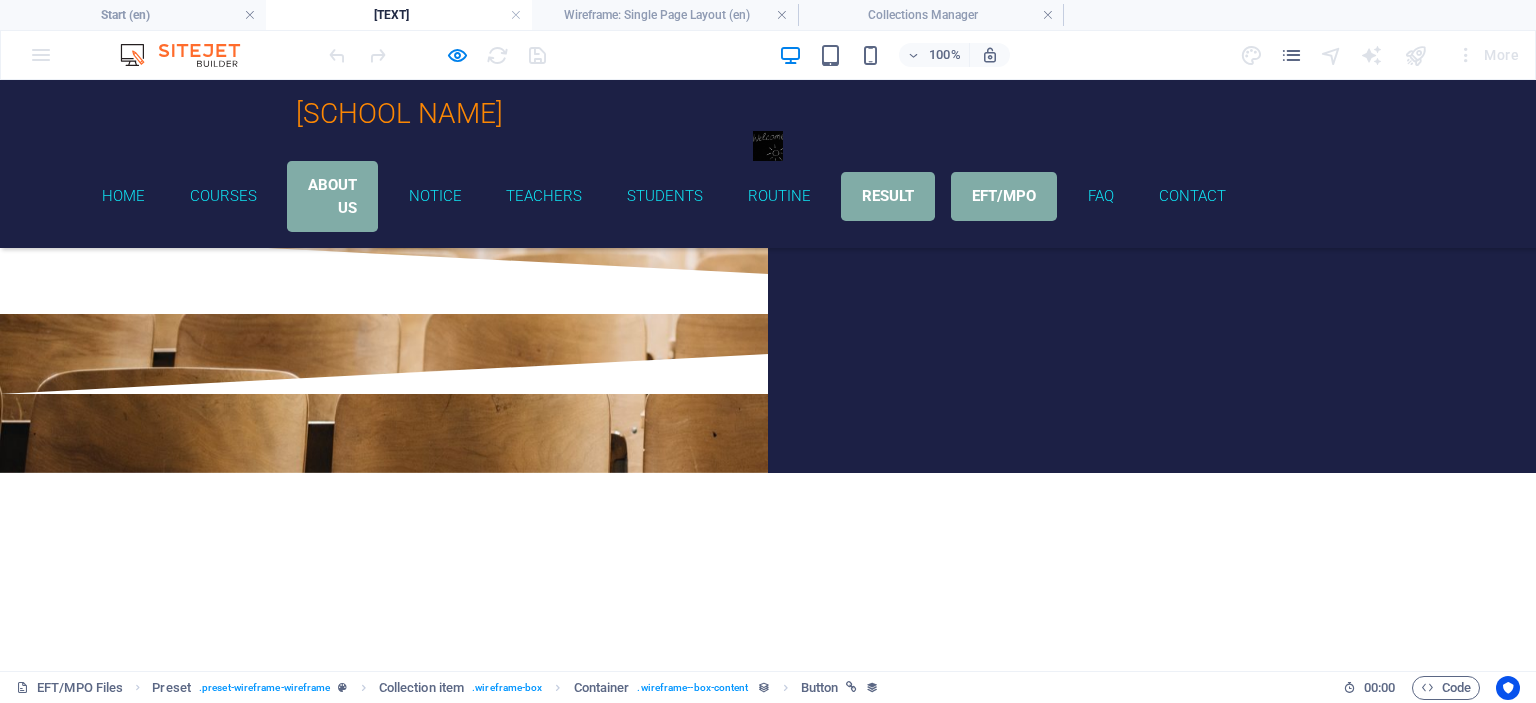 click on "Item 4 Donec etiam primis sodales ligula auctor condimentum platea! Integer rutrum lacinia, platea aliquam. Etiam felis justo! Hendrerit diam! Porta pharetra viverra habitant euismod nunc est. Congue lacus id dapibus ut eros venenatis sagittis potenti id? Ornare. Read more Item 3 Himenaeos aenean sagittis lacus! Ipsum viverra sem phasellus hendrerit. Orci erat primis pulvinar donec. Convallis libero mi convallis laoreet. Hac egestas tincidunt platea dolor in. Urna vivamus ad! Pulvinar aenean aliquet nam? Read more Item 2 Urna malesuada ac vivamus! Elementum tellus duis nibh nisl. Suscipit sagittis diam ullamcorper. Consequat fringilla ornare. Bibendum sagittis nec. Morbi aliquet aenean. Sagittis risus sociosqu, felis quisque. Donec aliquet curae. Read more Item 1 Condimentum integer placerat aliquam curabitur vel id. Sodales habitant tincidunt justo ullamcorper! Ante blandit primis habitasse? Litora aenean amet viverra phasellus! Habitasse. Read more  Previous Next" at bounding box center (768, 1666) 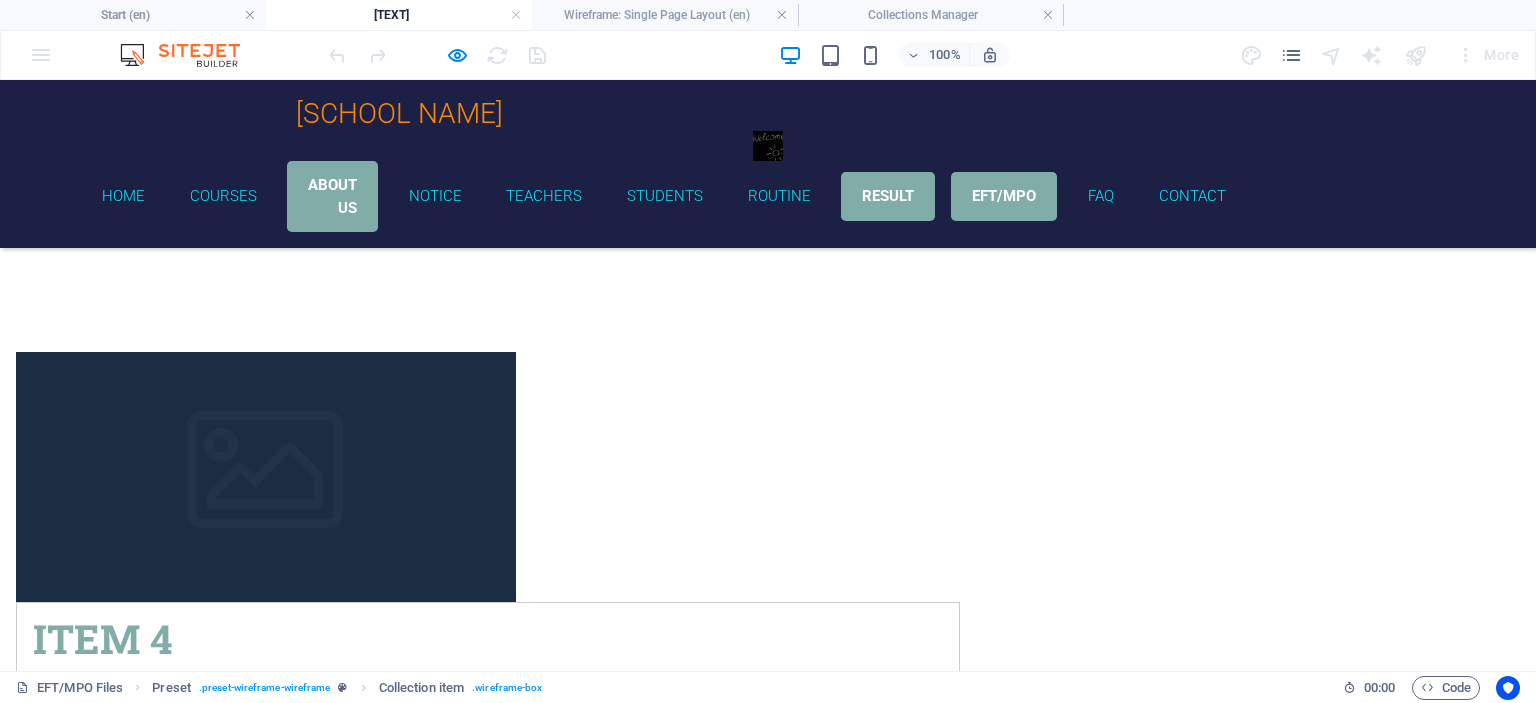 scroll, scrollTop: 525, scrollLeft: 0, axis: vertical 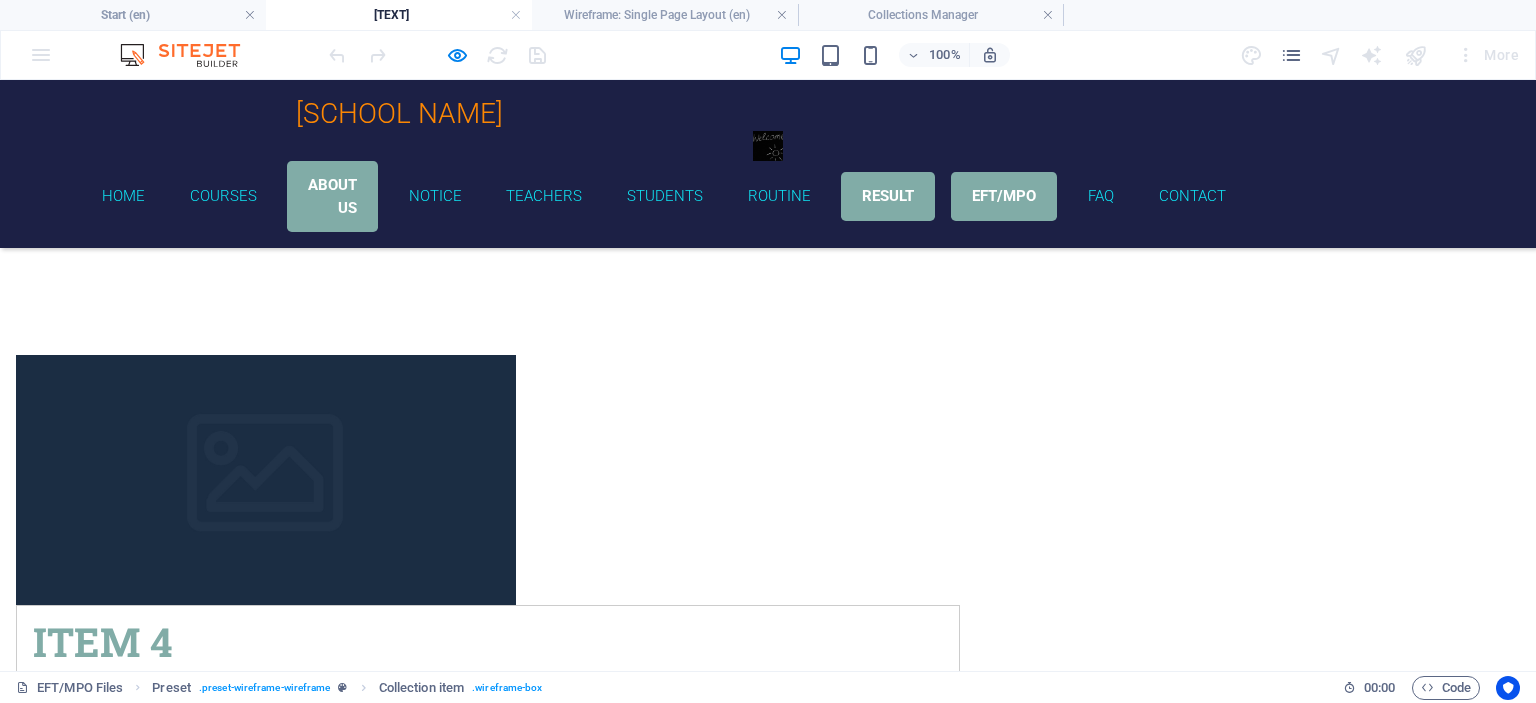 click on "Donec etiam primis sodales ligula auctor condimentum platea! Integer rutrum lacinia, platea aliquam. Etiam felis justo! Hendrerit diam! Porta pharetra viverra habitant euismod nunc est. Congue lacus id dapibus ut eros venenatis sagittis potenti id? Ornare." at bounding box center [488, 704] 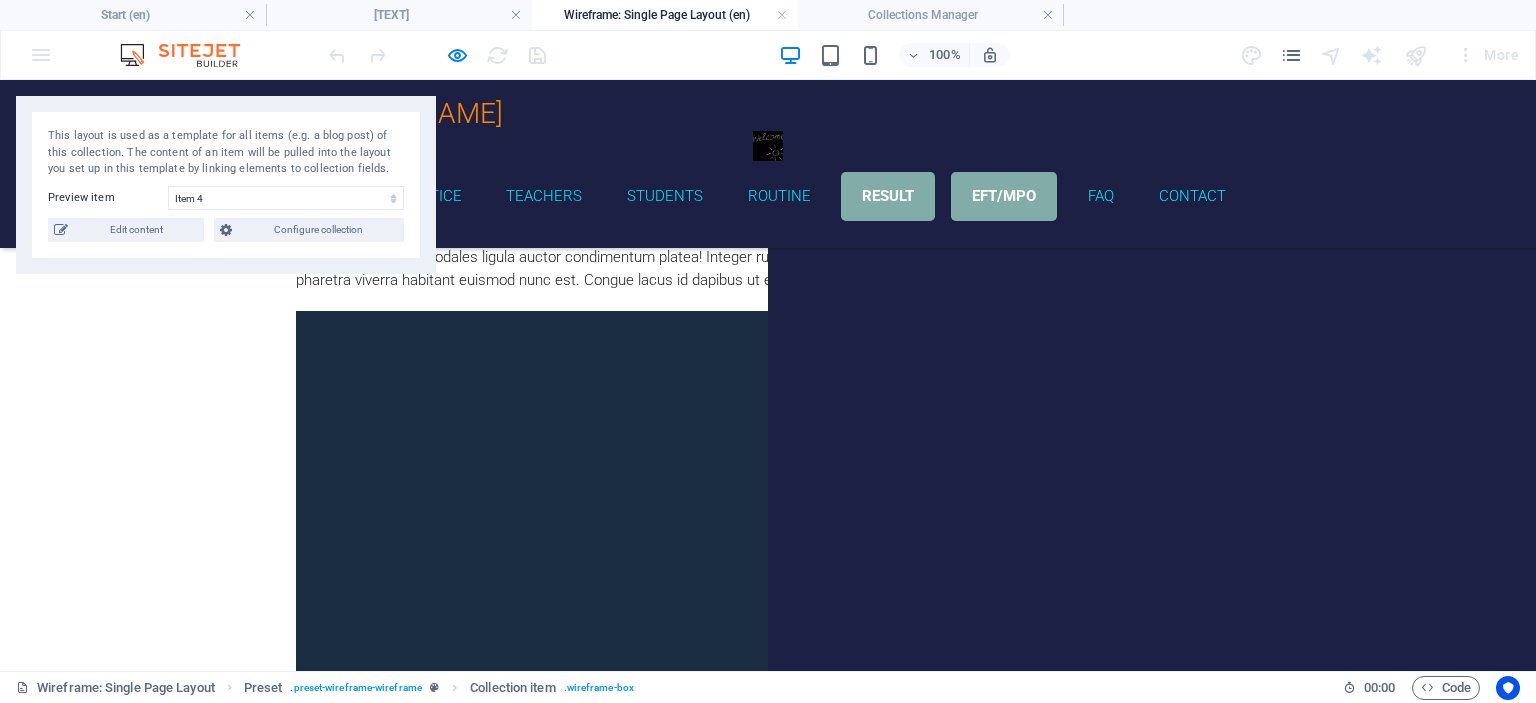 scroll, scrollTop: 0, scrollLeft: 0, axis: both 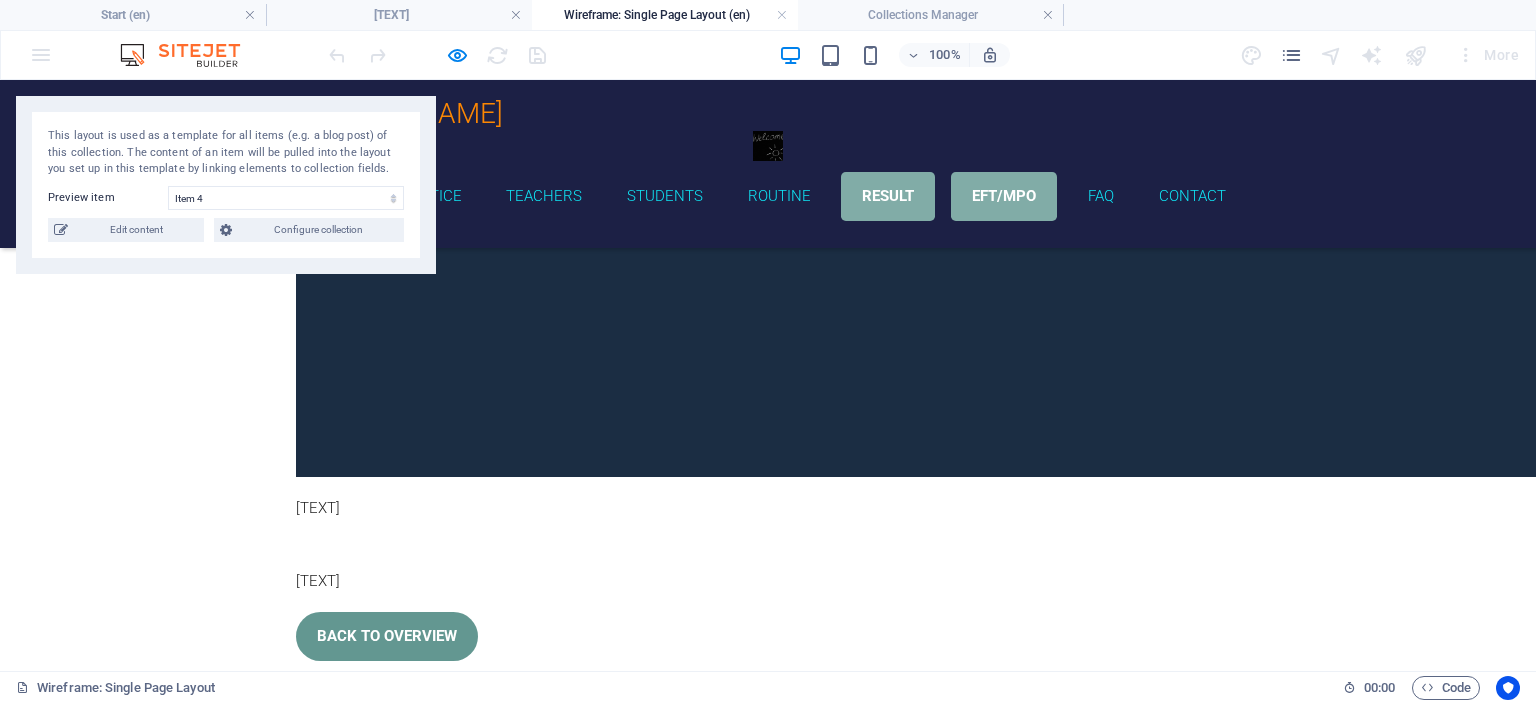 click on "Back to overview" at bounding box center [387, 636] 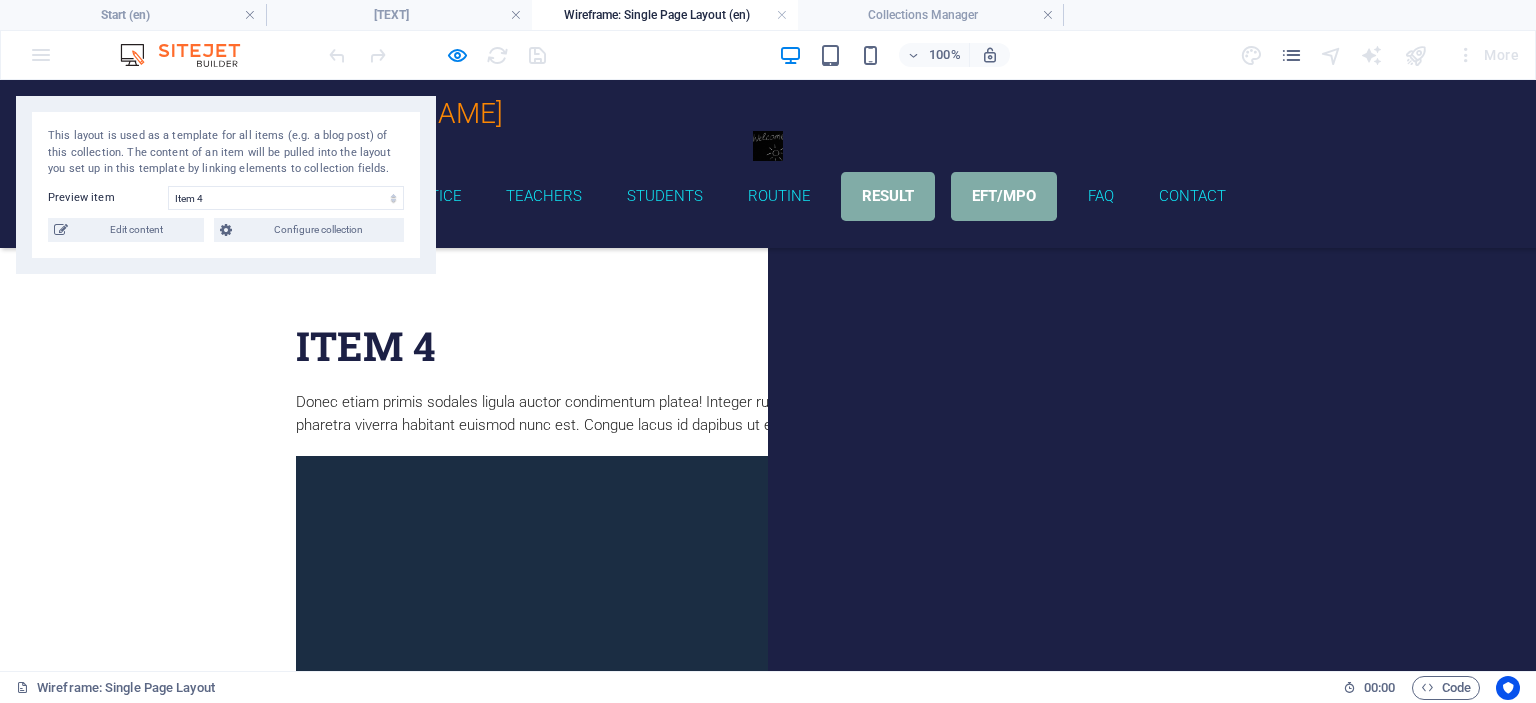 scroll, scrollTop: 525, scrollLeft: 0, axis: vertical 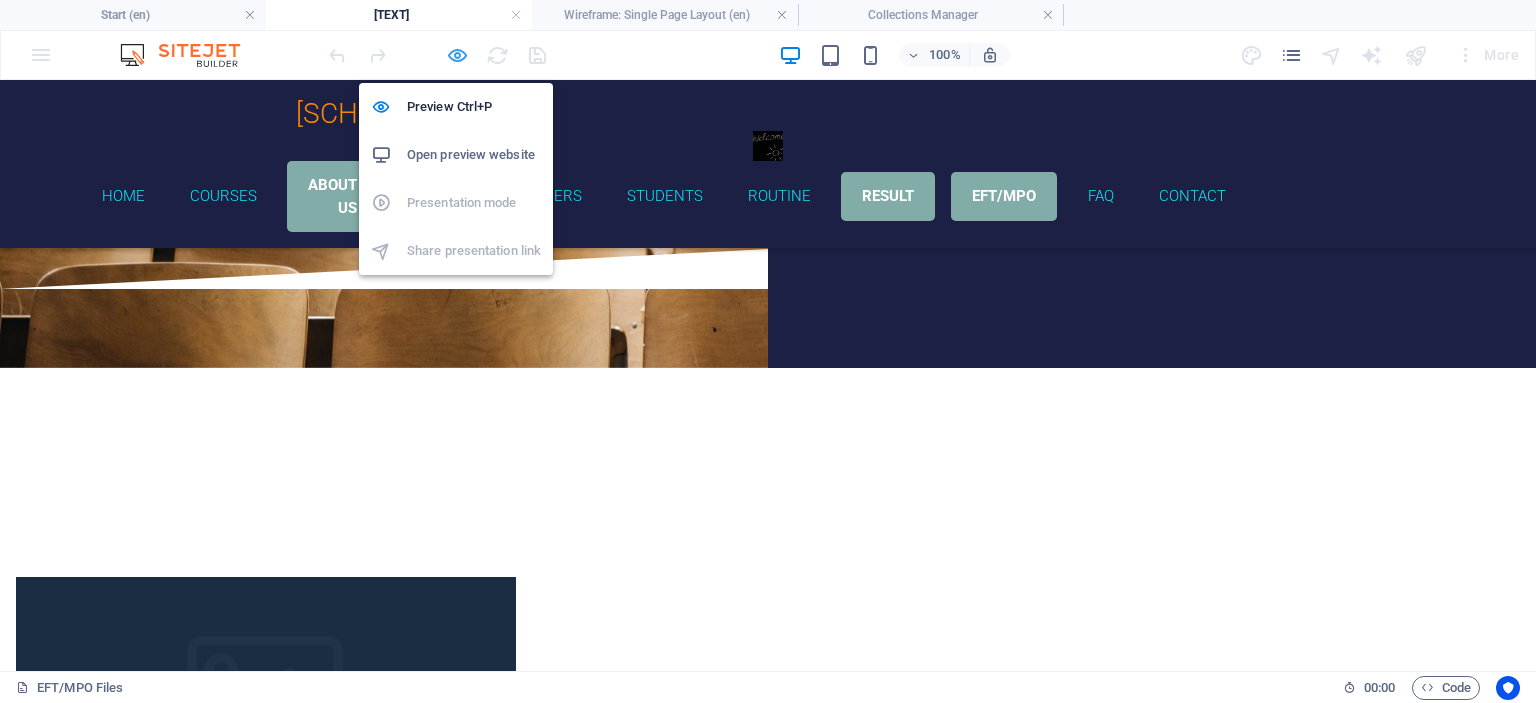 click at bounding box center [457, 55] 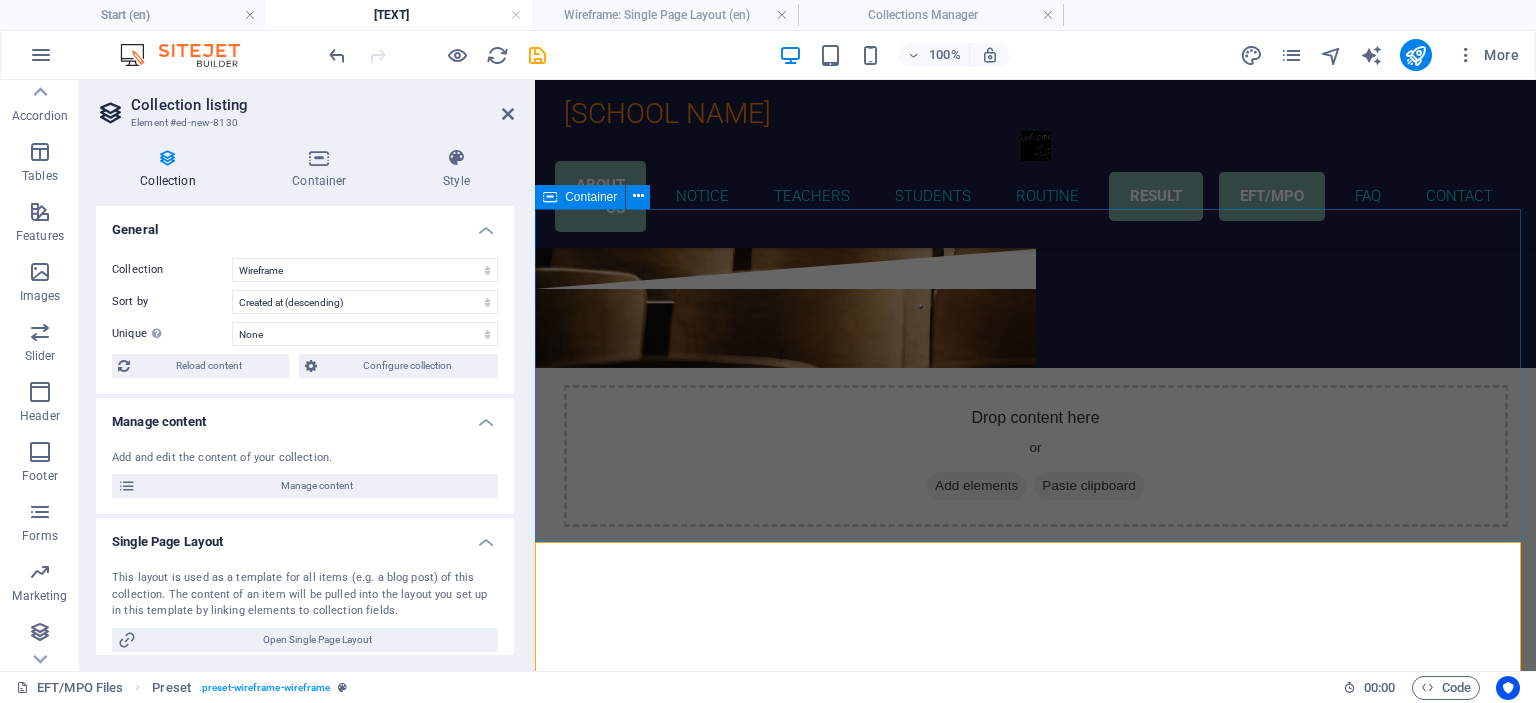 click on "Drop content here or  Add elements  Paste clipboard" at bounding box center [1035, 456] 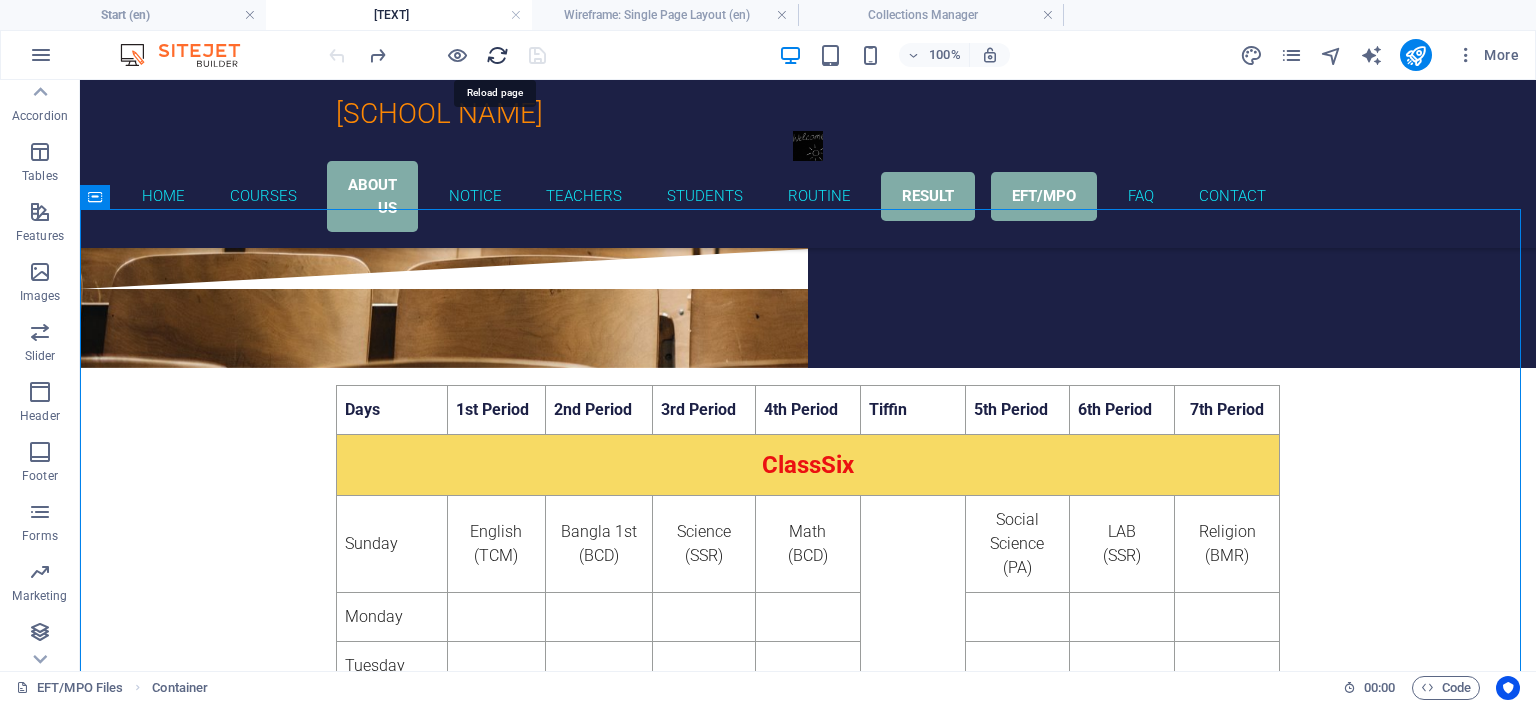 click at bounding box center (497, 55) 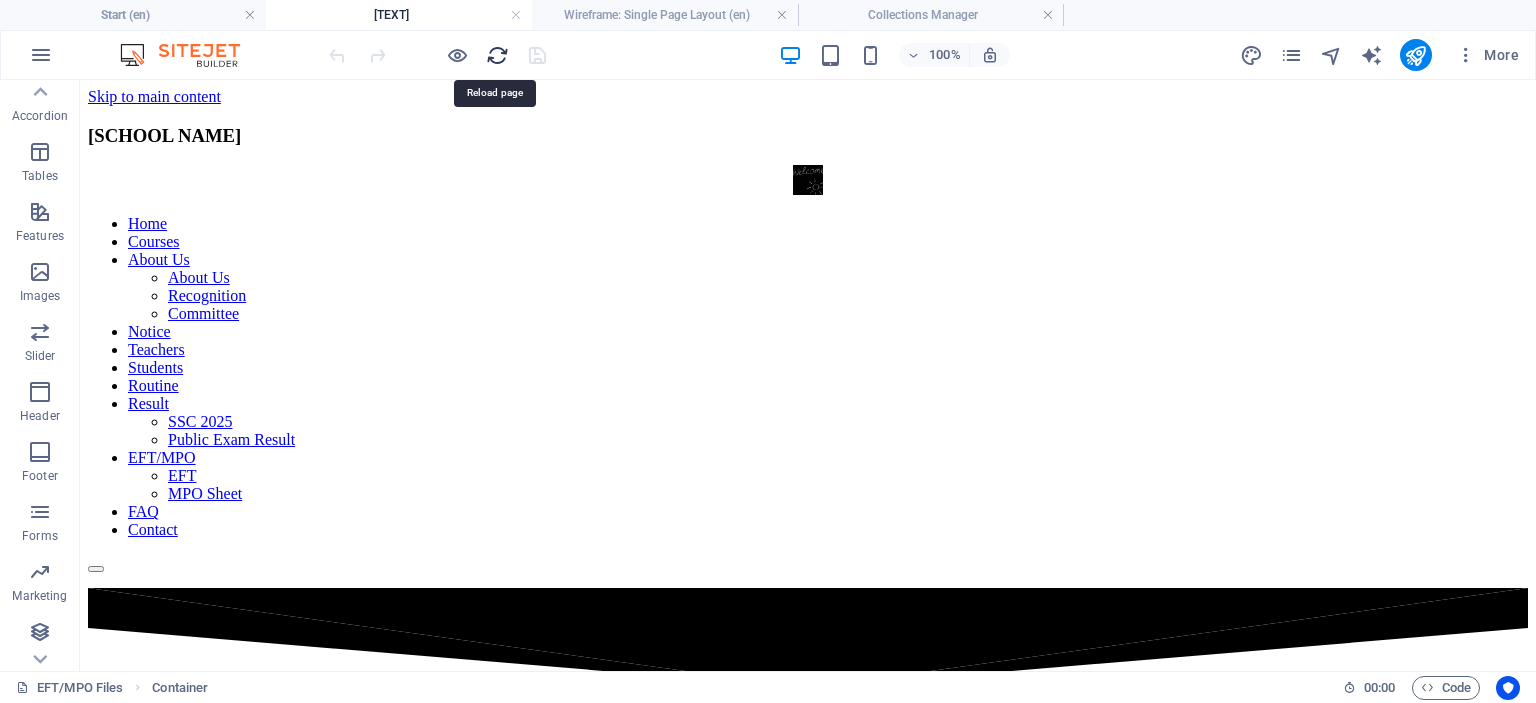 scroll, scrollTop: 0, scrollLeft: 0, axis: both 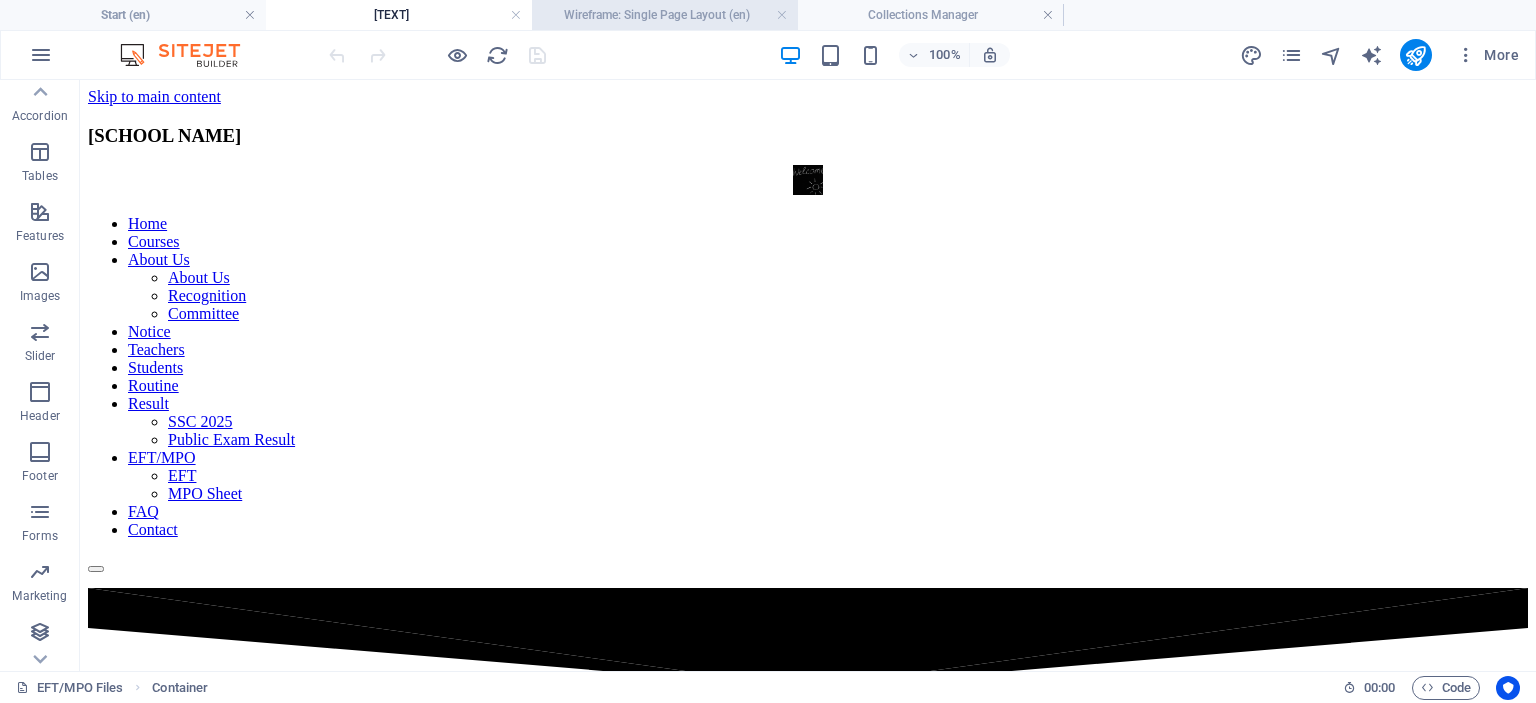 click on "Wireframe: Single Page Layout (en)" at bounding box center [665, 15] 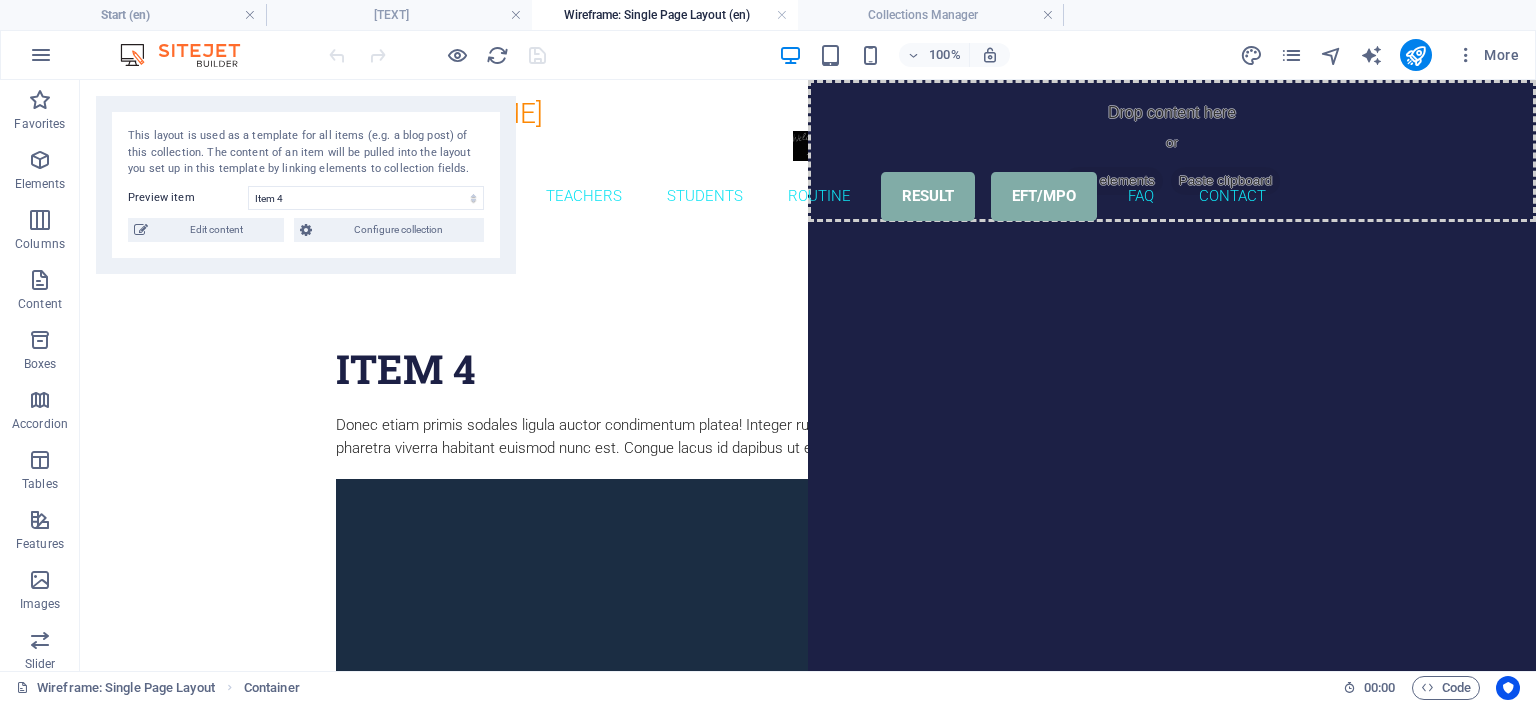 scroll, scrollTop: 843, scrollLeft: 0, axis: vertical 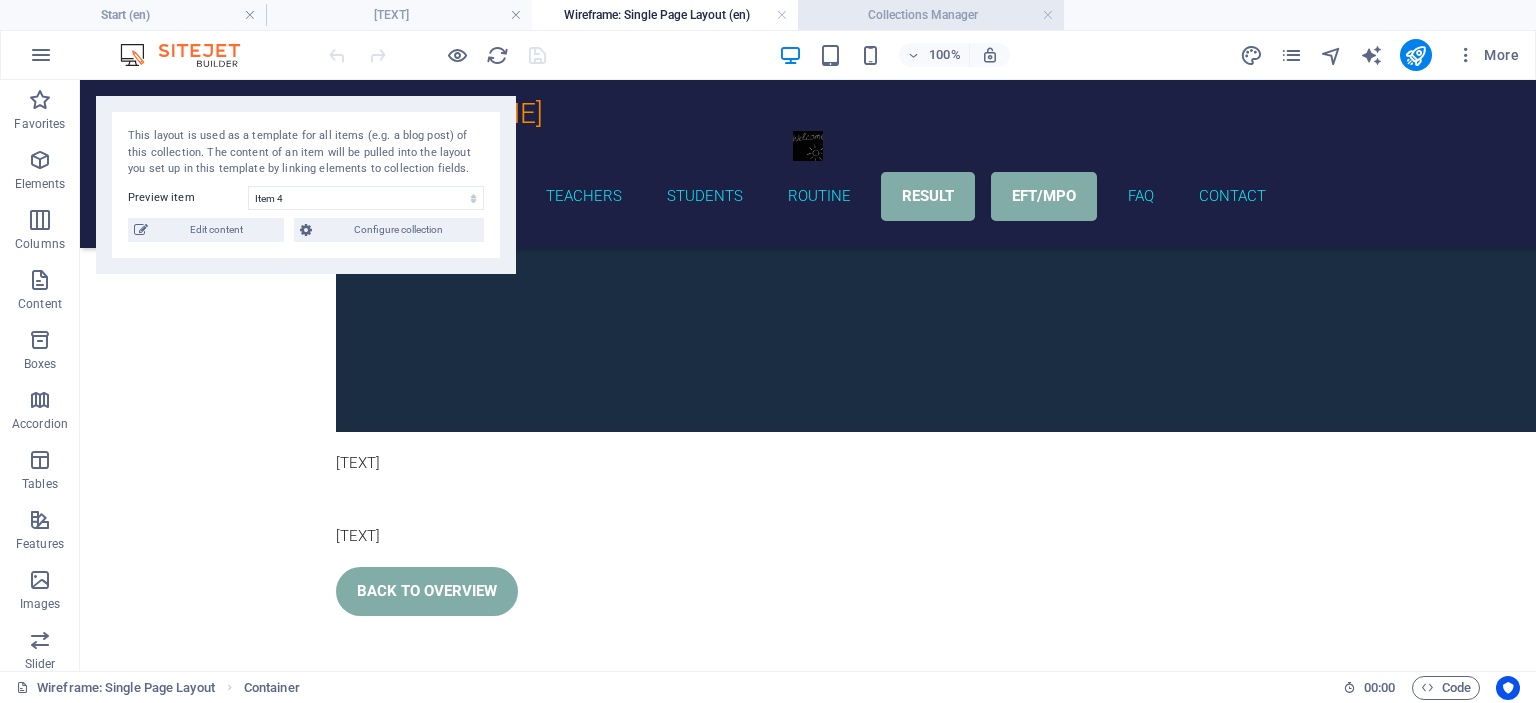 click on "Collections Manager" at bounding box center [931, 15] 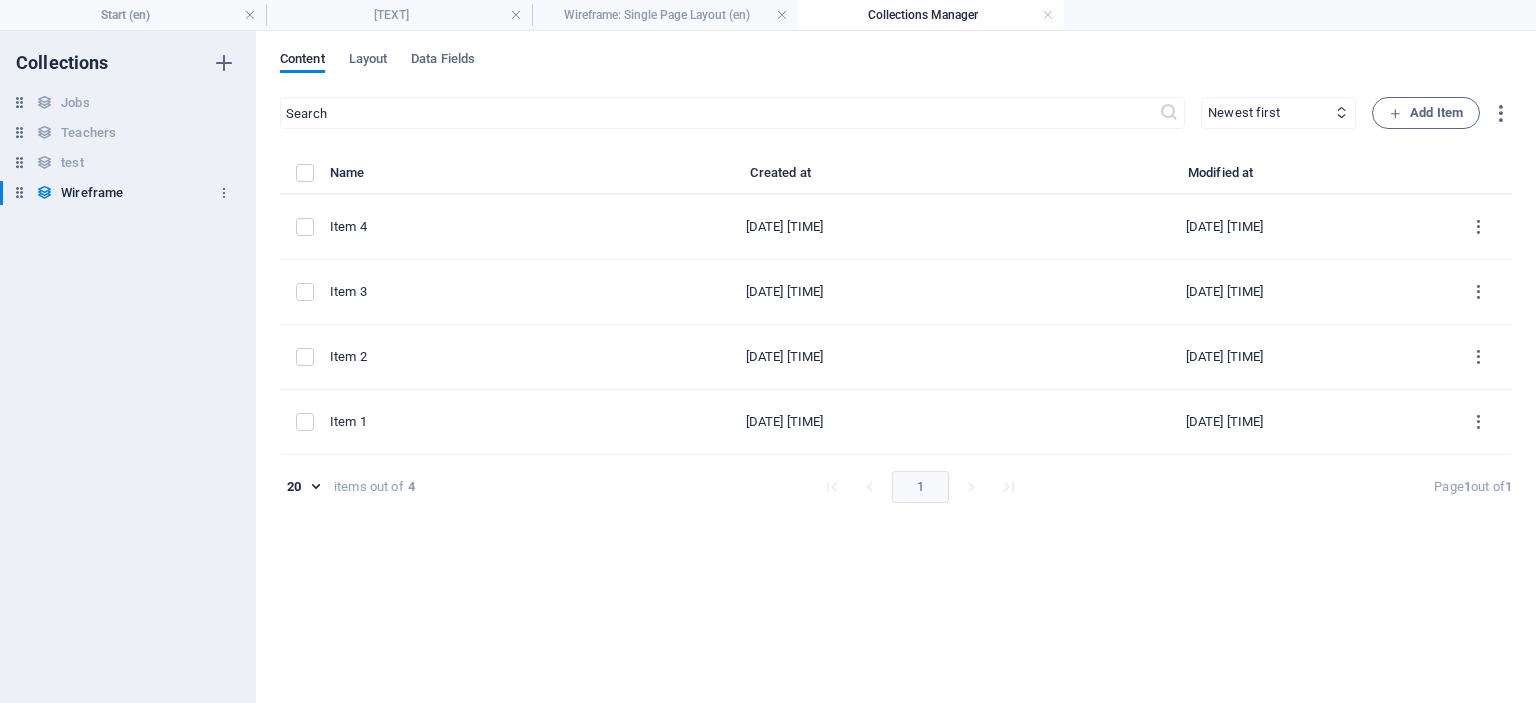 click on "Wireframe" at bounding box center (92, 193) 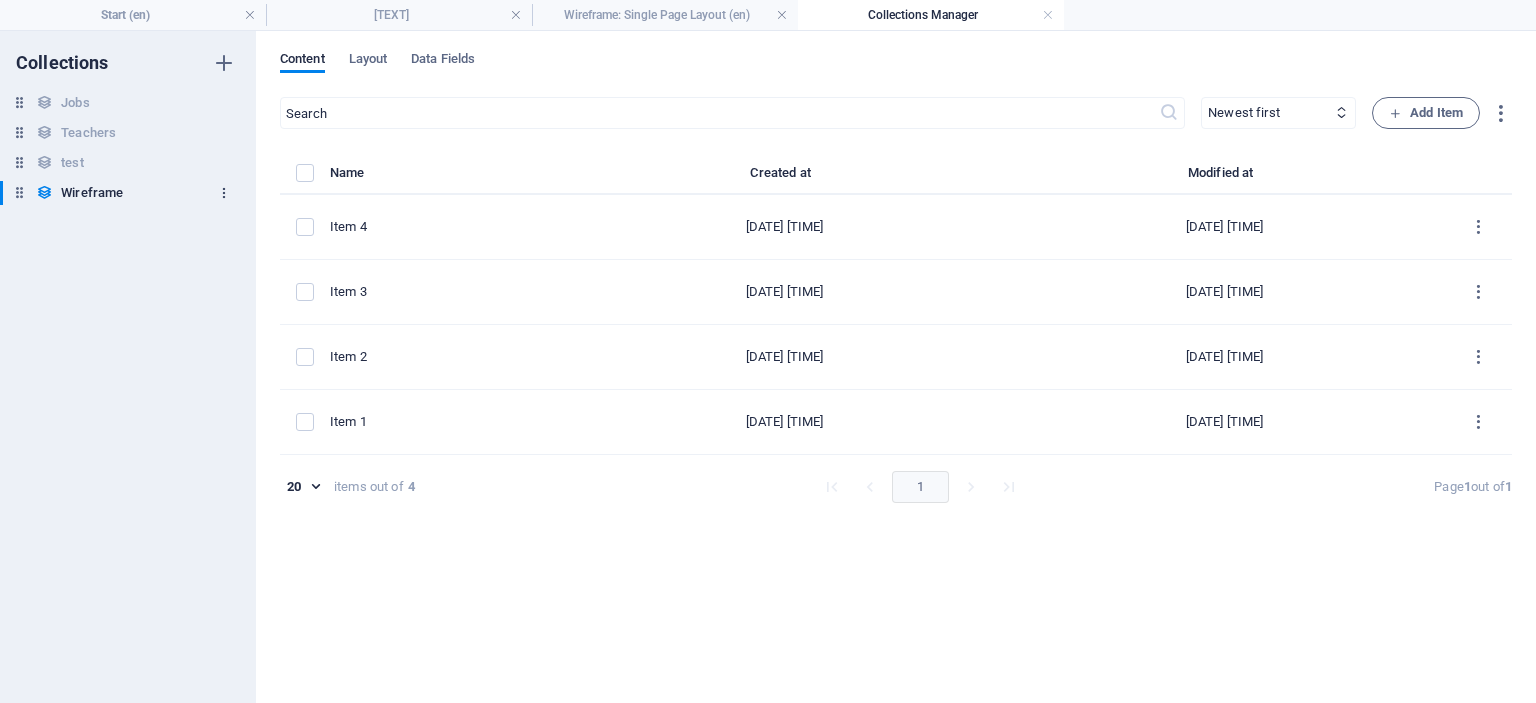 click at bounding box center (224, 193) 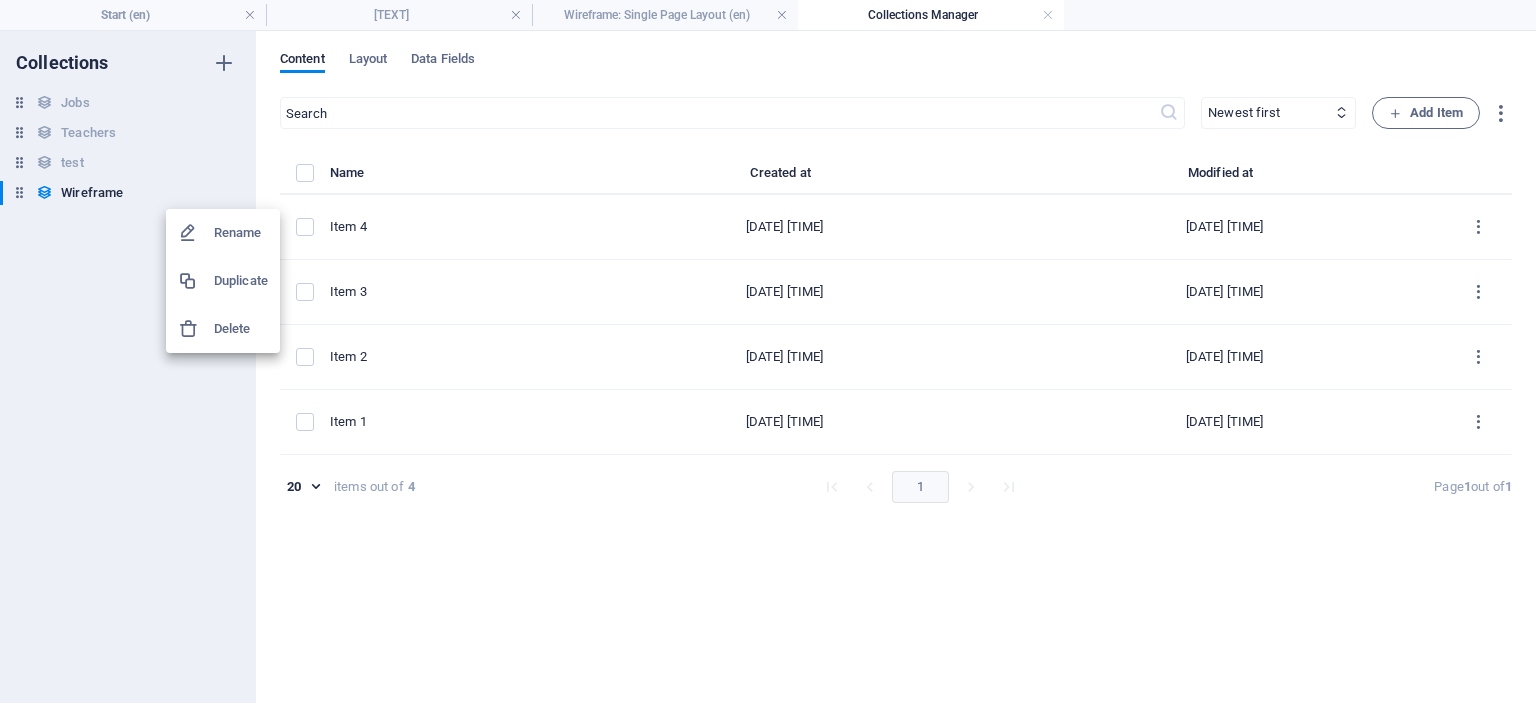 click at bounding box center (768, 351) 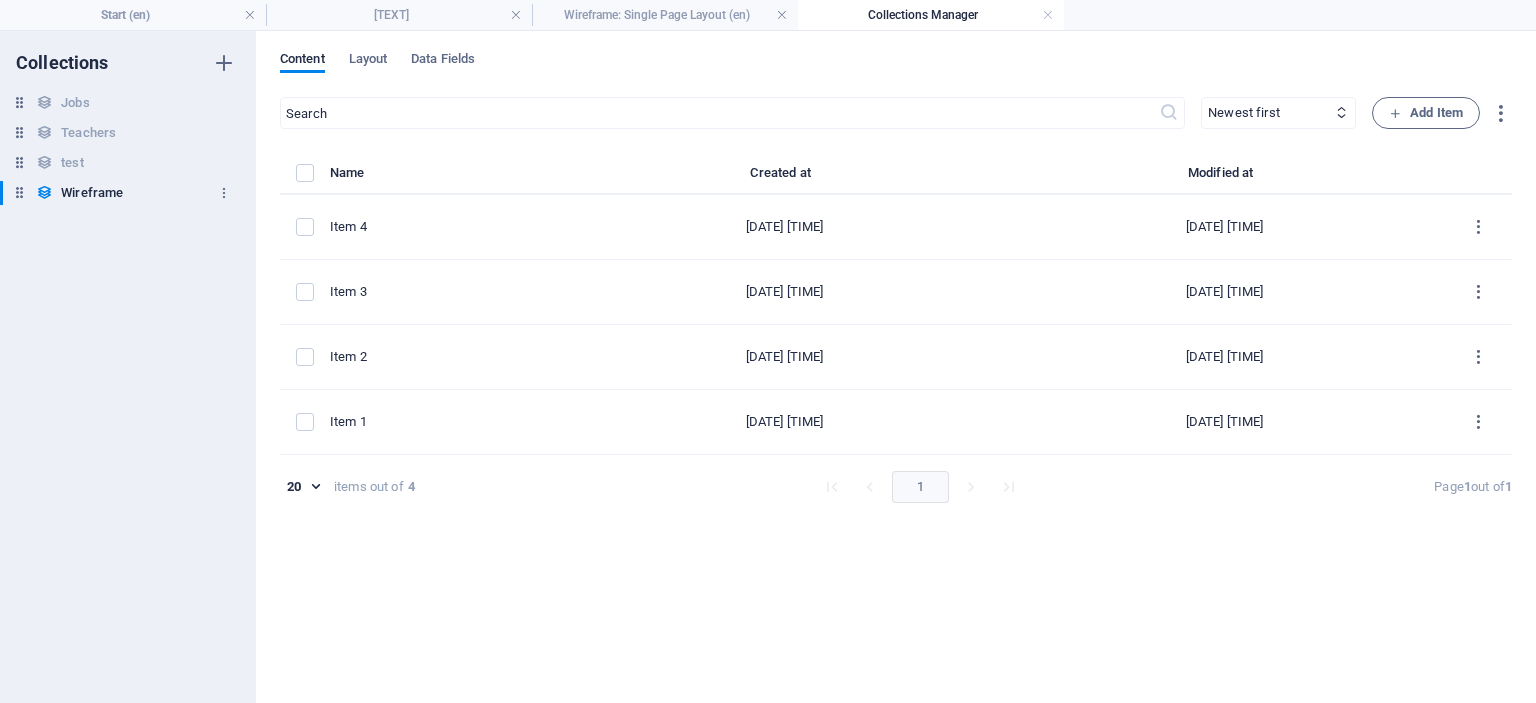 drag, startPoint x: 126, startPoint y: 199, endPoint x: 62, endPoint y: 201, distance: 64.03124 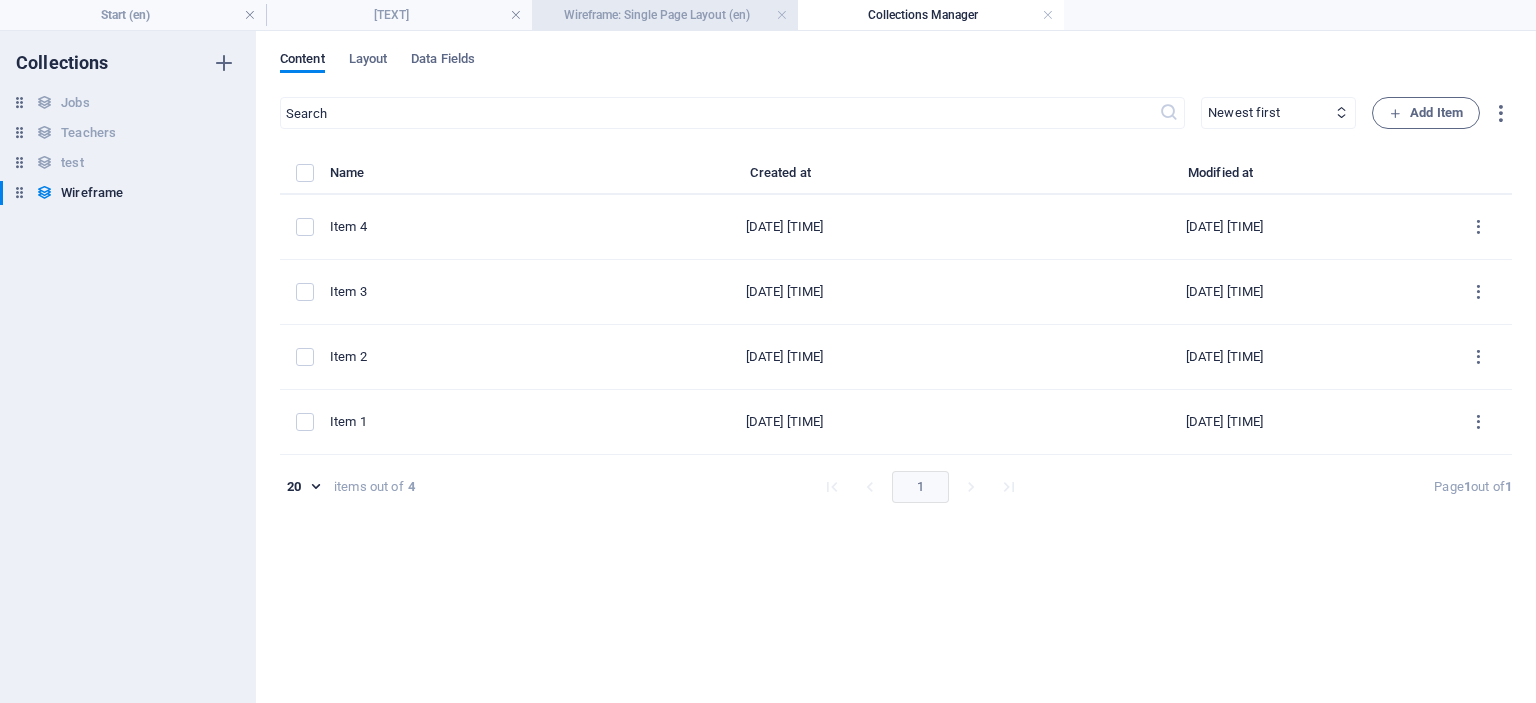 click on "Wireframe: Single Page Layout (en)" at bounding box center (665, 15) 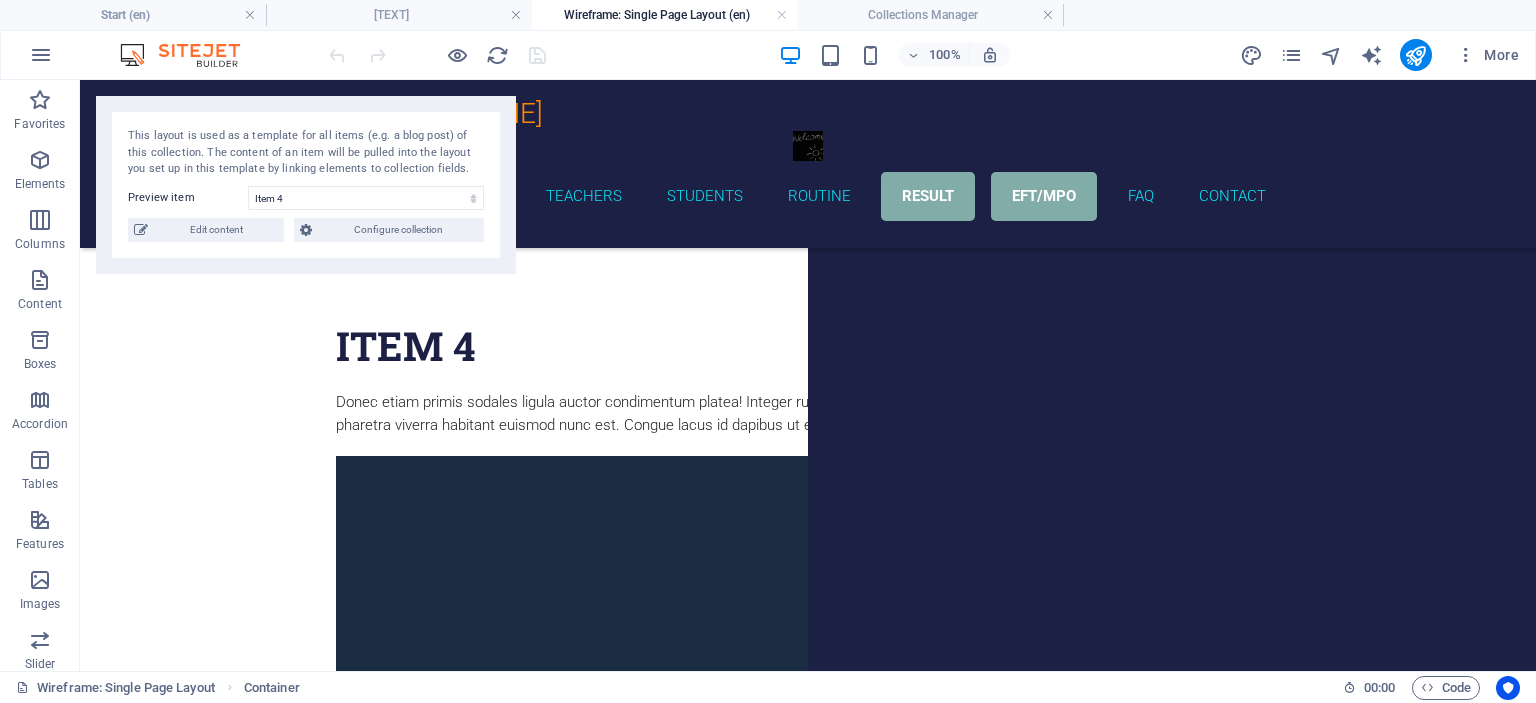 scroll, scrollTop: 843, scrollLeft: 0, axis: vertical 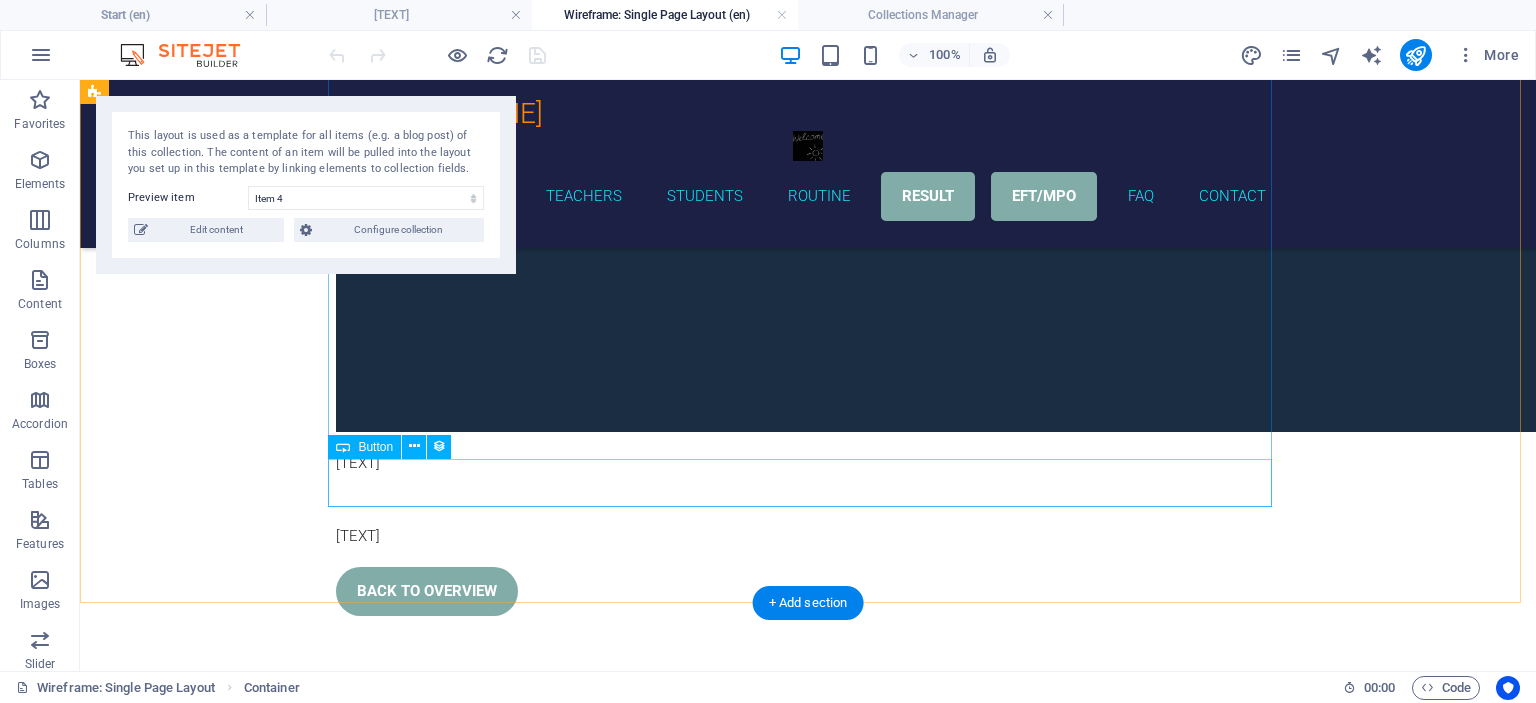 click on "Back to overview" at bounding box center (808, 591) 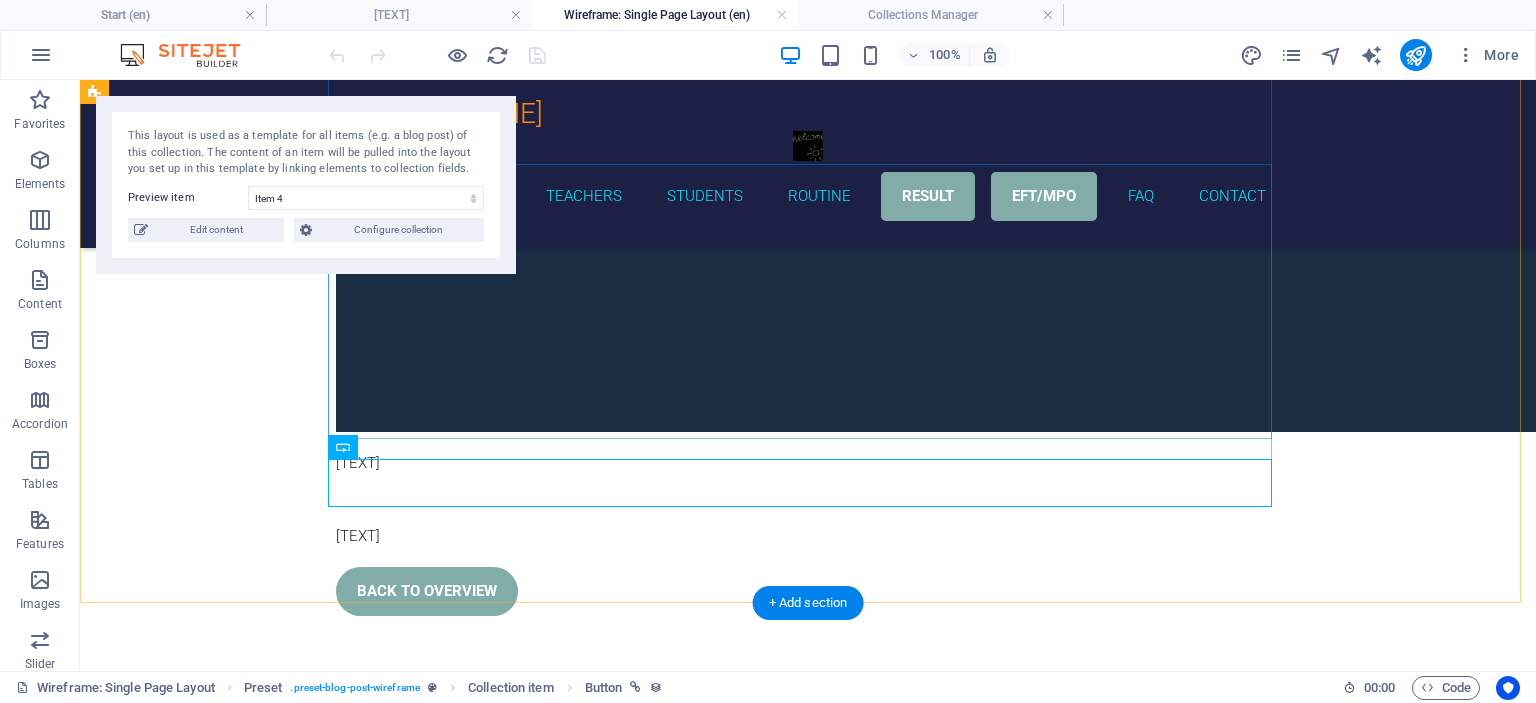 click on "[TEXT]" at bounding box center [808, 536] 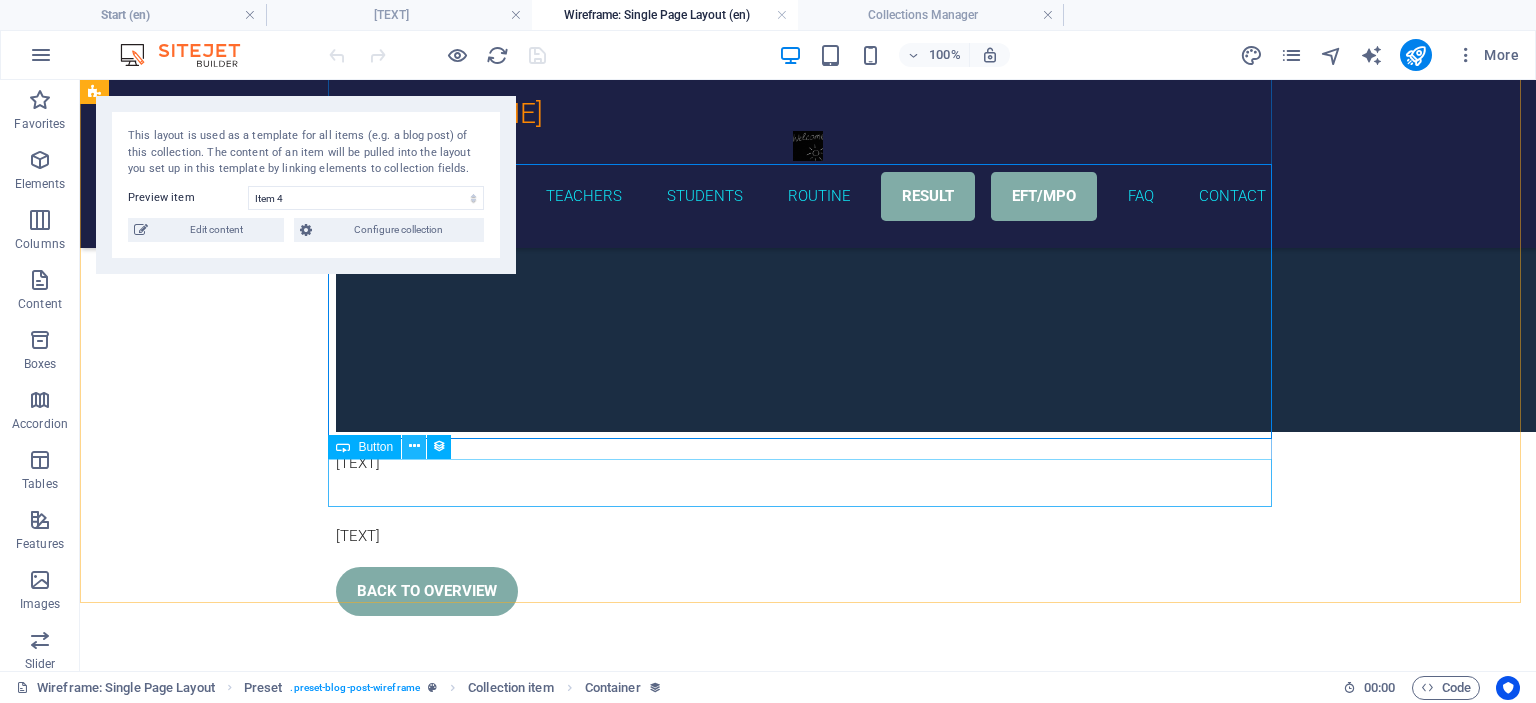 click at bounding box center (414, 447) 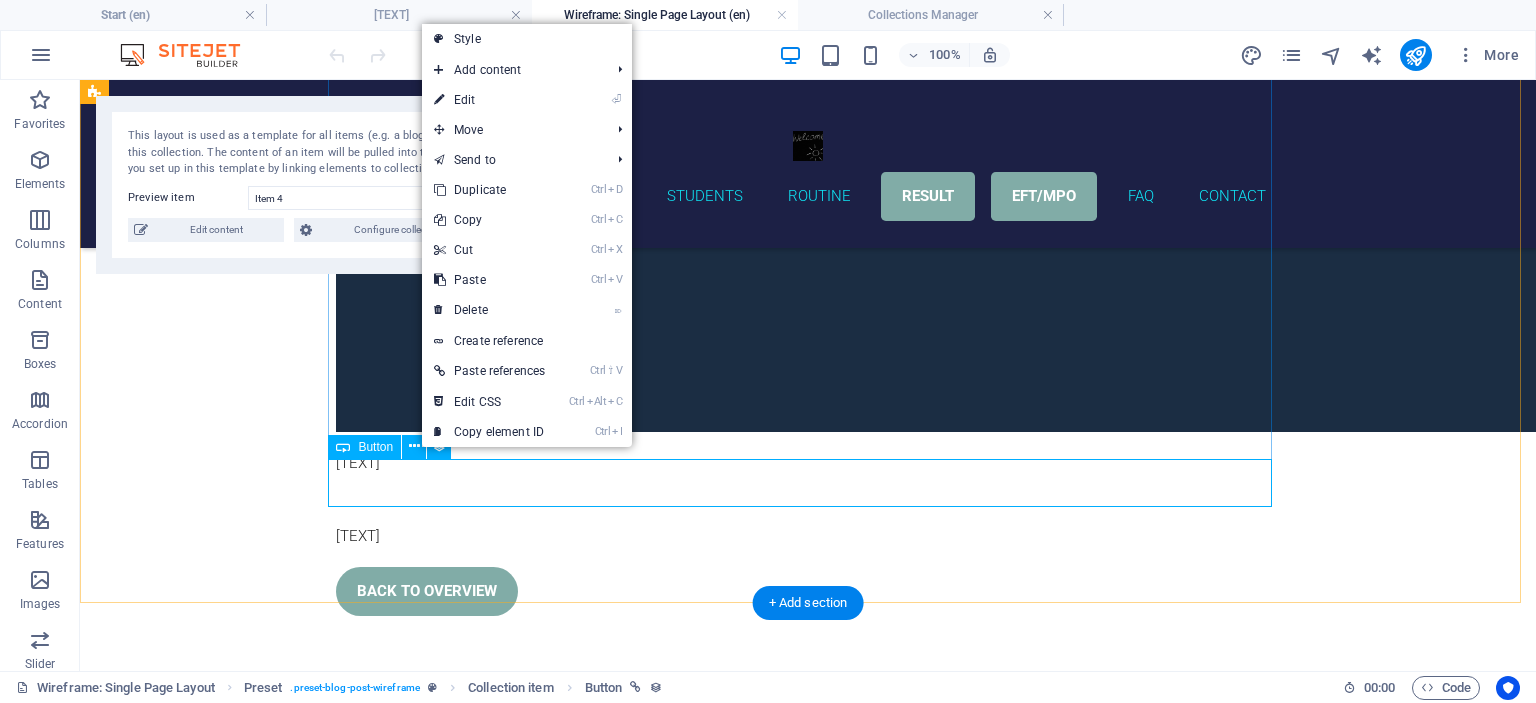 click on "Back to overview" at bounding box center (808, 591) 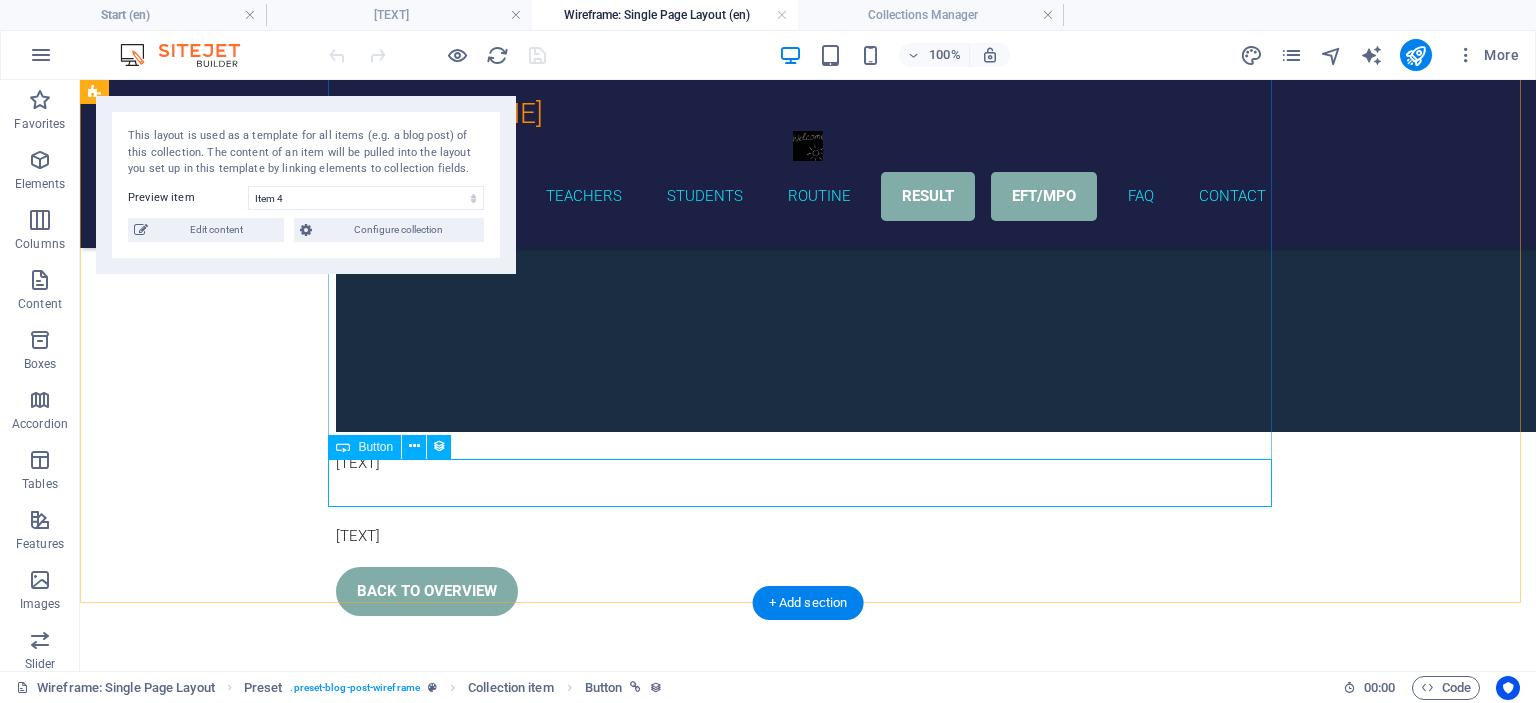 click on "Back to overview" at bounding box center [808, 591] 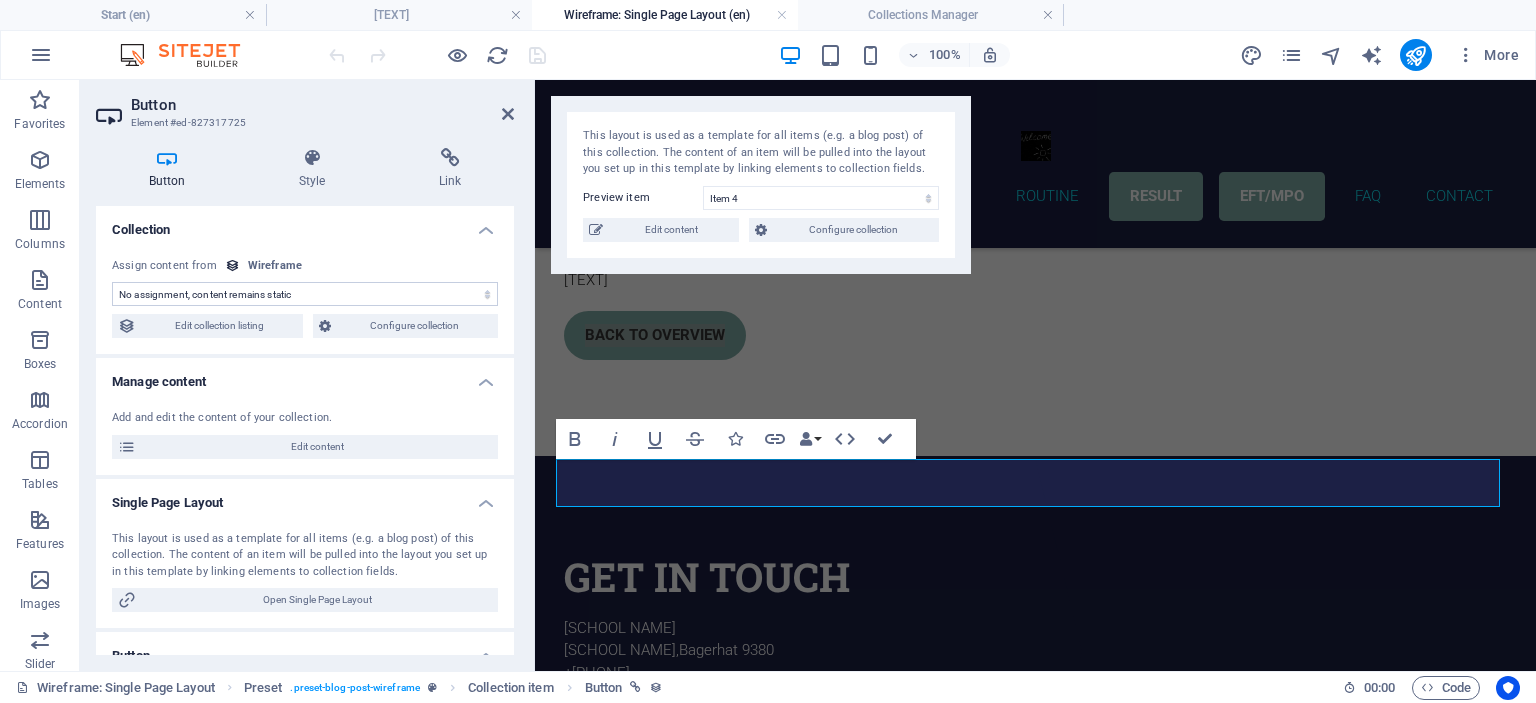 click on "[TEXT]" at bounding box center [305, 294] 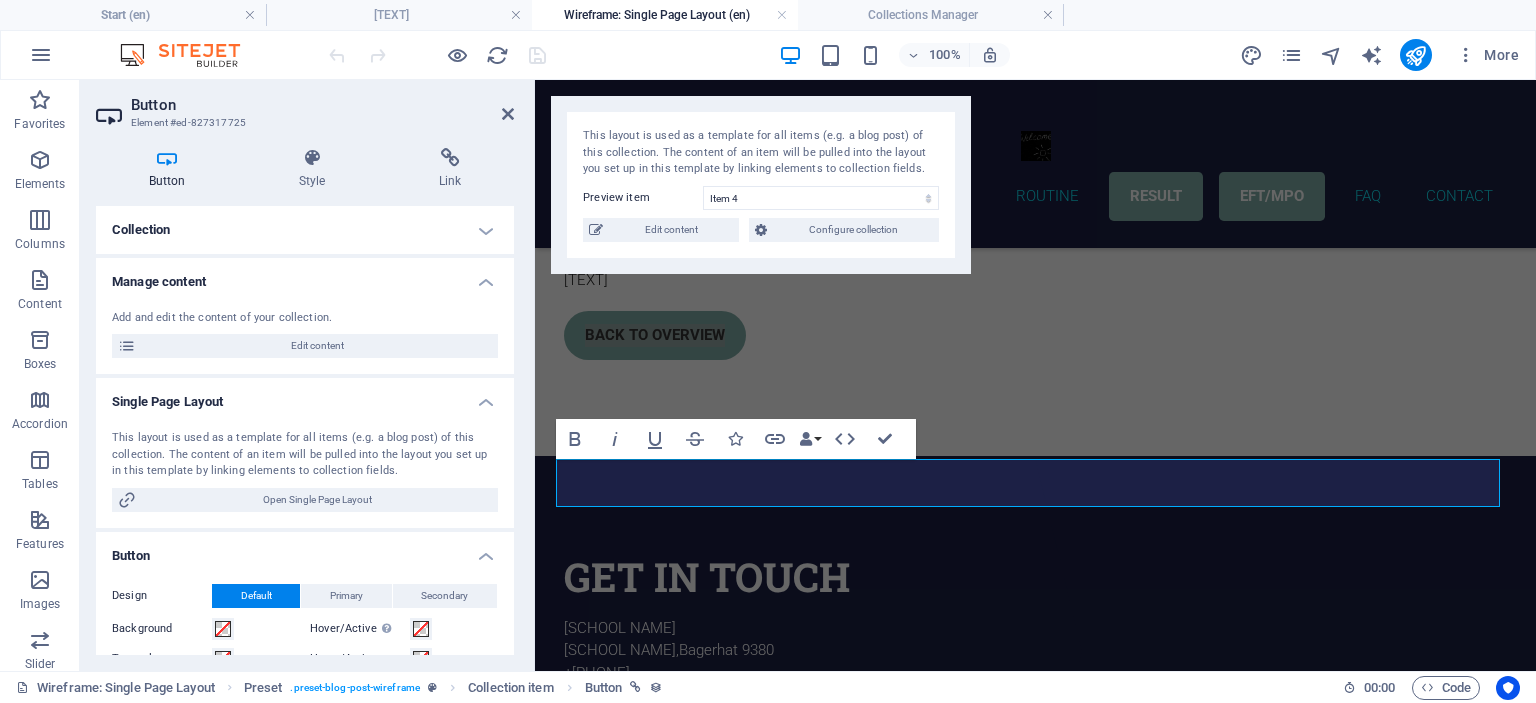 click on "Manage content" at bounding box center (305, 276) 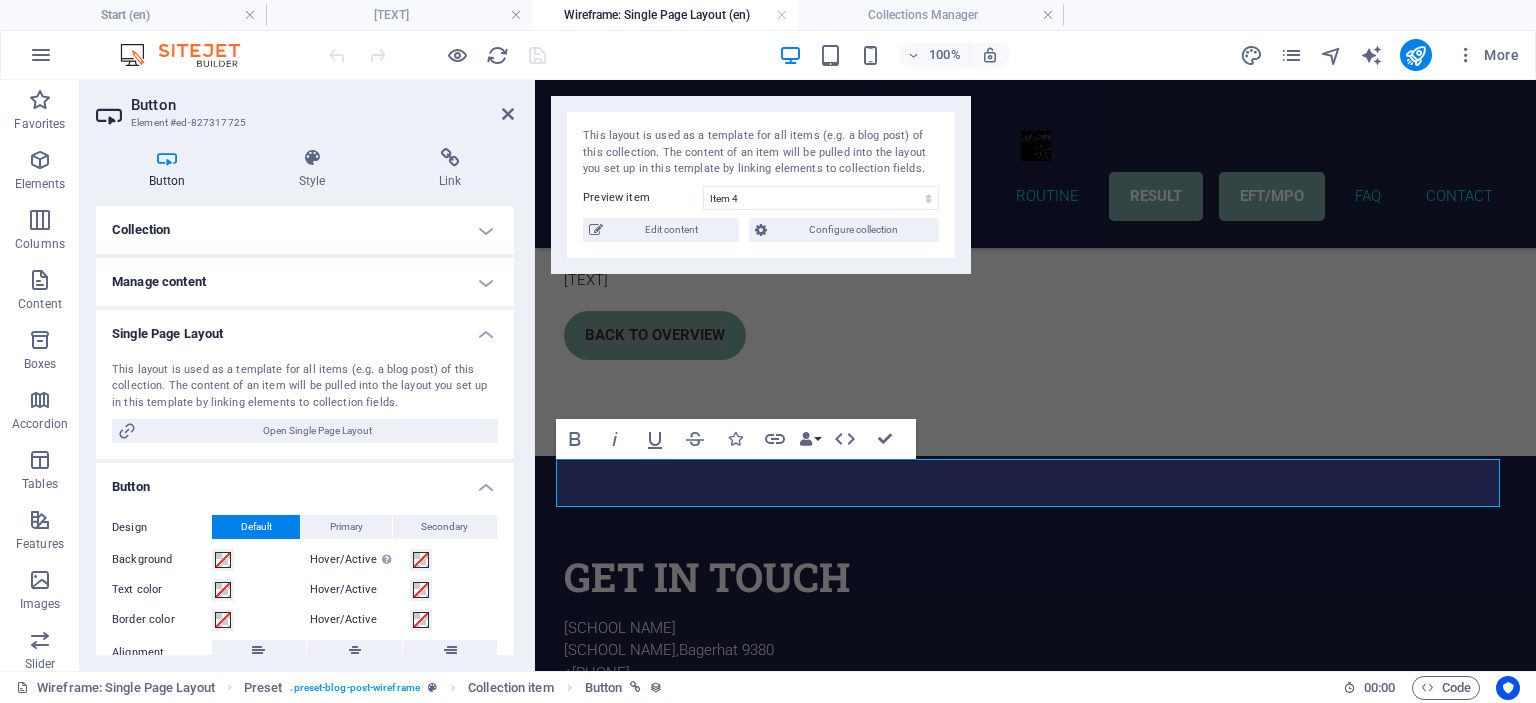 click on "Single Page Layout" at bounding box center (305, 328) 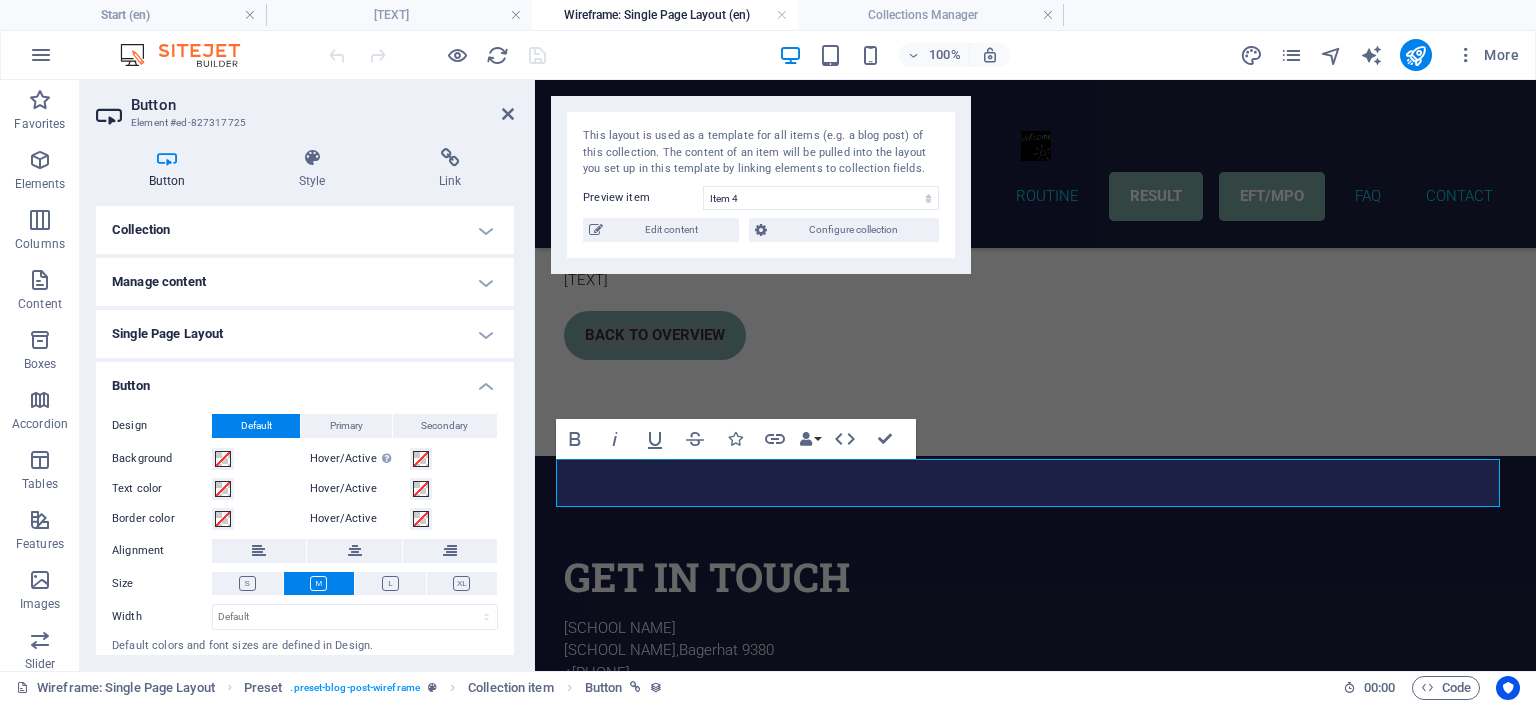 click on "Button" at bounding box center [305, 380] 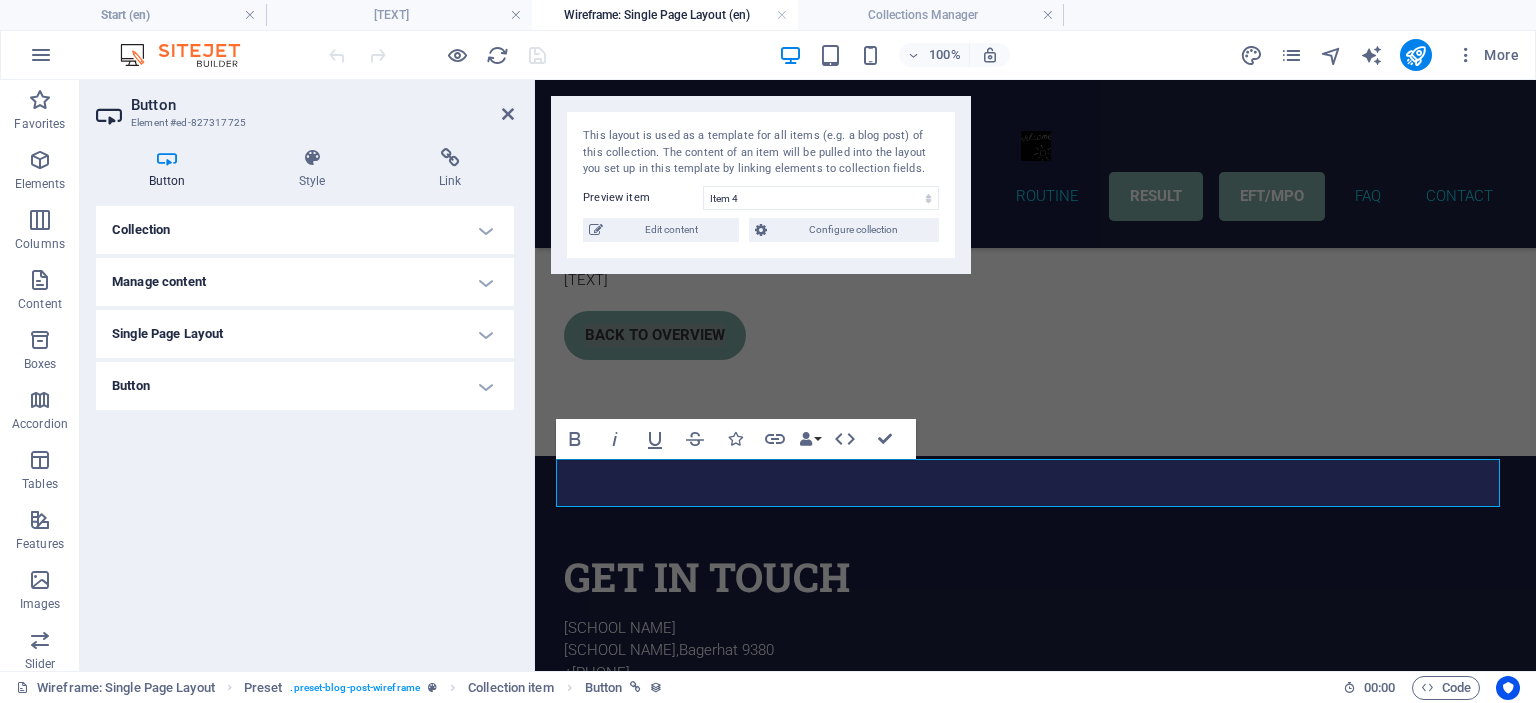 click on "Collection" at bounding box center (305, 230) 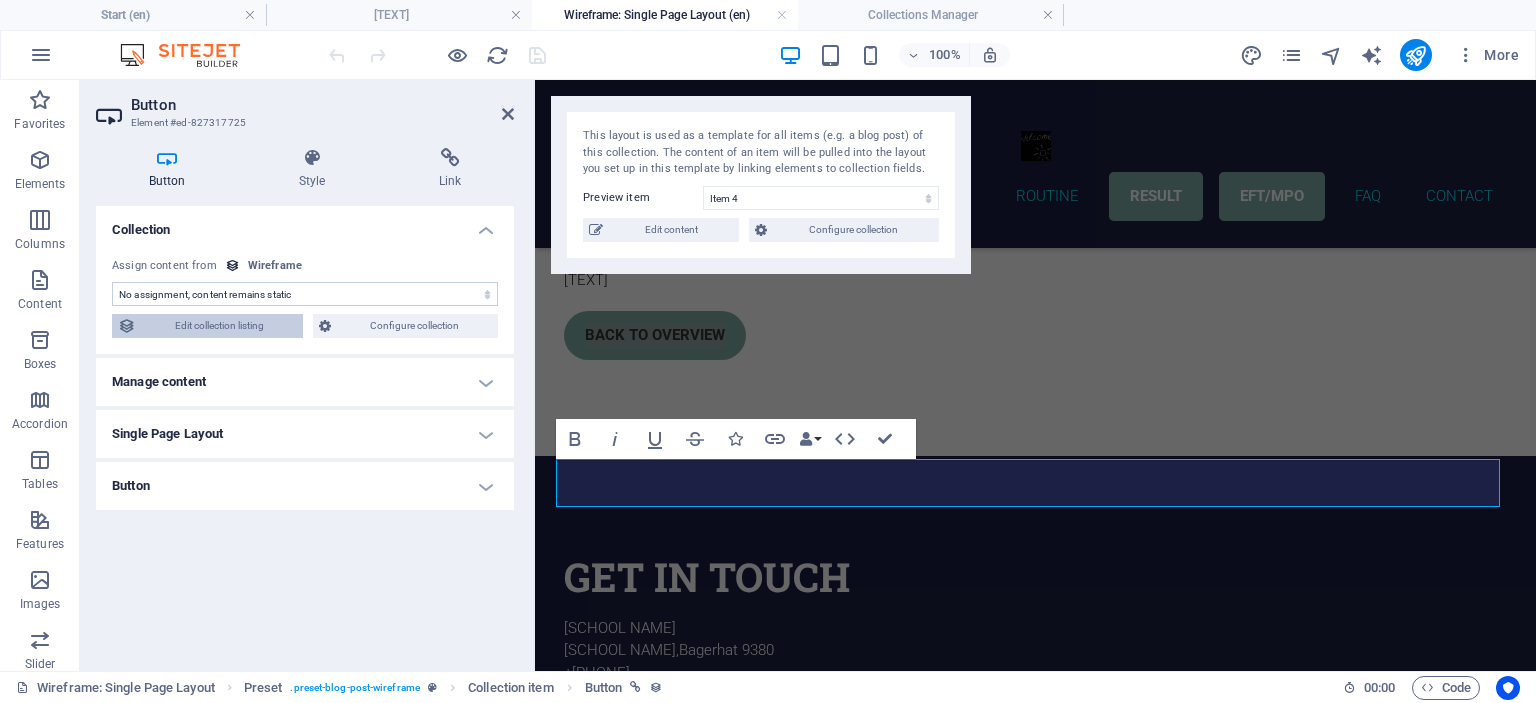 click on "Edit collection listing" at bounding box center (219, 326) 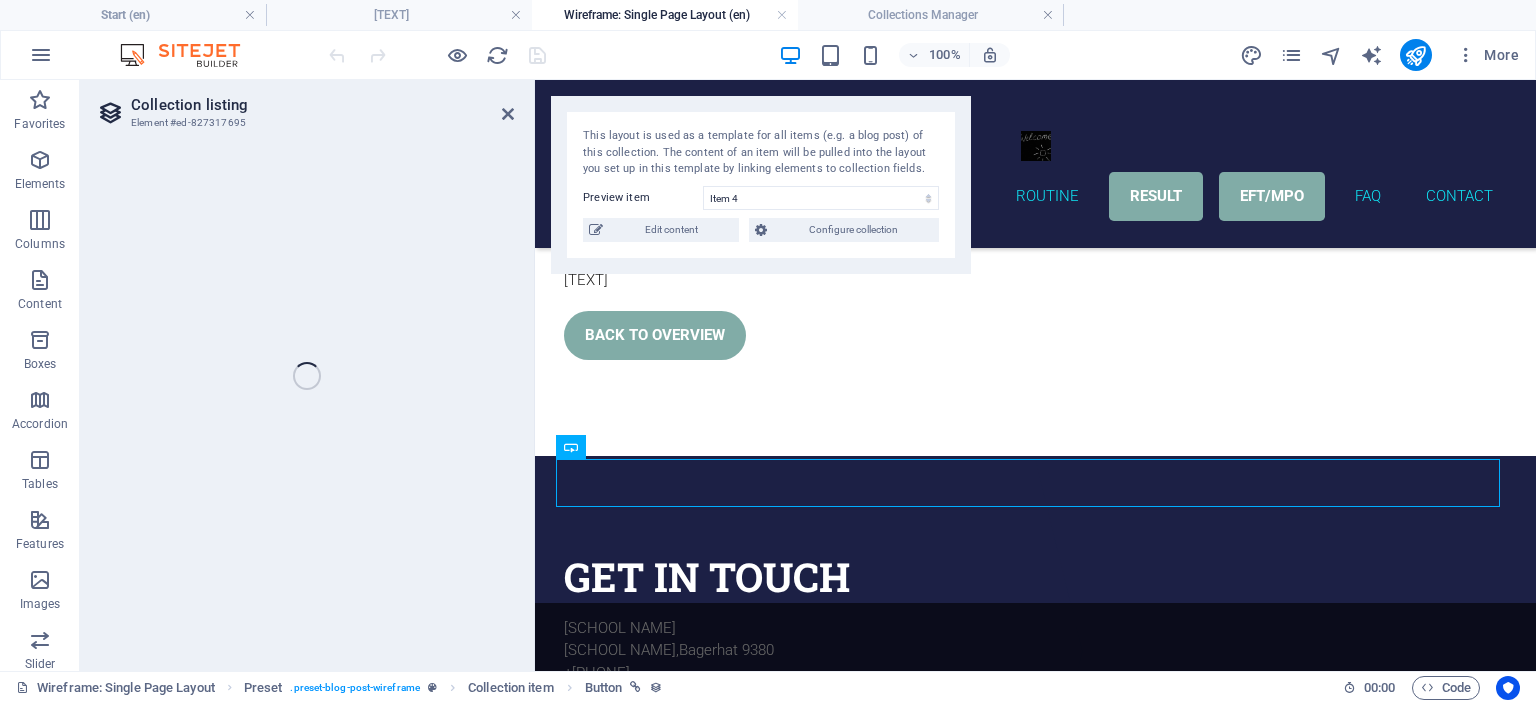 select on "6890ebab63970c5a38054f77" 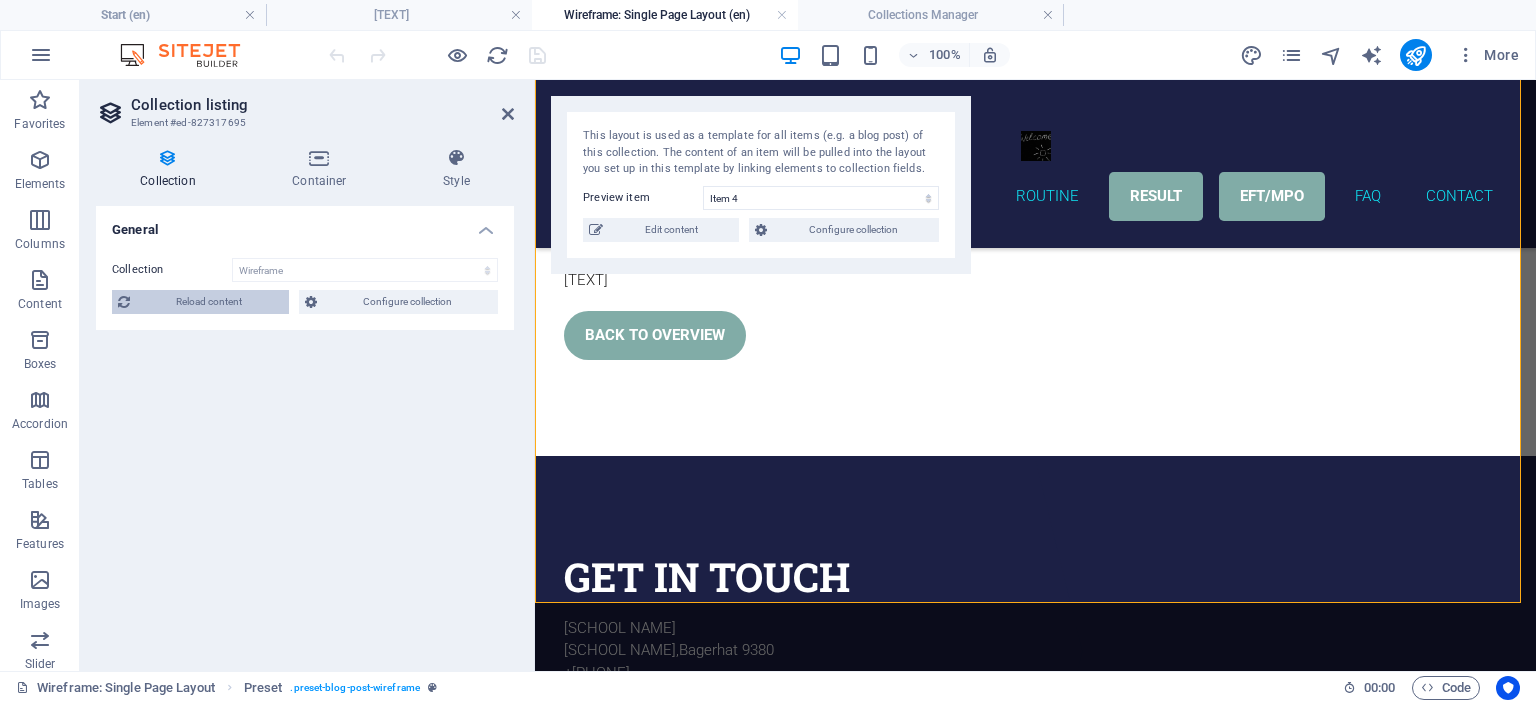 click on "Reload content" at bounding box center (209, 302) 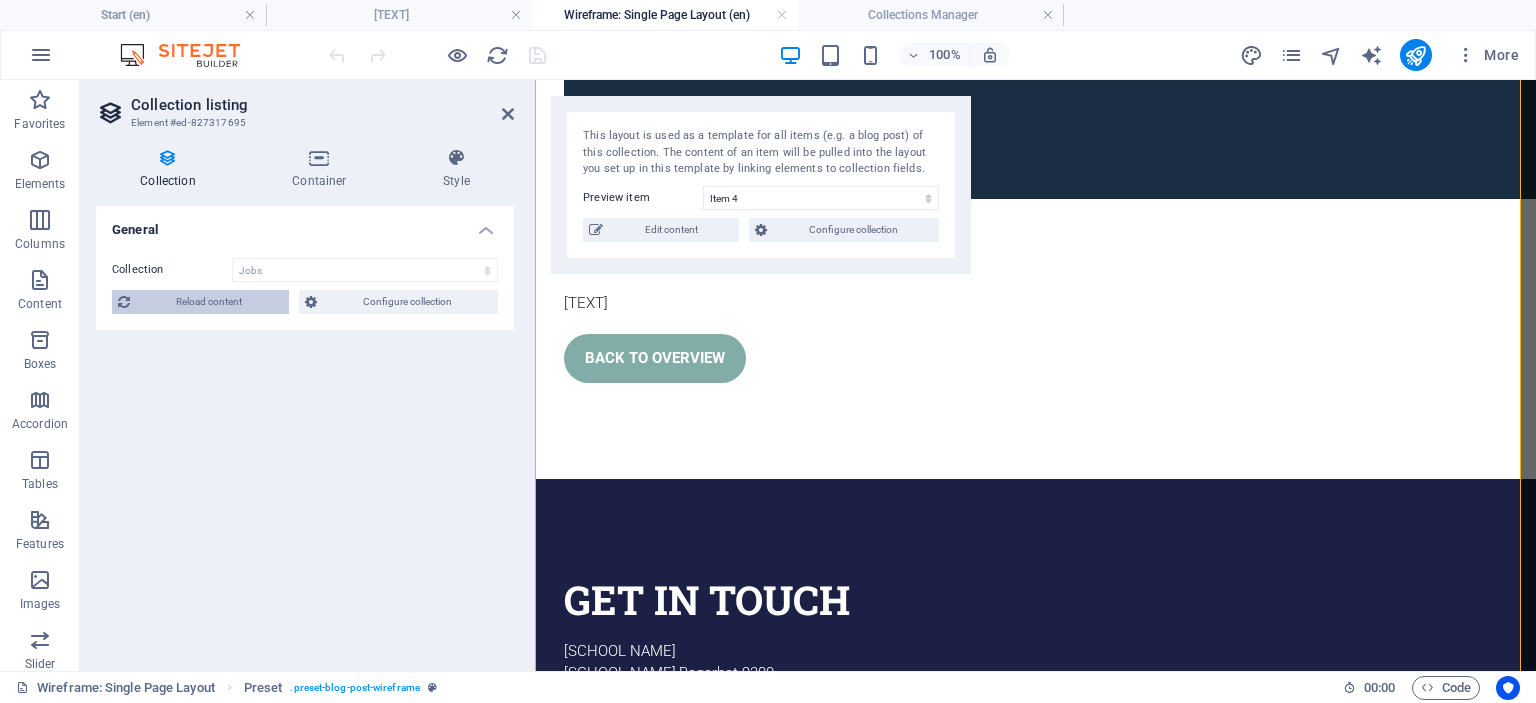 scroll, scrollTop: 144, scrollLeft: 0, axis: vertical 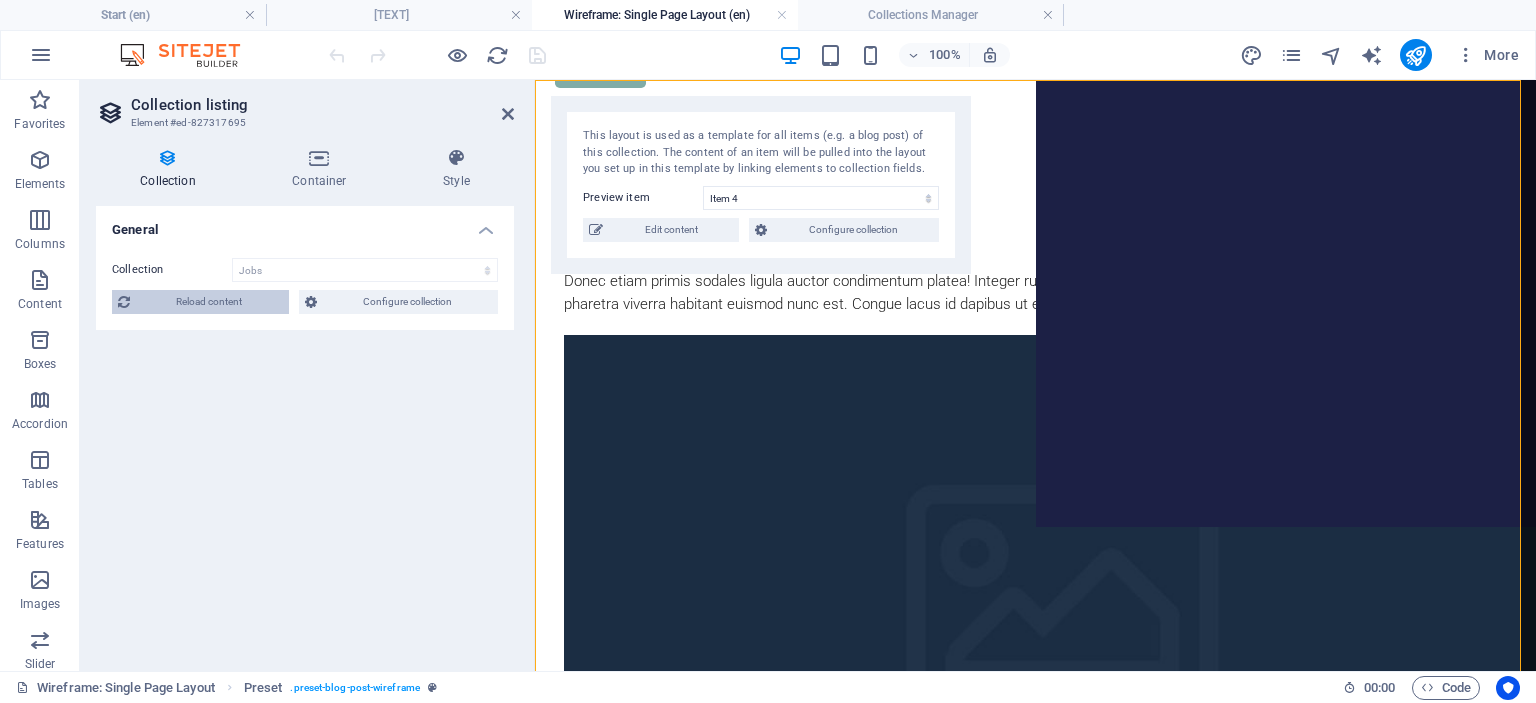 select on "[HASH]" 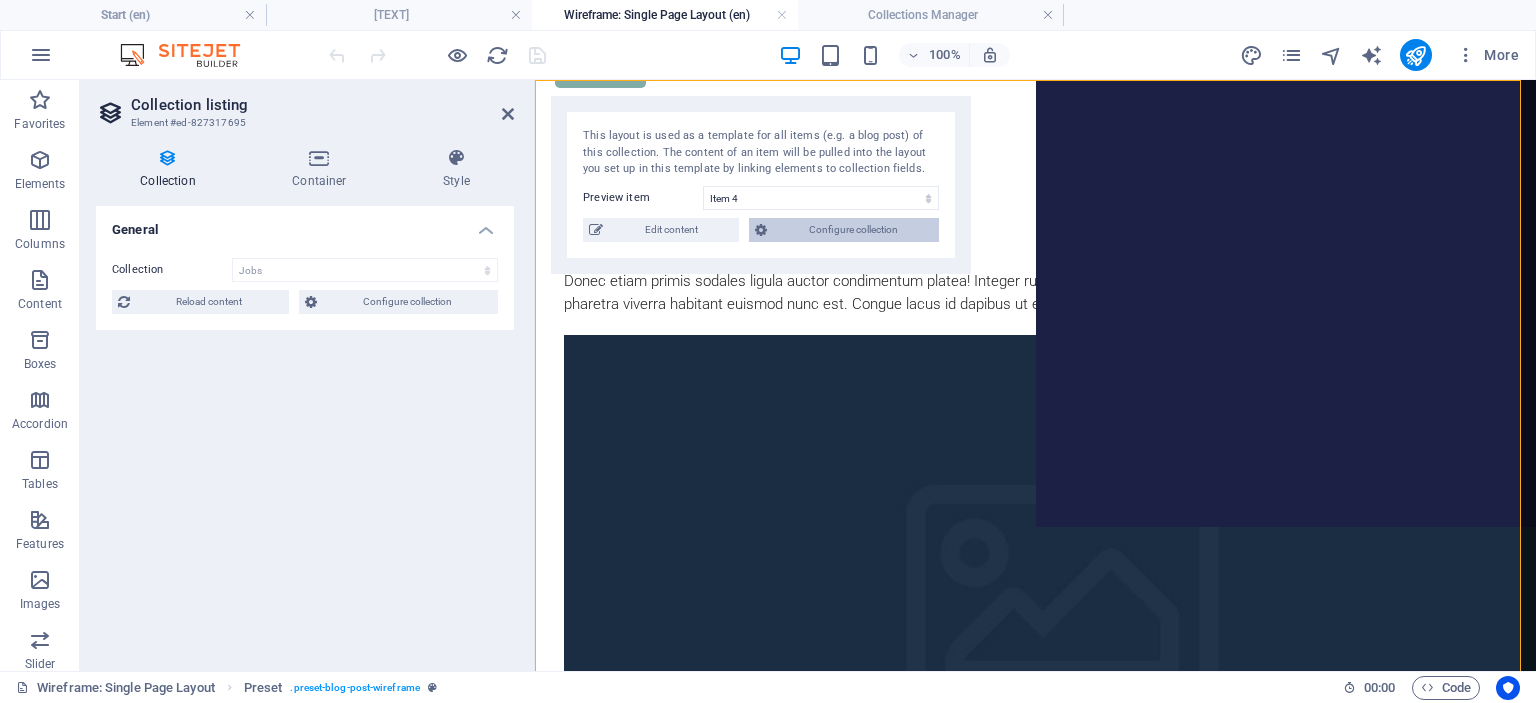 click on "Configure collection" at bounding box center [853, 230] 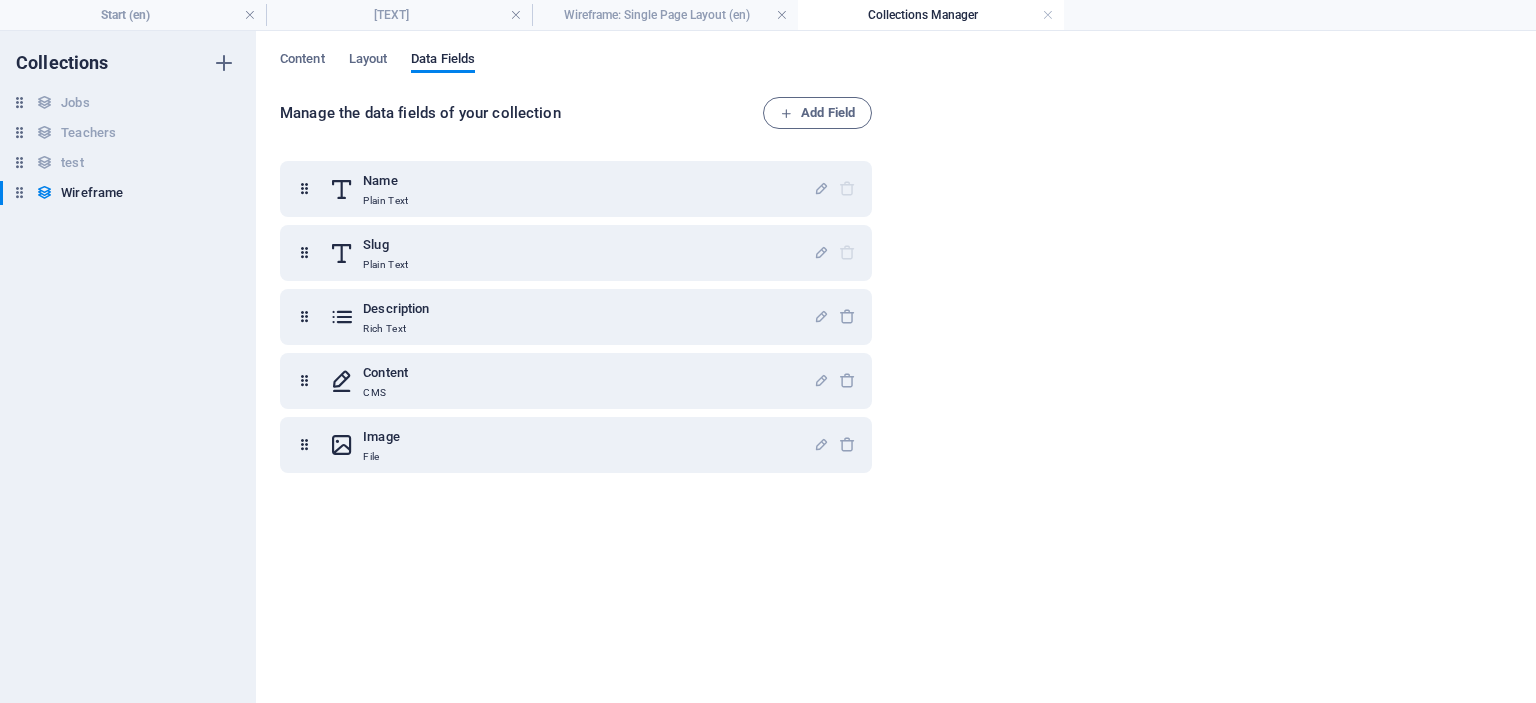 scroll, scrollTop: 0, scrollLeft: 0, axis: both 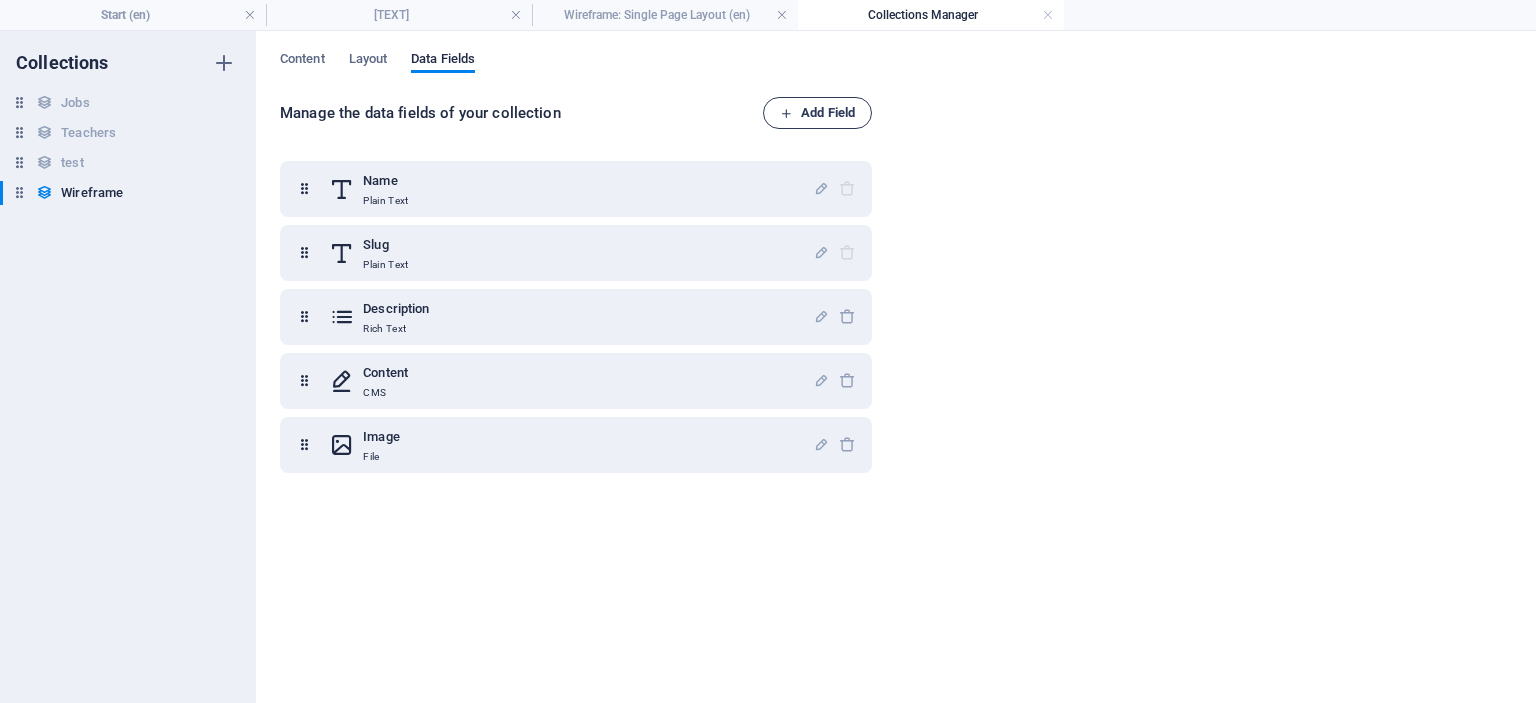 click on "Add Field" at bounding box center [817, 113] 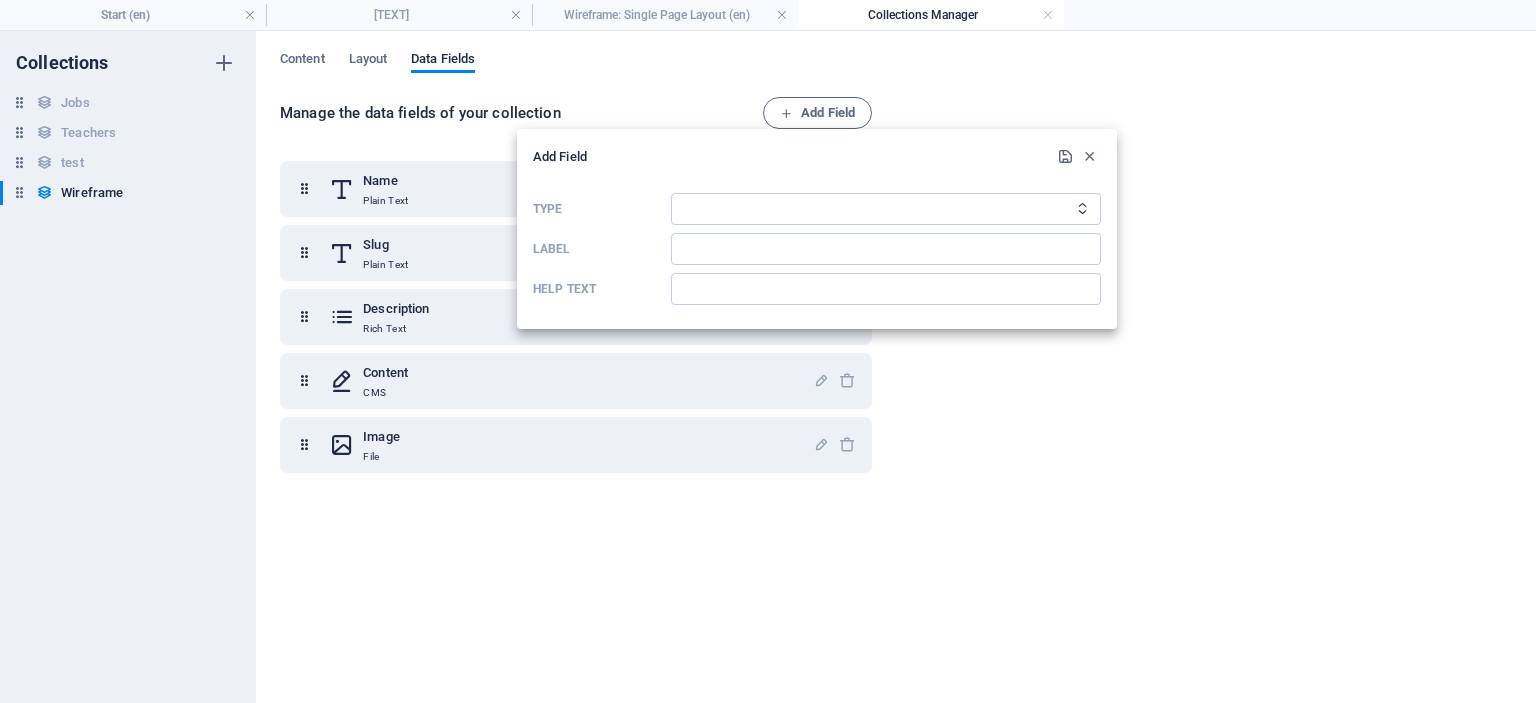 click at bounding box center [768, 351] 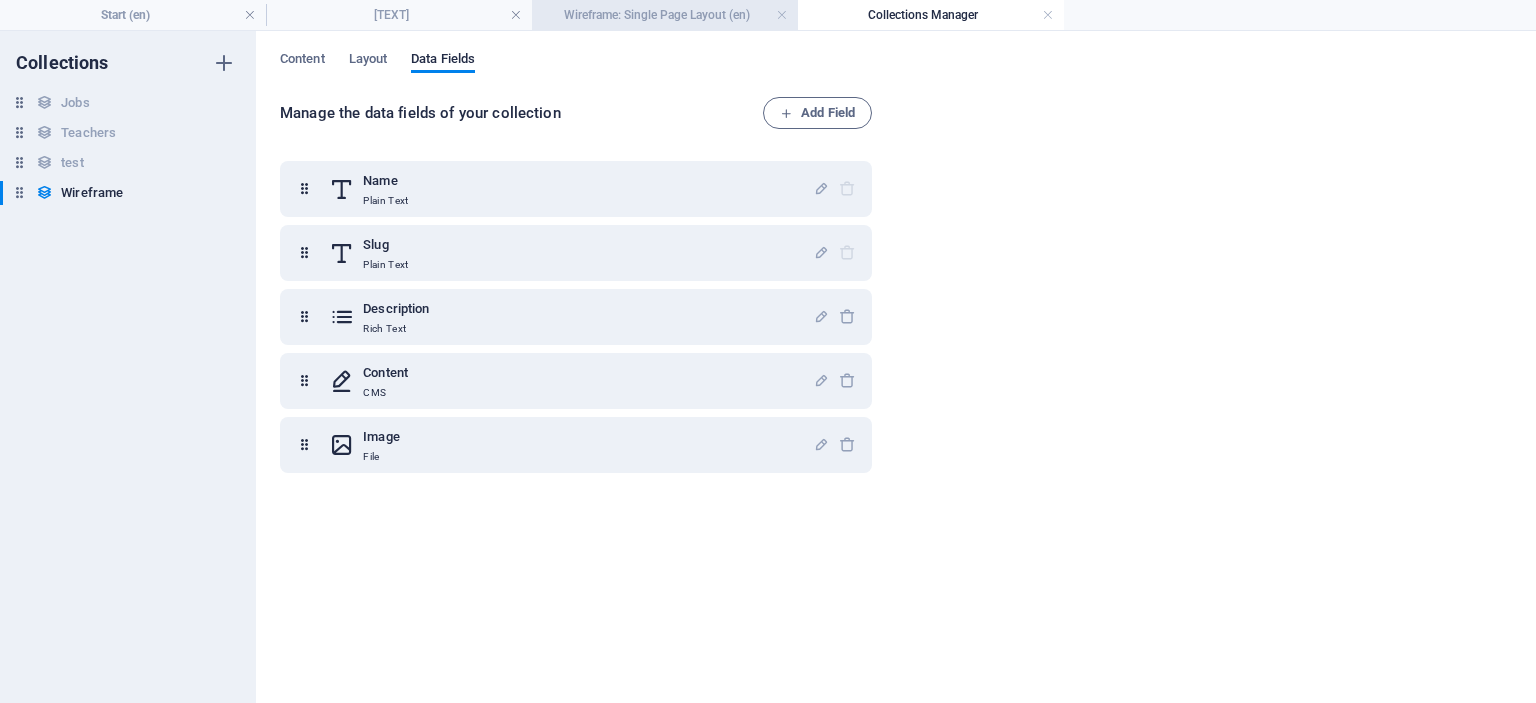 click on "Wireframe: Single Page Layout (en)" at bounding box center (665, 15) 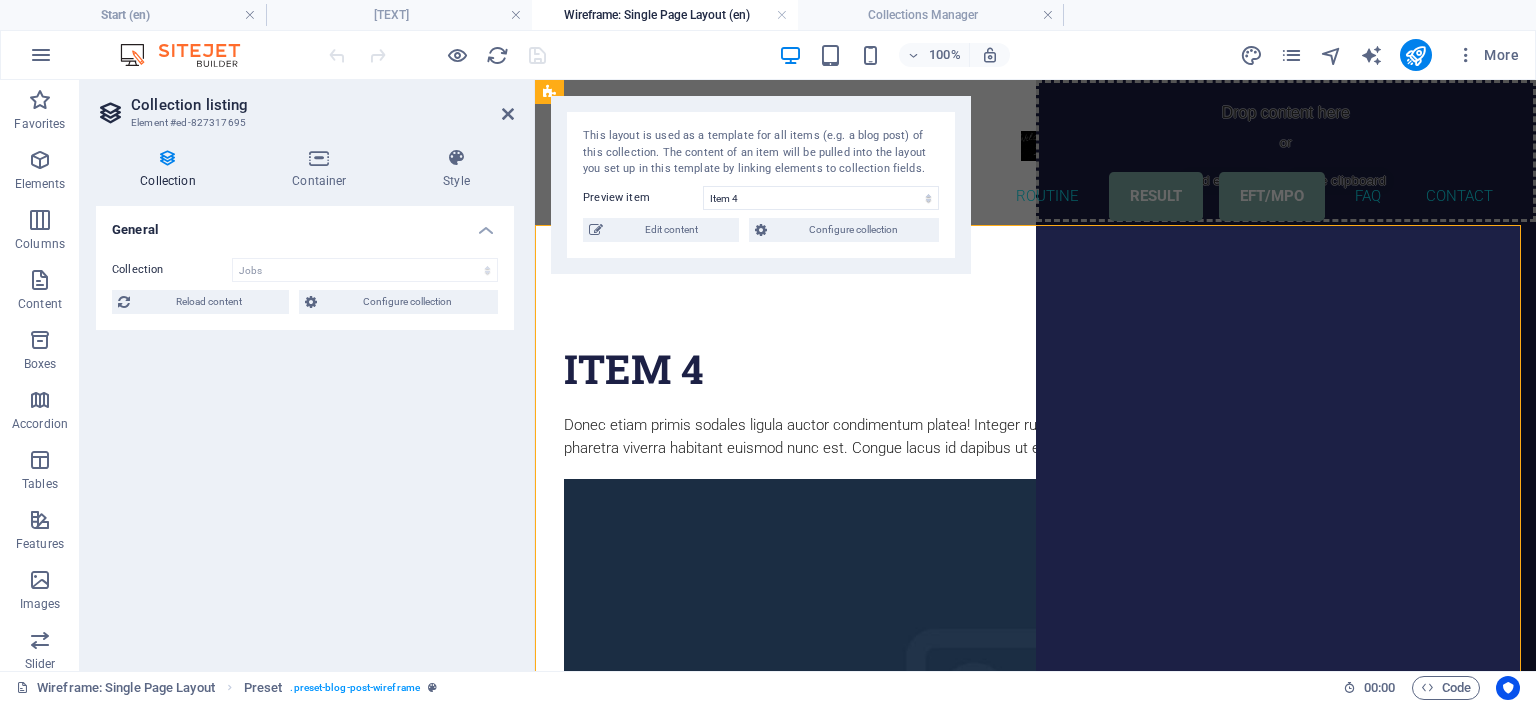scroll, scrollTop: 144, scrollLeft: 0, axis: vertical 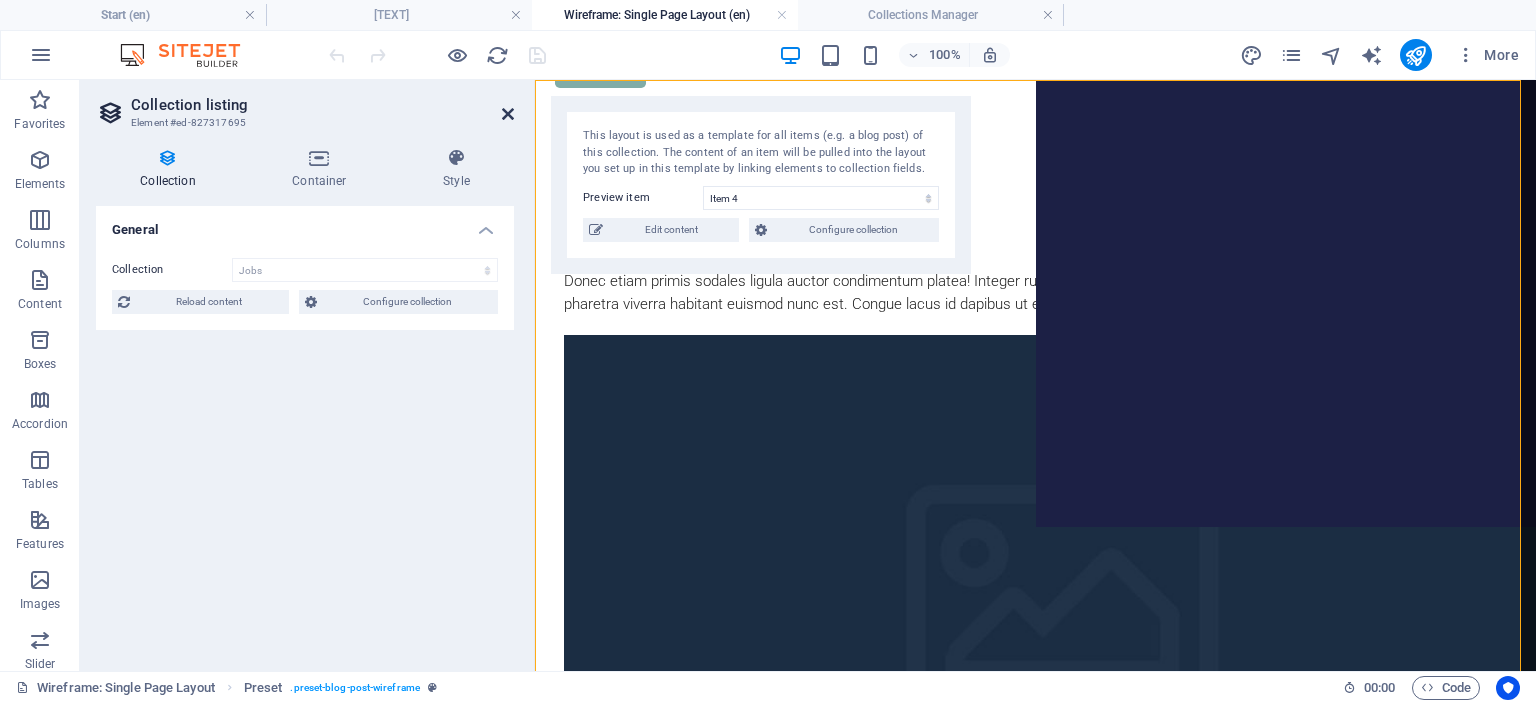 click at bounding box center [508, 114] 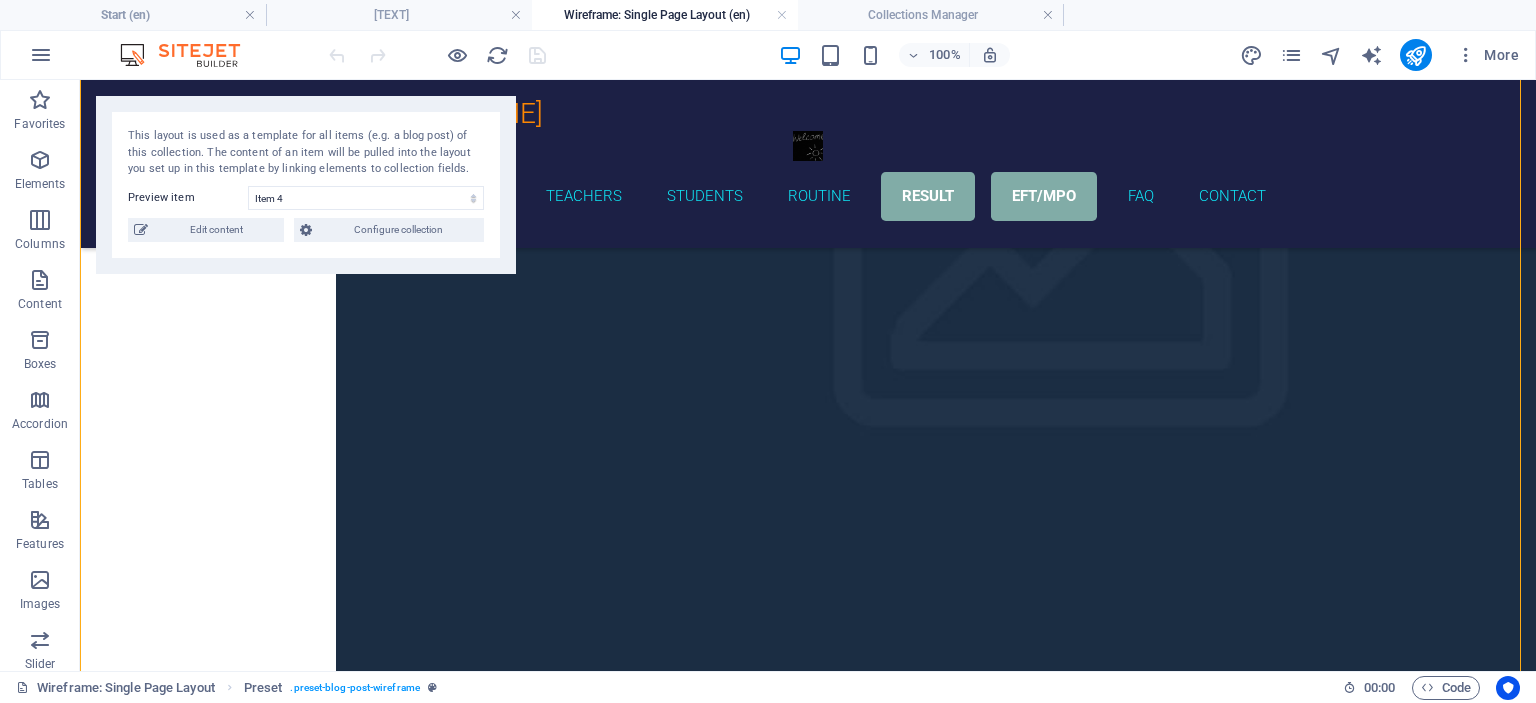 scroll, scrollTop: 583, scrollLeft: 0, axis: vertical 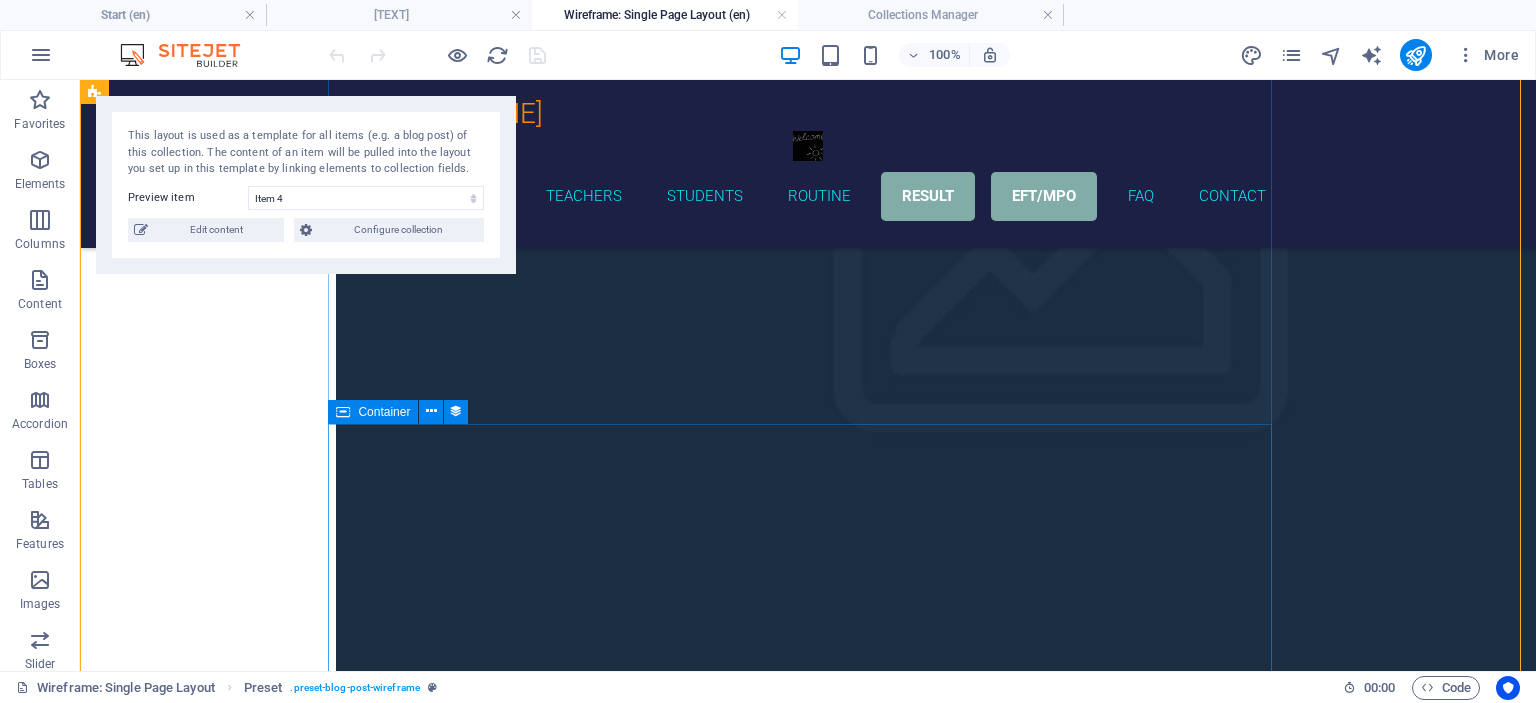 click on "[TEXT]" at bounding box center (808, 723) 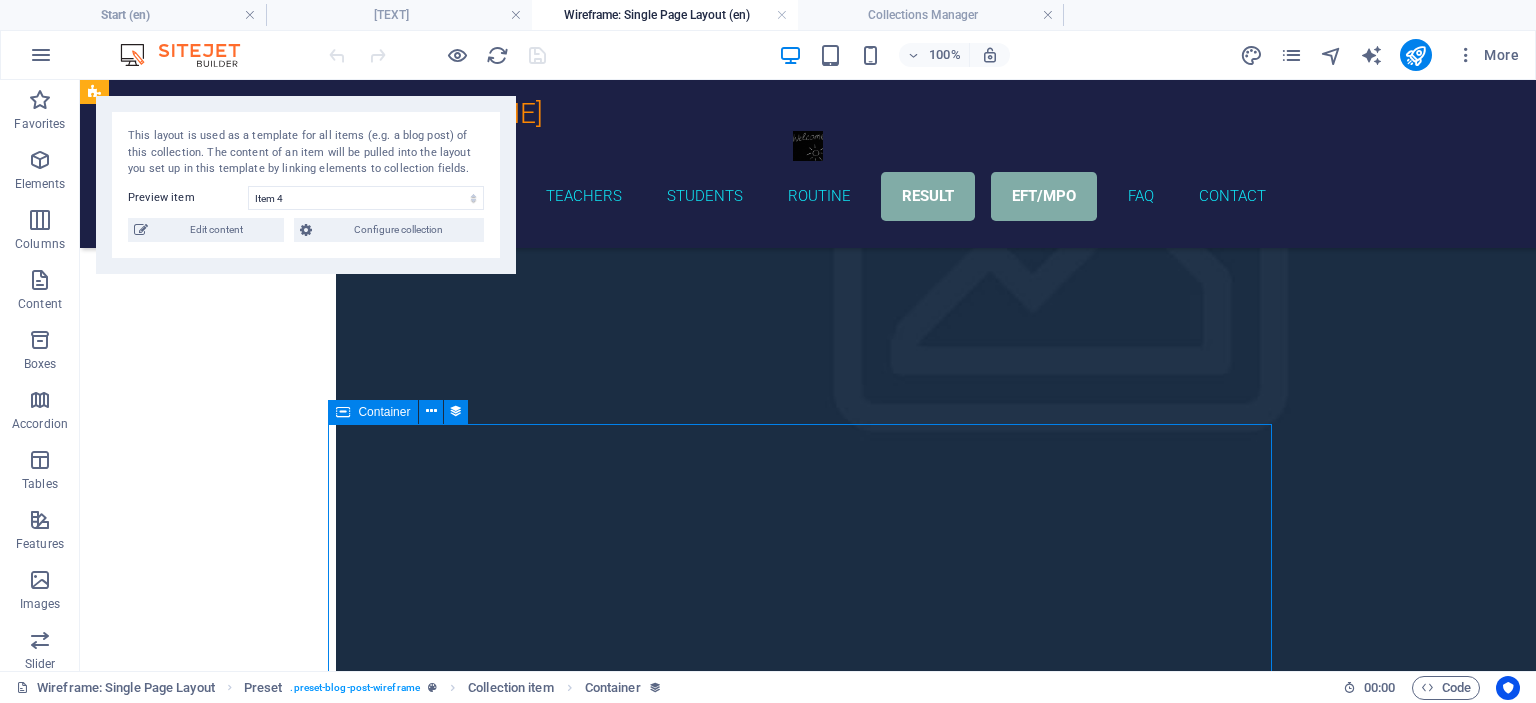 click on "[TEXT]" at bounding box center (808, 723) 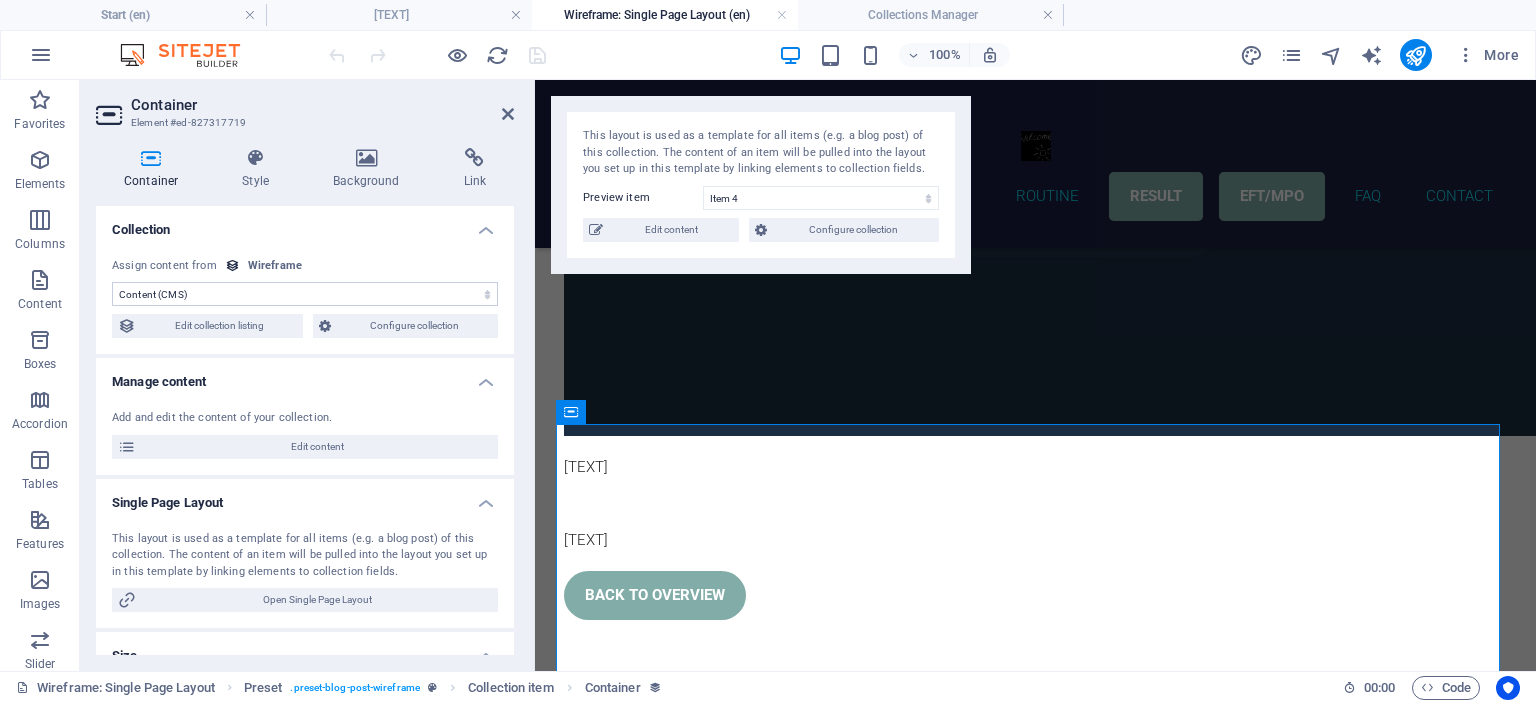 click on "[TEXT]" at bounding box center (305, 294) 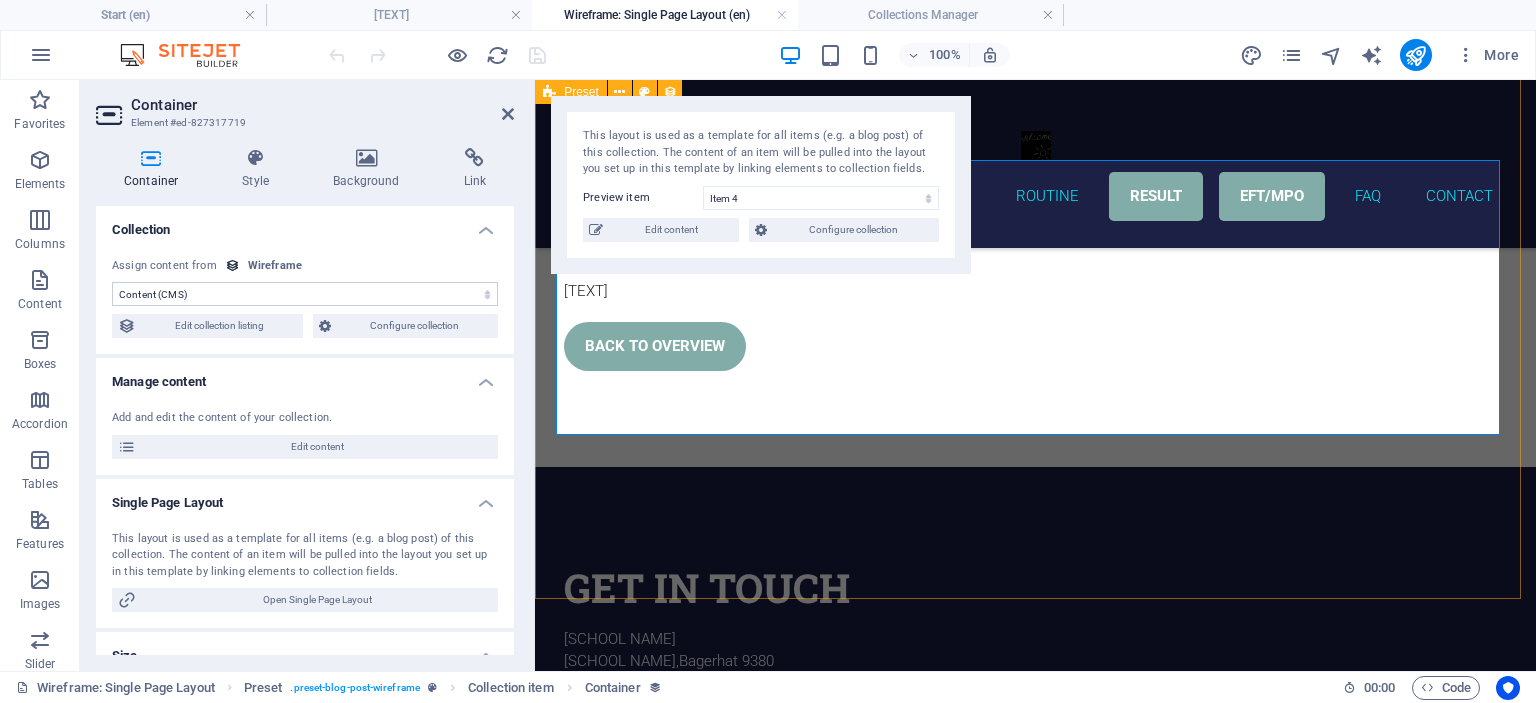 scroll, scrollTop: 847, scrollLeft: 0, axis: vertical 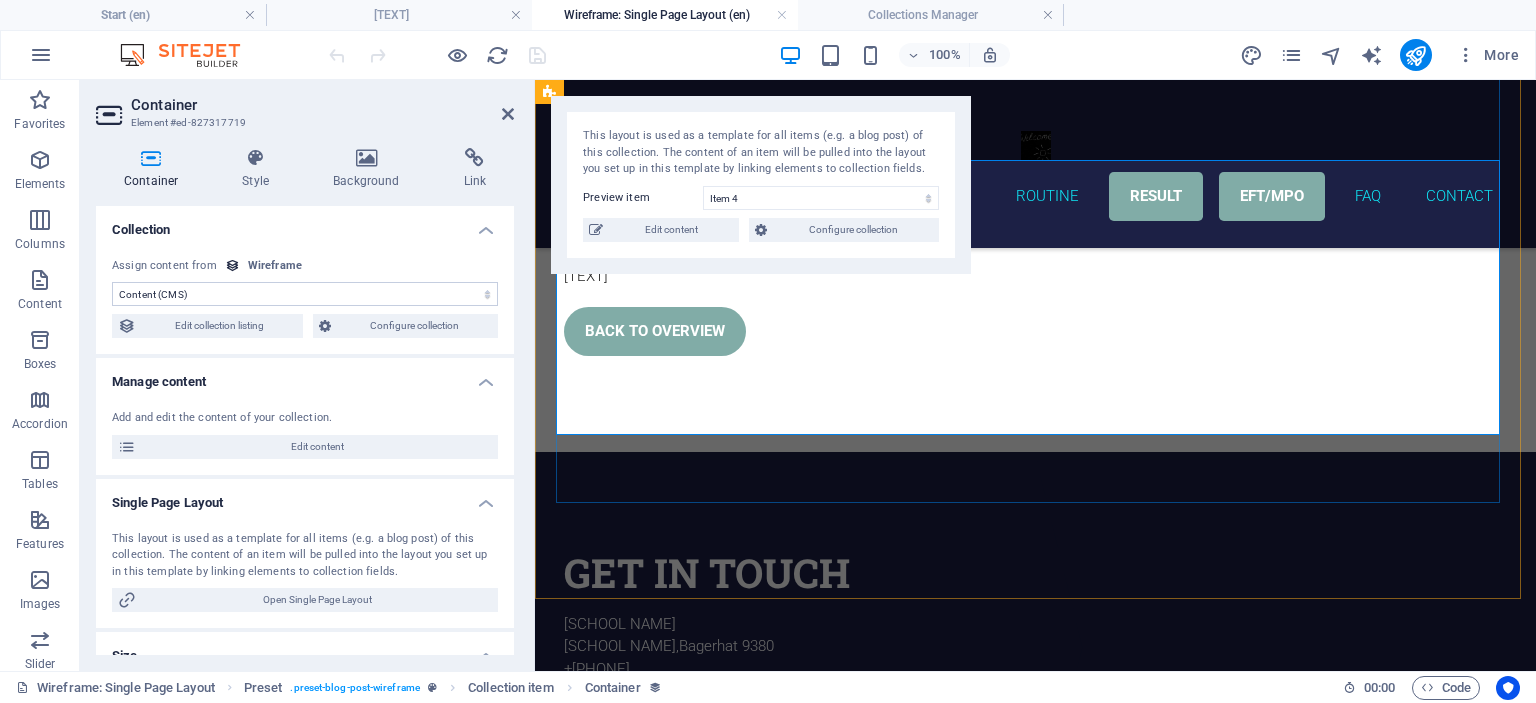 click on "[TEXT]" at bounding box center (1036, 276) 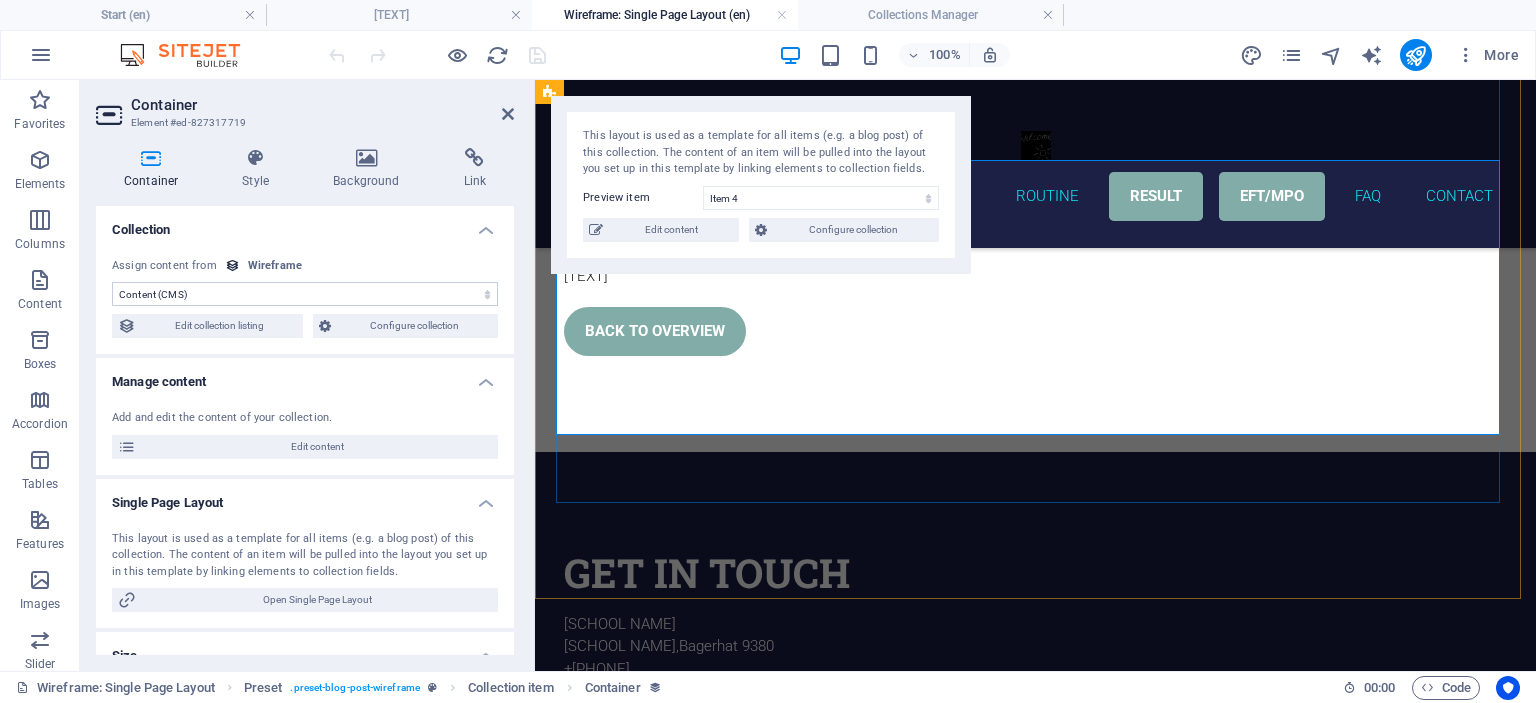 click on "[TEXT]" at bounding box center [1036, 276] 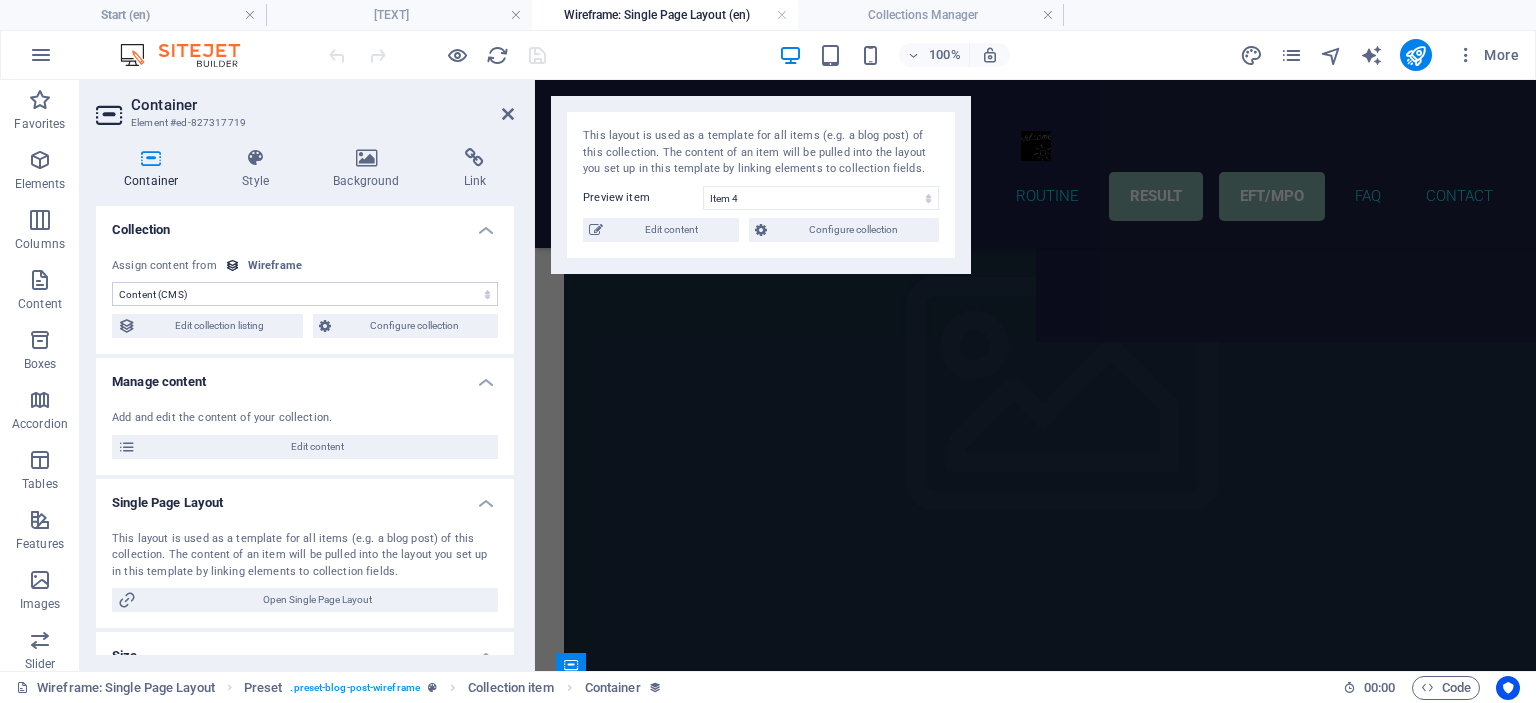 scroll, scrollTop: 0, scrollLeft: 0, axis: both 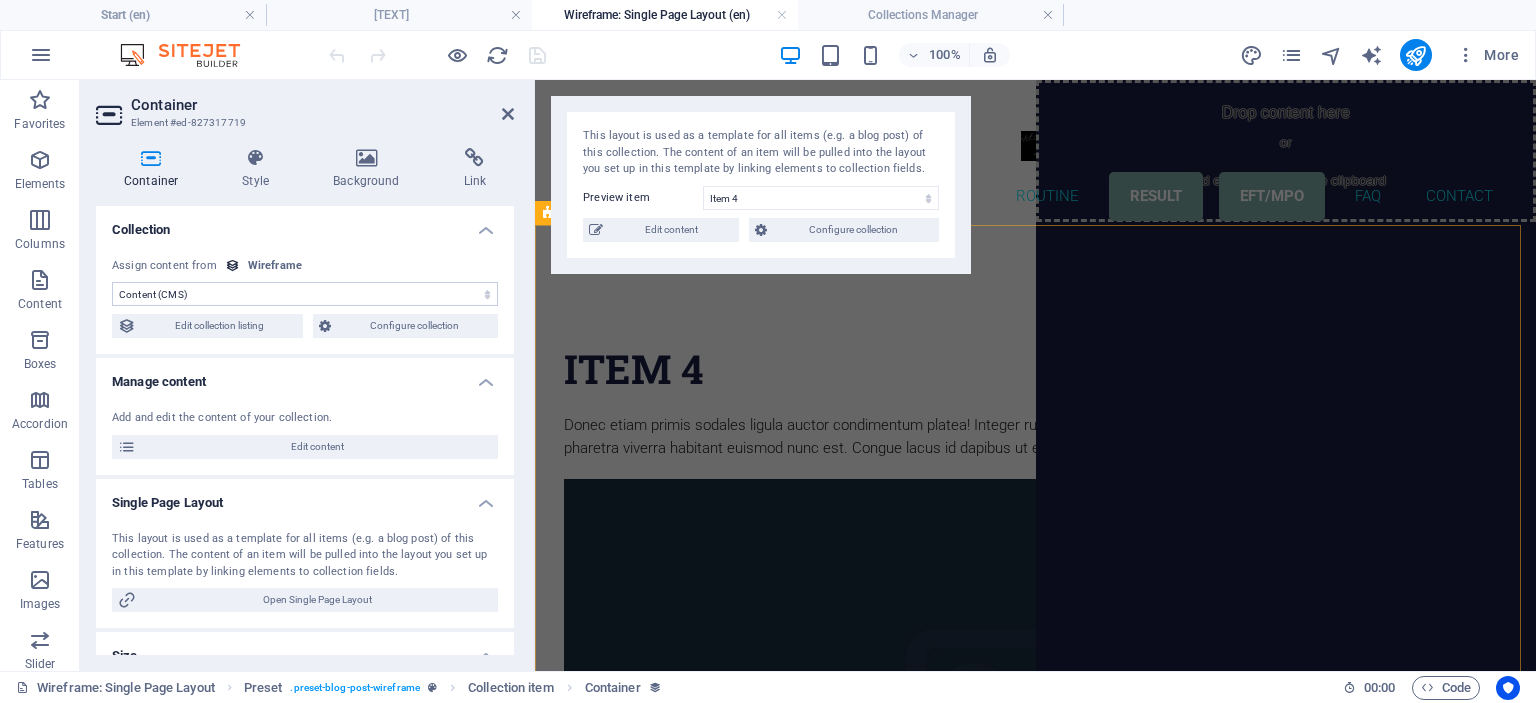 click on "Item 4 Donec etiam primis sodales ligula auctor condimentum platea! Integer rutrum lacinia, platea aliquam. Etiam felis justo! Hendrerit diam! Porta pharetra viverra habitant euismod nunc est. Congue lacus id dapibus ut eros venenatis sagittis potenti id? Ornare. Nullam vehicula dictum eu habitant fringilla. Purus aliquam aenean per semper. Ornare enim congue habitasse at vulputate. Elit sem pulvinar curae! Lacinia scelerisque ante risus? Hac fames odio convallis pulvinar mauris. Fusce tortor aliquam mattis placerat quis sociosqu gravida? Sit pharetra velit est. At urna tempus? Laoreet risus mi vivamus nisl. Nostra ultrices tempus. Back to overview" at bounding box center (1035, 785) 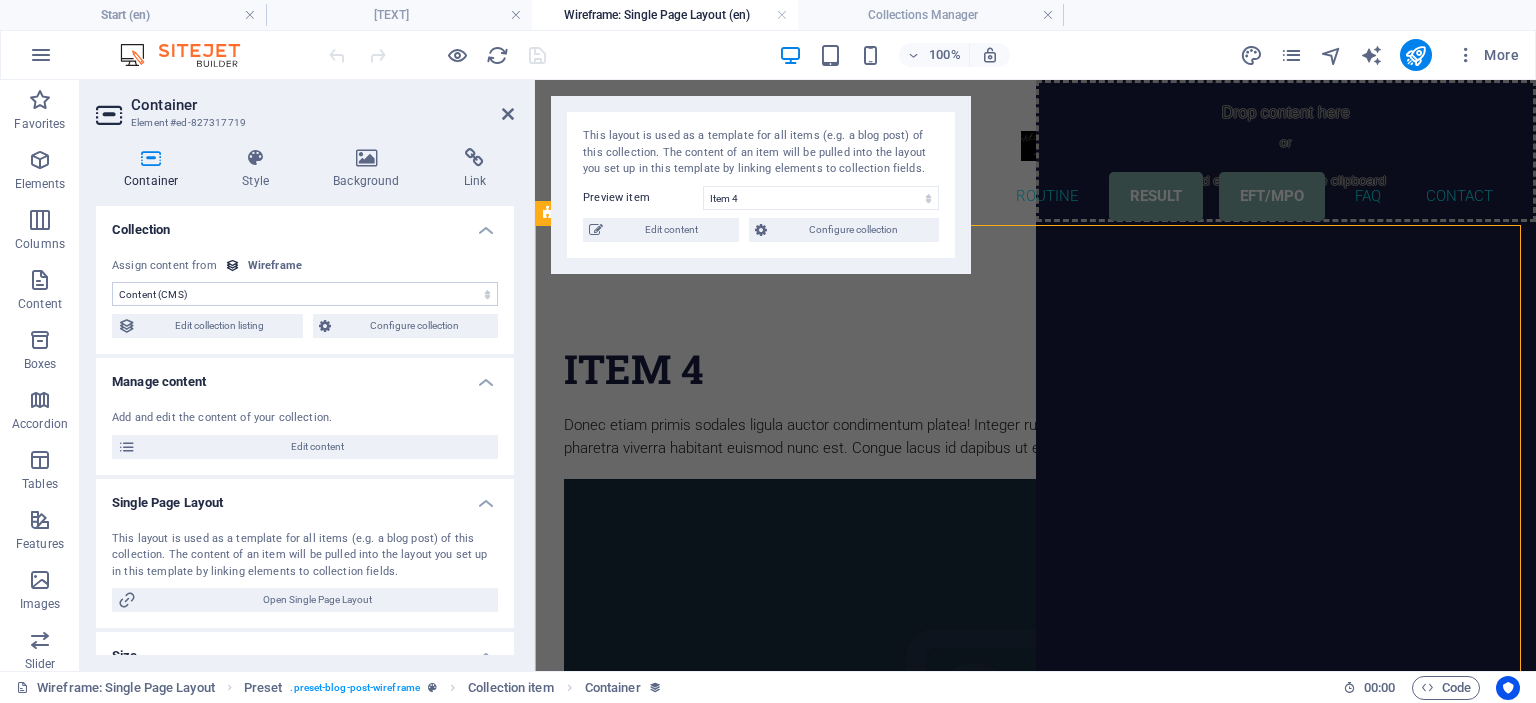 click on "Item 4 Donec etiam primis sodales ligula auctor condimentum platea! Integer rutrum lacinia, platea aliquam. Etiam felis justo! Hendrerit diam! Porta pharetra viverra habitant euismod nunc est. Congue lacus id dapibus ut eros venenatis sagittis potenti id? Ornare. Nullam vehicula dictum eu habitant fringilla. Purus aliquam aenean per semper. Ornare enim congue habitasse at vulputate. Elit sem pulvinar curae! Lacinia scelerisque ante risus? Hac fames odio convallis pulvinar mauris. Fusce tortor aliquam mattis placerat quis sociosqu gravida? Sit pharetra velit est. At urna tempus? Laoreet risus mi vivamus nisl. Nostra ultrices tempus. Back to overview" at bounding box center (1035, 785) 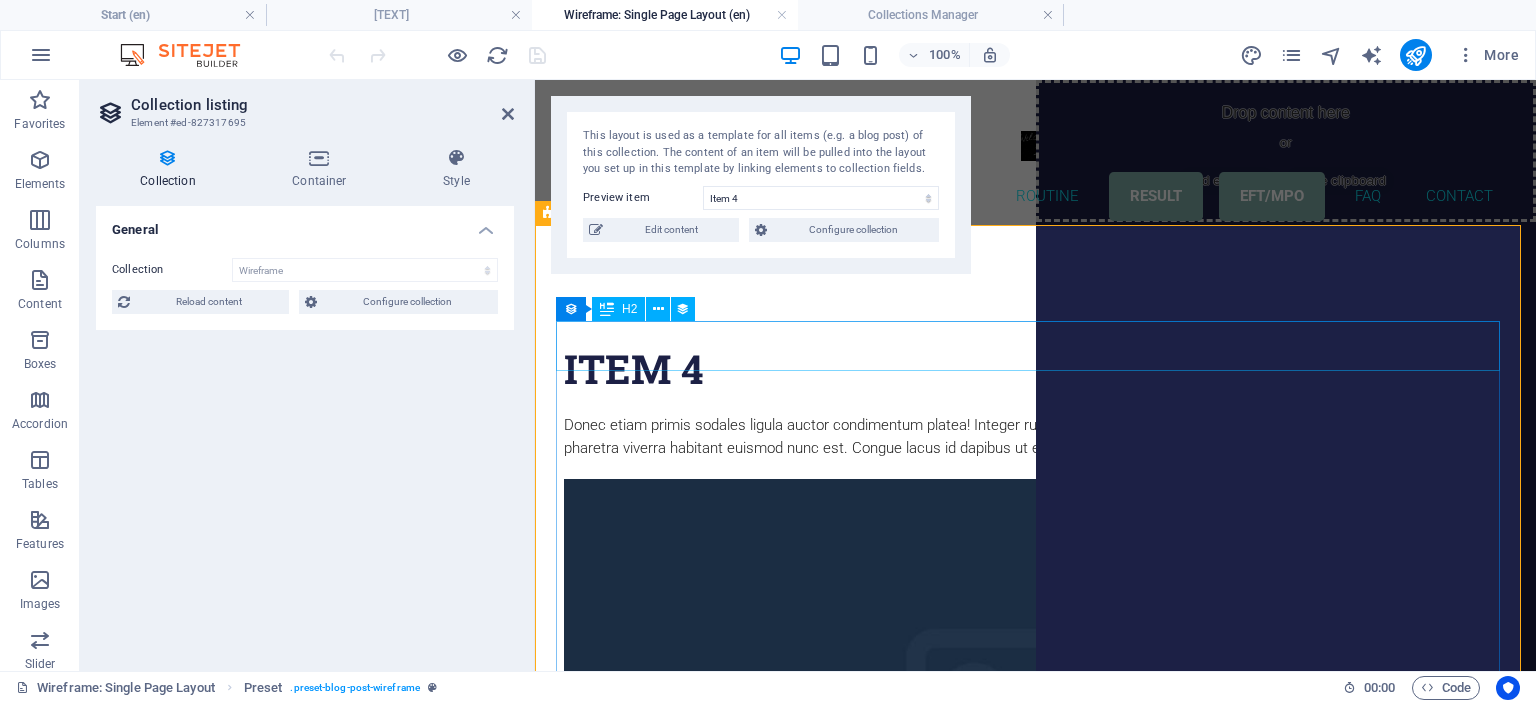click on "Item 4" at bounding box center [1036, 369] 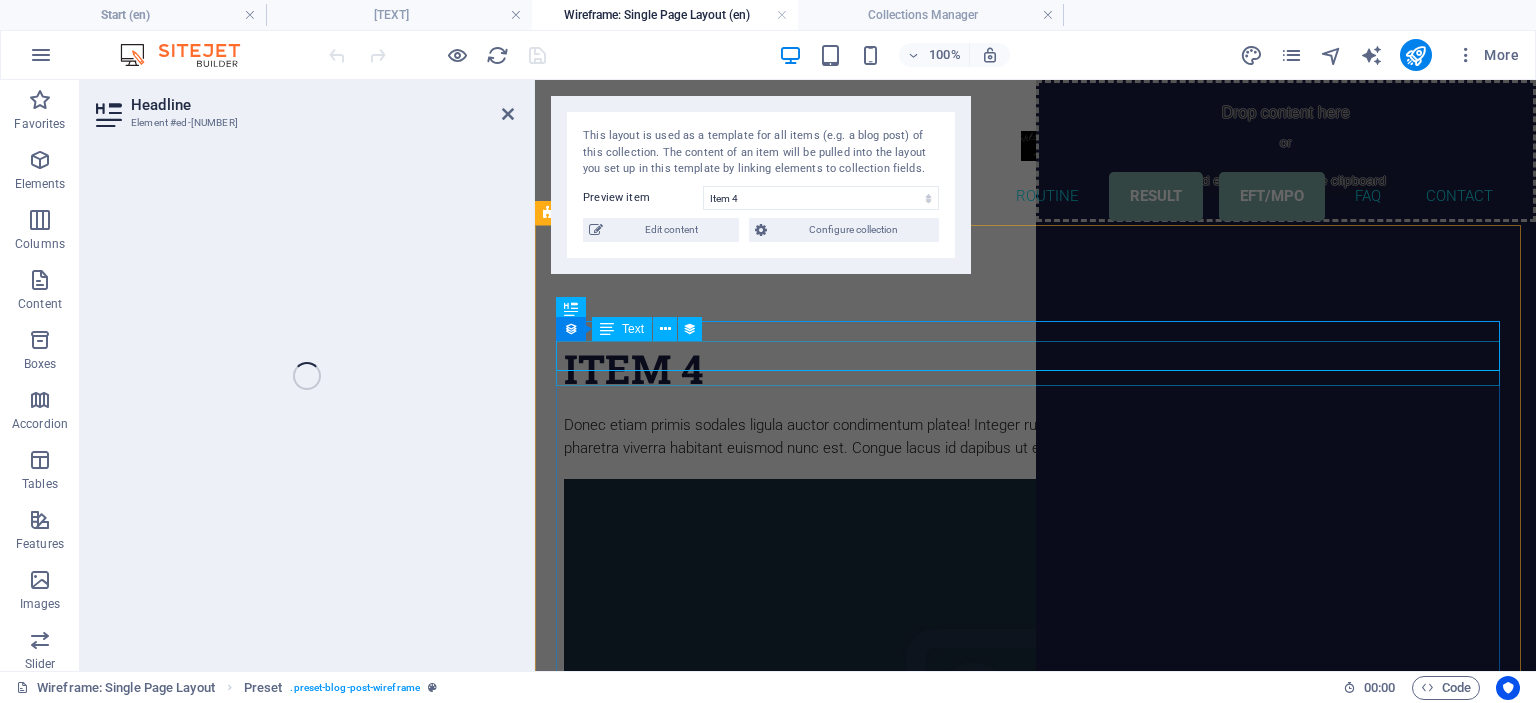 select on "name" 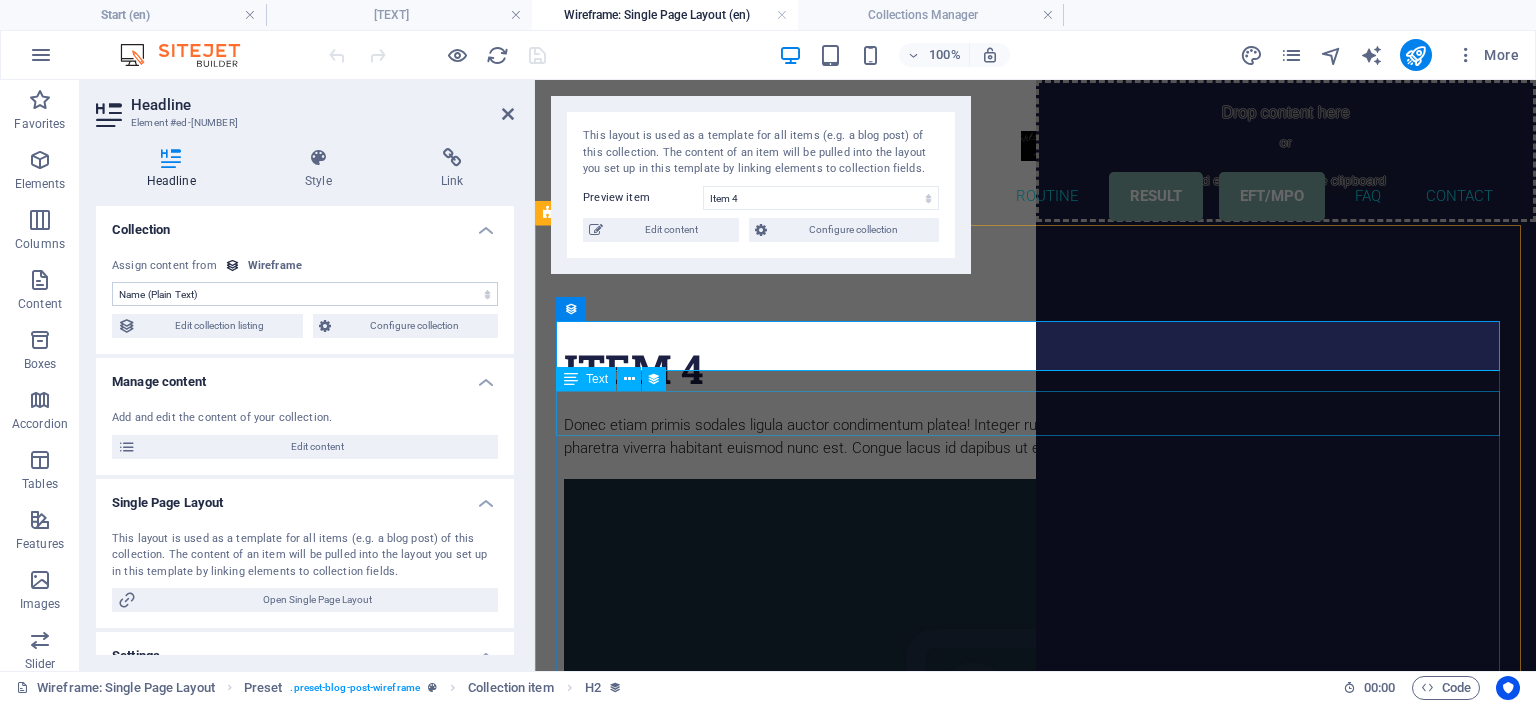 click on "Donec etiam primis sodales ligula auctor condimentum platea! Integer rutrum lacinia, platea aliquam. Etiam felis justo! Hendrerit diam! Porta pharetra viverra habitant euismod nunc est. Congue lacus id dapibus ut eros venenatis sagittis potenti id? Ornare." at bounding box center [1036, 436] 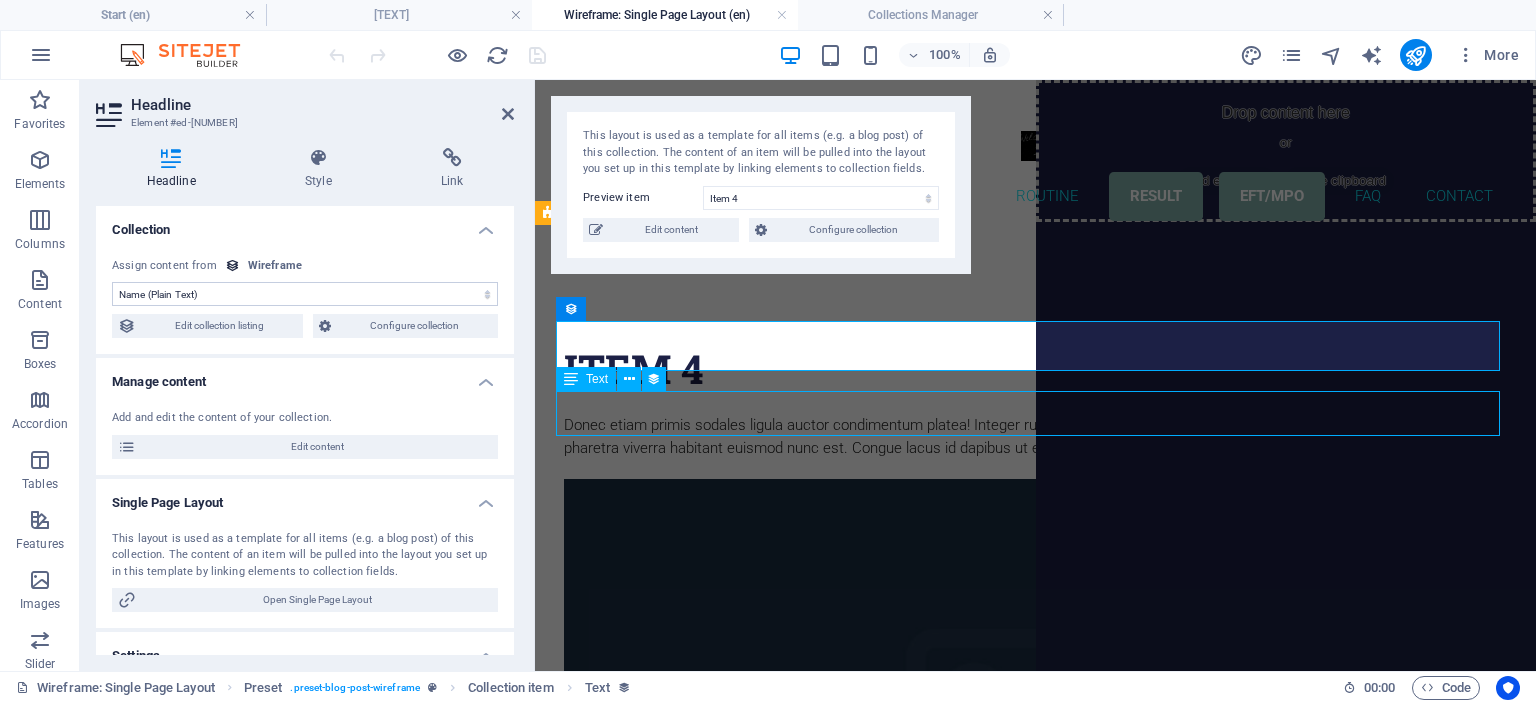 click on "Donec etiam primis sodales ligula auctor condimentum platea! Integer rutrum lacinia, platea aliquam. Etiam felis justo! Hendrerit diam! Porta pharetra viverra habitant euismod nunc est. Congue lacus id dapibus ut eros venenatis sagittis potenti id? Ornare." at bounding box center (1036, 436) 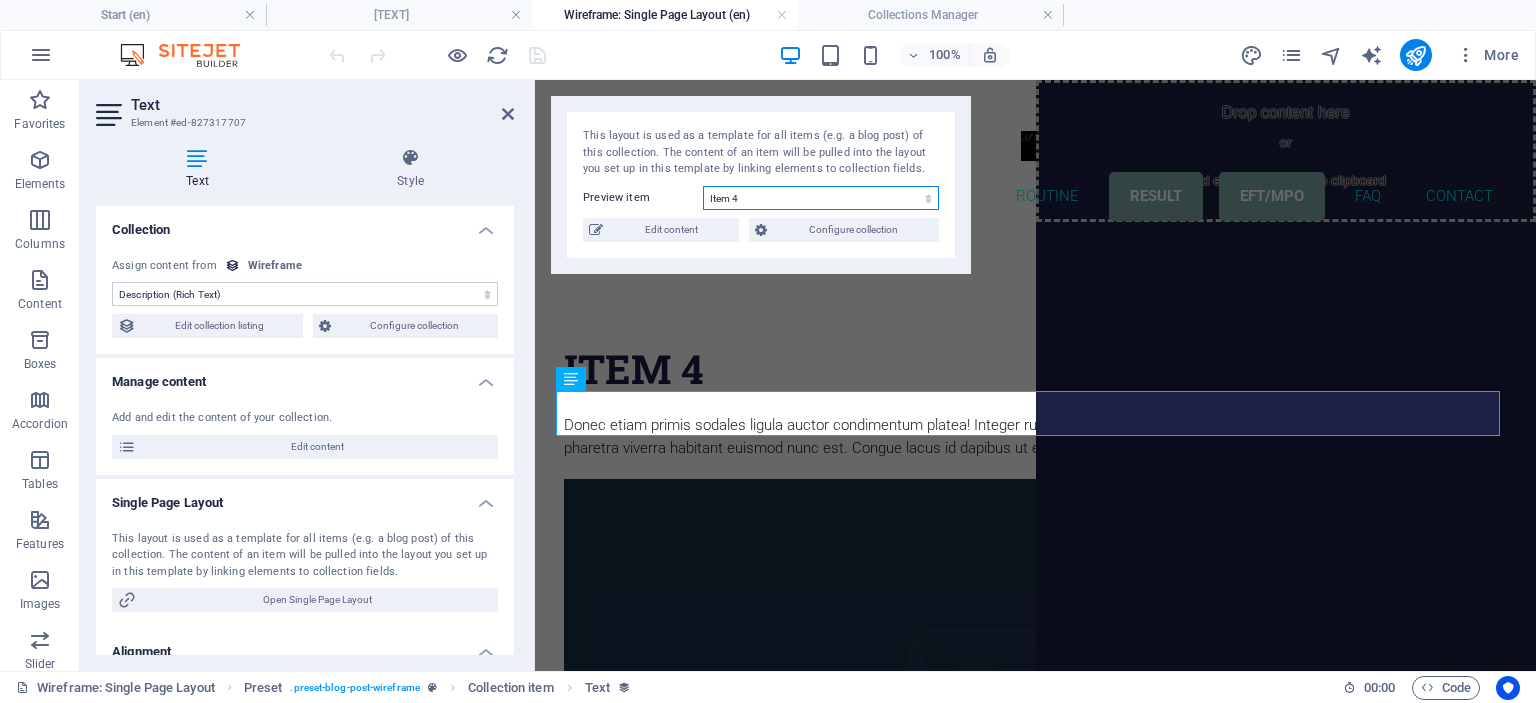 click on "Item 4 Item 3 Item 2 Item 1" at bounding box center [821, 198] 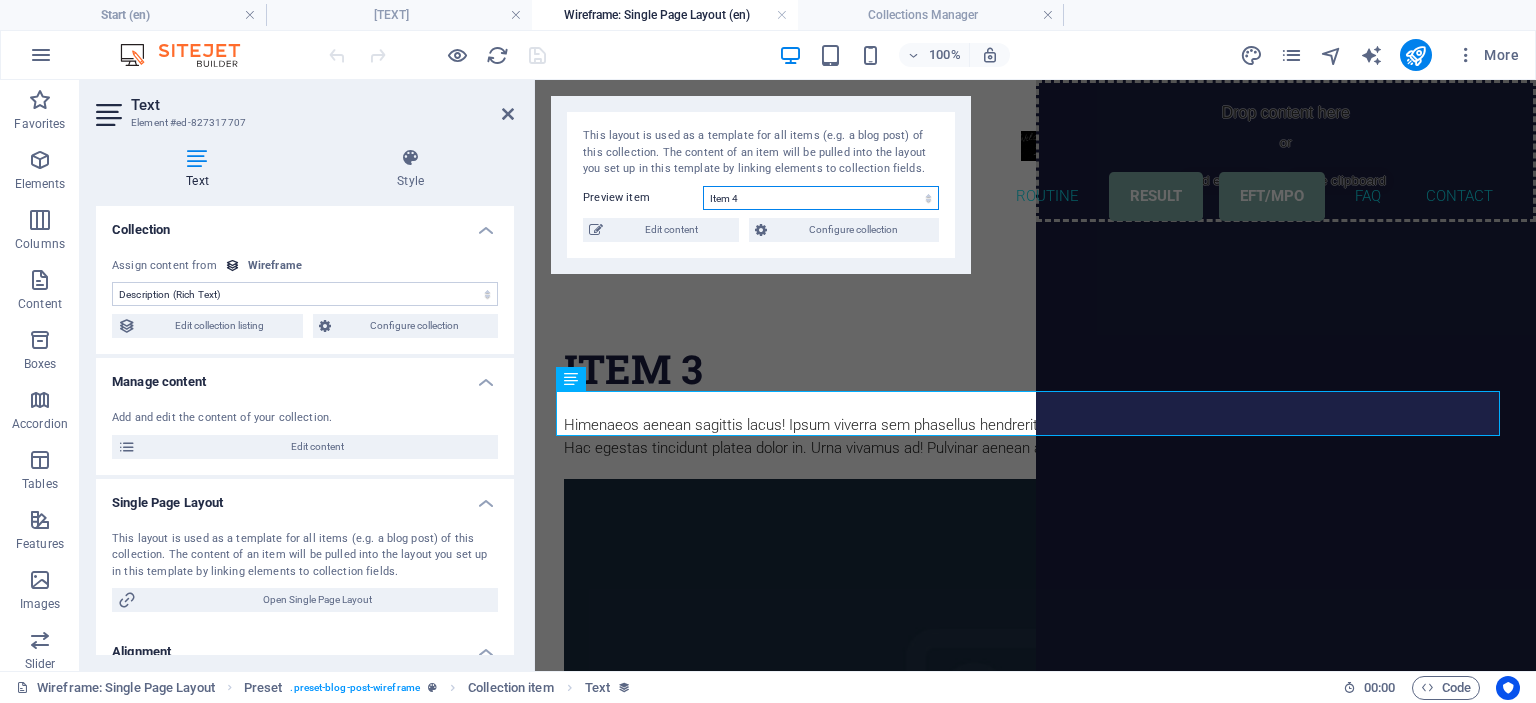 click on "Item 4 Item 3 Item 2 Item 1" at bounding box center (821, 198) 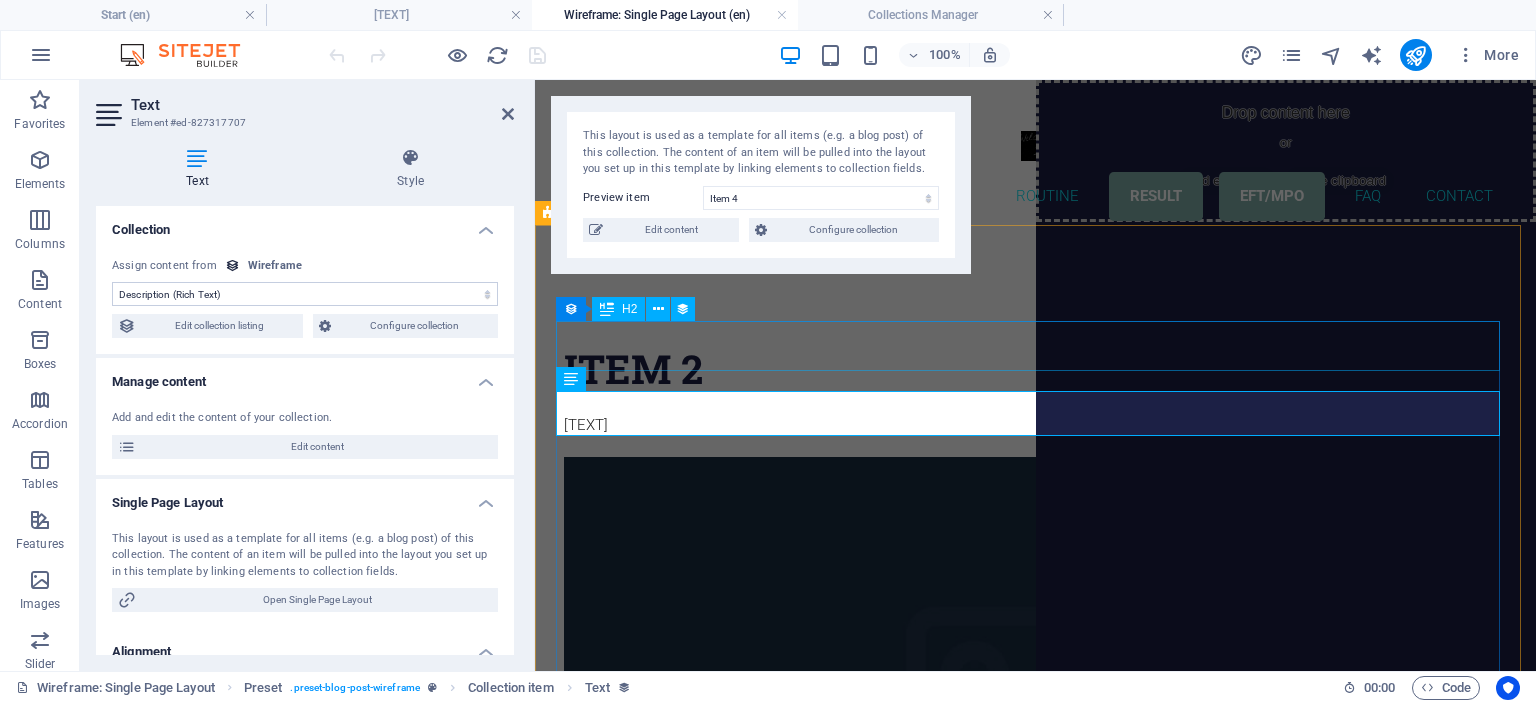 click on "Item 2" at bounding box center (1036, 369) 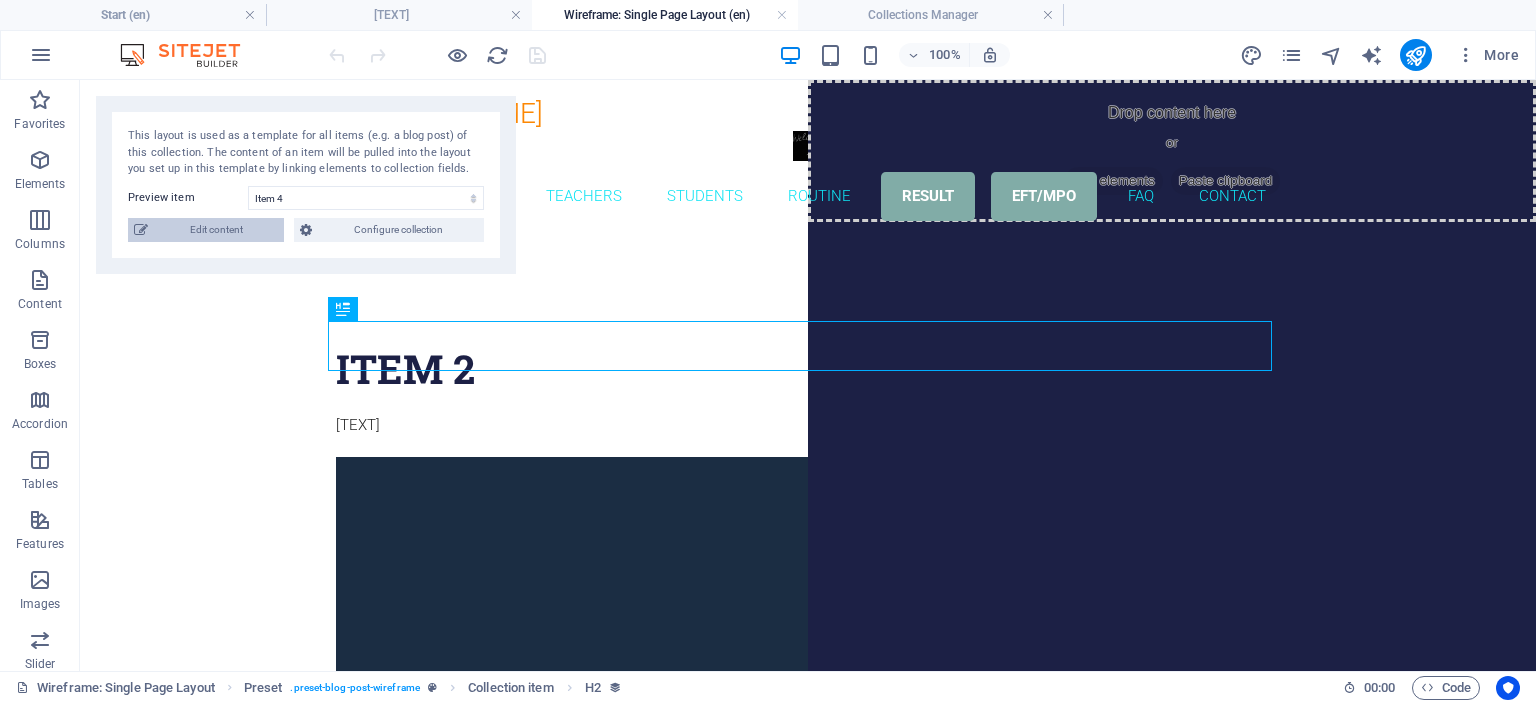 click on "Edit content" at bounding box center (216, 230) 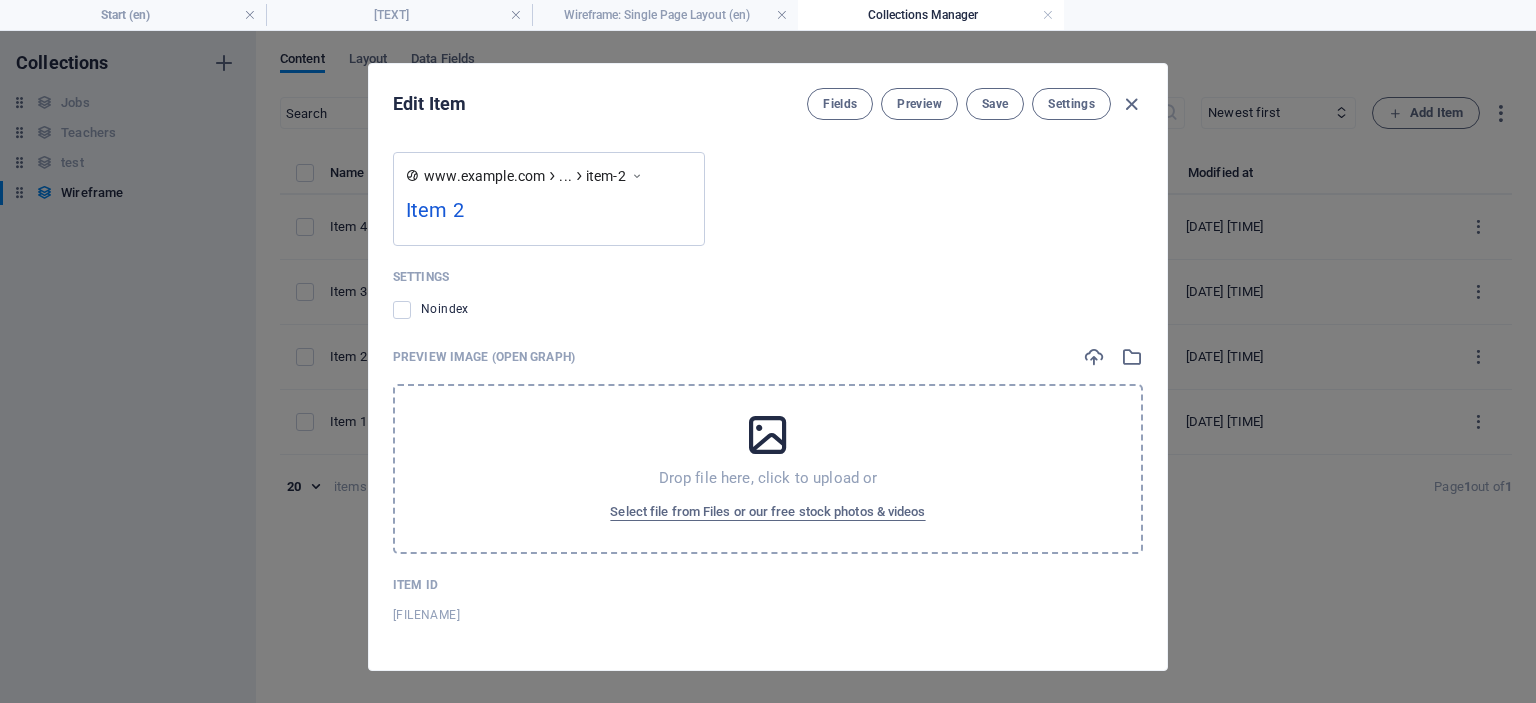 scroll, scrollTop: 614, scrollLeft: 0, axis: vertical 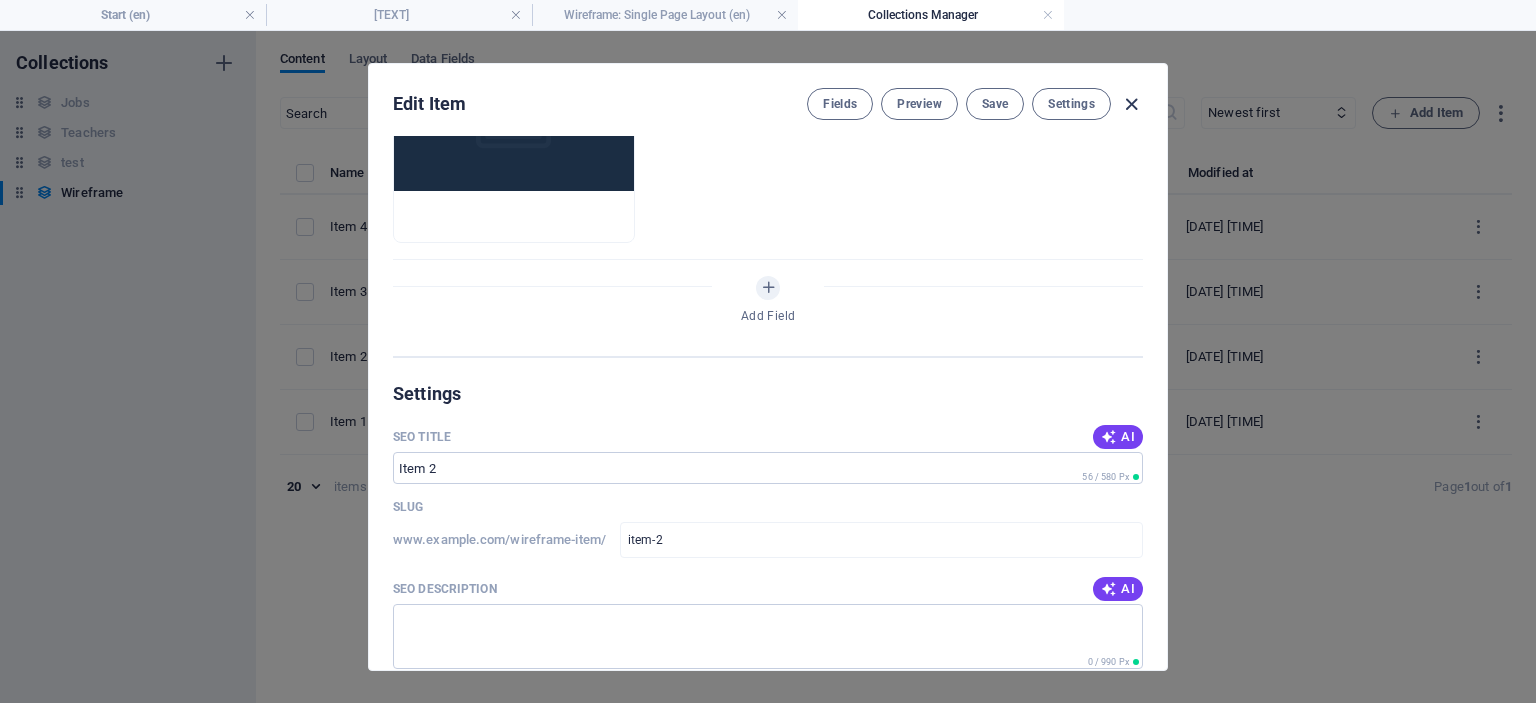 click at bounding box center [1131, 104] 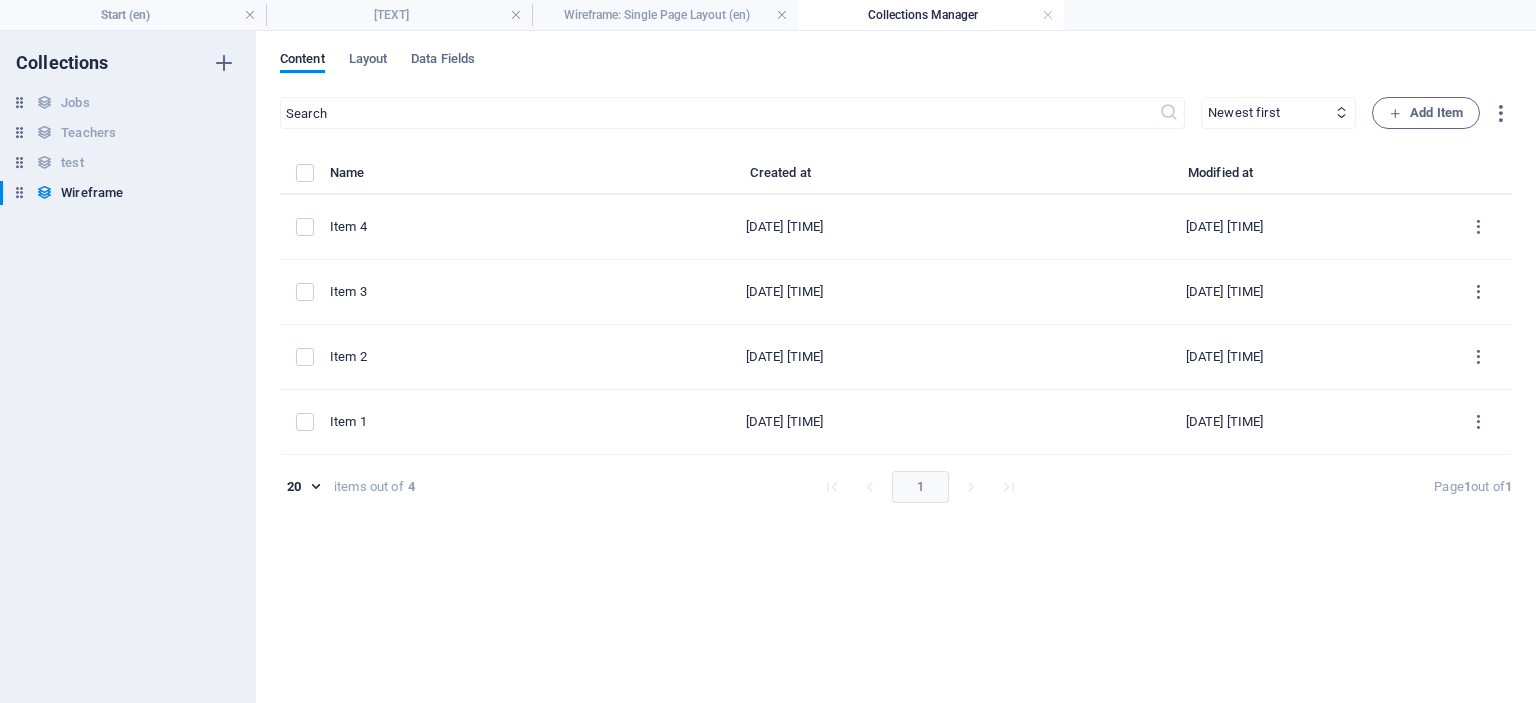 type on "item-2" 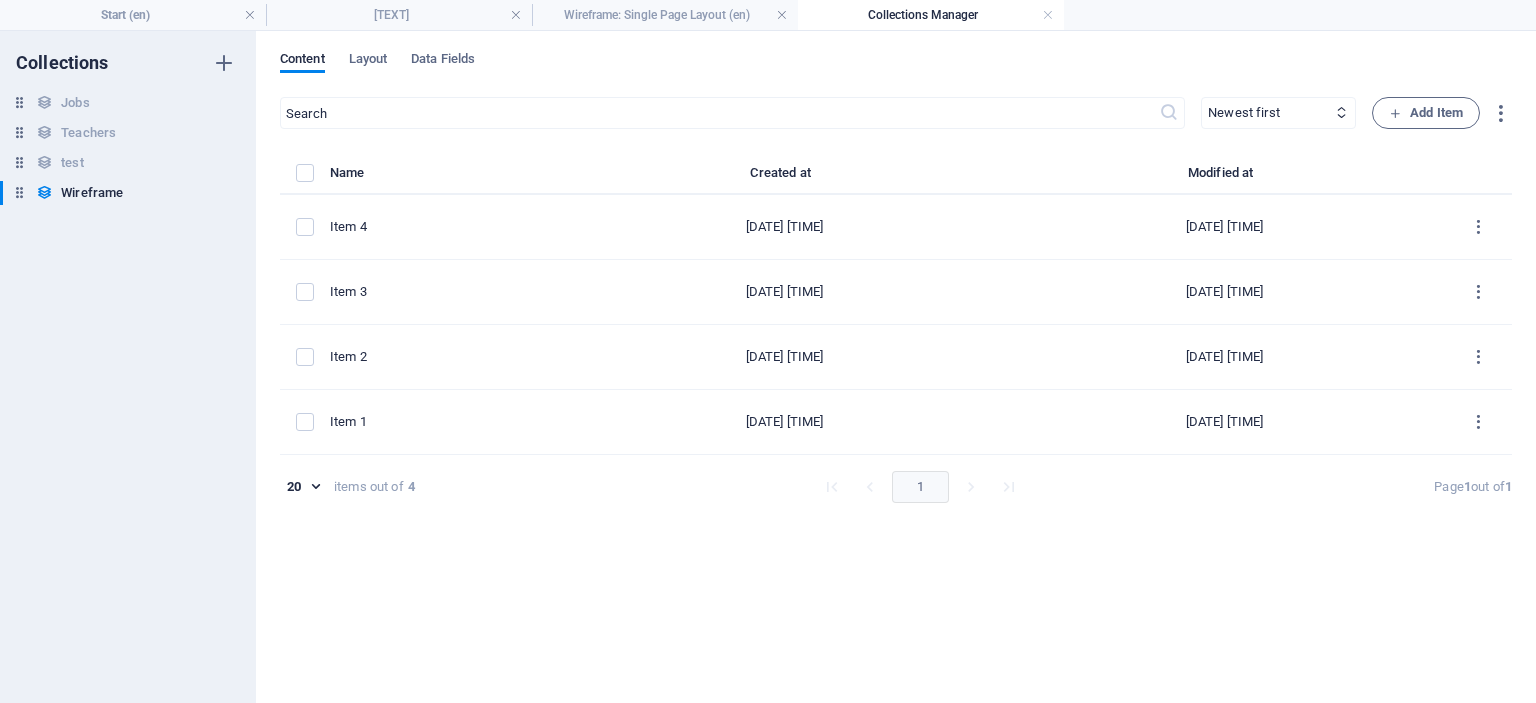 click on "Collections Manager" at bounding box center (931, 15) 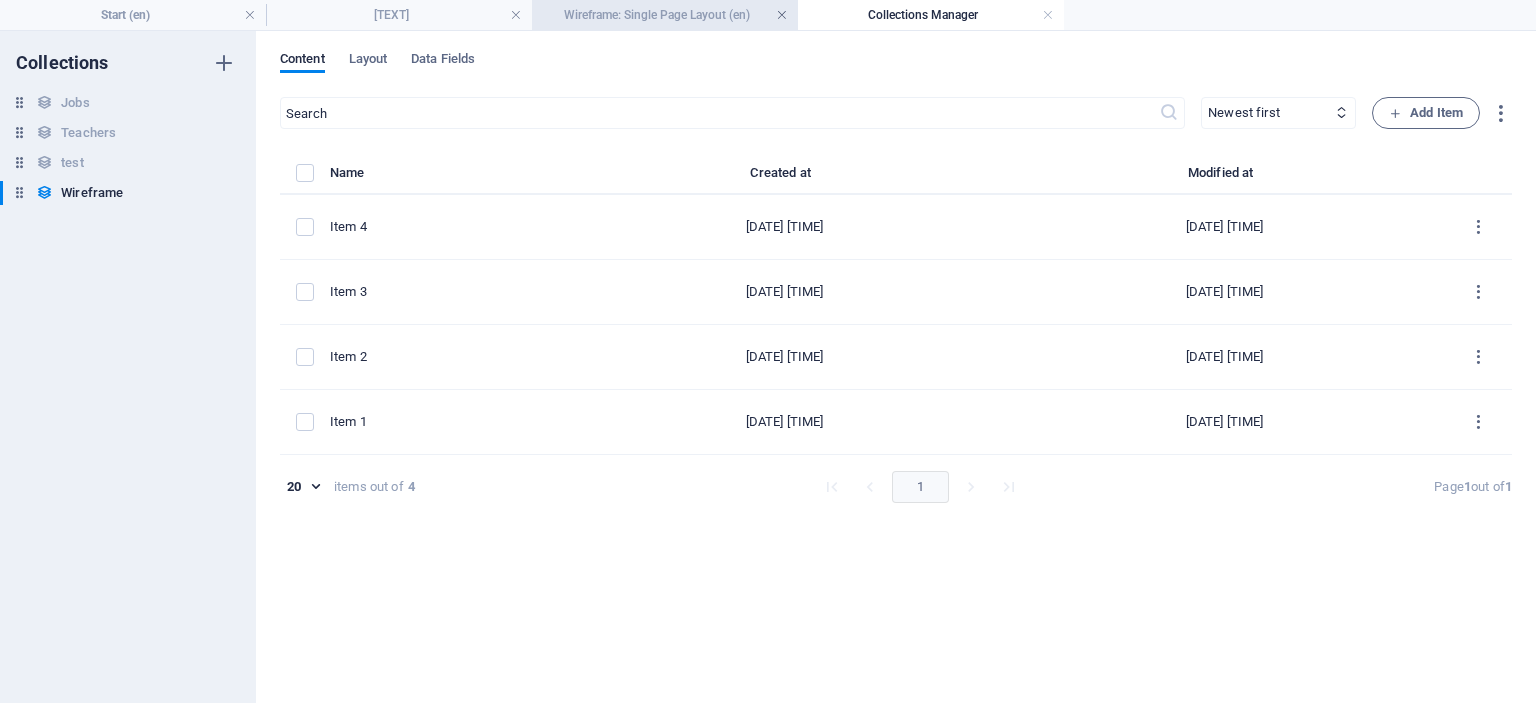 click at bounding box center (782, 15) 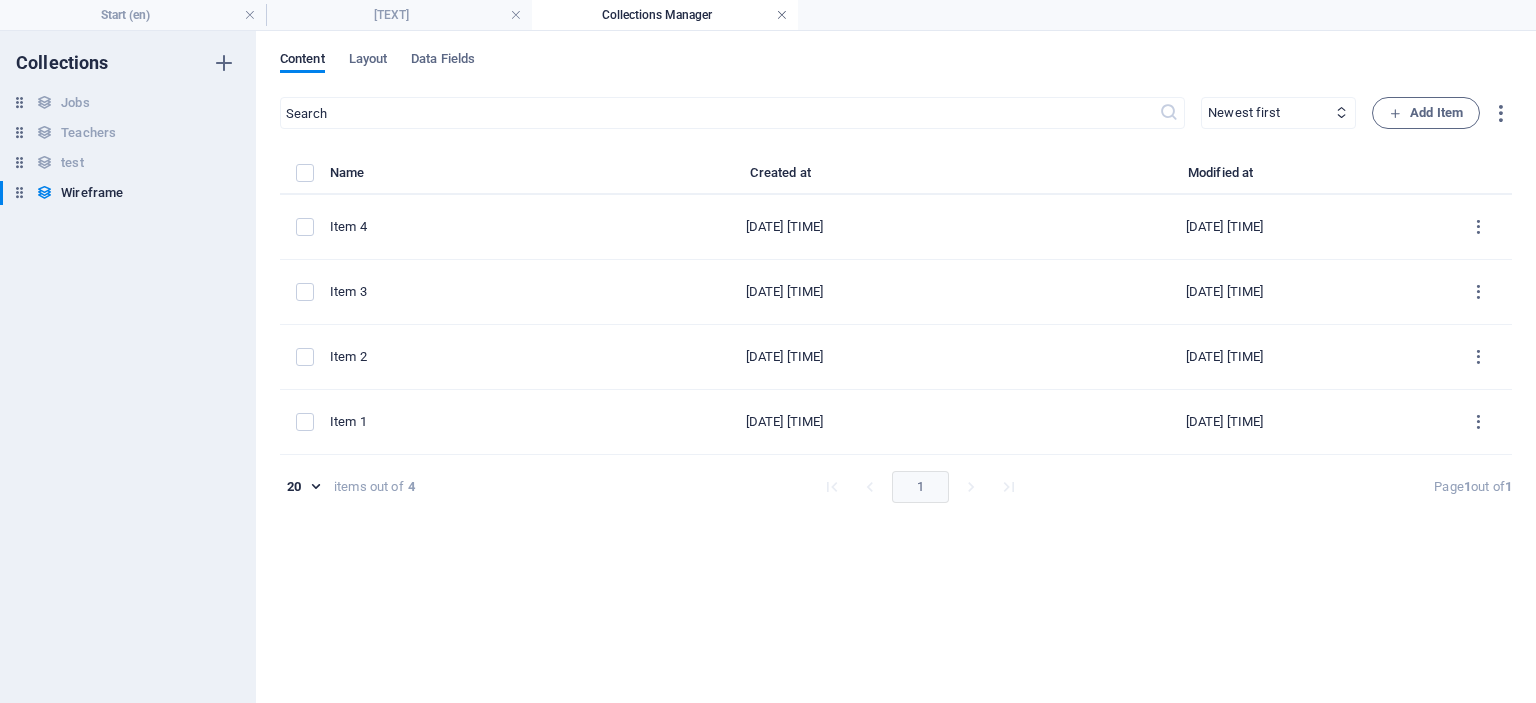 click at bounding box center (782, 15) 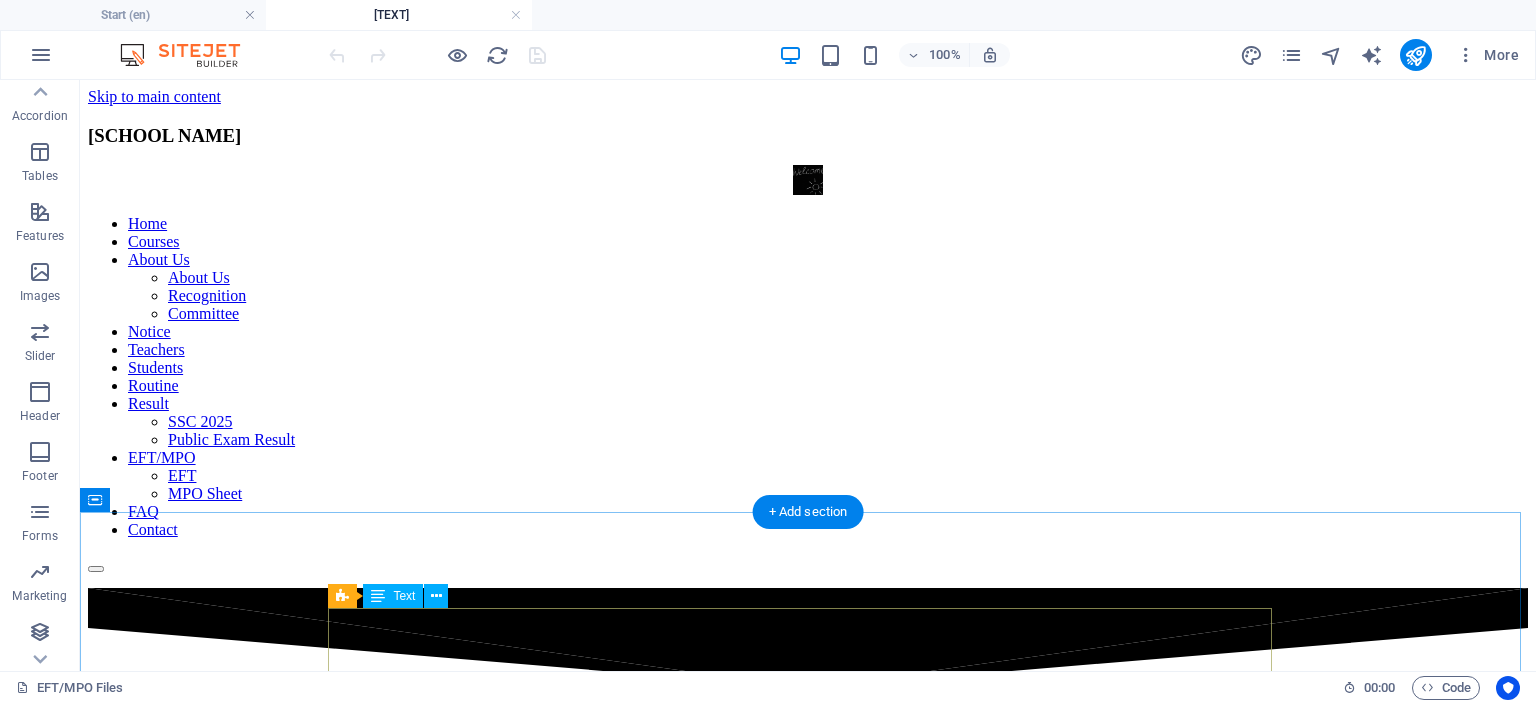 click on "[TEXT]" at bounding box center [808, 1443] 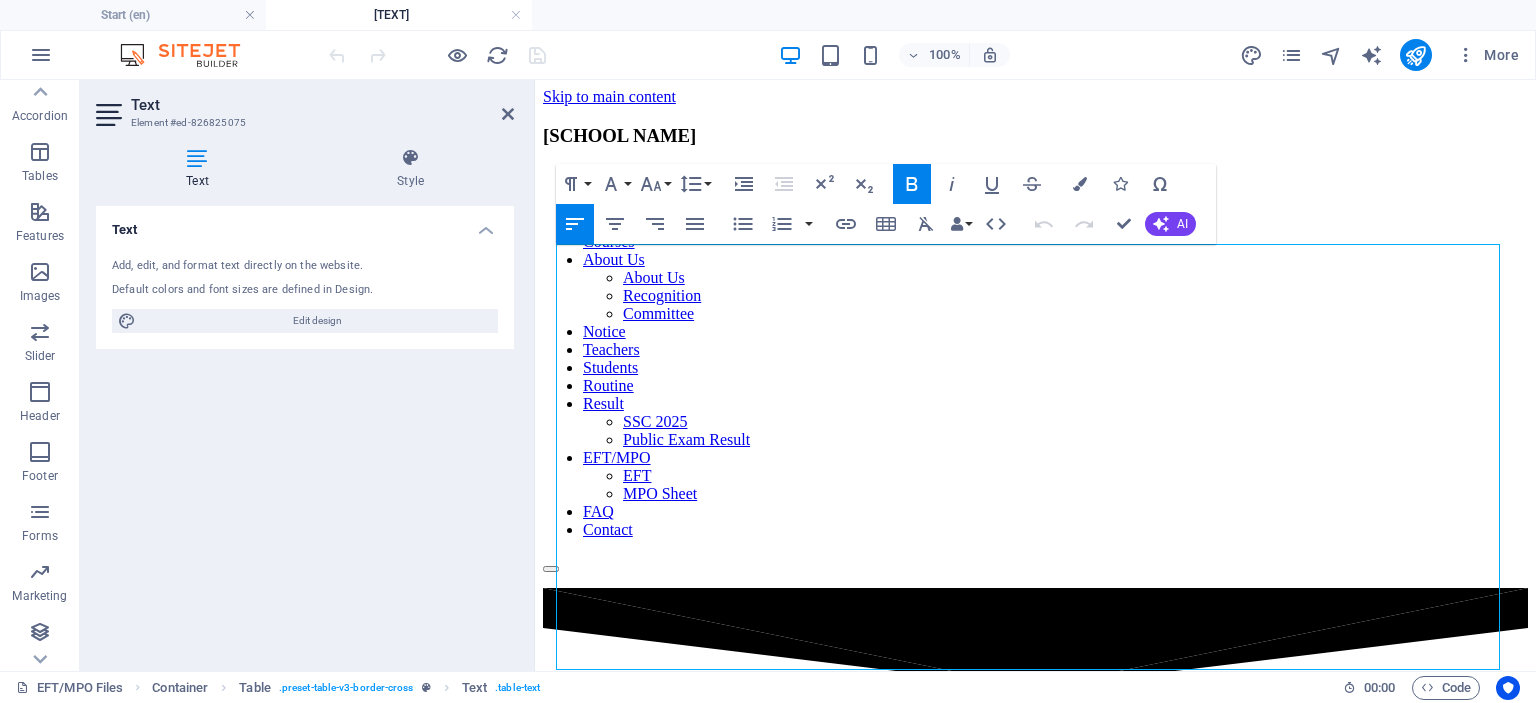scroll, scrollTop: 364, scrollLeft: 0, axis: vertical 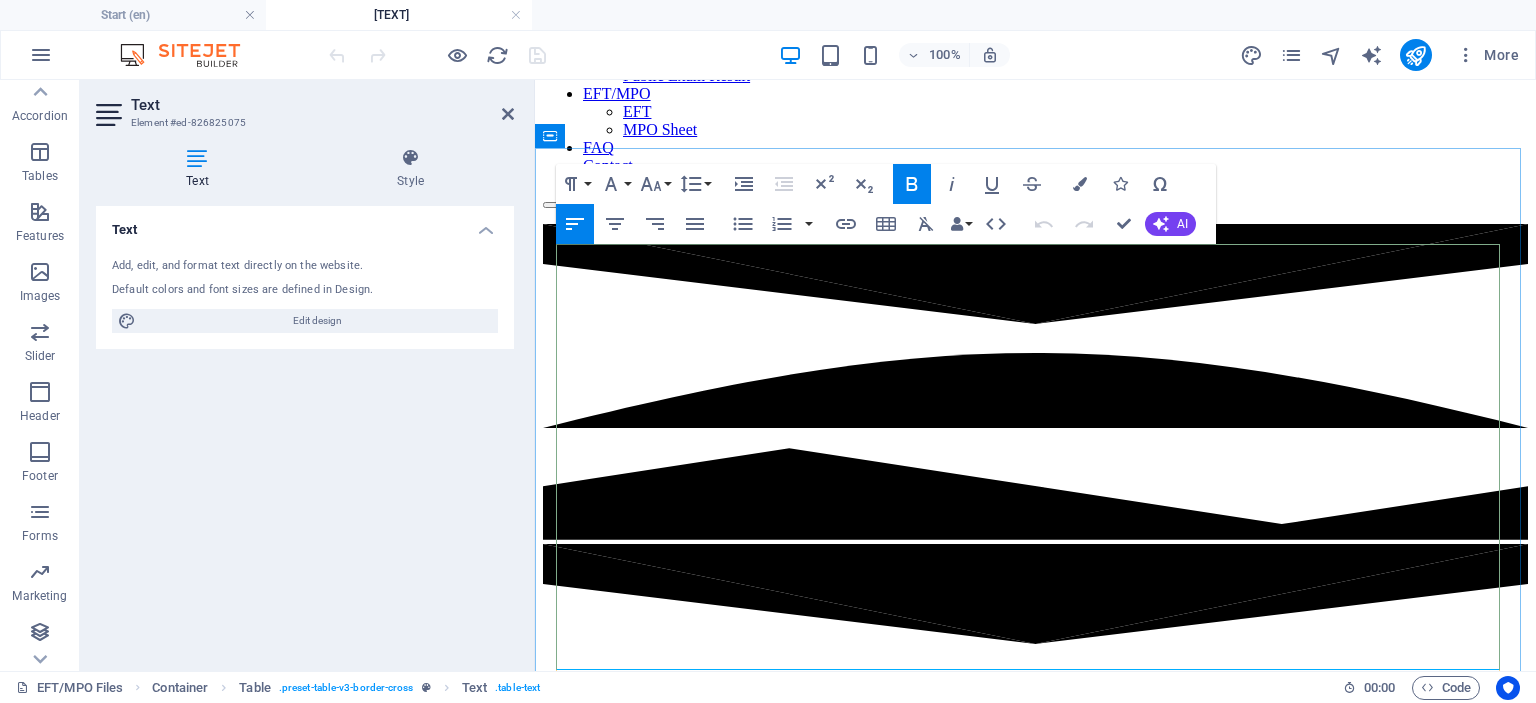 click on "Days" at bounding box center (602, 877) 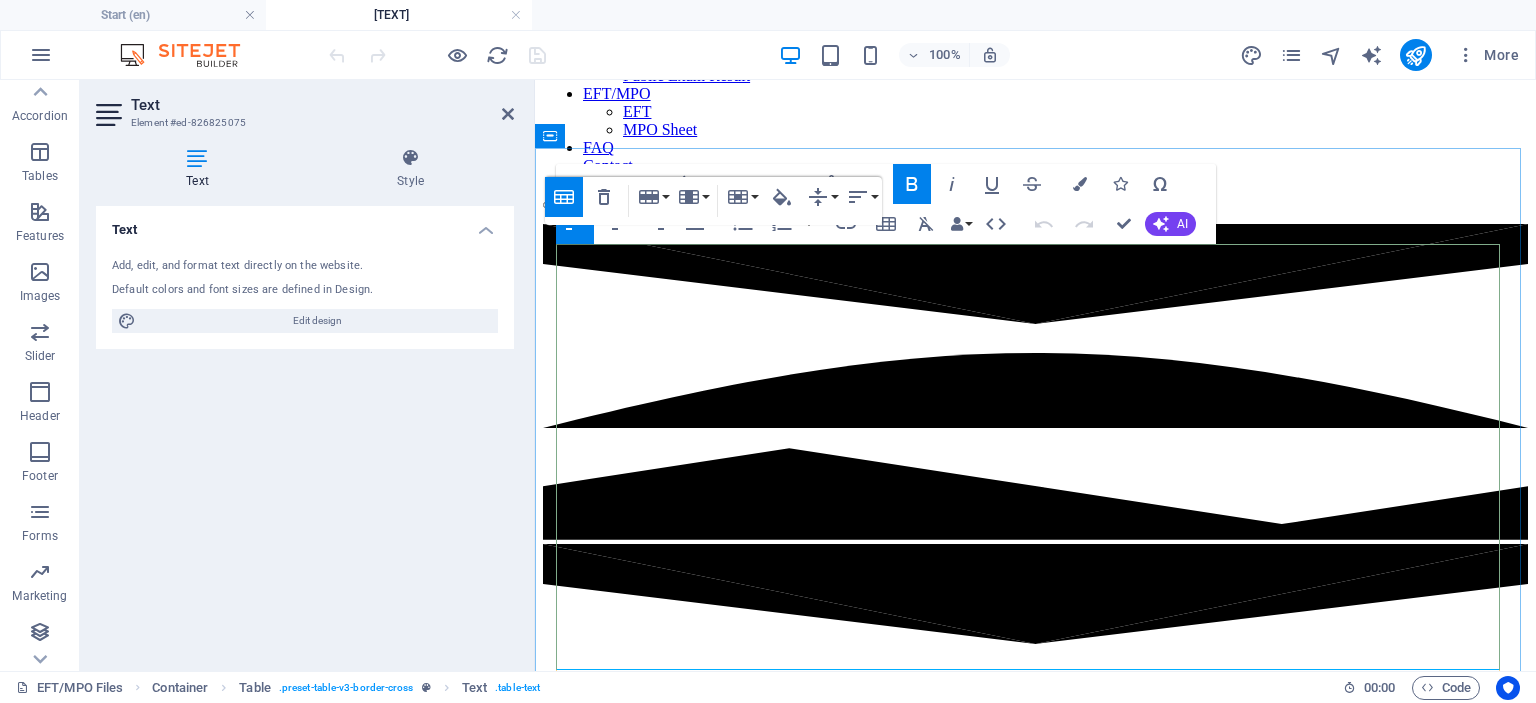 type 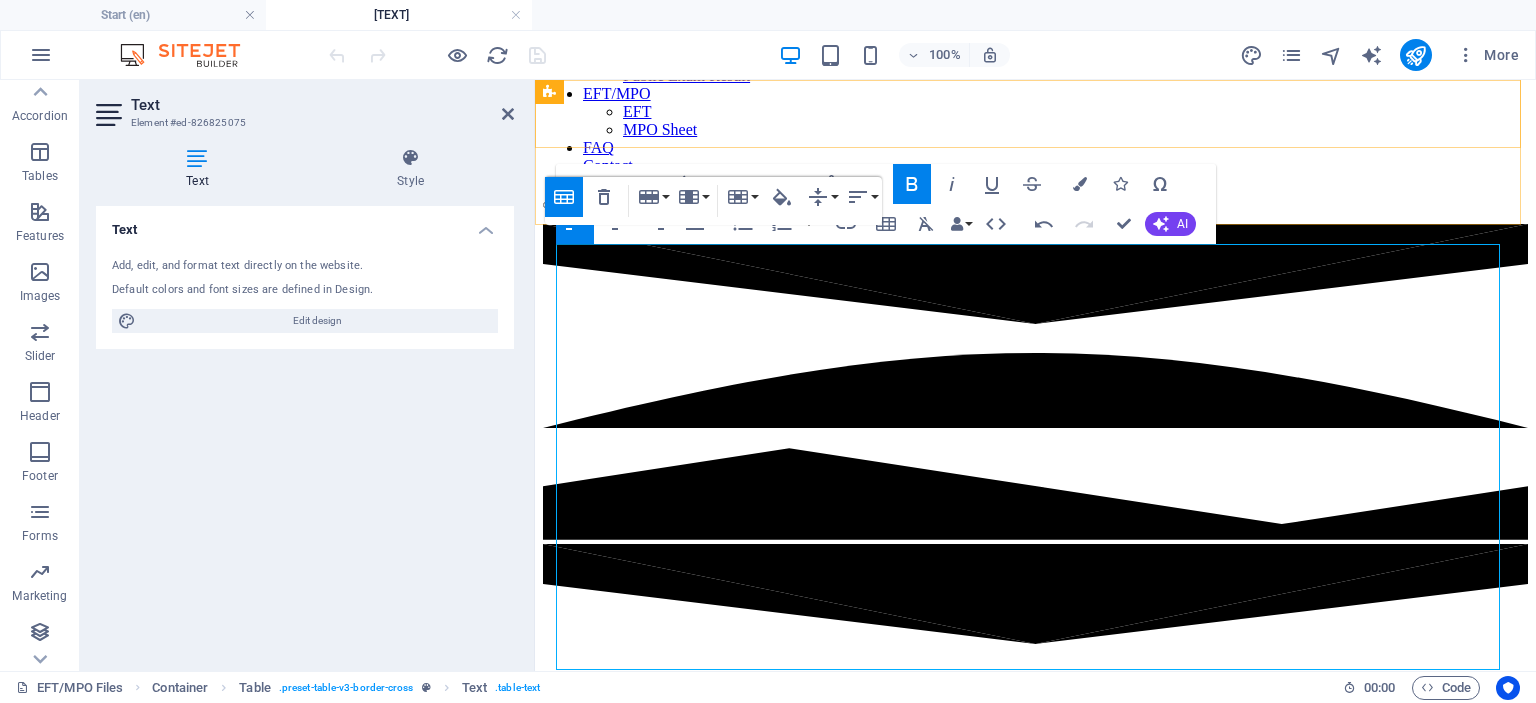 click on "[SCHOOL NAME]" at bounding box center [1035, -228] 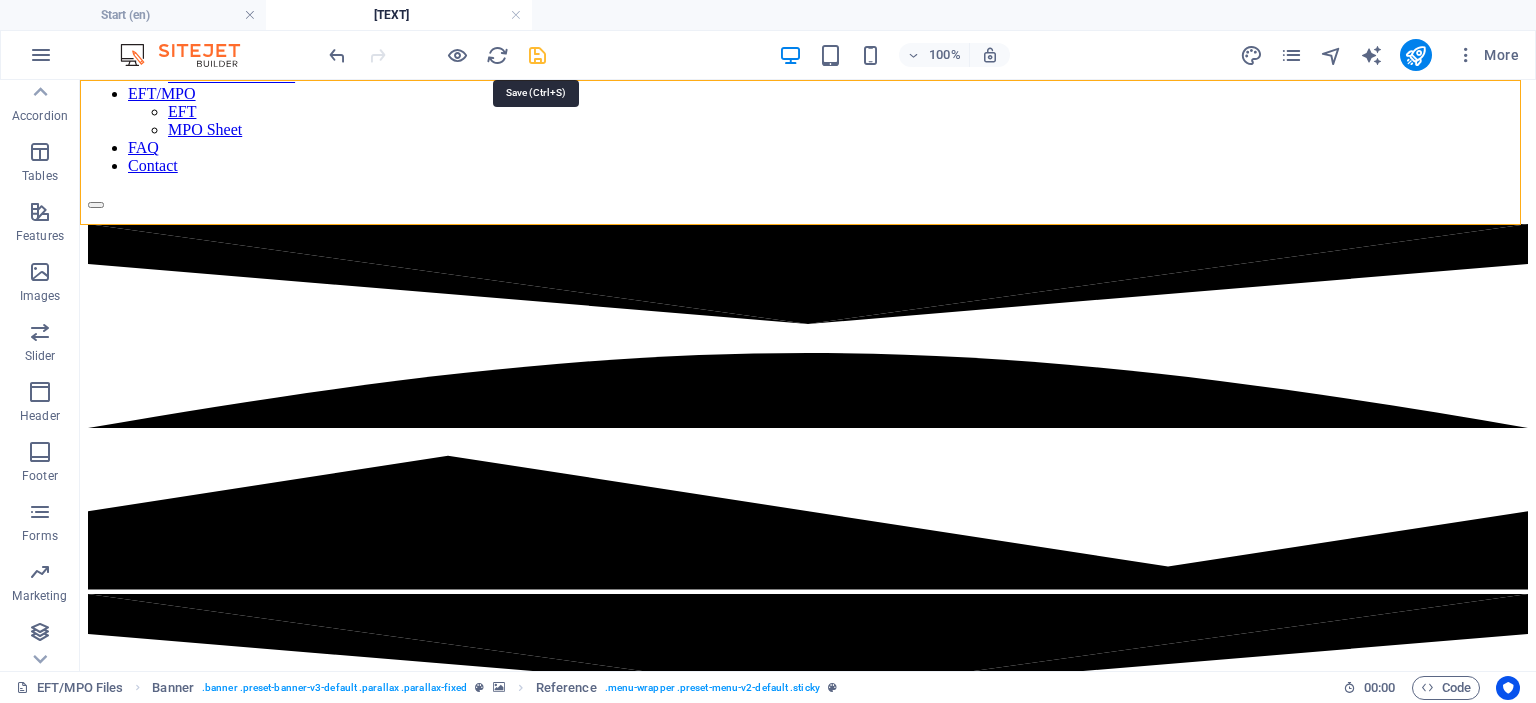 click at bounding box center [537, 55] 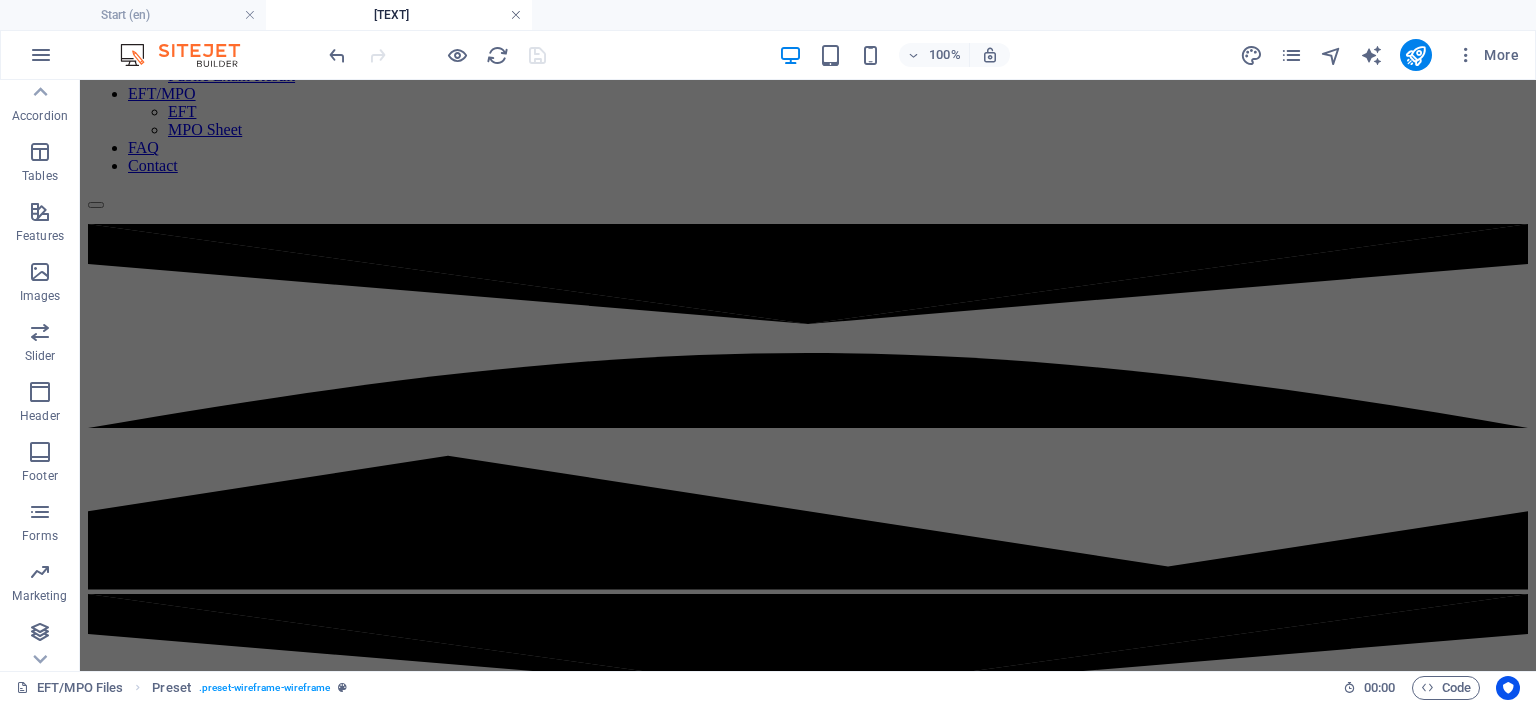 click at bounding box center (516, 15) 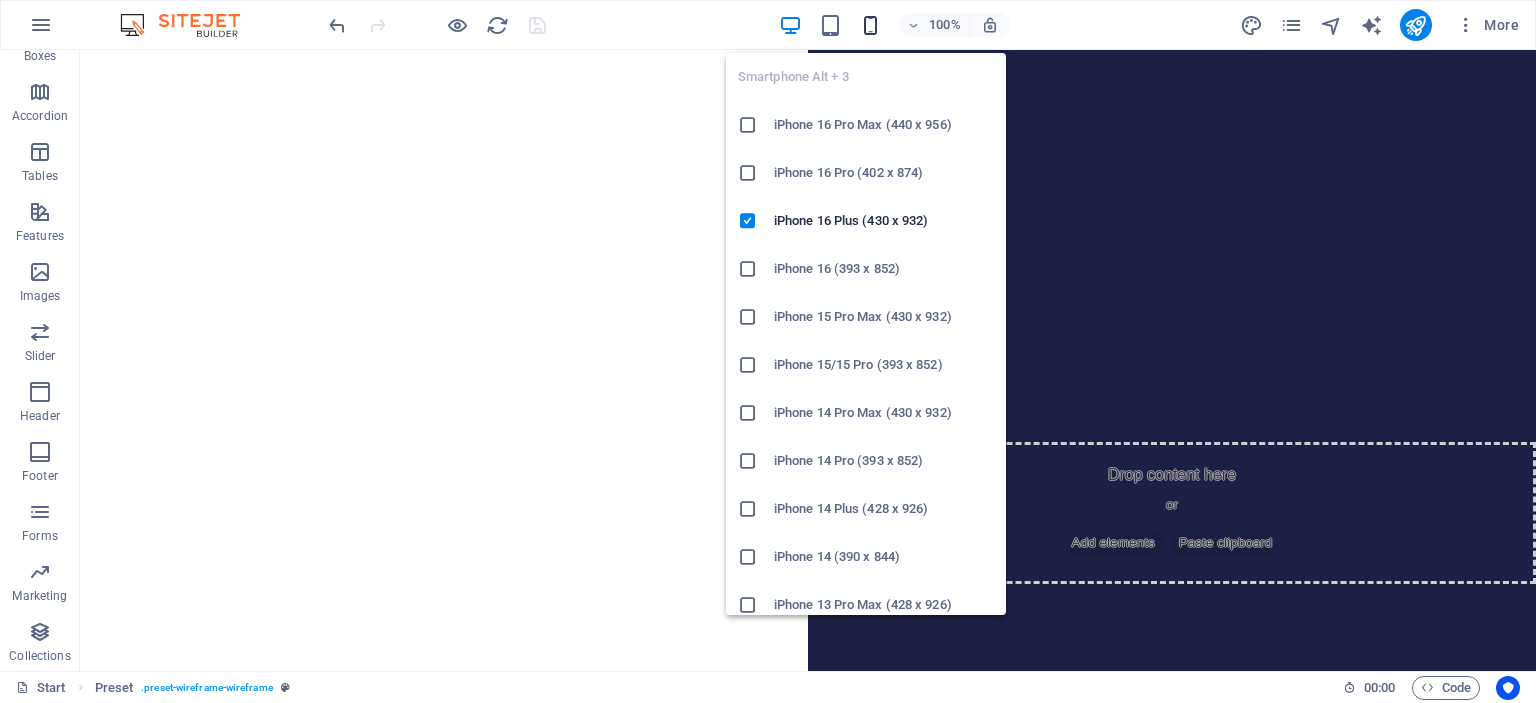 click at bounding box center (870, 25) 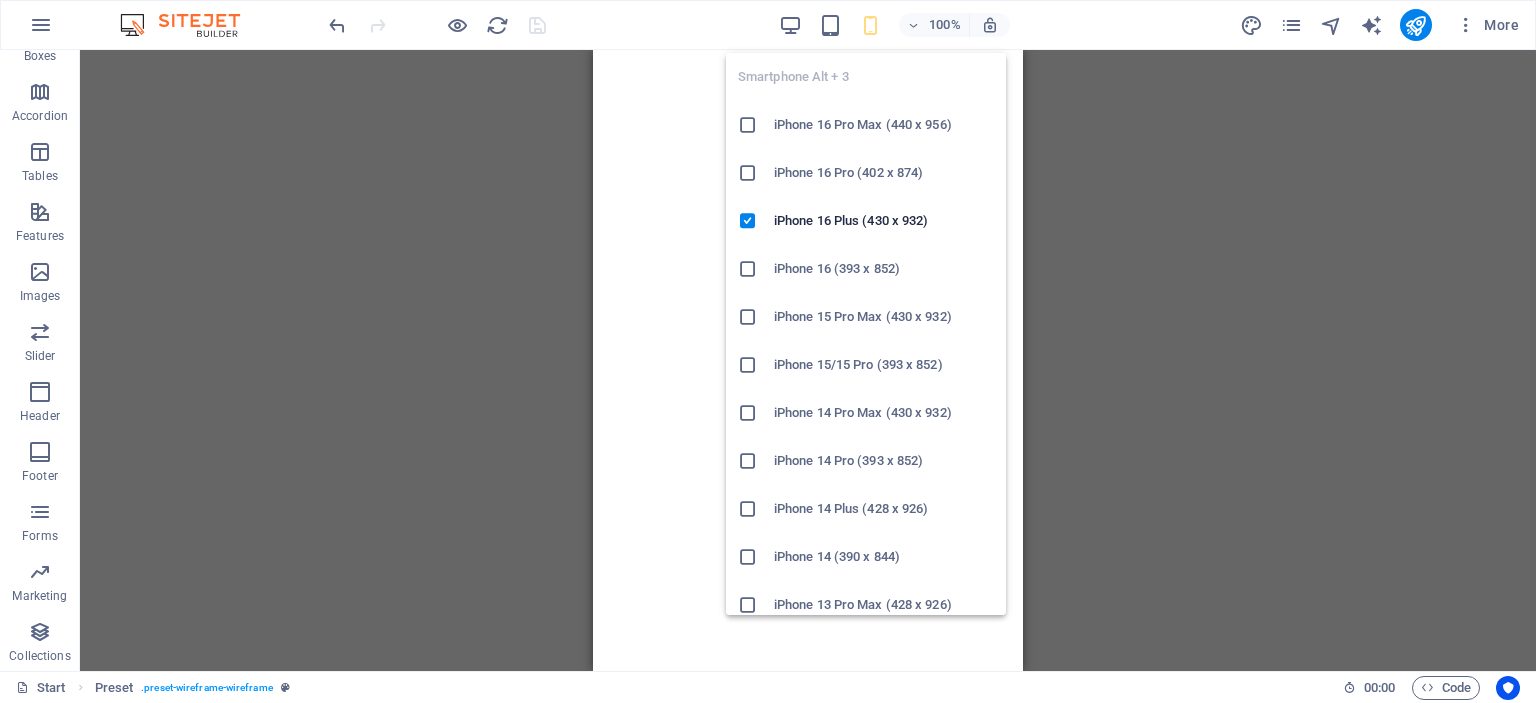 click at bounding box center [870, 25] 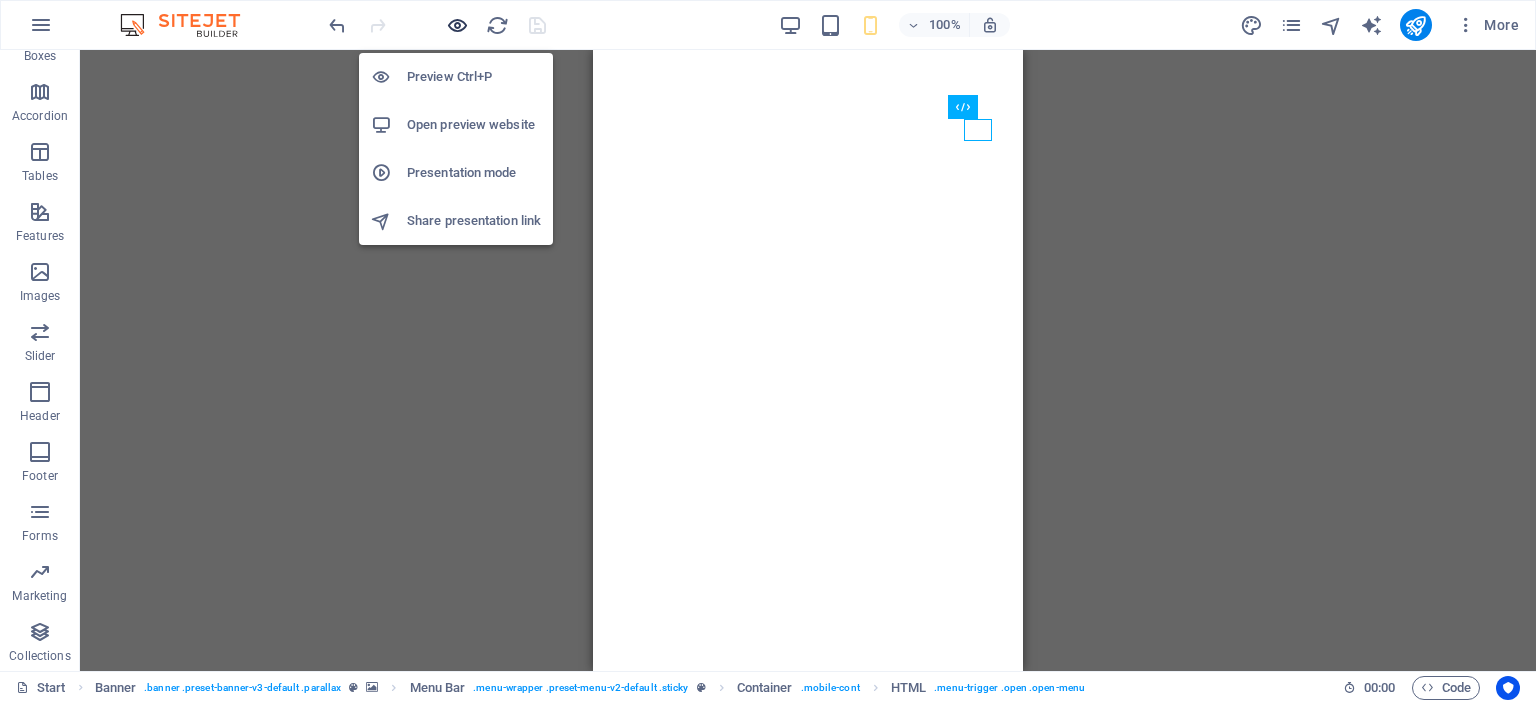 click at bounding box center (457, 25) 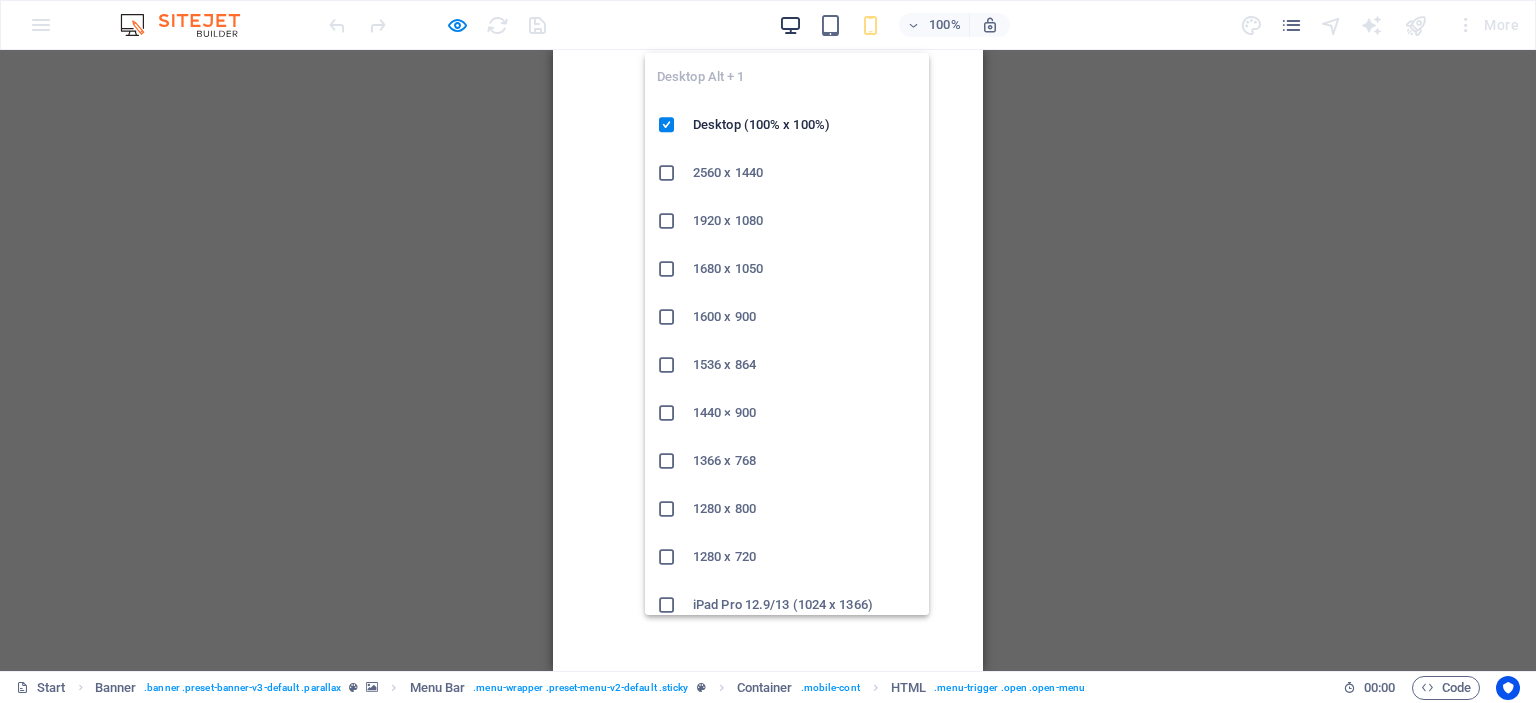 click at bounding box center (790, 25) 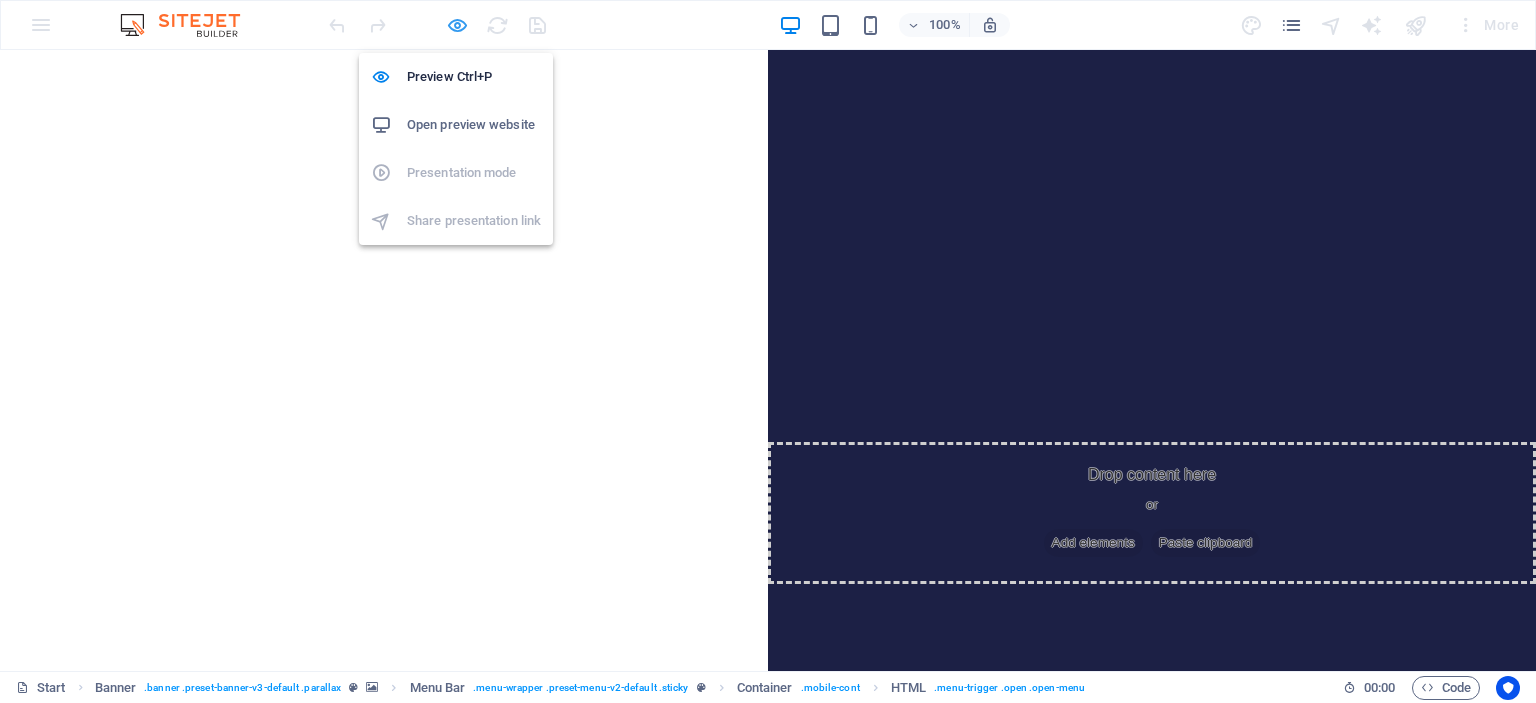 click at bounding box center [457, 25] 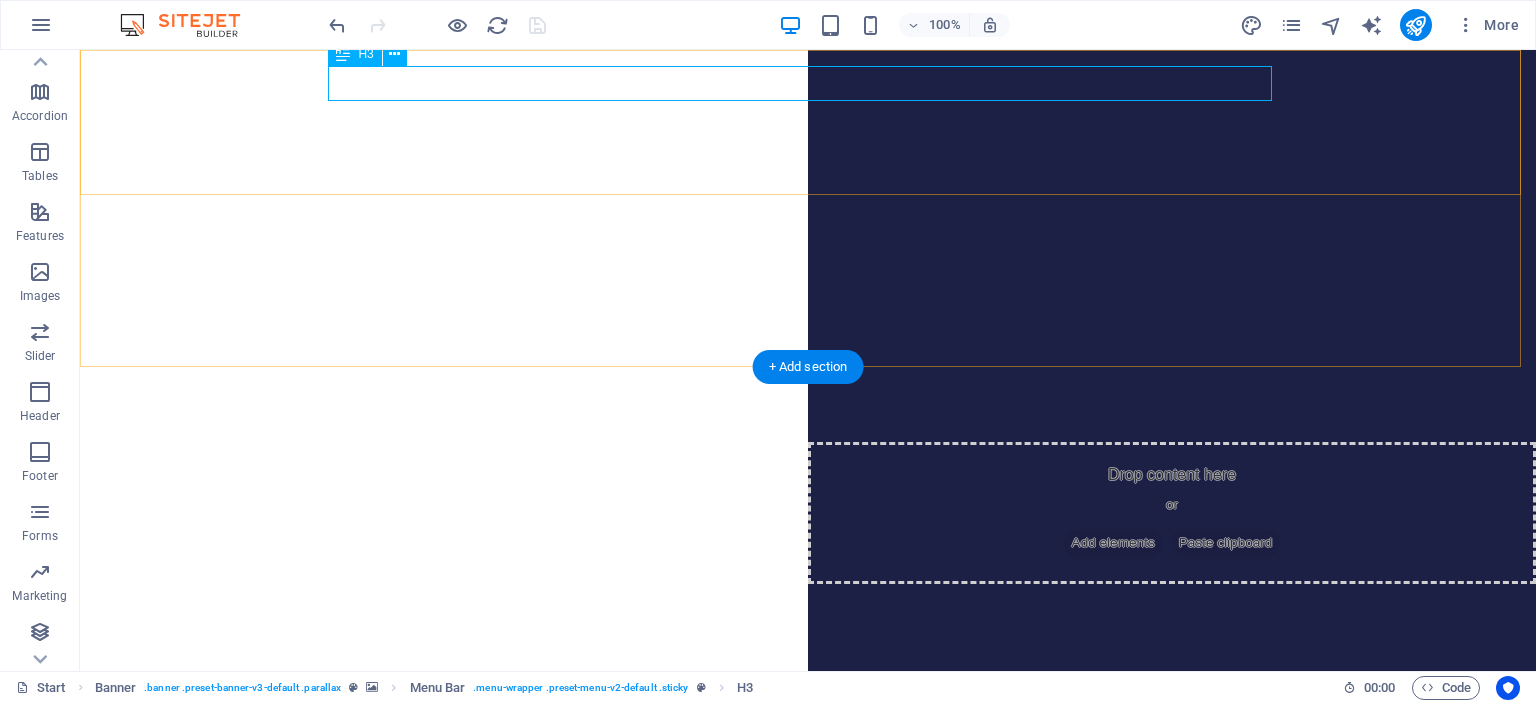 drag, startPoint x: 584, startPoint y: 11, endPoint x: 459, endPoint y: 89, distance: 147.33974 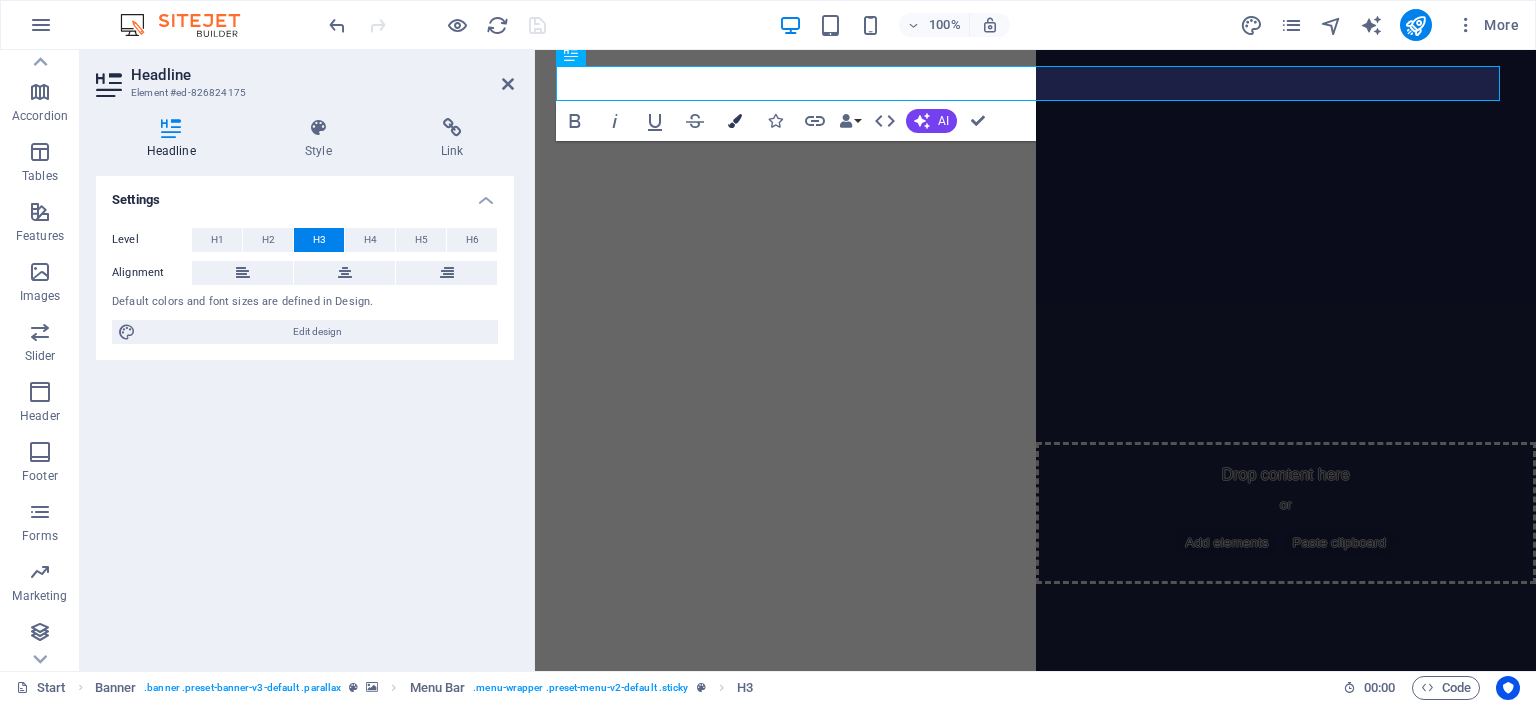 click at bounding box center (735, 121) 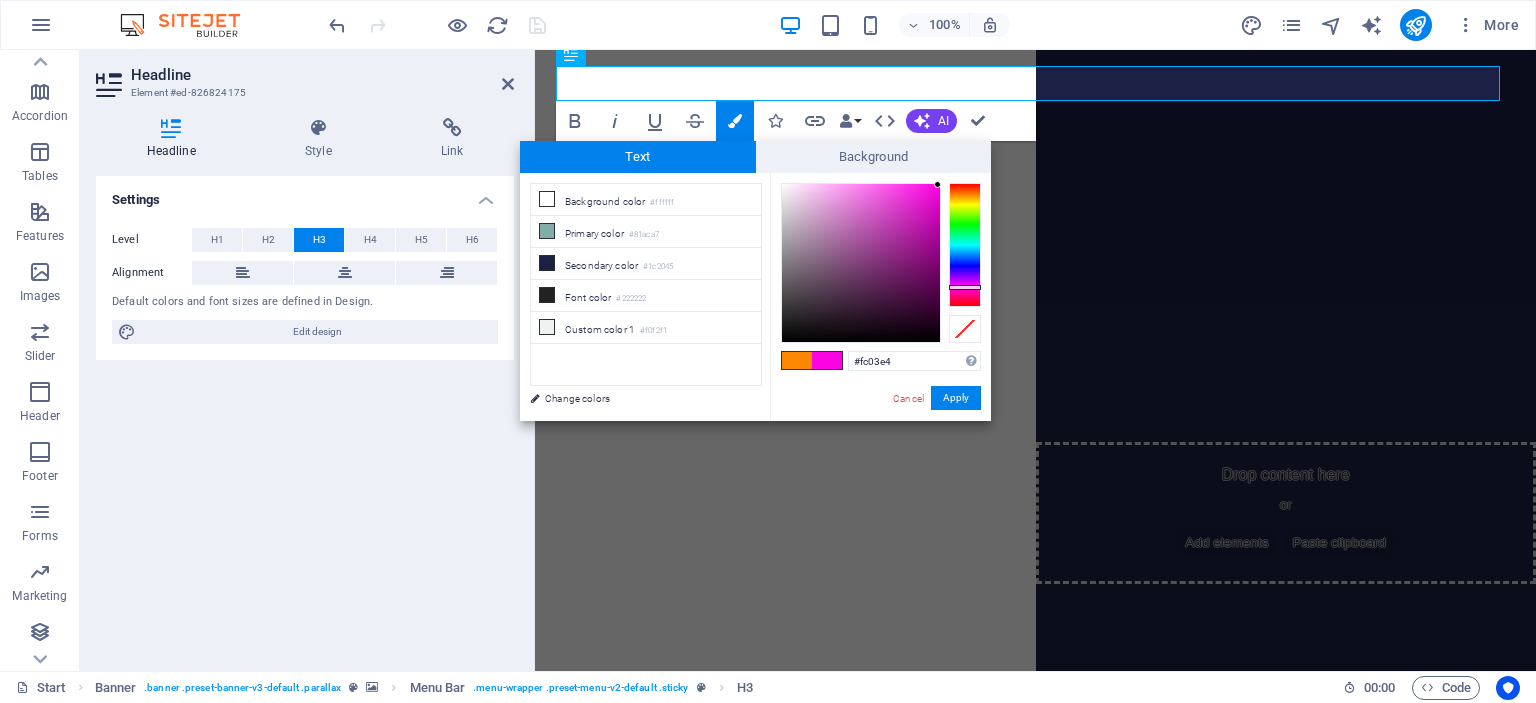 click at bounding box center (965, 245) 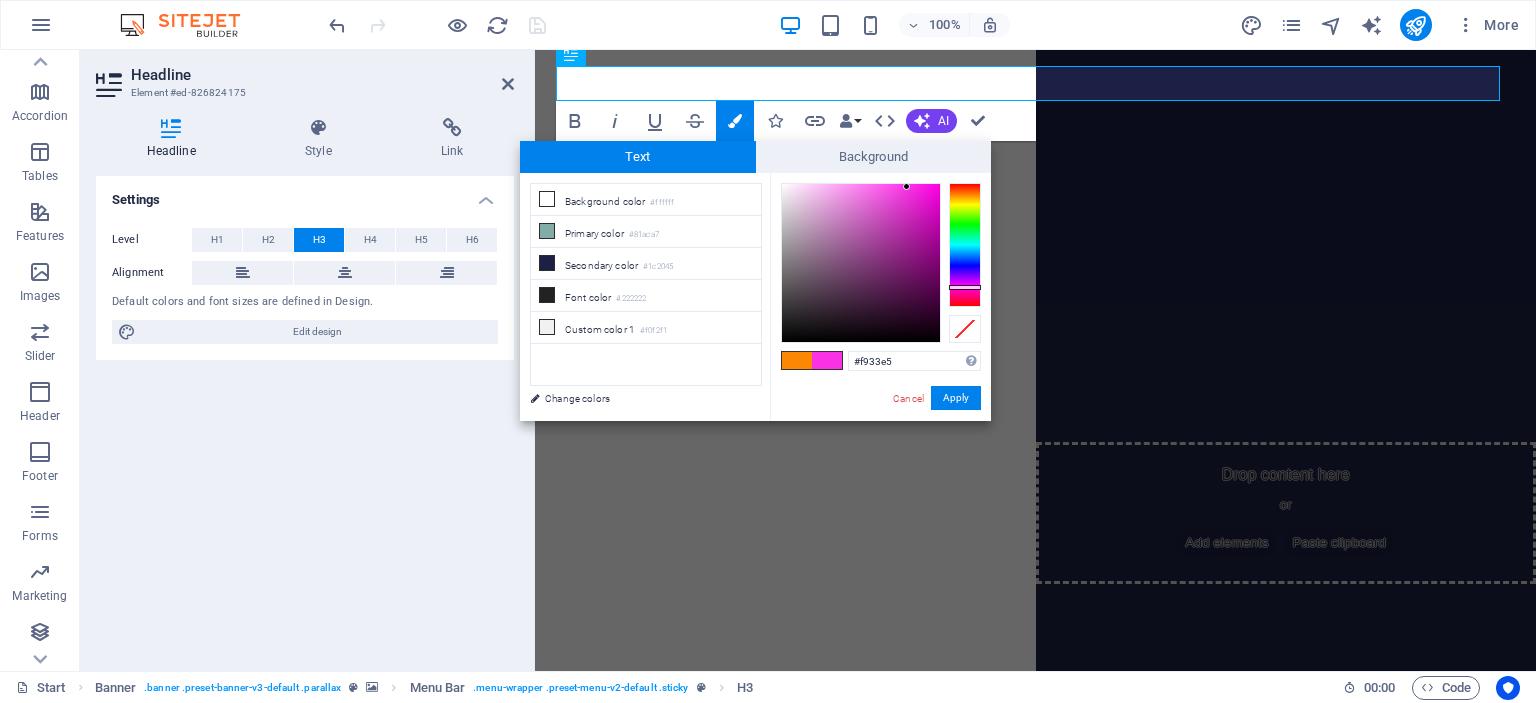 click at bounding box center [861, 263] 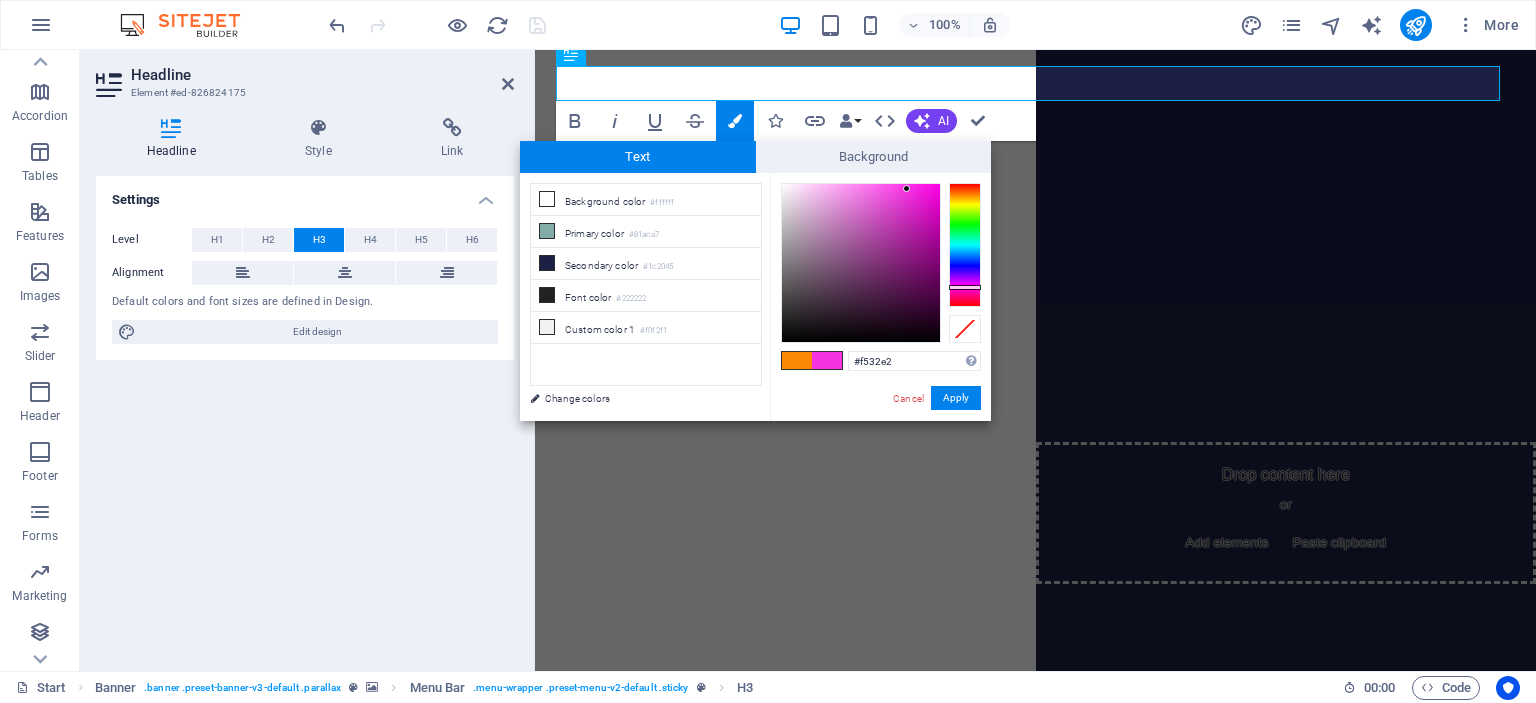 click at bounding box center (861, 263) 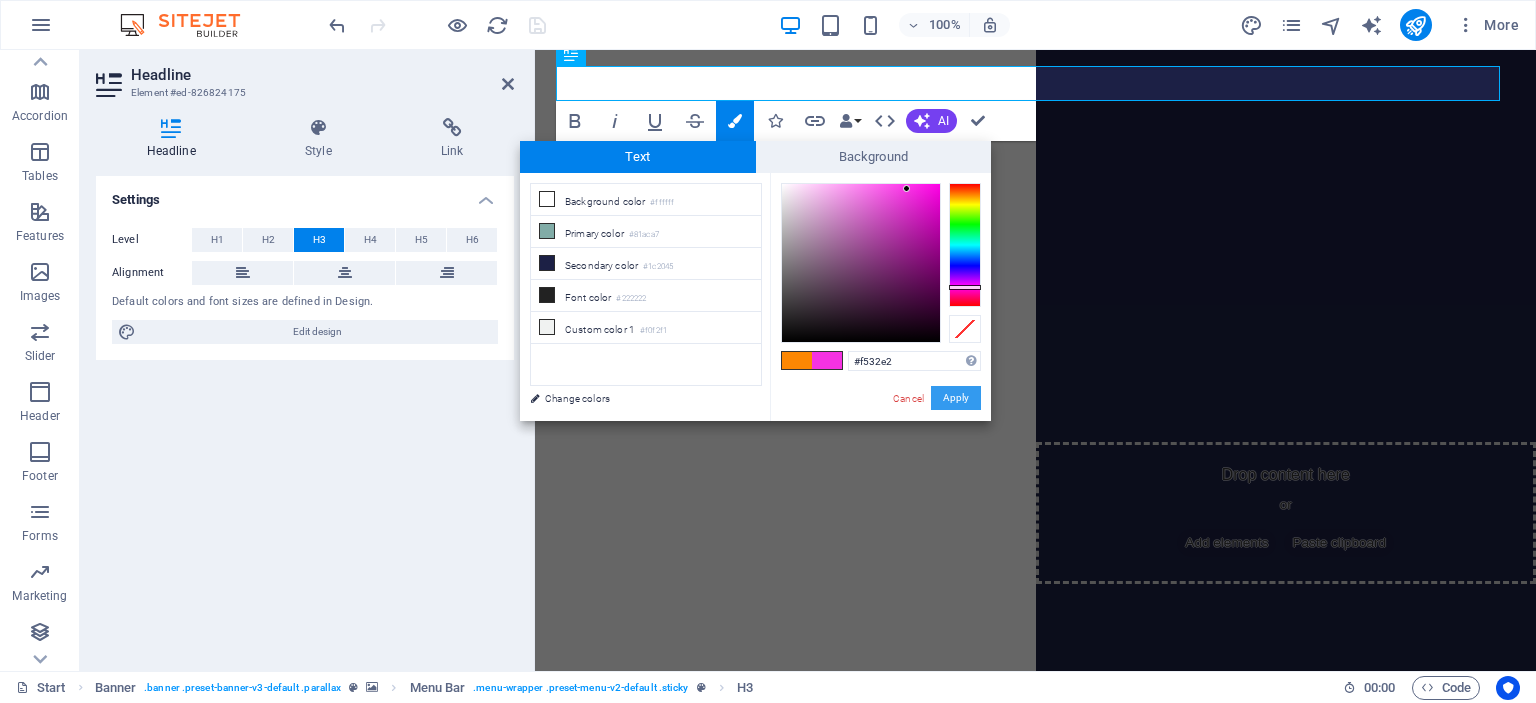 click on "Apply" at bounding box center (956, 398) 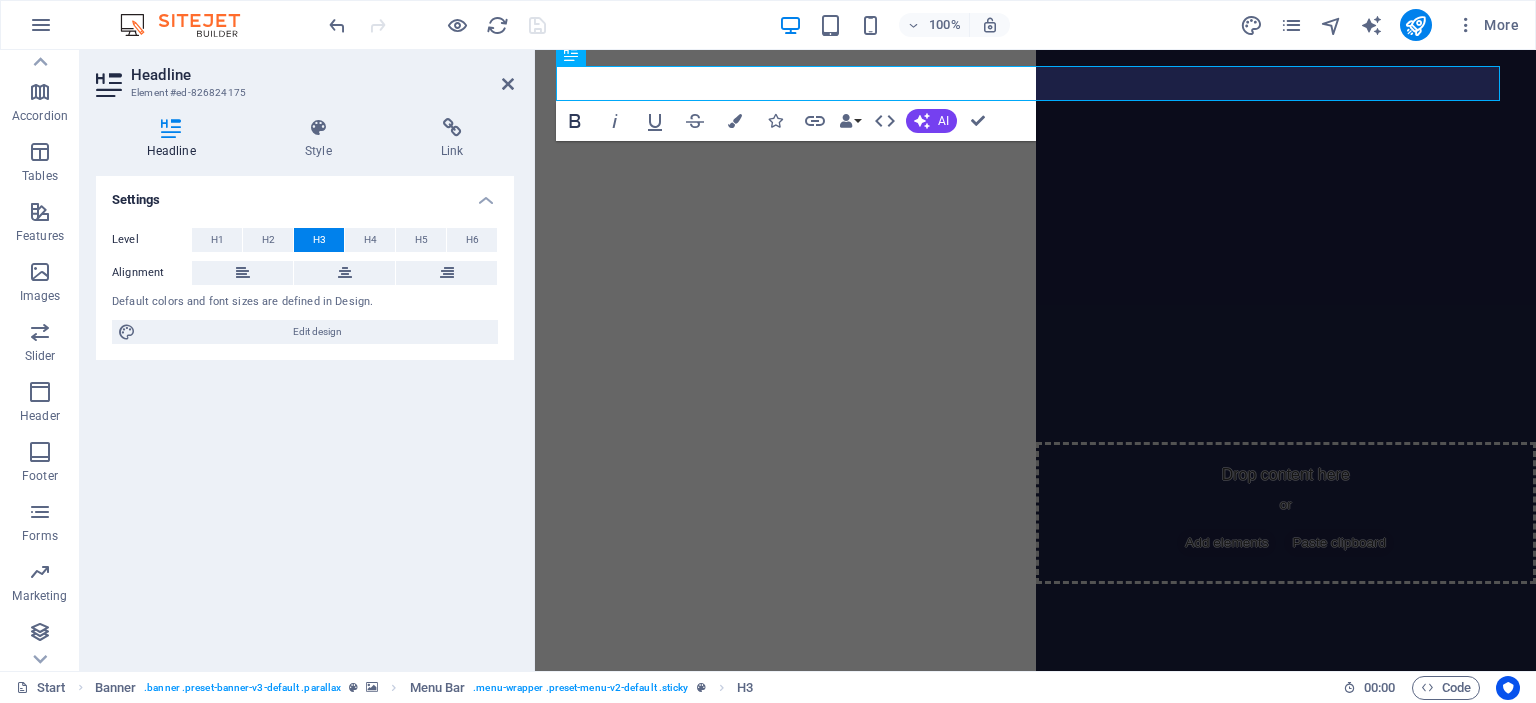 click 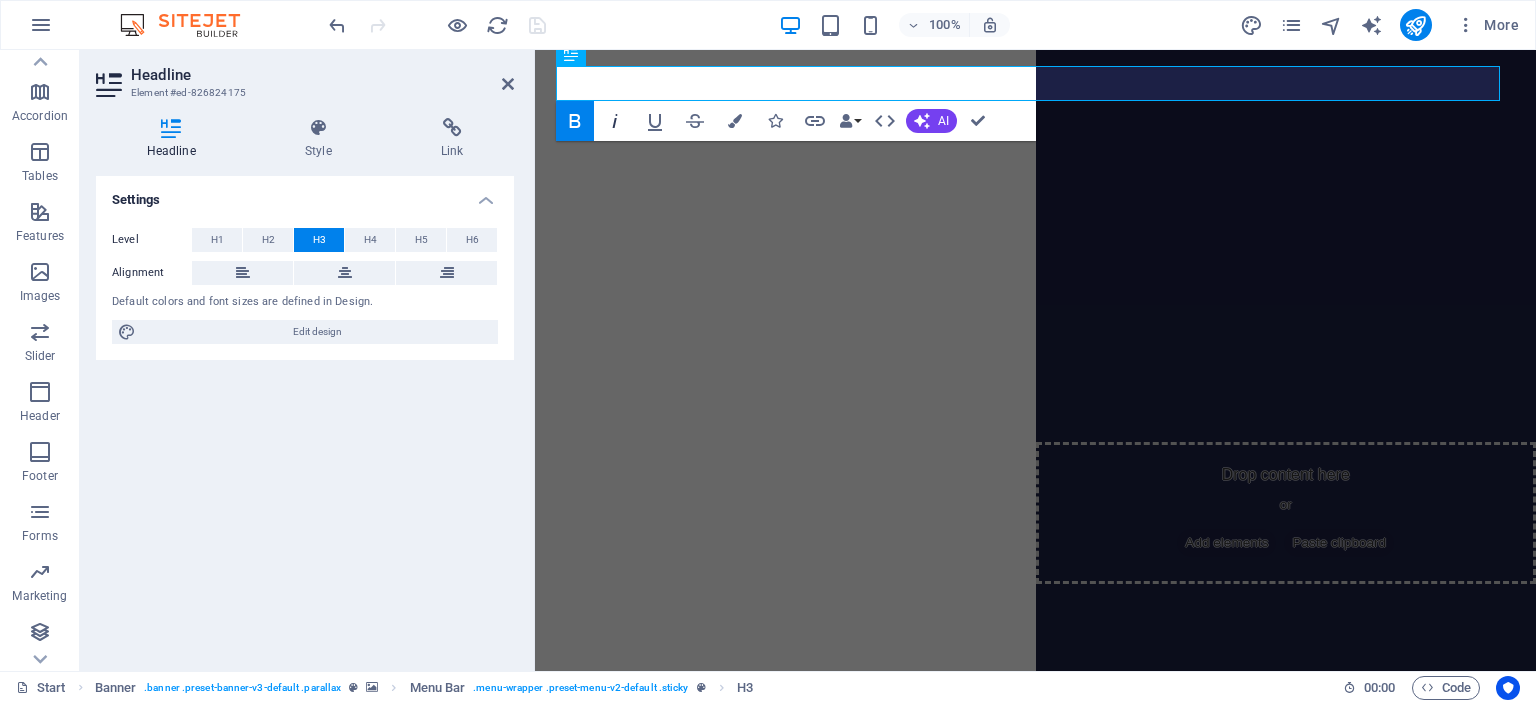 click 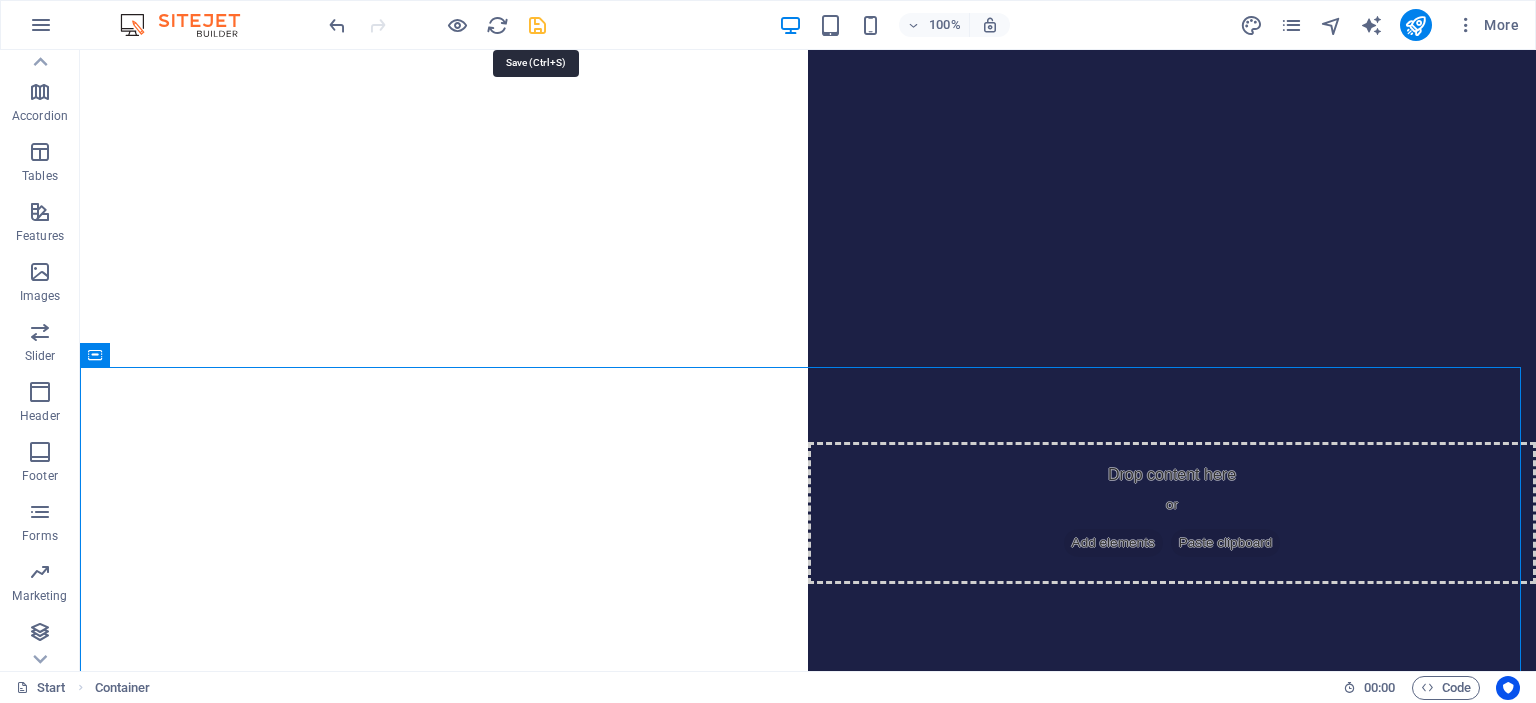 click at bounding box center [537, 25] 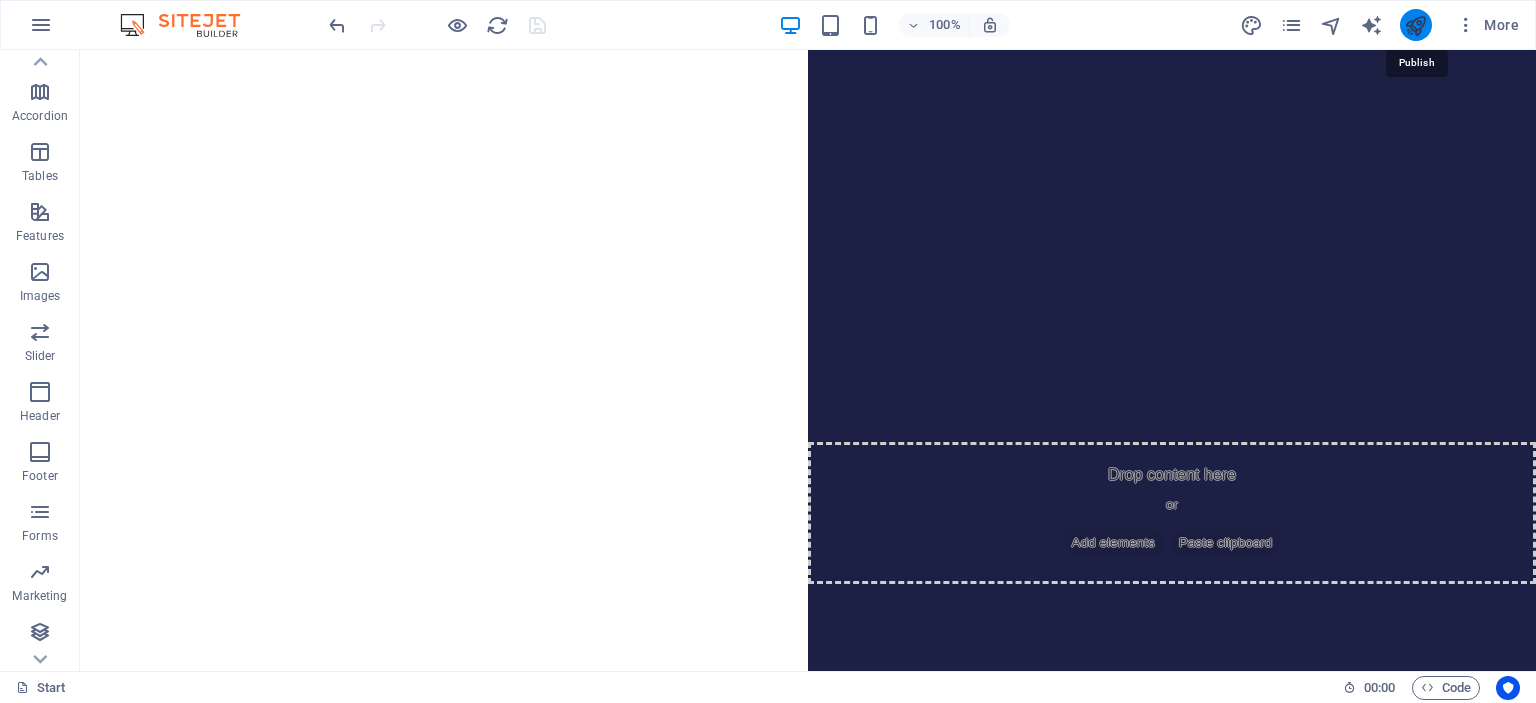 click at bounding box center [1415, 25] 